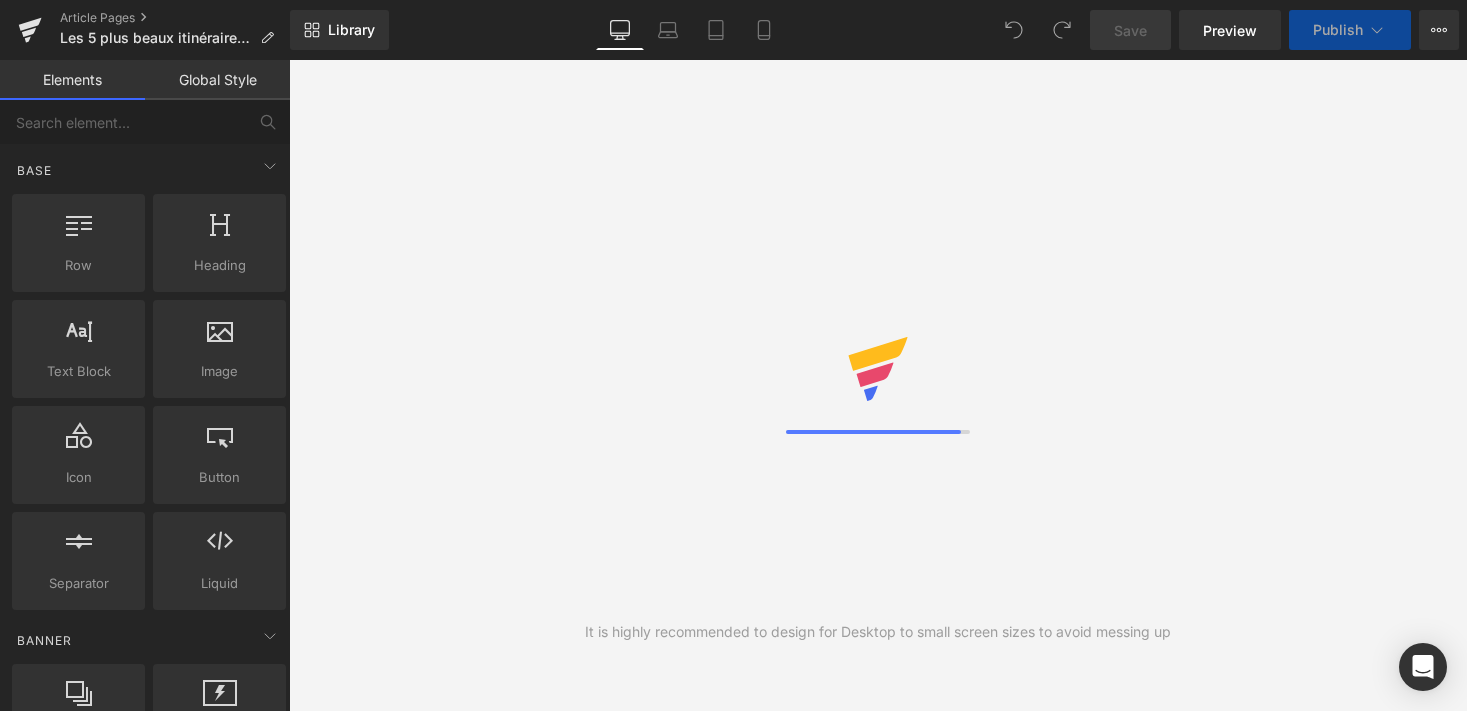 scroll, scrollTop: 0, scrollLeft: 0, axis: both 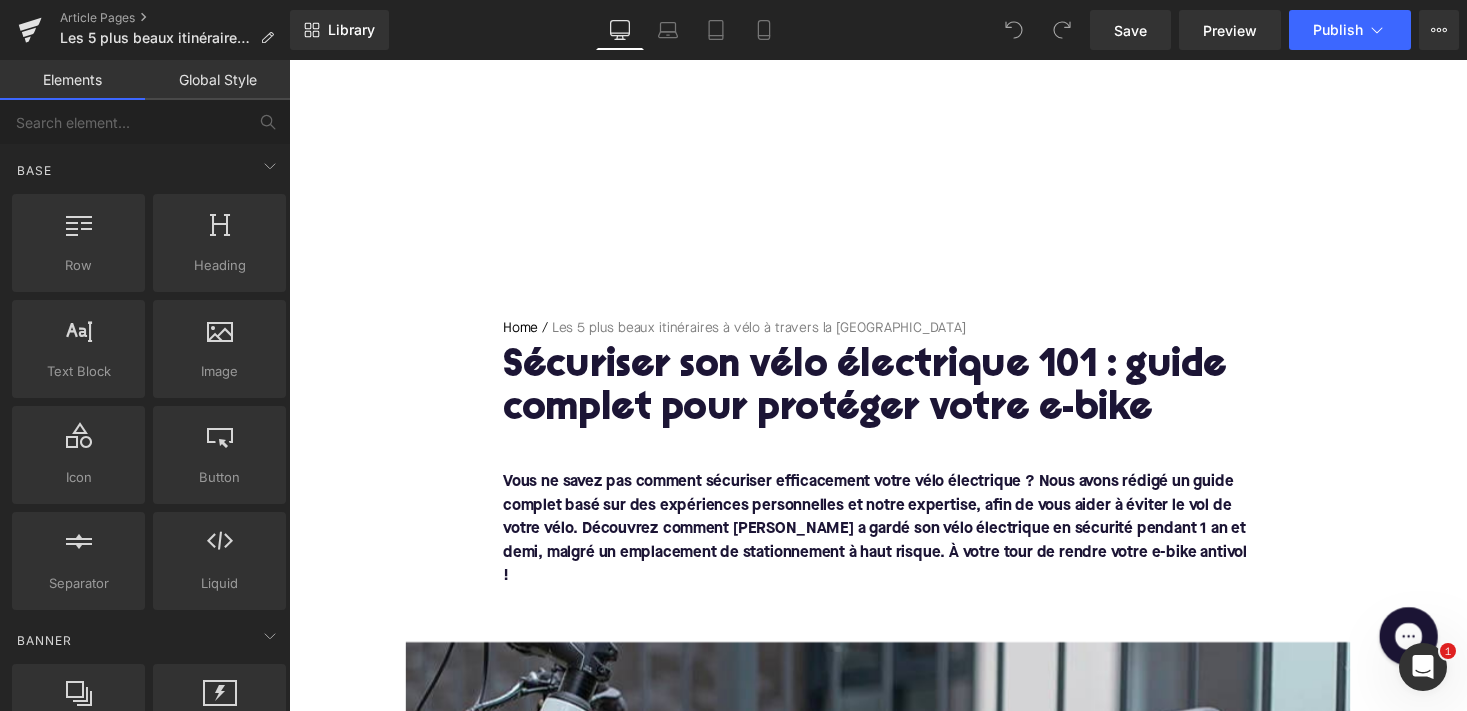 click on "Sécuriser son vélo électrique 101 : guide complet pour protéger votre e-bike" at bounding box center (894, 398) 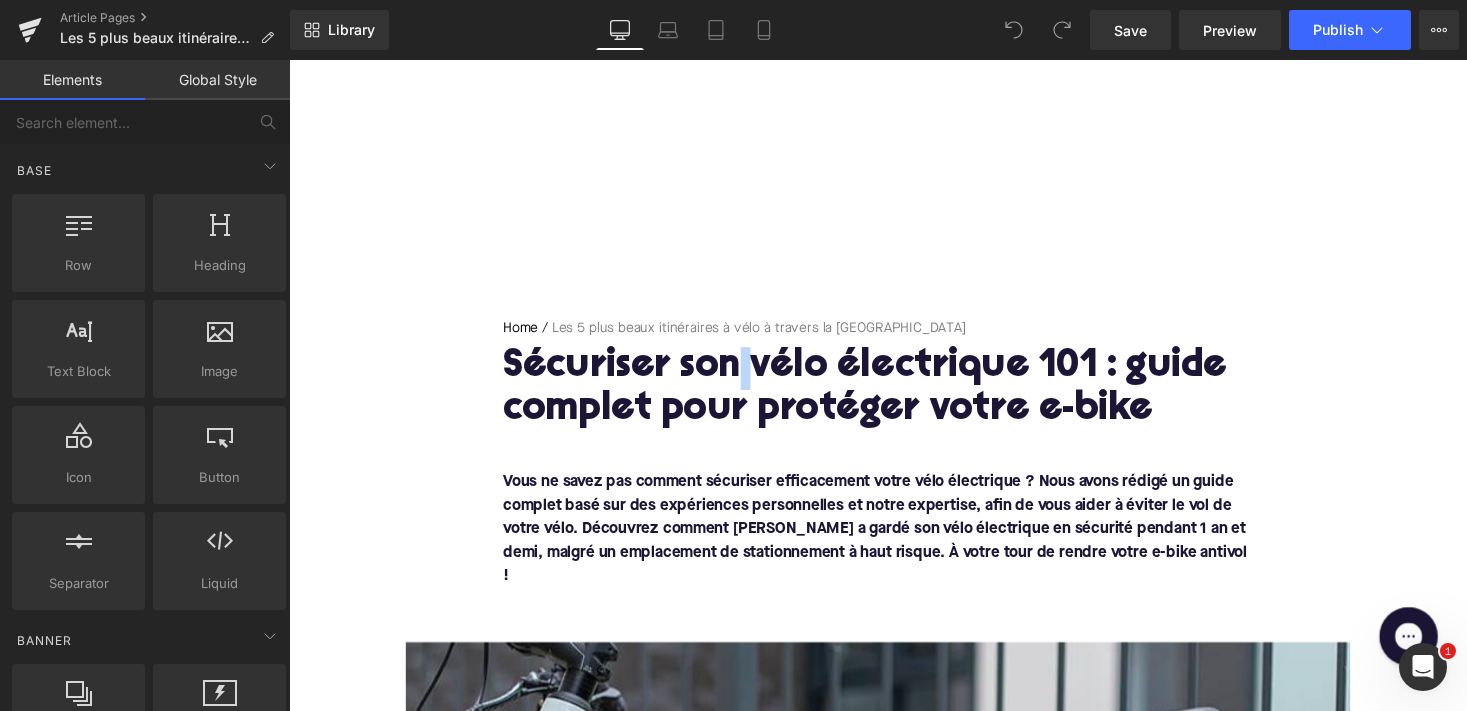 click on "Sécuriser son vélo électrique 101 : guide complet pour protéger votre e-bike" at bounding box center (894, 398) 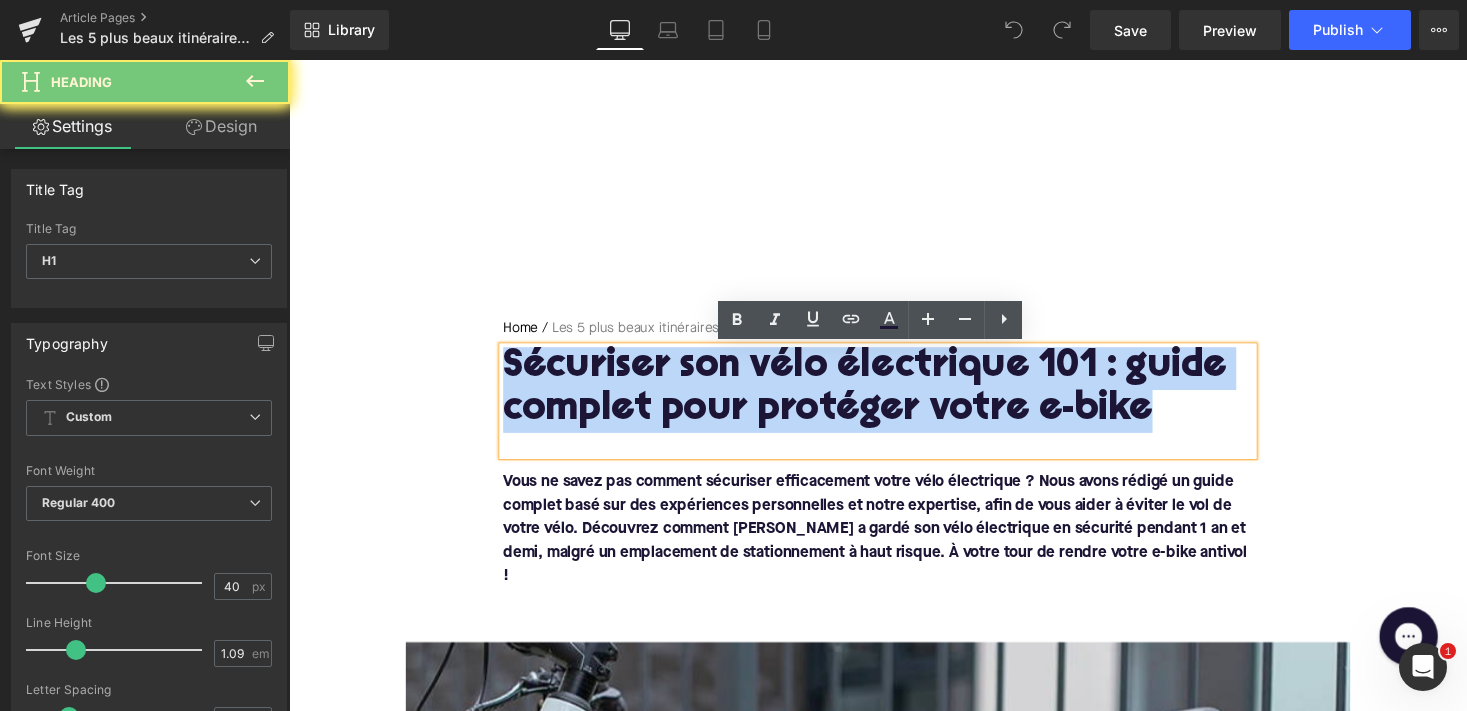type 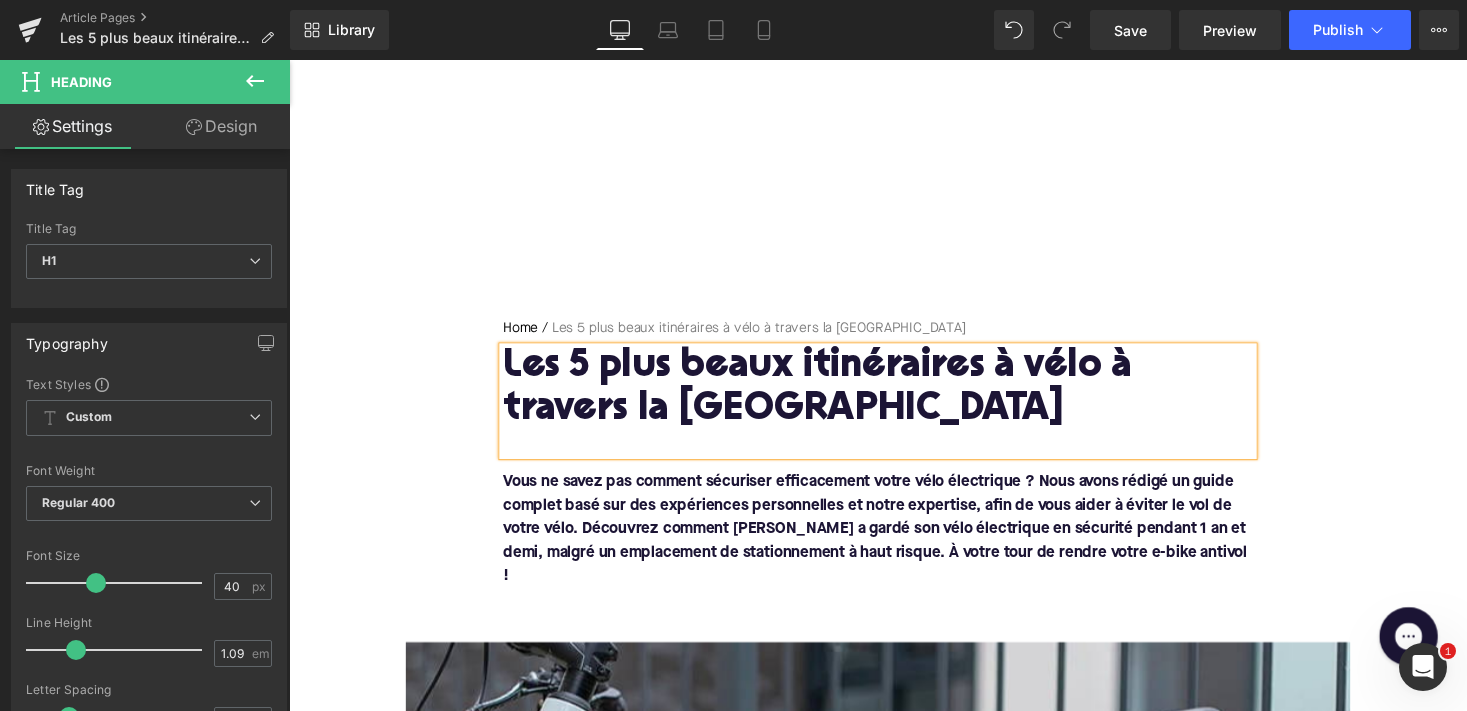 click on "Vous ne savez pas comment sécuriser efficacement votre vélo électrique ? Nous avons rédigé un guide complet basé sur des expériences personnelles et notre expertise, afin de vous aider à éviter le vol de votre vélo. Découvrez comment [PERSON_NAME] a gardé son vélo électrique en sécurité pendant 1 an et demi, malgré un emplacement de stationnement à haut risque. À votre tour de rendre votre e-bike antivol !" at bounding box center (894, 542) 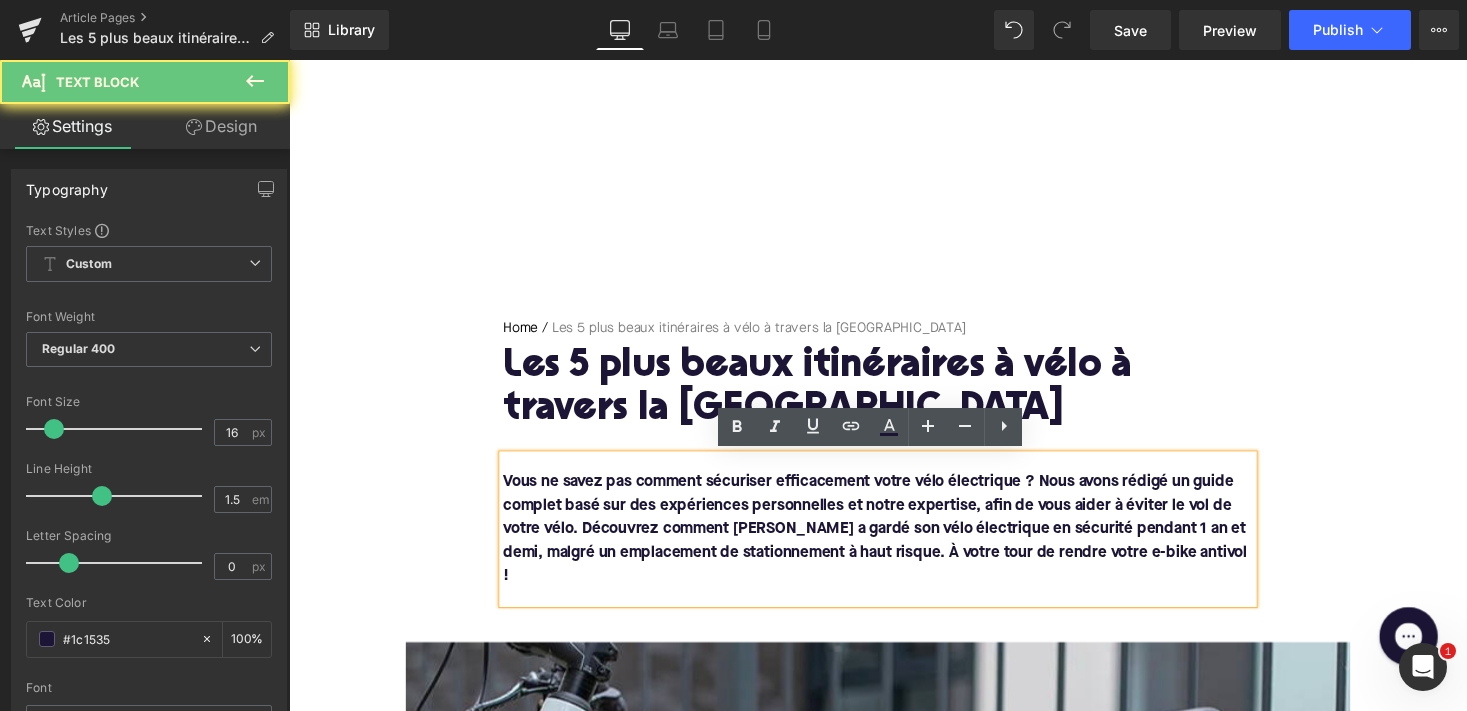 click on "Vous ne savez pas comment sécuriser efficacement votre vélo électrique ? Nous avons rédigé un guide complet basé sur des expériences personnelles et notre expertise, afin de vous aider à éviter le vol de votre vélo. Découvrez comment [PERSON_NAME] a gardé son vélo électrique en sécurité pendant 1 an et demi, malgré un emplacement de stationnement à haut risque. À votre tour de rendre votre e-bike antivol !" at bounding box center [894, 542] 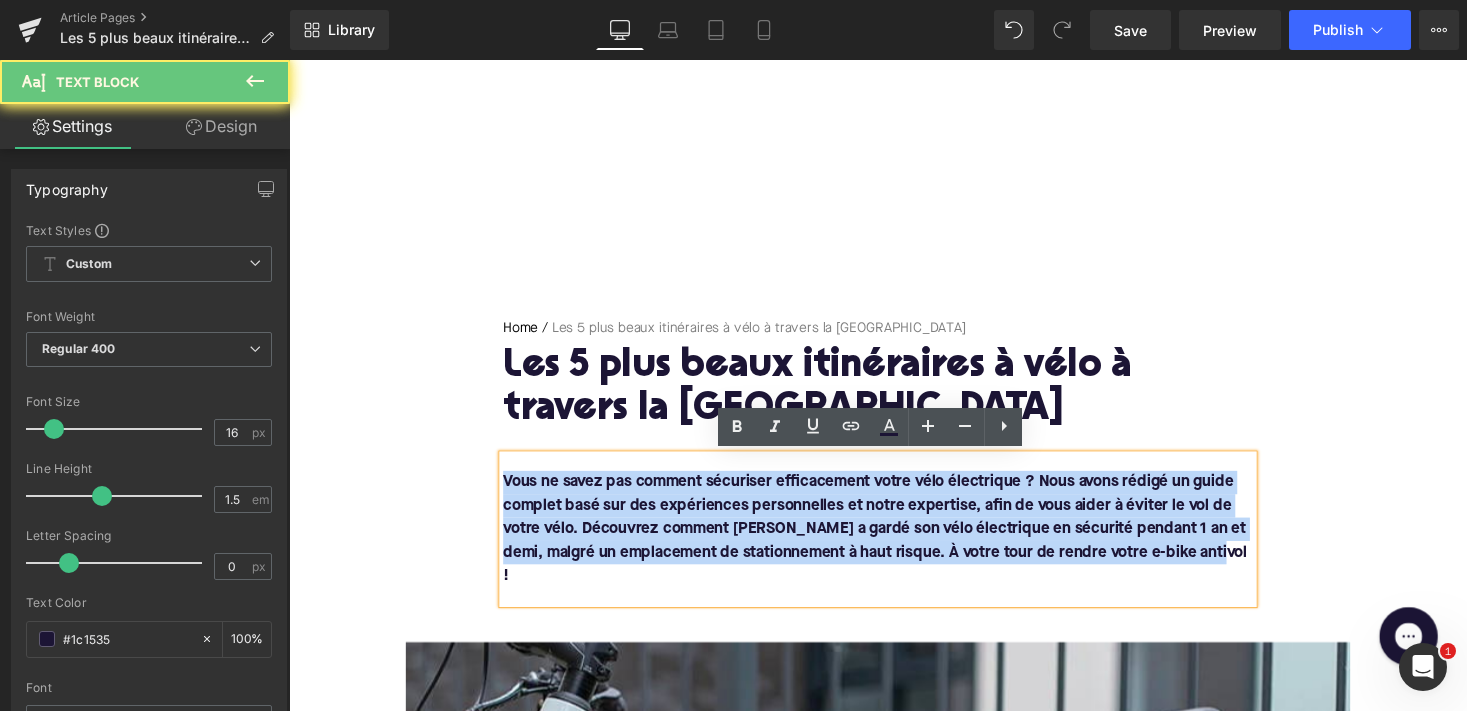 click on "Vous ne savez pas comment sécuriser efficacement votre vélo électrique ? Nous avons rédigé un guide complet basé sur des expériences personnelles et notre expertise, afin de vous aider à éviter le vol de votre vélo. Découvrez comment [PERSON_NAME] a gardé son vélo électrique en sécurité pendant 1 an et demi, malgré un emplacement de stationnement à haut risque. À votre tour de rendre votre e-bike antivol !" at bounding box center (894, 542) 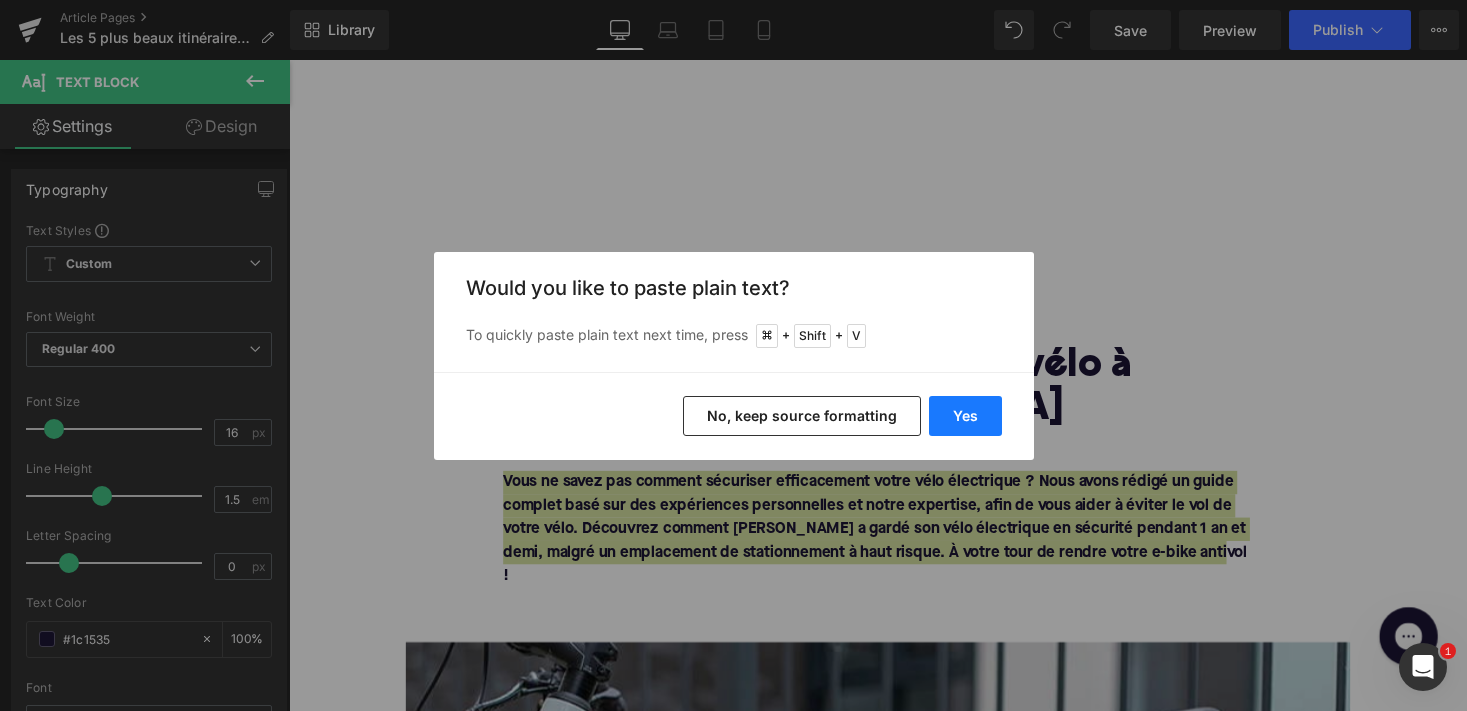 click on "Yes" at bounding box center [965, 416] 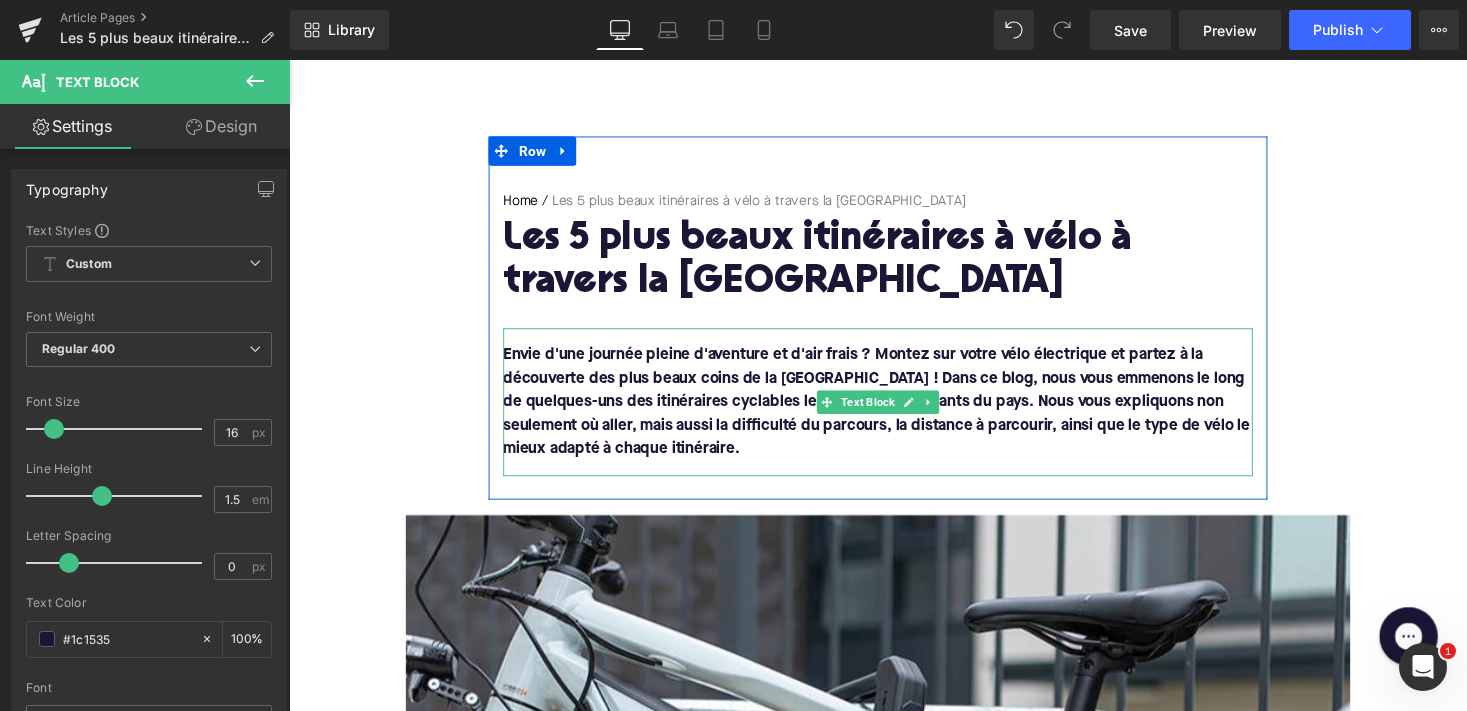 scroll, scrollTop: 134, scrollLeft: 0, axis: vertical 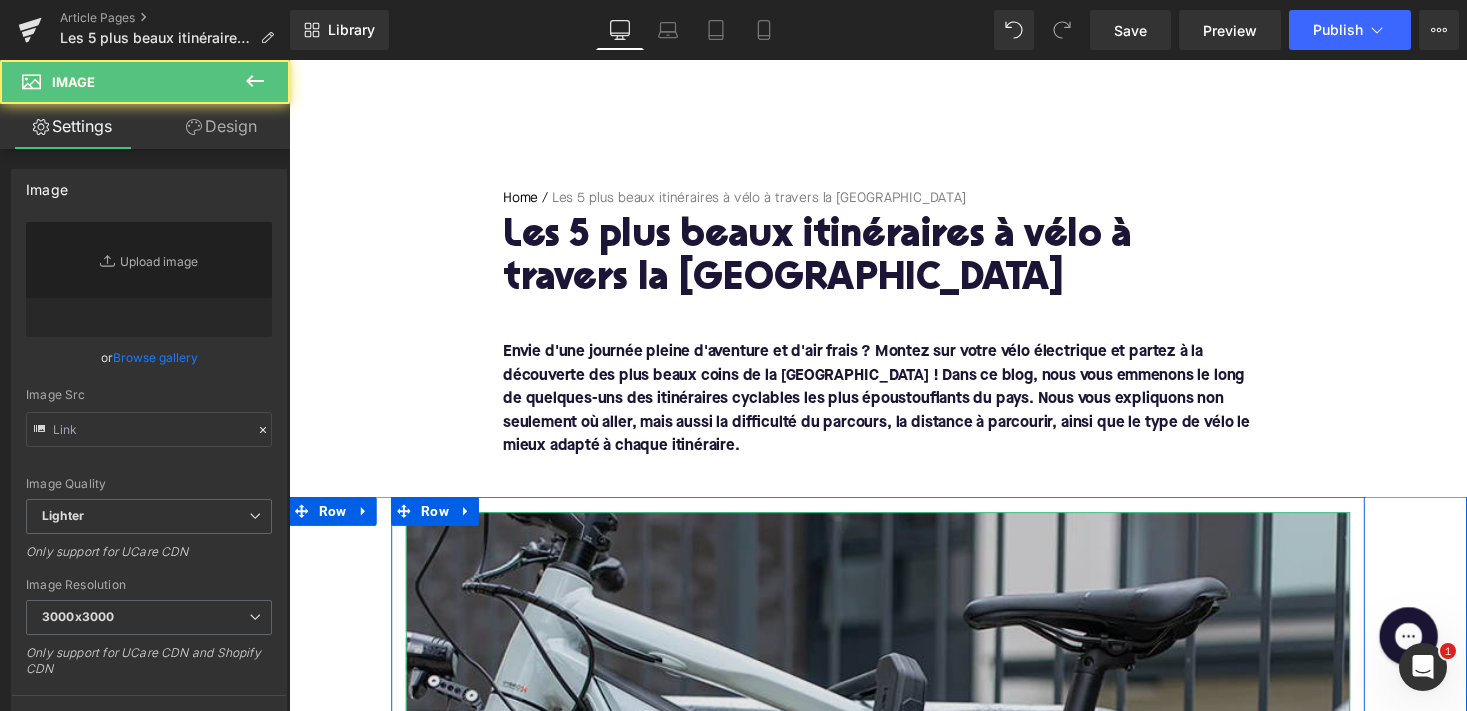 click at bounding box center (894, 901) 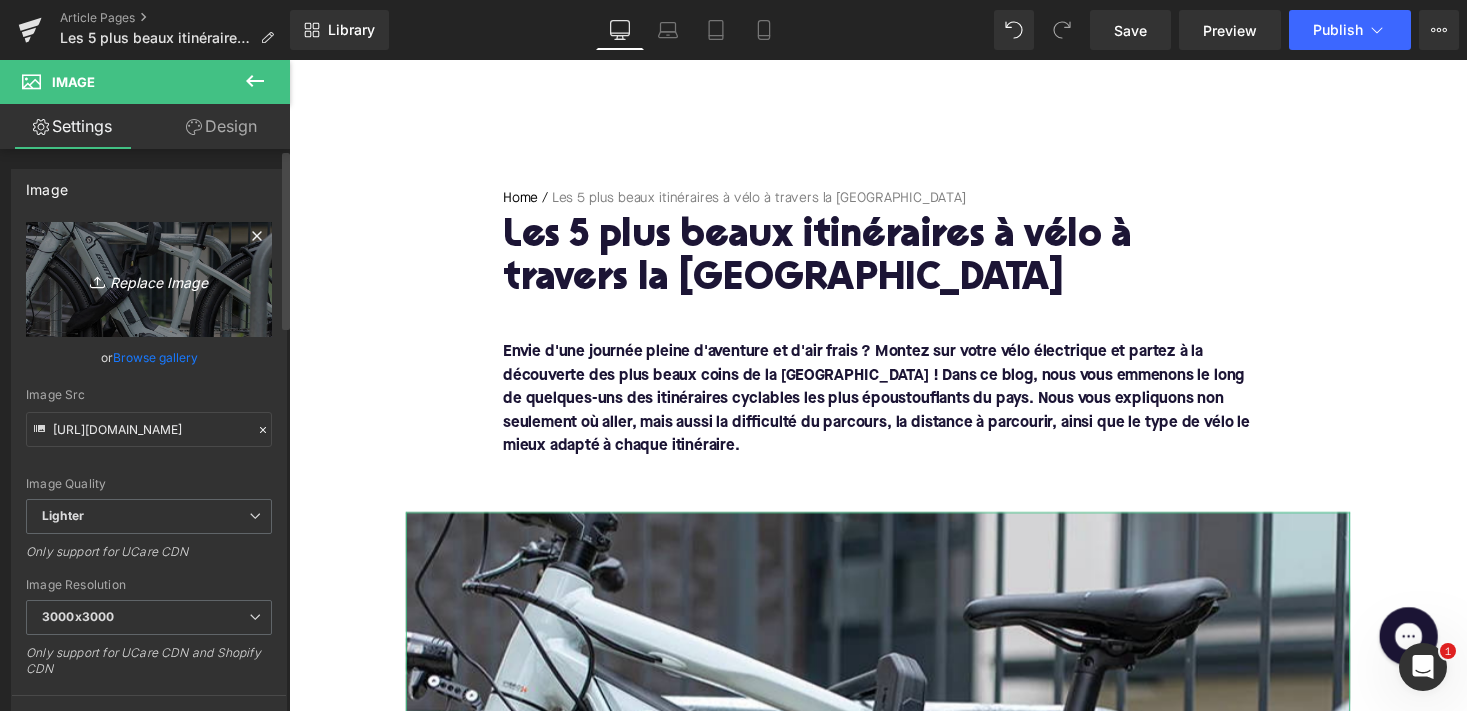 click on "Replace Image" at bounding box center (149, 279) 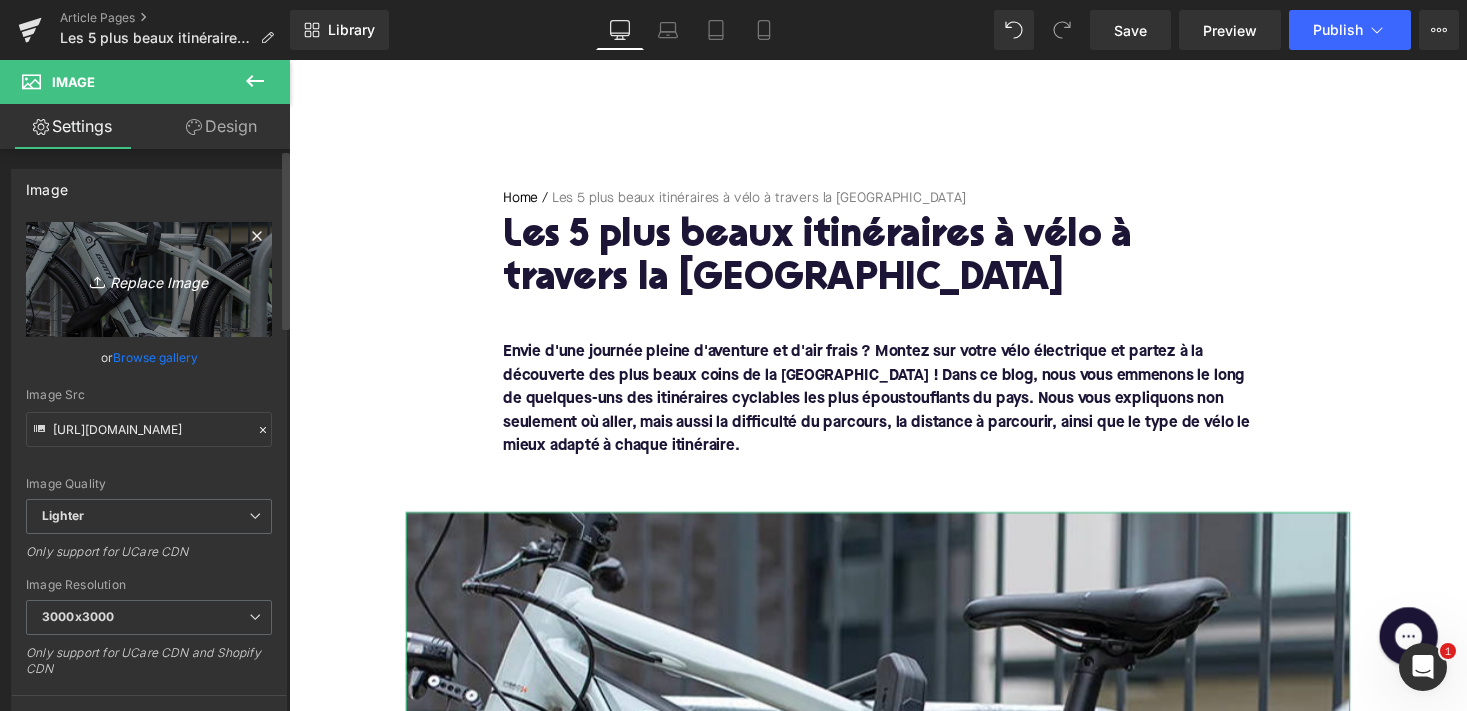 type on "C:\fakepath\belgie_fiets.jpg" 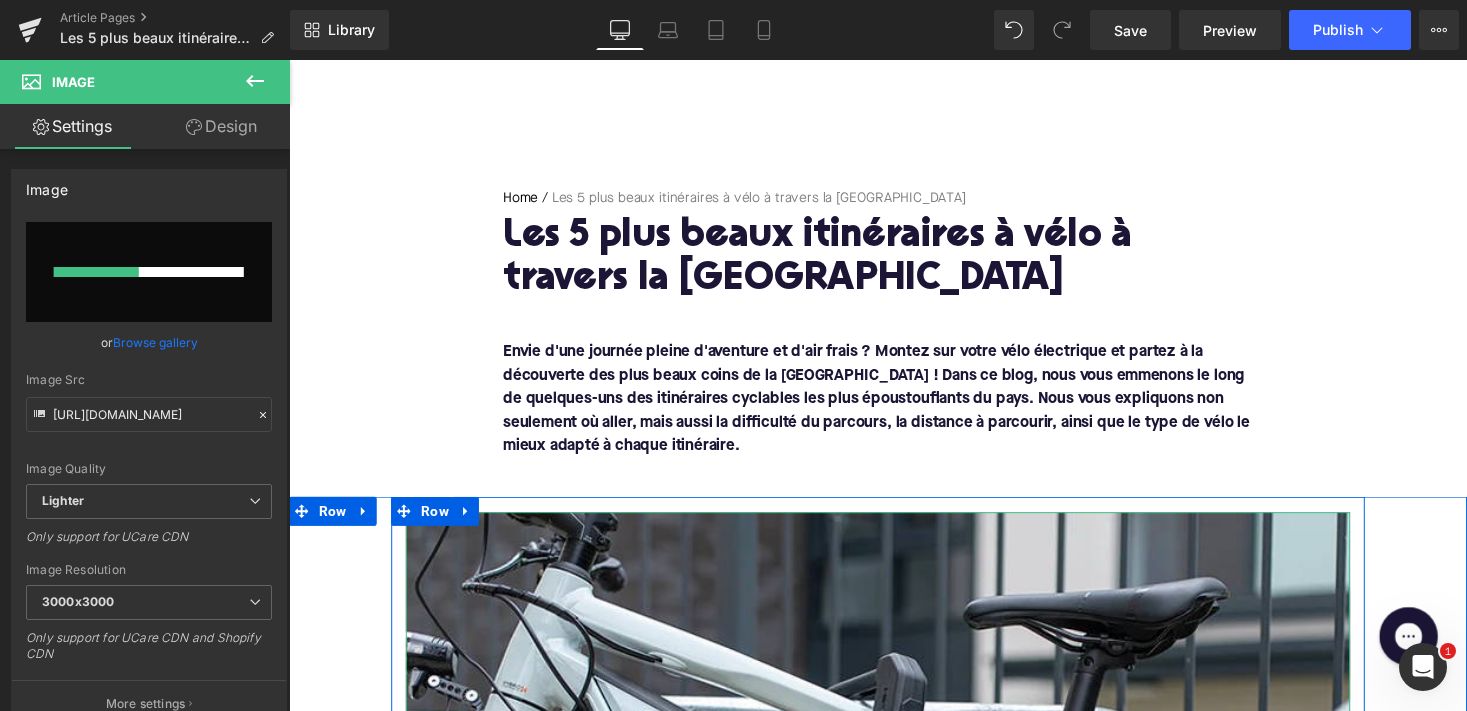 type 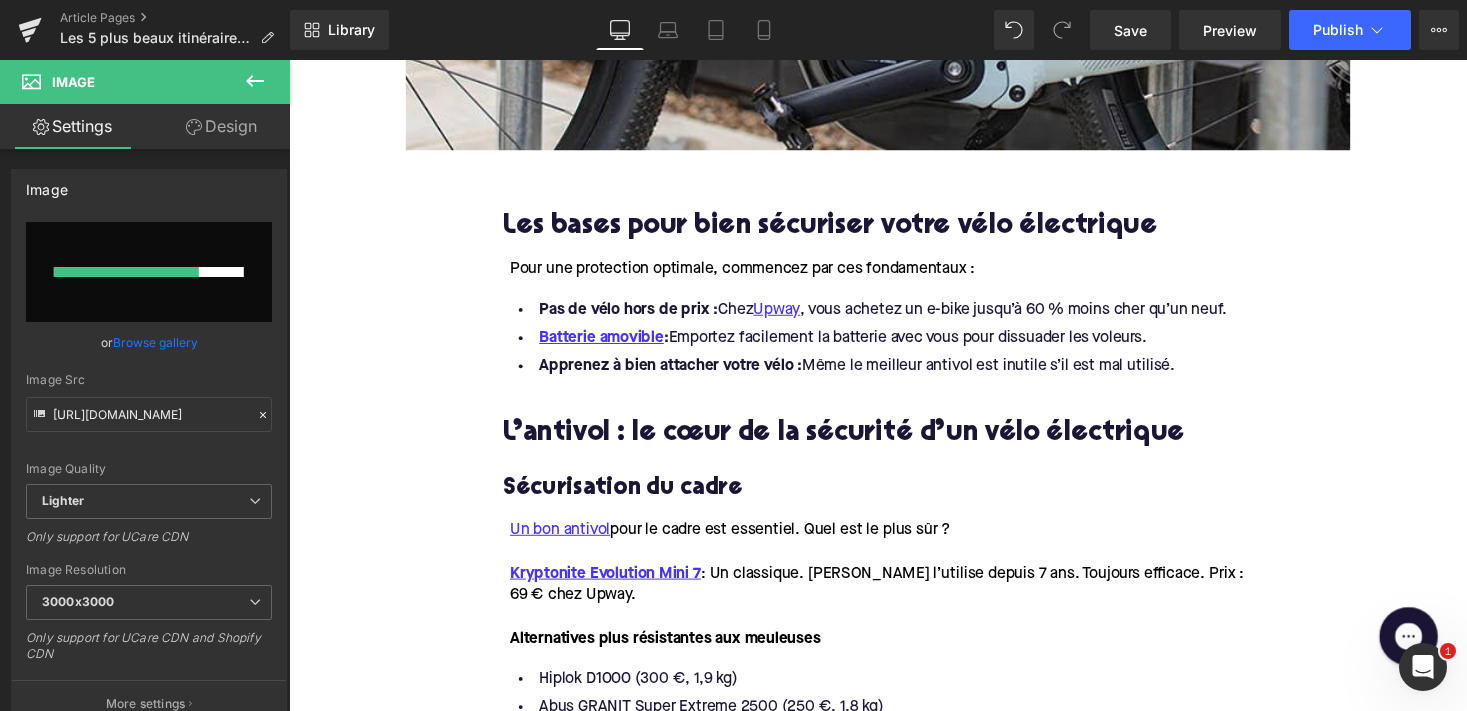 scroll, scrollTop: 1255, scrollLeft: 0, axis: vertical 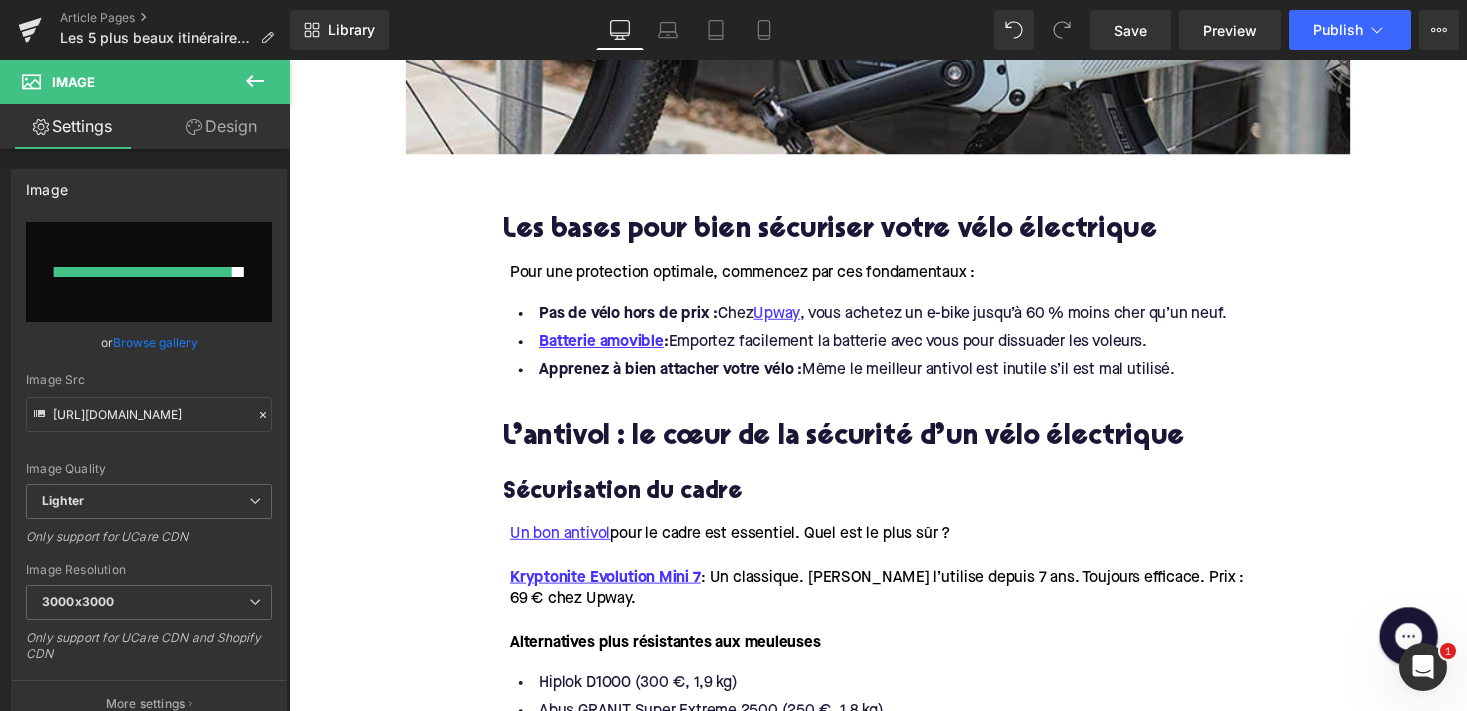 type on "[URL][DOMAIN_NAME]" 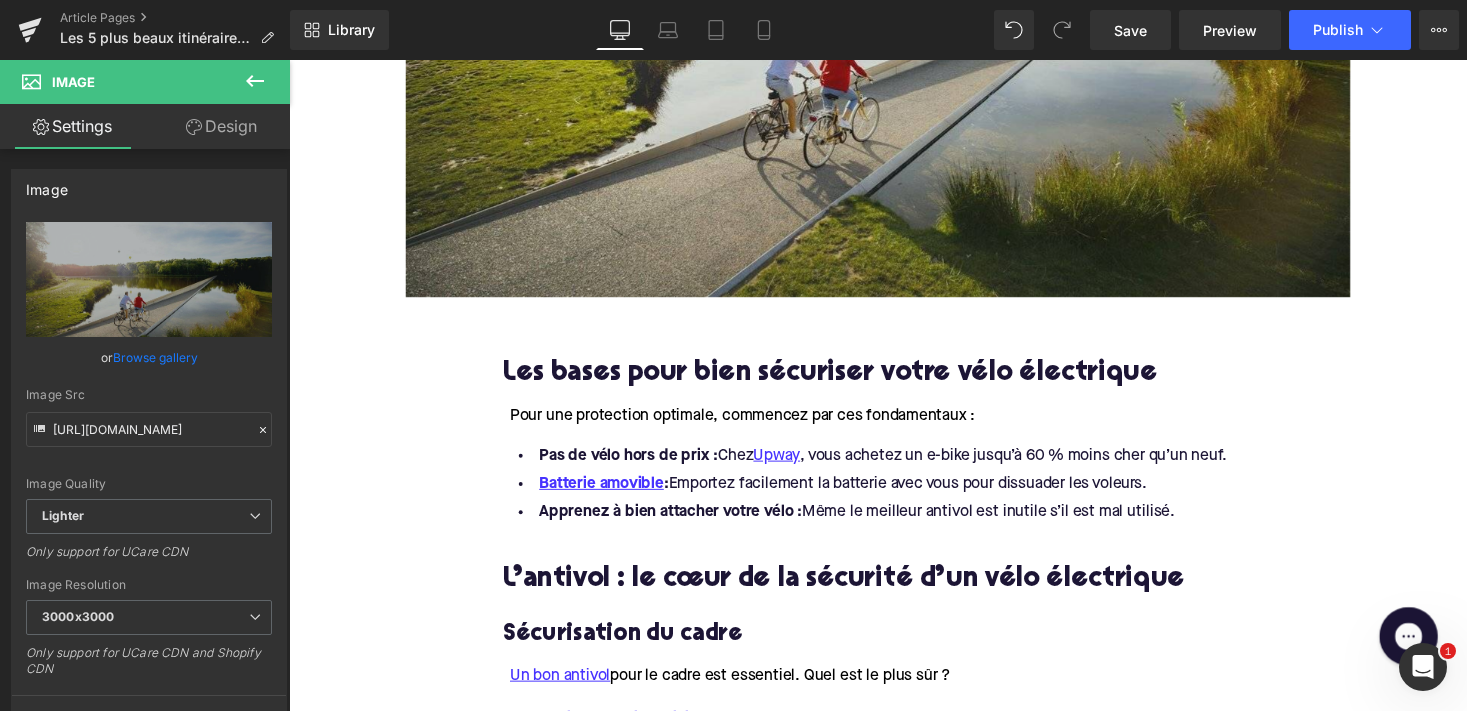 scroll, scrollTop: 994, scrollLeft: 0, axis: vertical 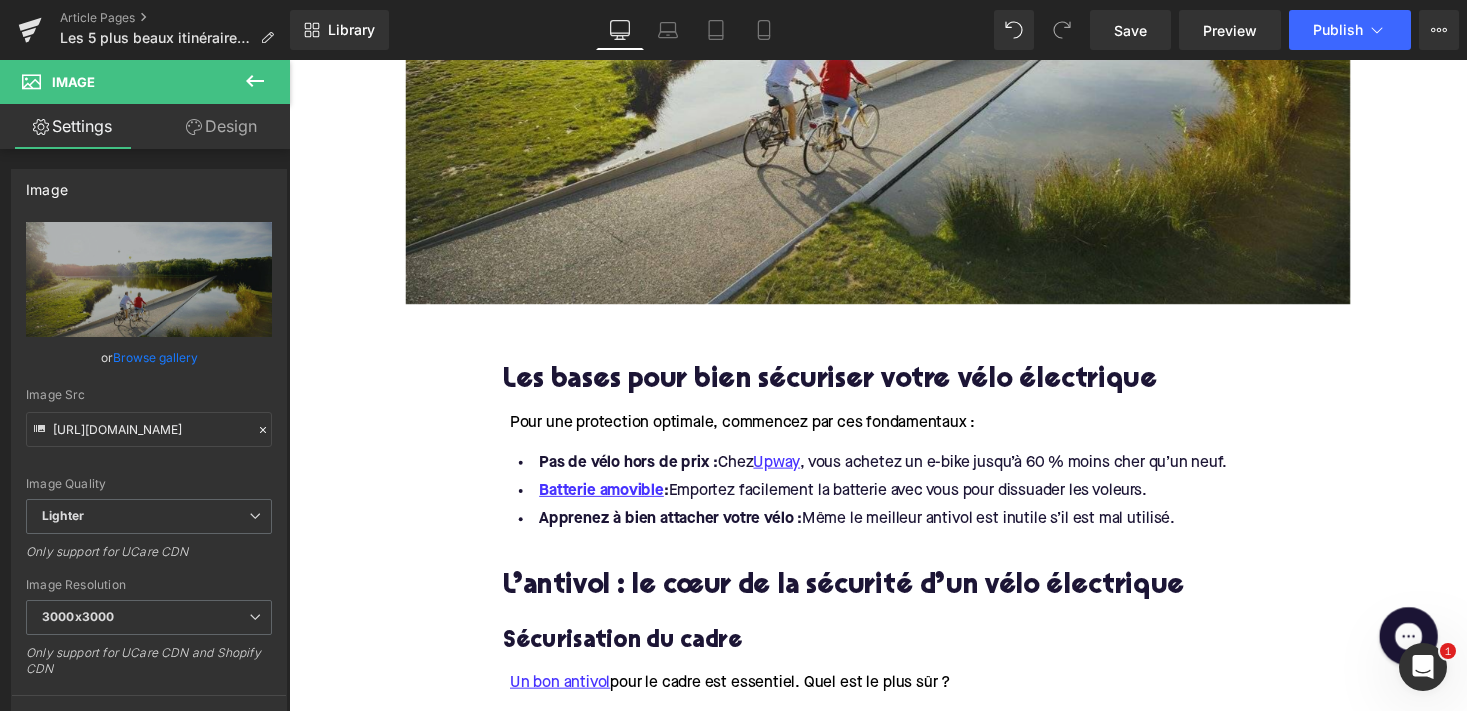 click on "Les bases pour bien sécuriser votre vélo électrique" at bounding box center [894, 390] 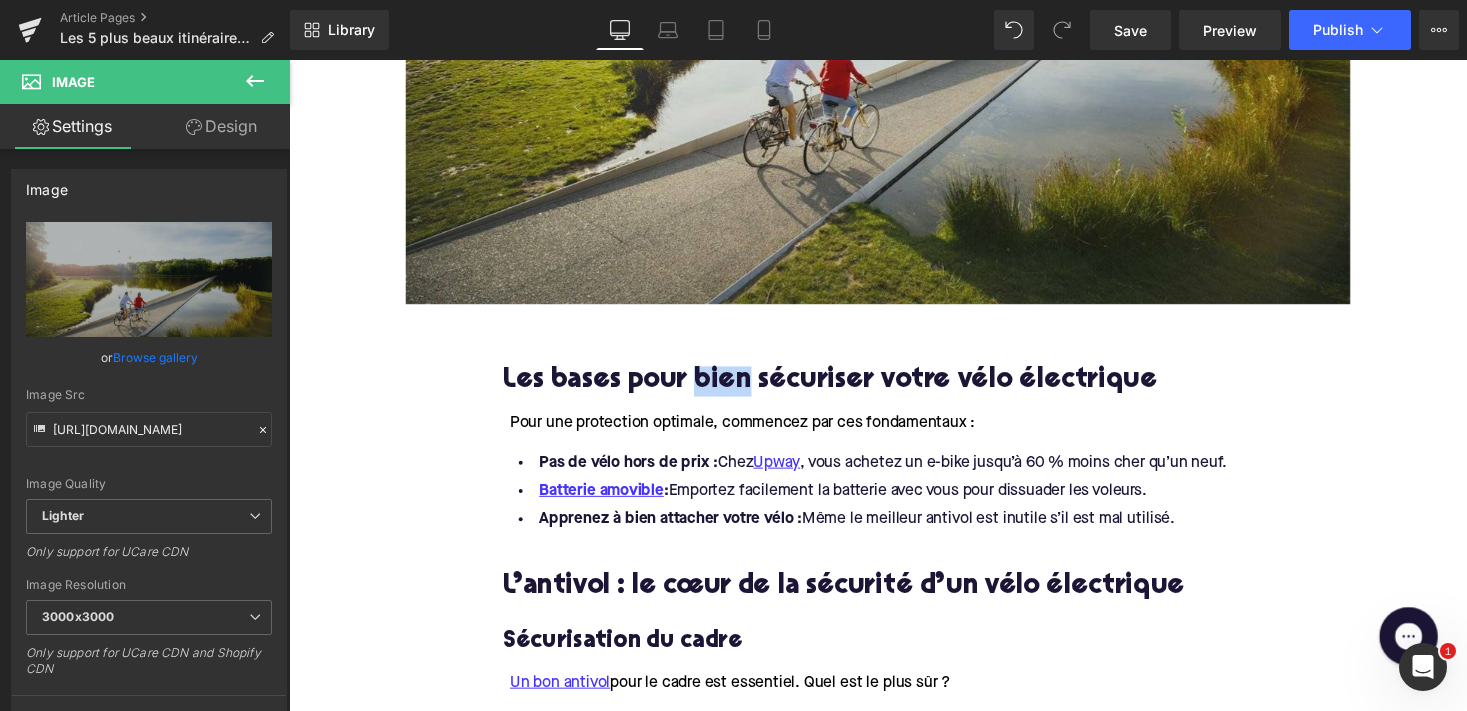 click on "Les bases pour bien sécuriser votre vélo électrique" at bounding box center [894, 390] 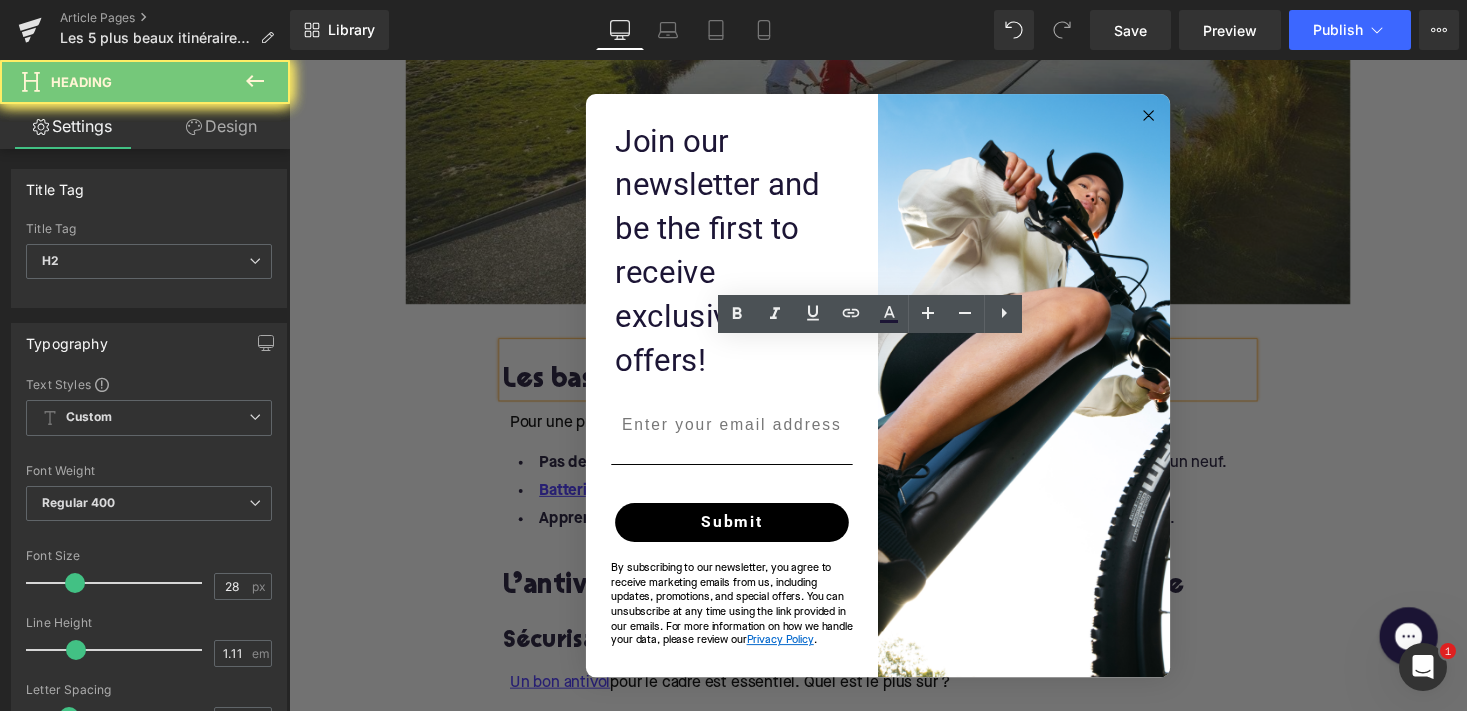click on "Home / Les 5 plus beaux itinéraires à vélo à travers la [GEOGRAPHIC_DATA] Breadcrumbs         Les 5 plus beaux itinéraires à vélo à travers la [GEOGRAPHIC_DATA] Heading         Envie d'une journée pleine d'aventure et d'air frais ? Montez sur votre vélo électrique et partez à la découverte des plus beaux coins de la [GEOGRAPHIC_DATA] ! Dans ce blog, nous vous emmenons le long de quelques-uns des itinéraires cyclables les plus époustouflants du pays. Nous vous expliquons non seulement où aller, mais aussi la difficulté du parcours, la distance à parcourir, ainsi que le type de vélo le mieux adapté à chaque itinéraire. Text Block         Row         Image         Row         Row         Les bases pour bien sécuriser votre vélo électrique Heading         Pour une protection optimale, commencez par ces fondamentaux : Text Block" at bounding box center [894, 1569] 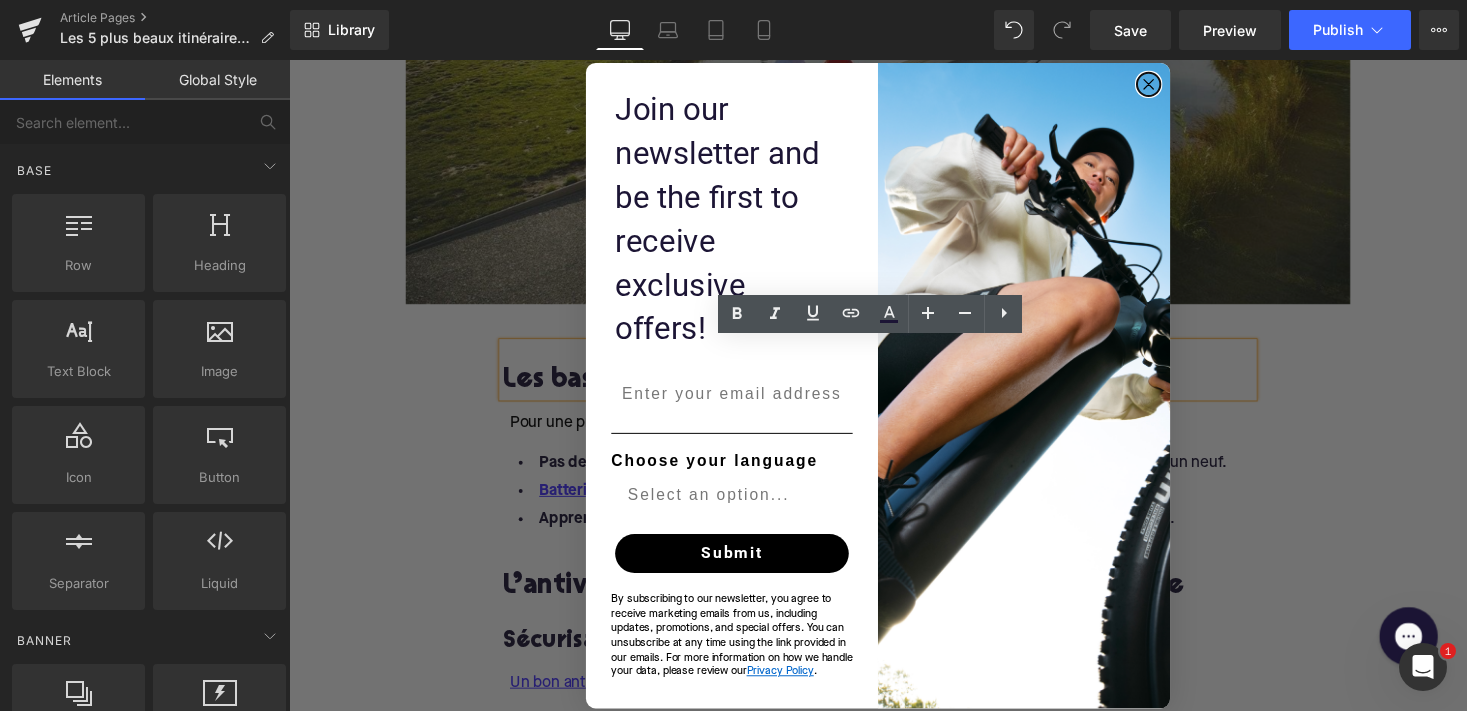 click 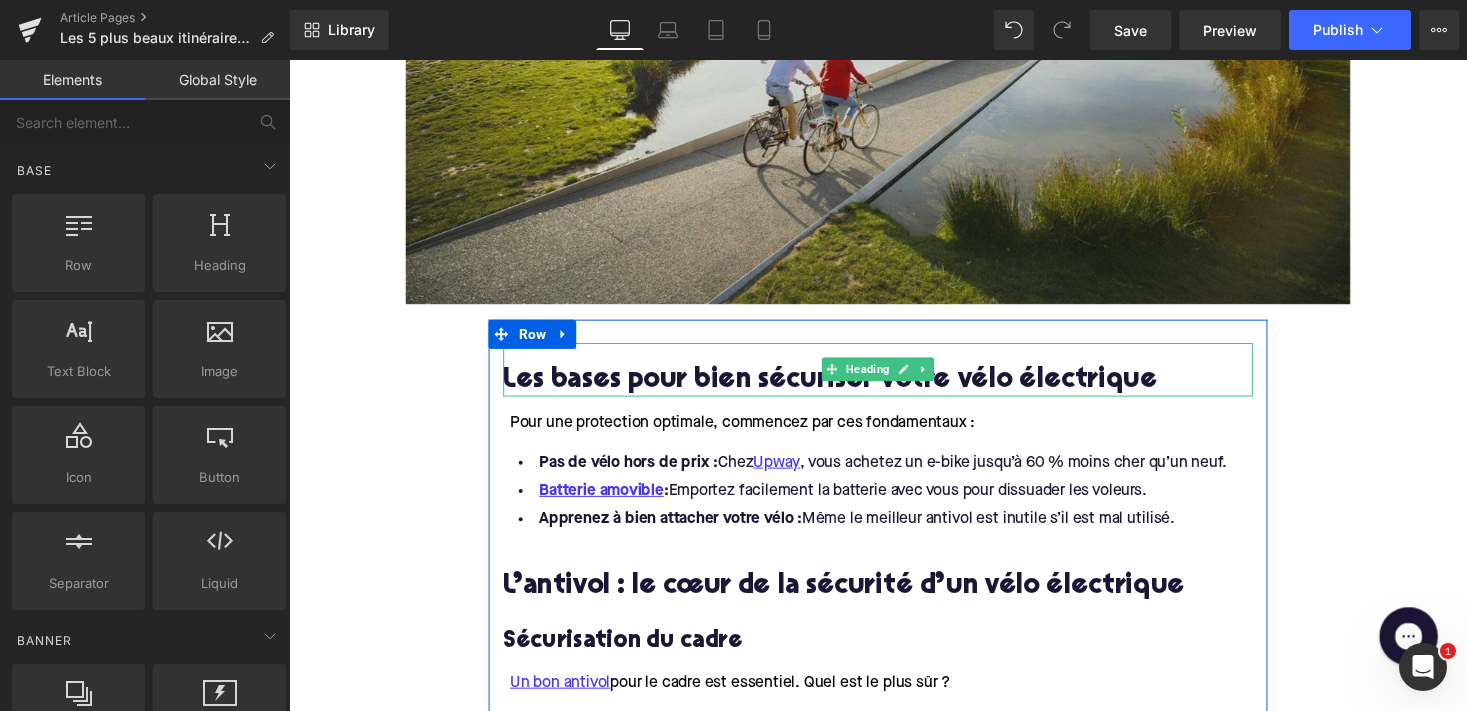 click on "Les bases pour bien sécuriser votre vélo électrique" at bounding box center [894, 390] 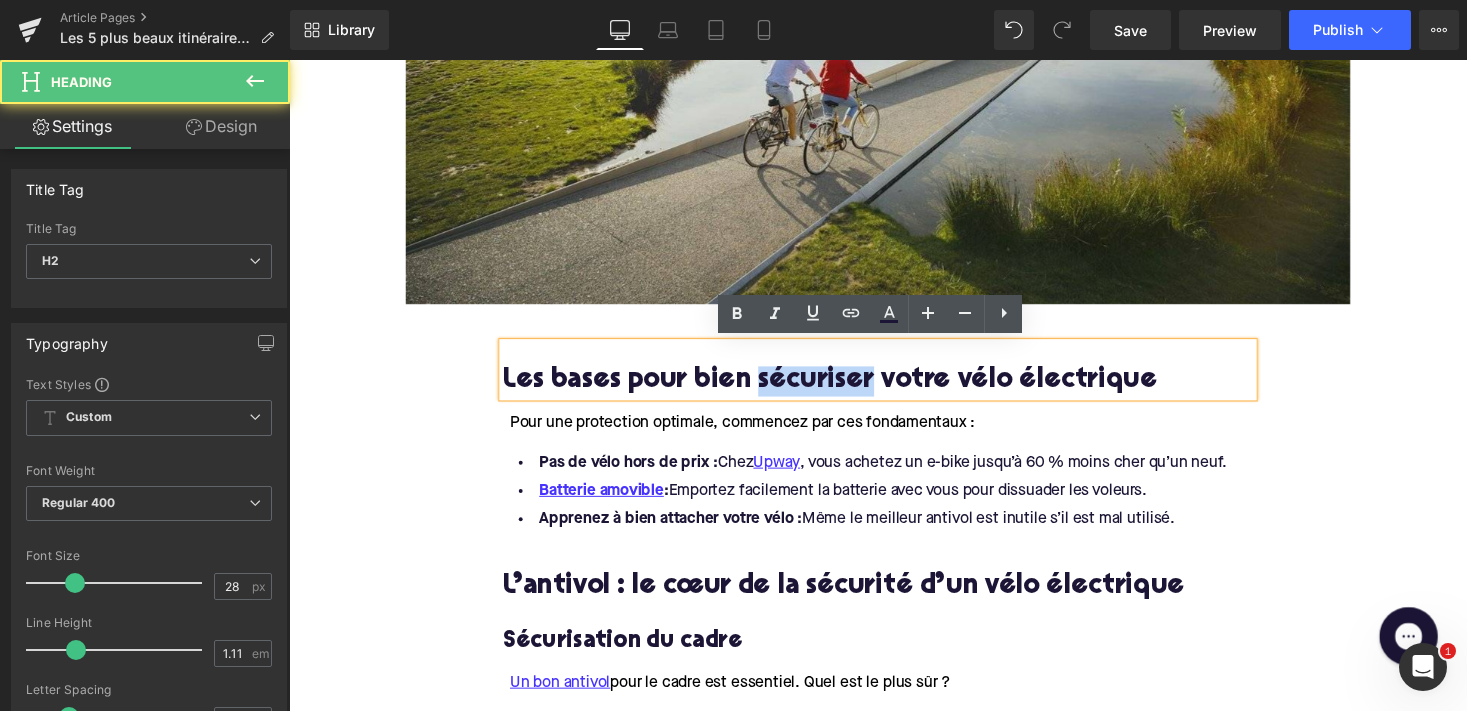 click on "Les bases pour bien sécuriser votre vélo électrique" at bounding box center (894, 390) 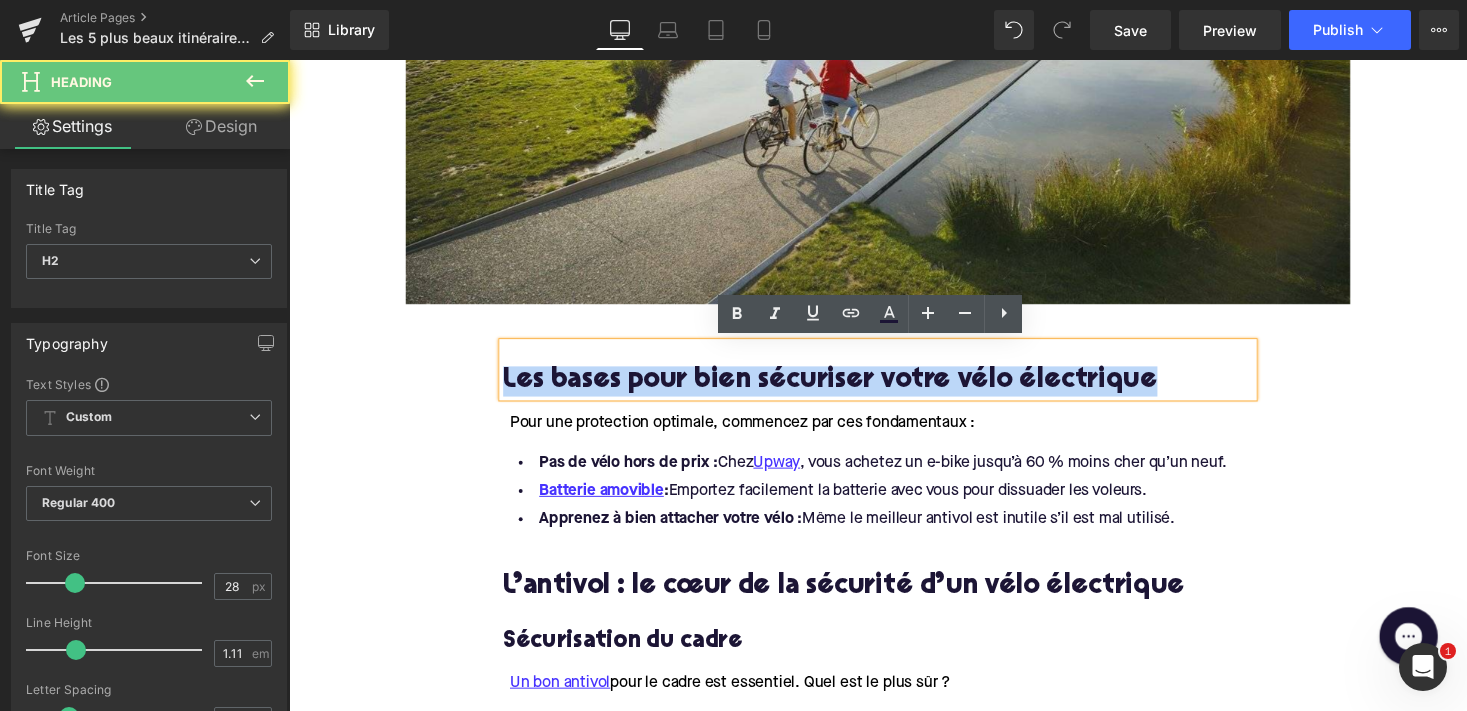 click on "Les bases pour bien sécuriser votre vélo électrique" at bounding box center [894, 390] 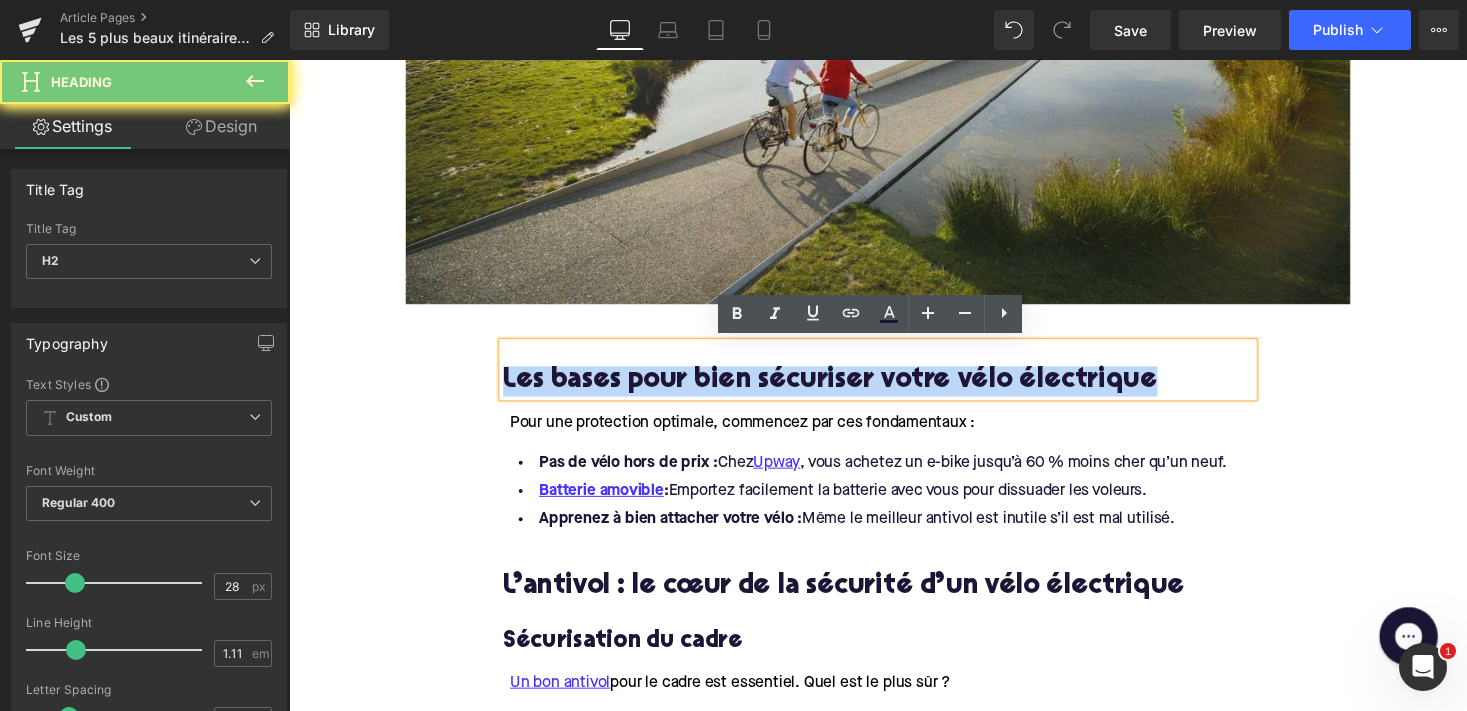 paste 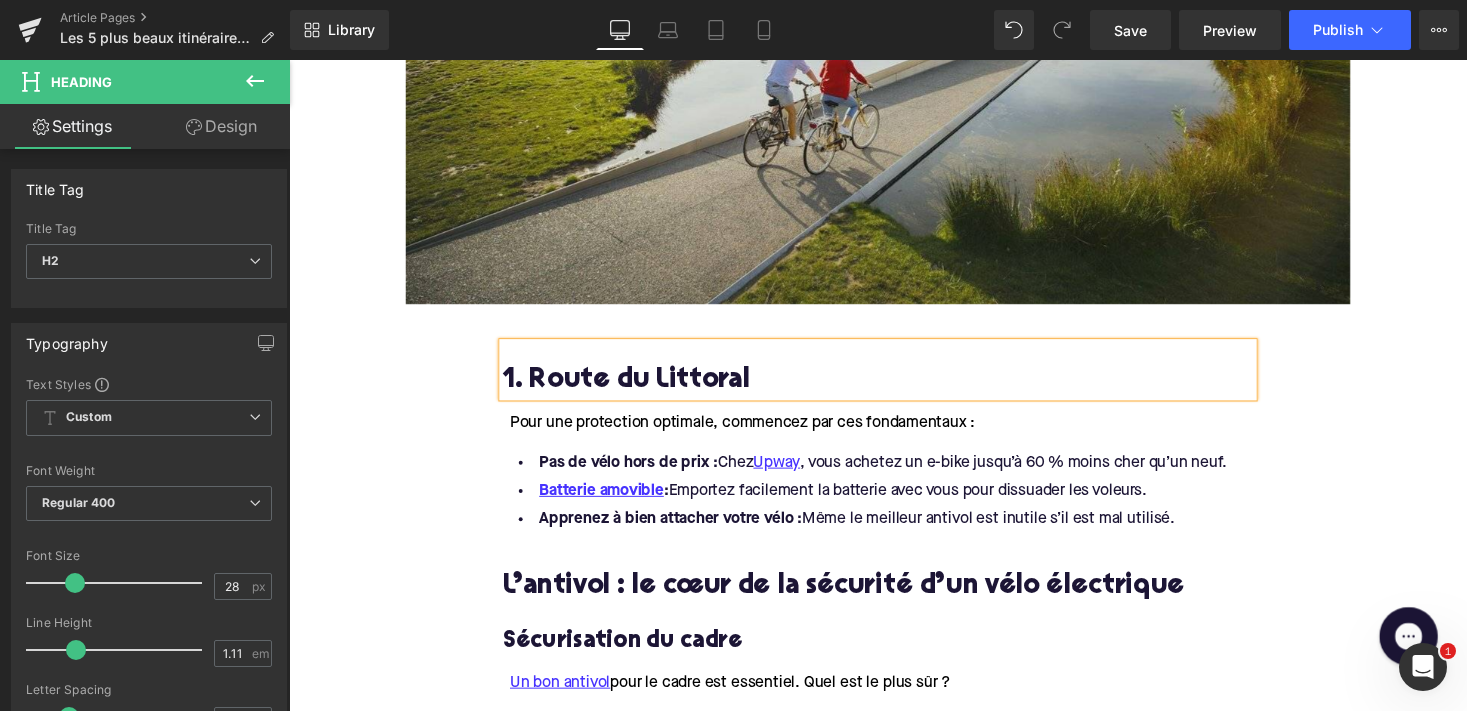 scroll, scrollTop: 1129, scrollLeft: 0, axis: vertical 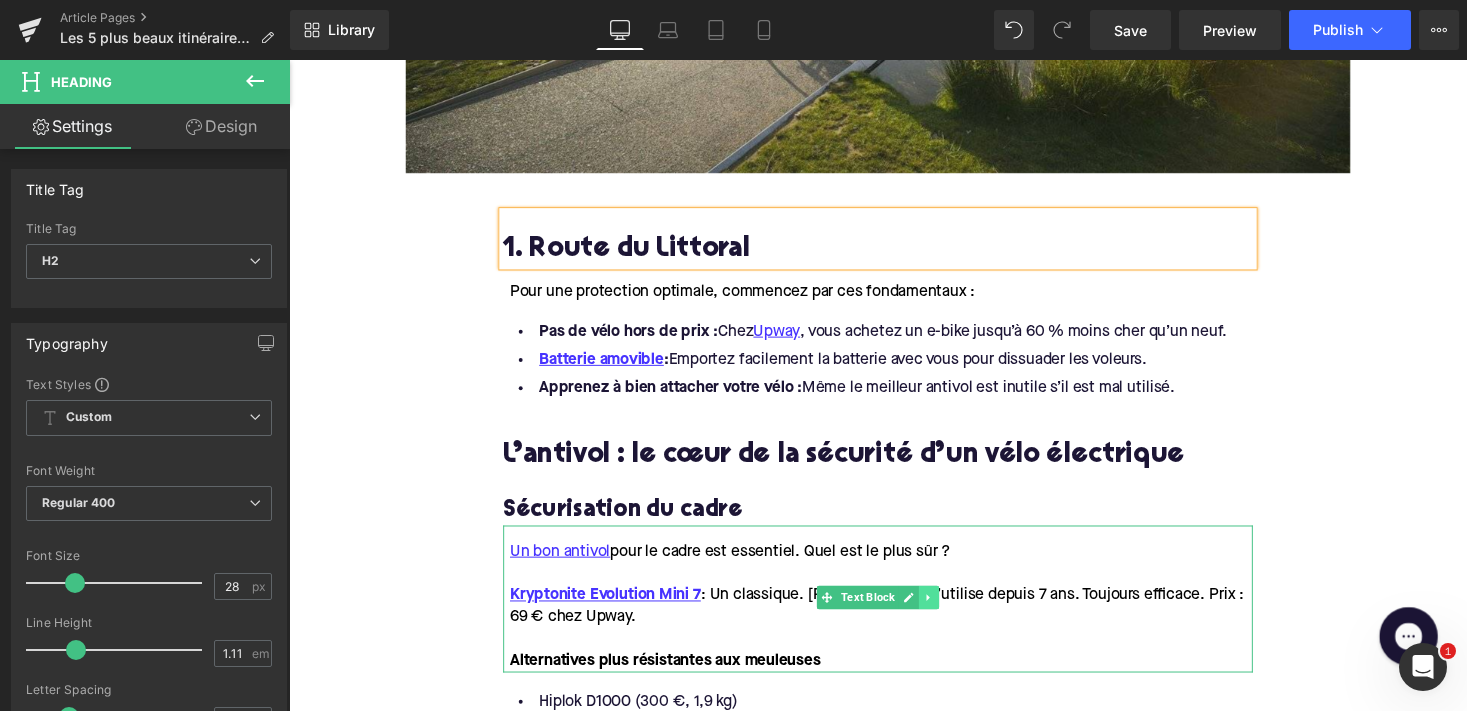 click at bounding box center [946, 612] 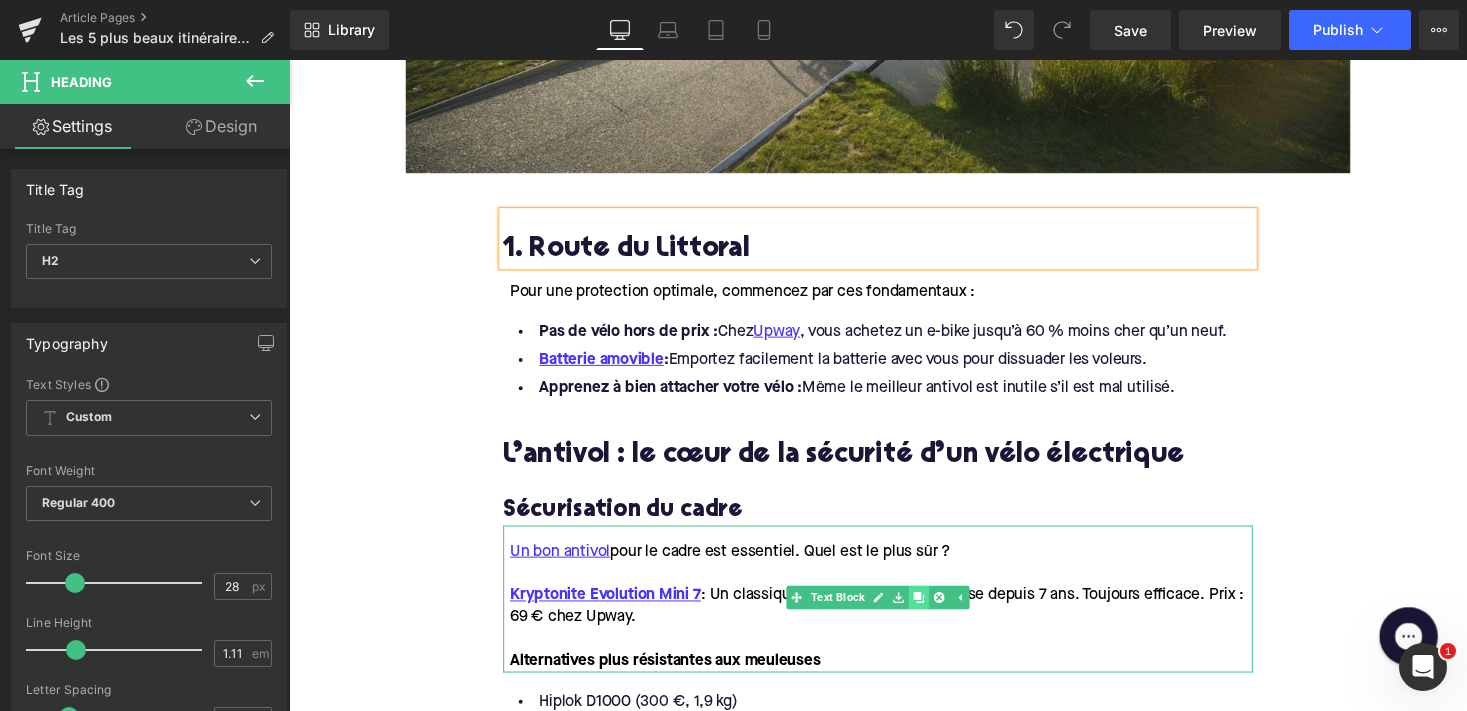 click 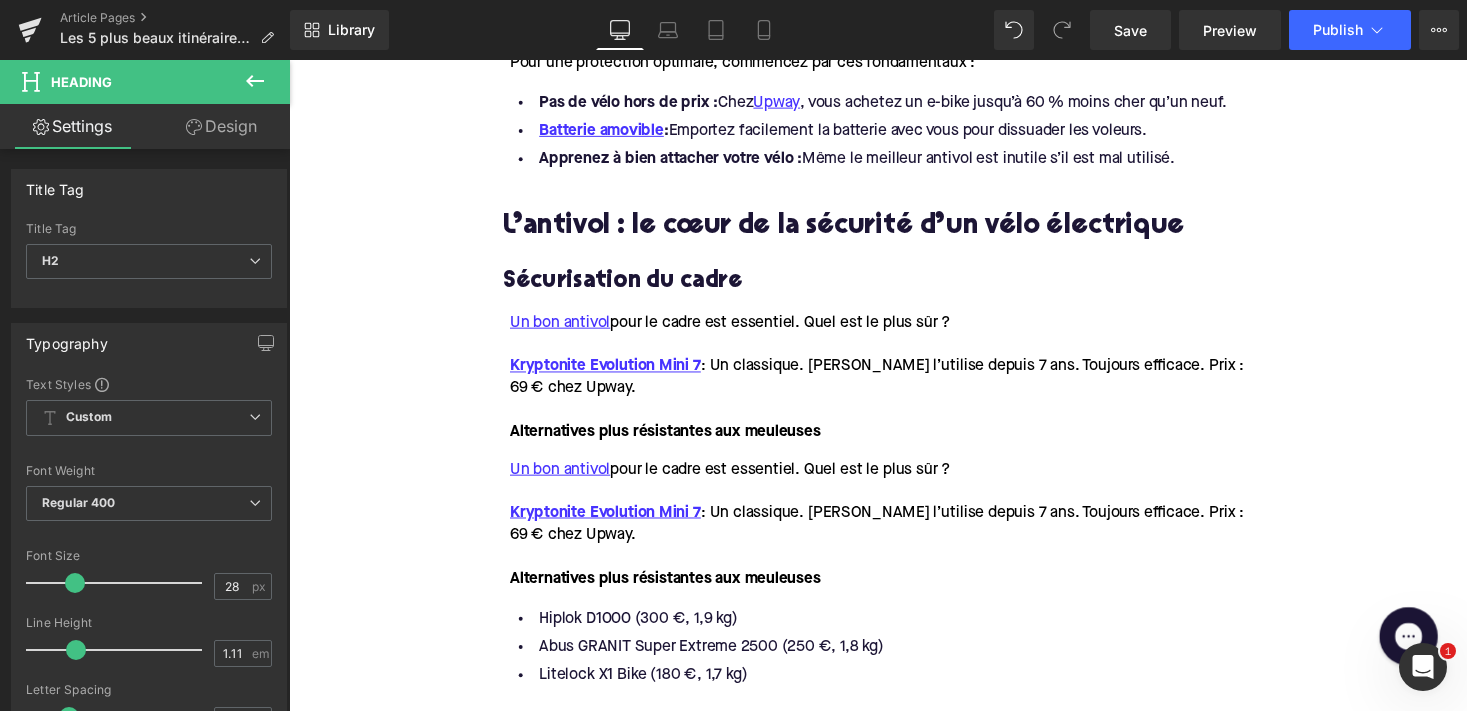 scroll, scrollTop: 1312, scrollLeft: 0, axis: vertical 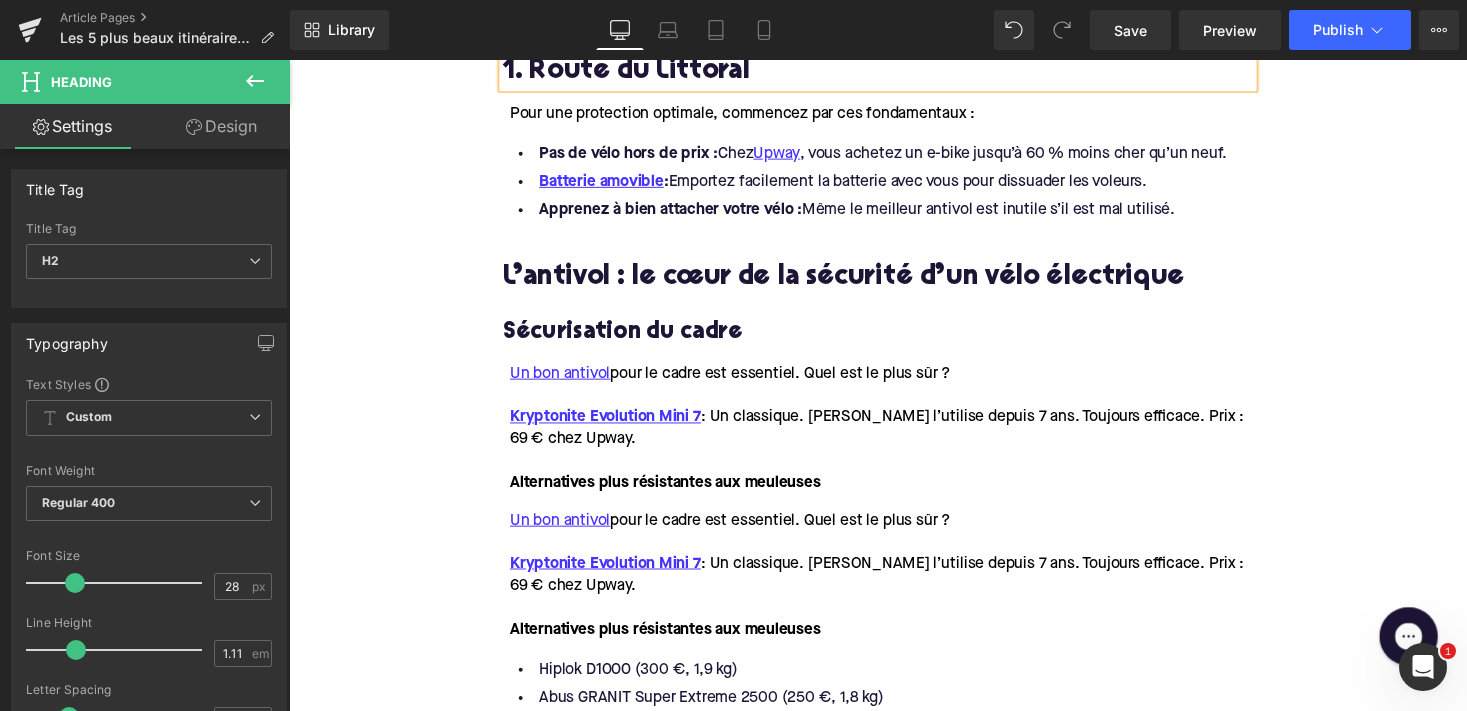 click on "Un bon antivol  pour le cadre est essentiel. Quel est le plus sûr ? Kryptonite Evolution Mini 7  : Un classique. [PERSON_NAME] l’utilise depuis 7 ans. Toujours efficace. Prix : 69 € chez Upway. Alternatives plus résistantes aux meuleuses  Text Block" at bounding box center (894, 430) 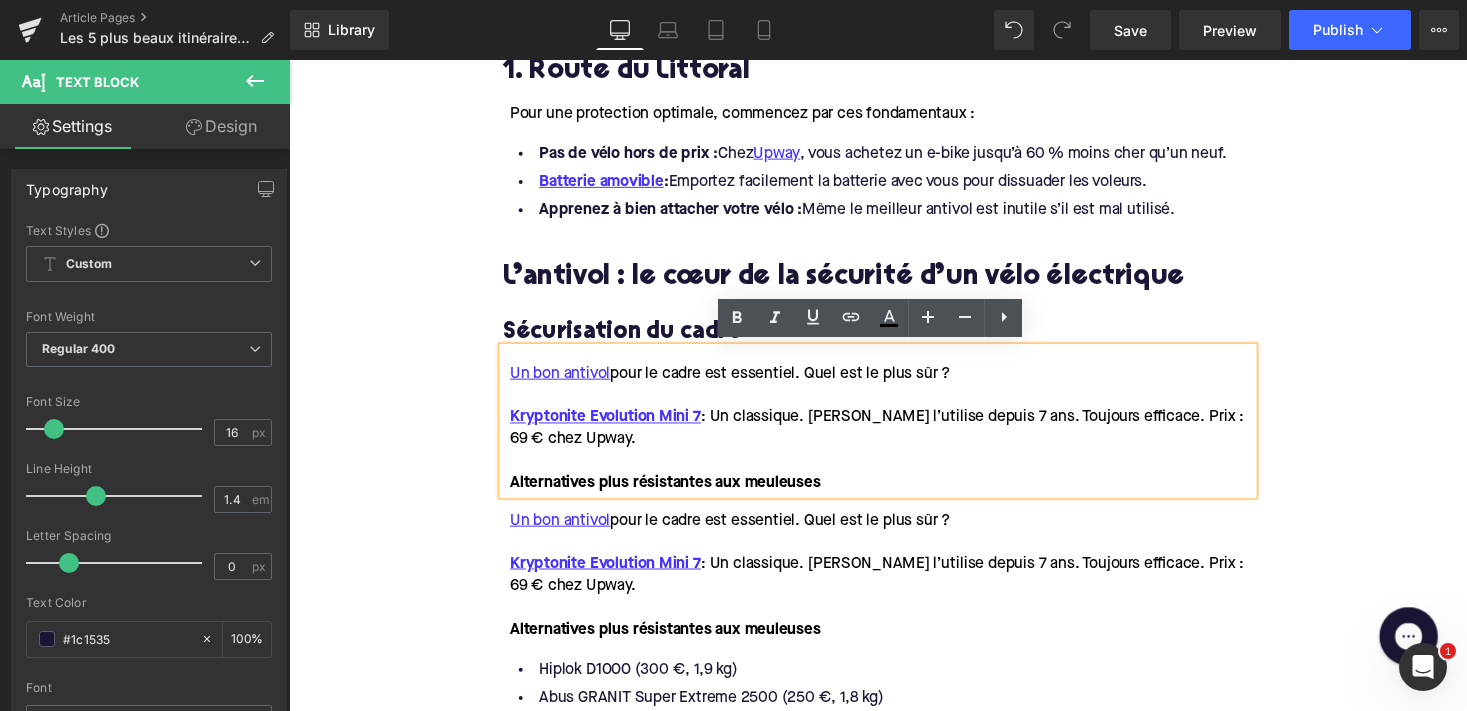 click on "Kryptonite Evolution Mini 7  : Un classique. [PERSON_NAME] l’utilise depuis 7 ans. Toujours efficace. Prix : 69 € chez Upway." at bounding box center [897, 588] 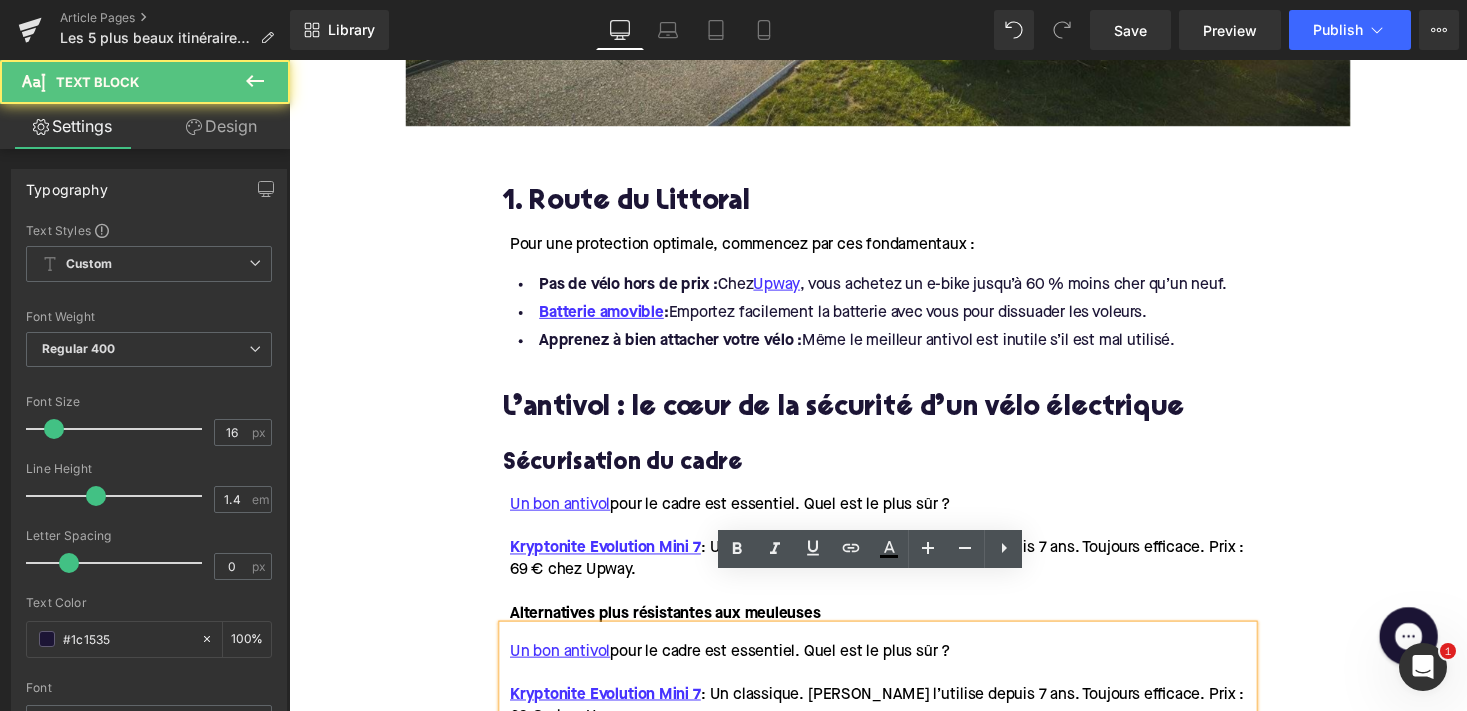 scroll, scrollTop: 1169, scrollLeft: 0, axis: vertical 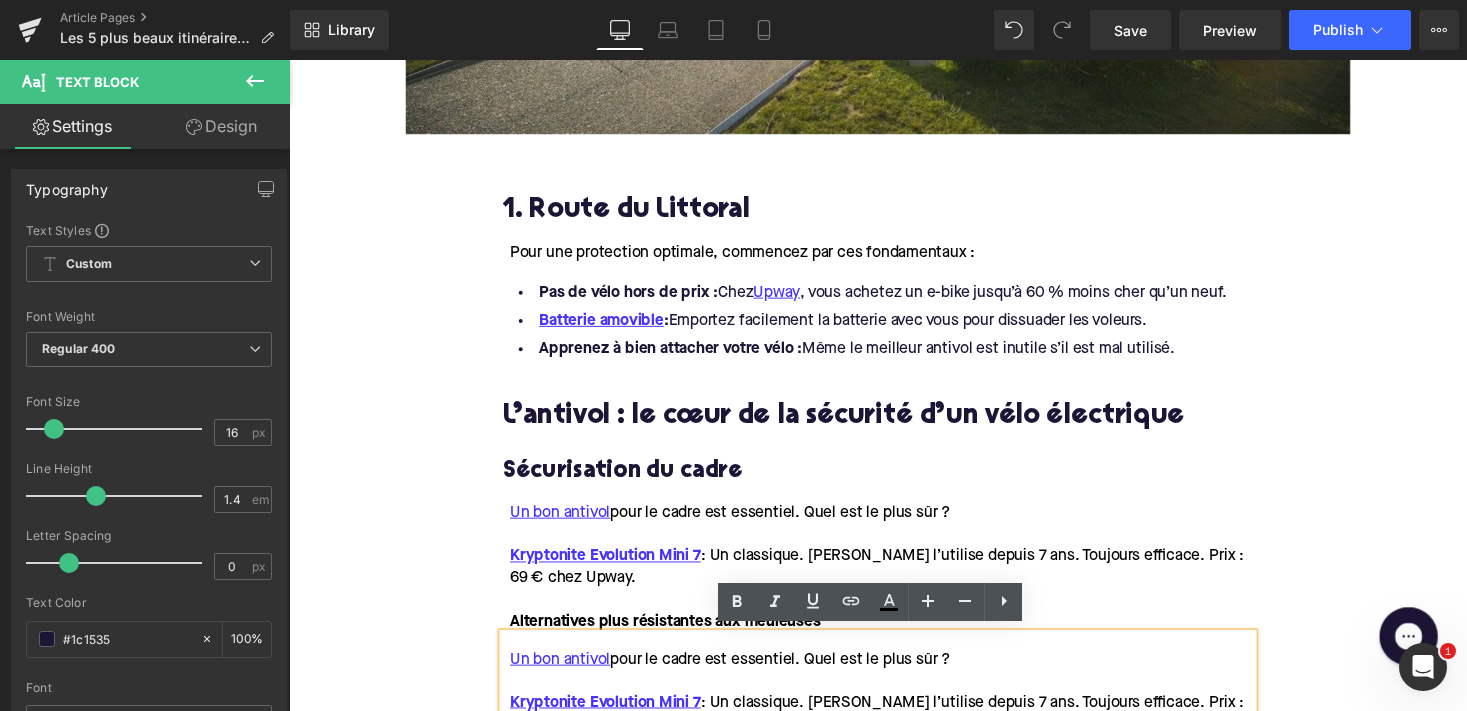 click at bounding box center (846, 416) 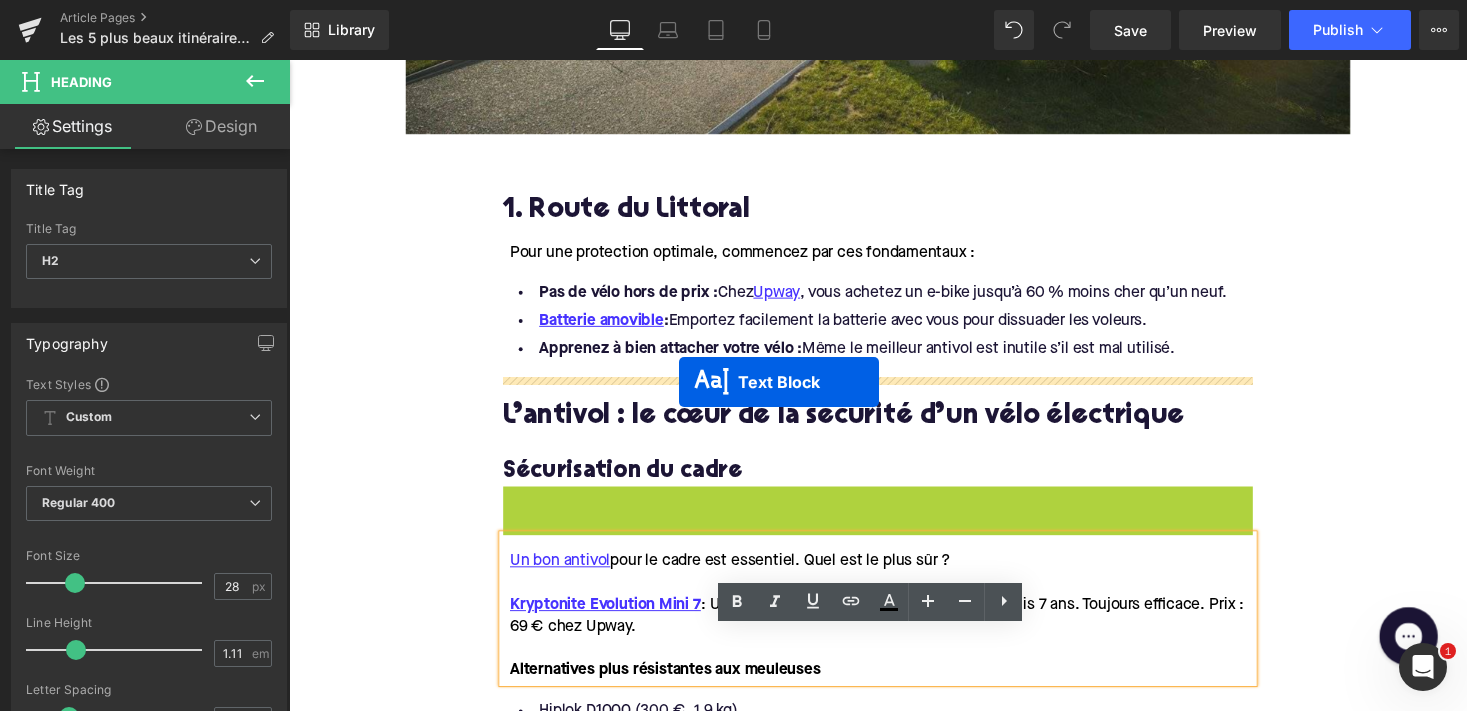 drag, startPoint x: 804, startPoint y: 574, endPoint x: 690, endPoint y: 391, distance: 215.6038 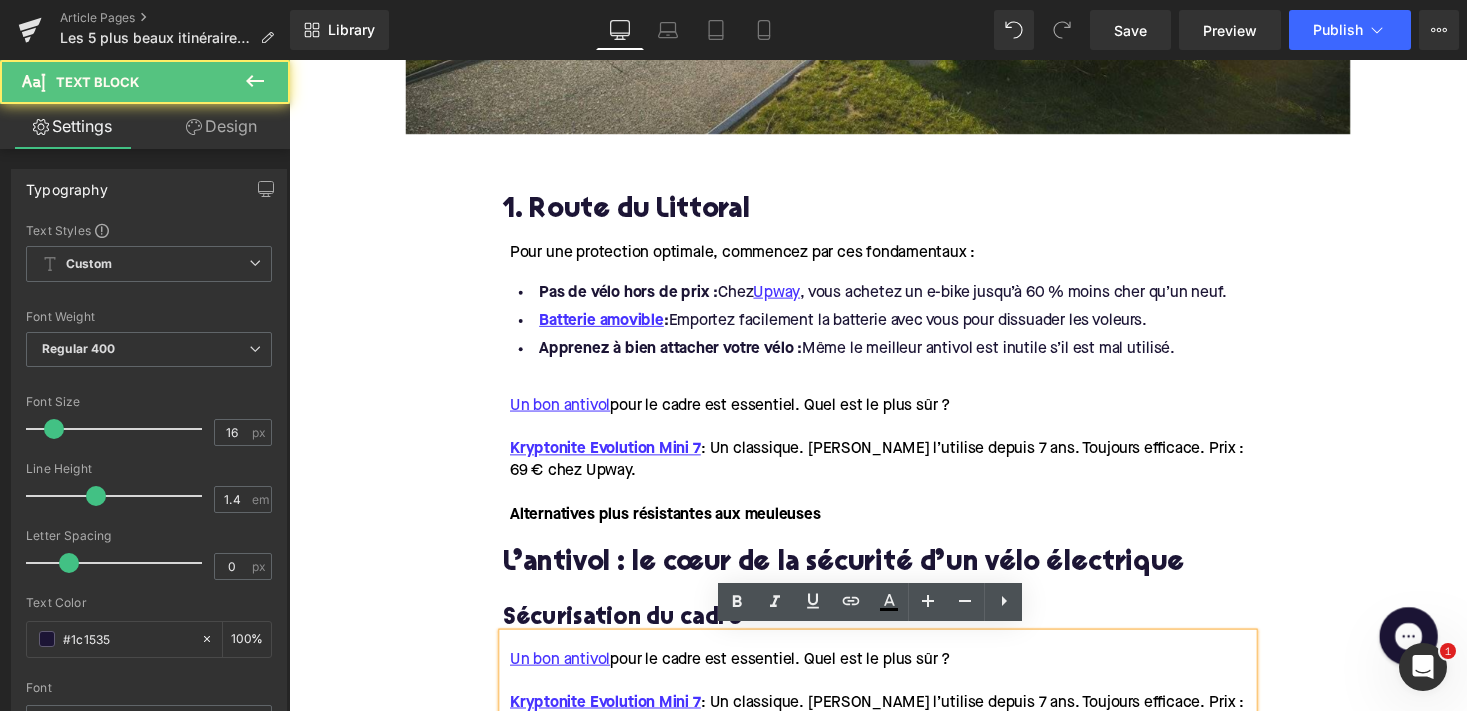 click on "Pas de vélo hors de prix :  Chez  Upway , vous achetez un e-bike jusqu’à 60 % moins cher qu’un neuf." at bounding box center (894, 299) 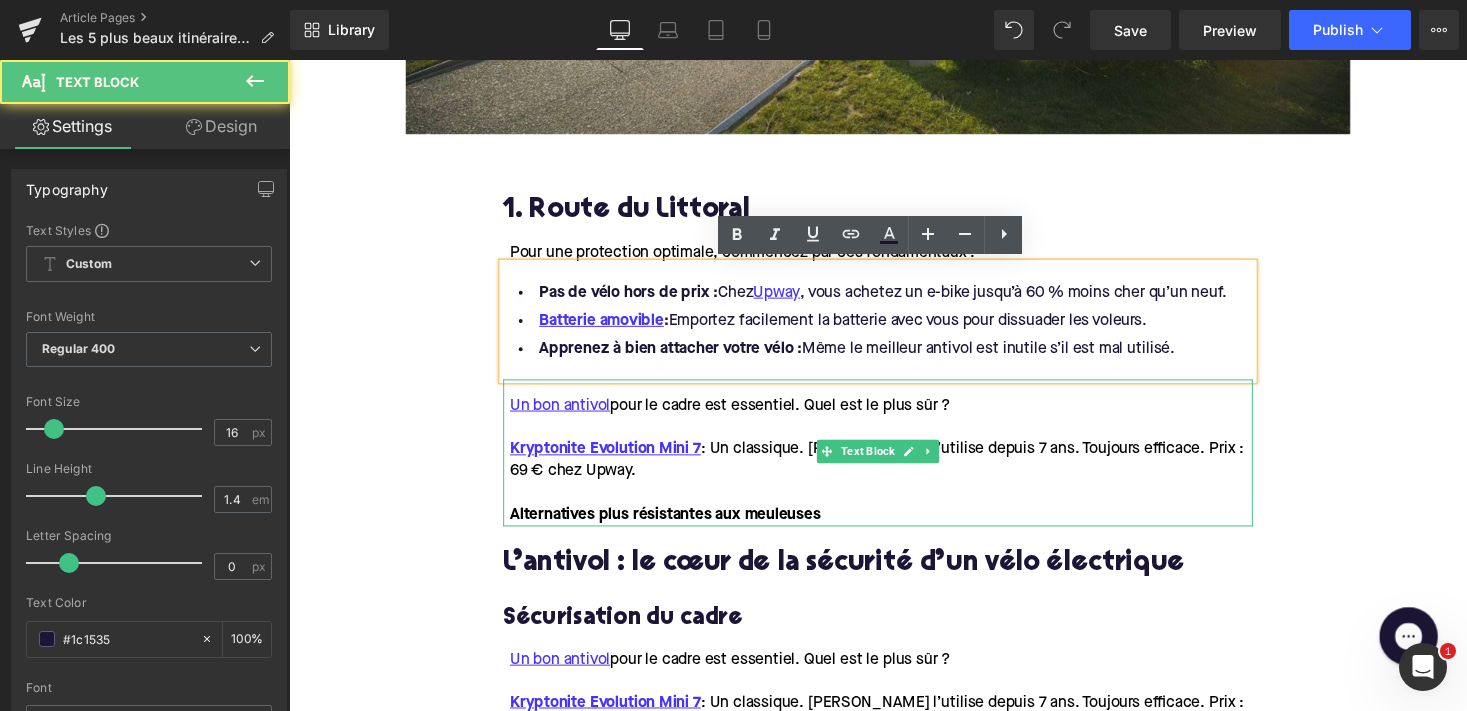 click at bounding box center [897, 505] 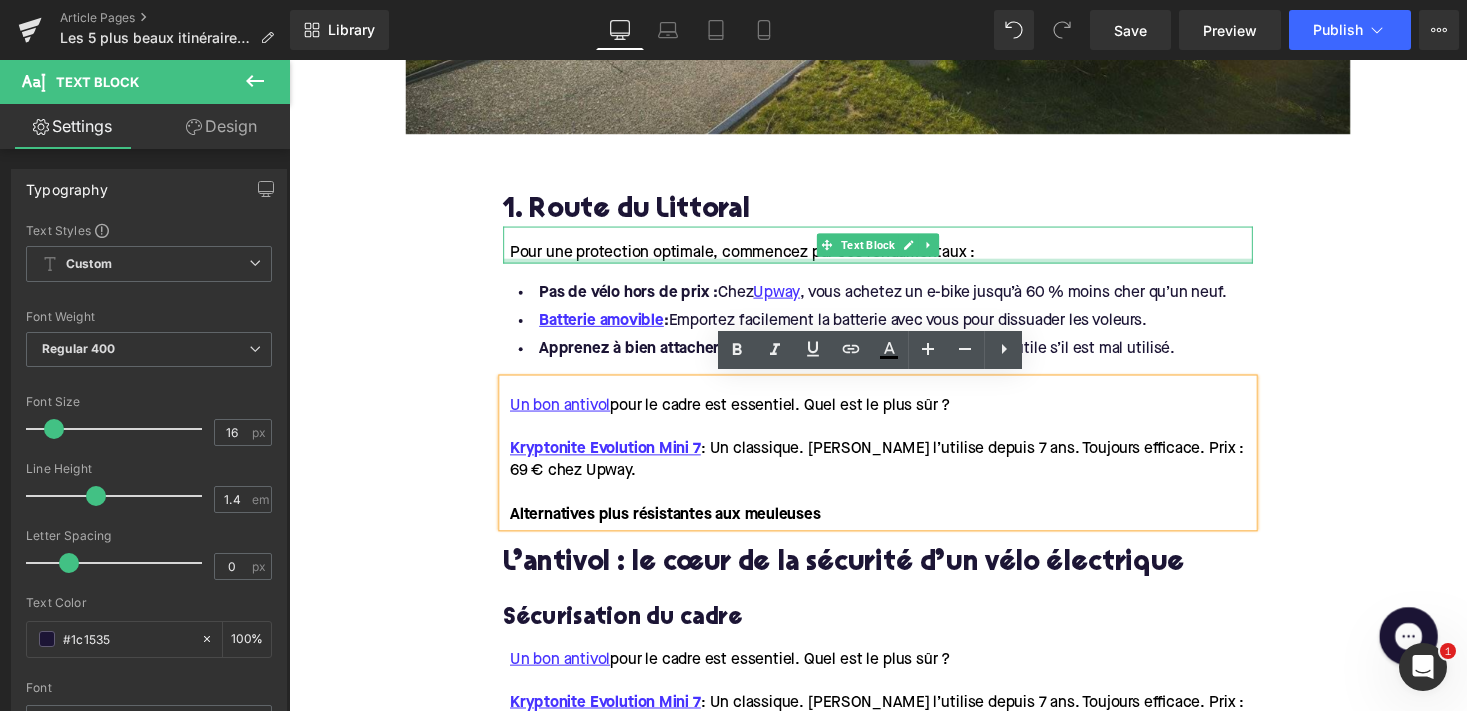 click on "Pour une protection optimale, commencez par ces fondamentaux :" at bounding box center [755, 258] 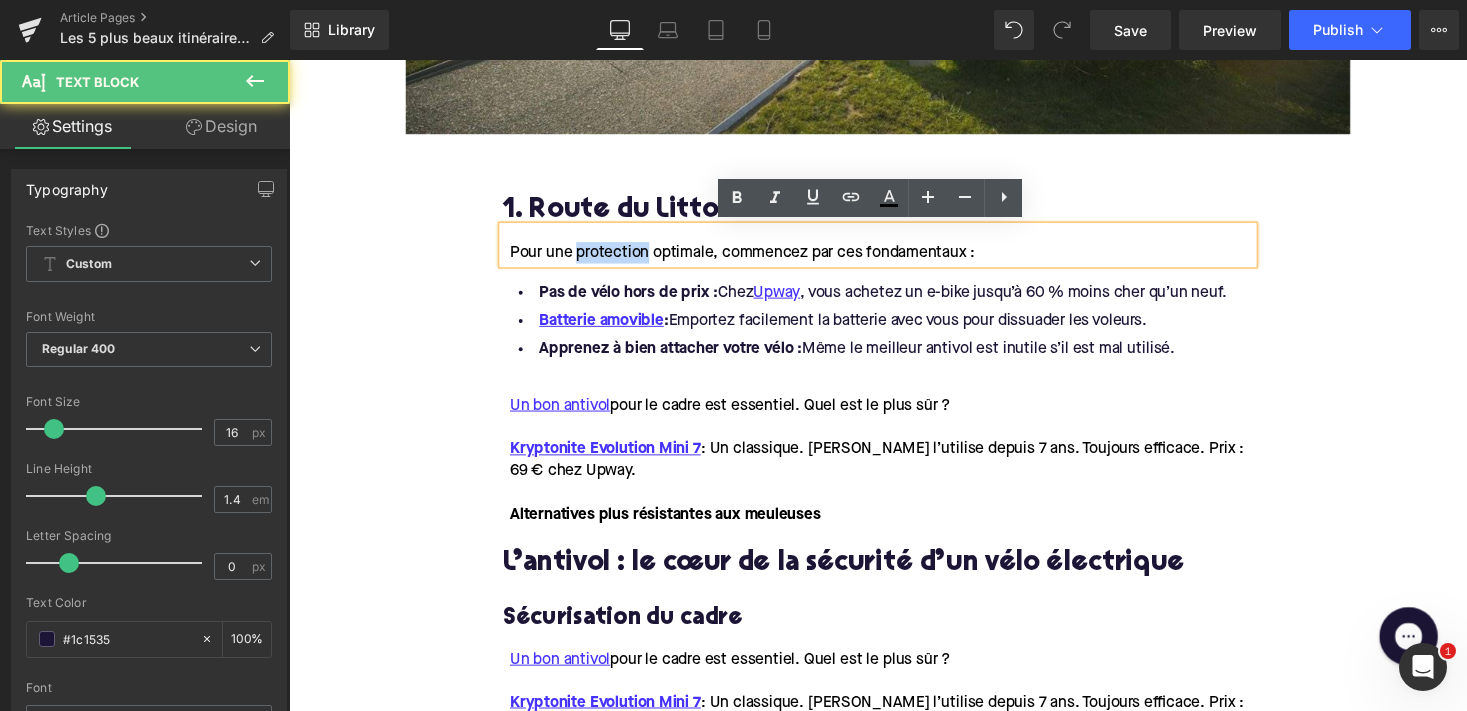 click on "Pour une protection optimale, commencez par ces fondamentaux :" at bounding box center (755, 258) 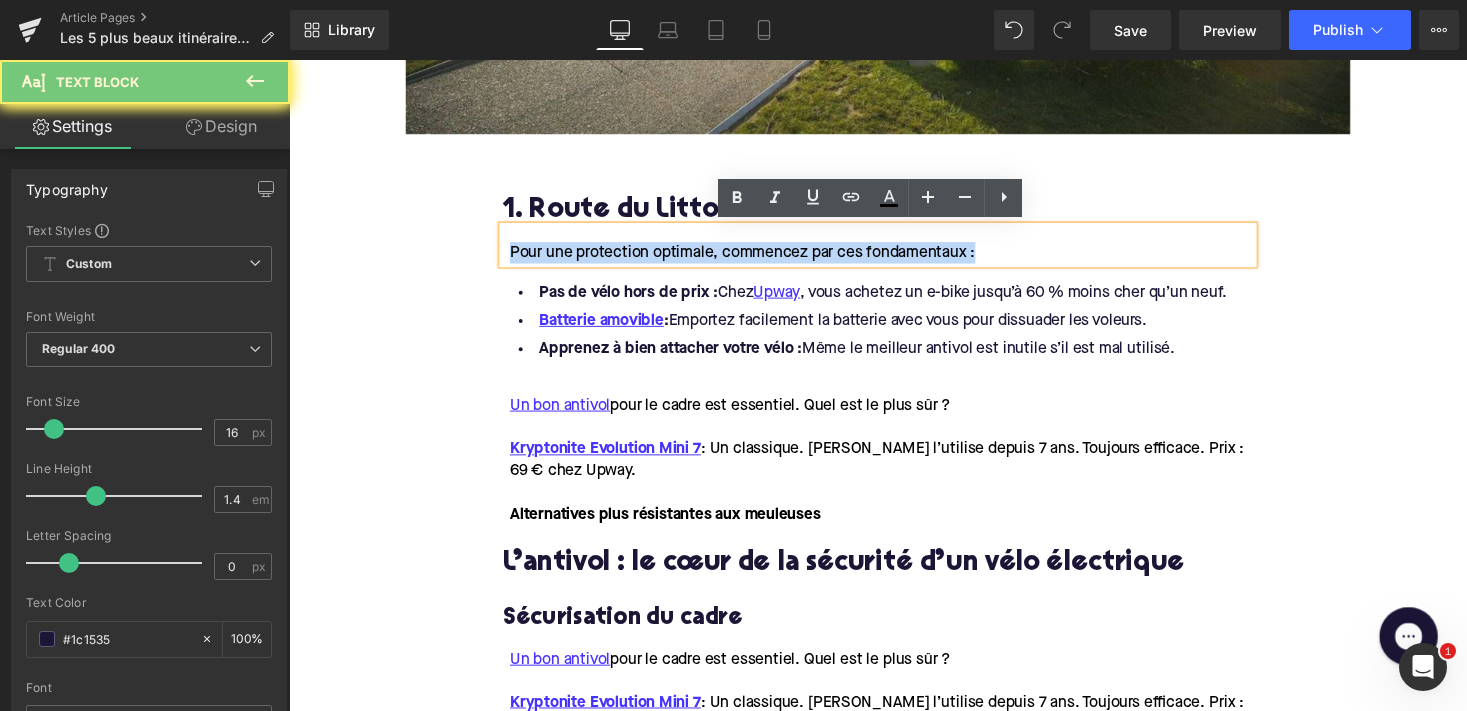 click on "Pour une protection optimale, commencez par ces fondamentaux :" at bounding box center [755, 258] 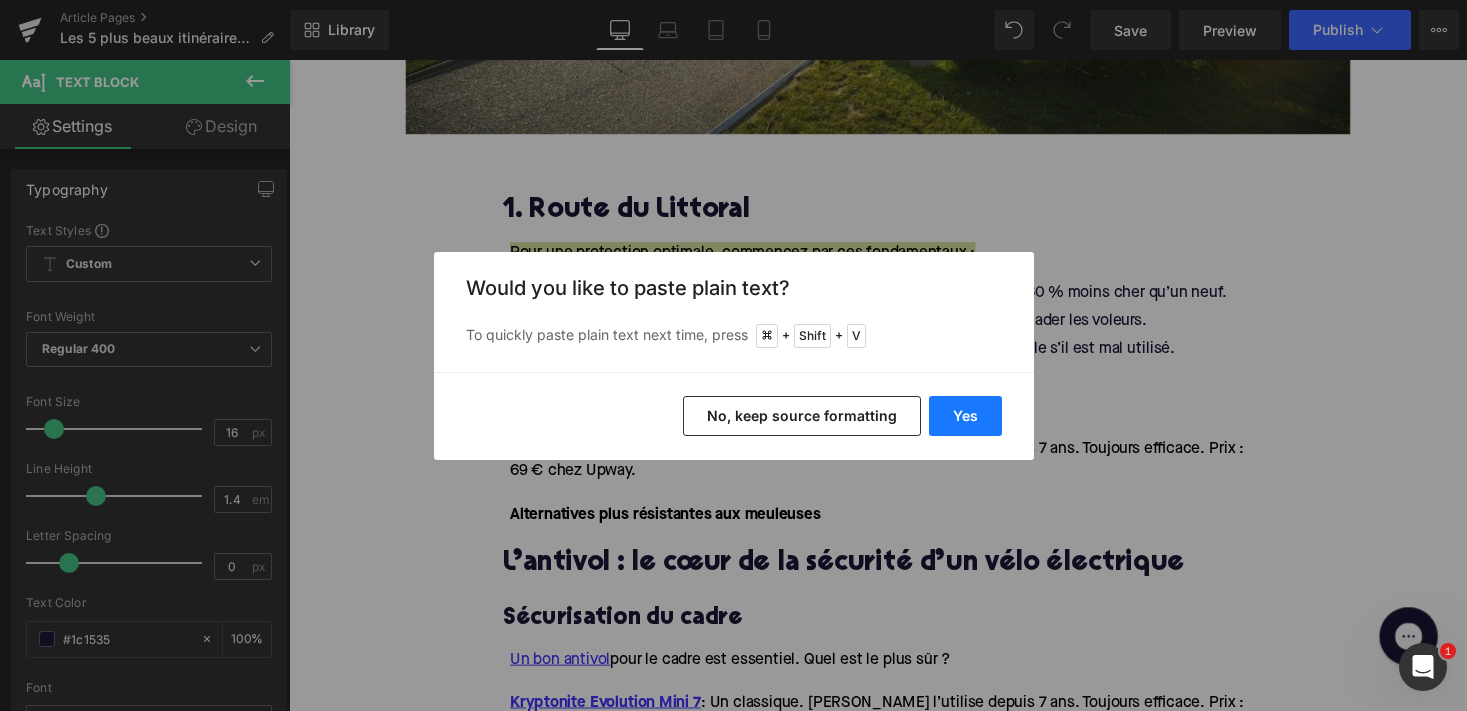 click on "Yes" at bounding box center (965, 416) 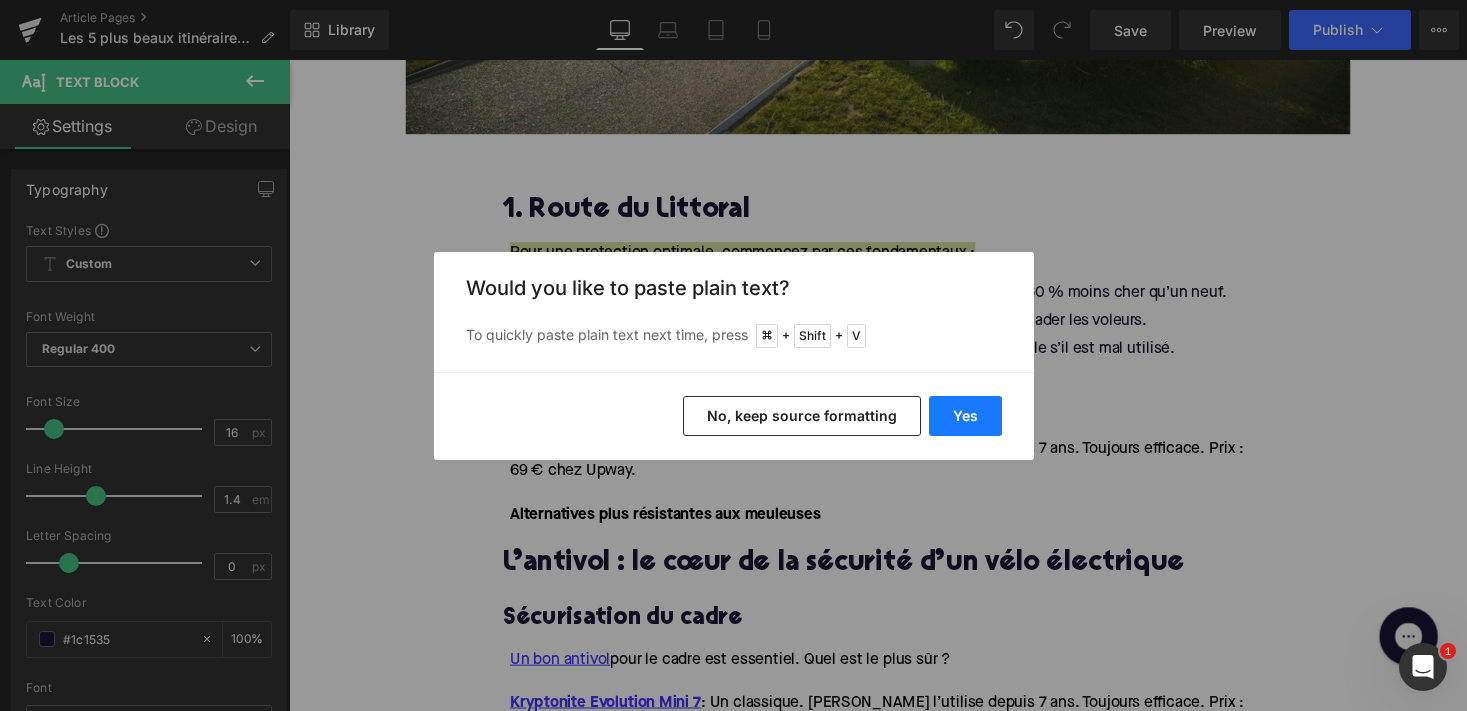 type 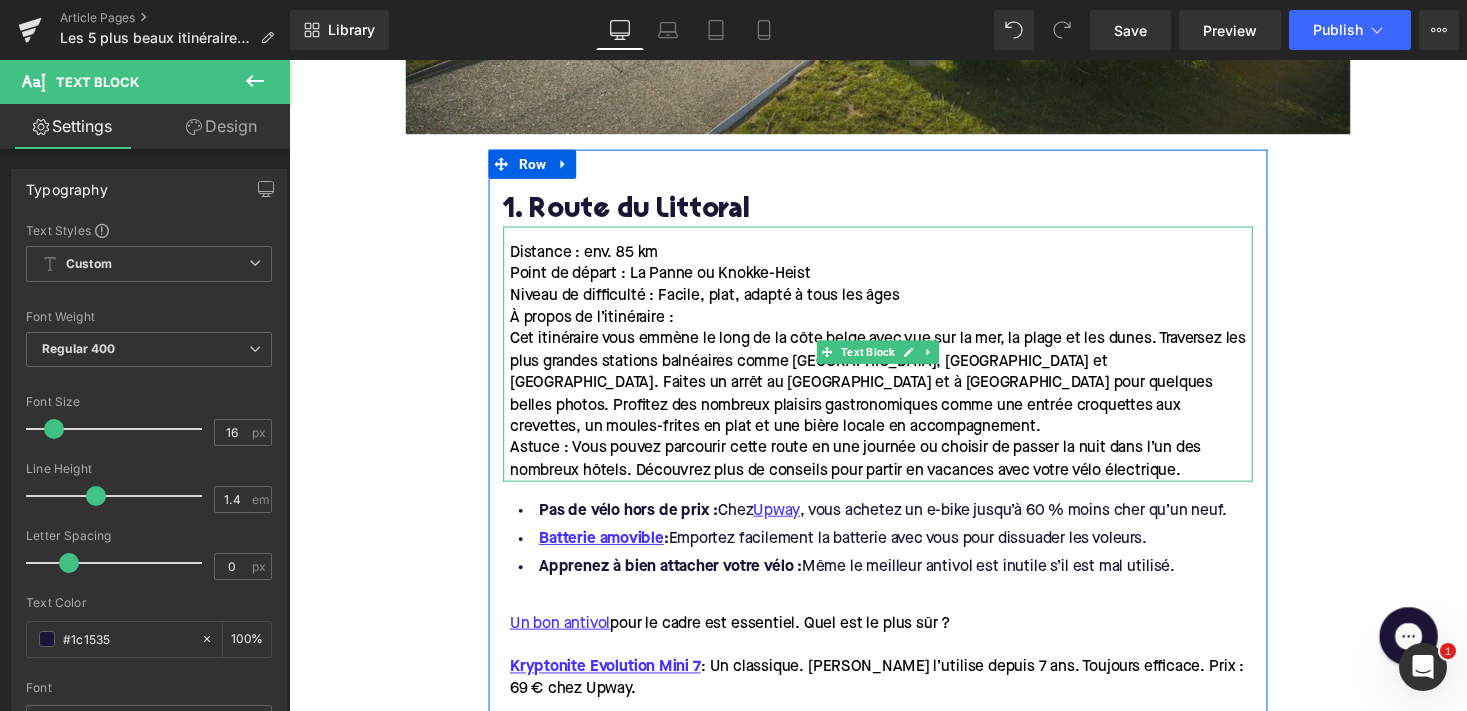 scroll, scrollTop: 1313, scrollLeft: 0, axis: vertical 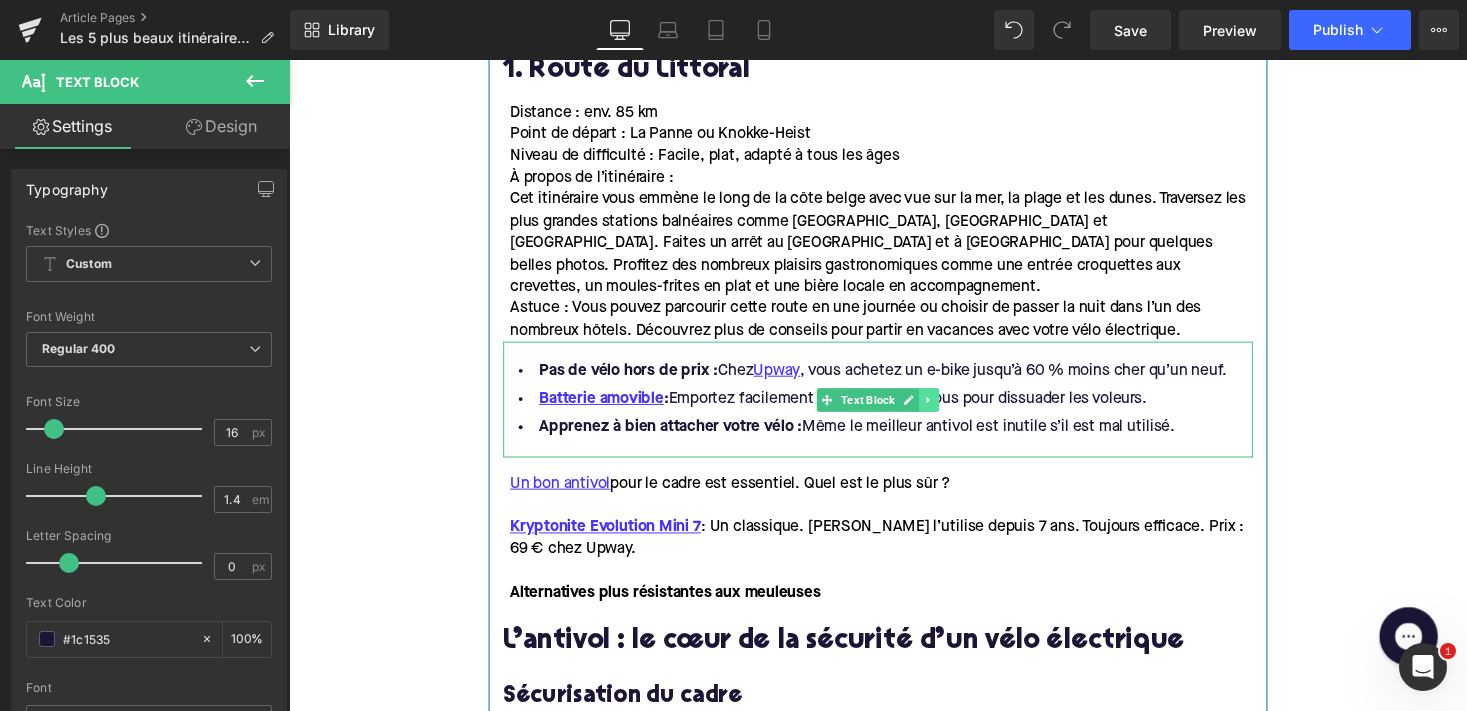 click at bounding box center [946, 409] 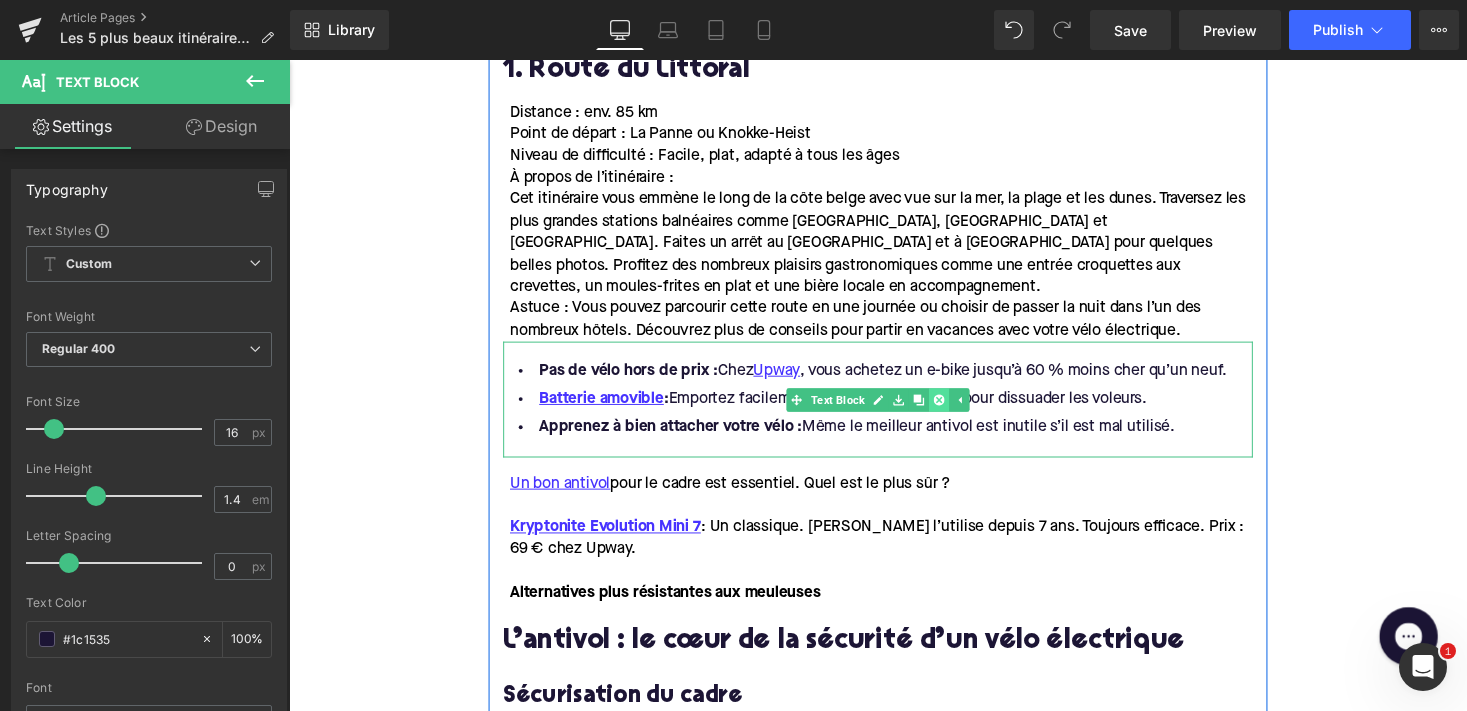 click 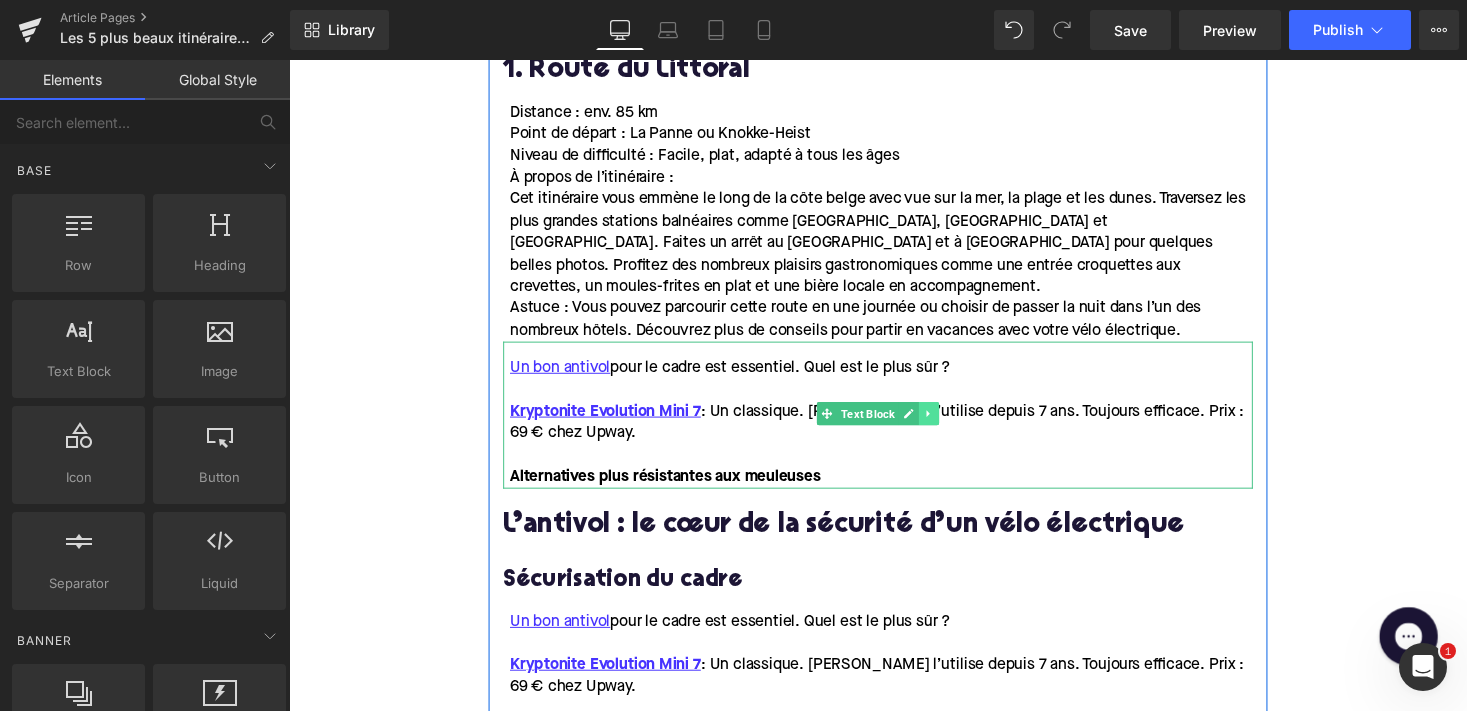click 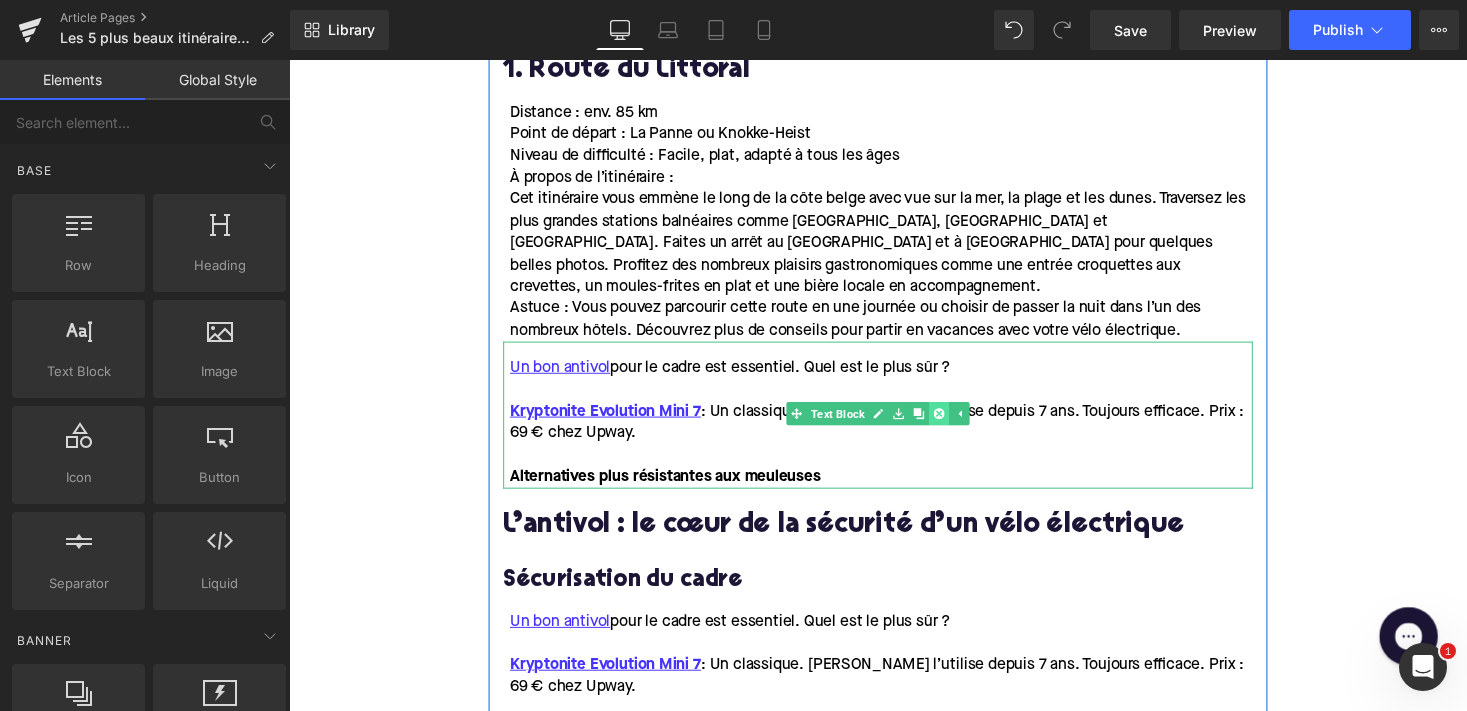 click 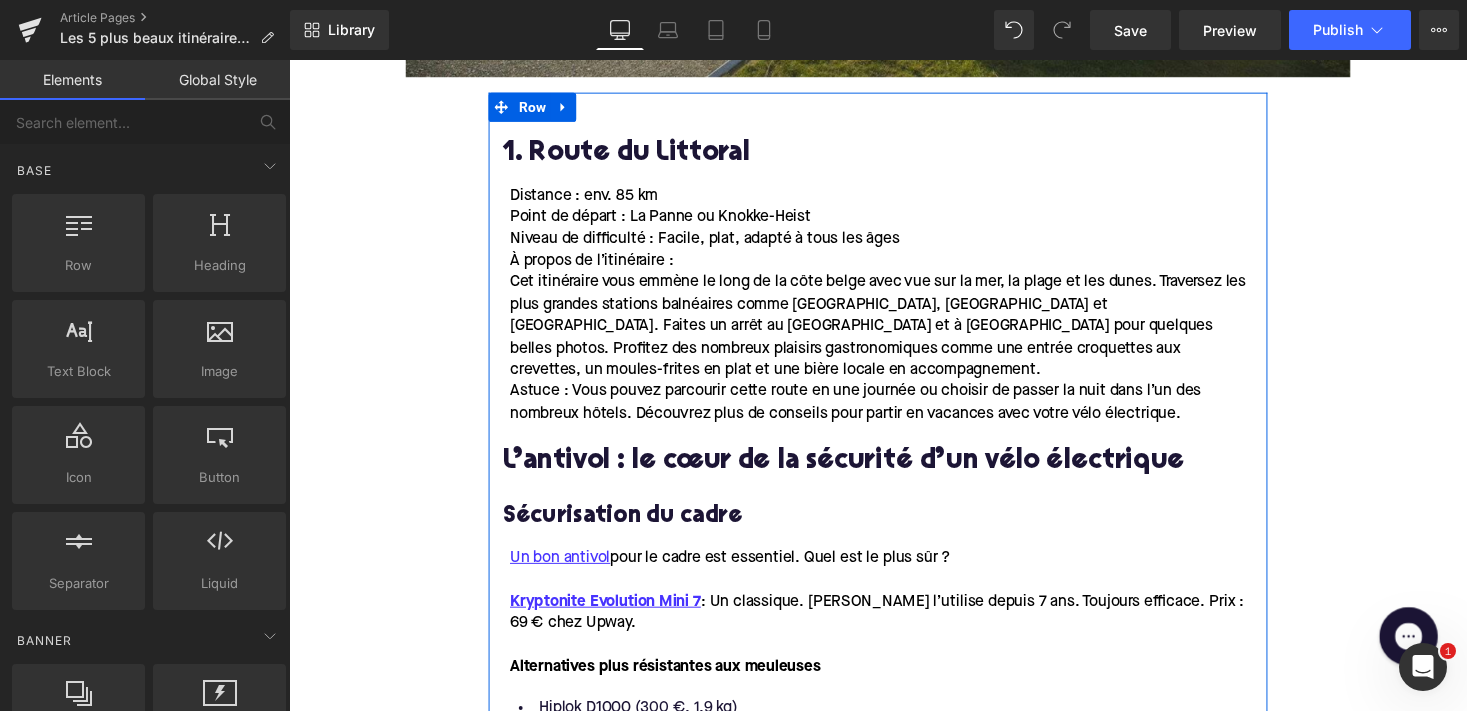 scroll, scrollTop: 1218, scrollLeft: 0, axis: vertical 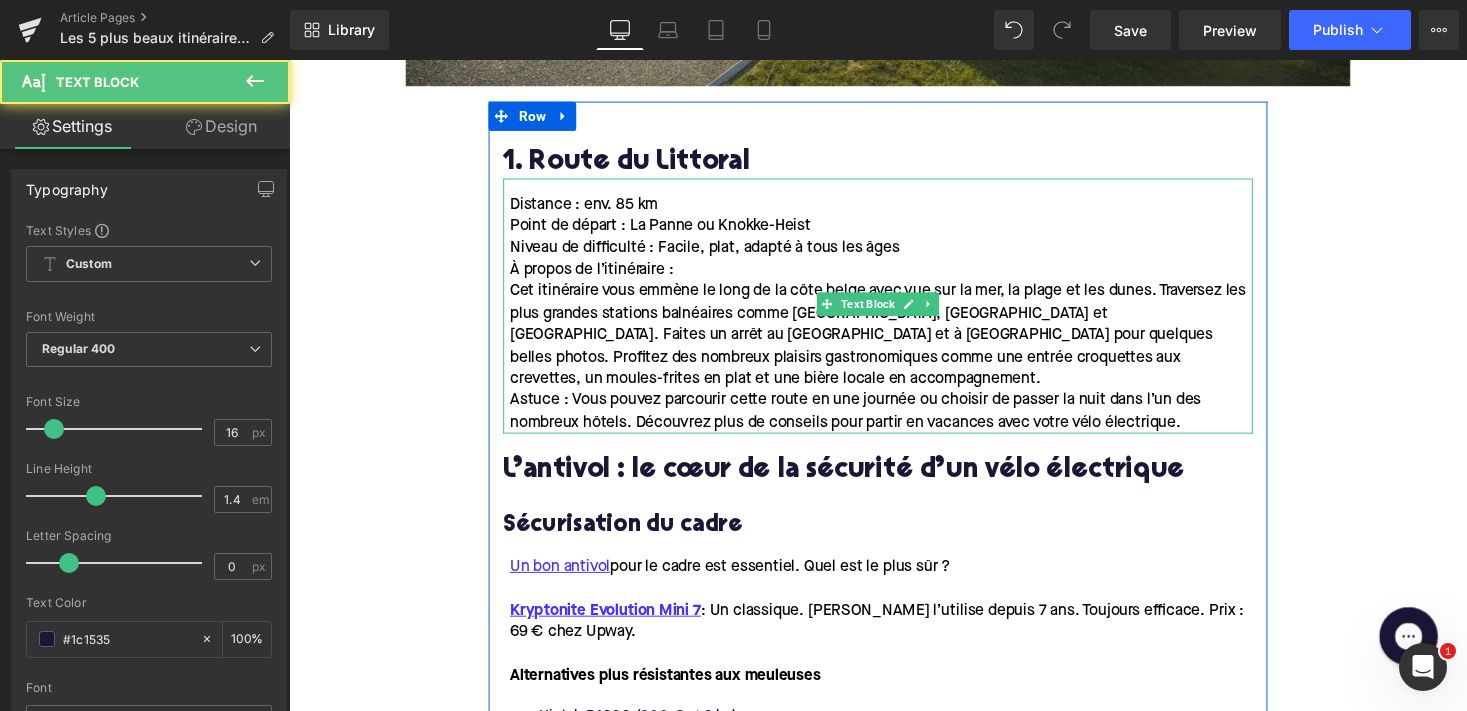 click on "Distance : env. 85 km Point de départ : [GEOGRAPHIC_DATA] ou Knokke-Heist Niveau de difficulté : Facile, plat, adapté à tous les âges À propos de l’itinéraire : Cet itinéraire vous emmène le long de la côte belge avec vue sur la mer, la plage et les dunes. Traversez les plus grandes stations balnéaires comme [GEOGRAPHIC_DATA], [GEOGRAPHIC_DATA] et [GEOGRAPHIC_DATA]. Faites un arrêt au [GEOGRAPHIC_DATA] et à [GEOGRAPHIC_DATA] pour quelques belles photos. Profitez des nombreux plaisirs gastronomiques comme une entrée croquettes aux crevettes, un moules-frites en plat et une bière locale en accompagnement.  Astuce : Vous pouvez parcourir cette route en une journée ou choisir de passer la nuit dans l’un des nombreux hôtels. Découvrez plus de conseils pour partir en vacances avec votre vélo électrique." at bounding box center (894, 313) 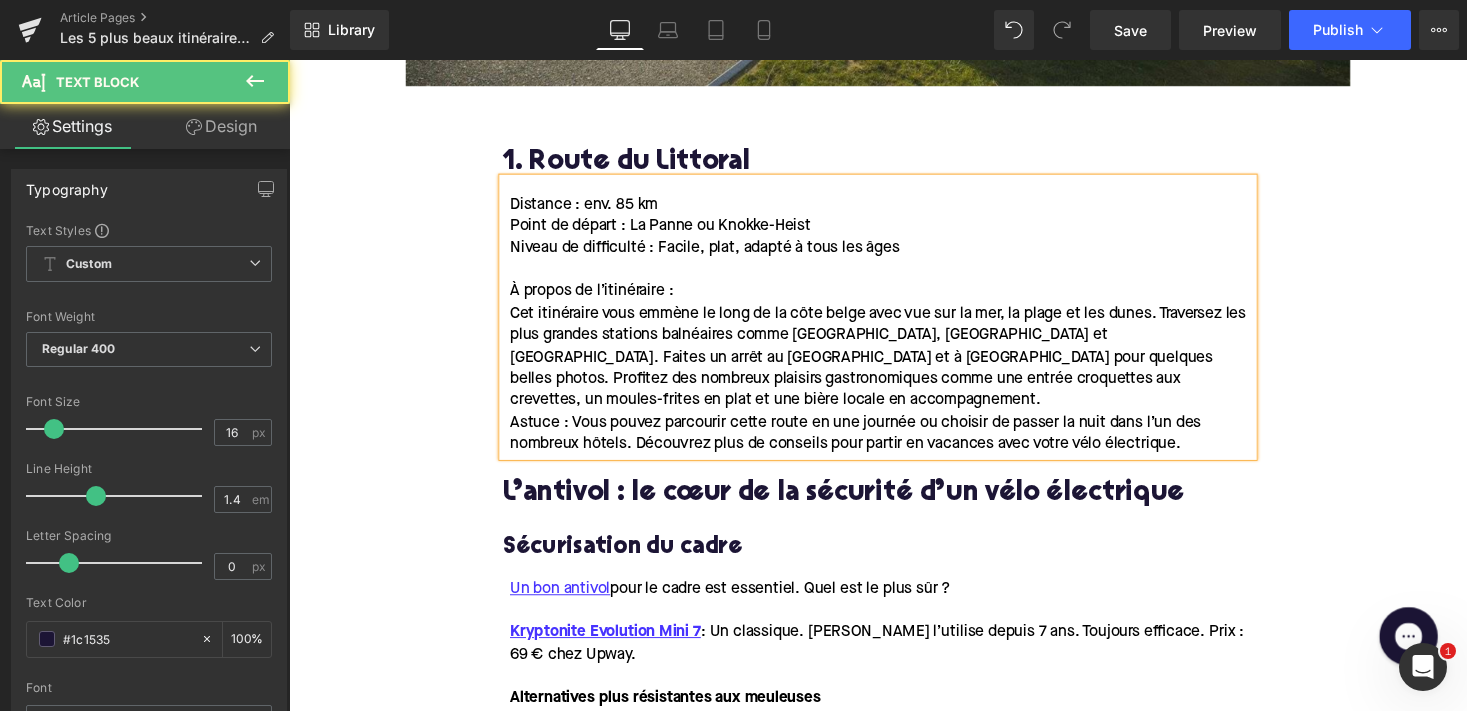 click on "Astuce : Vous pouvez parcourir cette route en une journée ou choisir de passer la nuit dans l’un des nombreux hôtels. Découvrez plus de conseils pour partir en vacances avec votre vélo électrique." at bounding box center [871, 444] 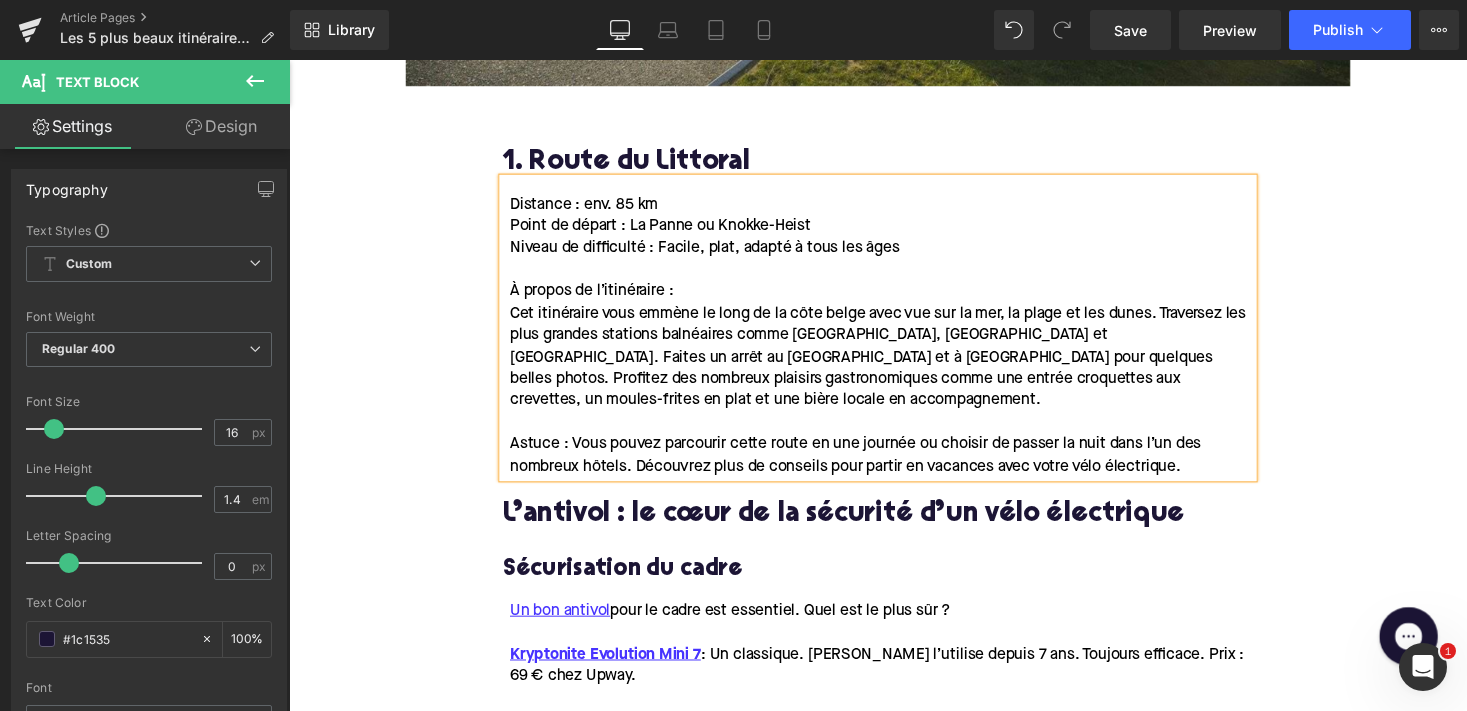 click on "Astuce : Vous pouvez parcourir cette route en une journée ou choisir de passer la nuit dans l’un des nombreux hôtels. Découvrez plus de conseils pour partir en vacances avec votre vélo électrique." at bounding box center (897, 466) 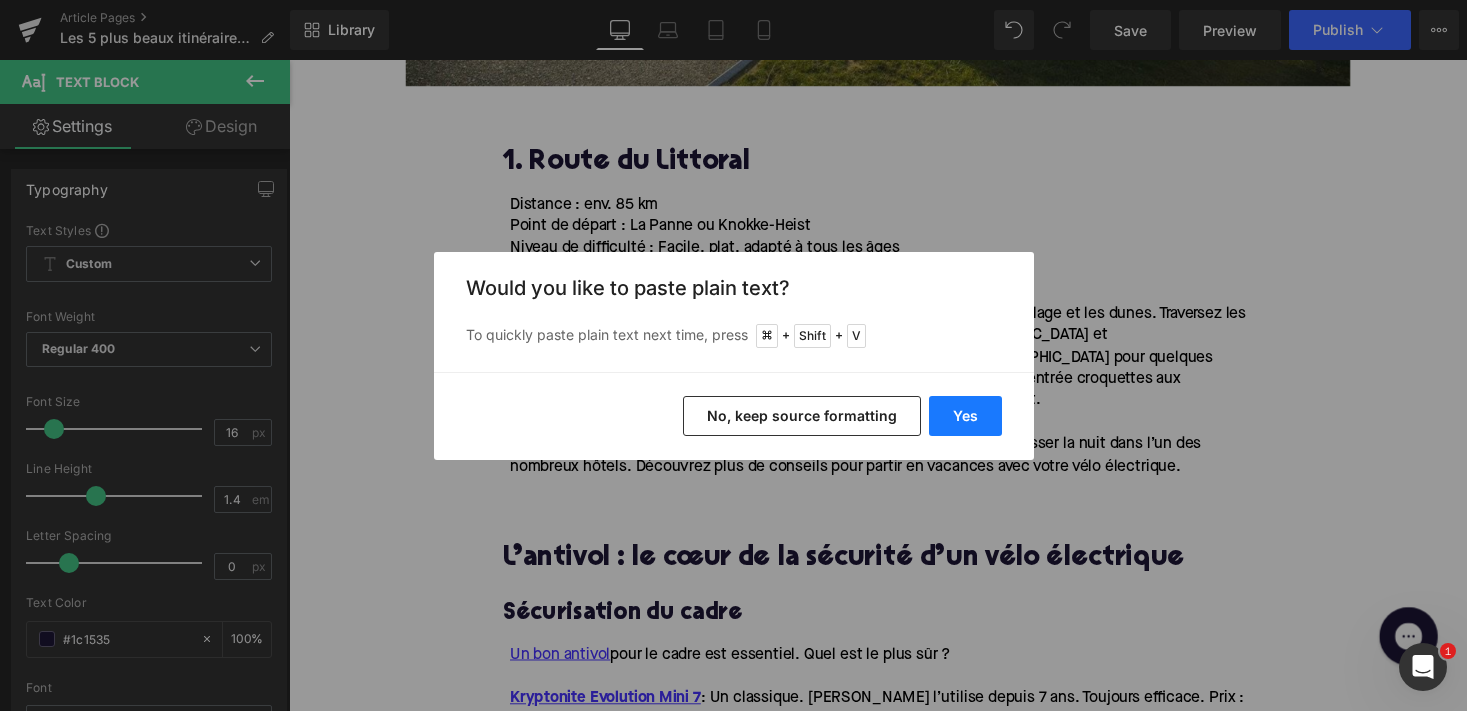 click on "Yes" at bounding box center [965, 416] 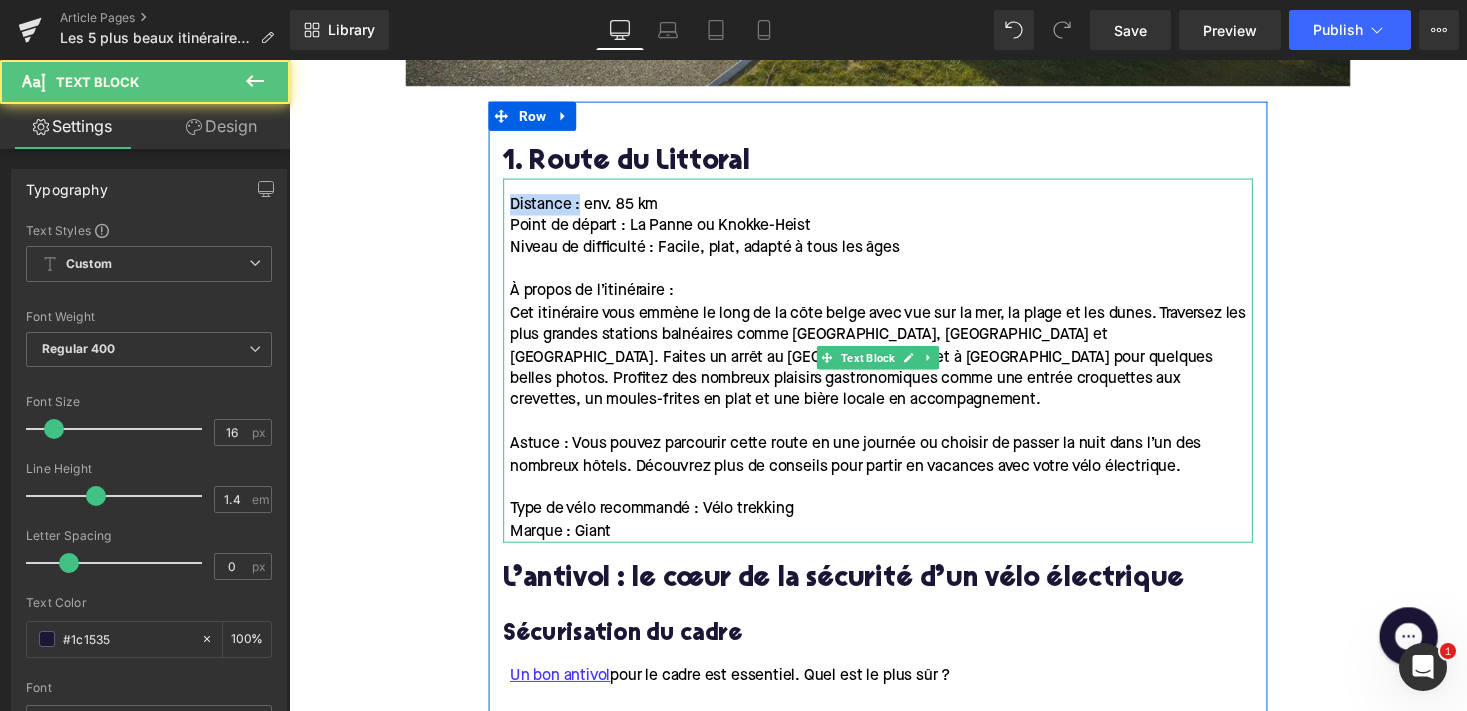 drag, startPoint x: 584, startPoint y: 205, endPoint x: 517, endPoint y: 207, distance: 67.02985 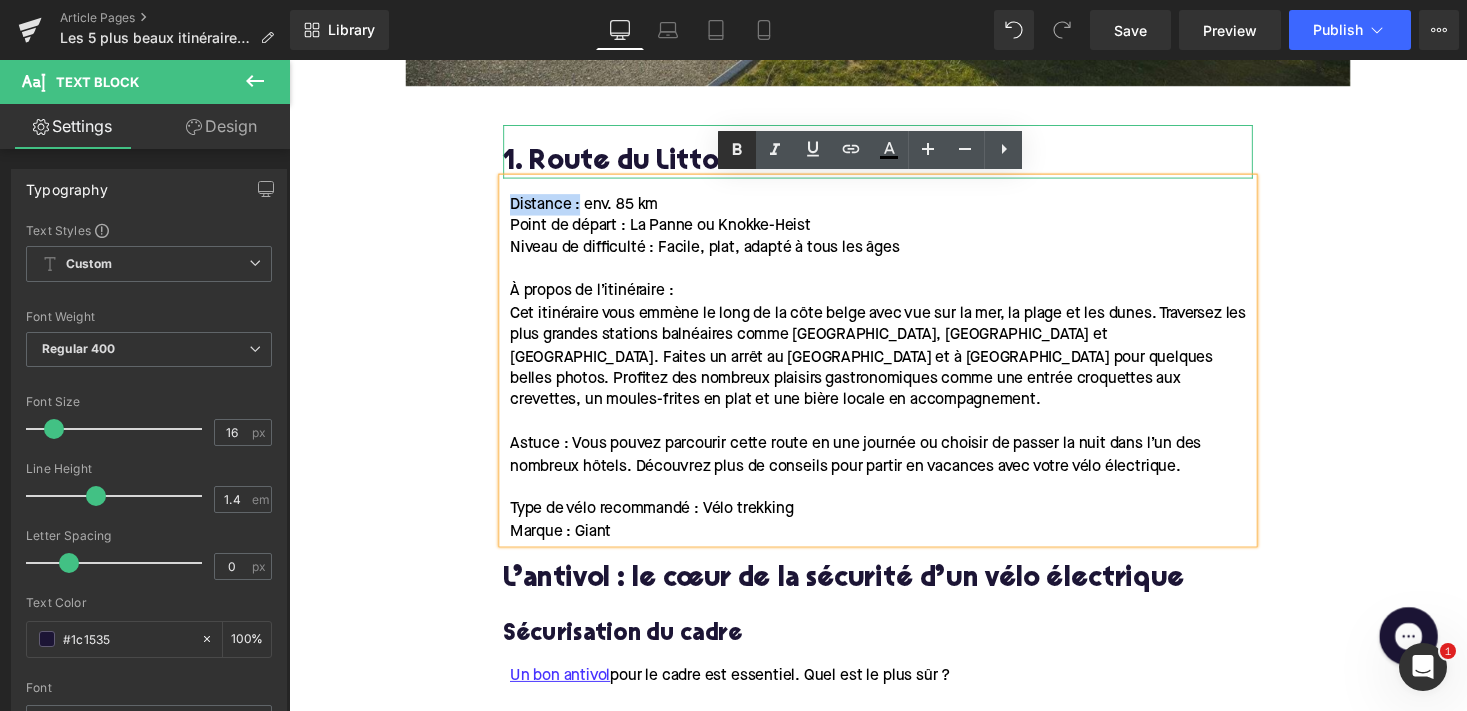 click 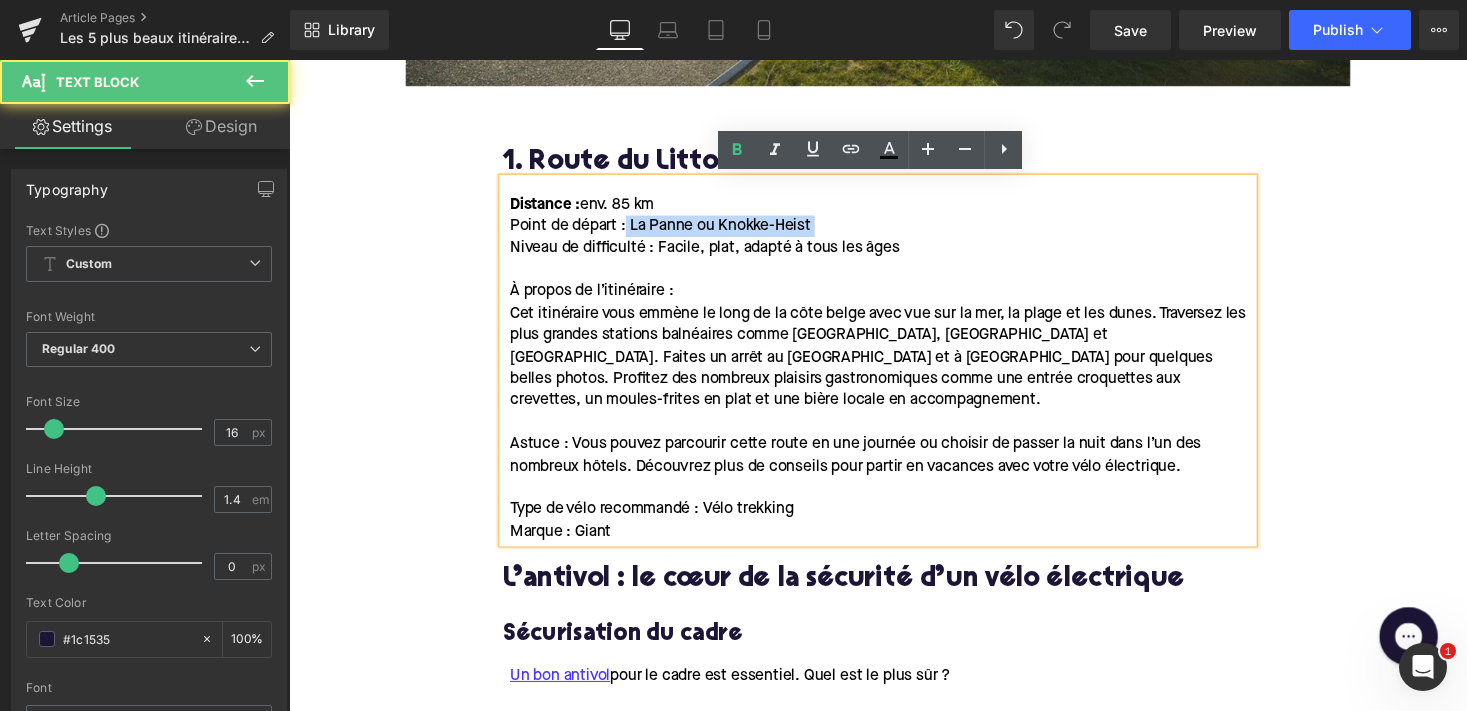 drag, startPoint x: 629, startPoint y: 224, endPoint x: 469, endPoint y: 241, distance: 160.90059 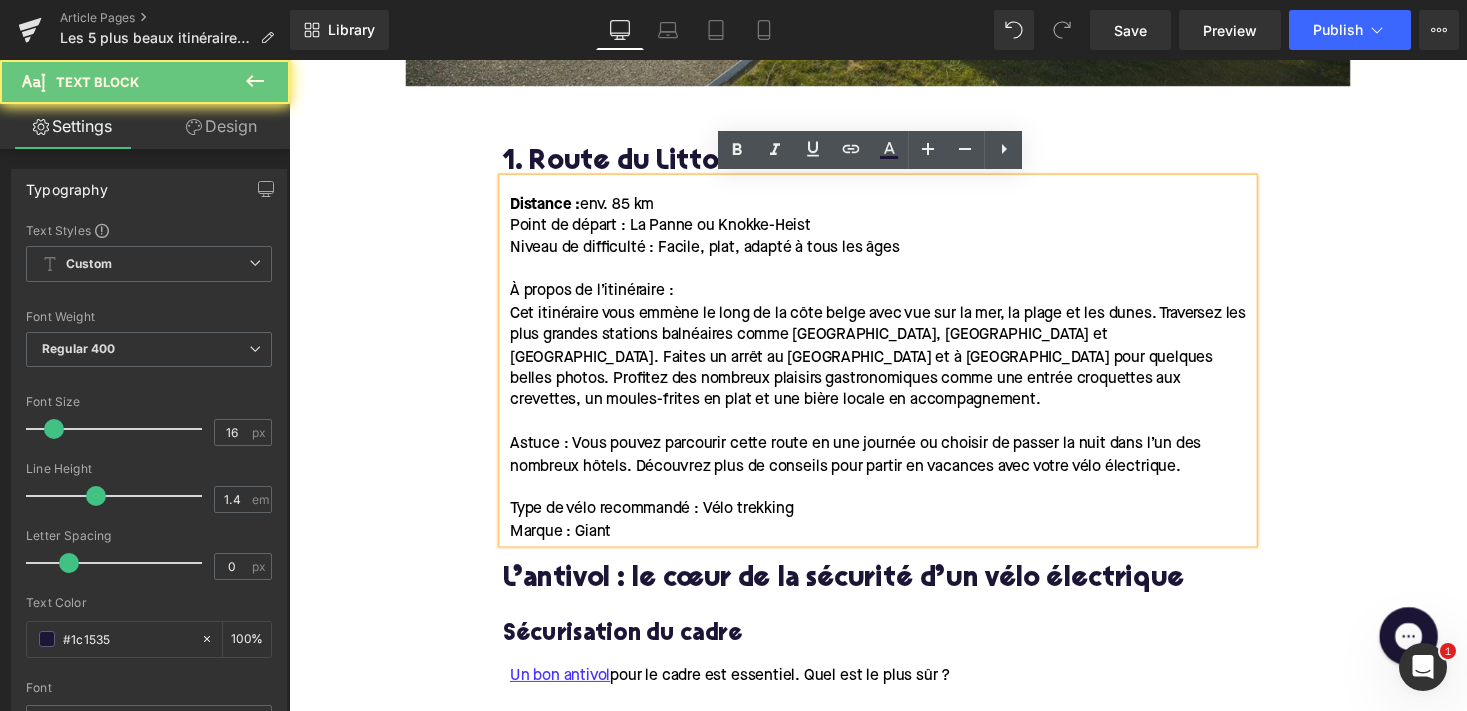 click on "Point de départ : La Panne ou Knokke-Heist" at bounding box center [670, 231] 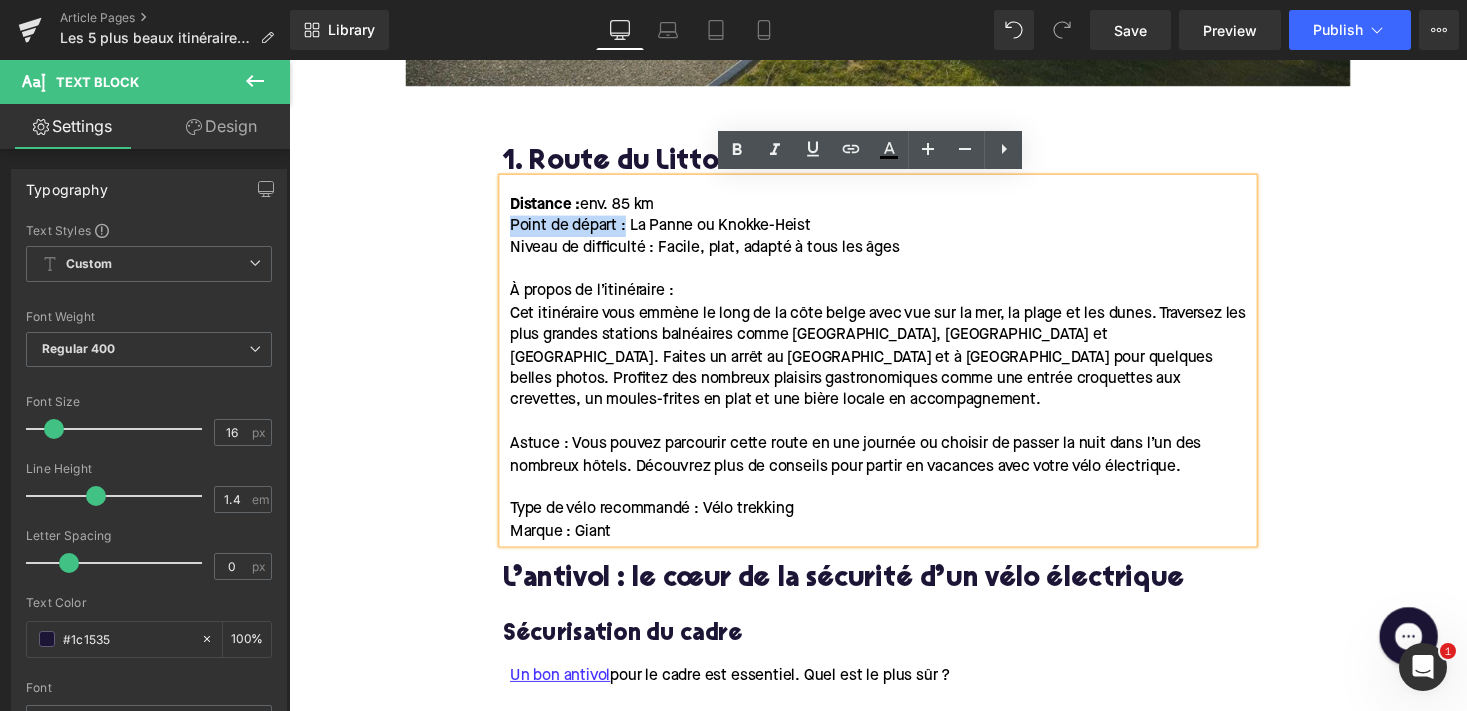 drag, startPoint x: 631, startPoint y: 229, endPoint x: 510, endPoint y: 229, distance: 121 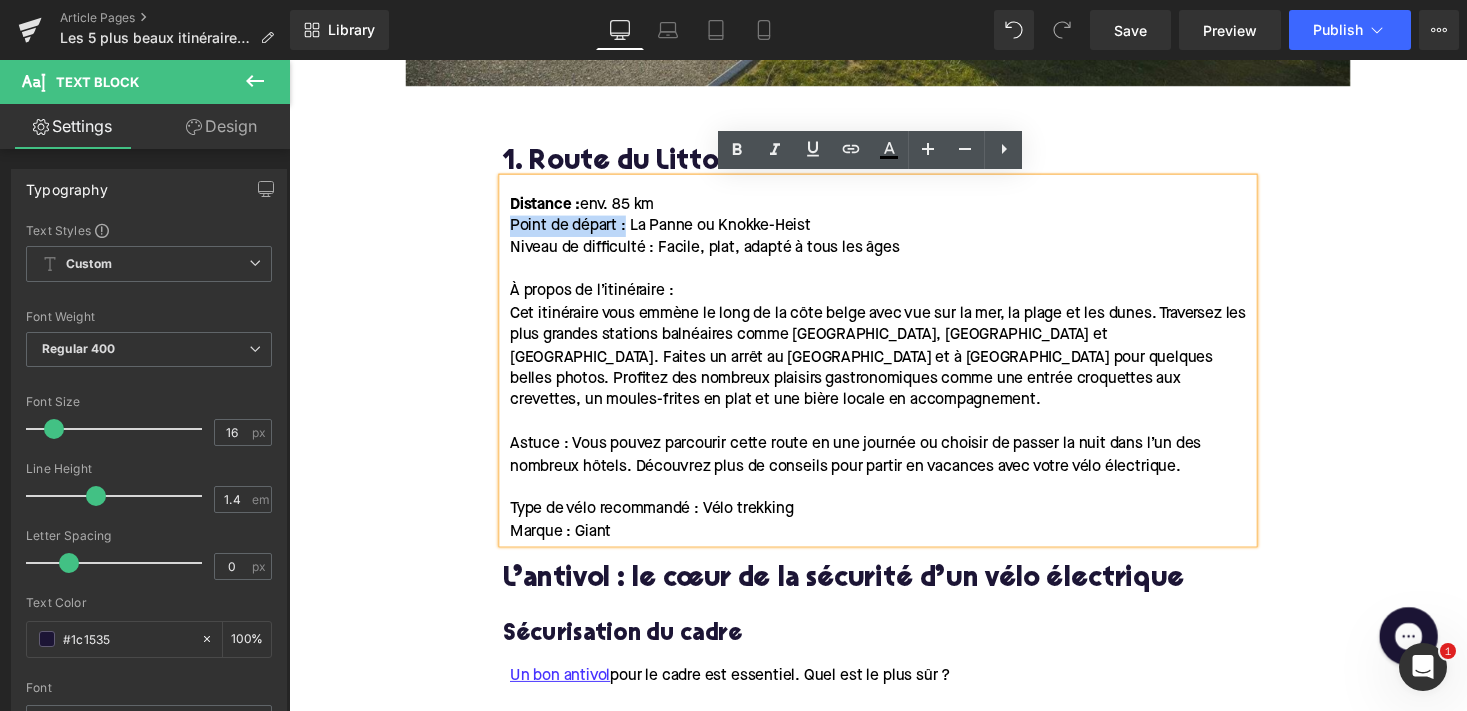 click on "Distance :  env. 85 km Point de départ : [GEOGRAPHIC_DATA] ou Knokke-Heist Niveau de difficulté : Facile, plat, adapté à tous les âges À propos de l’itinéraire : Cet itinéraire vous emmène le long de la côte belge avec vue sur la mer, la plage et les dunes. Traversez les plus grandes stations balnéaires comme [GEOGRAPHIC_DATA], [GEOGRAPHIC_DATA] et [GEOGRAPHIC_DATA]. Faites un arrêt au [GEOGRAPHIC_DATA] et à [GEOGRAPHIC_DATA] pour quelques belles photos. Profitez des nombreux plaisirs gastronomiques comme une entrée croquettes aux crevettes, un moules-frites en plat et une bière locale en accompagnement.  Astuce : Vous pouvez parcourir cette route en une journée ou choisir de passer la nuit dans l’un des nombreux hôtels. Découvrez plus de conseils pour partir en vacances avec votre vélo électrique. Type de vélo recommandé : Vélo trekking Marque : Giant" at bounding box center [894, 369] 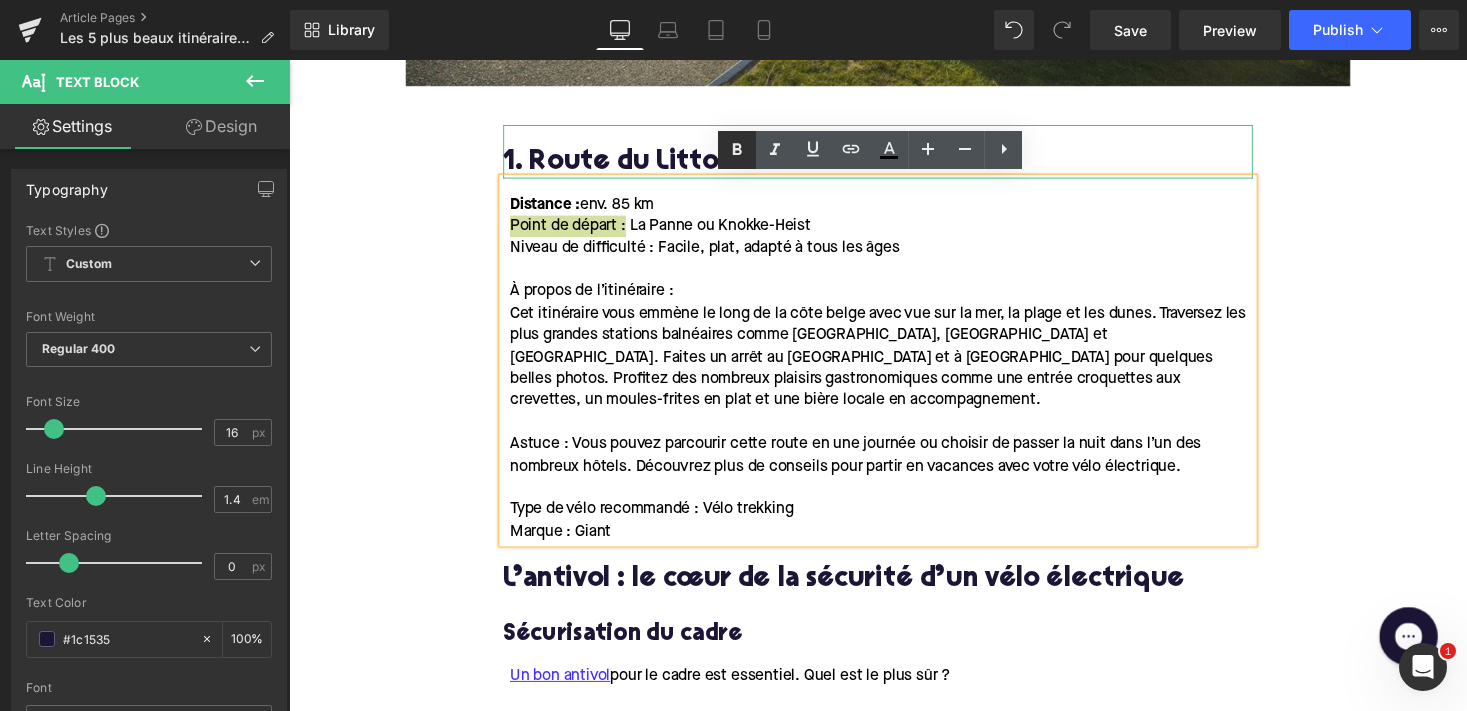 click at bounding box center (737, 150) 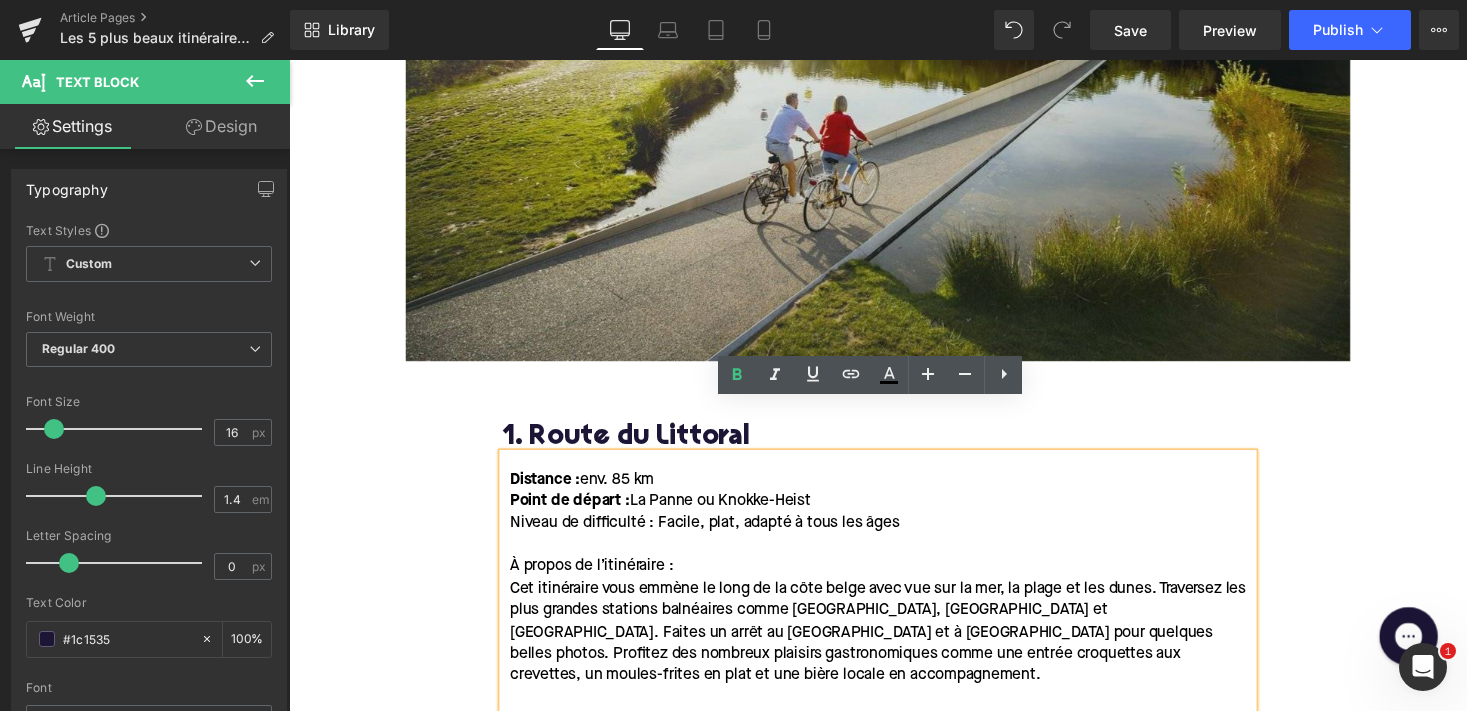 scroll, scrollTop: 904, scrollLeft: 0, axis: vertical 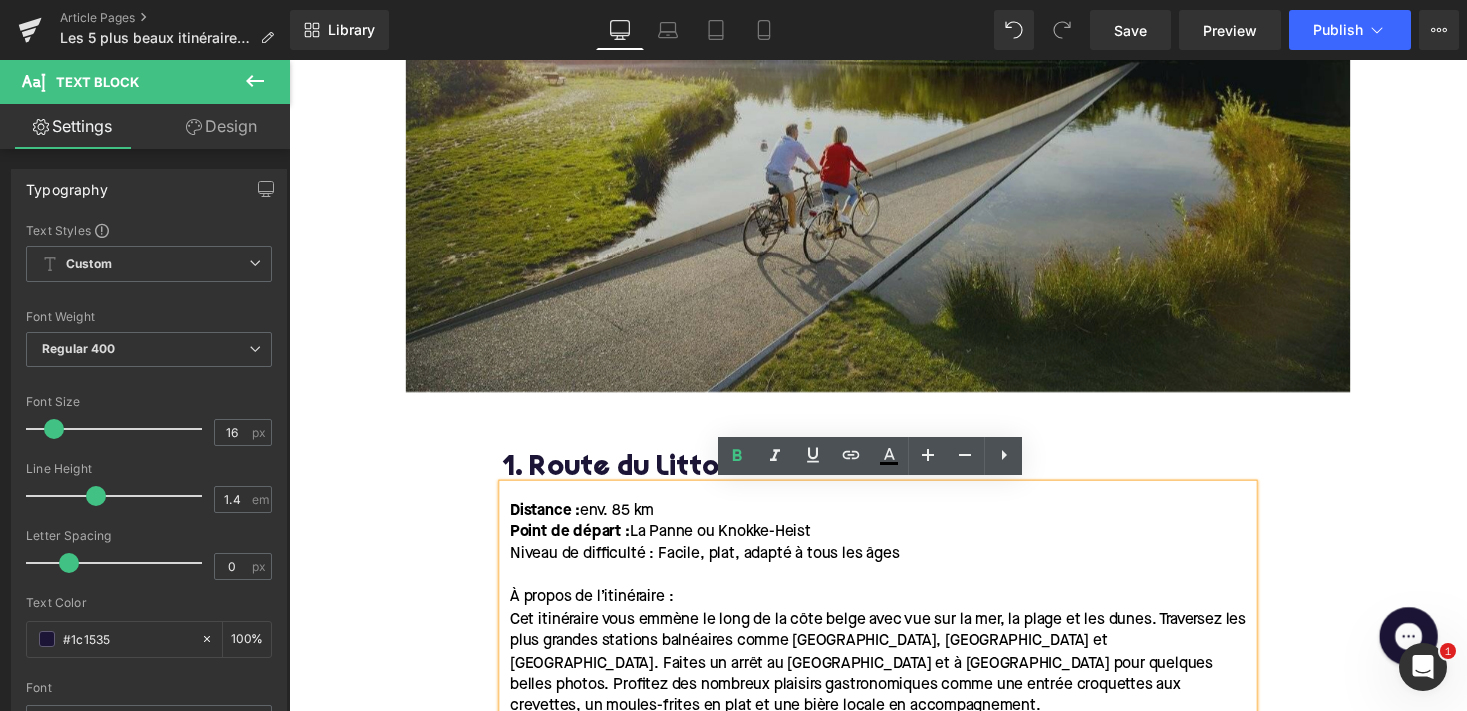 click at bounding box center [894, 77] 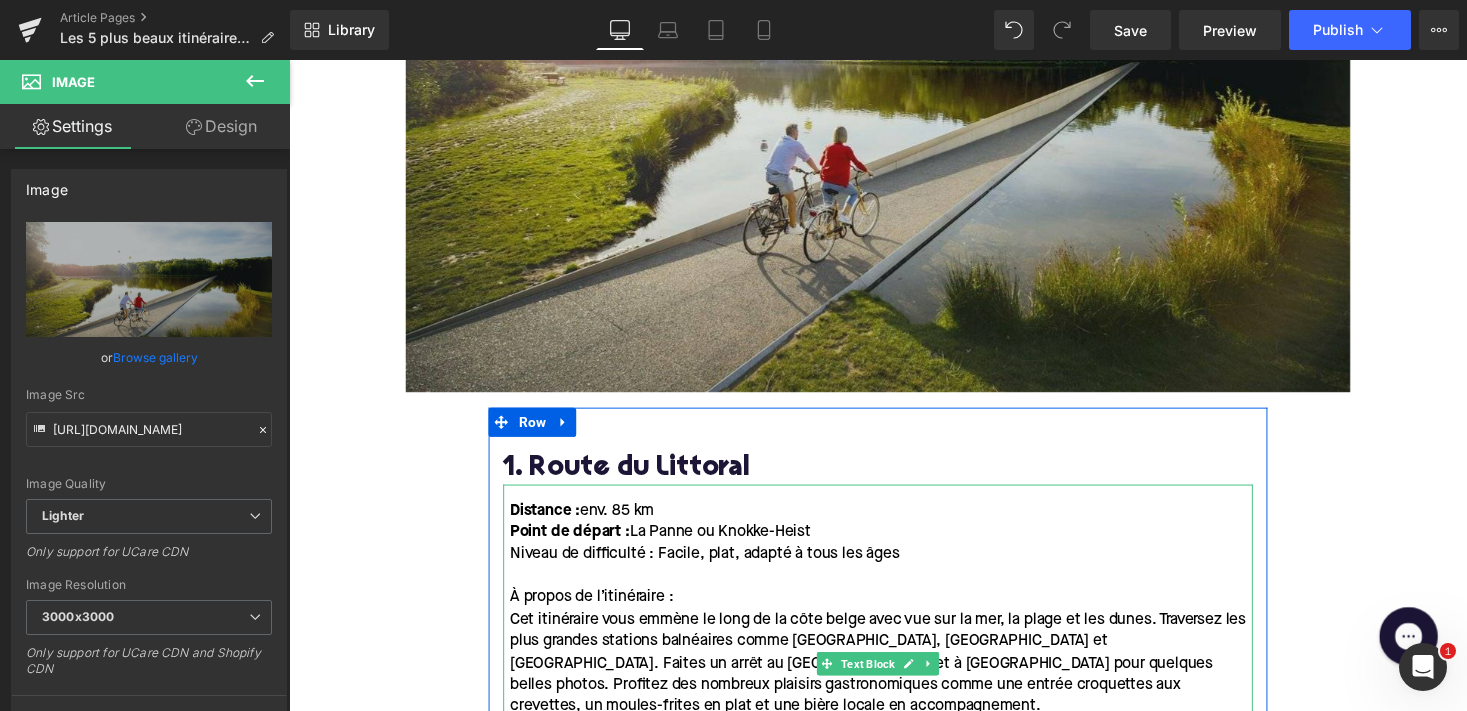 scroll, scrollTop: 1086, scrollLeft: 0, axis: vertical 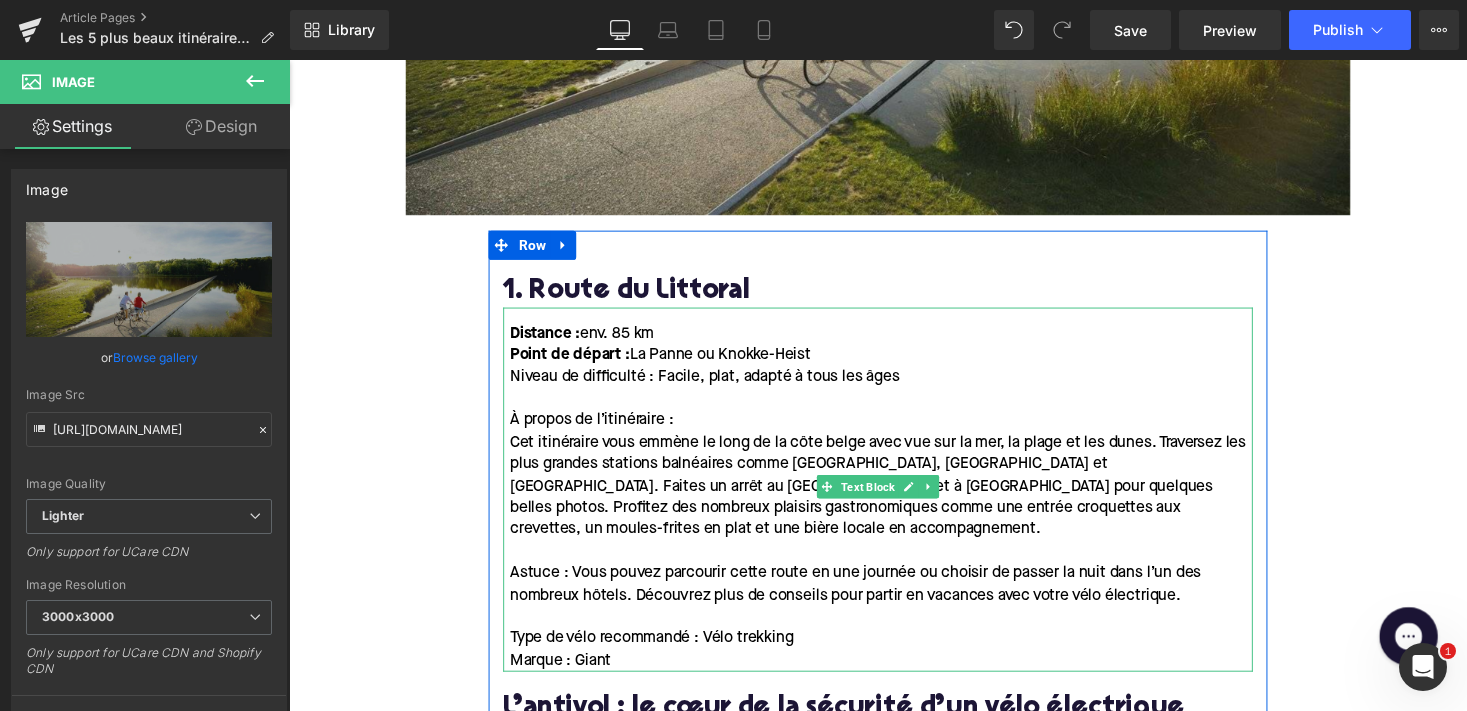 click on "Niveau de difficulté : Facile, plat, adapté à tous les âges" at bounding box center (716, 385) 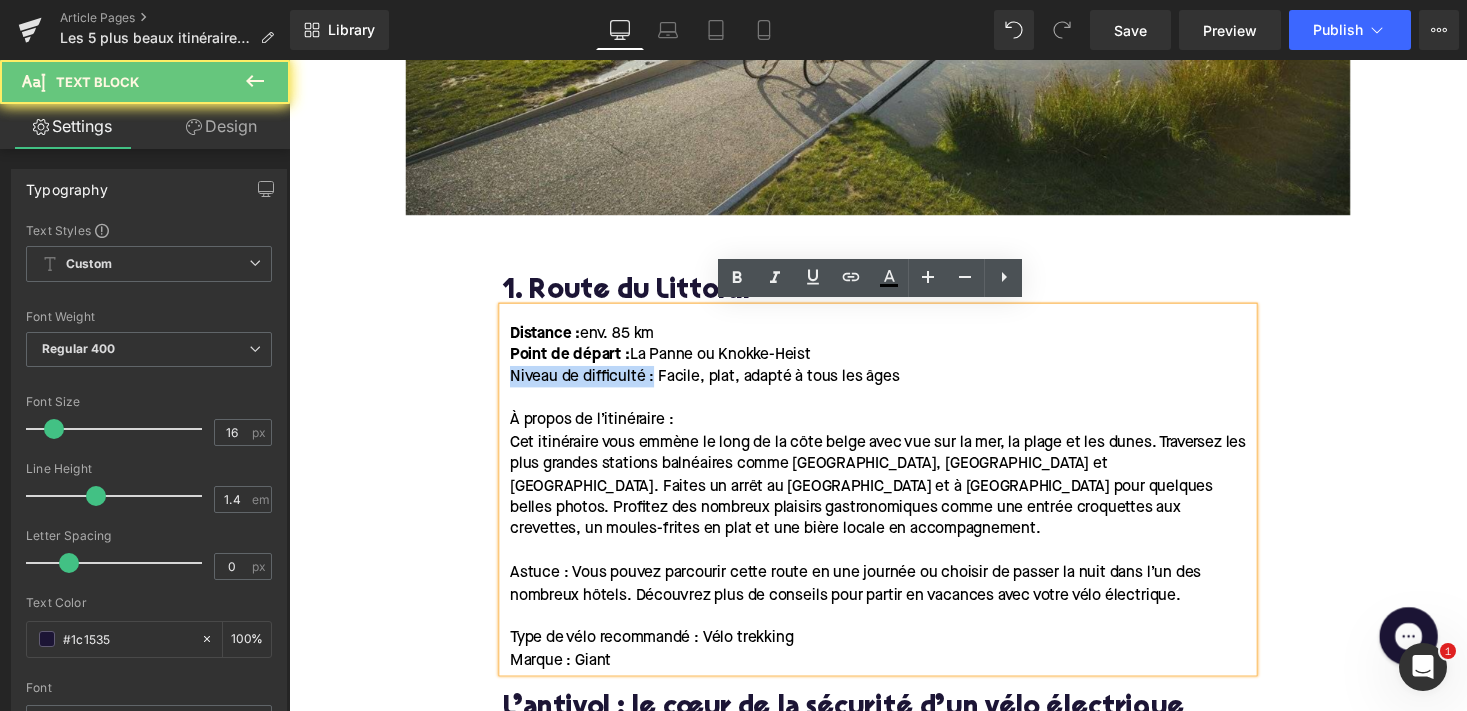 drag, startPoint x: 660, startPoint y: 384, endPoint x: 496, endPoint y: 384, distance: 164 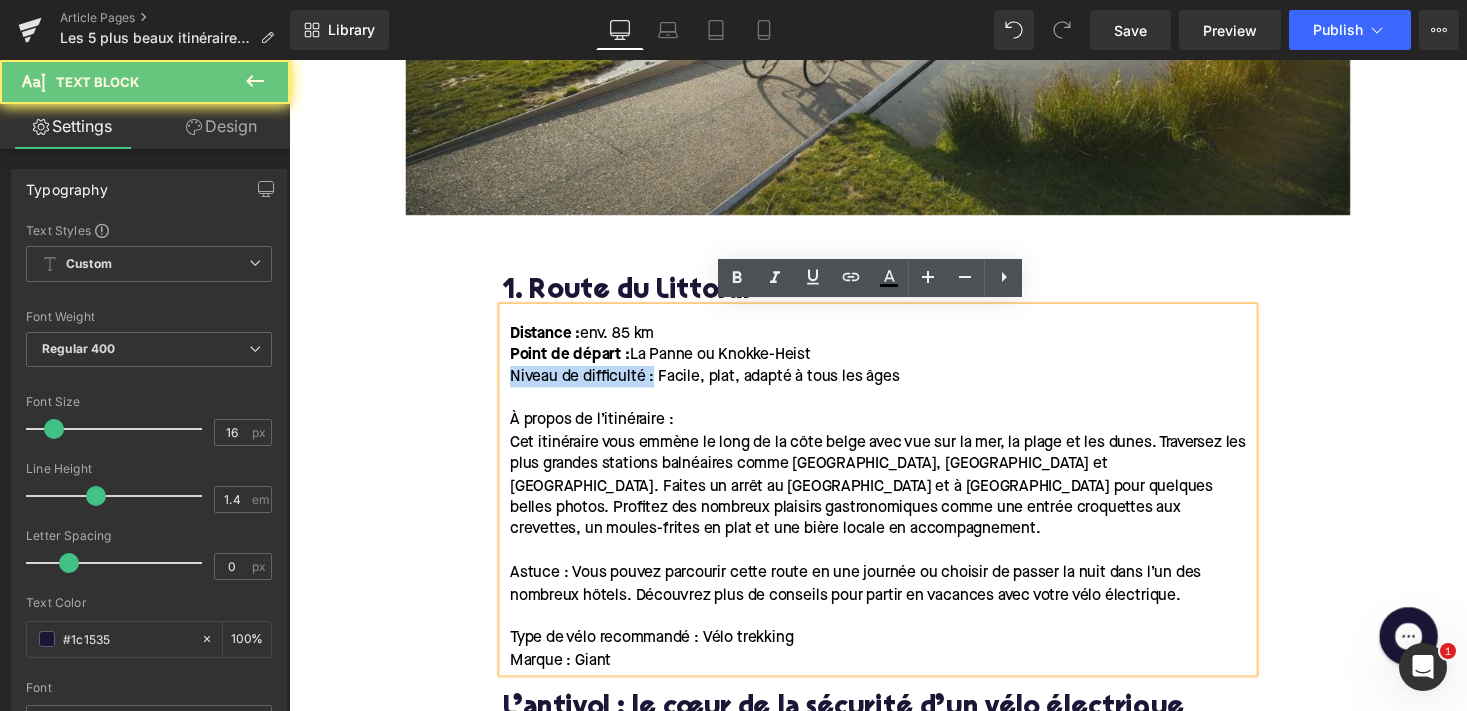 click on "1. Route du Littoral Heading         Distance :  env. 85 km Point de départ :  [GEOGRAPHIC_DATA] ou Knokke-Heist Niveau de difficulté : Facile, plat, adapté à tous les âges À propos de l’itinéraire : Cet itinéraire vous emmène le long de la côte belge avec vue sur la mer, la plage et les dunes. Traversez les plus grandes stations balnéaires comme [GEOGRAPHIC_DATA], [GEOGRAPHIC_DATA] et [GEOGRAPHIC_DATA]. Faites un arrêt au [GEOGRAPHIC_DATA] et à [GEOGRAPHIC_DATA] pour quelques belles photos. Profitez des nombreux plaisirs gastronomiques comme une entrée croquettes aux crevettes, un moules-frites en plat et une bière locale en accompagnement.  Astuce : Vous pouvez parcourir cette route en une journée ou choisir de passer la nuit dans l’un des nombreux hôtels. Découvrez plus de conseils pour partir en vacances avec votre vélo électrique. Type de vélo recommandé : Vélo trekking Marque : Giant Text Block         L’antivol : le cœur de la sécurité d’un vélo électrique Heading         Sécurisation du cadre Heading" at bounding box center (894, 1613) 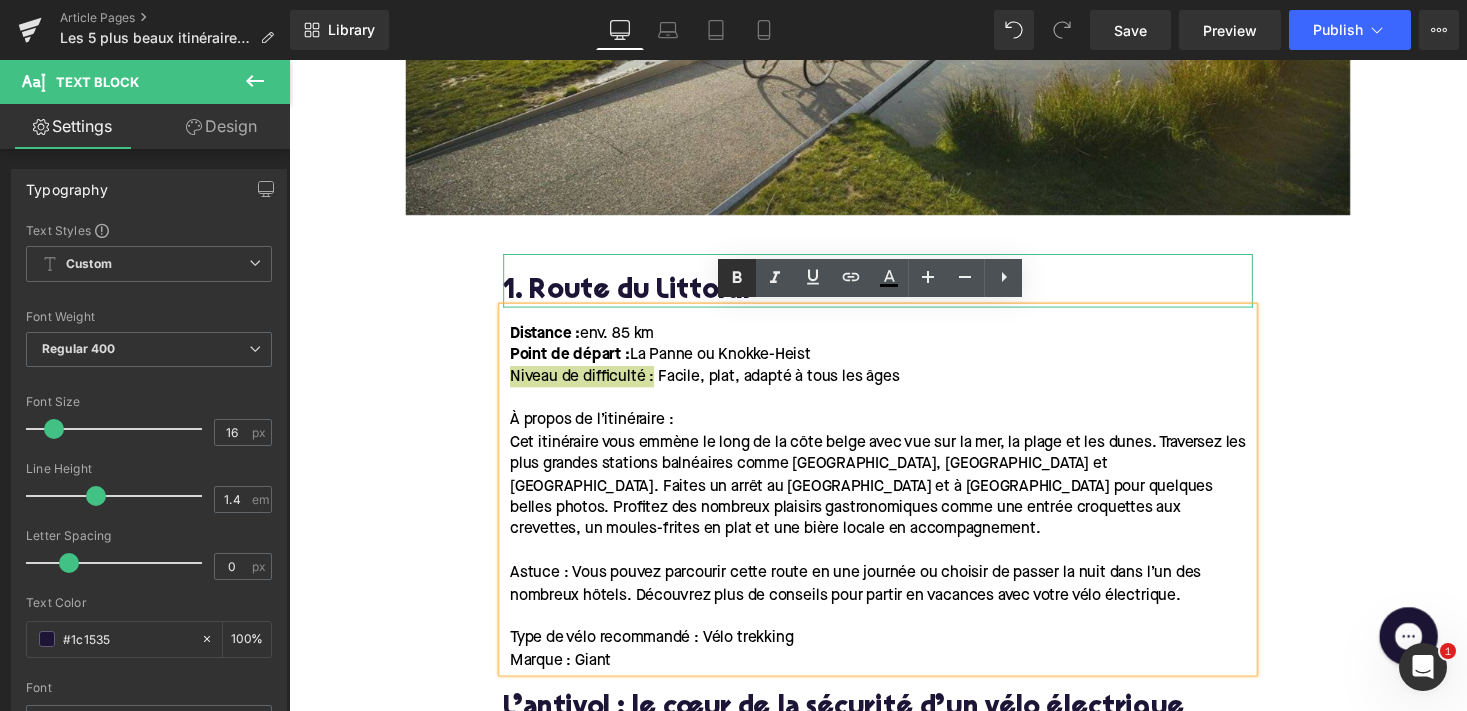 click 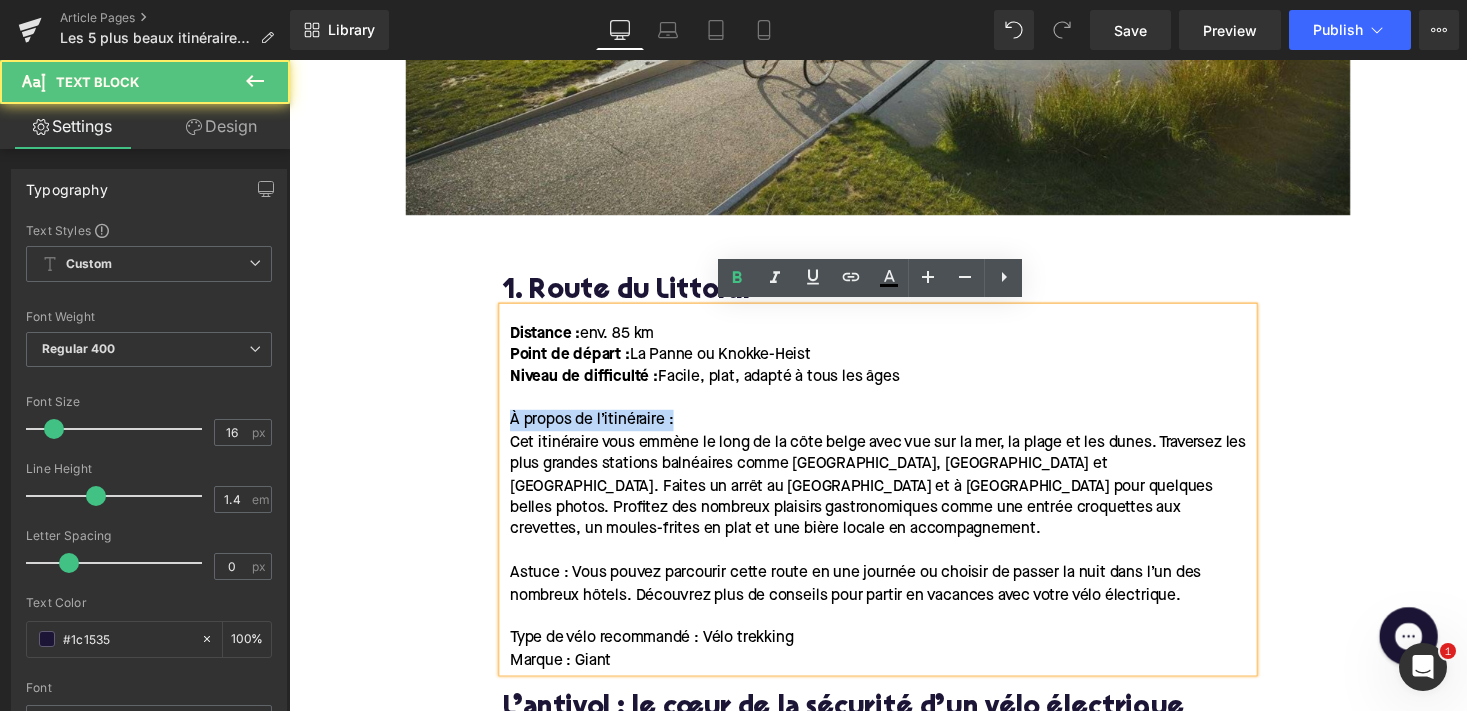 drag, startPoint x: 693, startPoint y: 420, endPoint x: 455, endPoint y: 424, distance: 238.03362 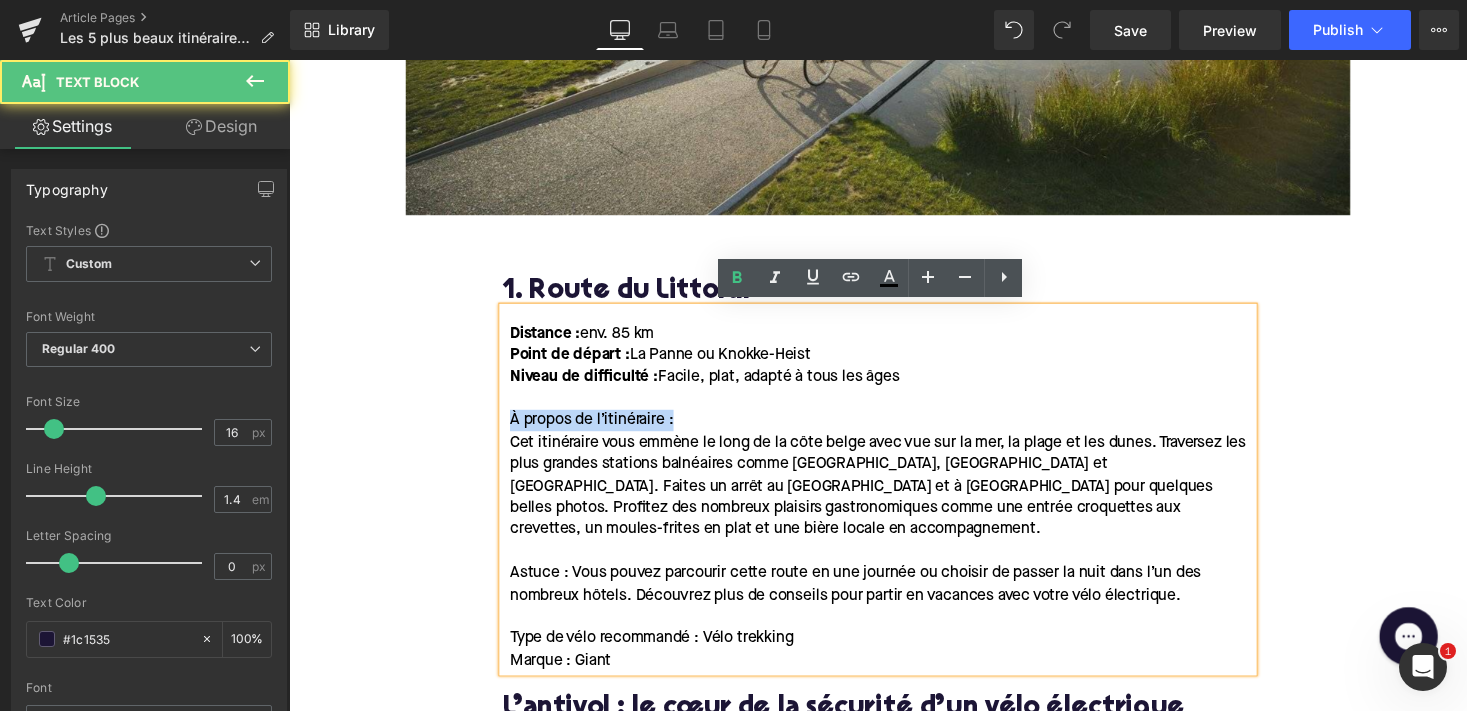 click on "Home / Les 5 plus beaux itinéraires à vélo à travers la [GEOGRAPHIC_DATA] Breadcrumbs         Les 5 plus beaux itinéraires à vélo à travers la [GEOGRAPHIC_DATA] Heading         Envie d'une journée pleine d'aventure et d'air frais ? Montez sur votre vélo électrique et partez à la découverte des plus beaux coins de la [GEOGRAPHIC_DATA] ! Dans ce blog, nous vous emmenons le long de quelques-uns des itinéraires cyclables les plus époustouflants du pays. Nous vous expliquons non seulement où aller, mais aussi la difficulté du parcours, la distance à parcourir, ainsi que le type de vélo le mieux adapté à chaque itinéraire. Text Block         Row         Image         Row         Row         1. Route du Littoral Heading         Distance :  env. 85 km Point de départ :  [GEOGRAPHIC_DATA] ou Knokke-Heist Niveau de difficulté :  Facile, plat, adapté à tous les âges À propos de l’itinéraire : Type de vélo recommandé : Vélo trekking Marque : Giant Text Block         Heading         Sécurisation du cadre Heading" at bounding box center (894, 1234) 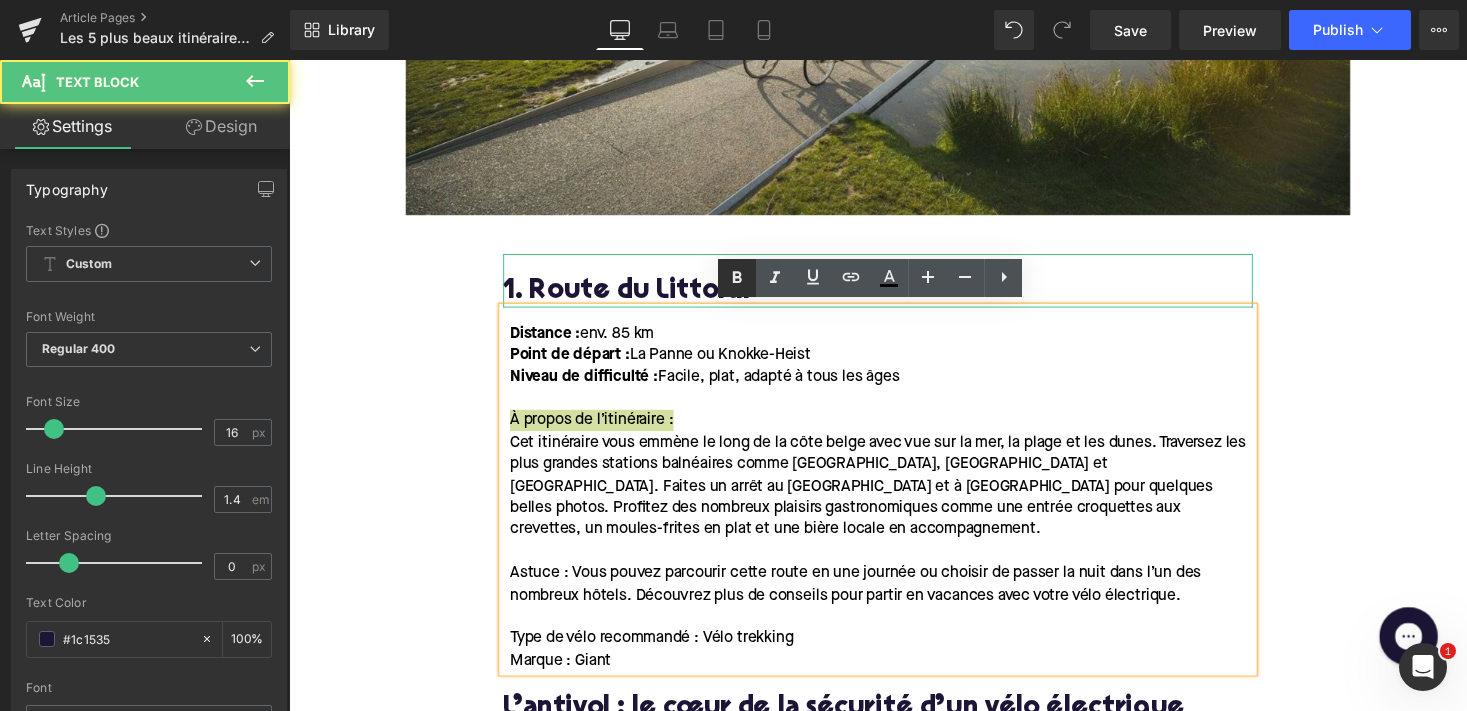 click 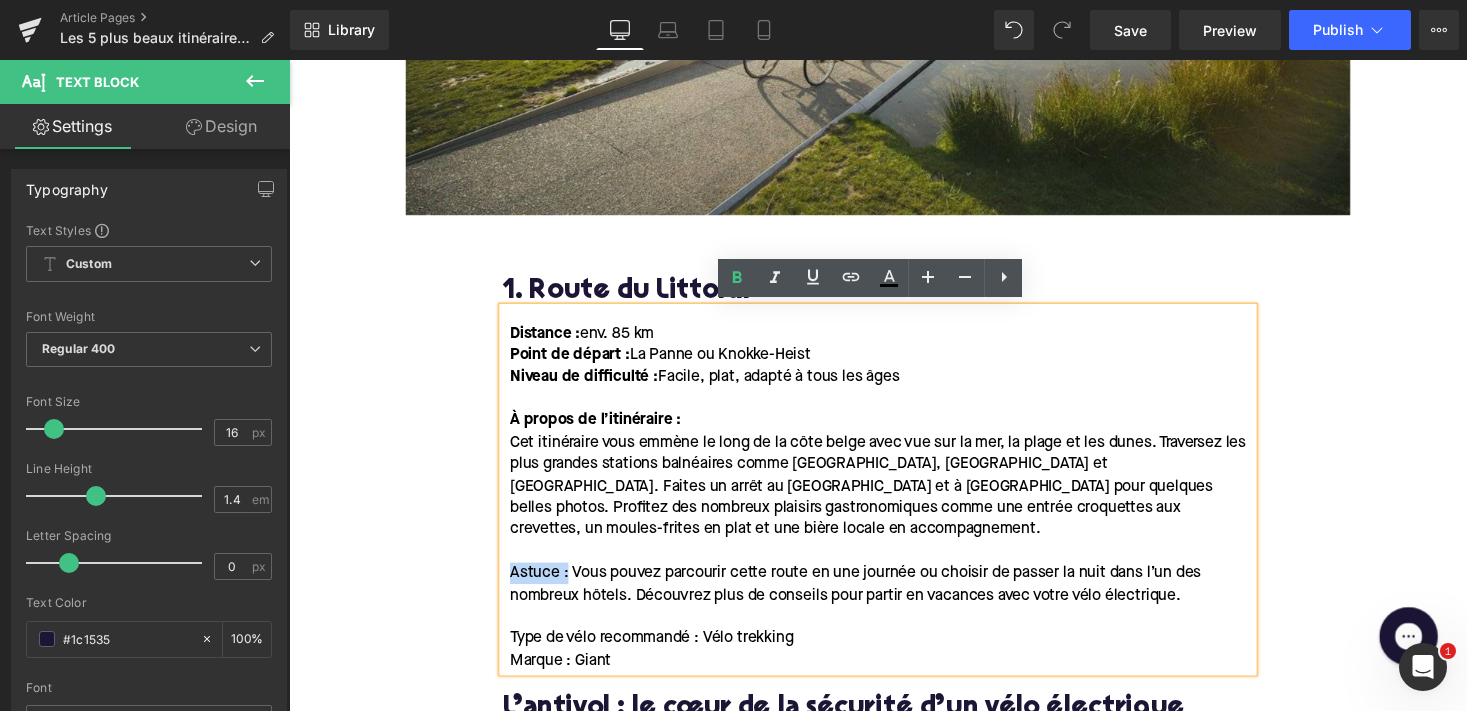 drag, startPoint x: 572, startPoint y: 582, endPoint x: 502, endPoint y: 582, distance: 70 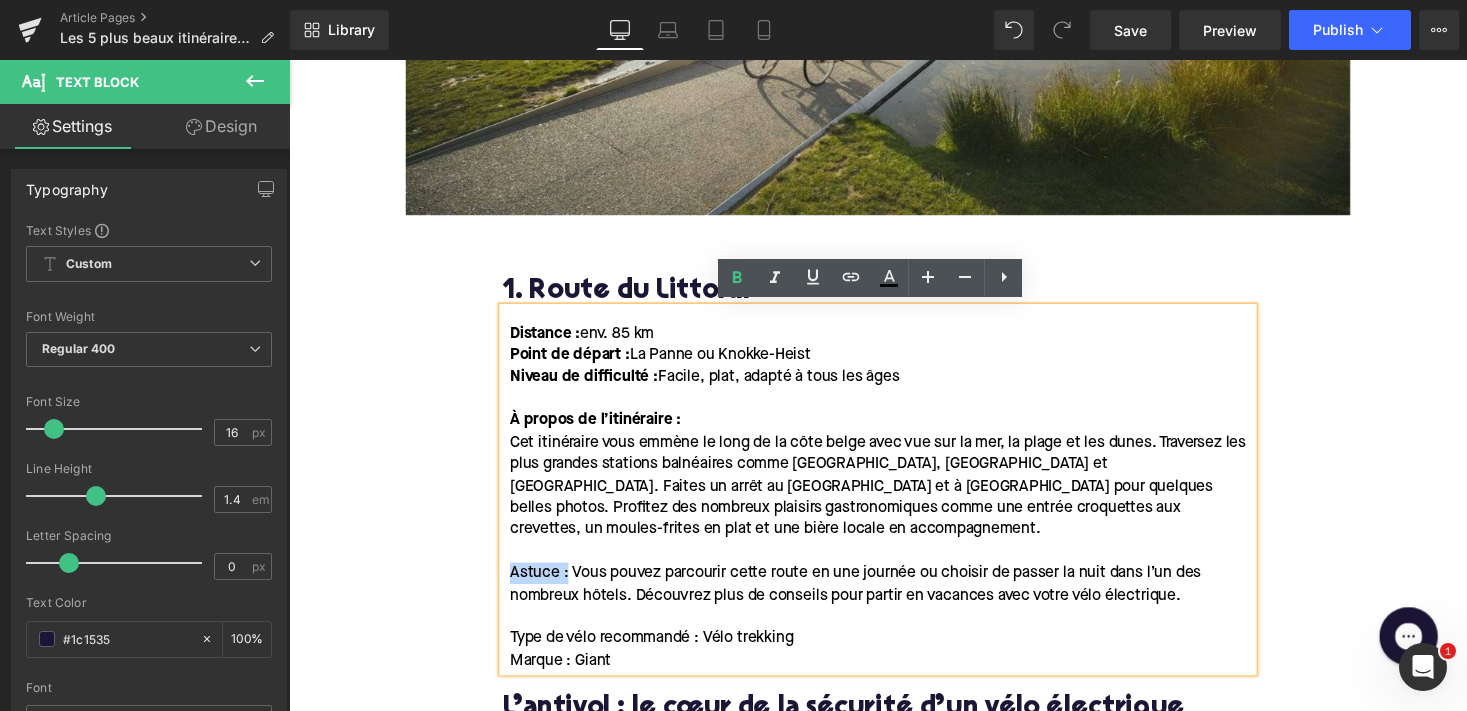 click on "Distance :  env. 85 km Point de départ :  [GEOGRAPHIC_DATA] ou Knokke-Heist Niveau de difficulté :  Facile, plat, adapté à tous les âges À propos de l’itinéraire : Cet itinéraire vous emmène le long de la côte belge avec vue sur la mer, la plage et les dunes. Traversez les plus grandes stations balnéaires comme [GEOGRAPHIC_DATA], [GEOGRAPHIC_DATA] et [GEOGRAPHIC_DATA]. Faites un arrêt au [GEOGRAPHIC_DATA] et à [GEOGRAPHIC_DATA] pour quelques belles photos. Profitez des nombreux plaisirs gastronomiques comme une entrée croquettes aux crevettes, un moules-frites en plat et une bière locale en accompagnement.  Astuce : Vous pouvez parcourir cette route en une journée ou choisir de passer la nuit dans l’un des nombreux hôtels. Découvrez plus de conseils pour partir en vacances avec votre vélo électrique. Type de vélo recommandé : Vélo trekking Marque : Giant" at bounding box center (894, 501) 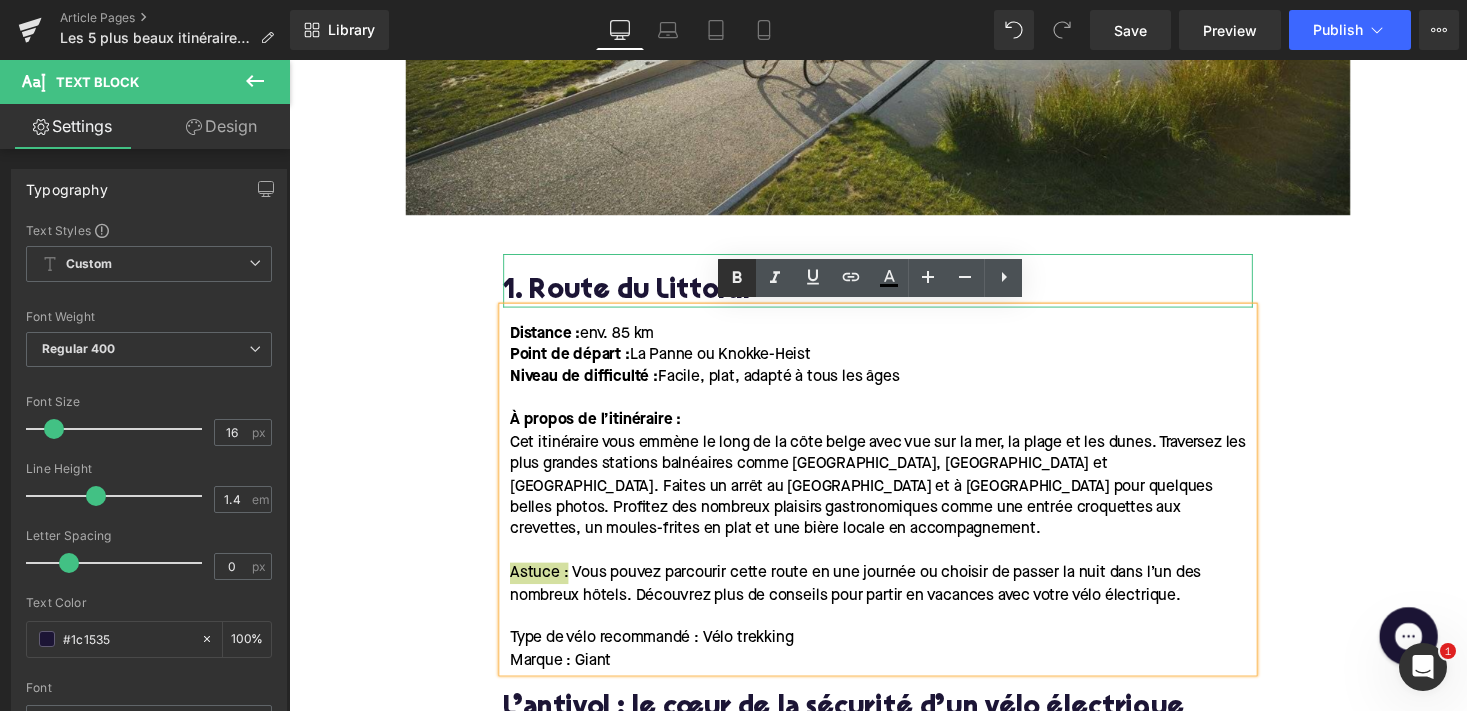 click 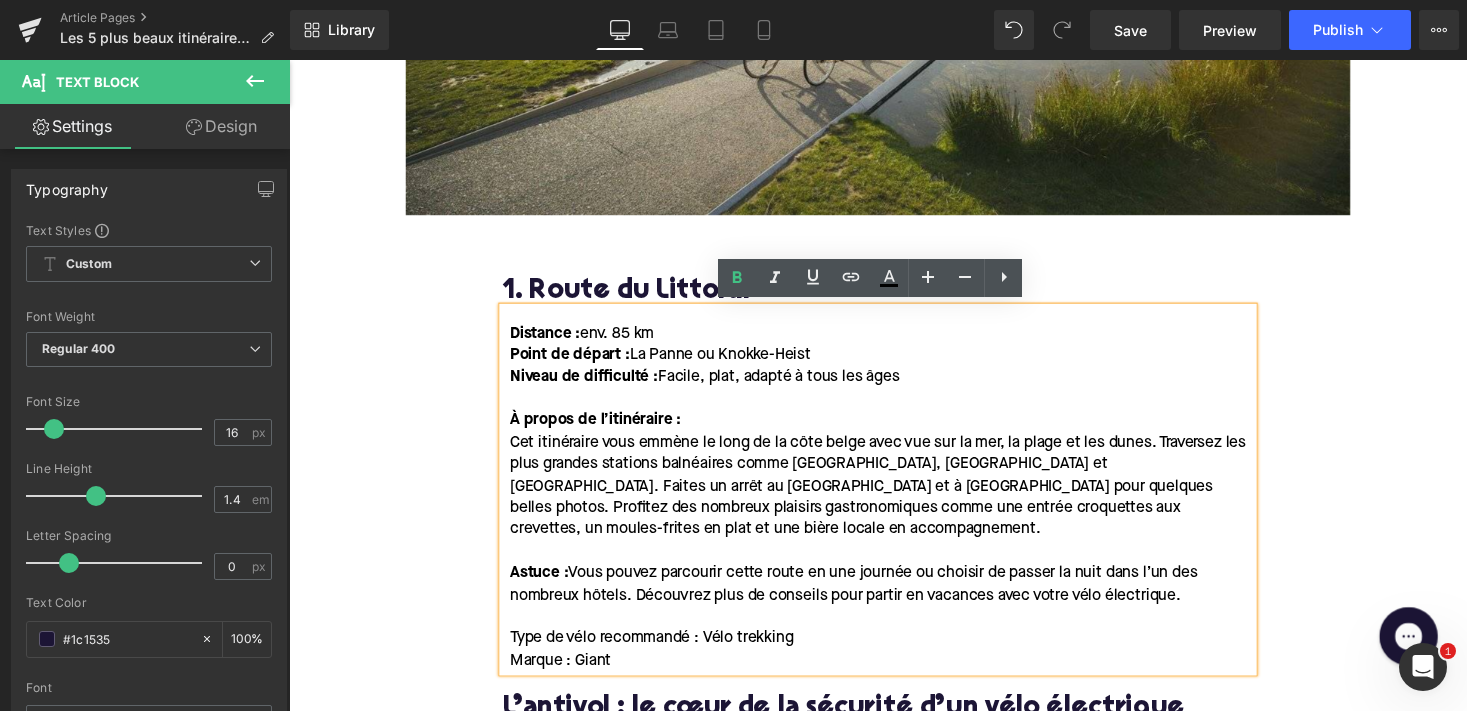 scroll, scrollTop: 1271, scrollLeft: 0, axis: vertical 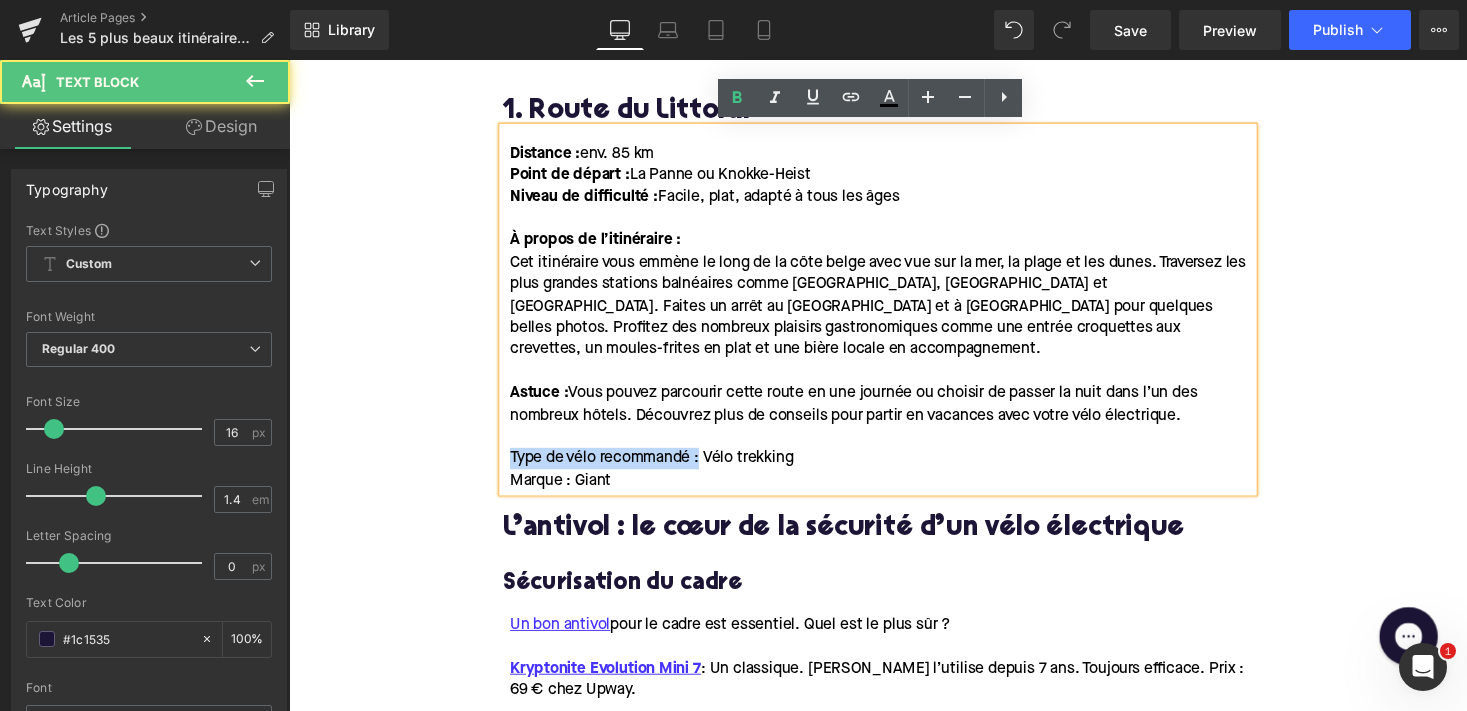 drag, startPoint x: 711, startPoint y: 461, endPoint x: 514, endPoint y: 458, distance: 197.02284 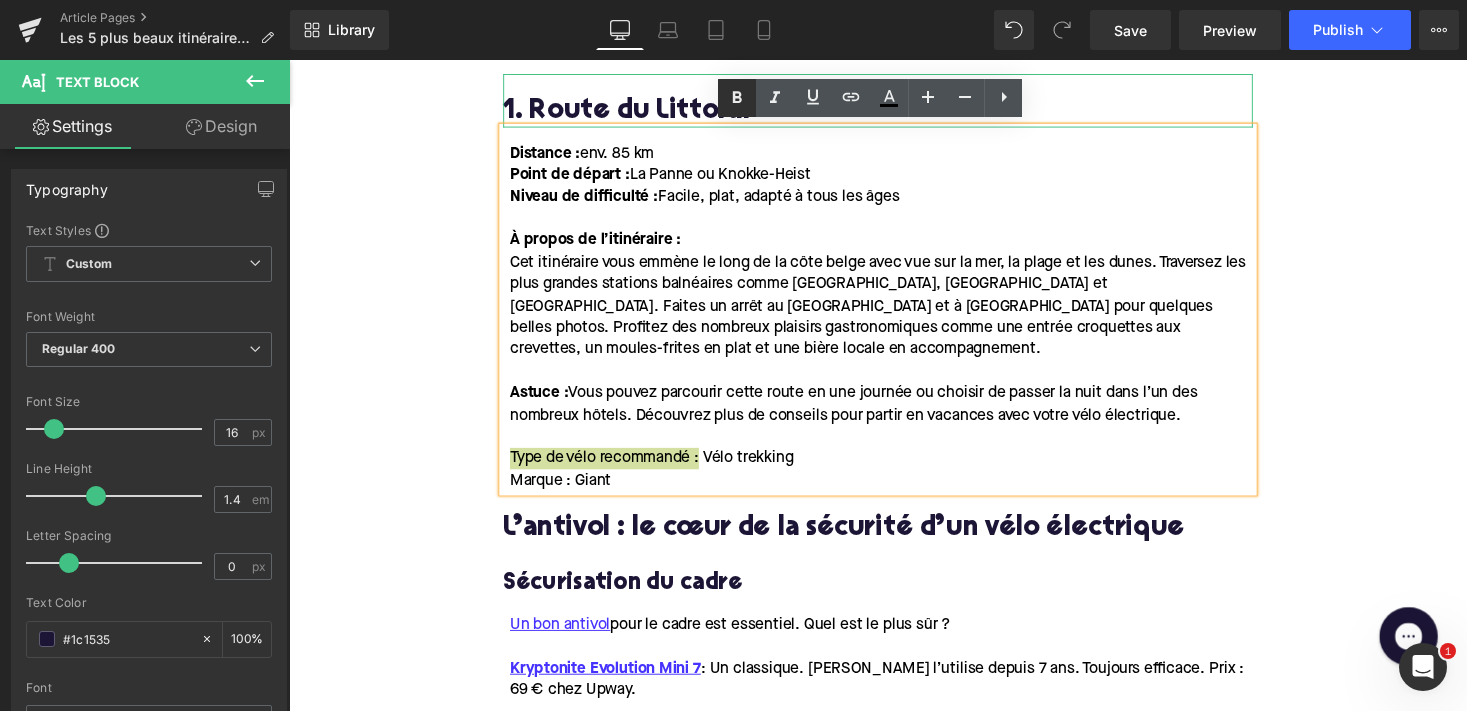 click 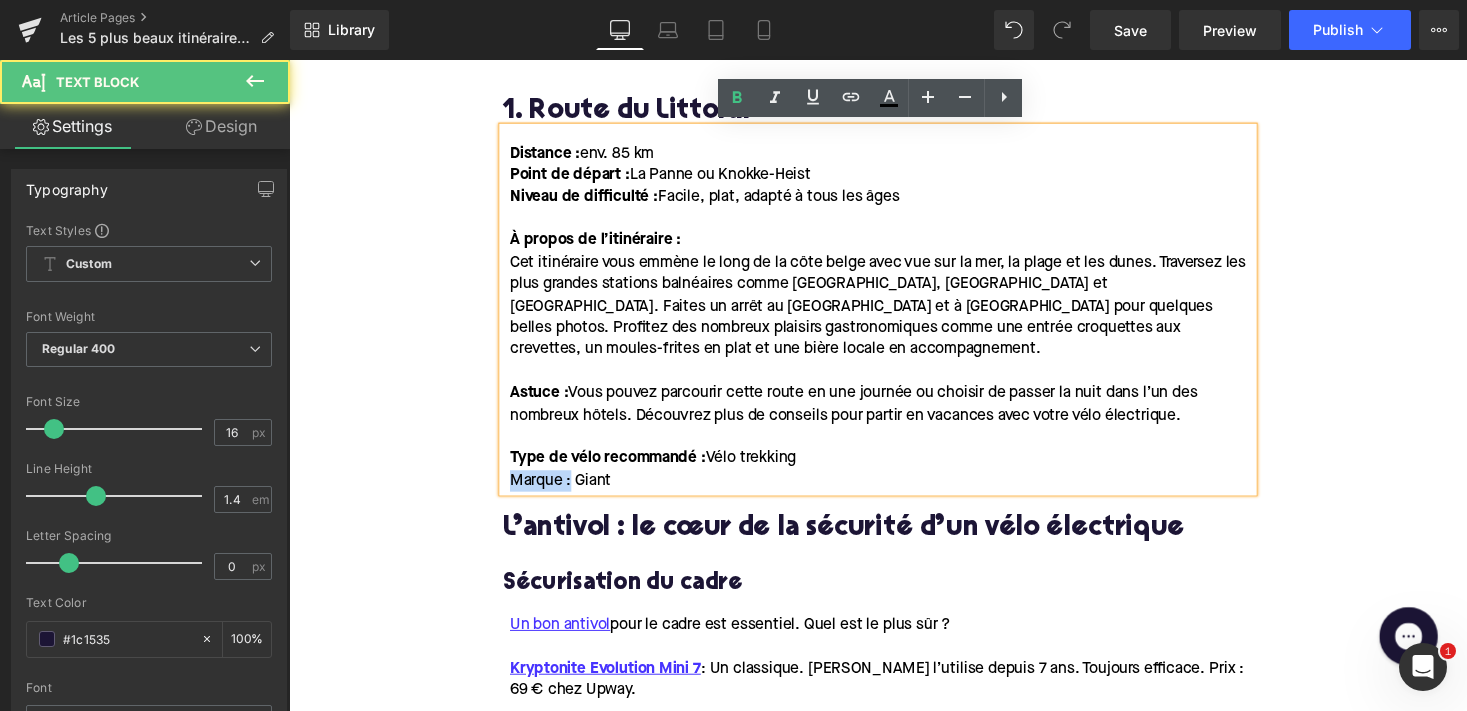 drag, startPoint x: 576, startPoint y: 485, endPoint x: 496, endPoint y: 485, distance: 80 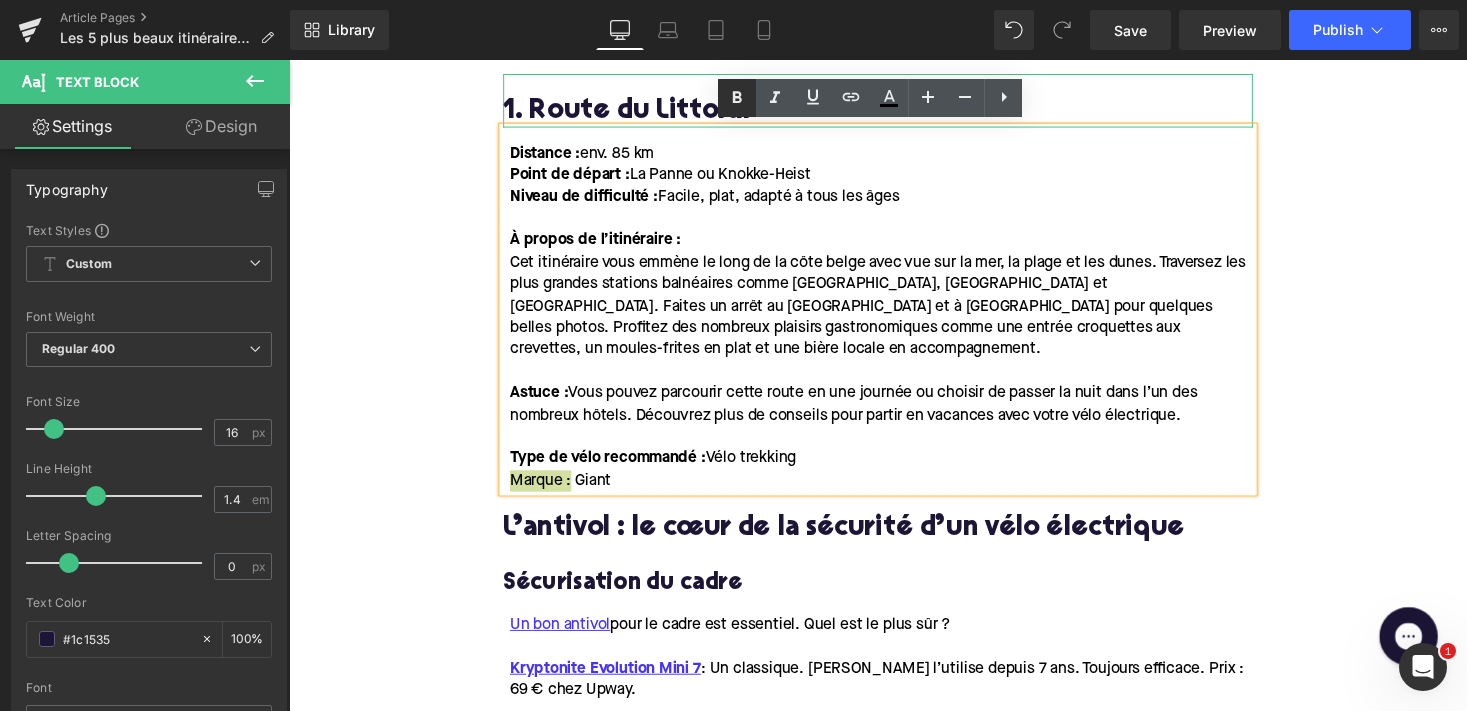 click 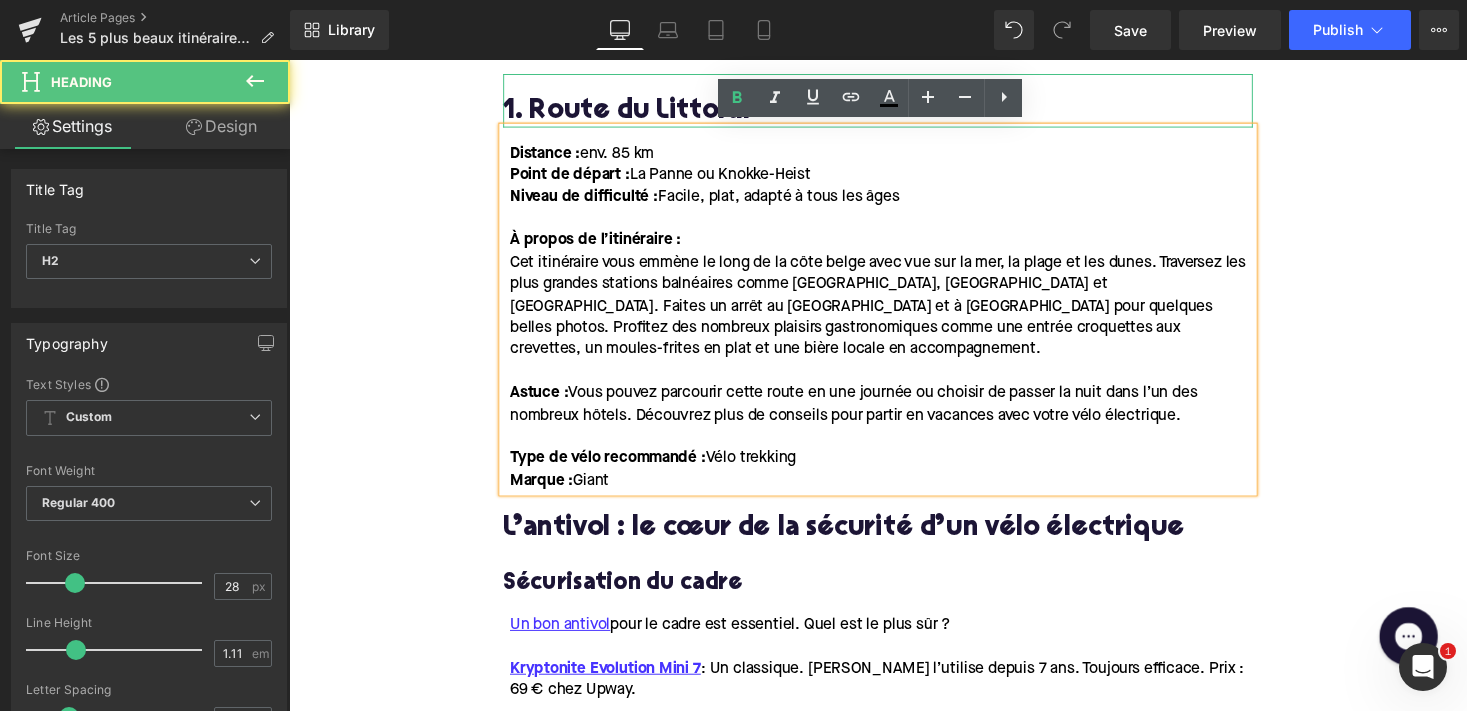 click on "1. Route du Littoral" at bounding box center [894, 113] 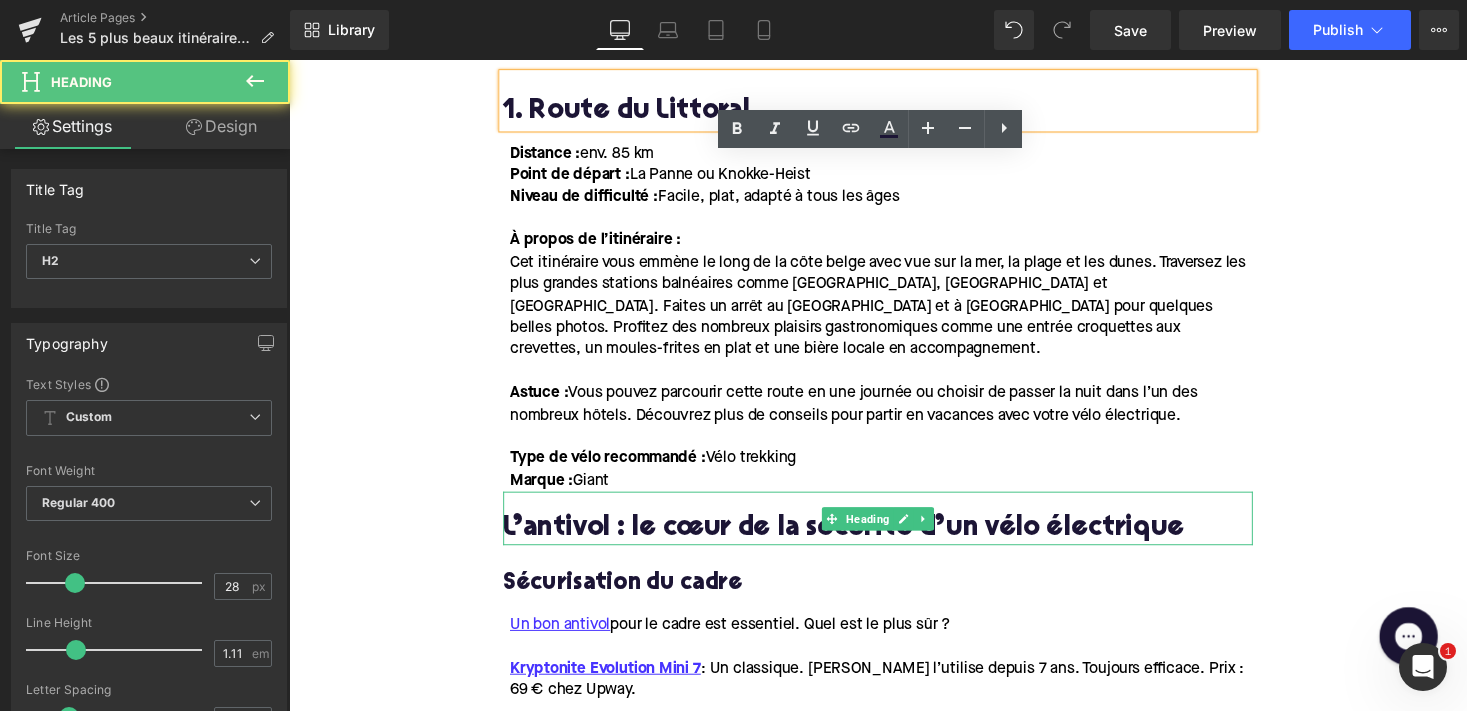 click on "L’antivol : le cœur de la sécurité d’un vélo électrique" at bounding box center [894, 542] 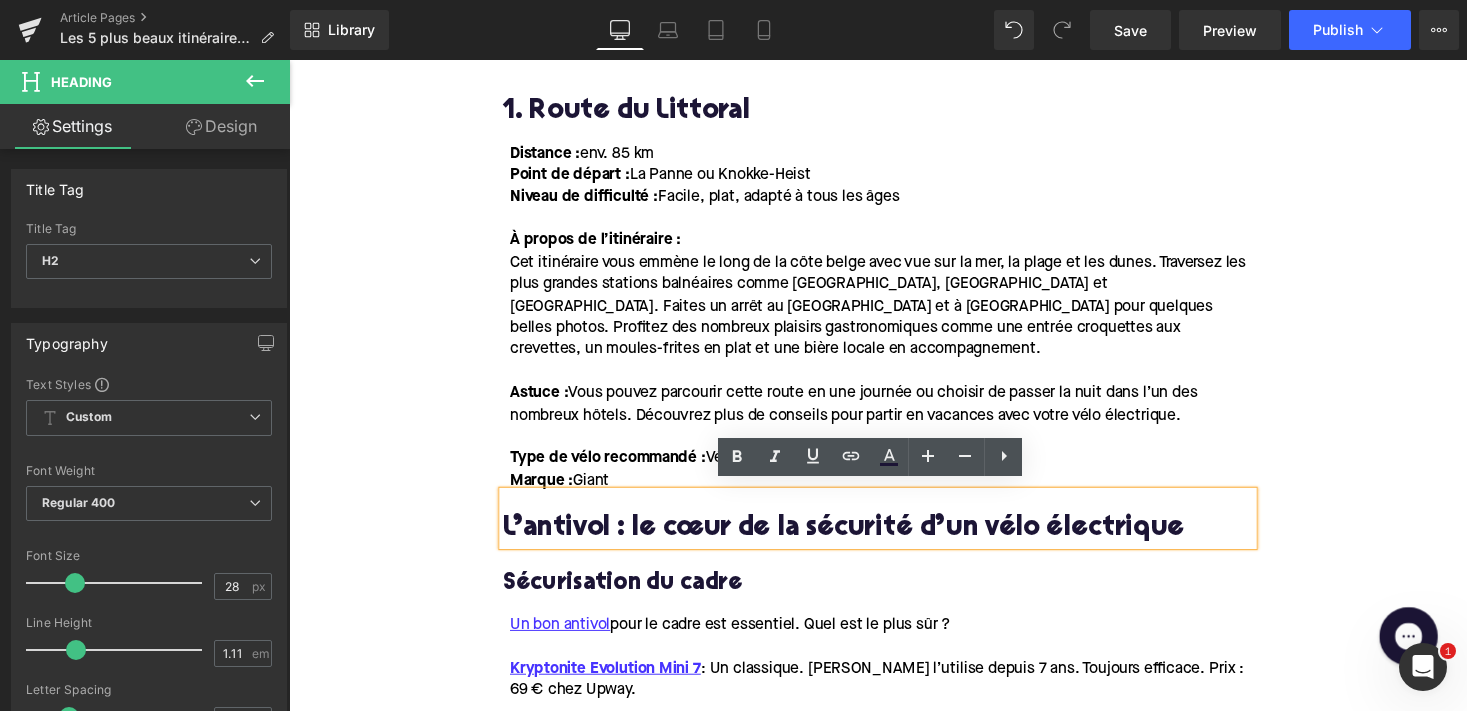 click on "L’antivol : le cœur de la sécurité d’un vélo électrique" at bounding box center [894, 542] 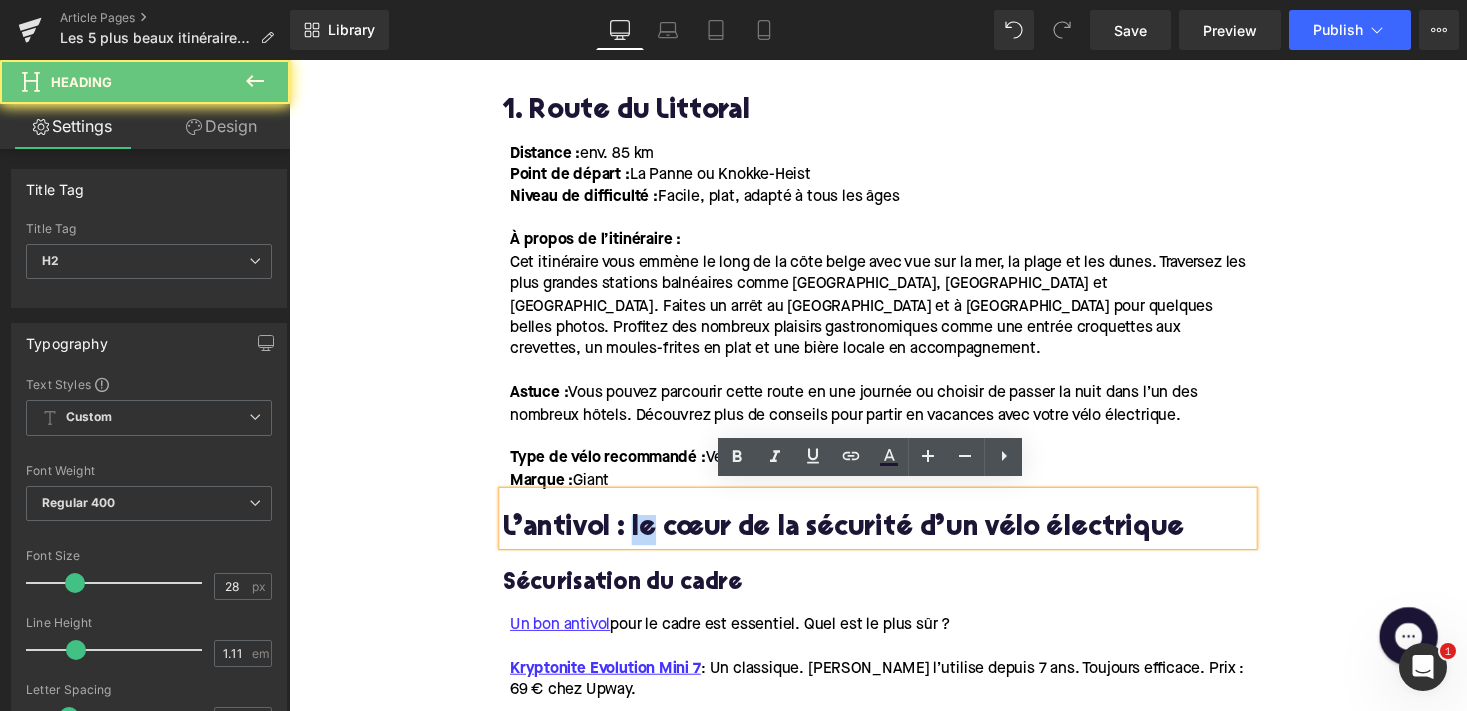 click on "L’antivol : le cœur de la sécurité d’un vélo électrique" at bounding box center [894, 542] 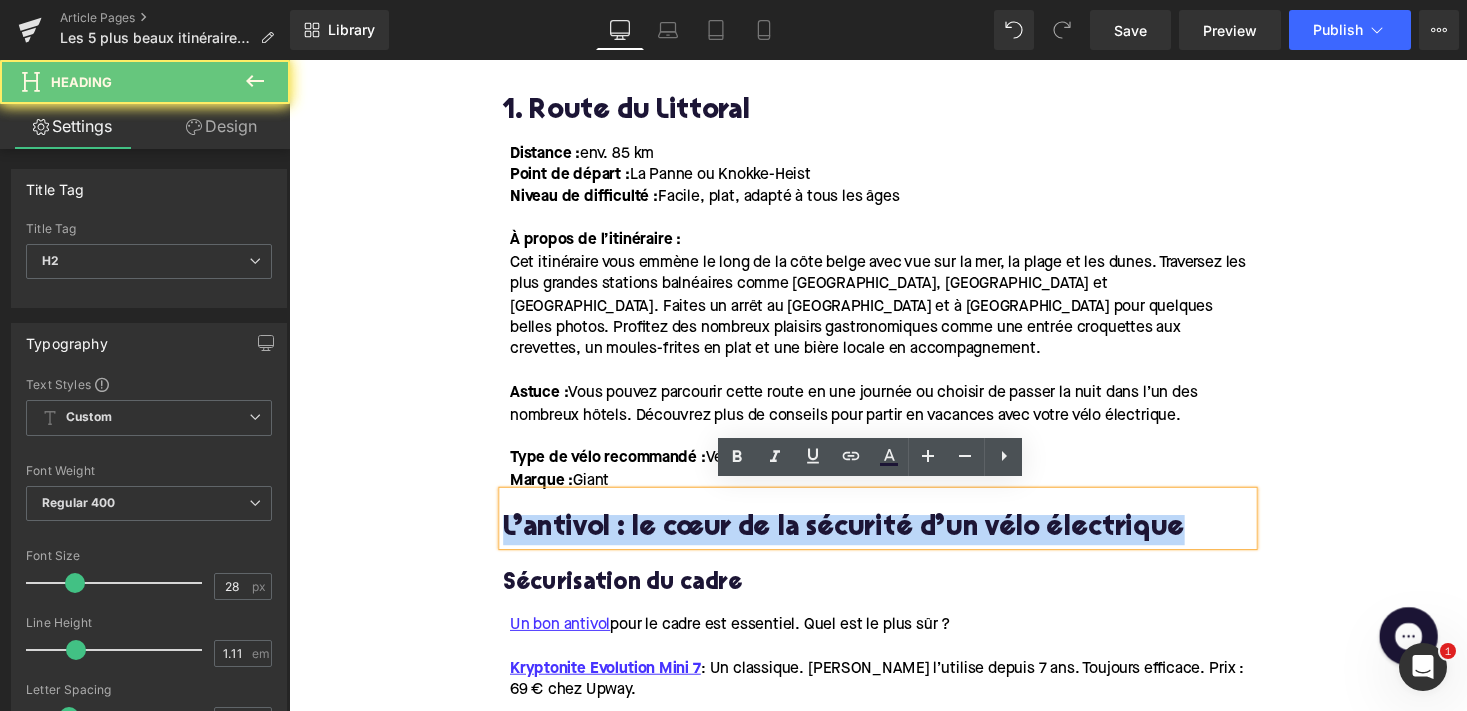 click on "L’antivol : le cœur de la sécurité d’un vélo électrique" at bounding box center [894, 542] 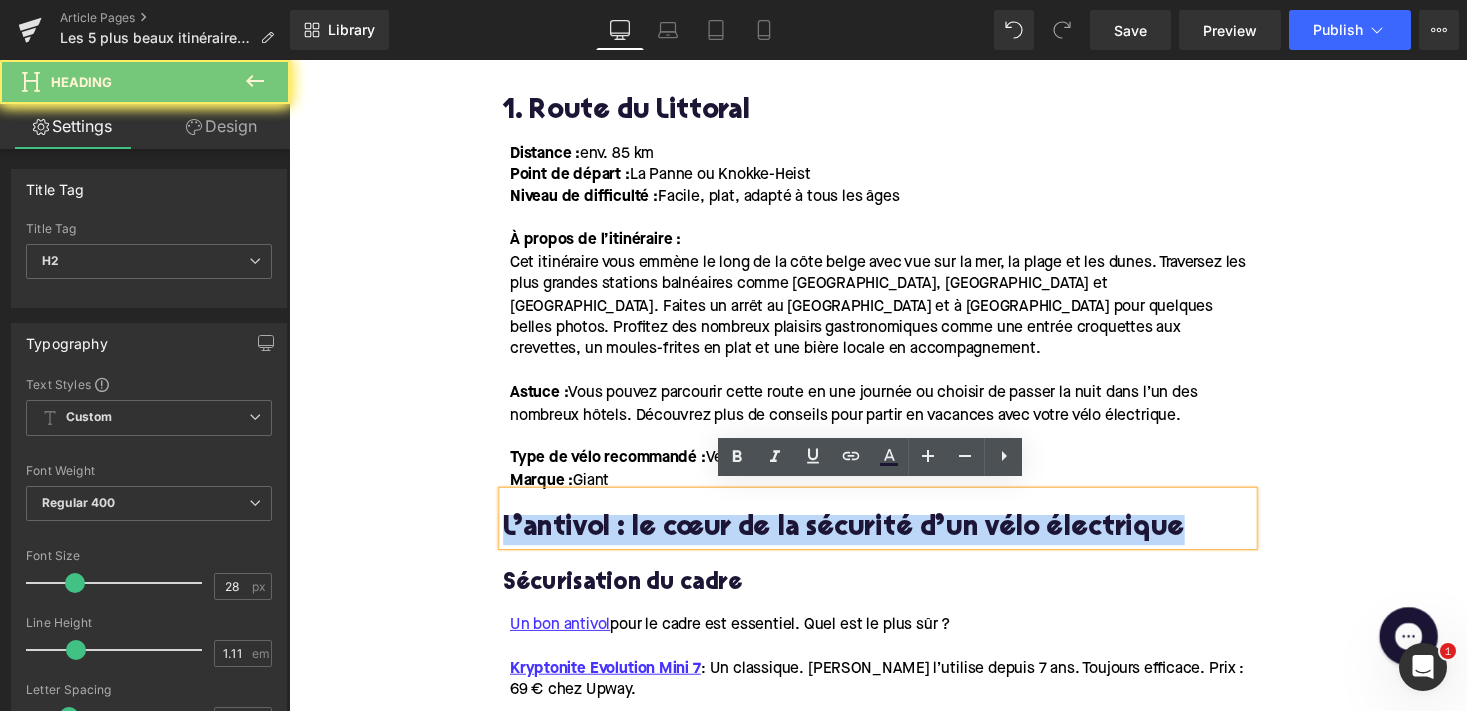 paste 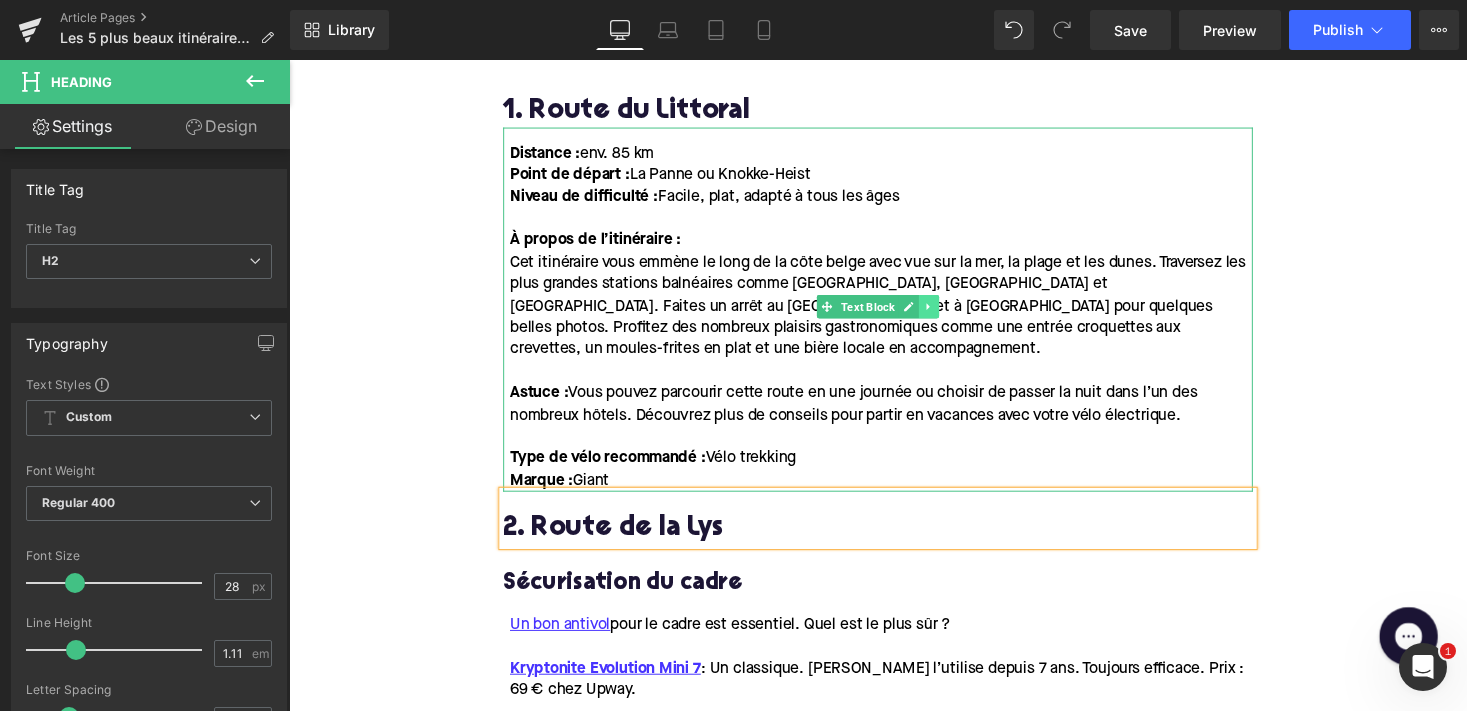 click 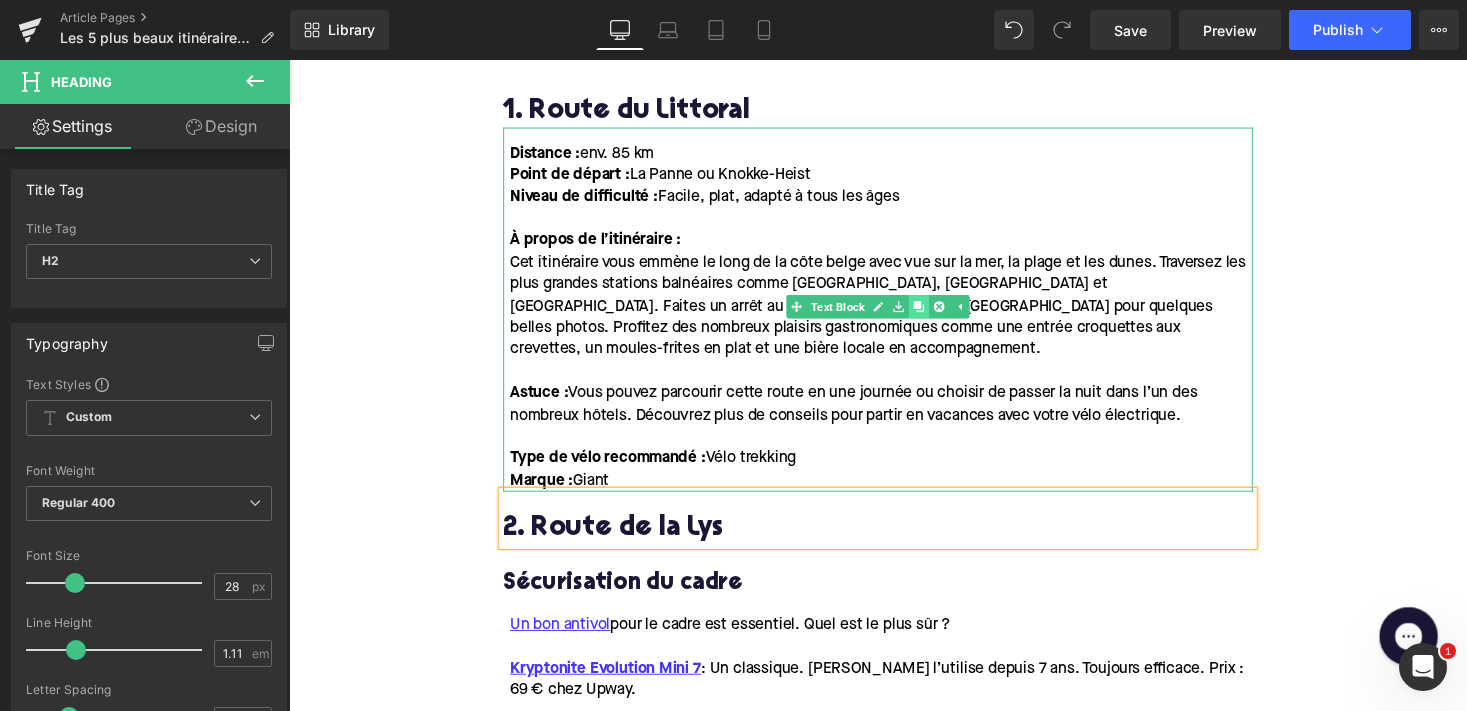click 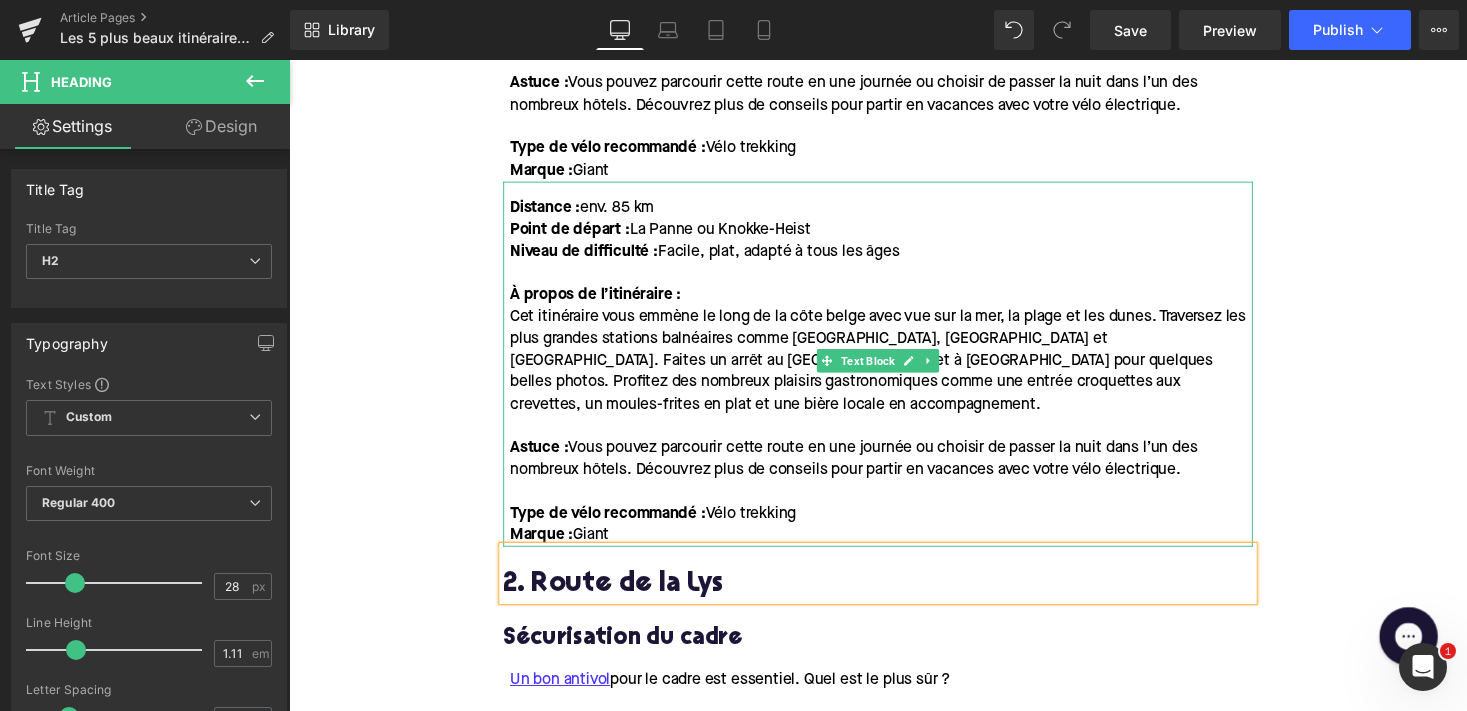 scroll, scrollTop: 1586, scrollLeft: 0, axis: vertical 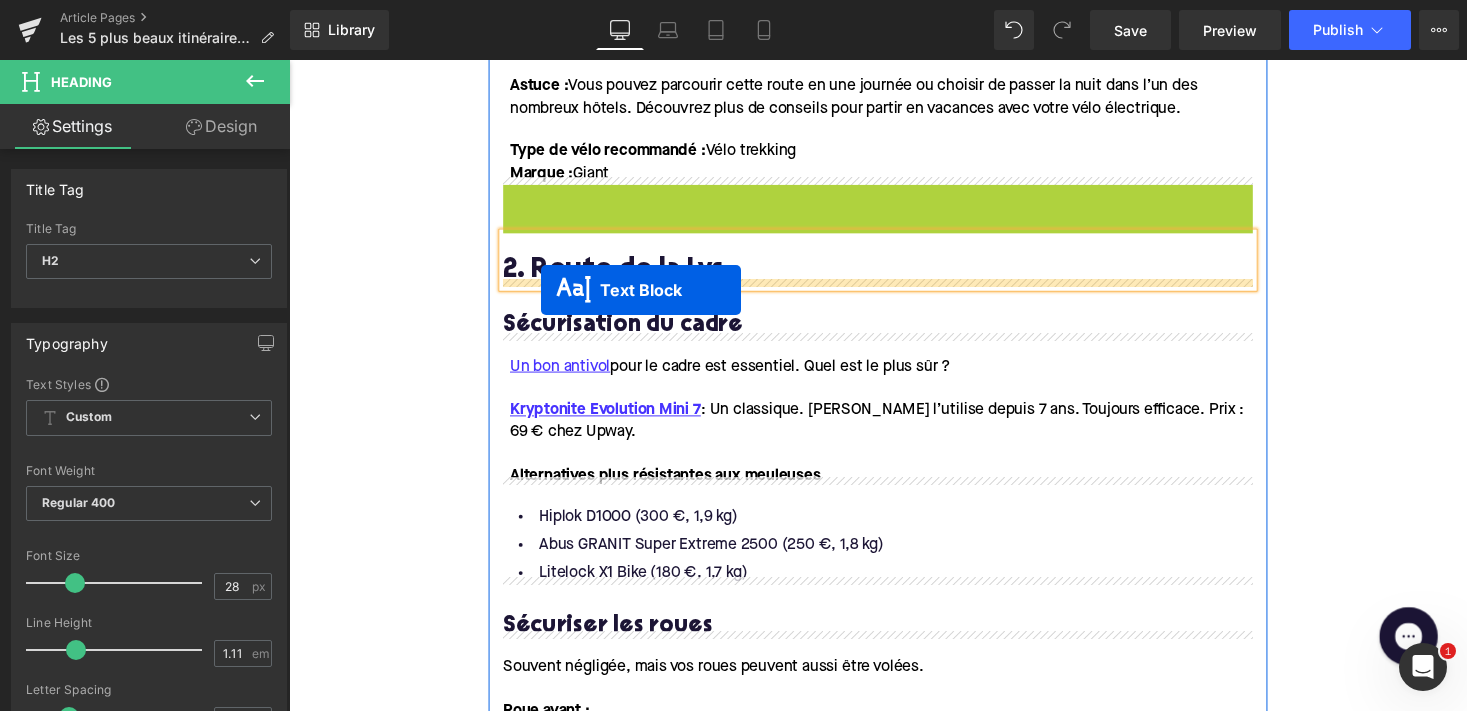 drag, startPoint x: 844, startPoint y: 365, endPoint x: 548, endPoint y: 296, distance: 303.93585 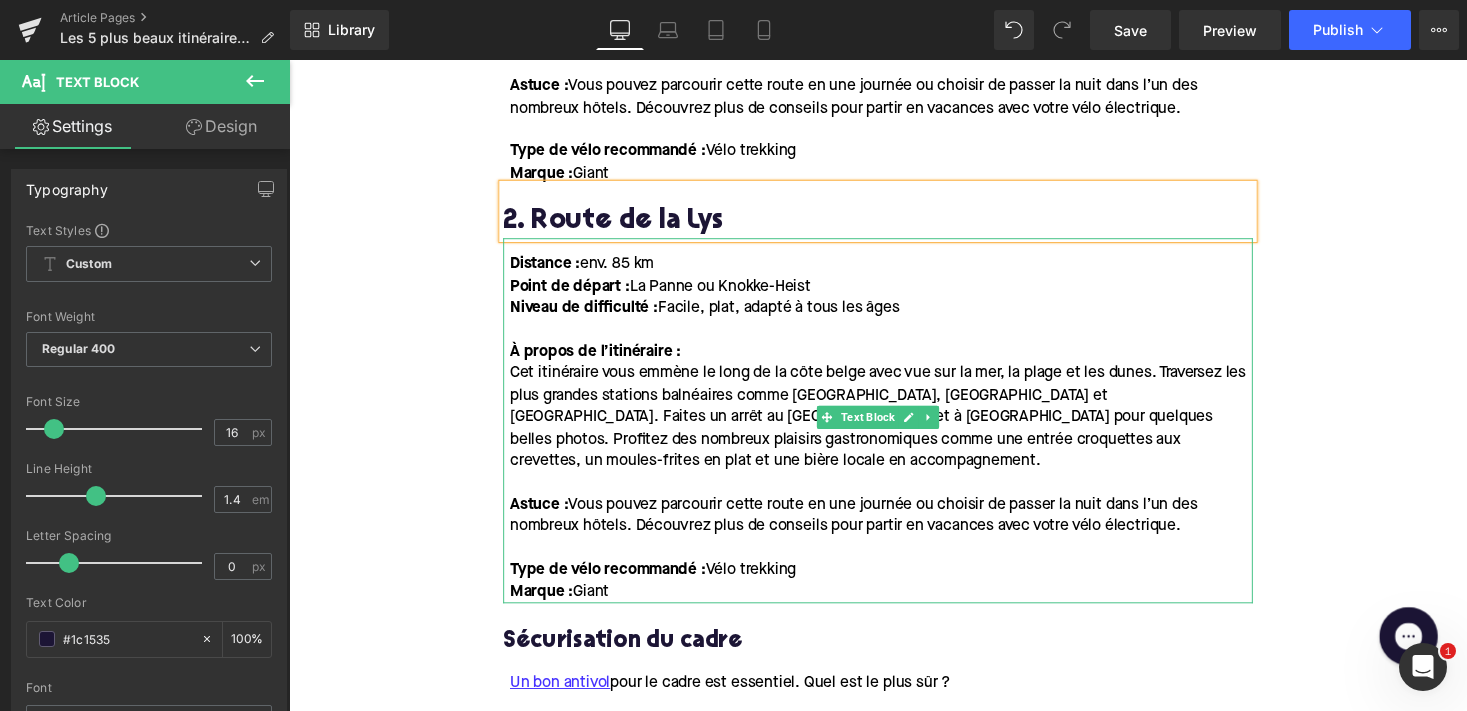 click on "À propos de l’itinéraire :" at bounding box center (604, 360) 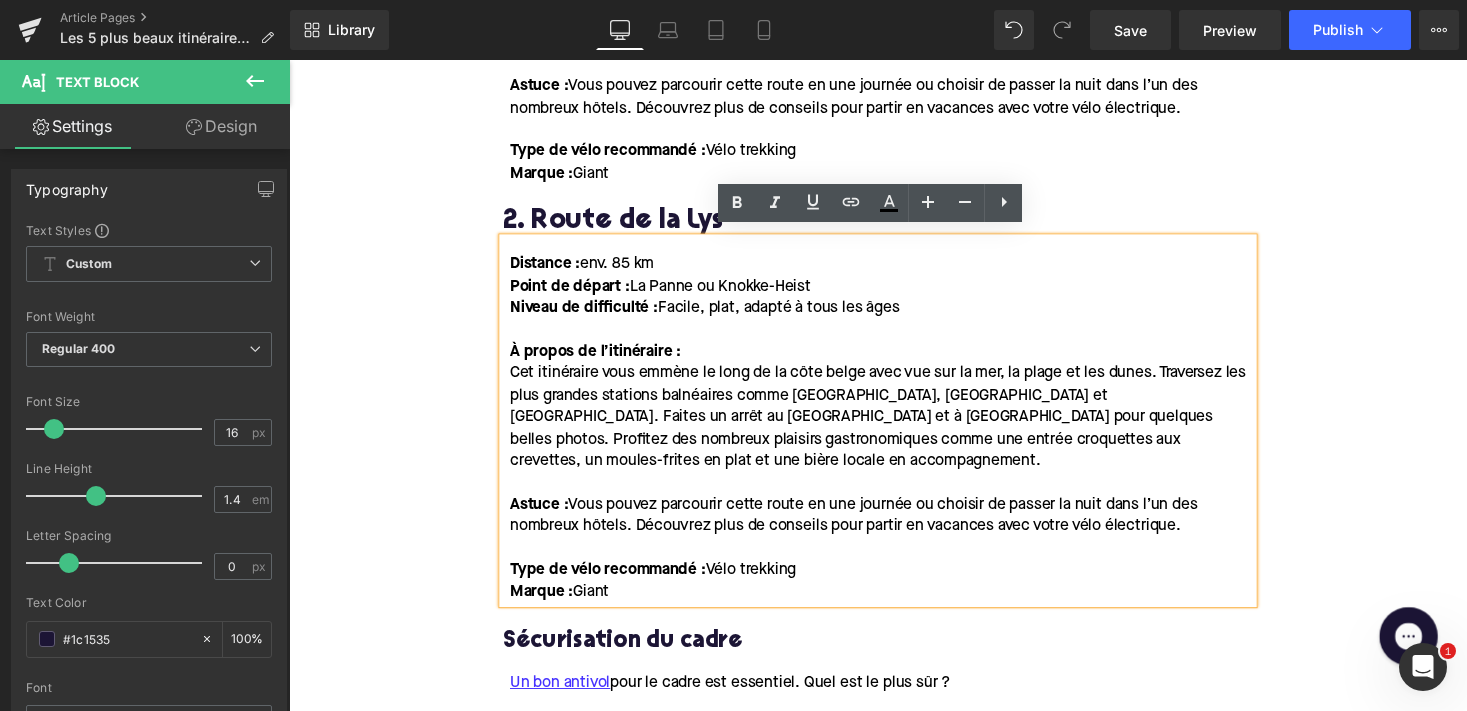 drag, startPoint x: 511, startPoint y: 252, endPoint x: 631, endPoint y: 587, distance: 355.84406 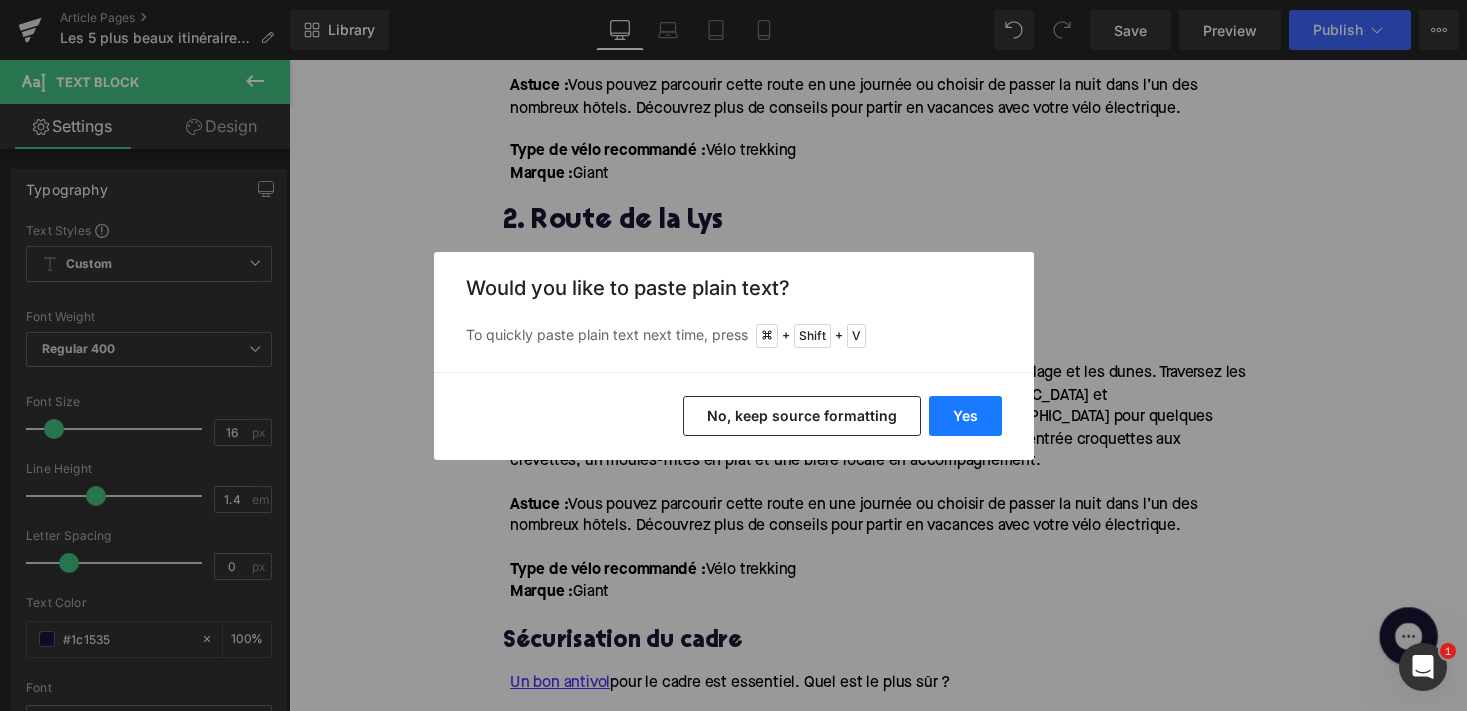 click on "Yes" at bounding box center (965, 416) 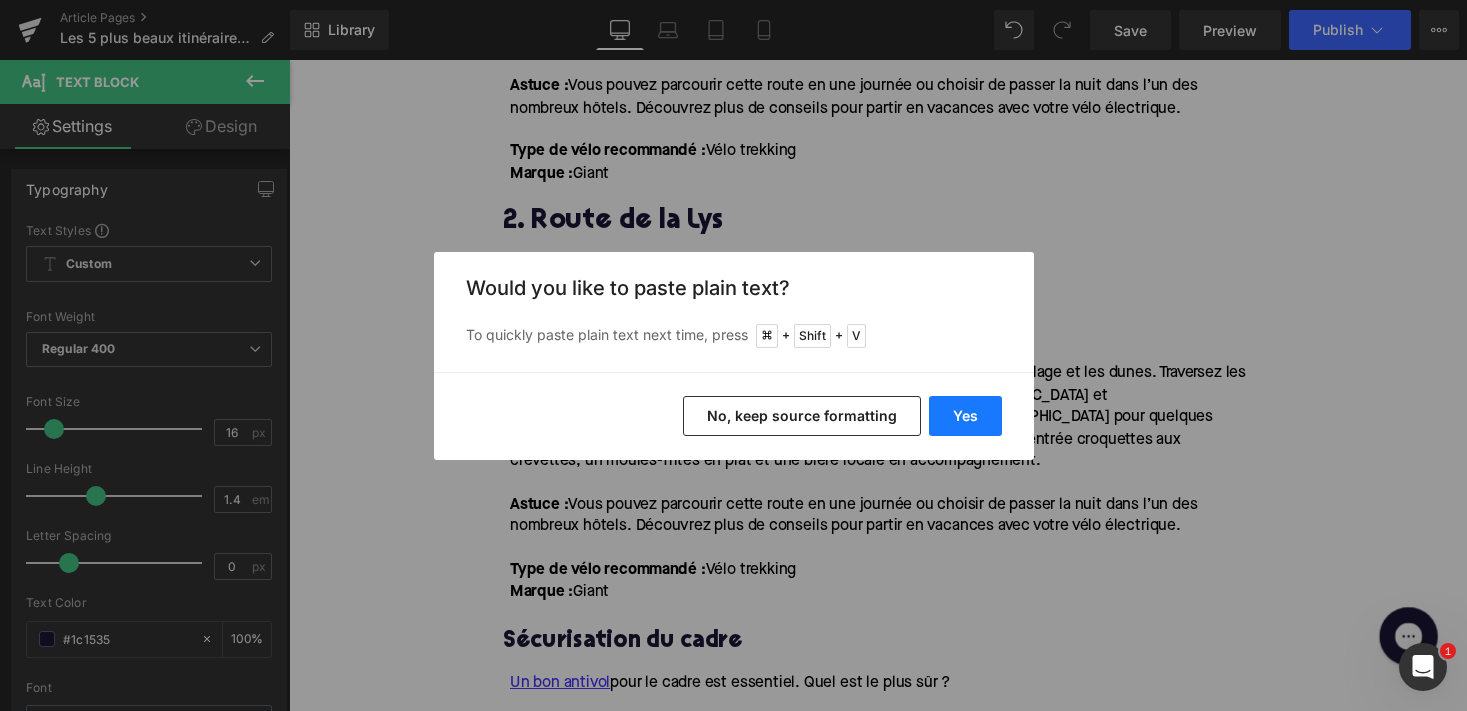 type 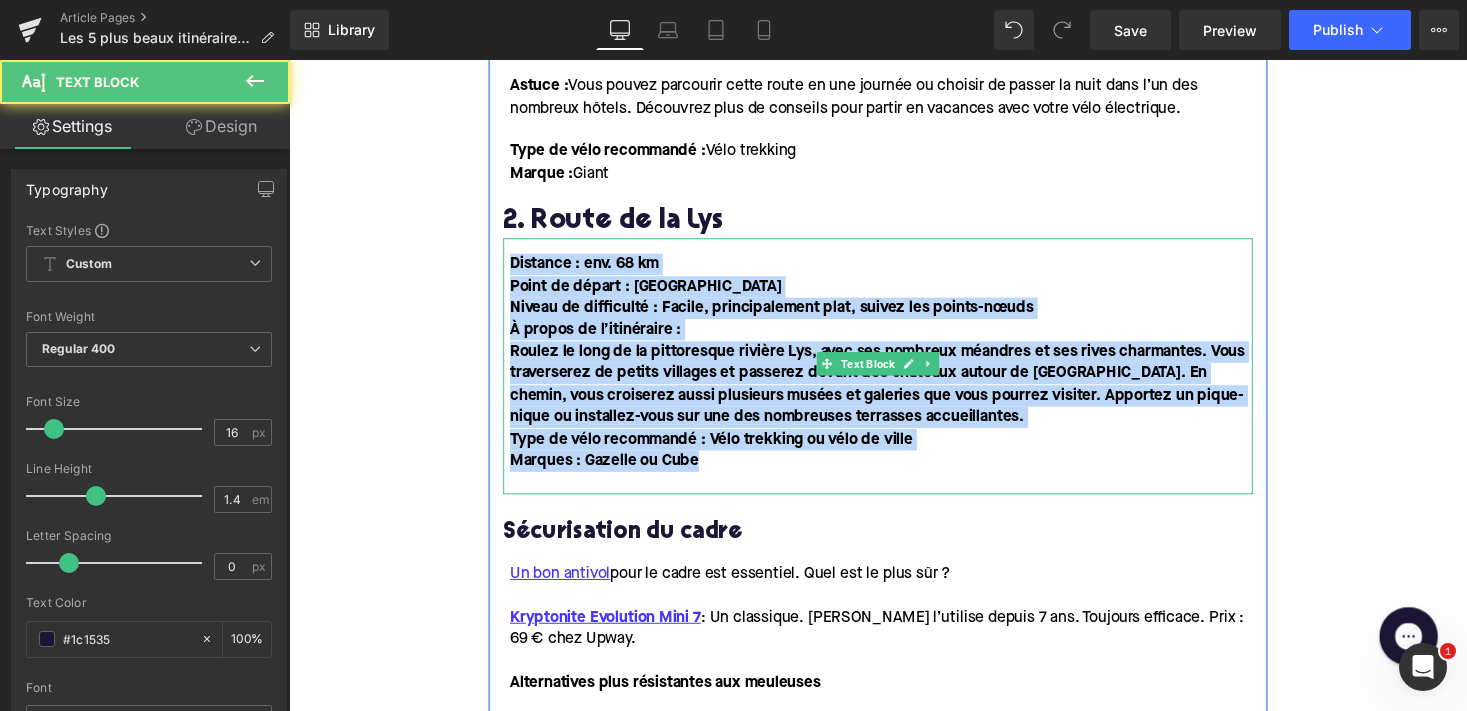 drag, startPoint x: 511, startPoint y: 258, endPoint x: 739, endPoint y: 455, distance: 301.31876 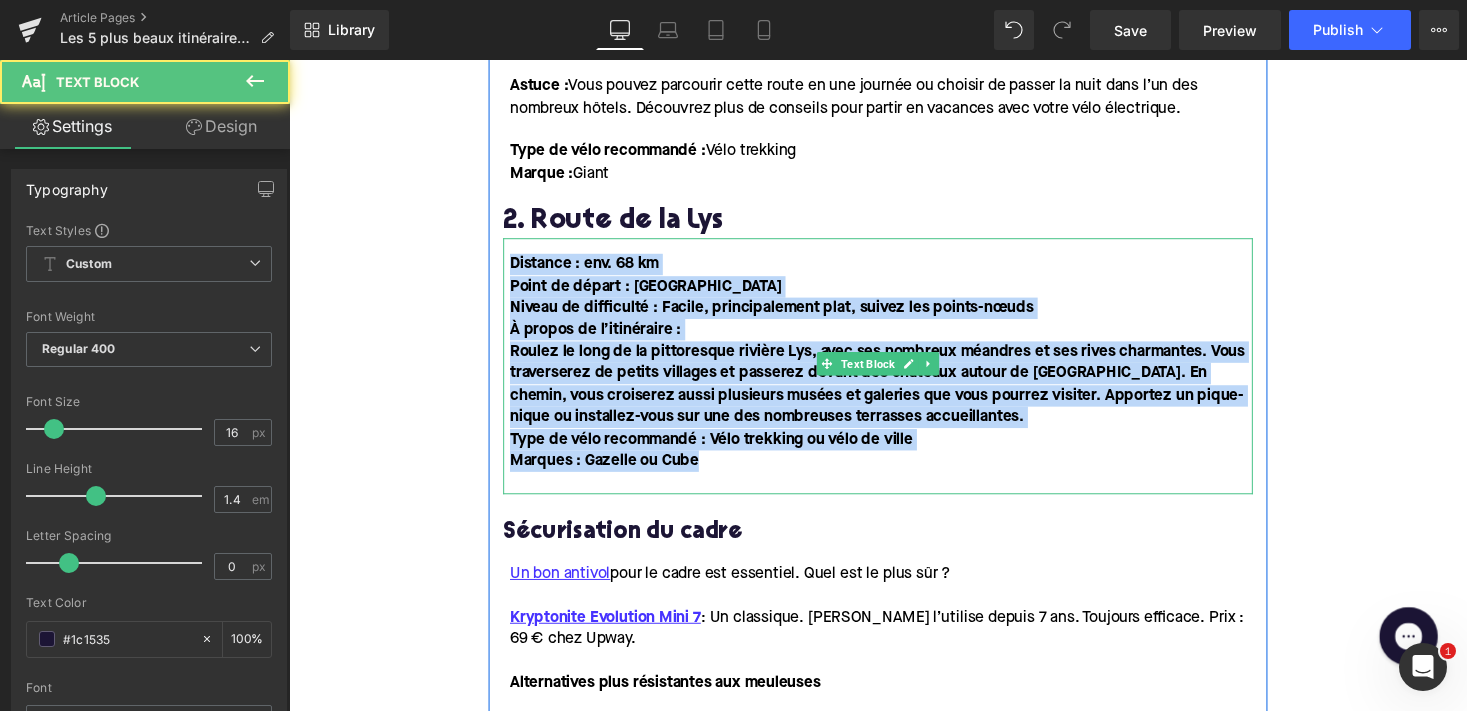 click on "Distance : env. 68 km Point de départ : Gand Niveau de difficulté : [GEOGRAPHIC_DATA], principalement plat, suivez les points-nœuds À propos de l’itinéraire : Roulez le long de la pittoresque rivière Lys, avec ses nombreux méandres et ses rives charmantes. Vous traverserez de petits villages et passerez devant des châteaux autour de [GEOGRAPHIC_DATA]. En chemin, vous croiserez aussi plusieurs musées et galeries que vous pourrez visiter. Apportez un pique-nique ou installez-vous sur une des nombreuses terrasses accueillantes. Type de vélo recommandé : Vélo trekking ou vélo de ville Marques : [GEOGRAPHIC_DATA] ou Cube" at bounding box center (894, 374) 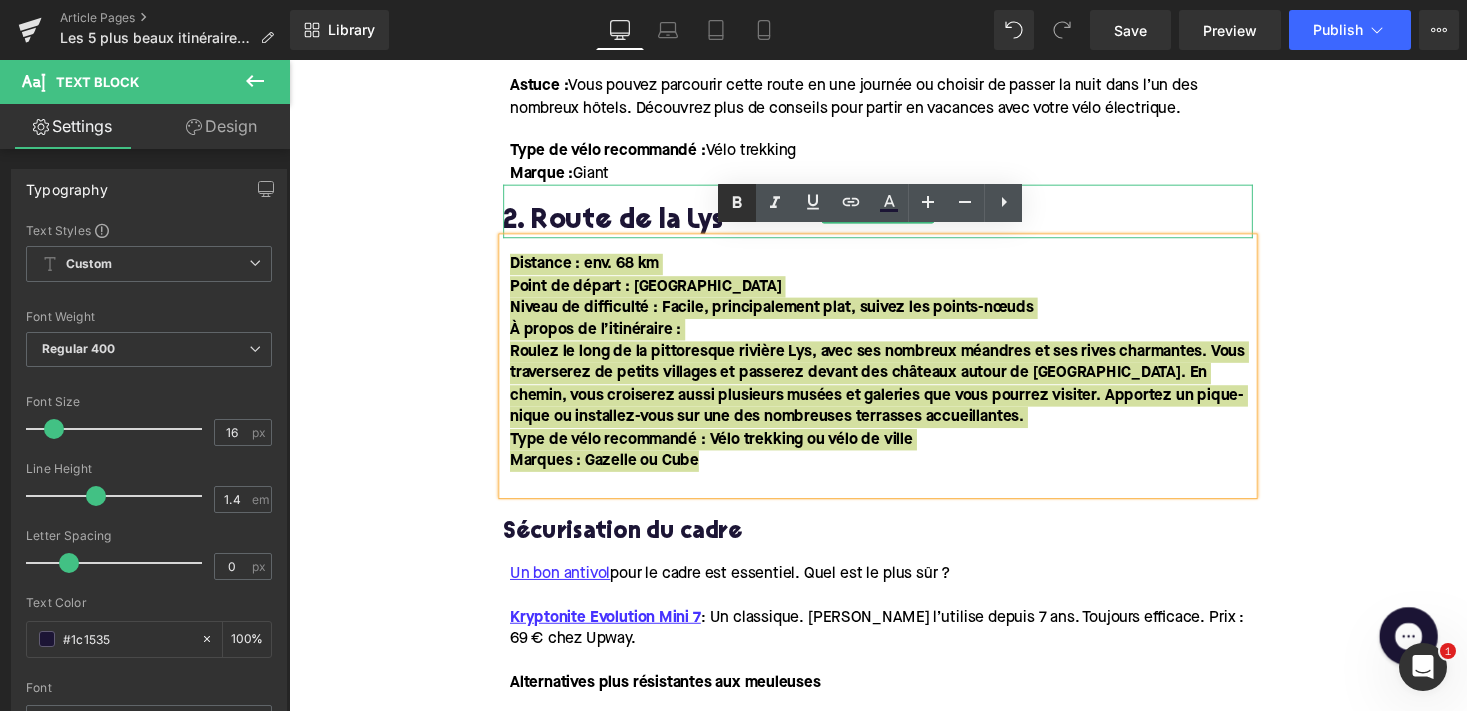 click 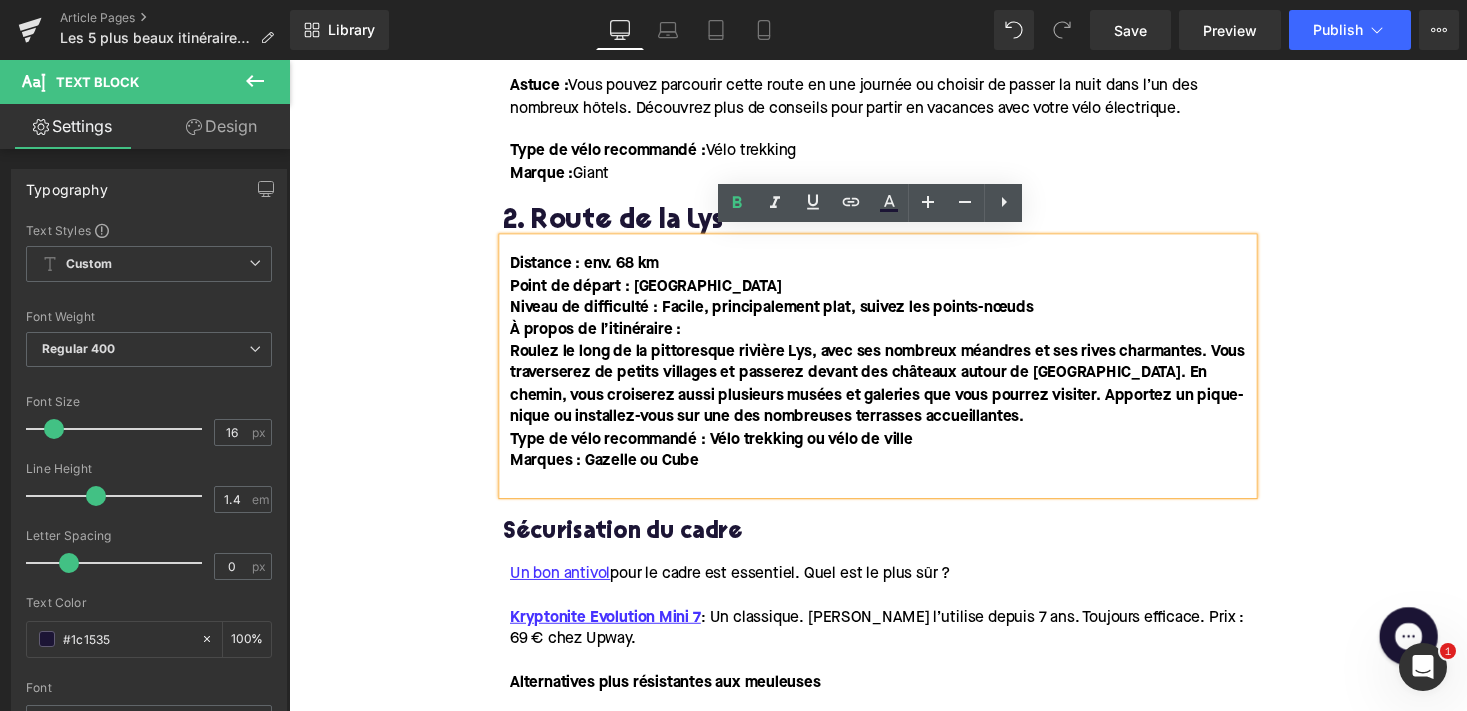 click on "Distance : env. 68 km" at bounding box center (592, 270) 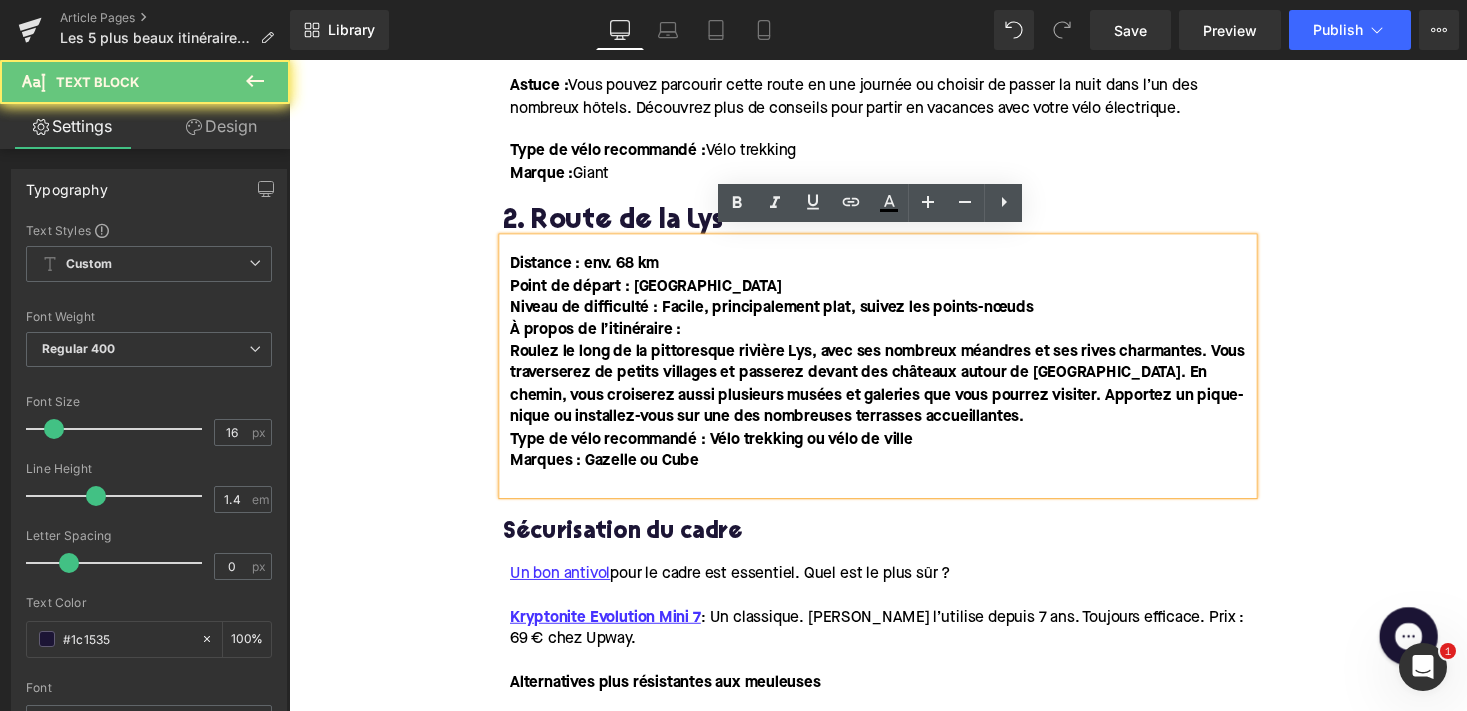 click on "Distance : env. 68 km" at bounding box center [592, 270] 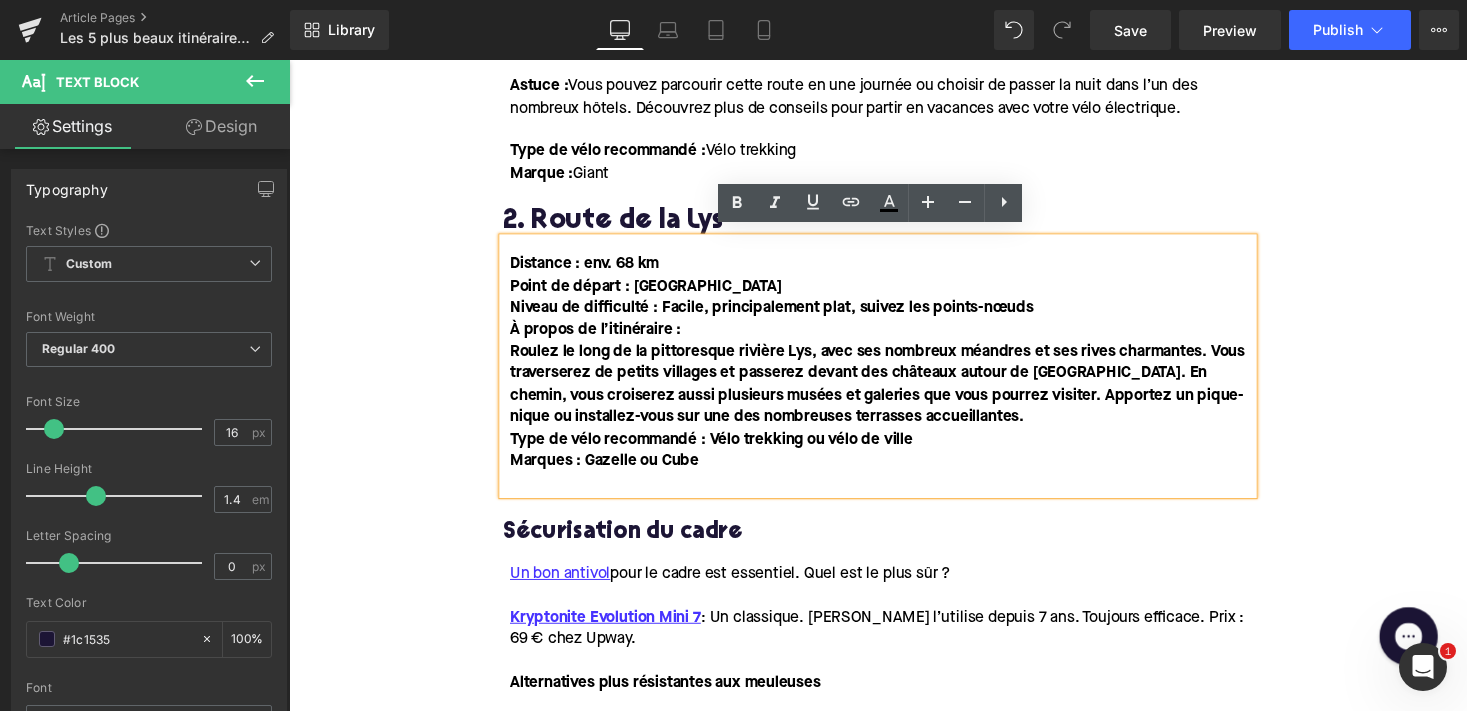 click on "Kryptonite Evolution Mini 7  : Un classique. [PERSON_NAME] l’utilise depuis 7 ans. Toujours efficace. Prix : 69 € chez Upway." at bounding box center (897, 644) 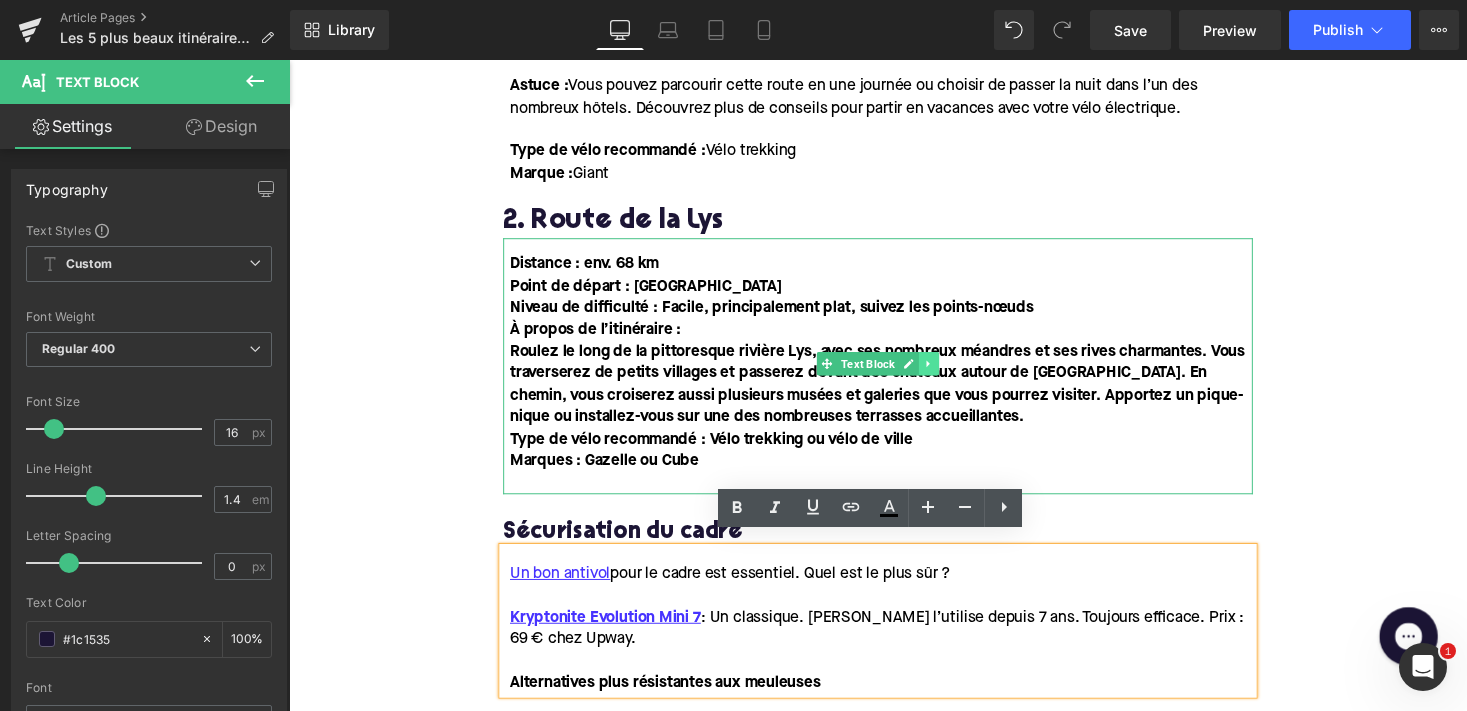 click 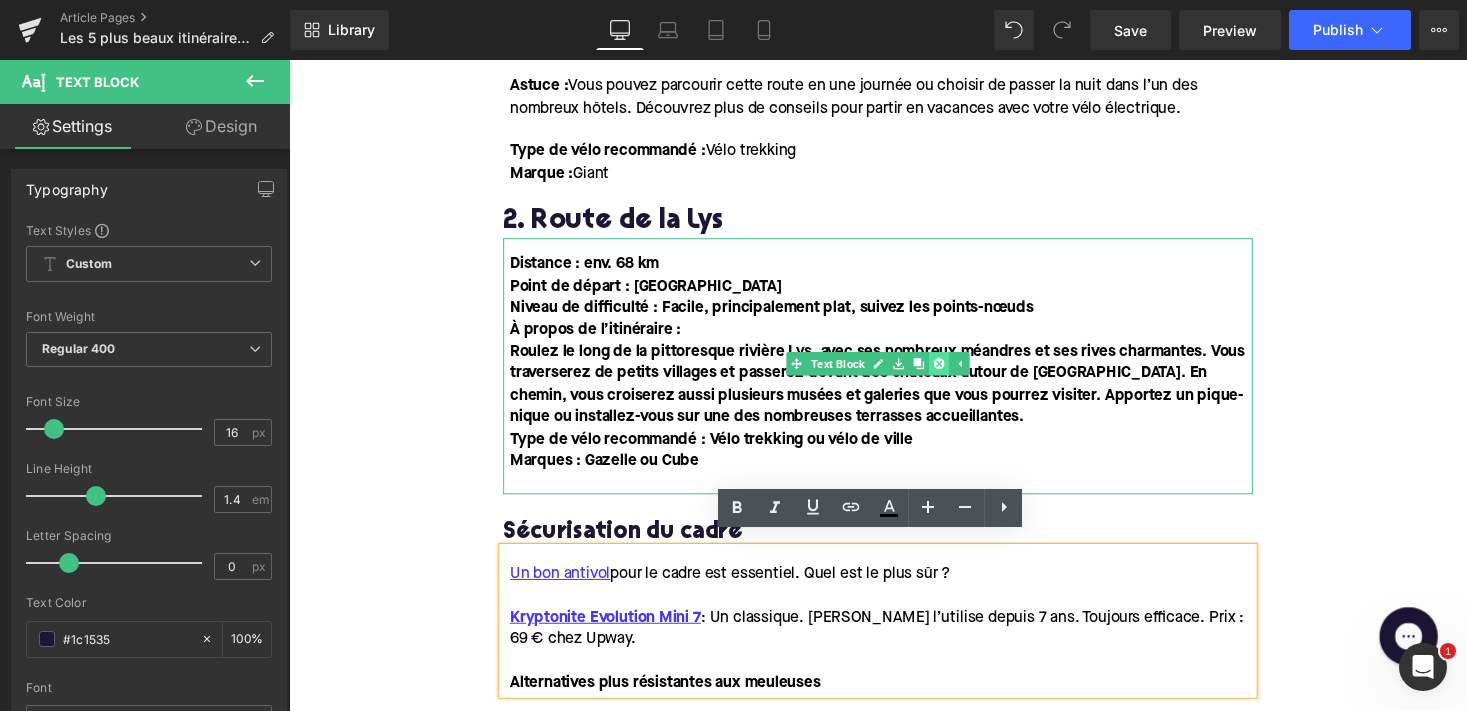click 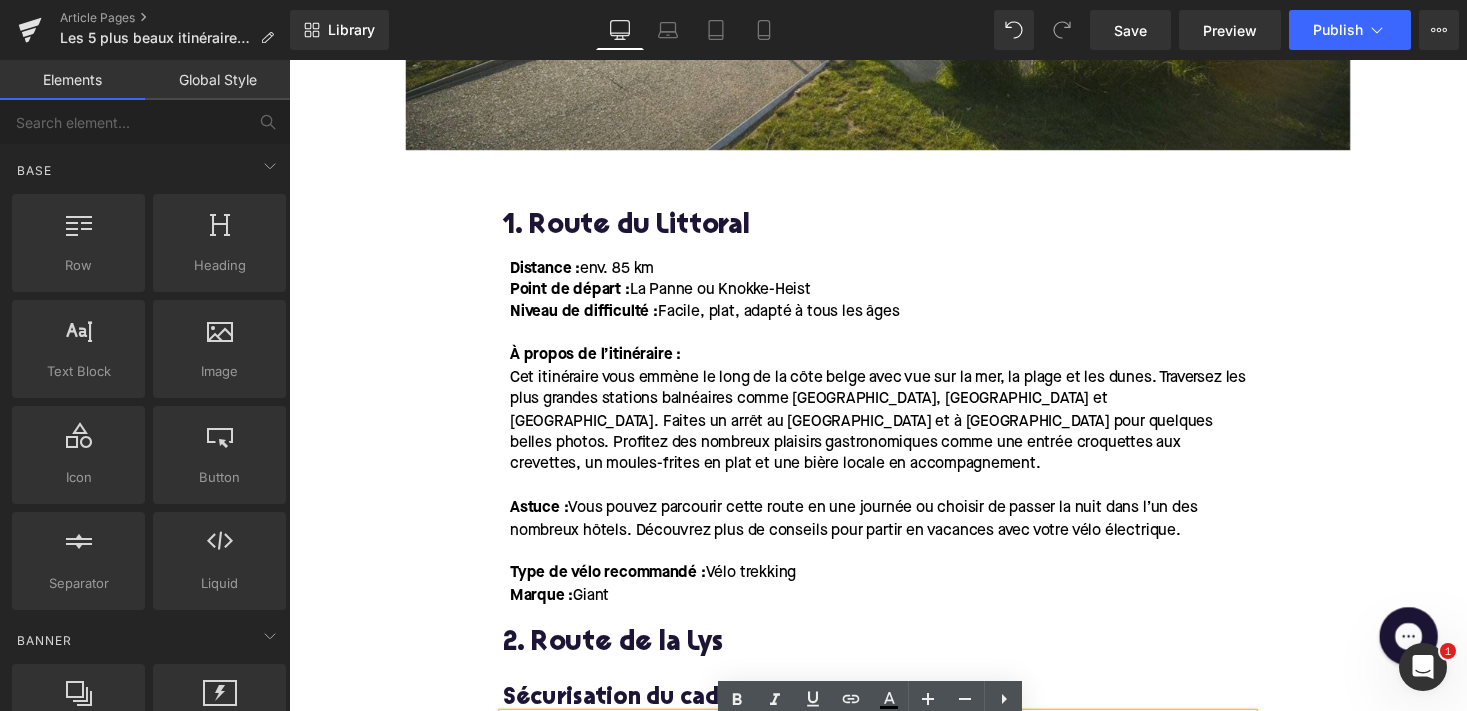 scroll, scrollTop: 1131, scrollLeft: 0, axis: vertical 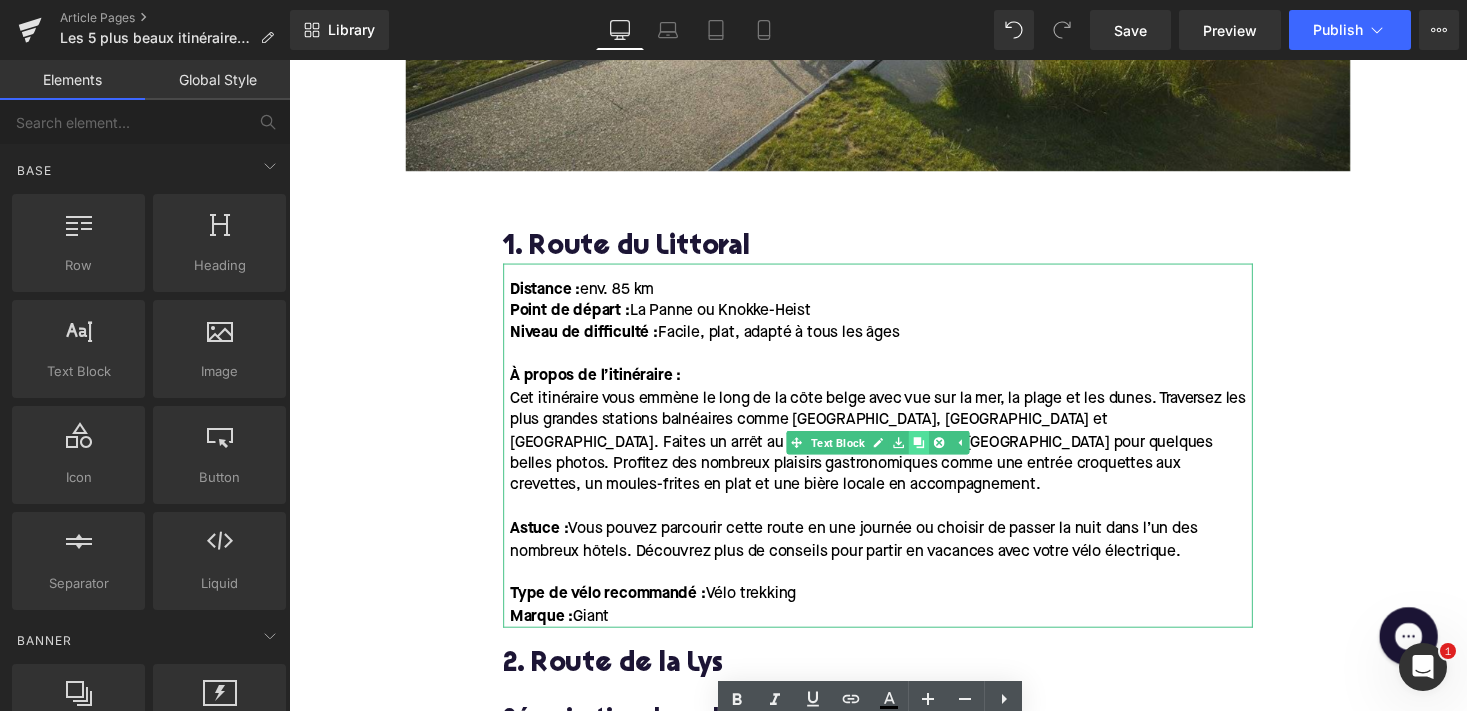 click at bounding box center (936, 453) 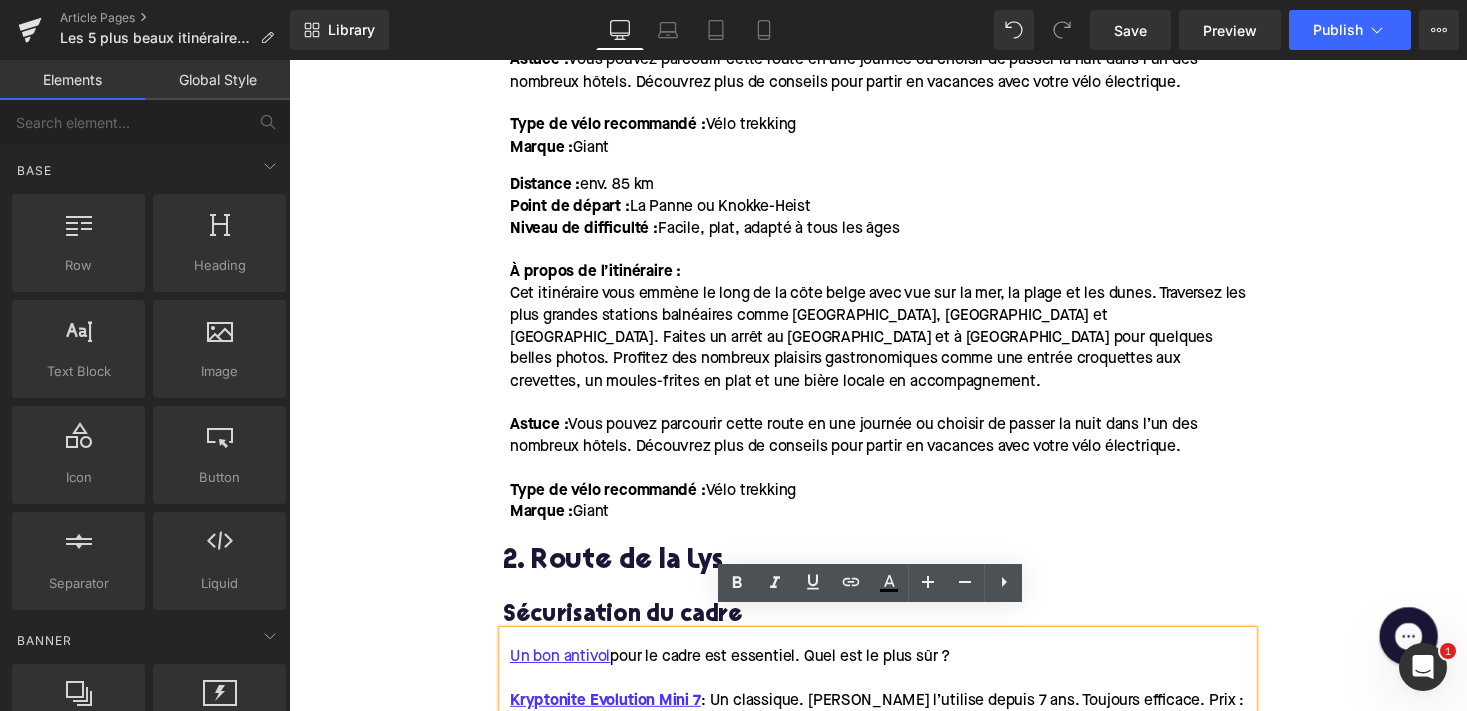 scroll, scrollTop: 1604, scrollLeft: 0, axis: vertical 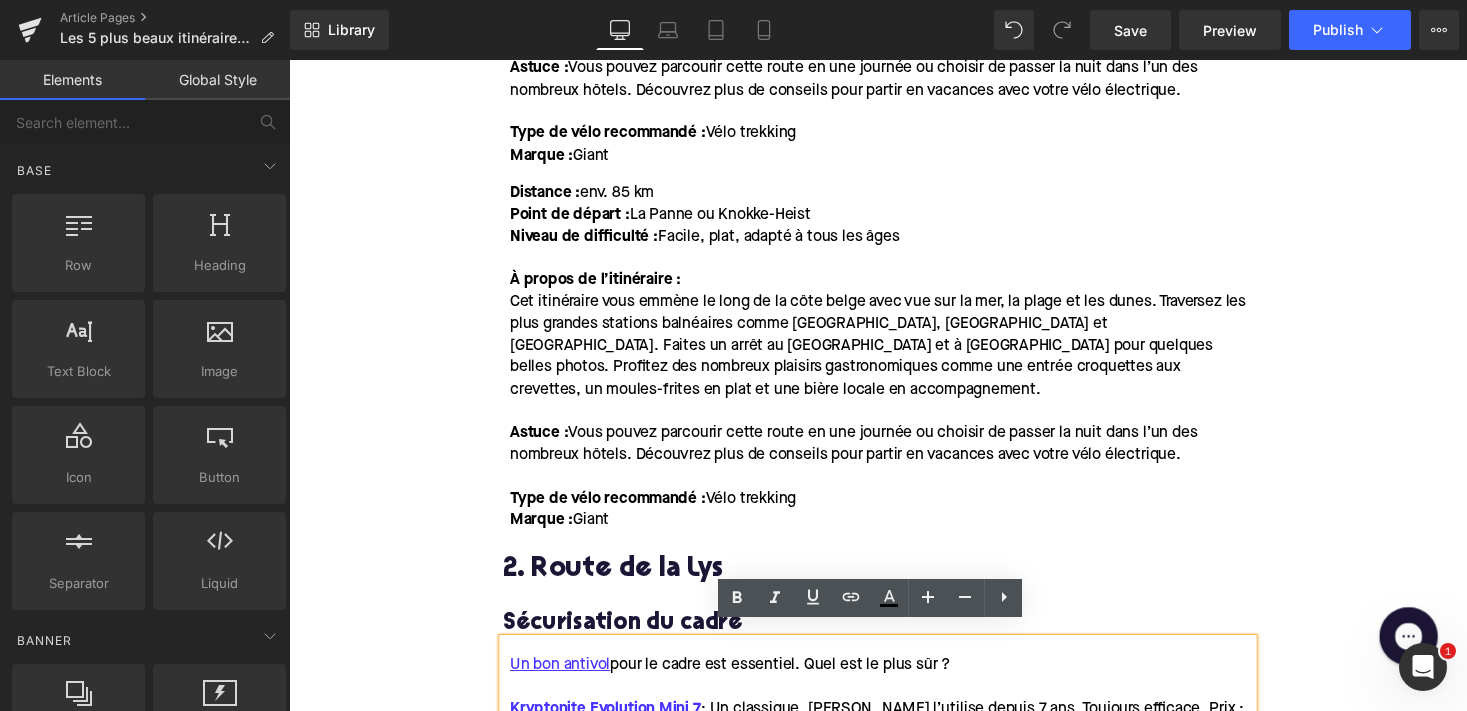 click on "Point de départ :  La Panne ou Knokke-Heist" at bounding box center (670, 220) 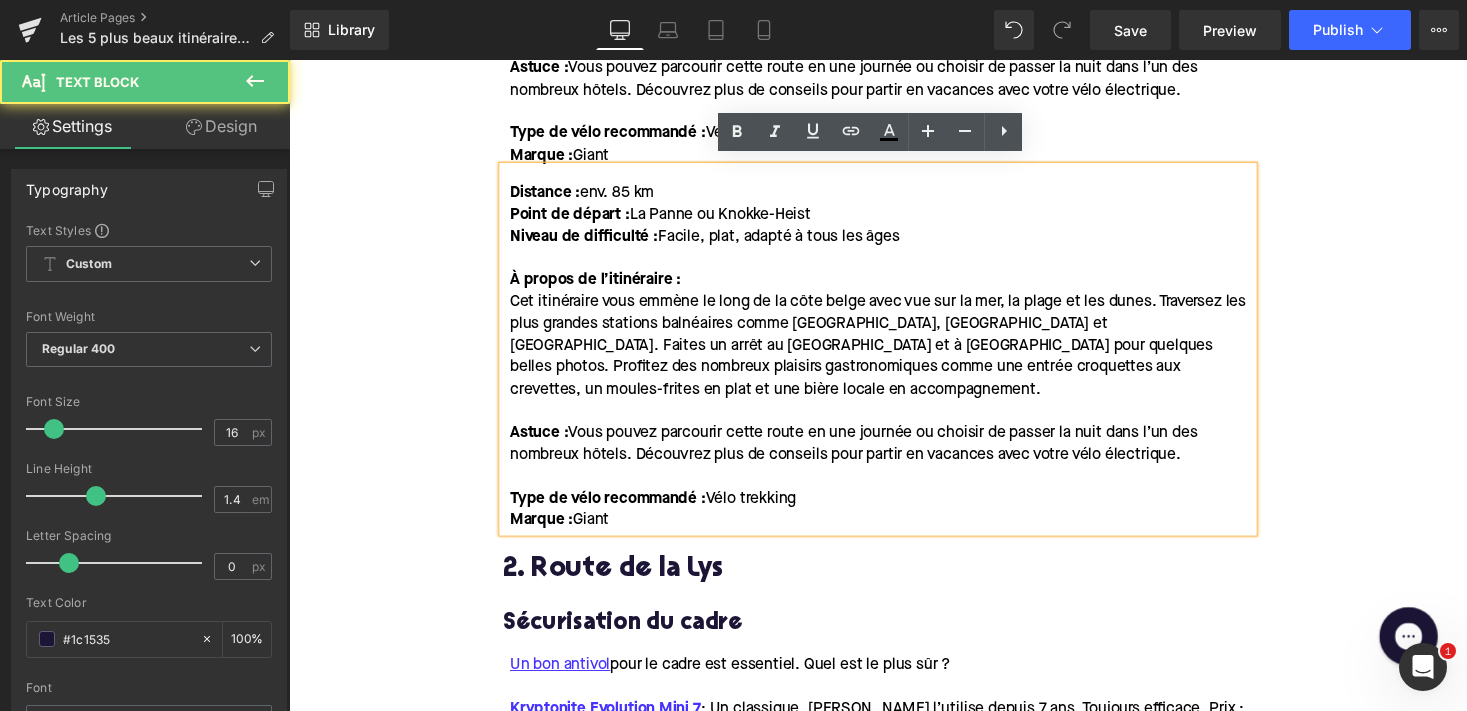 click on "Astuce :  Vous pouvez parcourir cette route en une journée ou choisir de passer la nuit dans l’un des nombreux hôtels. Découvrez plus de conseils pour partir en vacances avec votre vélo électrique." at bounding box center [869, 80] 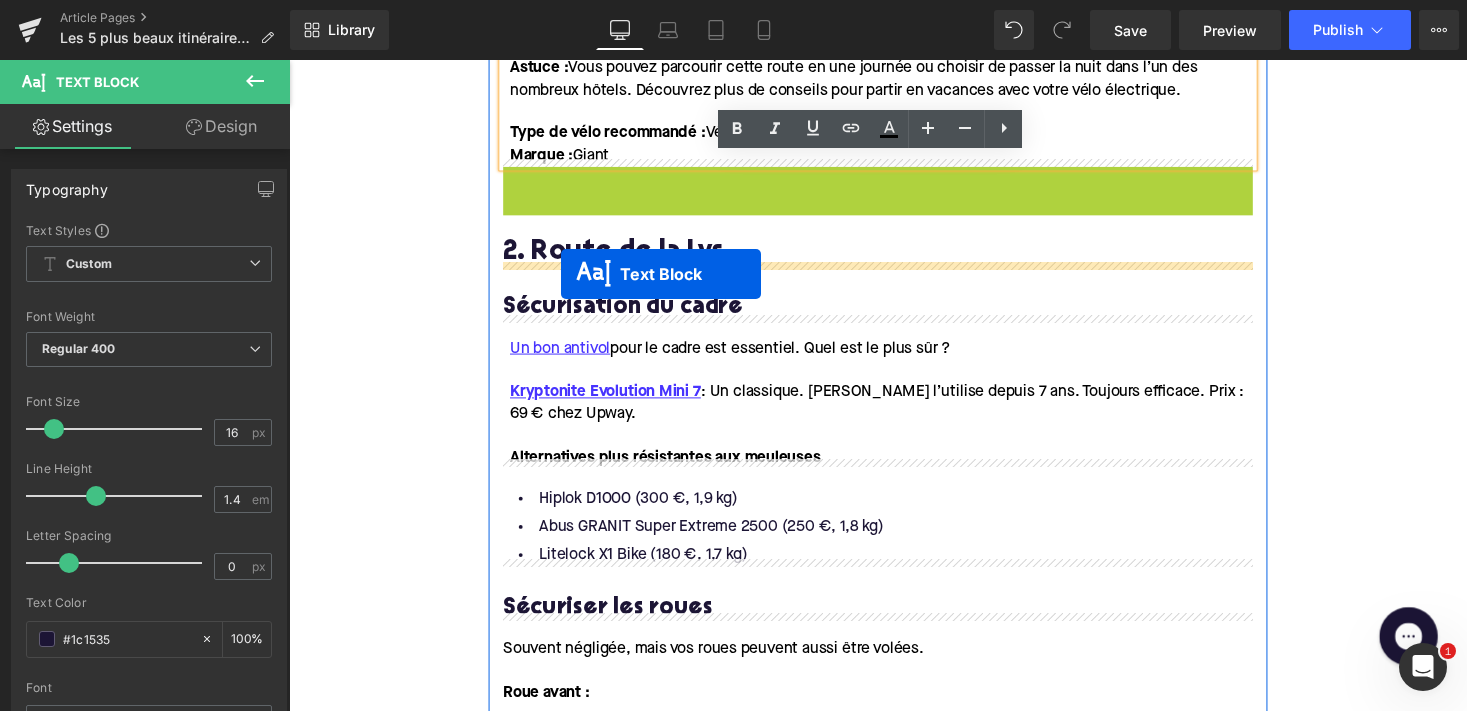 drag, startPoint x: 835, startPoint y: 343, endPoint x: 568, endPoint y: 280, distance: 274.3319 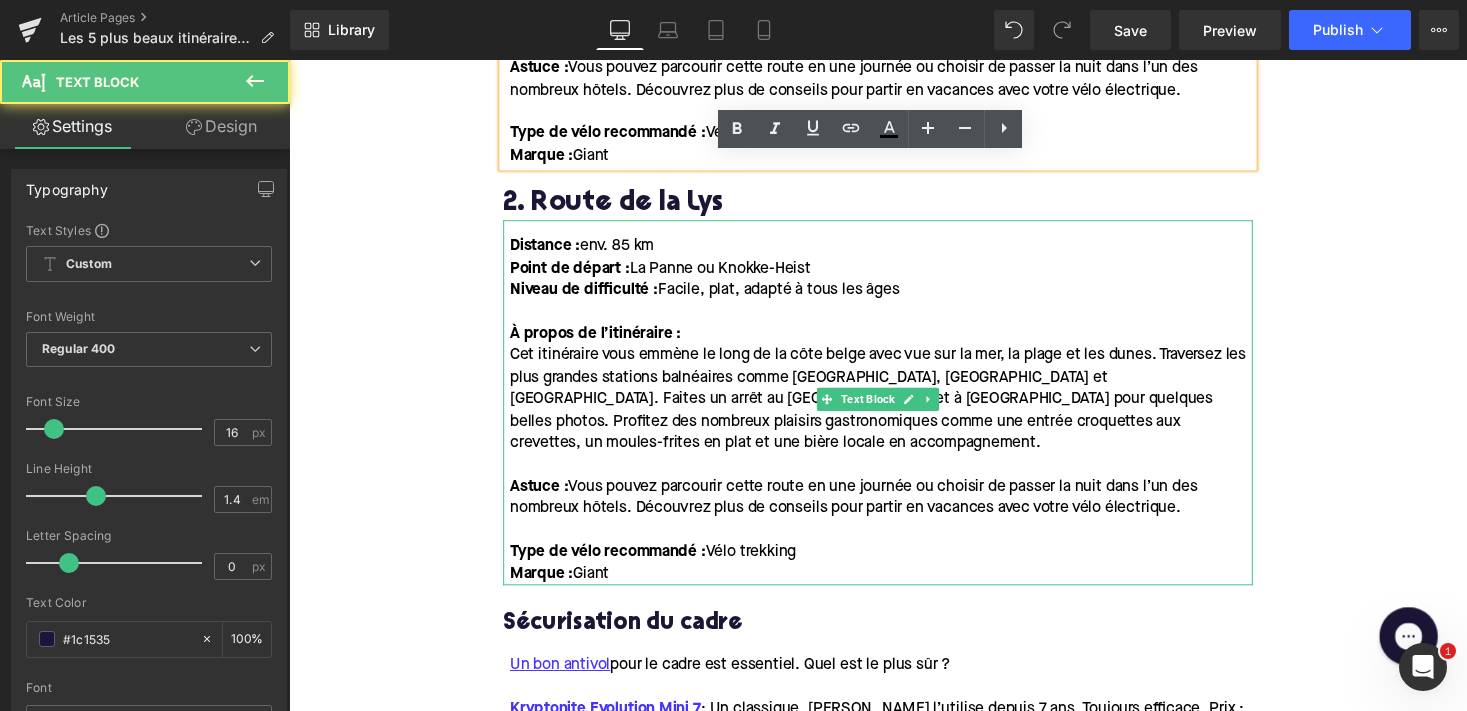 click at bounding box center [897, 544] 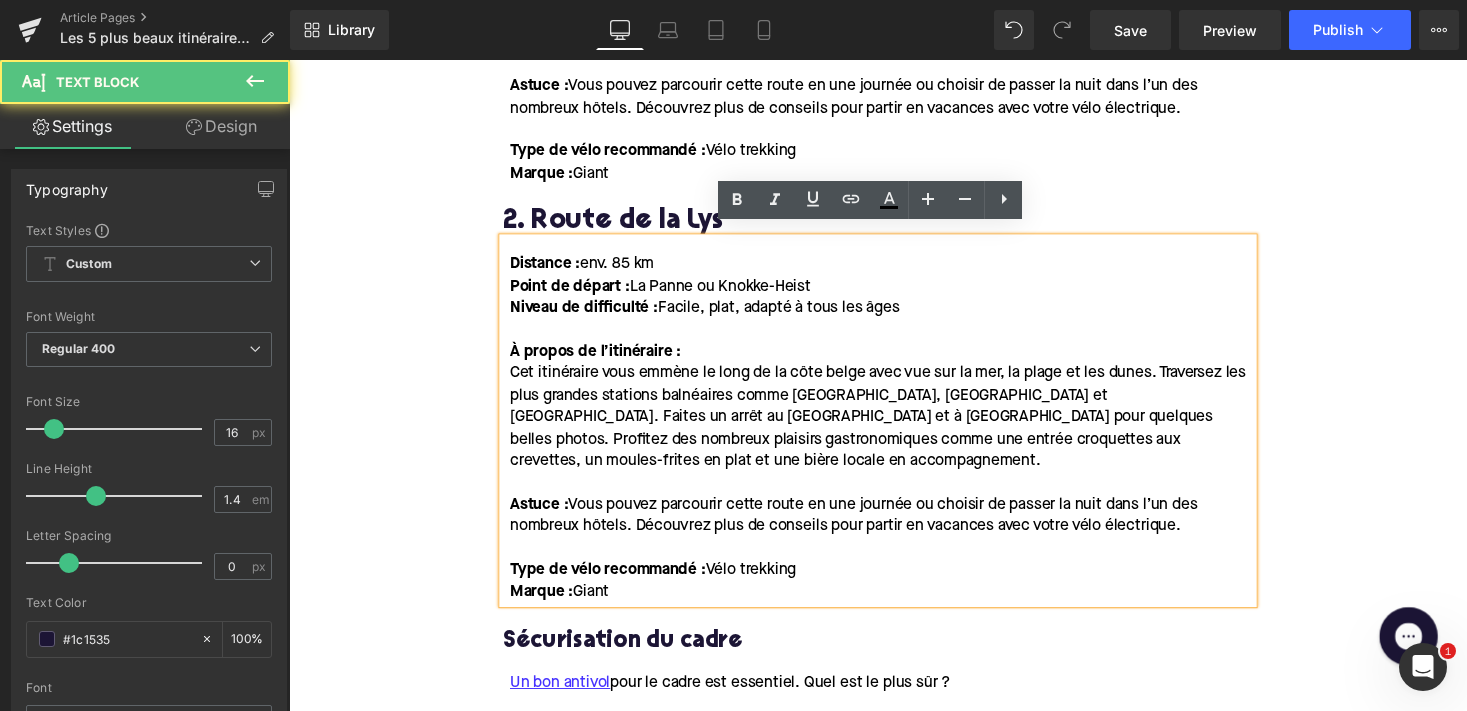 scroll, scrollTop: 1580, scrollLeft: 0, axis: vertical 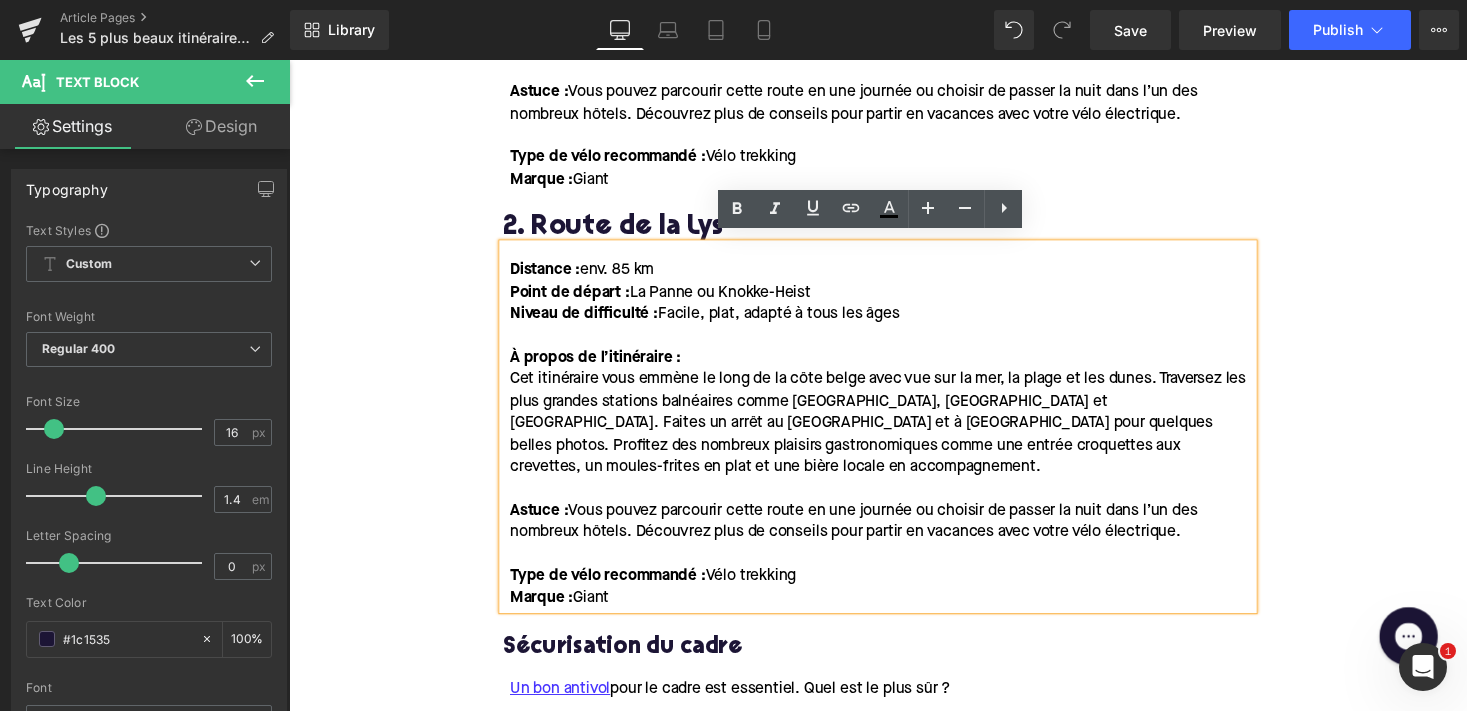 drag, startPoint x: 625, startPoint y: 601, endPoint x: 516, endPoint y: 269, distance: 349.43527 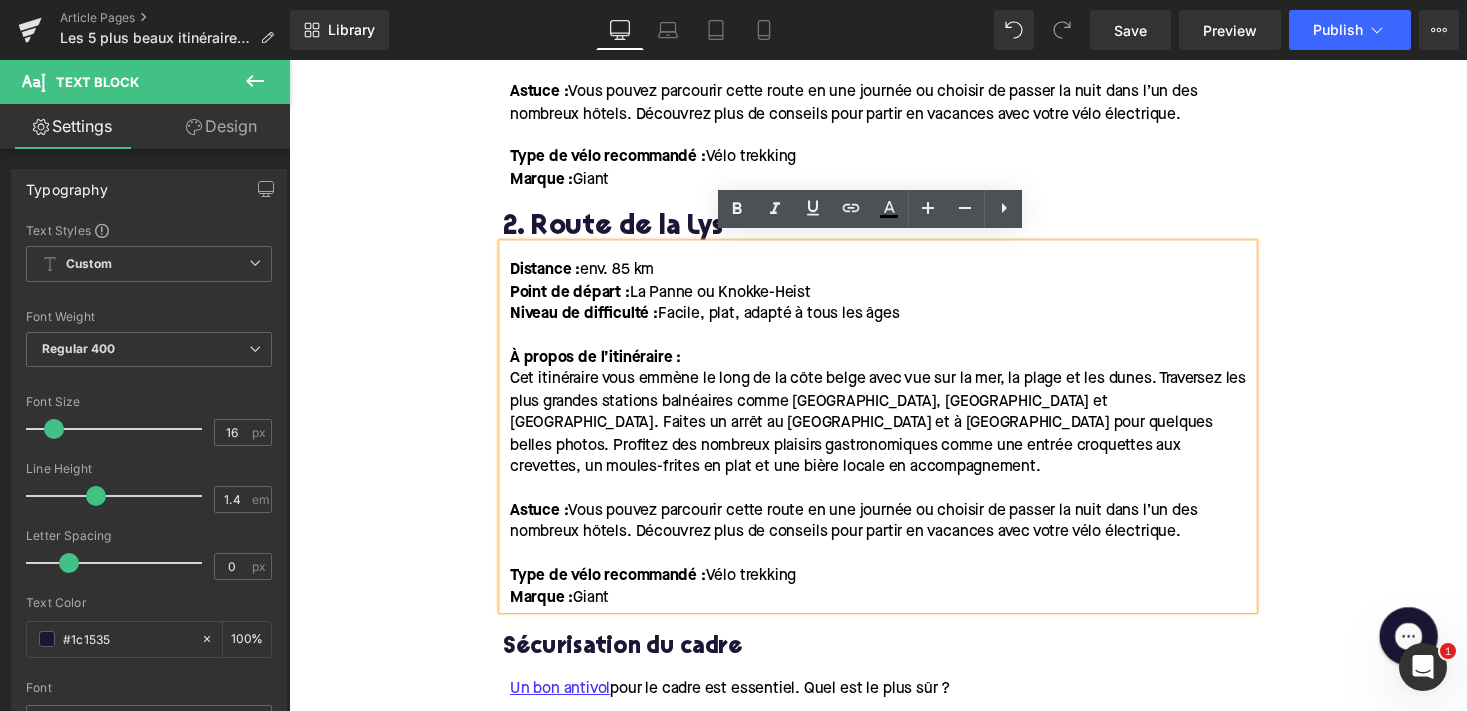 click on "Distance :  env. 85 km Point de départ :  [GEOGRAPHIC_DATA] ou Knokke-Heist Niveau de difficulté :  Facile, plat, adapté à tous les âges À propos de l’itinéraire : Cet itinéraire vous emmène le long de la côte belge avec vue sur la mer, la plage et les dunes. Traversez les plus grandes stations balnéaires comme [GEOGRAPHIC_DATA], [GEOGRAPHIC_DATA] et [GEOGRAPHIC_DATA]. Faites un arrêt au [GEOGRAPHIC_DATA] et à [GEOGRAPHIC_DATA] pour quelques belles photos. Profitez des nombreux plaisirs gastronomiques comme une entrée croquettes aux crevettes, un moules-frites en plat et une bière locale en accompagnement.  Astuce :  Vous pouvez parcourir cette route en une journée ou choisir de passer la nuit dans l’un des nombreux hôtels. Découvrez plus de conseils pour partir en vacances avec votre vélo électrique. Type de vélo recommandé :  Vélo trekking Marque :  Giant" at bounding box center (894, 436) 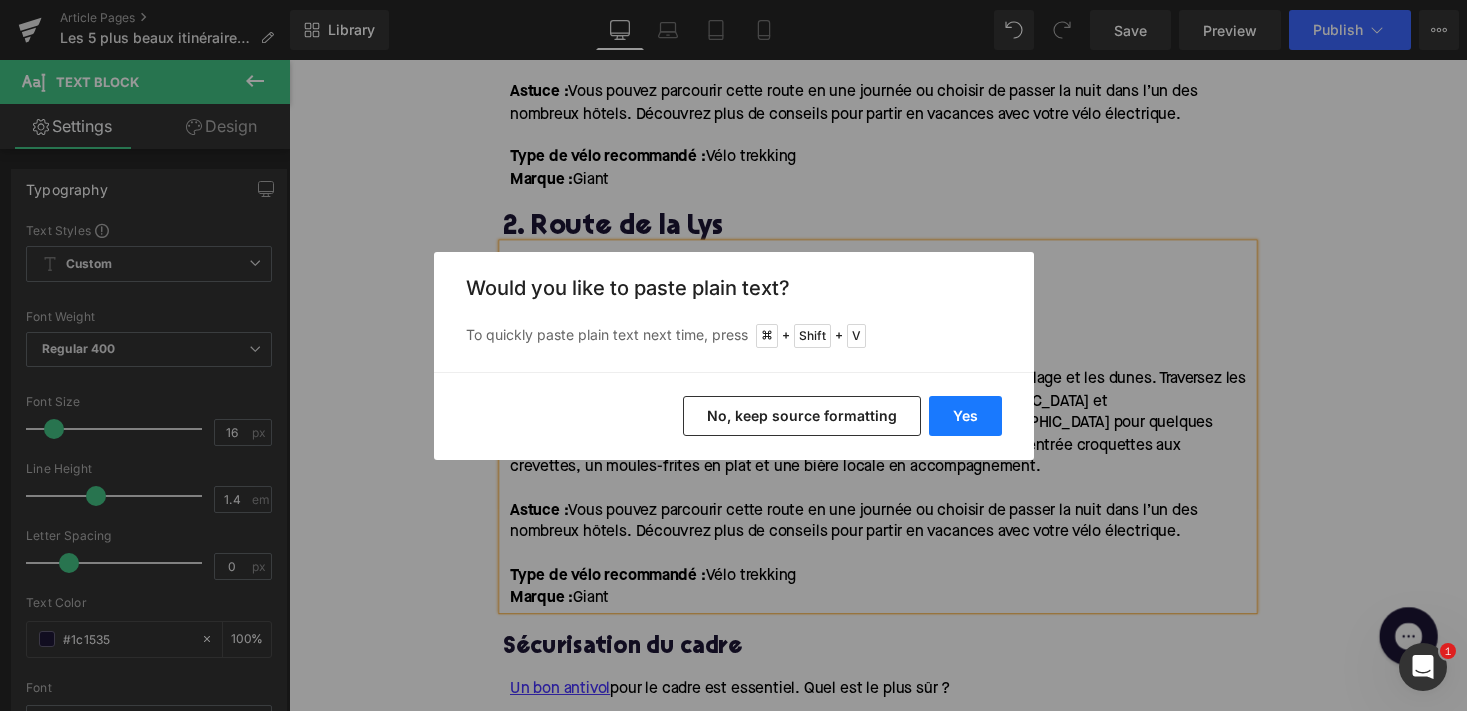 click on "Yes" at bounding box center (965, 416) 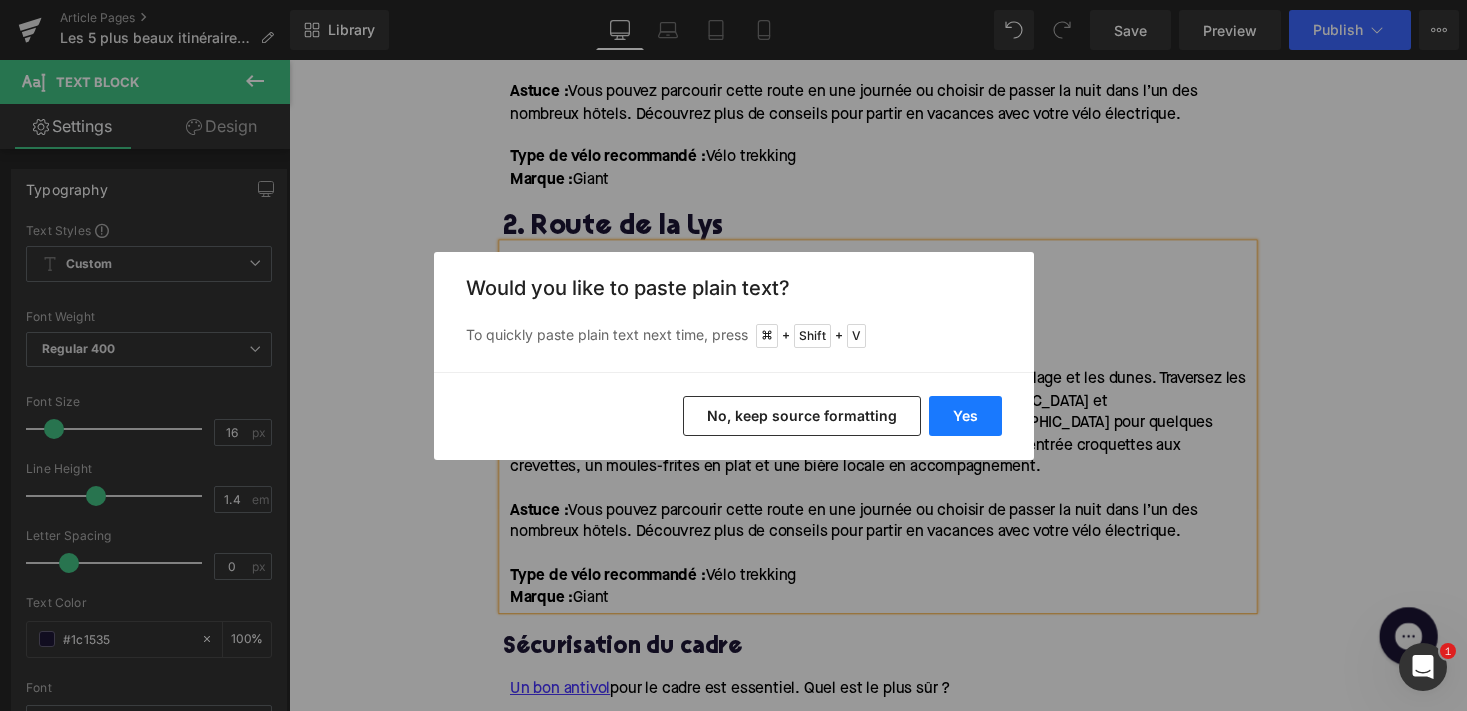 type 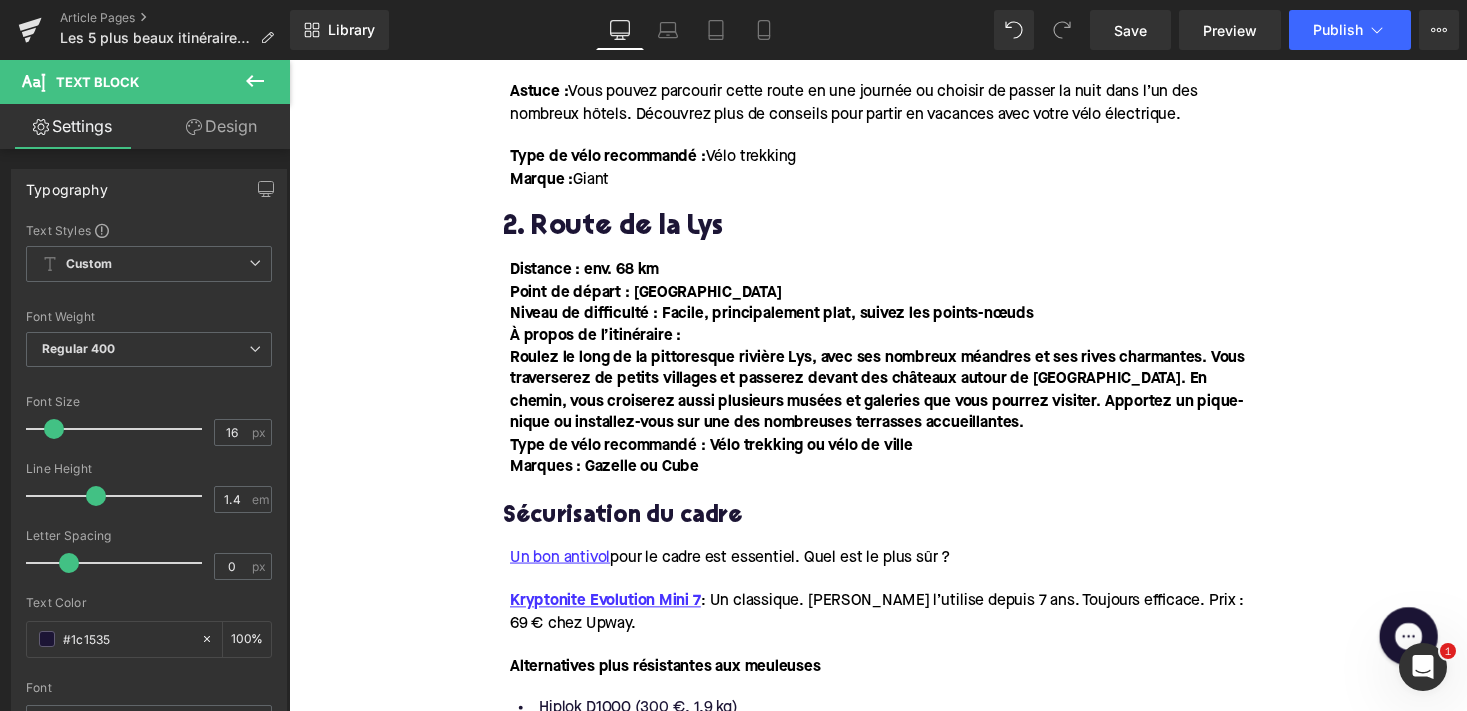 click on "À propos de l’itinéraire :" at bounding box center (897, 343) 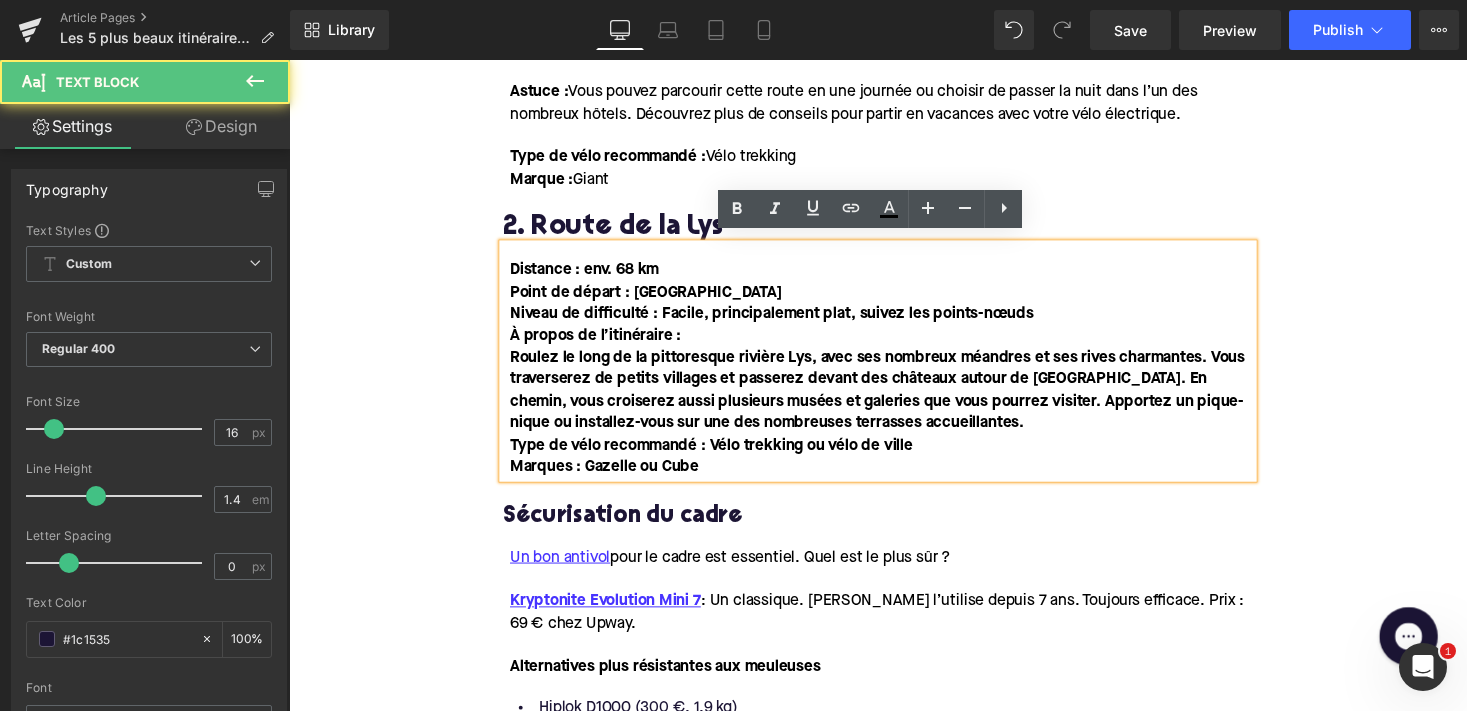 click on "Roulez le long de la pittoresque rivière Lys, avec ses nombreux méandres et ses rives charmantes. Vous traverserez de petits villages et passerez devant des châteaux autour de [GEOGRAPHIC_DATA]. En chemin, vous croiserez aussi plusieurs musées et galeries que vous pourrez visiter. Apportez un pique-nique ou installez-vous sur une des nombreuses terrasses accueillantes." at bounding box center (893, 399) 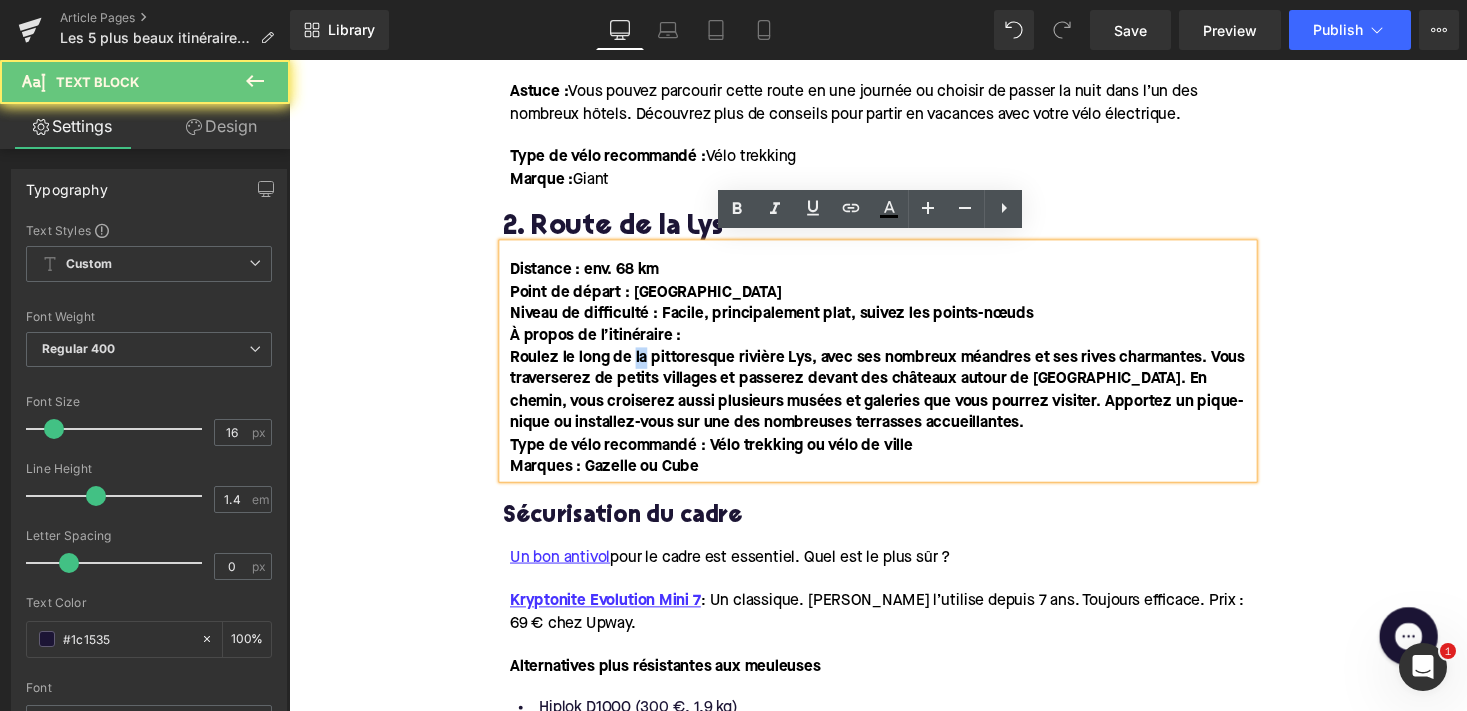 click on "Roulez le long de la pittoresque rivière Lys, avec ses nombreux méandres et ses rives charmantes. Vous traverserez de petits villages et passerez devant des châteaux autour de [GEOGRAPHIC_DATA]. En chemin, vous croiserez aussi plusieurs musées et galeries que vous pourrez visiter. Apportez un pique-nique ou installez-vous sur une des nombreuses terrasses accueillantes." at bounding box center [893, 399] 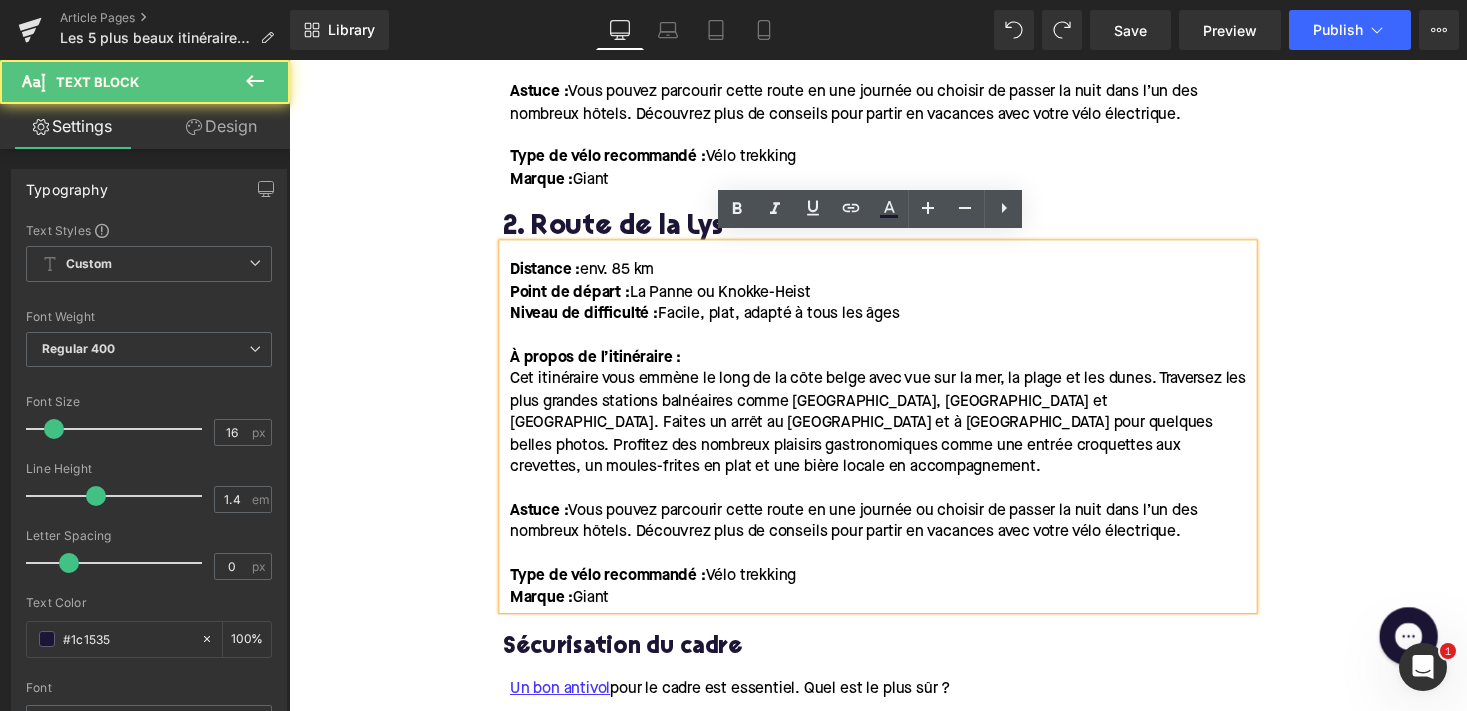 click on "Marque :  Giant" at bounding box center [897, 612] 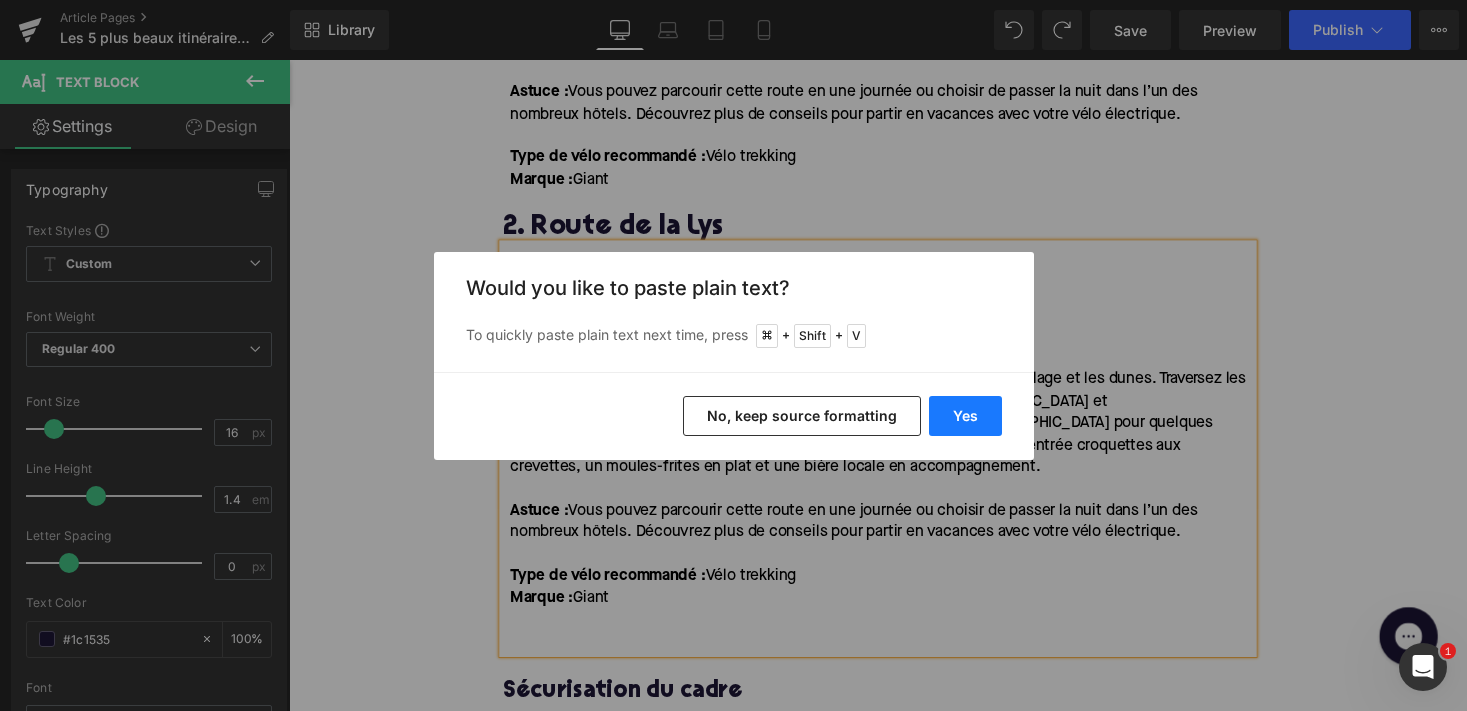 click on "Yes" at bounding box center (965, 416) 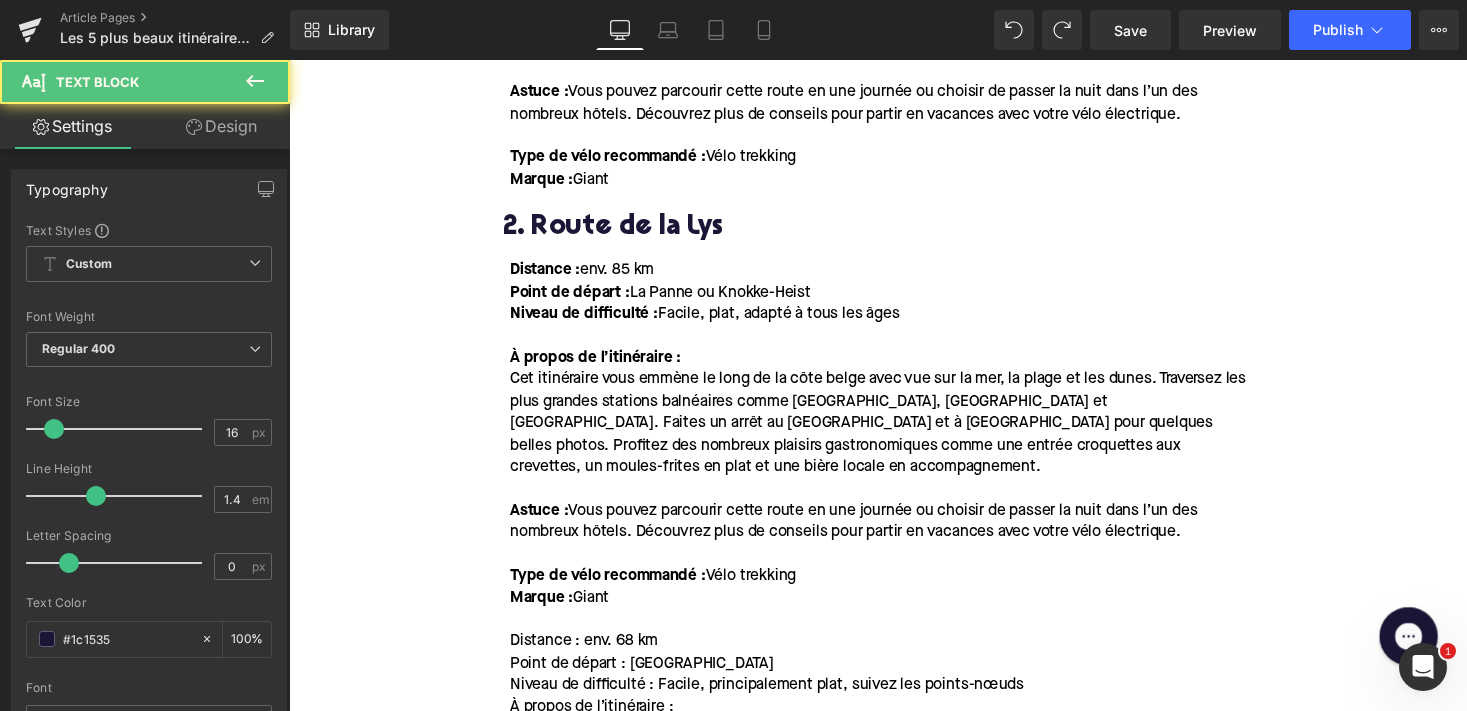 drag, startPoint x: 633, startPoint y: 596, endPoint x: 481, endPoint y: 255, distance: 373.34302 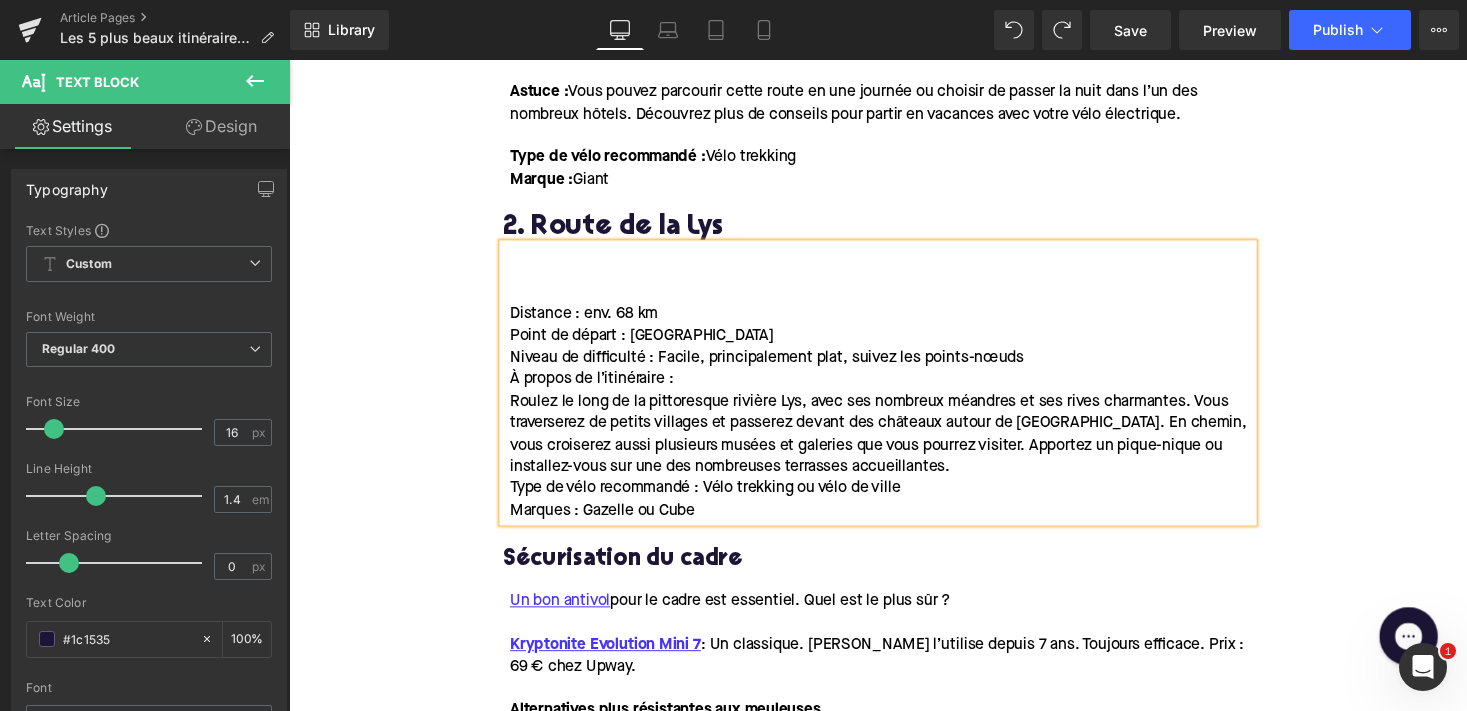 click on "Distance : env. 68 km" at bounding box center [592, 321] 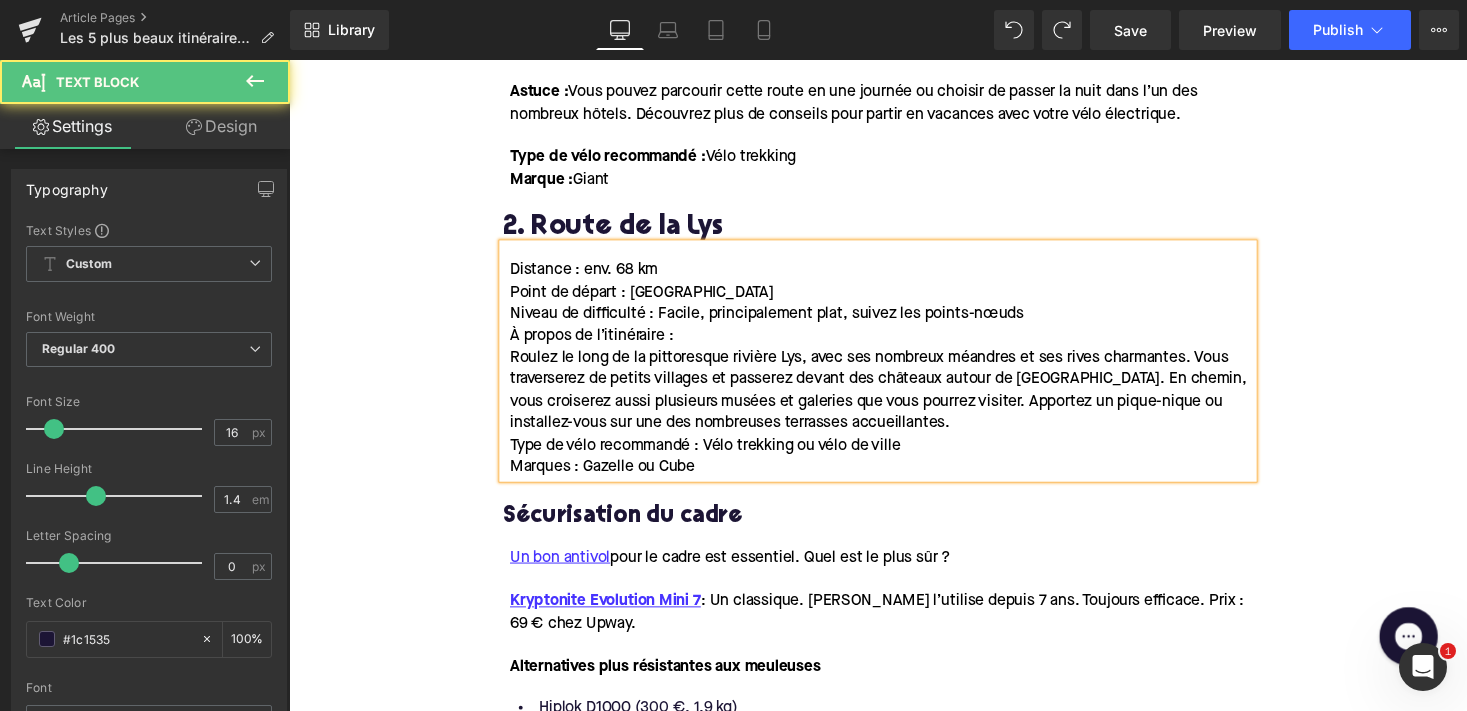 click on "À propos de l’itinéraire :" at bounding box center [600, 343] 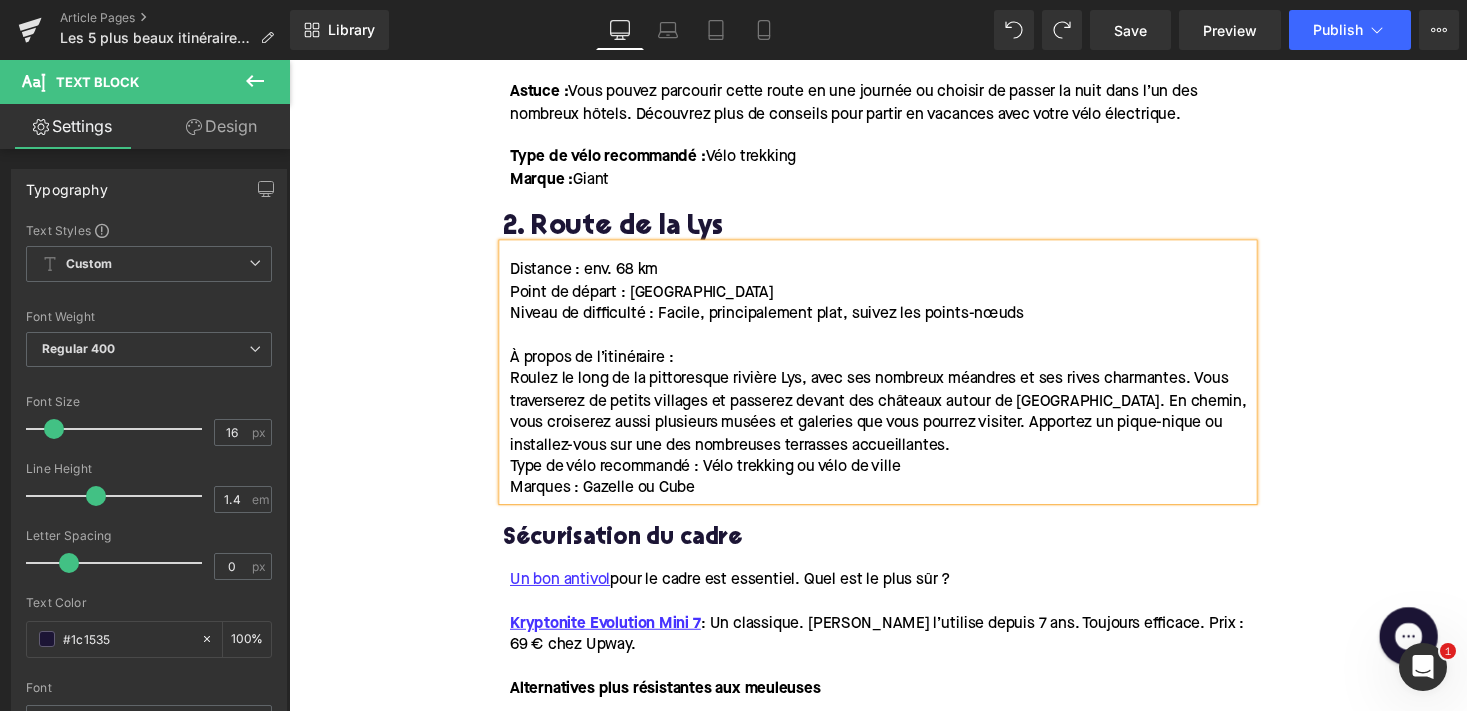 click on "Type de vélo recommandé : Vélo trekking ou vélo de ville" at bounding box center [716, 478] 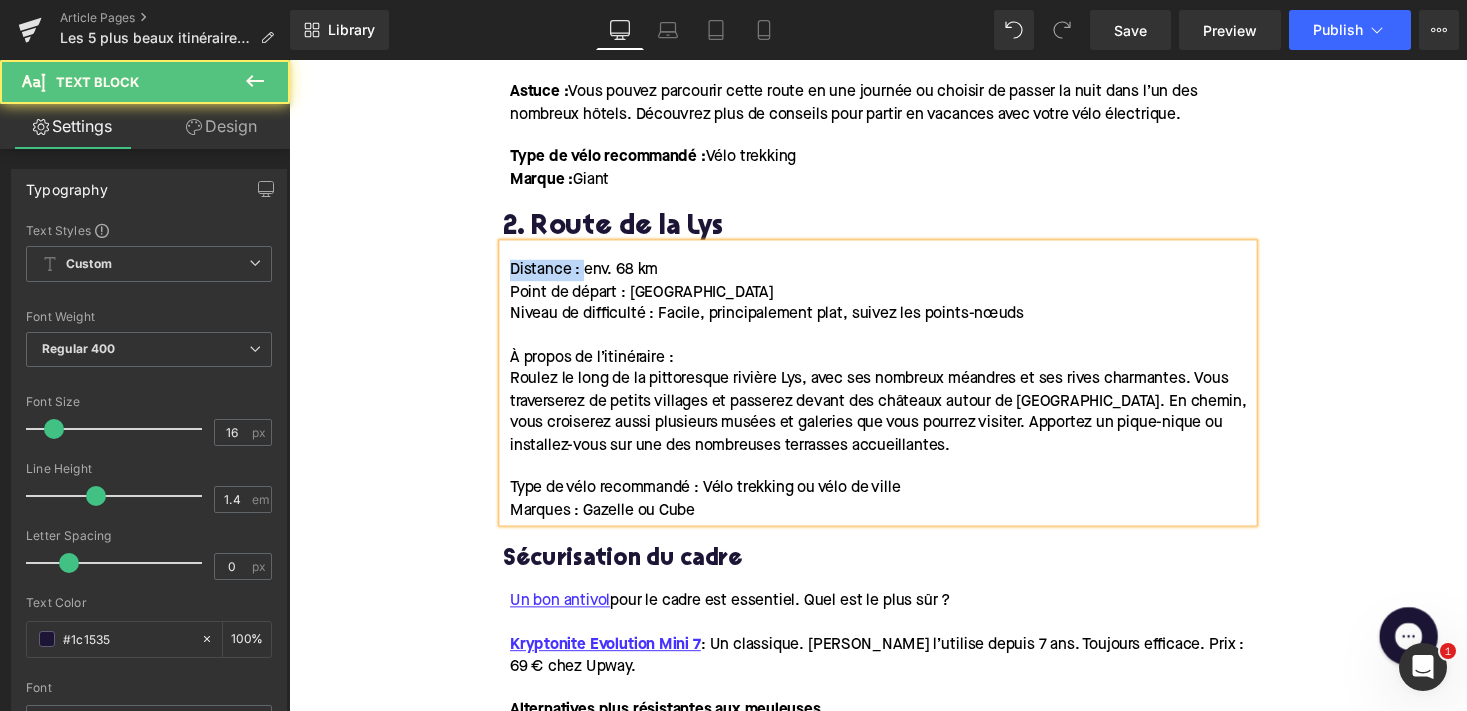 drag, startPoint x: 587, startPoint y: 269, endPoint x: 453, endPoint y: 269, distance: 134 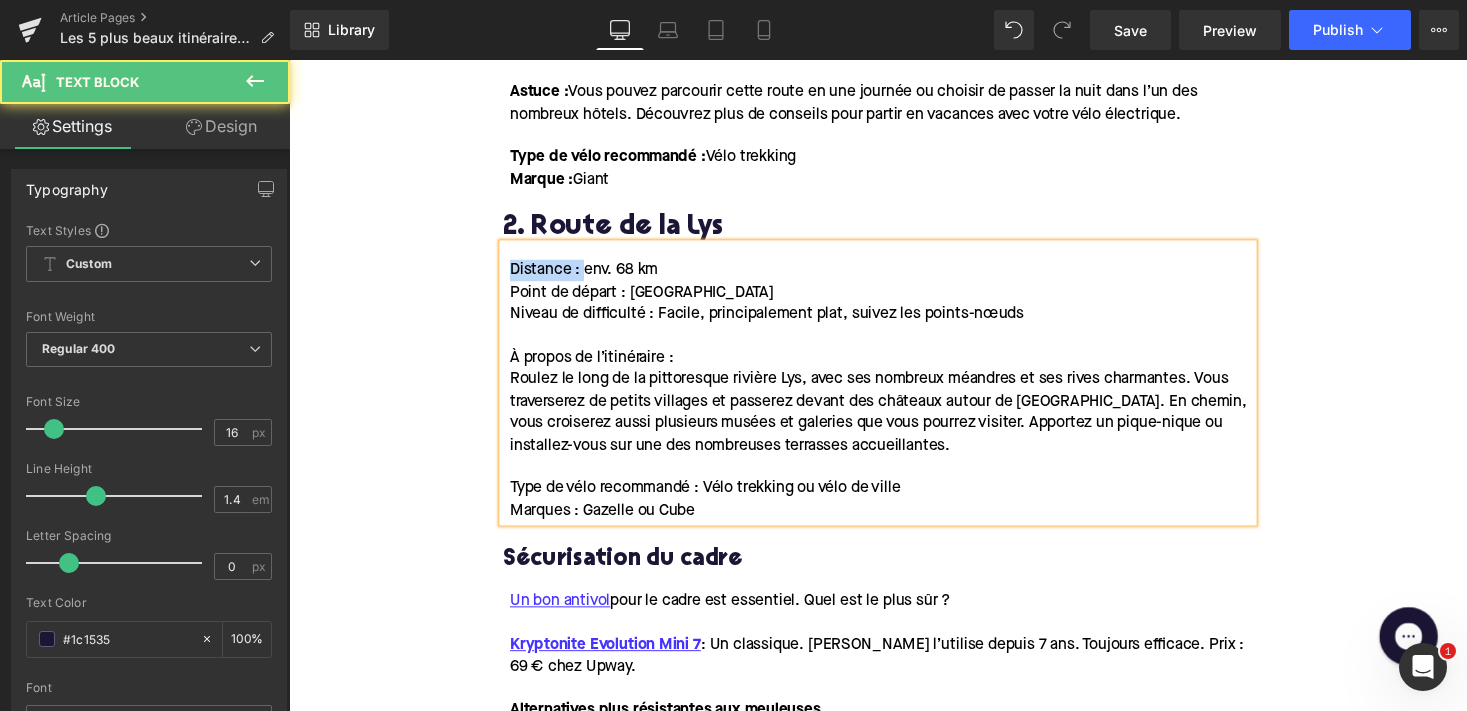 click on "Home / Les 5 plus beaux itinéraires à vélo à travers la [GEOGRAPHIC_DATA] Breadcrumbs         Les 5 plus beaux itinéraires à vélo à travers la [GEOGRAPHIC_DATA] Heading         Envie d'une journée pleine d'aventure et d'air frais ? Montez sur votre vélo électrique et partez à la découverte des plus beaux coins de la [GEOGRAPHIC_DATA] ! Dans ce blog, nous vous emmenons le long de quelques-uns des itinéraires cyclables les plus époustouflants du pays. Nous vous expliquons non seulement où aller, mais aussi la difficulté du parcours, la distance à parcourir, ainsi que le type de vélo le mieux adapté à chaque itinéraire. Text Block         Row         Image         Row         Row         1. Route du Littoral Heading         Distance :  env. 85 km Point de départ :  [GEOGRAPHIC_DATA] ou Knokke-Heist Niveau de difficulté :  Facile, plat, adapté à tous les âges À propos de l’itinéraire : Astuce : Type de vélo recommandé :  Vélo trekking Marque :  Giant Text Block         2. Route de la Lys Heading         T" at bounding box center [894, 883] 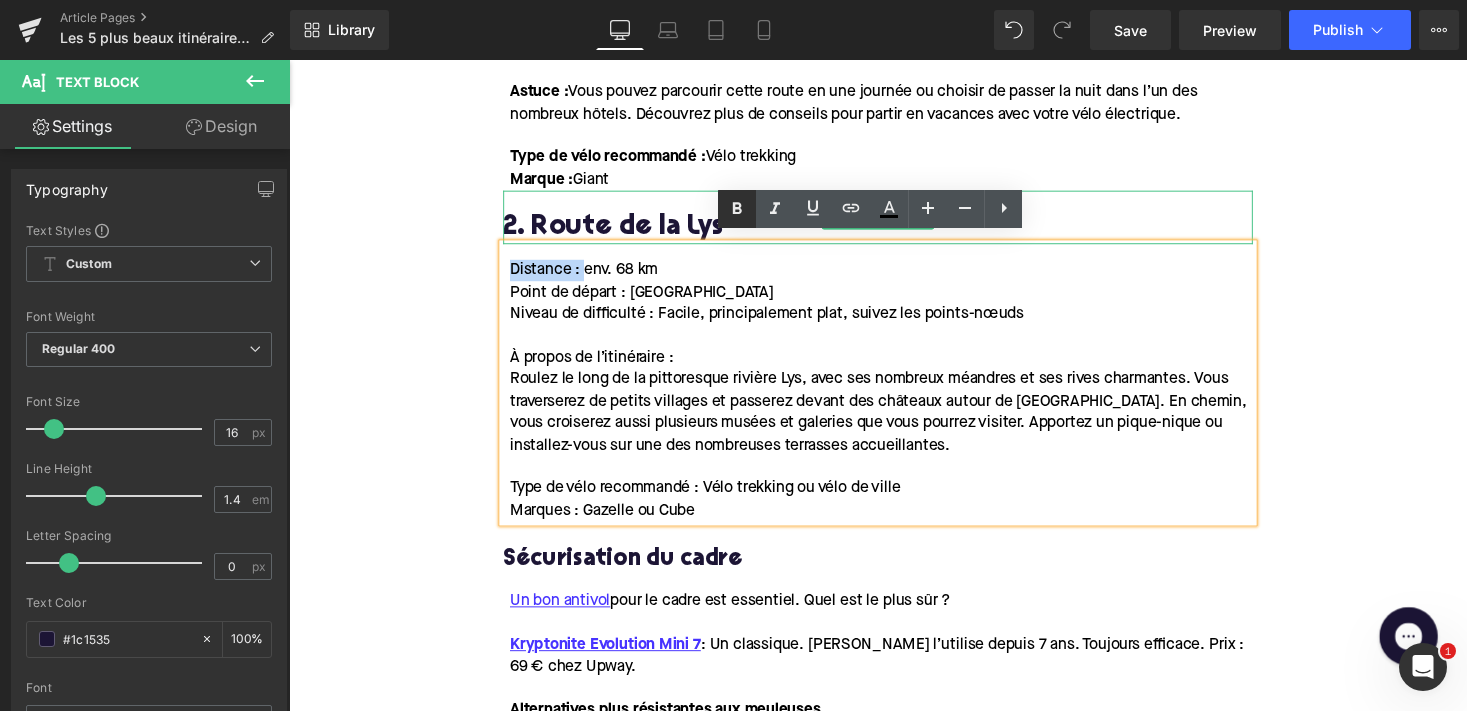 click 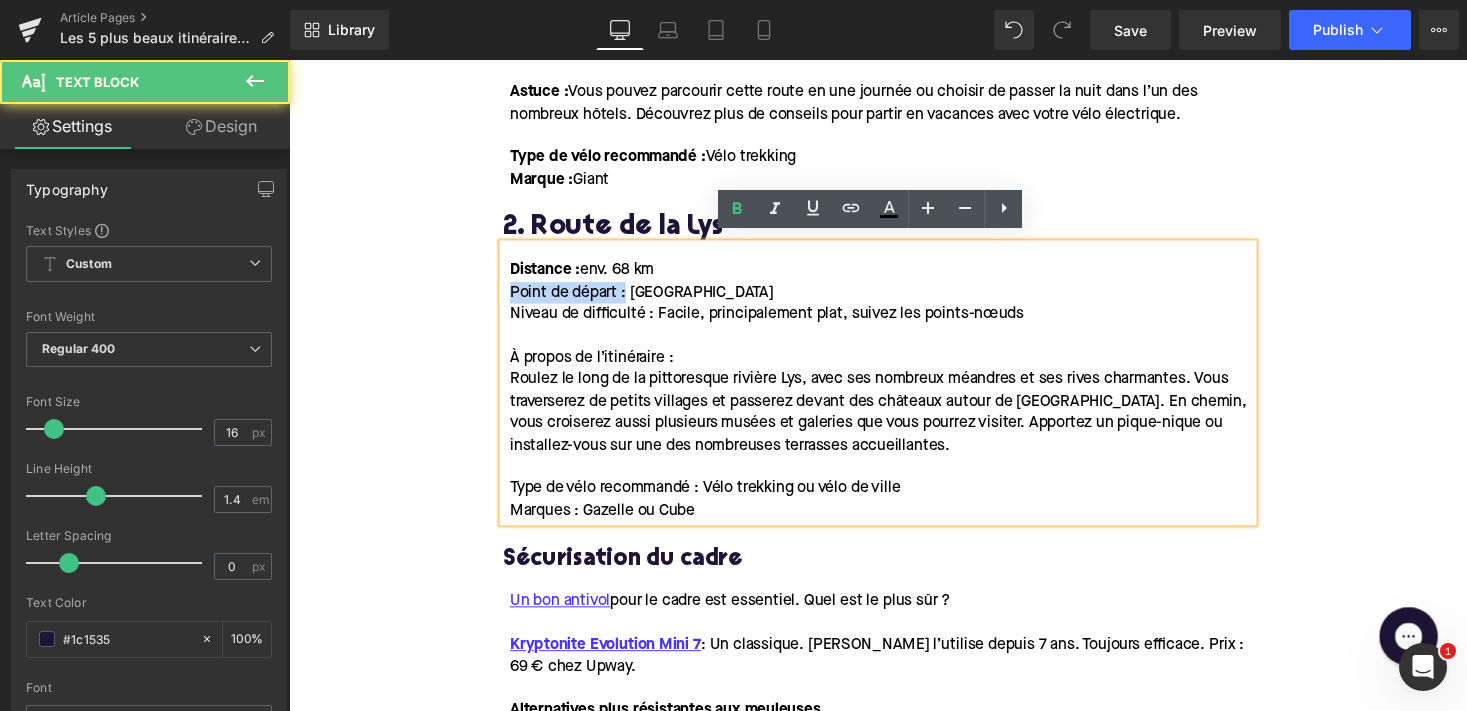 drag, startPoint x: 632, startPoint y: 292, endPoint x: 468, endPoint y: 292, distance: 164 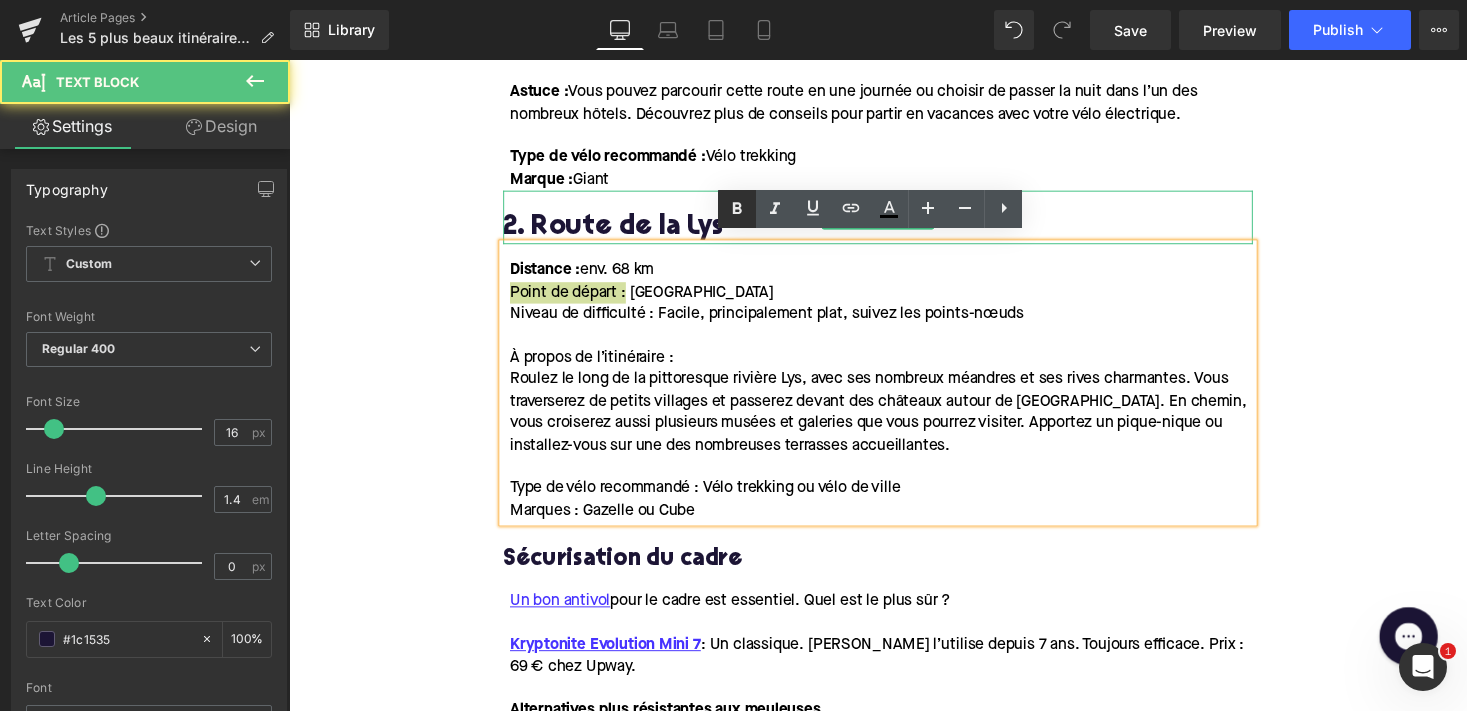 click 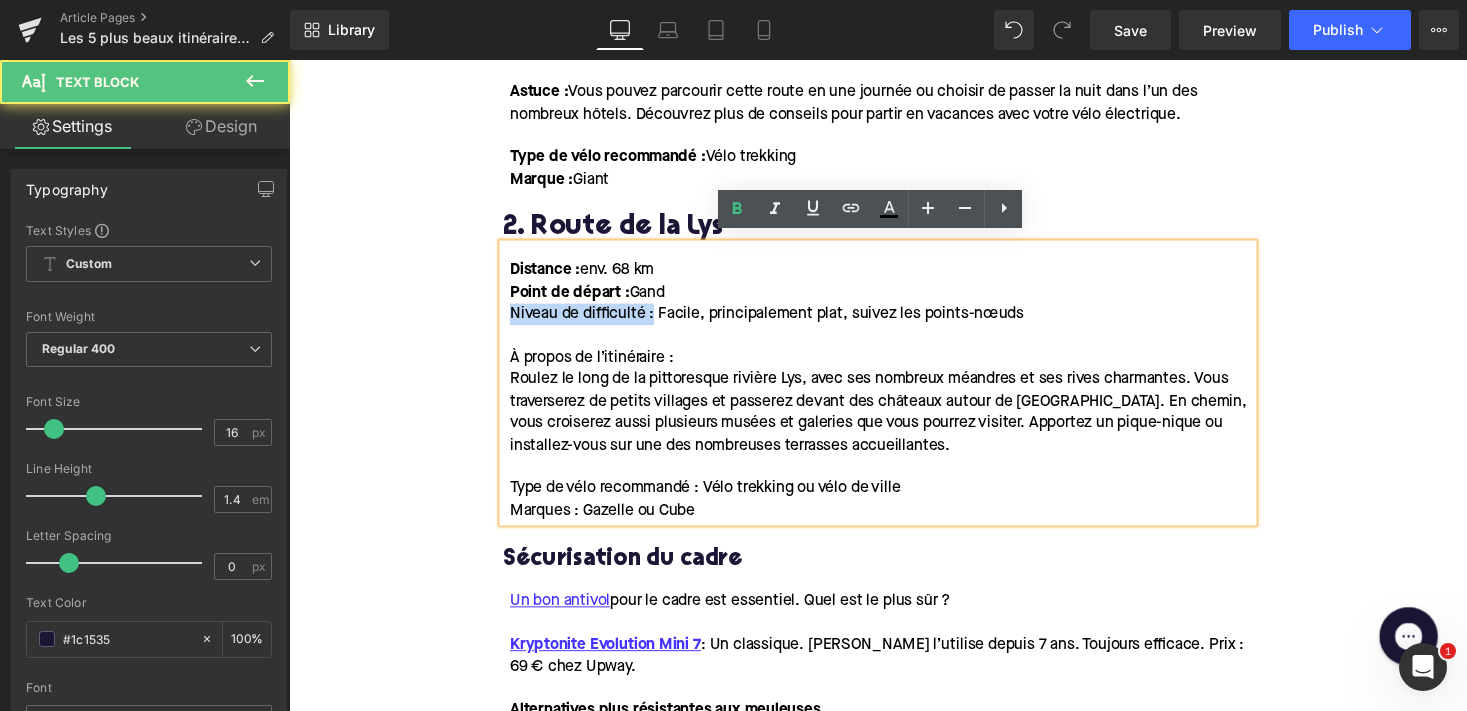 drag, startPoint x: 660, startPoint y: 307, endPoint x: 471, endPoint y: 307, distance: 189 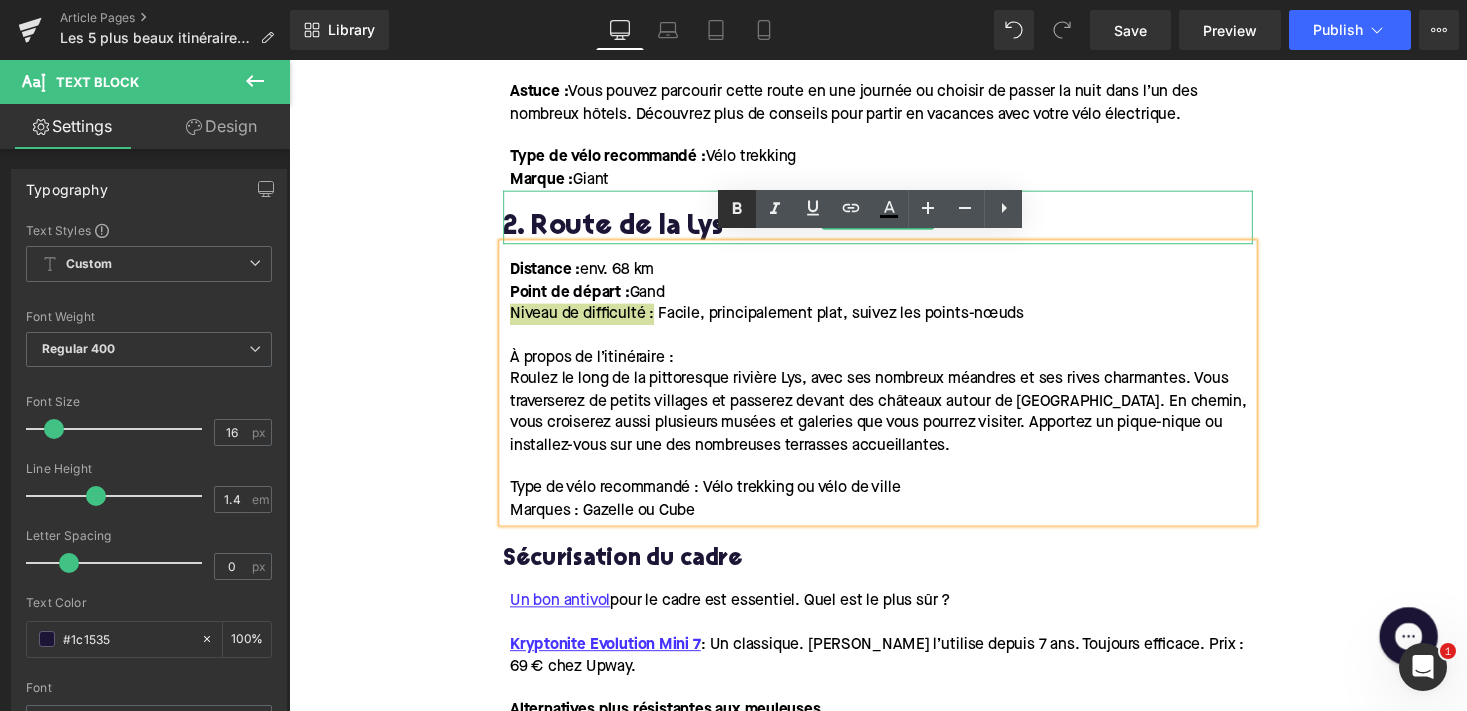 click 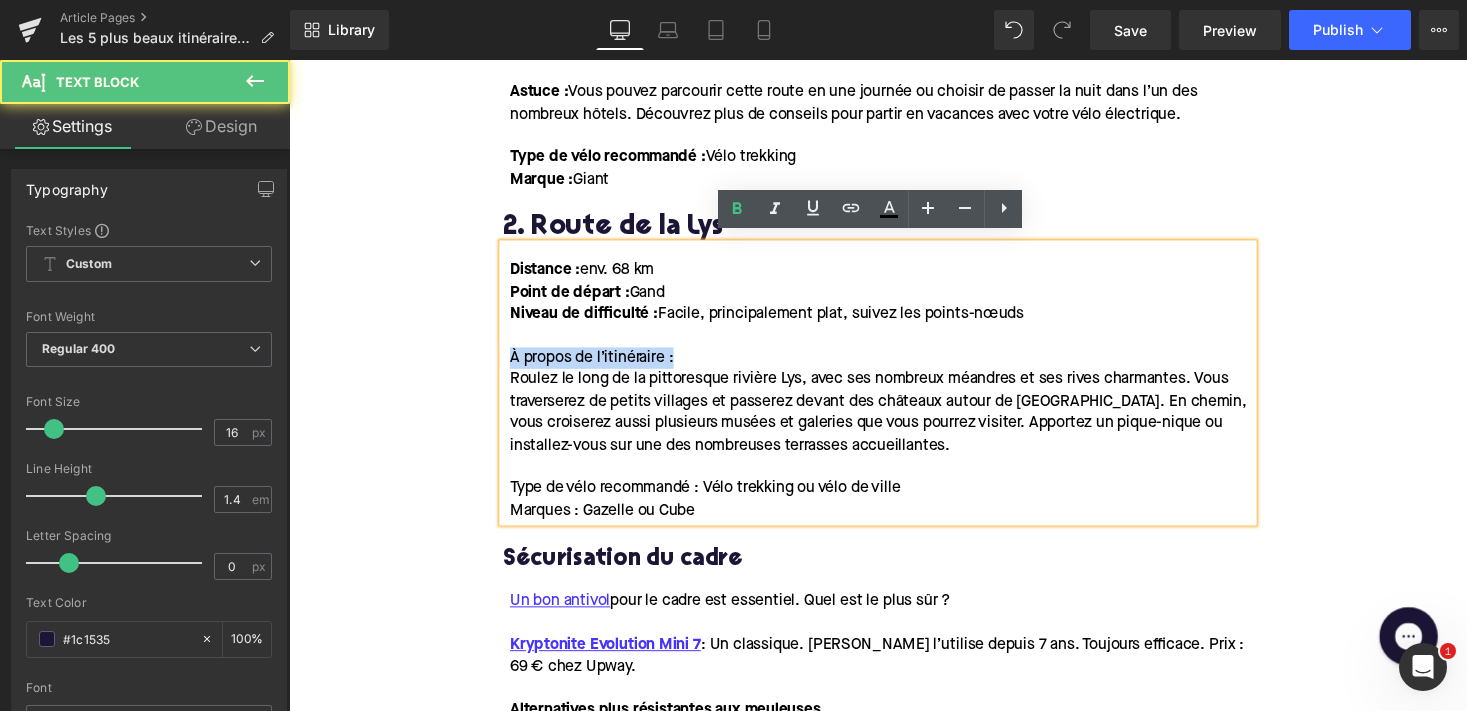 drag, startPoint x: 689, startPoint y: 354, endPoint x: 469, endPoint y: 350, distance: 220.03636 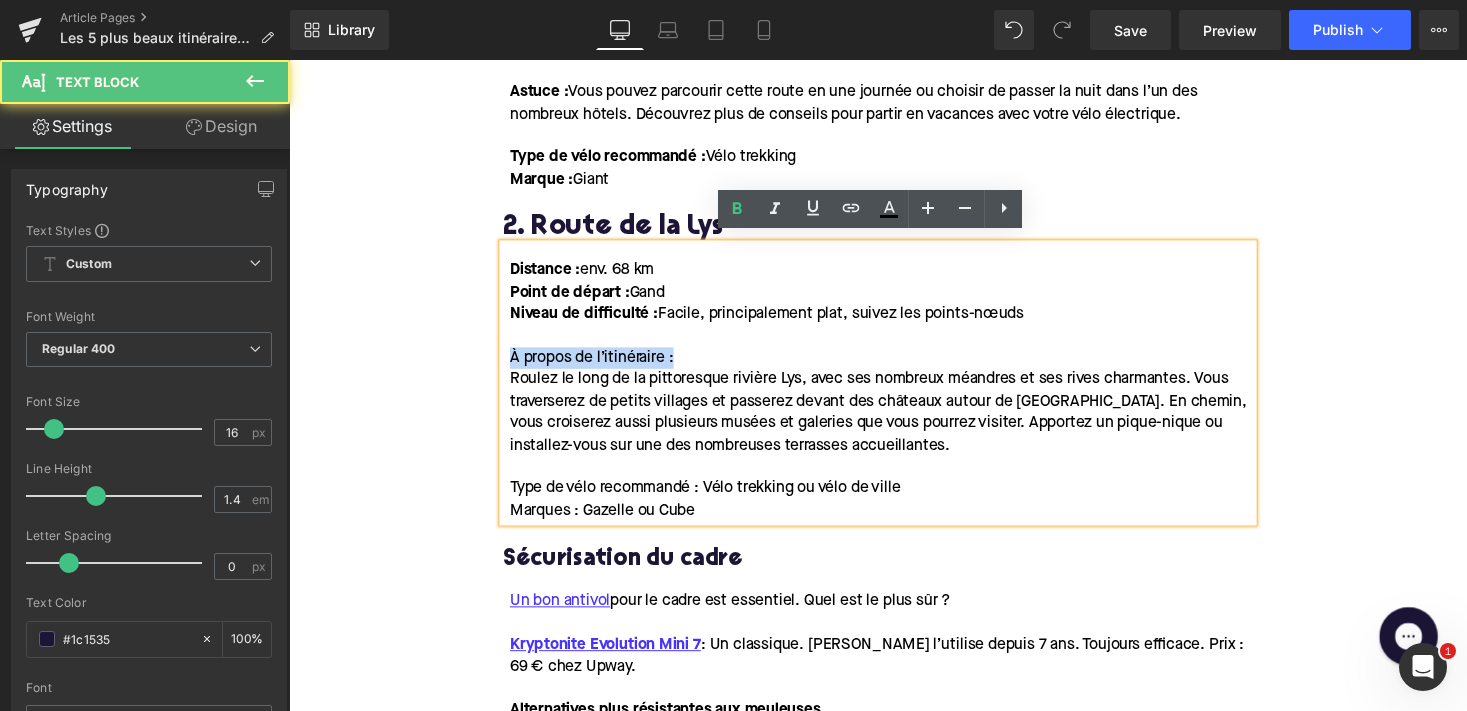 click on "Home / Les 5 plus beaux itinéraires à vélo à travers la [GEOGRAPHIC_DATA] Breadcrumbs         Les 5 plus beaux itinéraires à vélo à travers la [GEOGRAPHIC_DATA] Heading         Envie d'une journée pleine d'aventure et d'air frais ? Montez sur votre vélo électrique et partez à la découverte des plus beaux coins de la [GEOGRAPHIC_DATA] ! Dans ce blog, nous vous emmenons le long de quelques-uns des itinéraires cyclables les plus époustouflants du pays. Nous vous expliquons non seulement où aller, mais aussi la difficulté du parcours, la distance à parcourir, ainsi que le type de vélo le mieux adapté à chaque itinéraire. Text Block         Row         Image         Row         Row         1. Route du Littoral Heading         Distance :  env. 85 km Point de départ :  [GEOGRAPHIC_DATA] ou Knokke-Heist Niveau de difficulté :  Facile, plat, adapté à tous les âges À propos de l’itinéraire : Astuce : Type de vélo recommandé :  Vélo trekking Marque :  Giant Text Block         2. Route de la Lys Heading          Gand T" at bounding box center [894, 883] 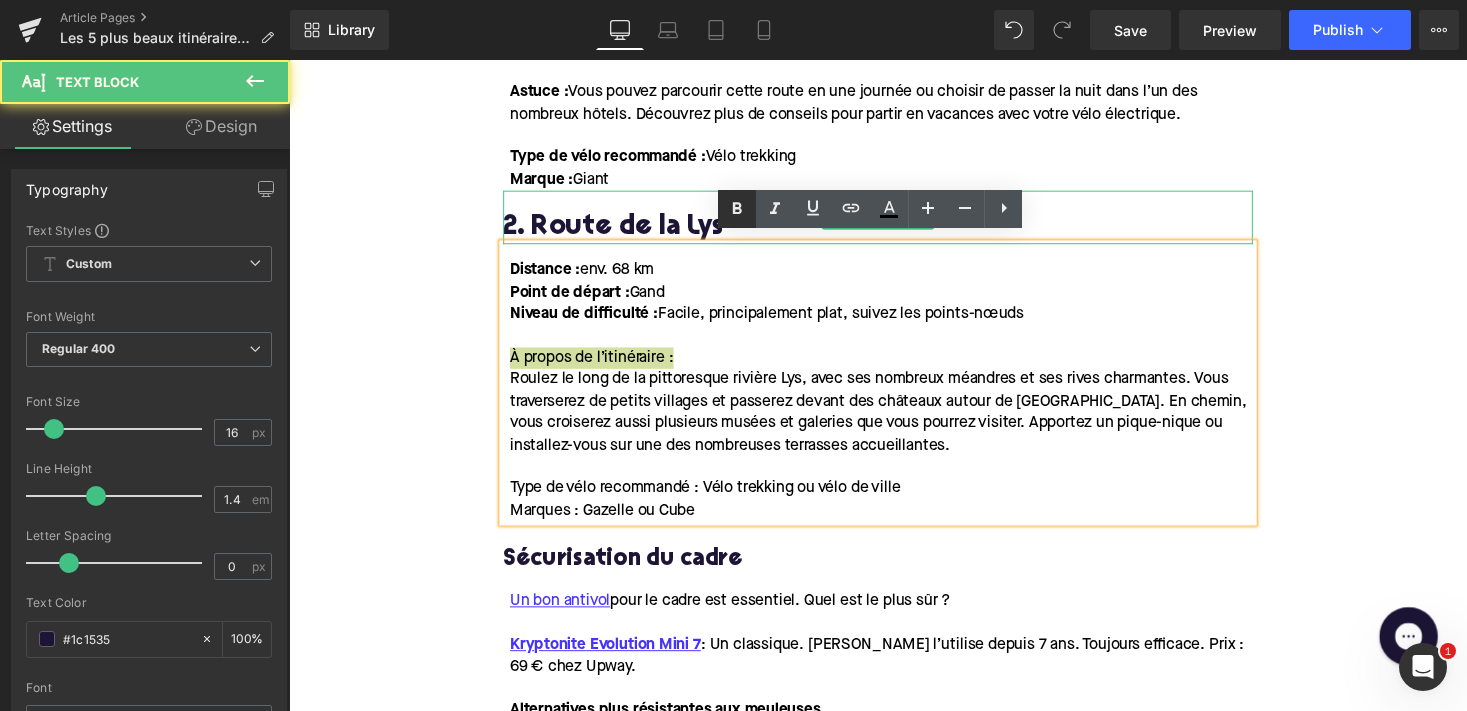 click 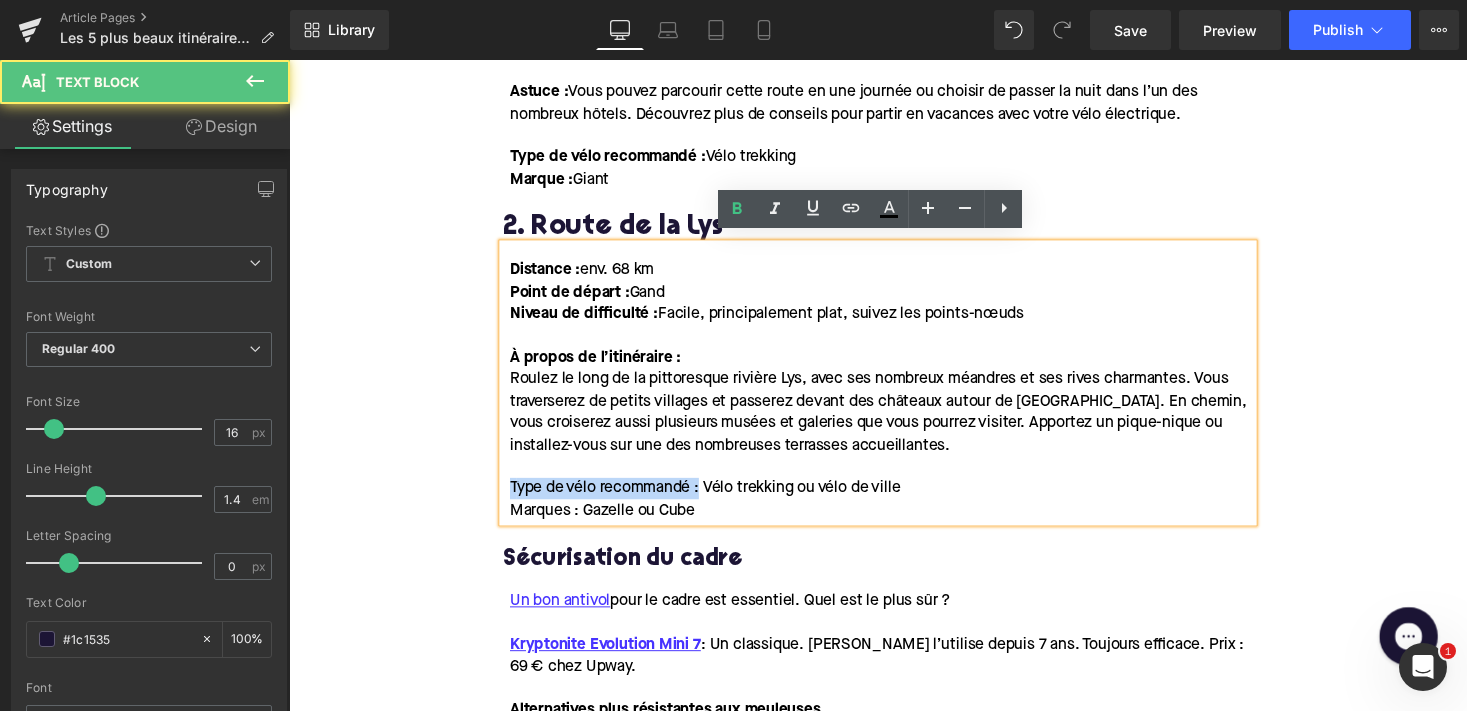 drag, startPoint x: 713, startPoint y: 490, endPoint x: 490, endPoint y: 490, distance: 223 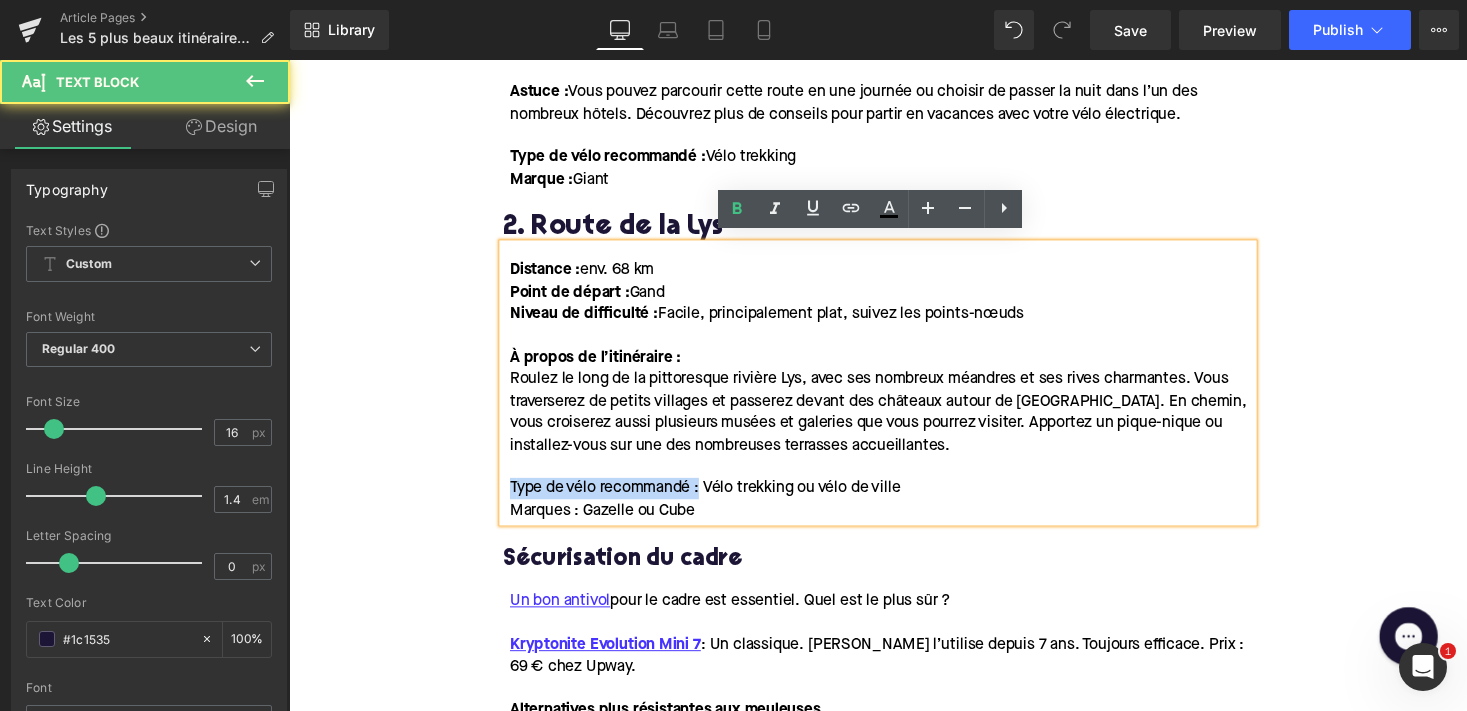 click on "1. Route du Littoral Heading         Distance :  env. 85 km Point de départ :  [GEOGRAPHIC_DATA] ou Knokke-Heist Niveau de difficulté :  Facile, plat, adapté à tous les âges À propos de l’itinéraire : Cet itinéraire vous emmène le long de la côte belge avec vue sur la mer, la plage et les dunes. Traversez les plus grandes stations balnéaires comme [GEOGRAPHIC_DATA], [GEOGRAPHIC_DATA] et [GEOGRAPHIC_DATA]. Faites un arrêt au [GEOGRAPHIC_DATA] et à [GEOGRAPHIC_DATA] pour quelques belles photos. Profitez des nombreux plaisirs gastronomiques comme une entrée croquettes aux crevettes, un moules-frites en plat et une bière locale en accompagnement.  Astuce :  Vous pouvez parcourir cette route en une journée ou choisir de passer la nuit dans l’un des nombreux hôtels. Découvrez plus de conseils pour partir en vacances avec votre vélo électrique. Type de vélo recommandé :  Vélo trekking Marque :  Giant Text Block         2. Route de la [GEOGRAPHIC_DATA]         Distance :  env. 68 km Point de départ :  Gand Niveau de difficulté : T" at bounding box center (894, 1261) 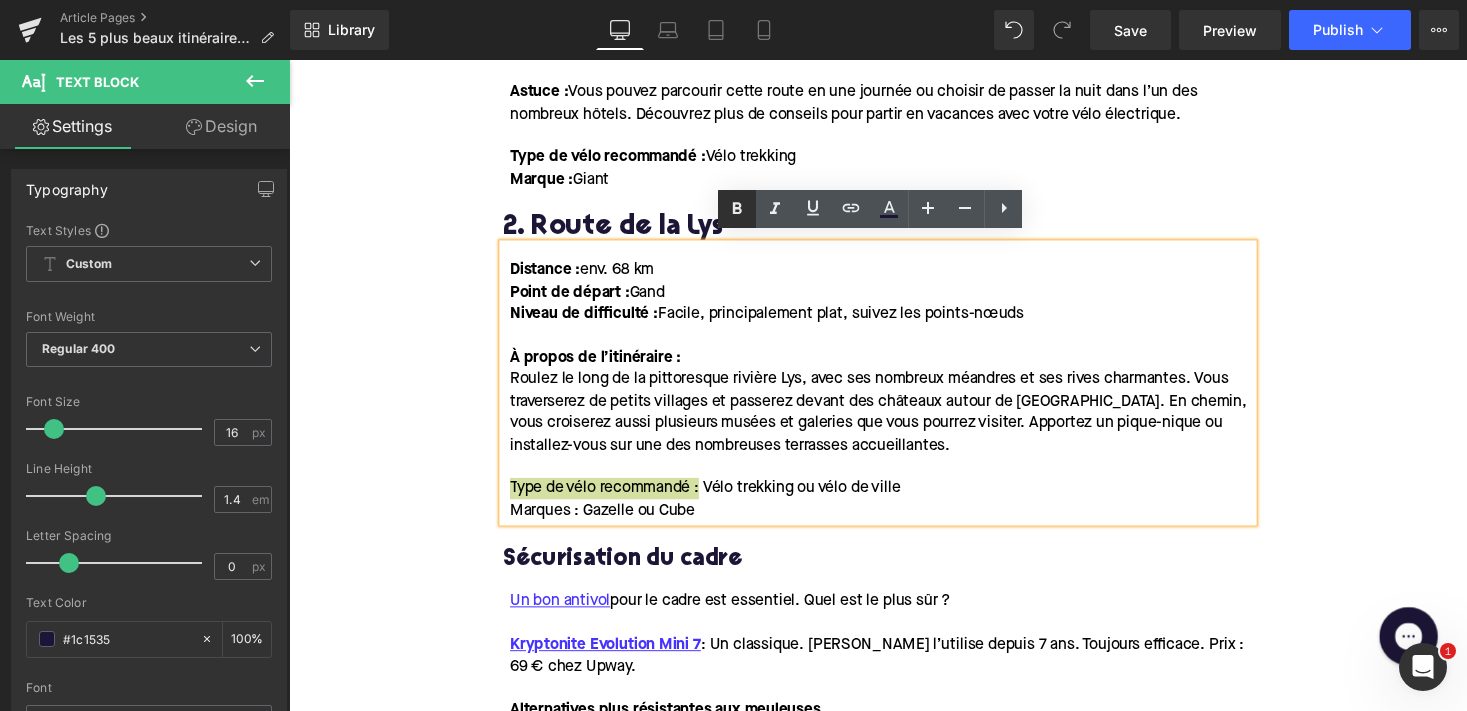 click 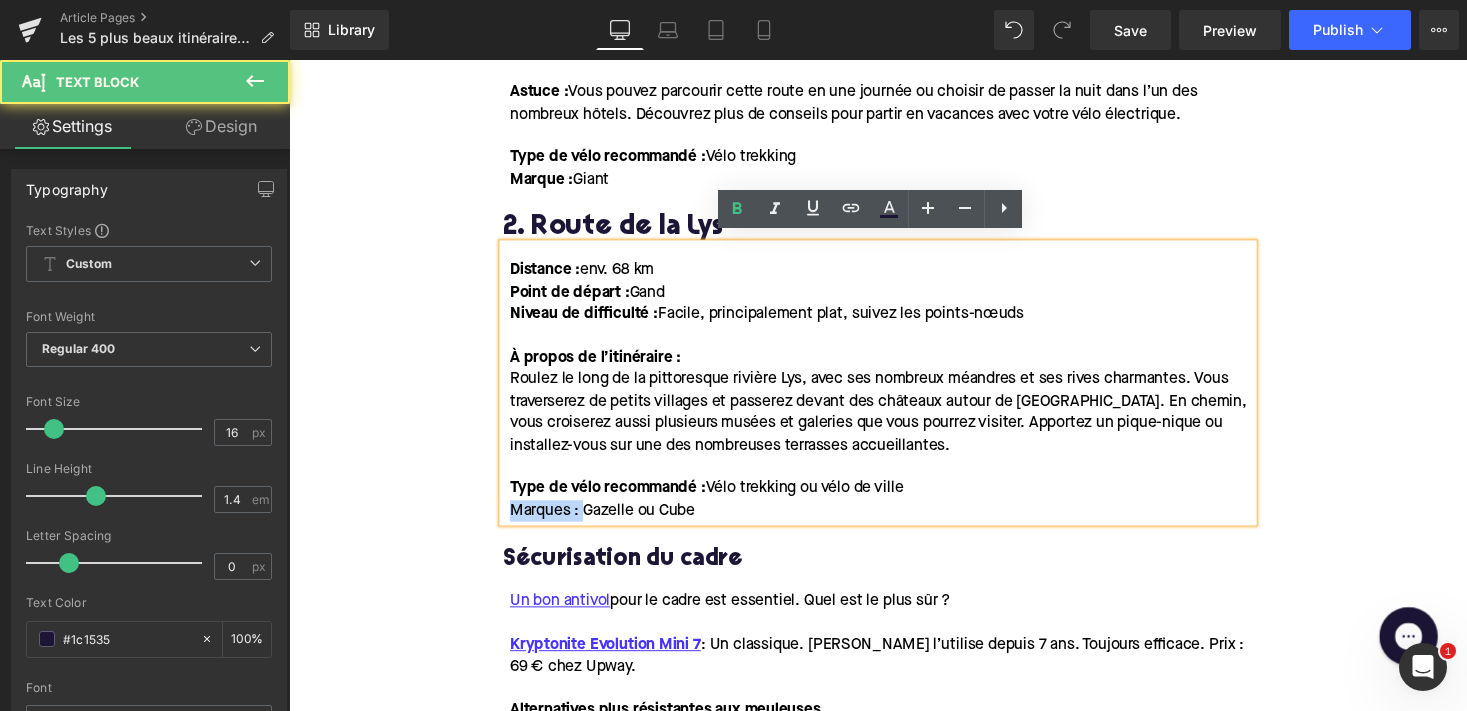 drag, startPoint x: 587, startPoint y: 515, endPoint x: 501, endPoint y: 515, distance: 86 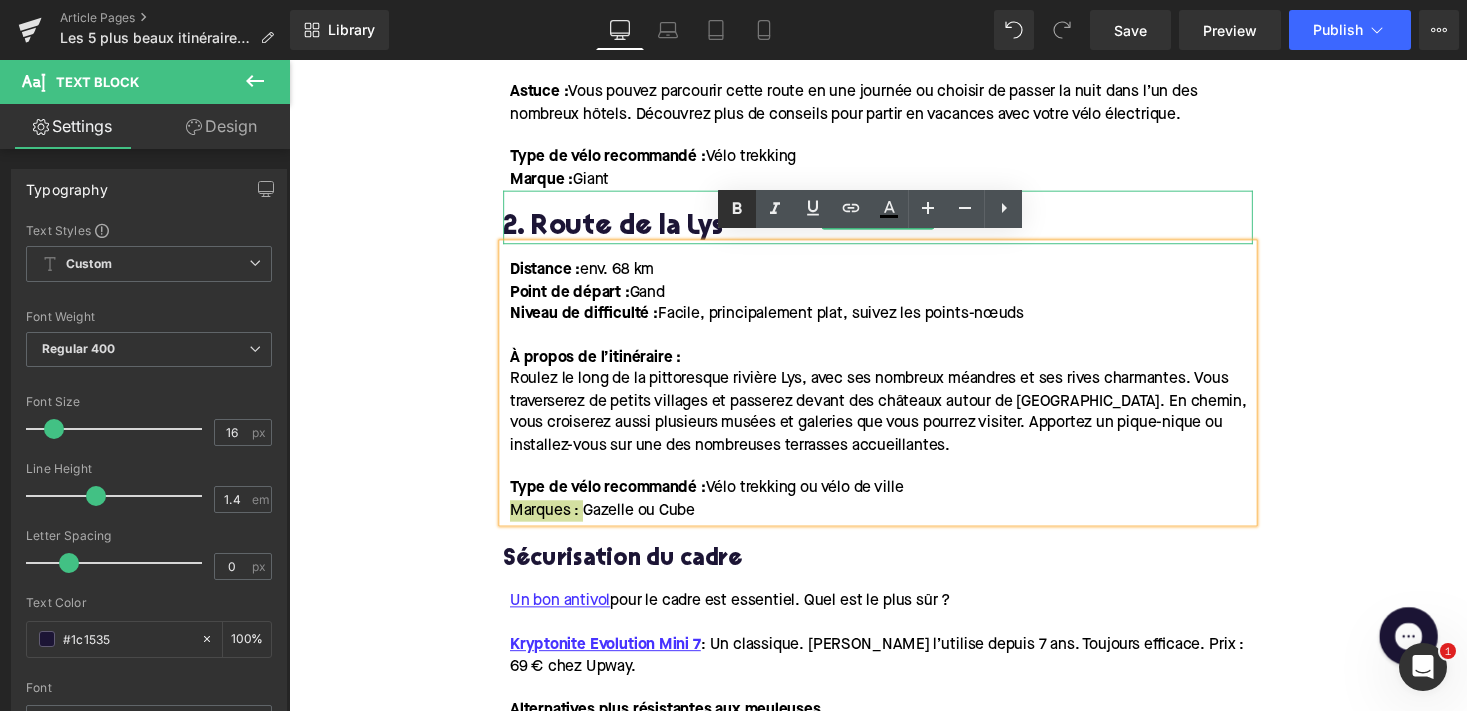 click 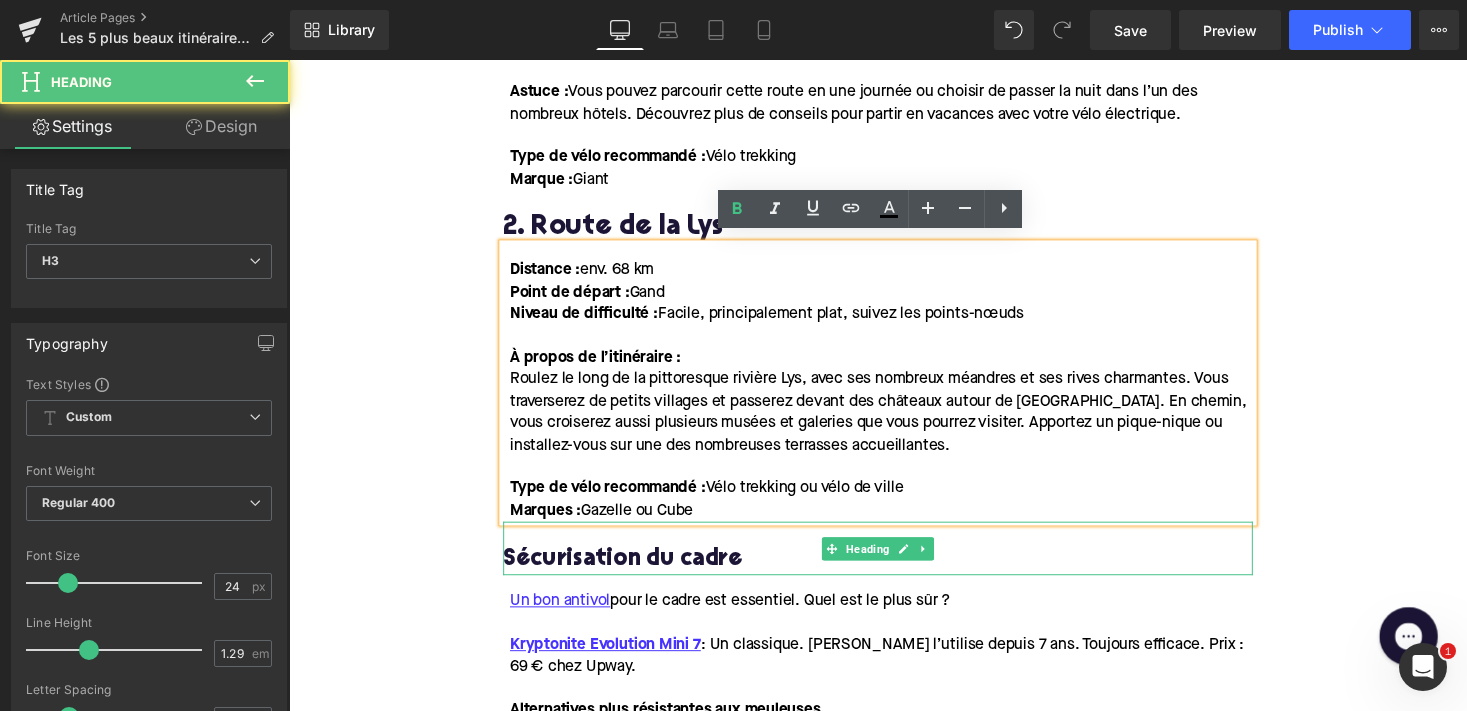 click on "Sécurisation du cadre" at bounding box center (894, 573) 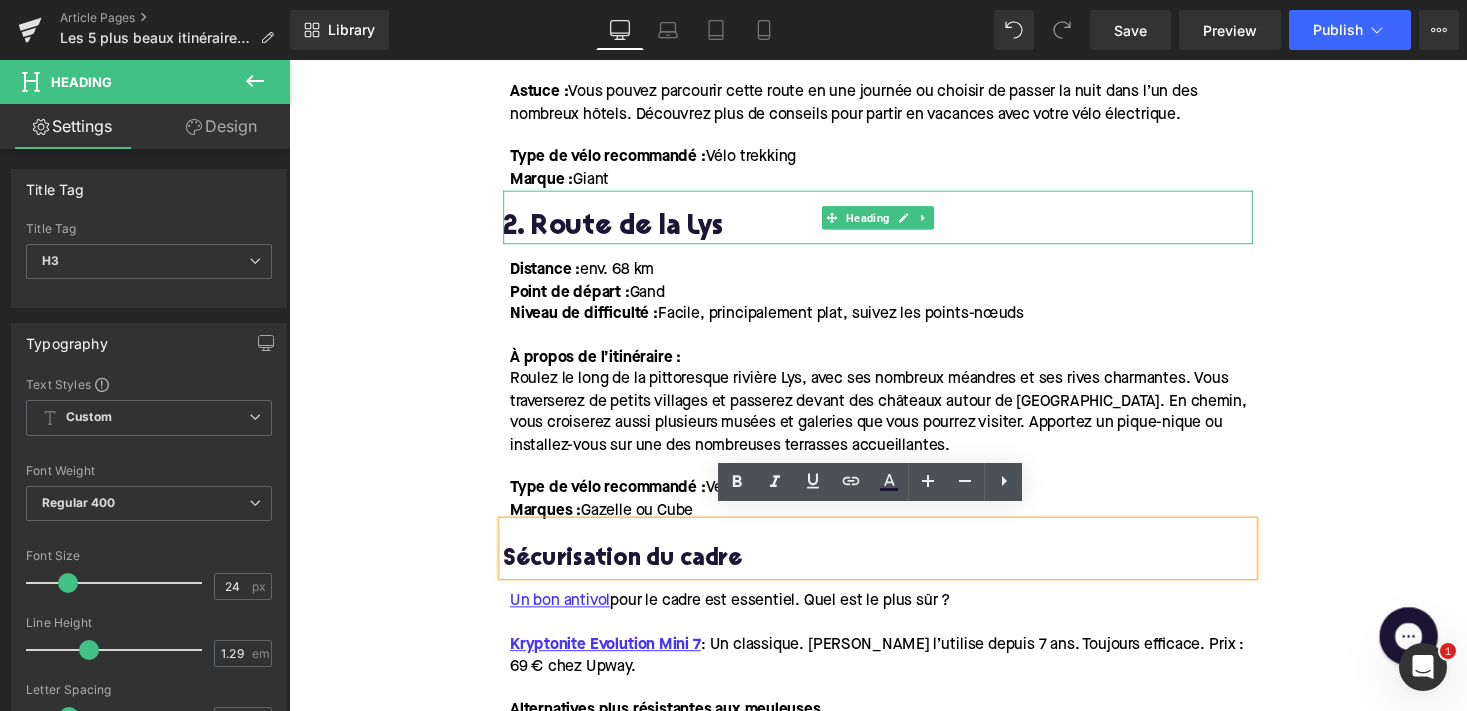 click on "2. Route de la Lys" at bounding box center (894, 233) 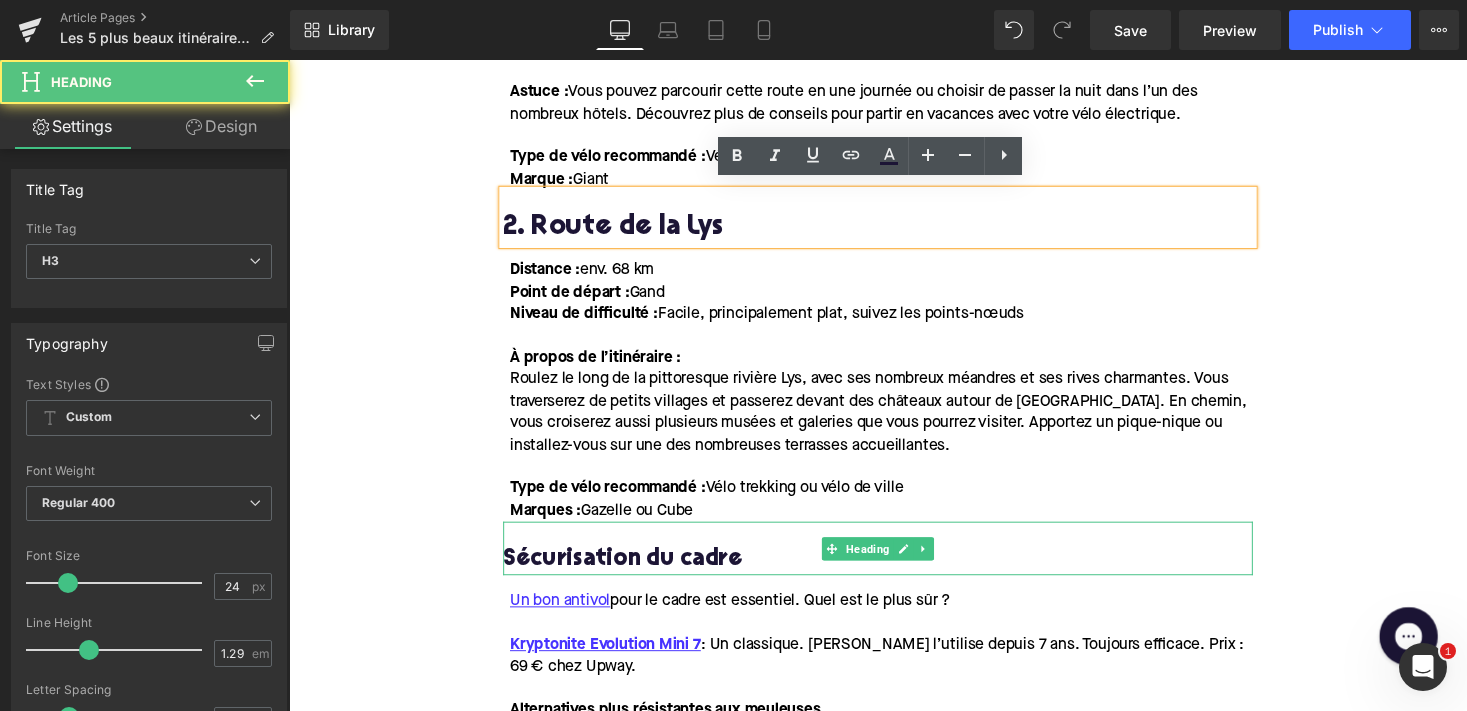 click on "Sécurisation du cadre" at bounding box center (894, 573) 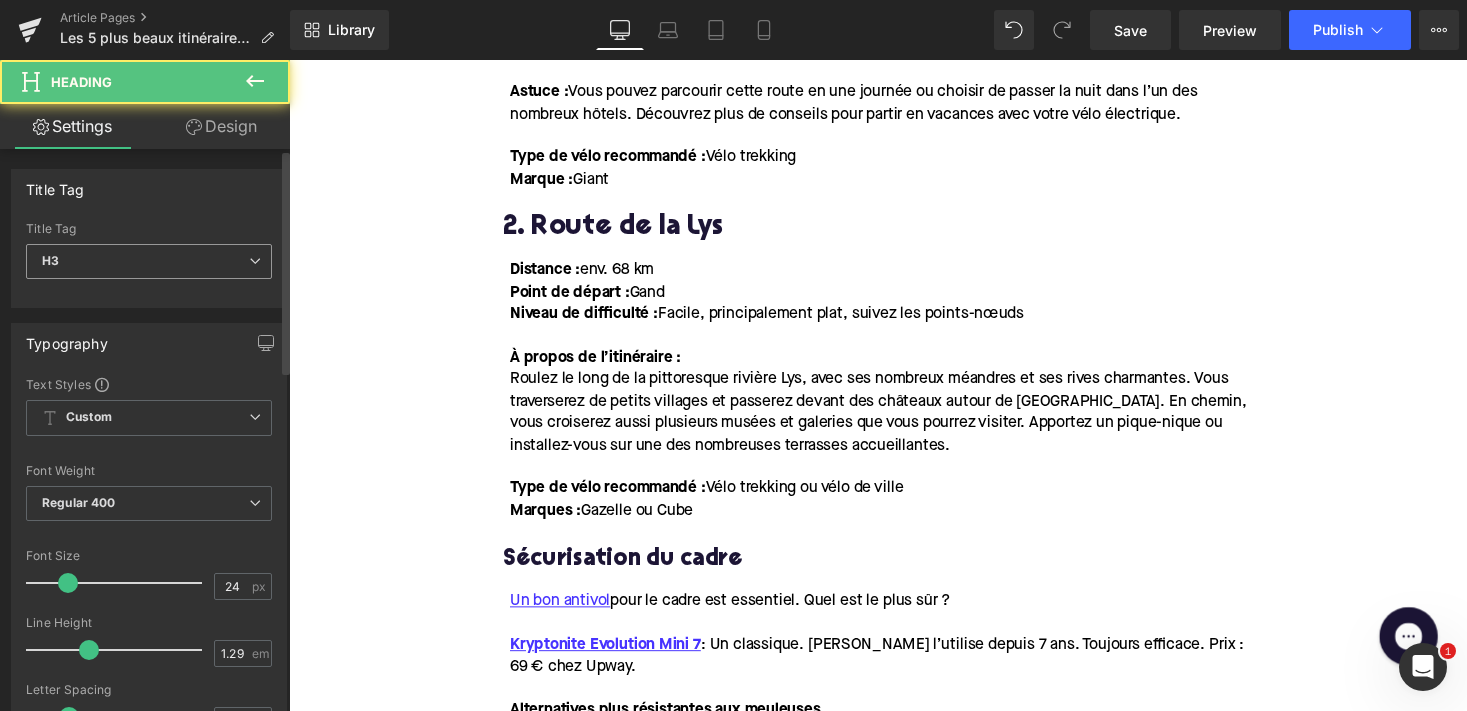 click on "H3" at bounding box center [149, 261] 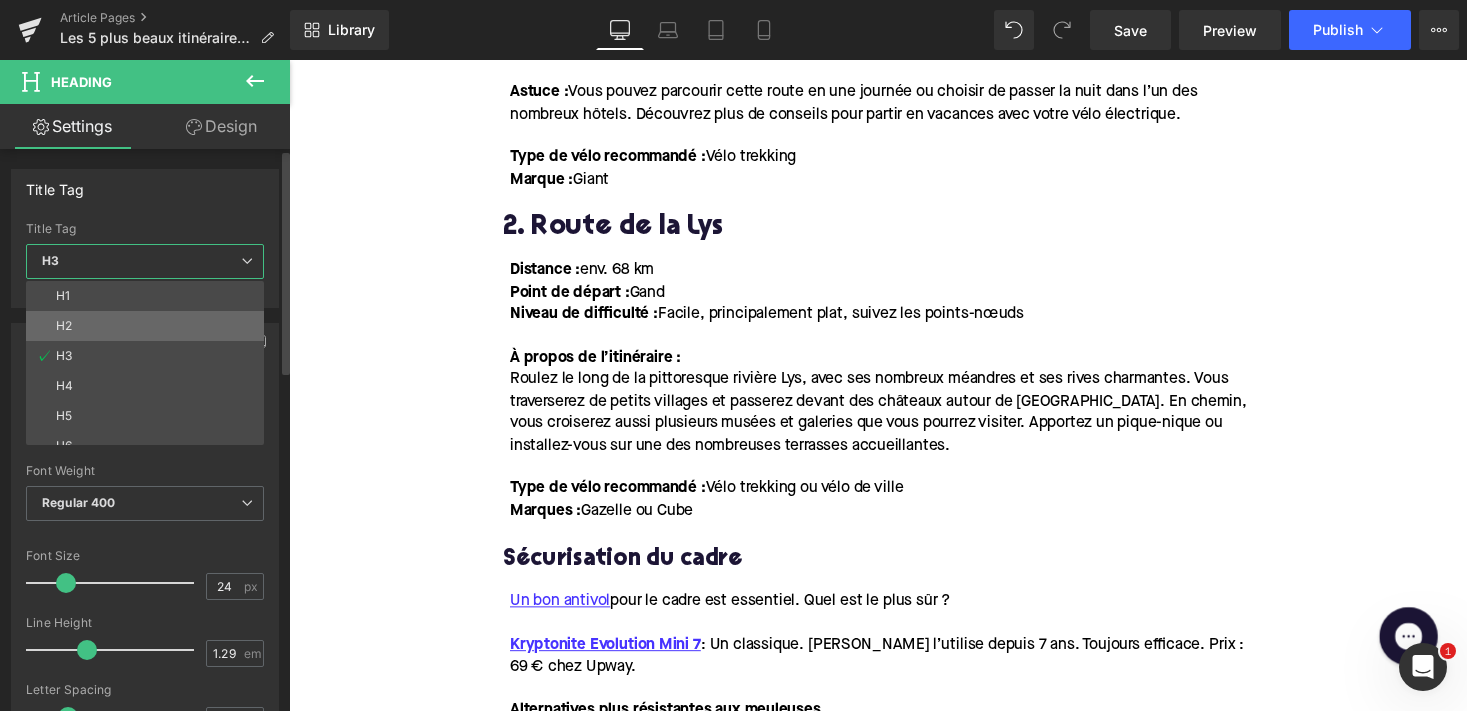 click on "H2" at bounding box center (149, 326) 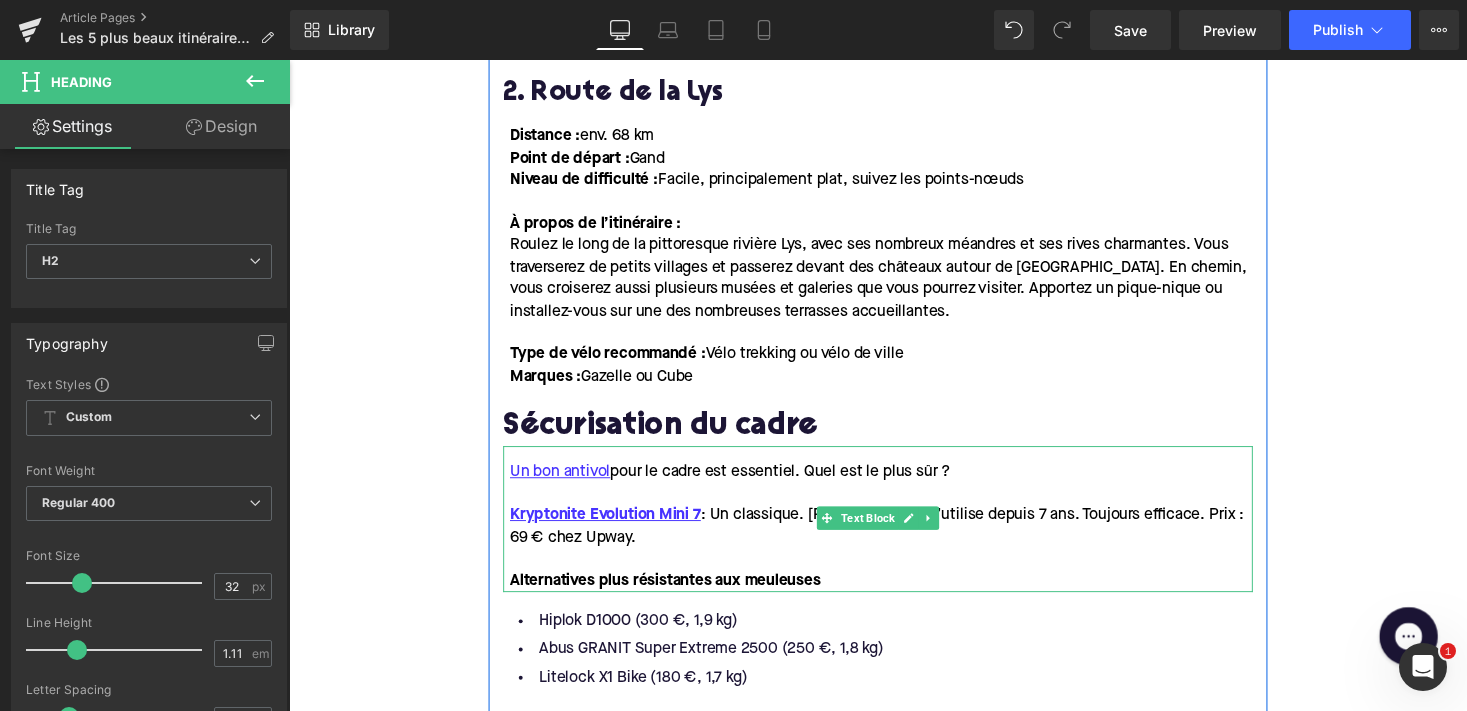 scroll, scrollTop: 1725, scrollLeft: 0, axis: vertical 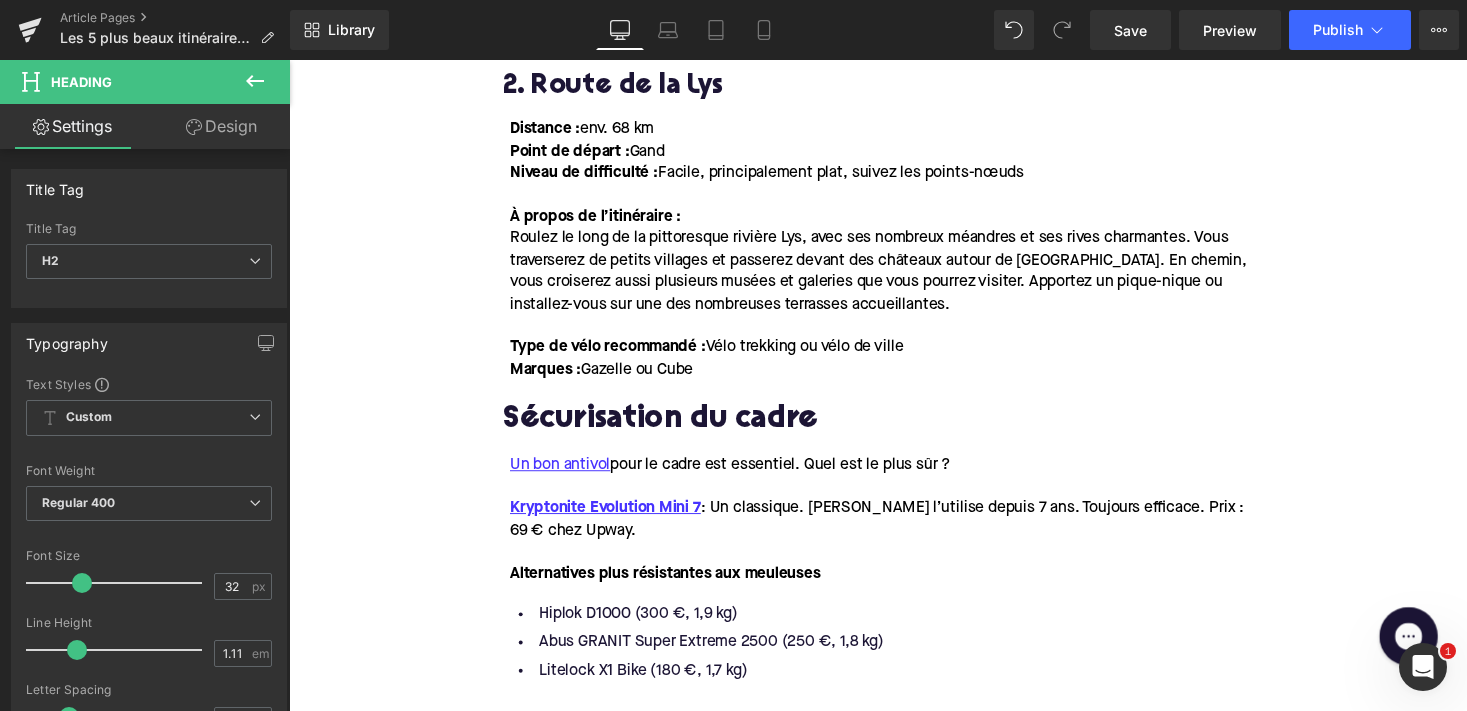 click on "Sécurisation du cadre" at bounding box center [894, 431] 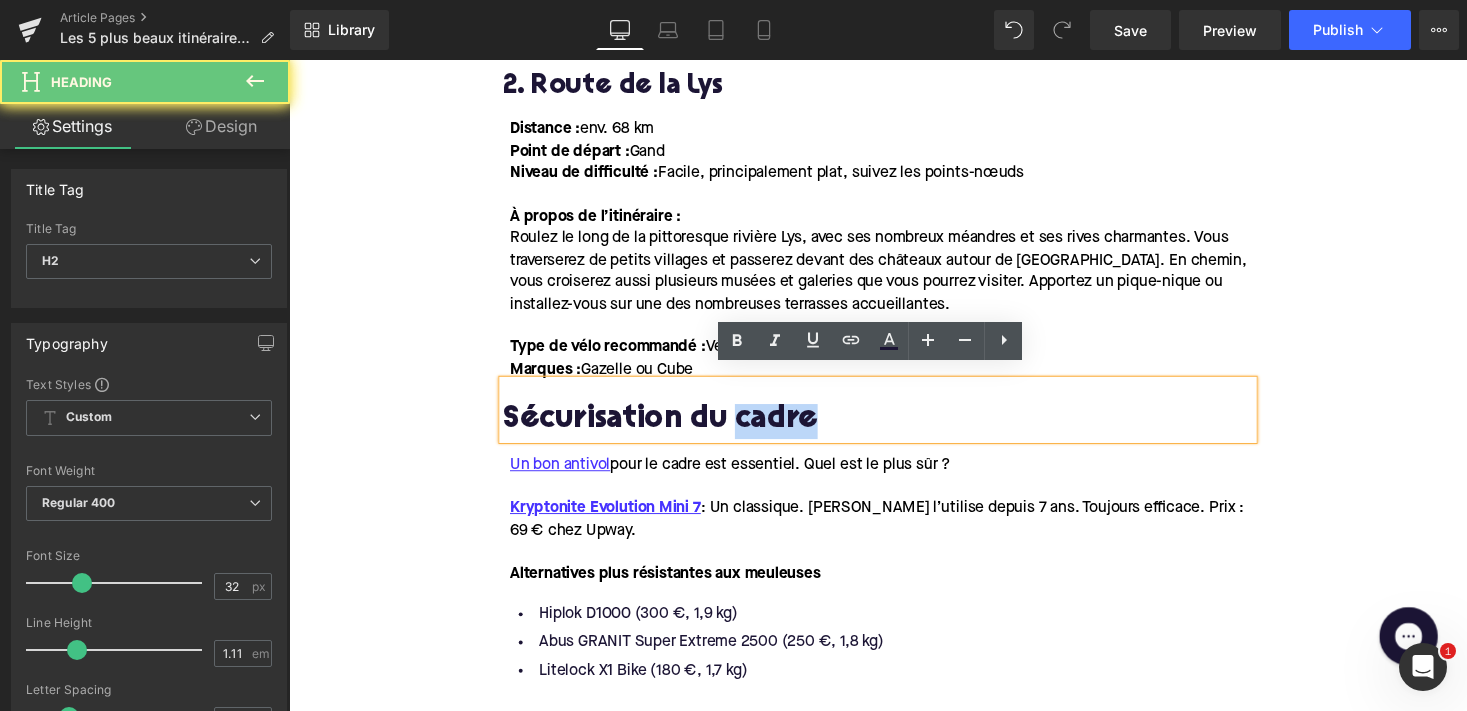 click on "Sécurisation du cadre" at bounding box center [894, 431] 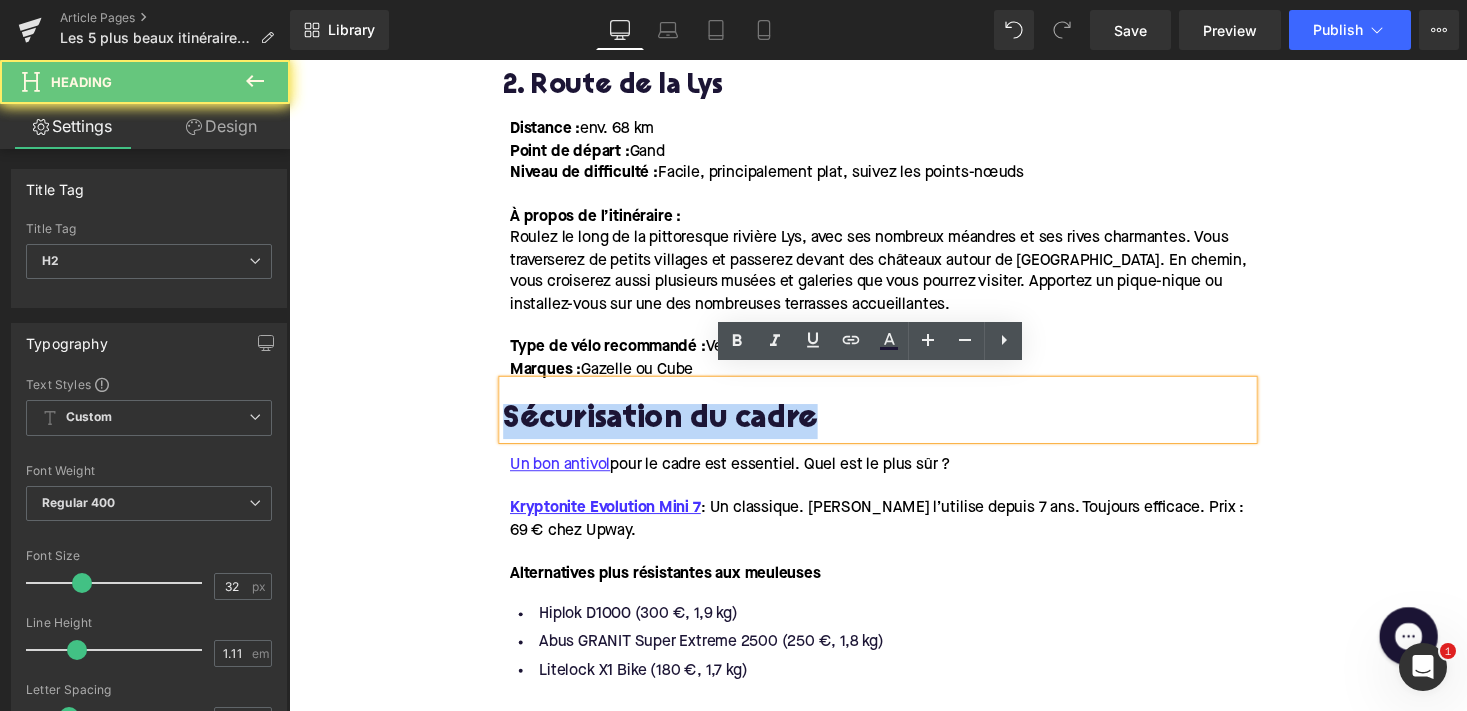click on "Sécurisation du cadre" at bounding box center [894, 431] 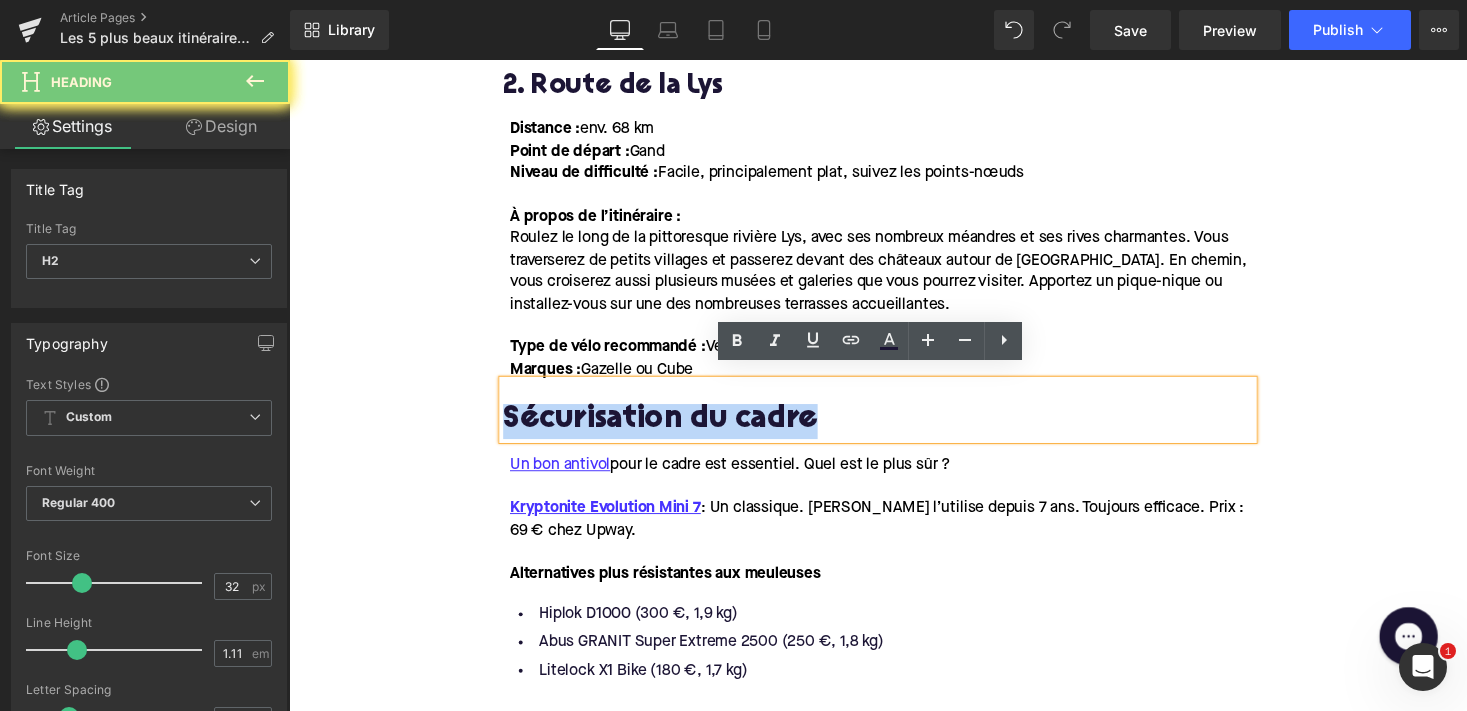 paste 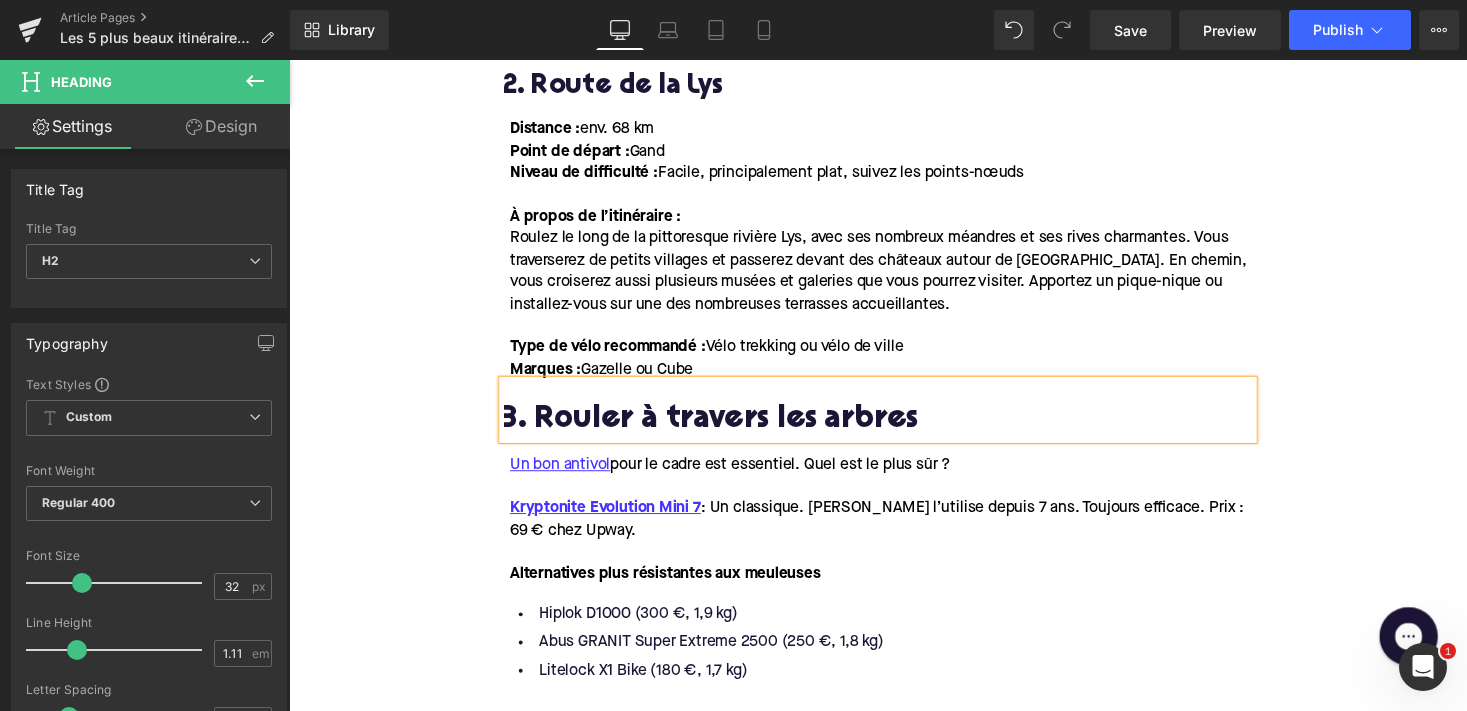 scroll, scrollTop: 1679, scrollLeft: 0, axis: vertical 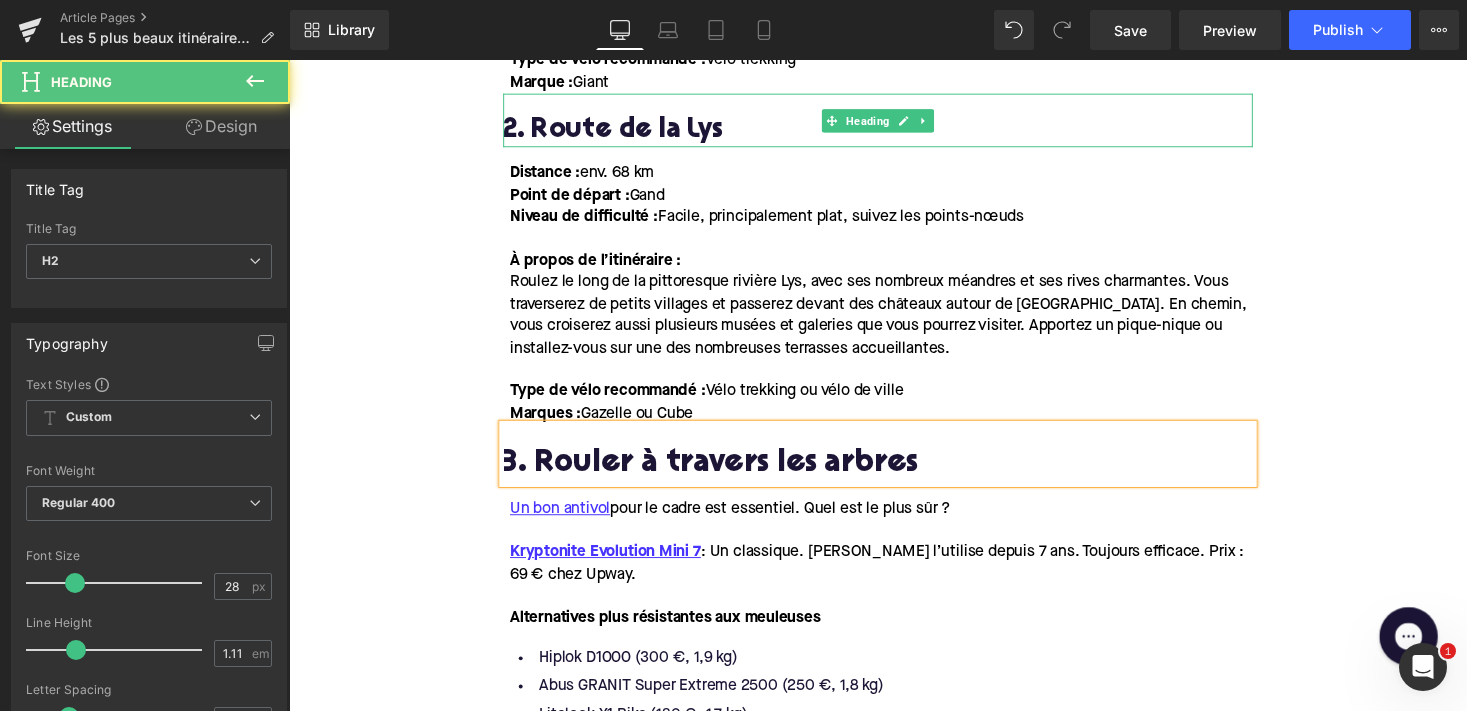 click on "2. Route de la Lys" at bounding box center [894, 134] 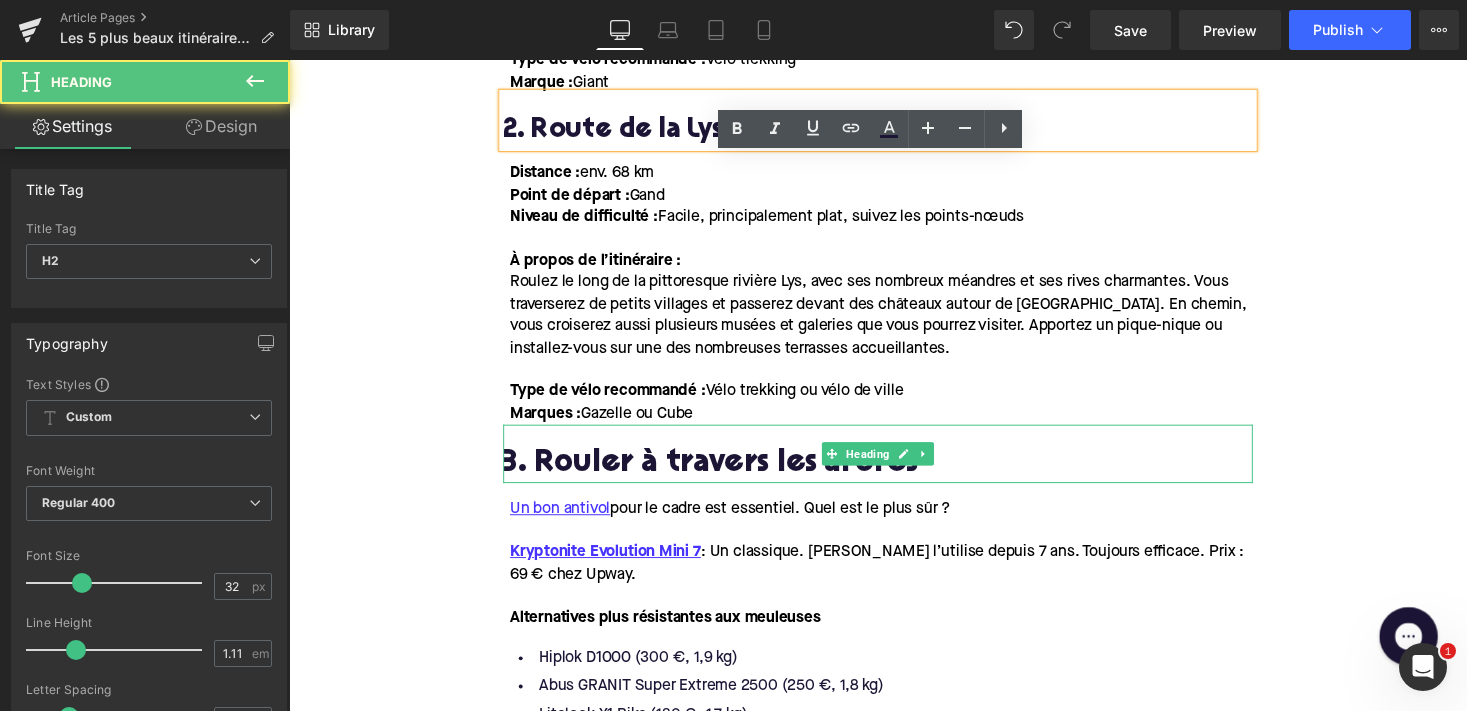 click on "3. Rouler à travers les arbres" at bounding box center (894, 477) 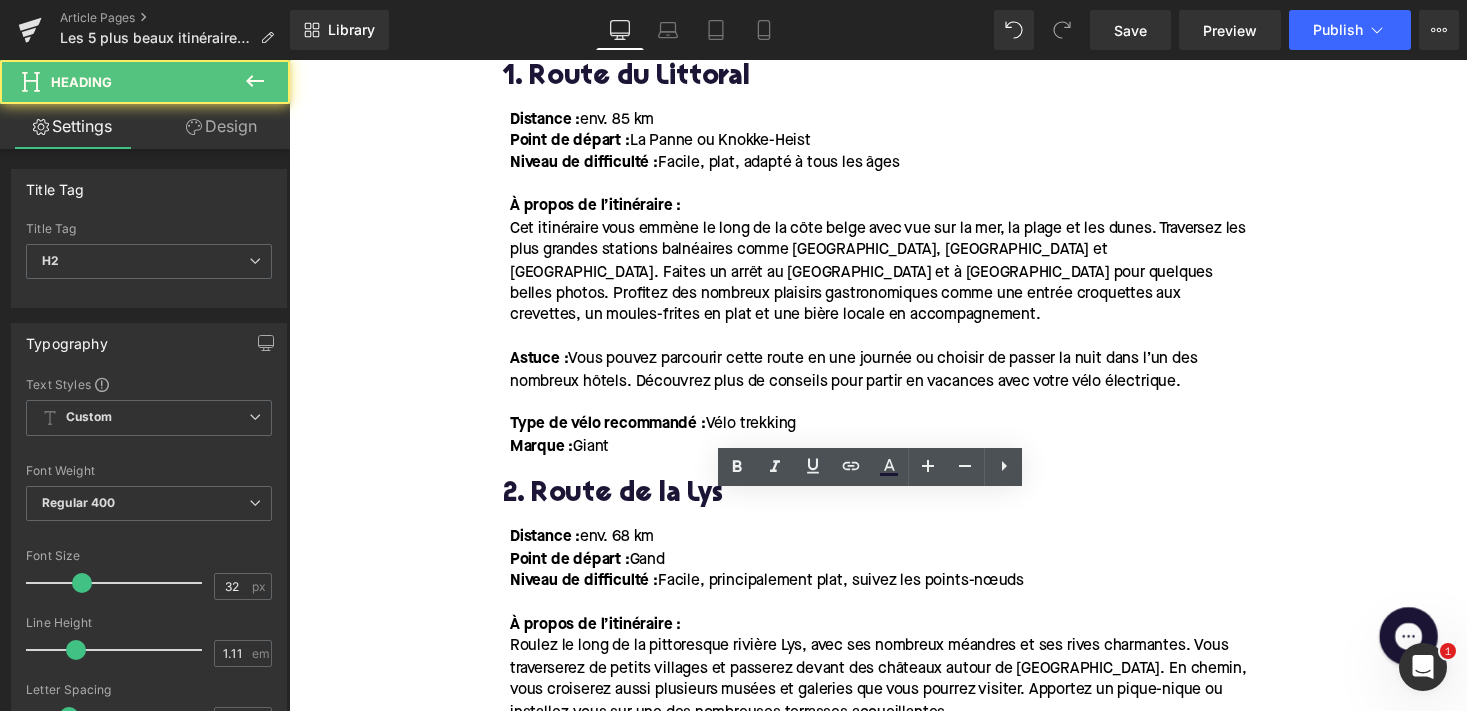 scroll, scrollTop: 1206, scrollLeft: 0, axis: vertical 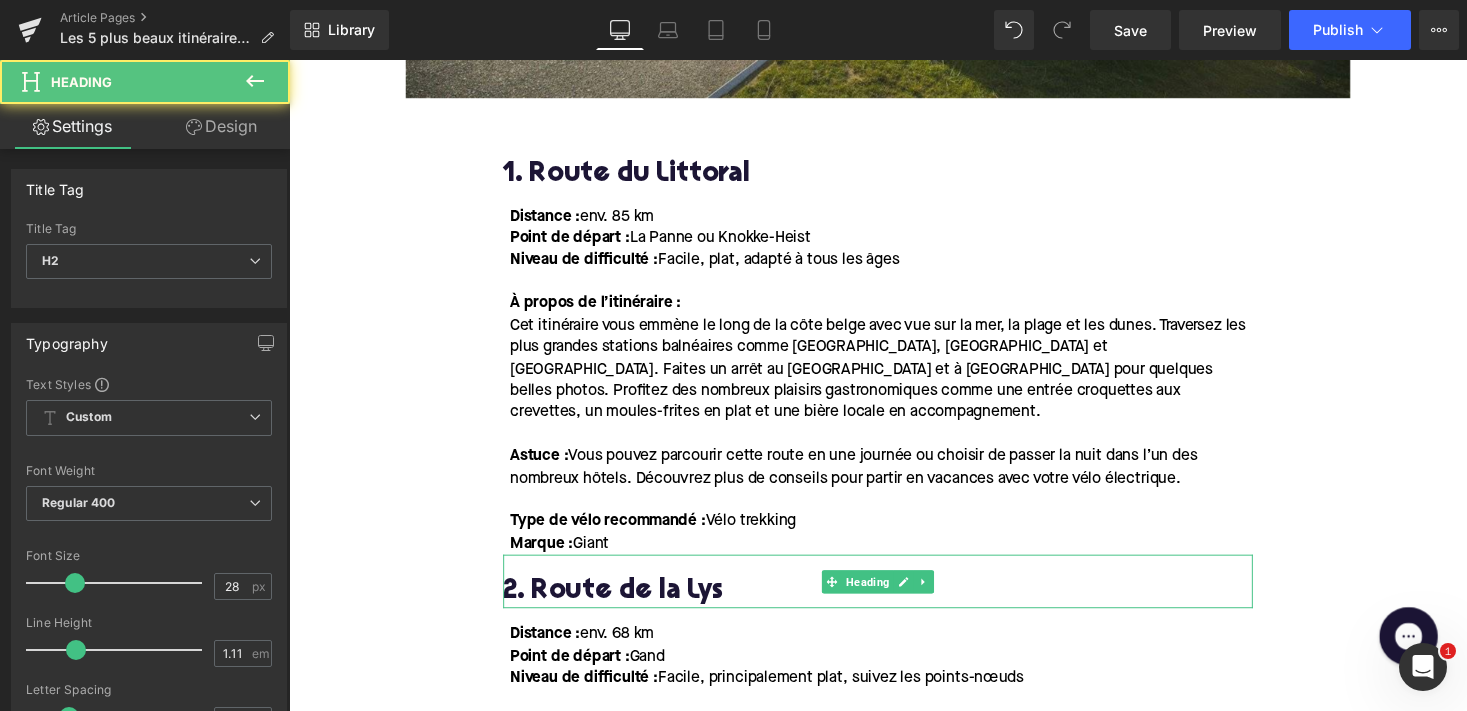 click on "2. Route de la Lys" at bounding box center [894, 607] 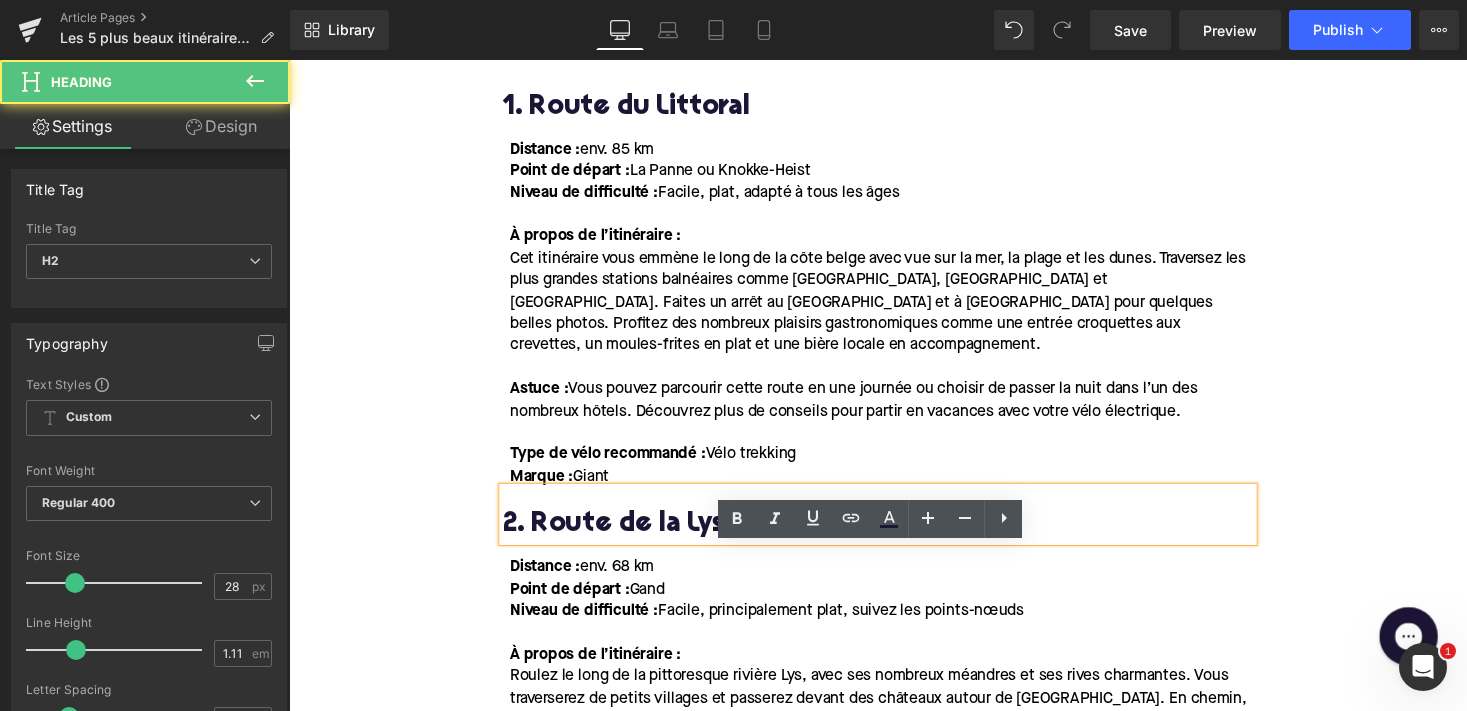 scroll, scrollTop: 1298, scrollLeft: 0, axis: vertical 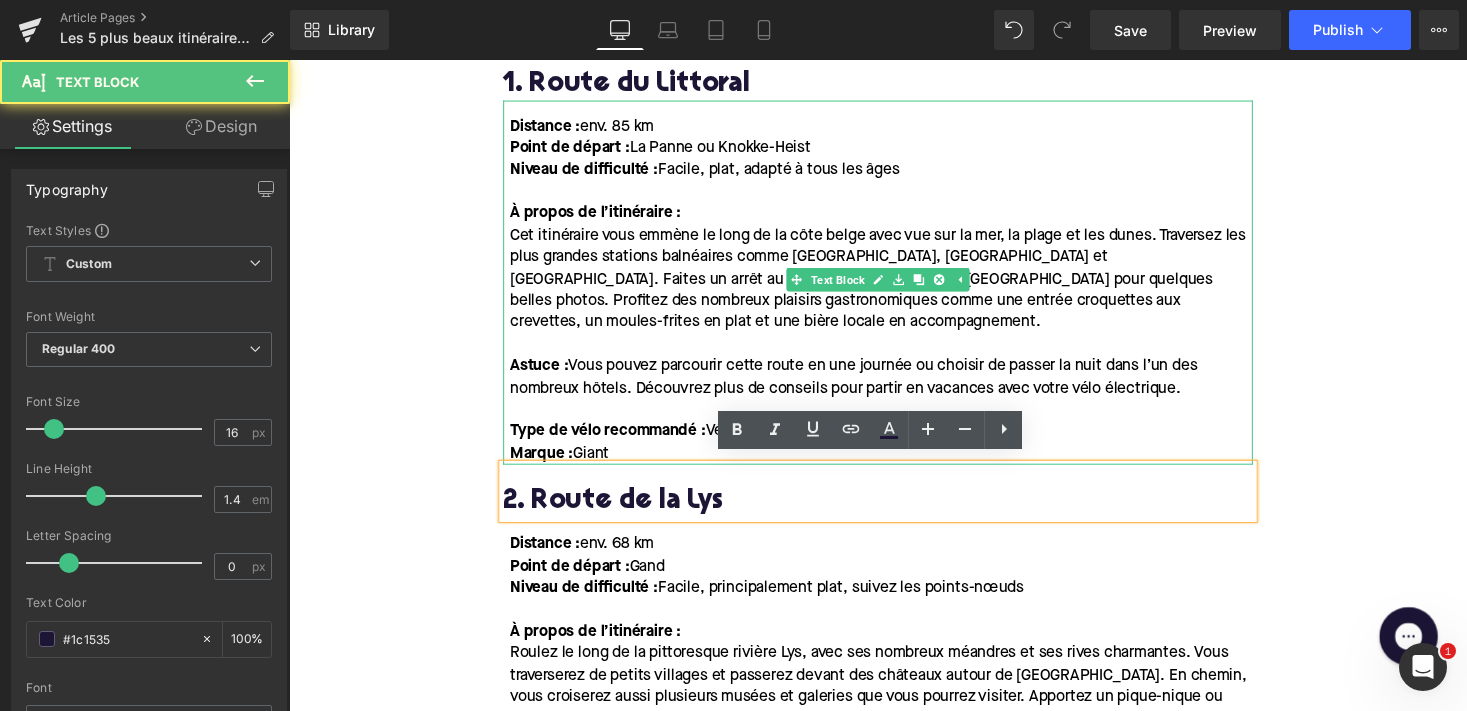 click on "Astuce :  Vous pouvez parcourir cette route en une journée ou choisir de passer la nuit dans l’un des nombreux hôtels. Découvrez plus de conseils pour partir en vacances avec votre vélo électrique." at bounding box center (869, 386) 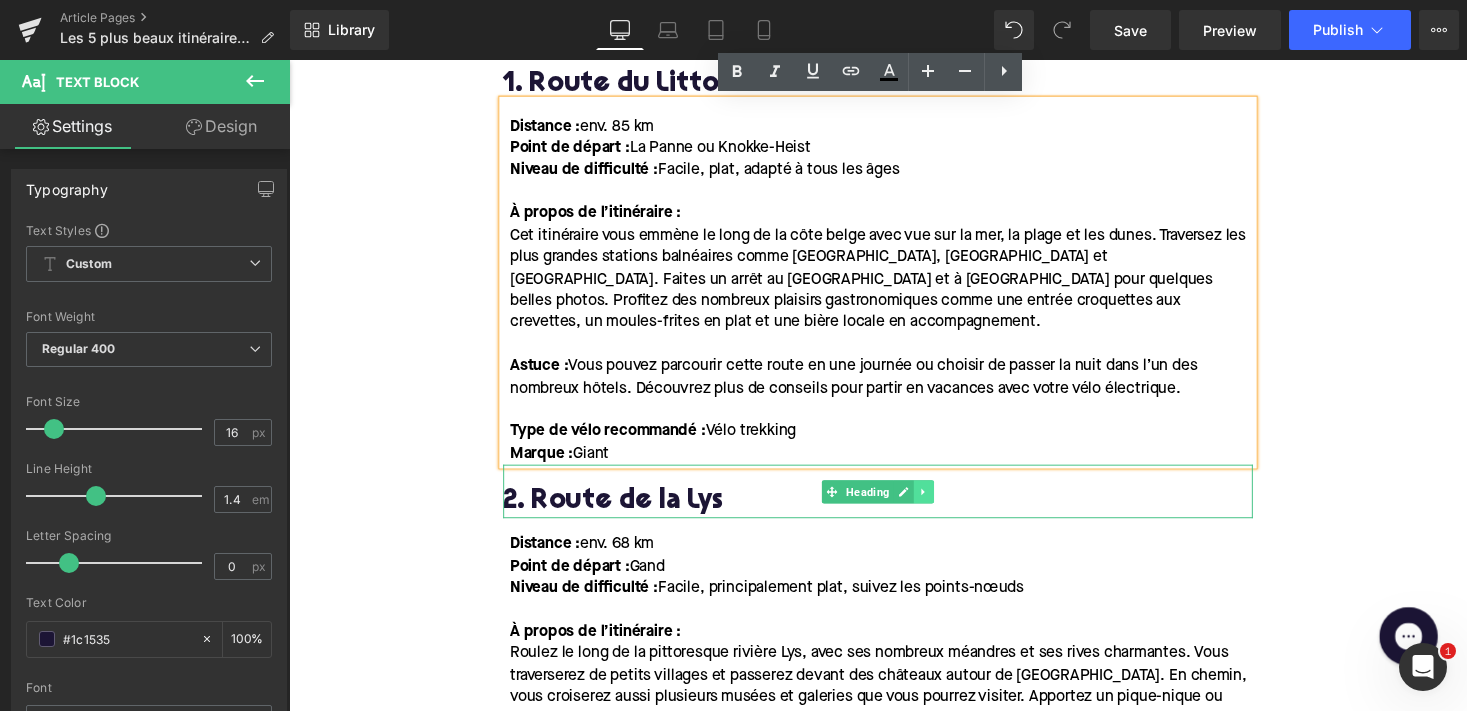 click at bounding box center [941, 504] 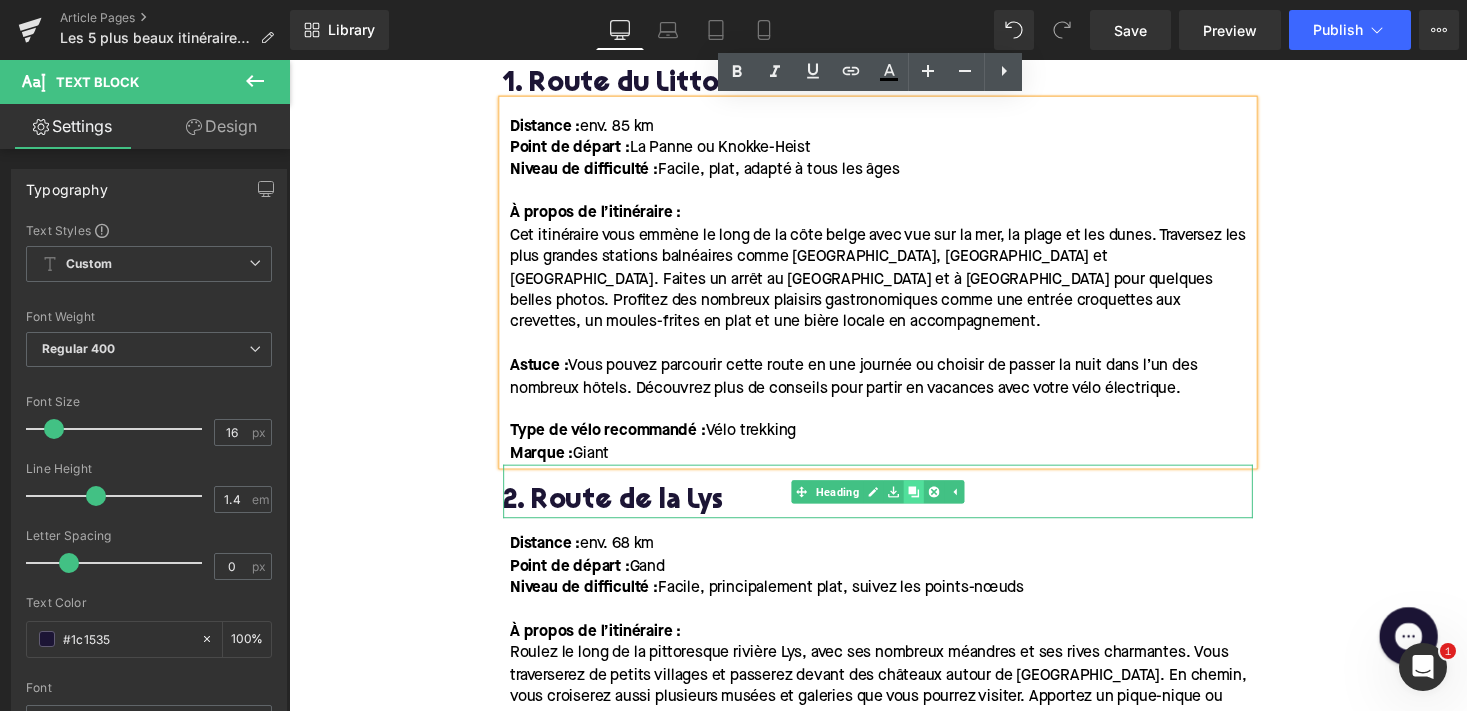 click 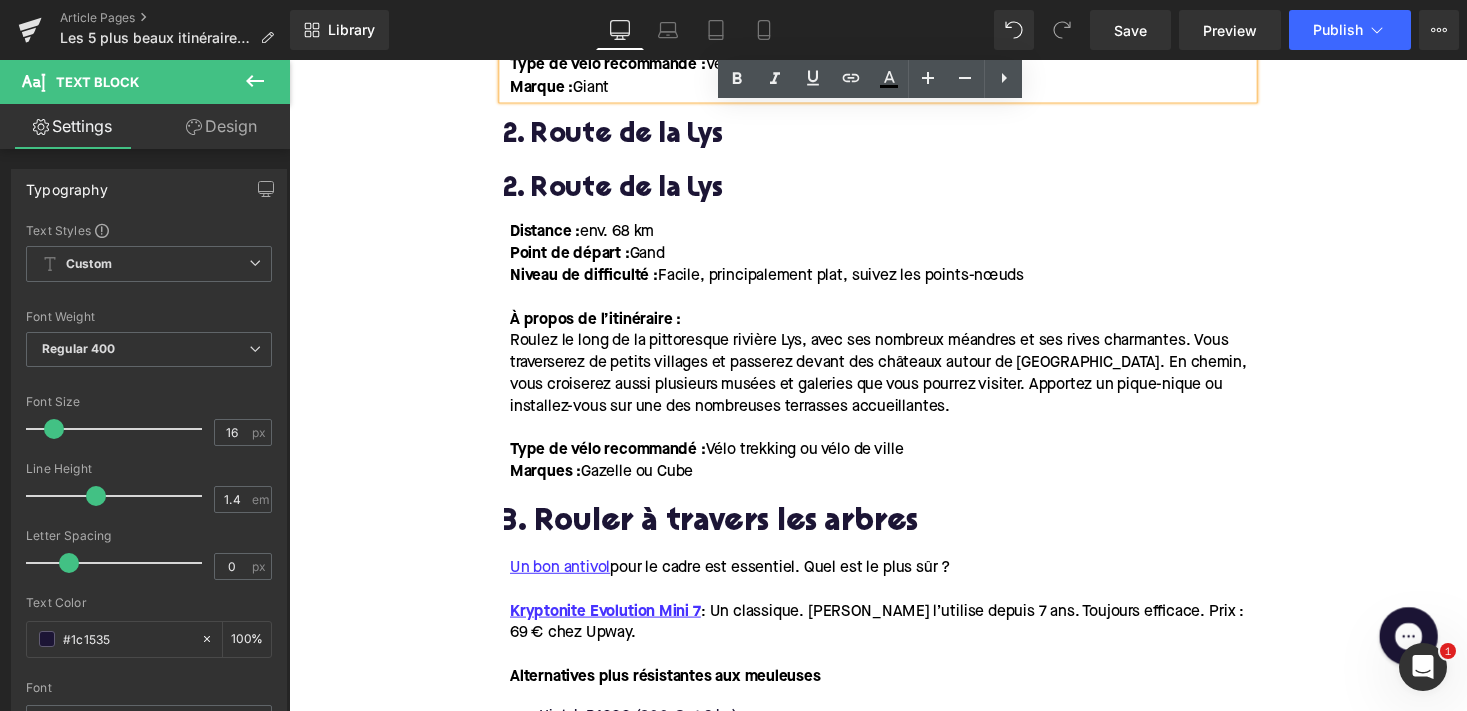 scroll, scrollTop: 1681, scrollLeft: 0, axis: vertical 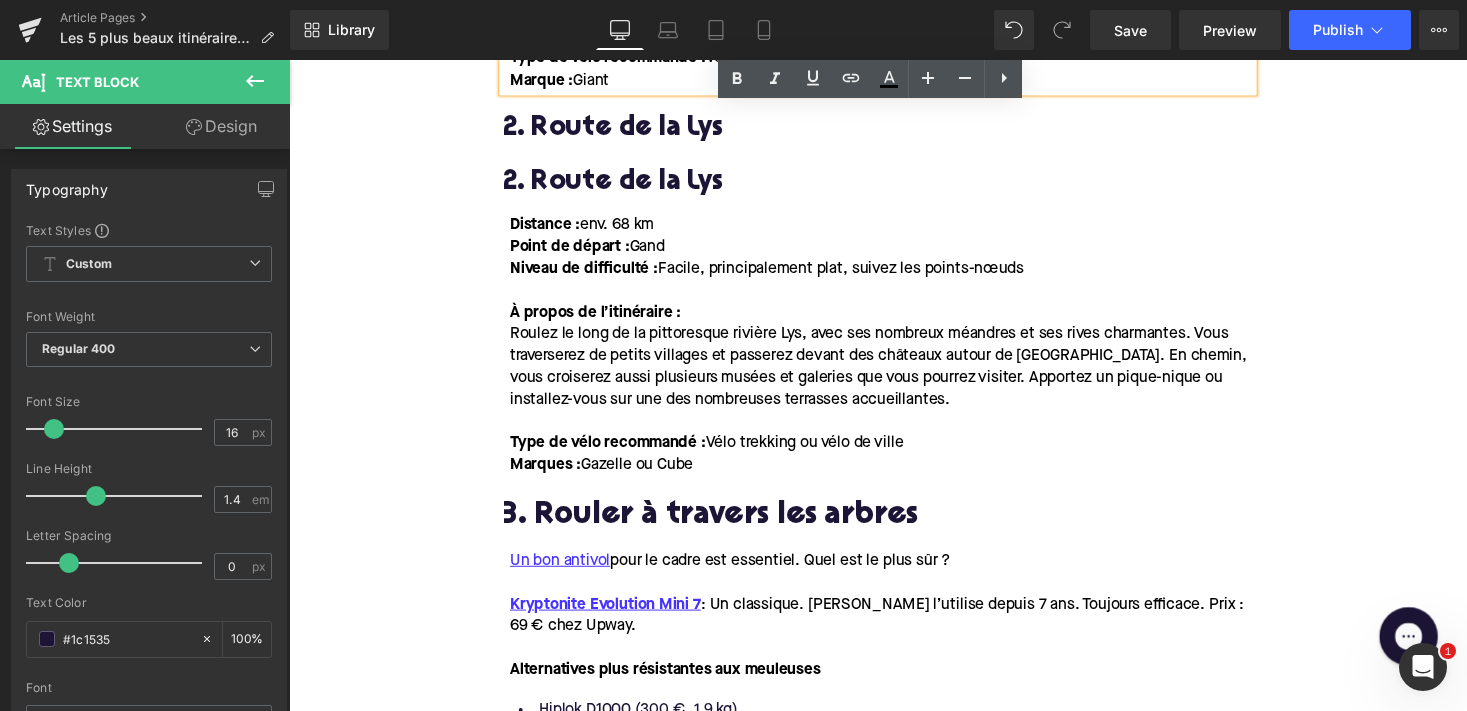 click on "2. Route de la Lys" at bounding box center [894, 187] 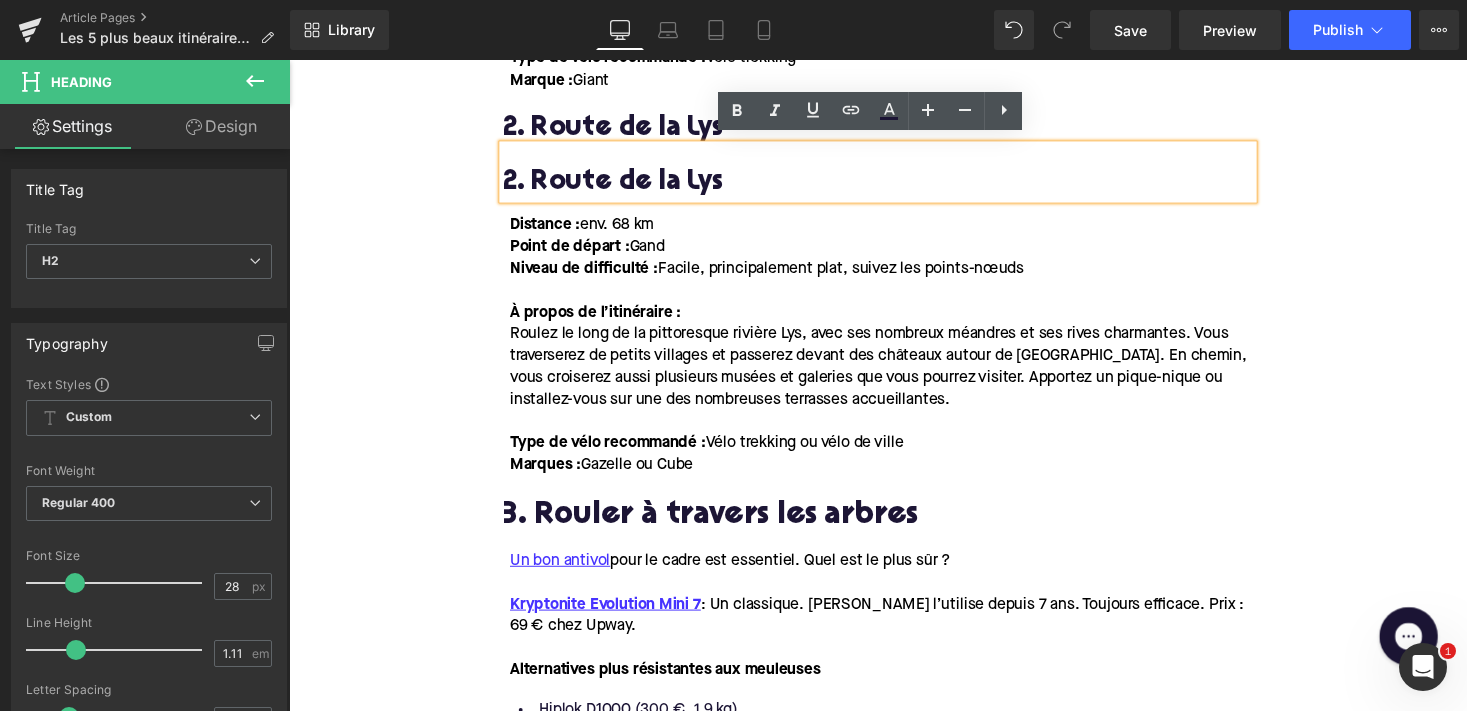 click on "2. Route de la Lys" at bounding box center (894, 132) 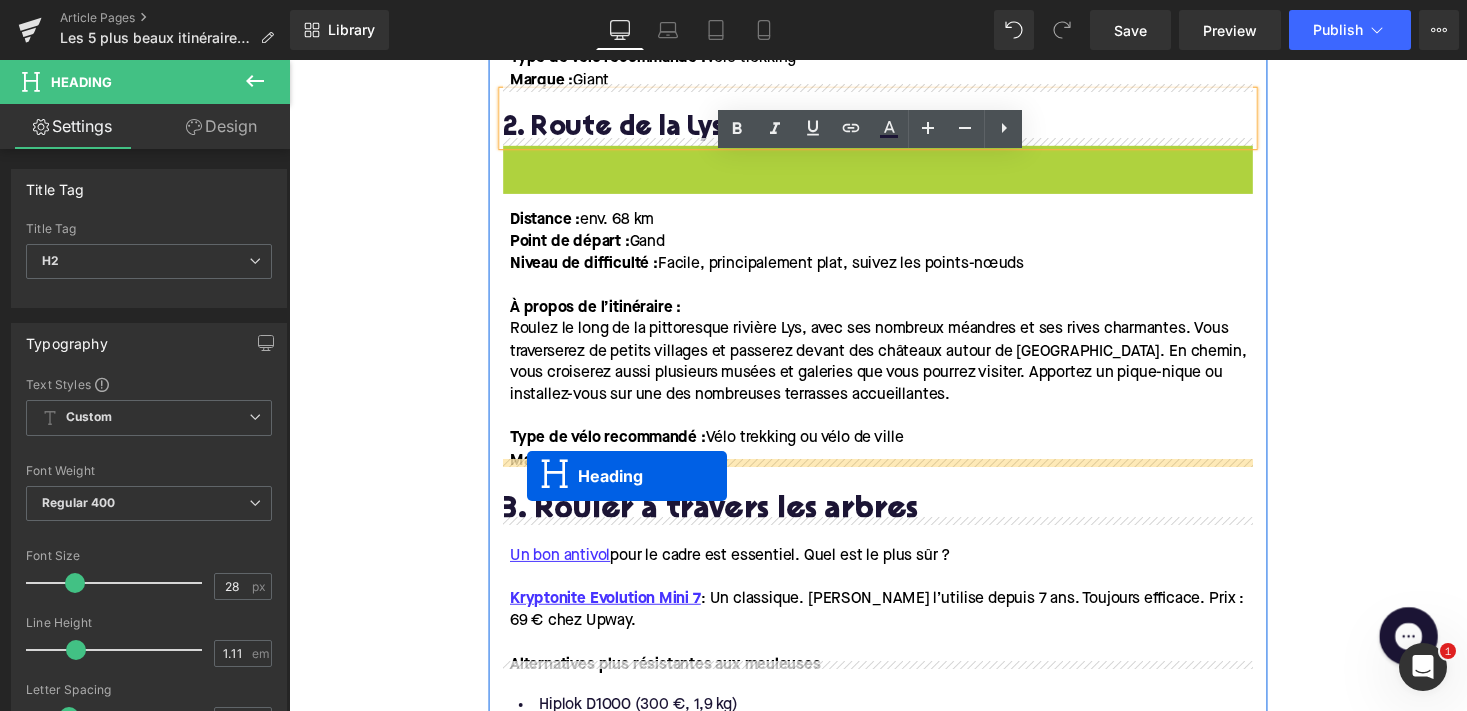 drag, startPoint x: 841, startPoint y: 171, endPoint x: 533, endPoint y: 487, distance: 441.2709 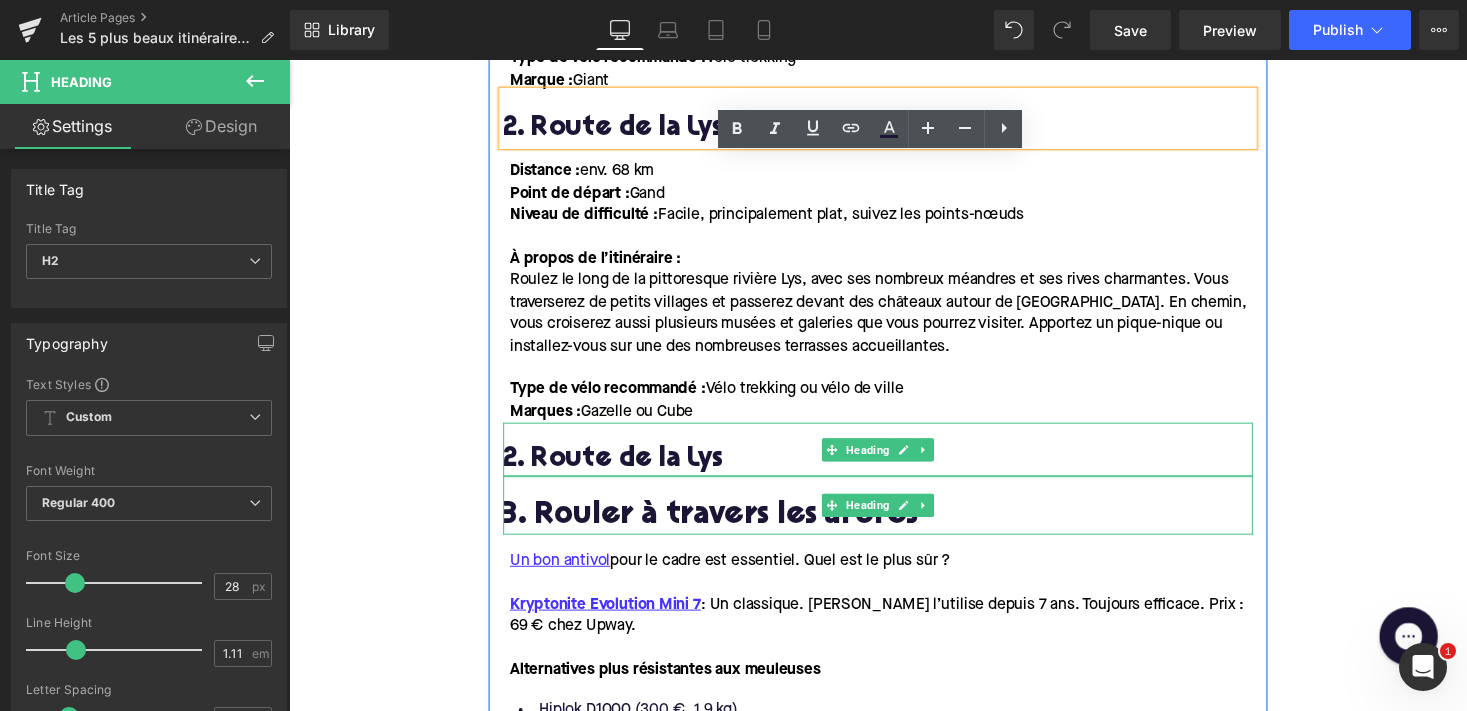 click on "3. Rouler à travers les arbres" at bounding box center (894, 530) 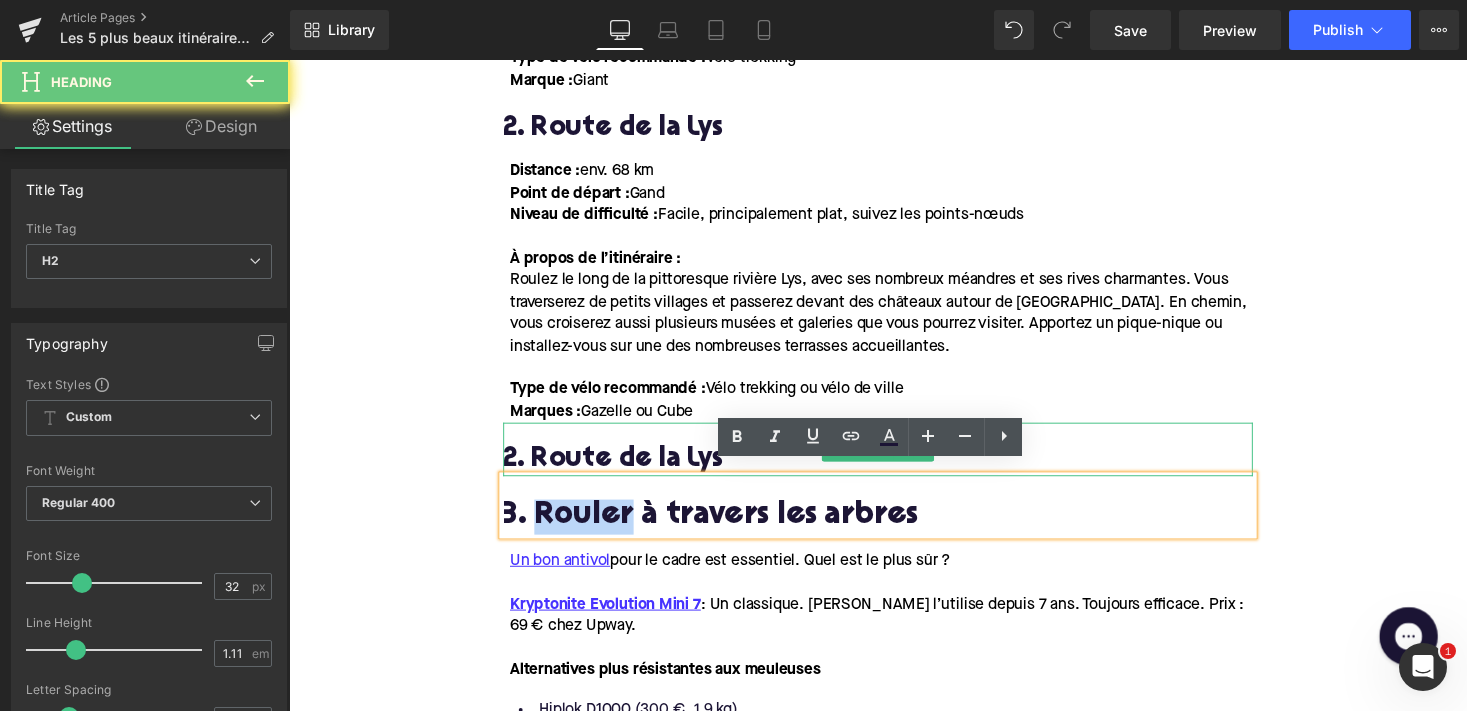 click on "3. Rouler à travers les arbres" at bounding box center (894, 530) 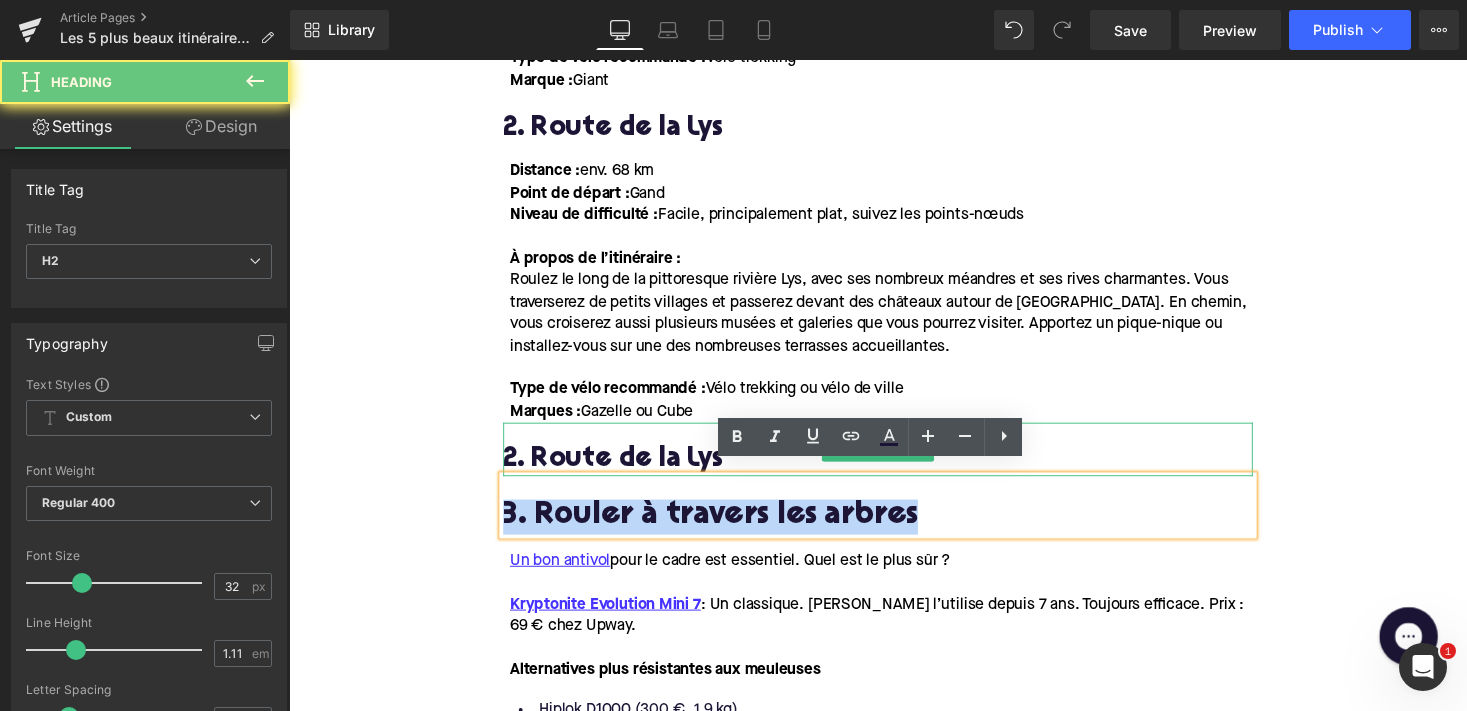click on "3. Rouler à travers les arbres" at bounding box center [894, 530] 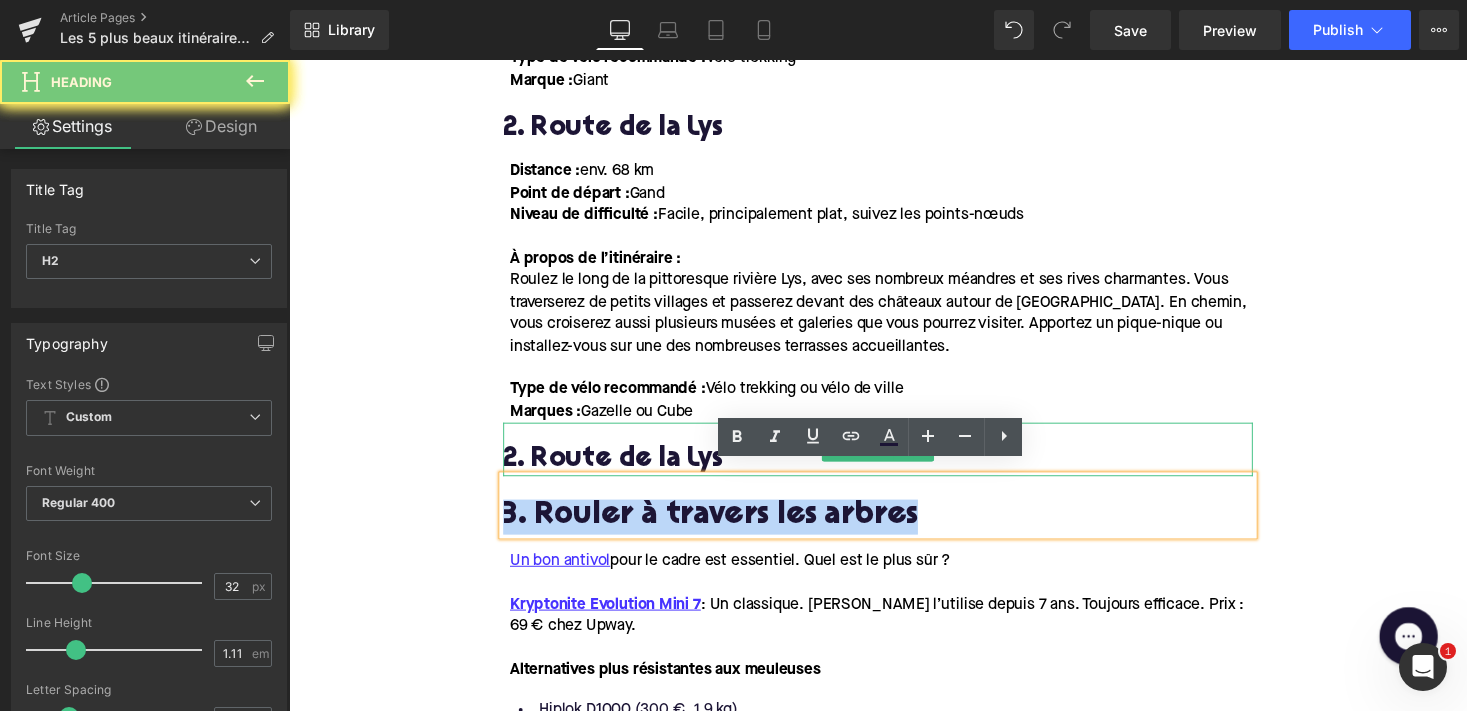 copy on "3. Rouler à travers les arbres" 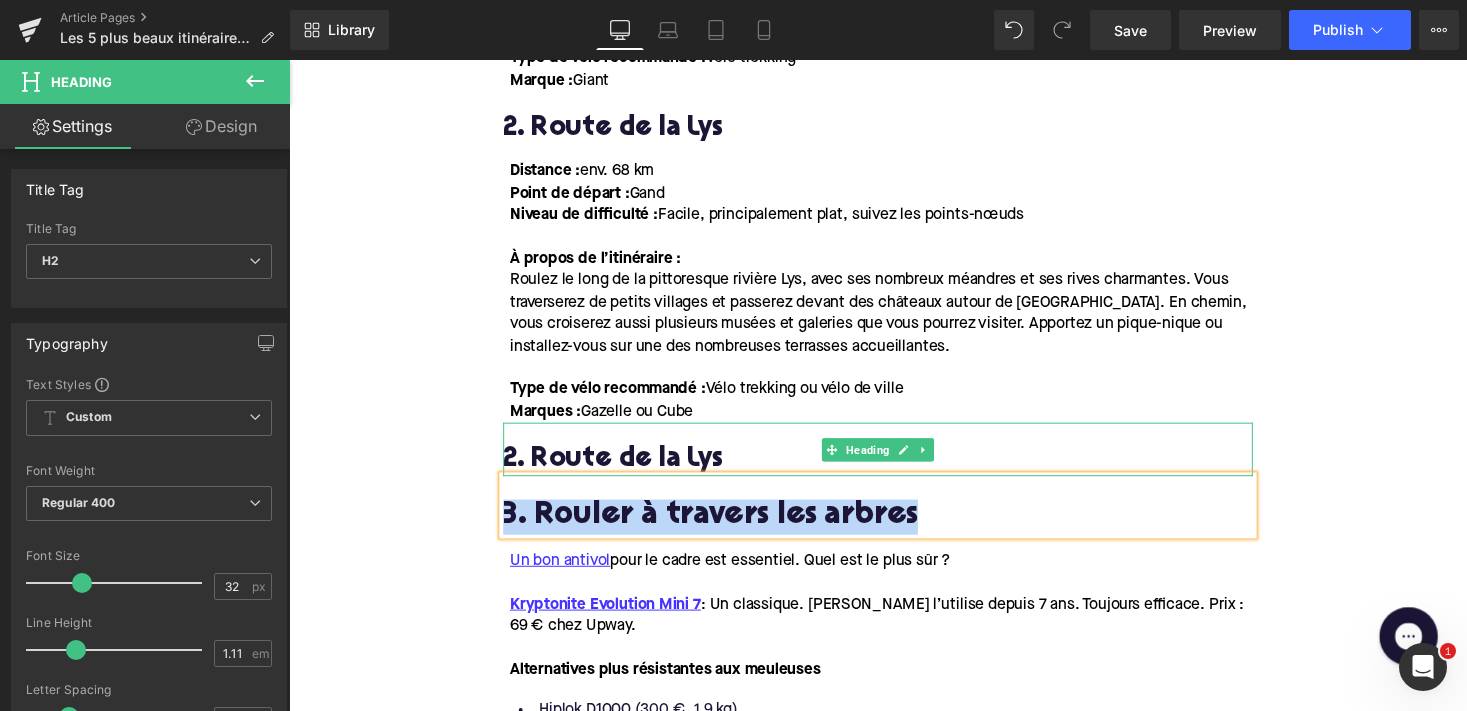 click on "2. Route de la Lys" at bounding box center [894, 472] 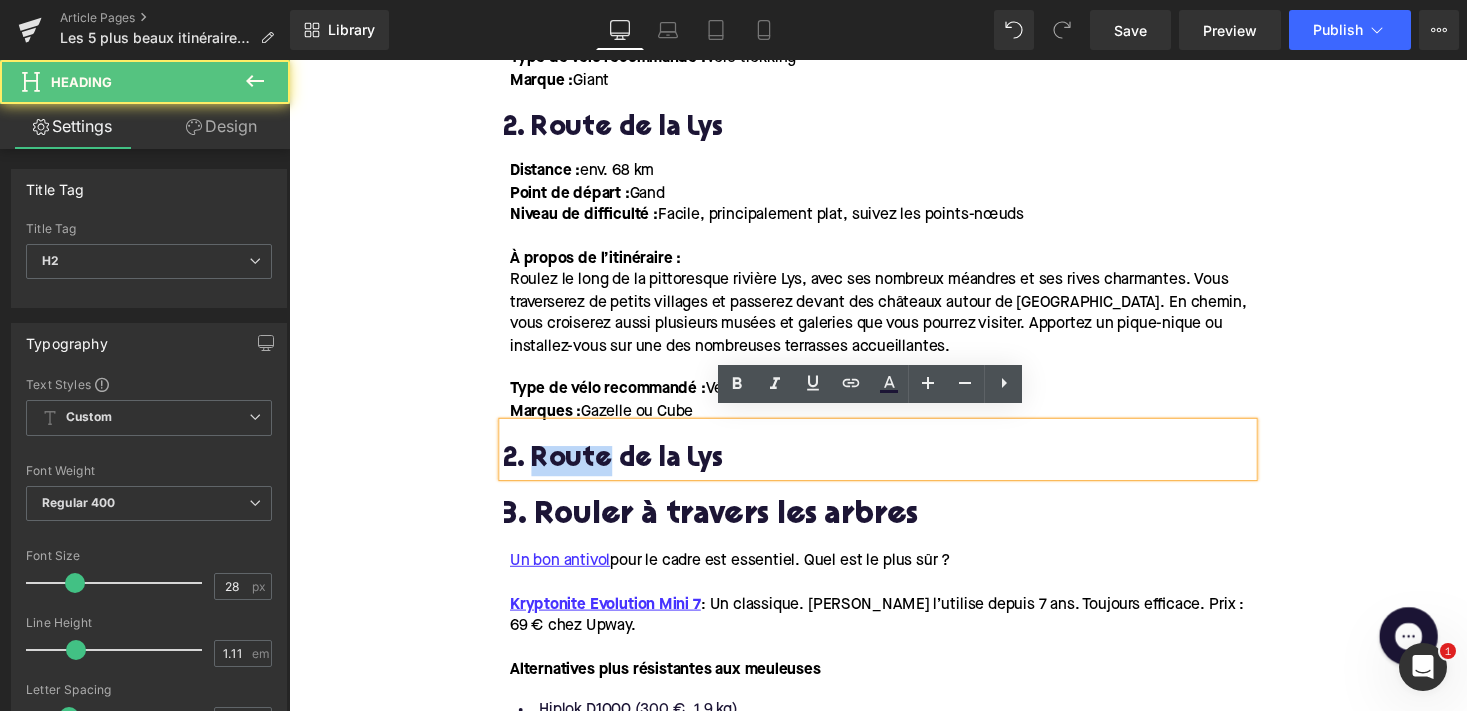 click on "2. Route de la Lys" at bounding box center [894, 472] 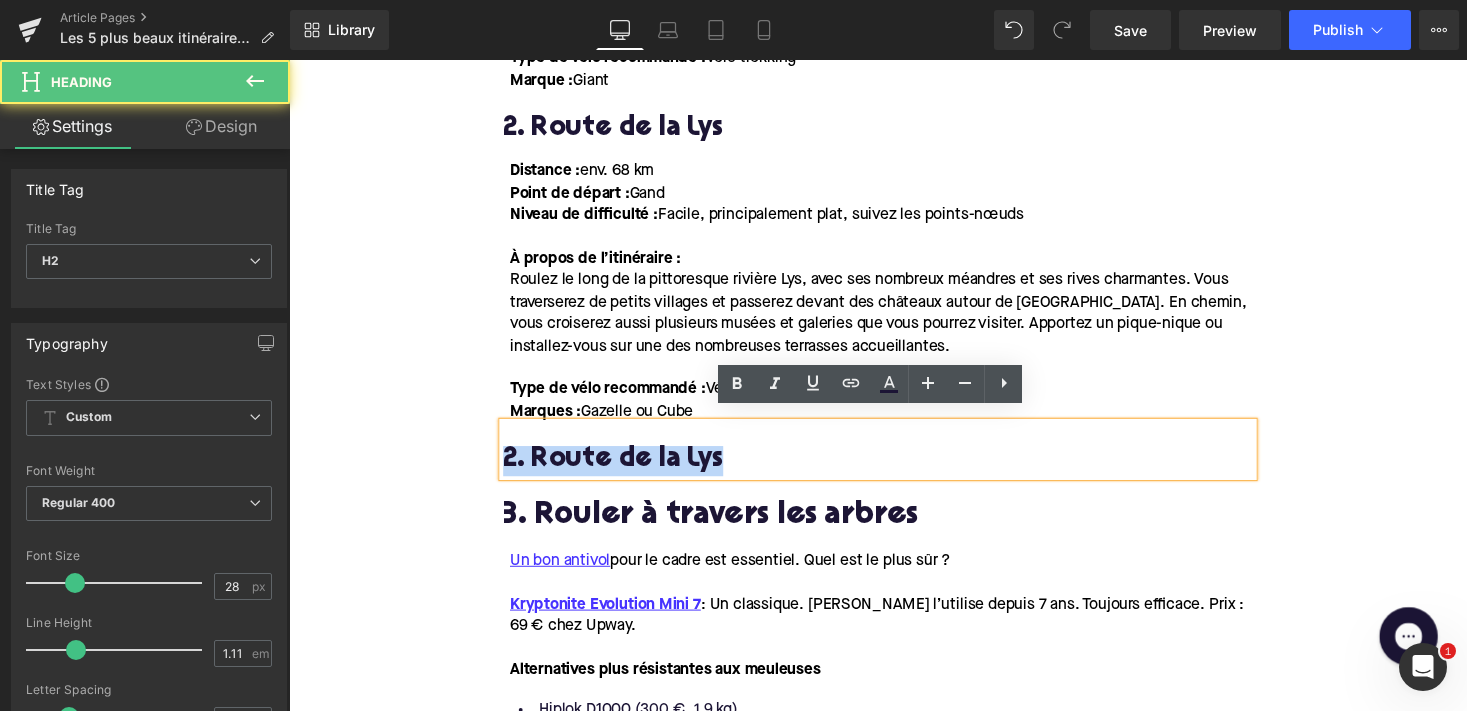 click on "2. Route de la Lys" at bounding box center [894, 472] 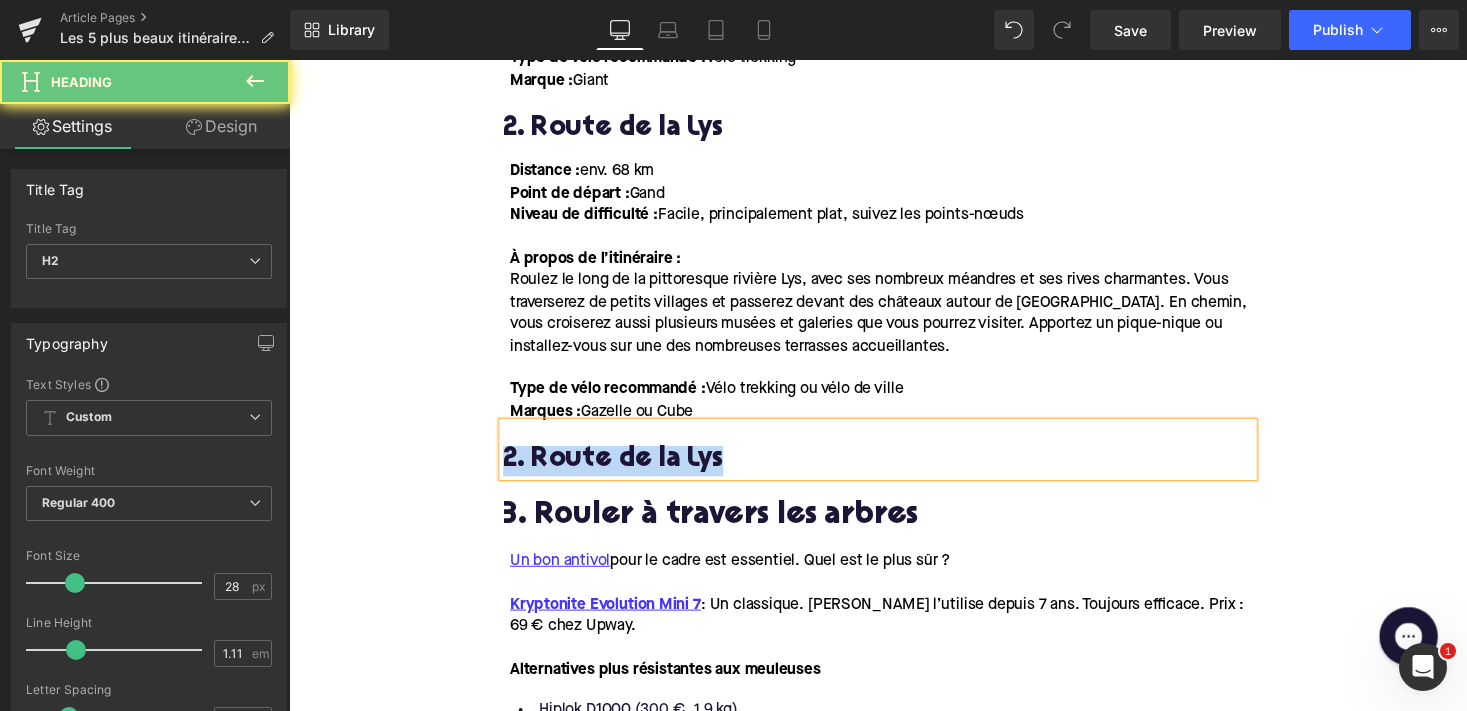 paste 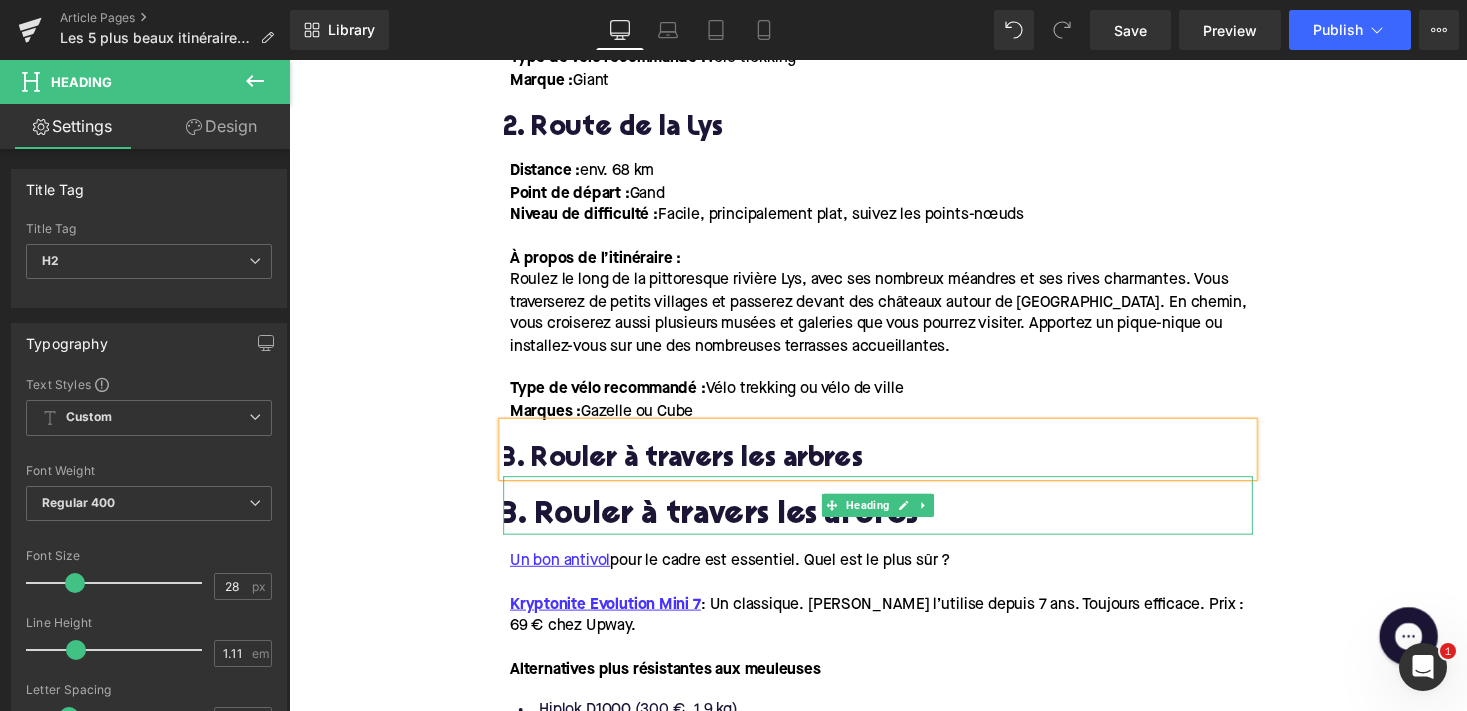 click on "3. Rouler à travers les arbres" at bounding box center [894, 530] 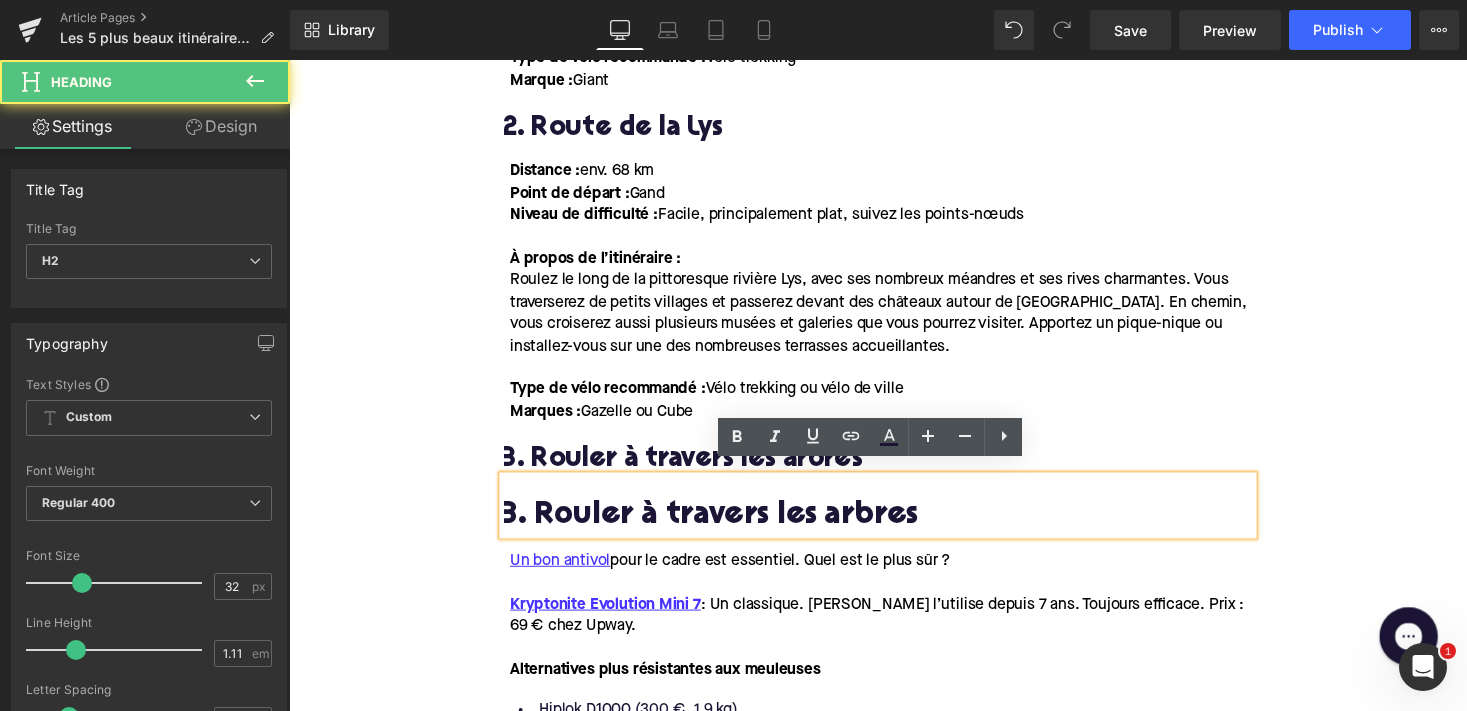 click on "Roulez le long de la pittoresque rivière Lys, avec ses nombreux méandres et ses rives charmantes. Vous traverserez de petits villages et passerez devant des châteaux autour de [GEOGRAPHIC_DATA]. En chemin, vous croiserez aussi plusieurs musées et galeries que vous pourrez visiter. Apportez un pique-nique ou installez-vous sur une des nombreuses terrasses accueillantes." at bounding box center [897, 321] 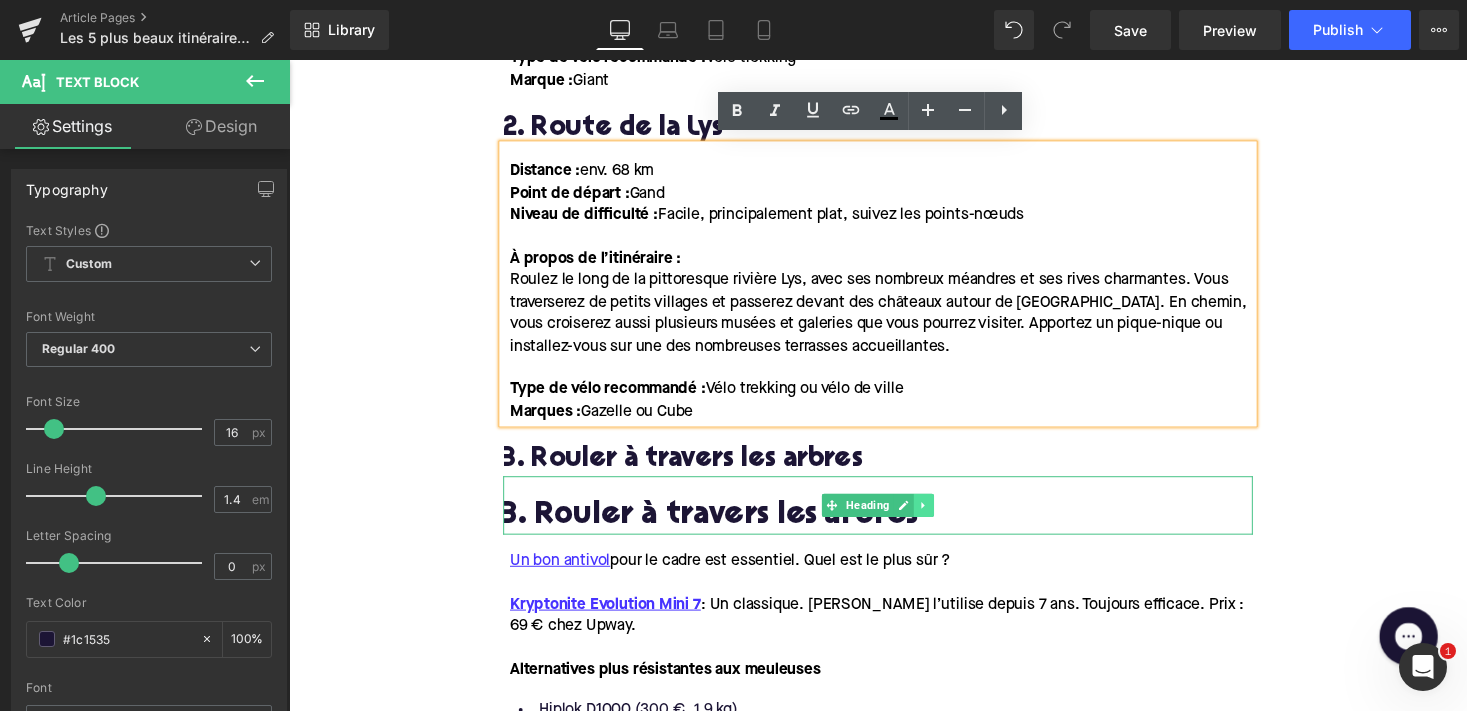 click at bounding box center [941, 518] 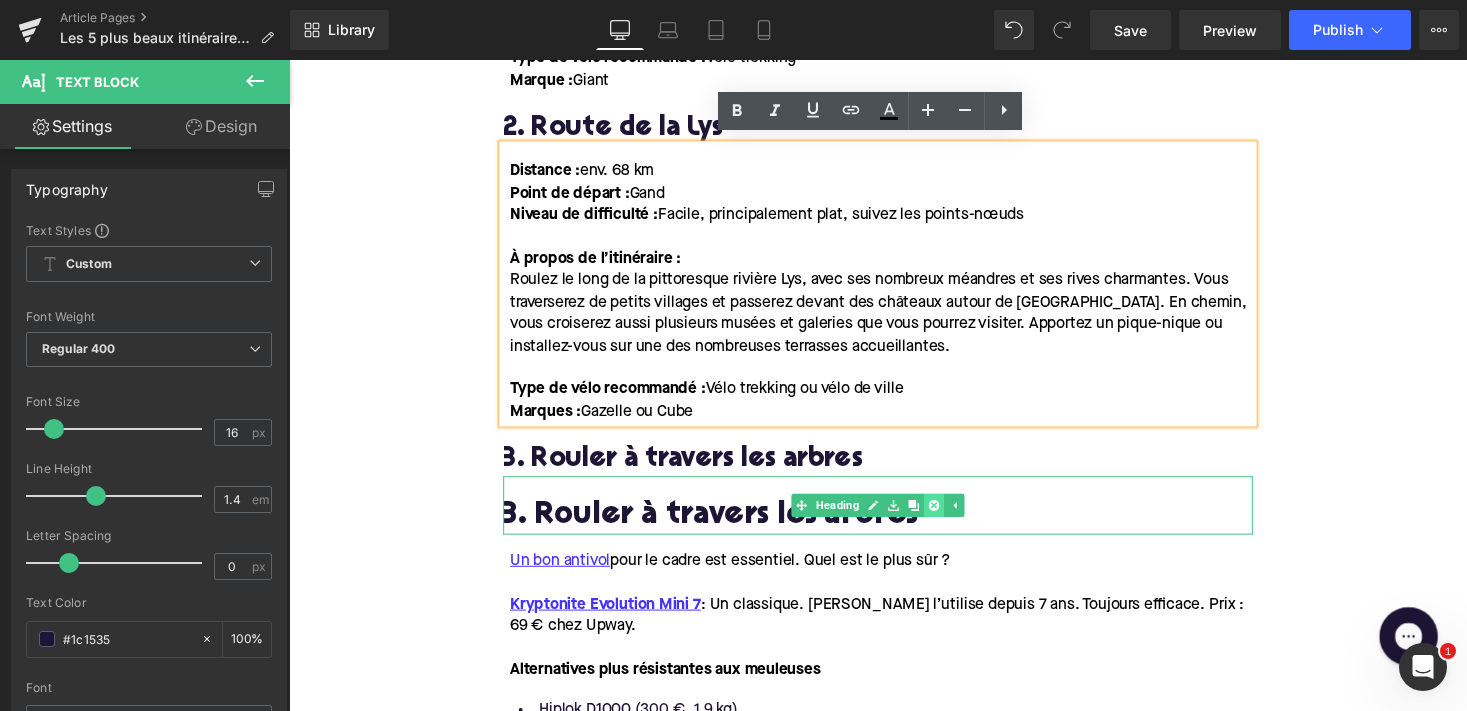 click 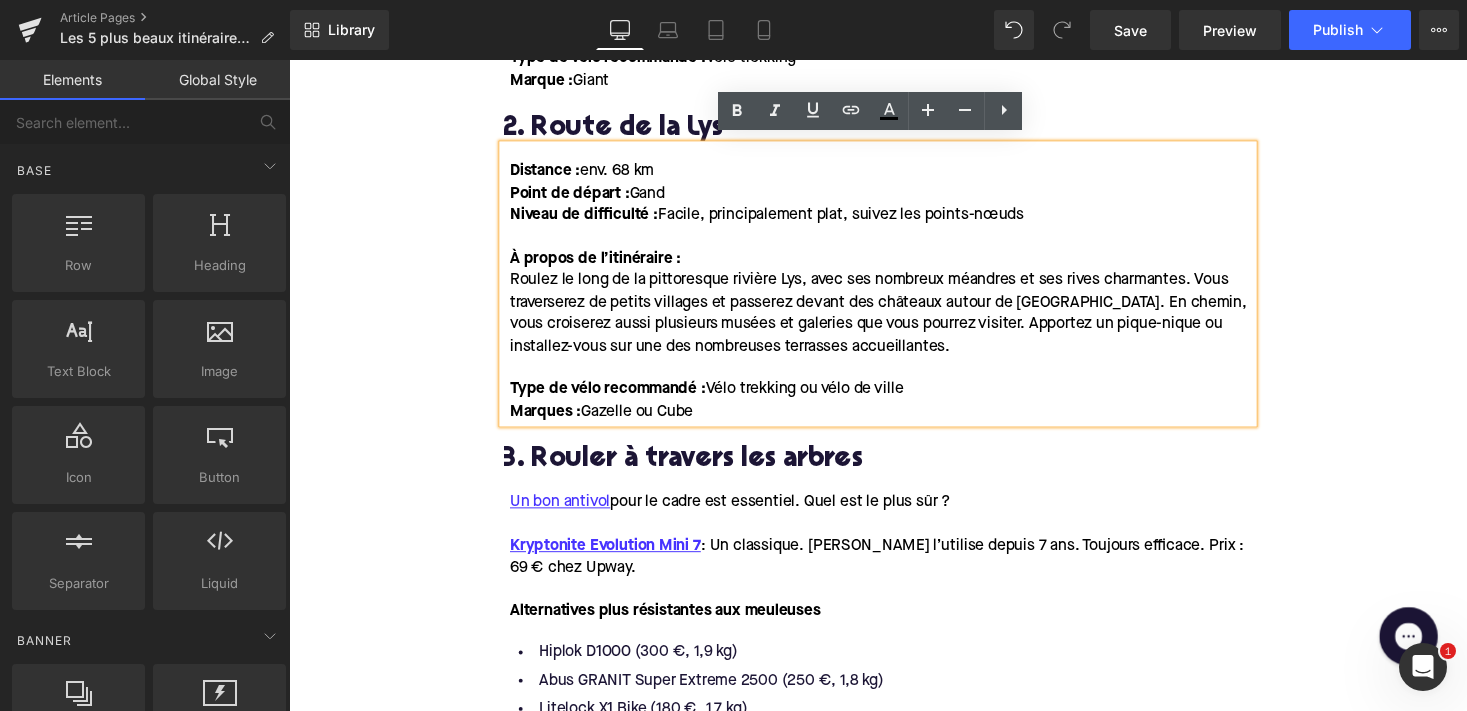 click on "Distance :  env. 68 km Point de départ :  Gand Niveau de difficulté :  [GEOGRAPHIC_DATA], principalement plat, suivez les points-nœuds À propos de l’itinéraire : Roulez le long de la pittoresque rivière Lys, avec ses nombreux méandres et ses rives charmantes. Vous traverserez de petits villages et passerez devant des châteaux autour de [GEOGRAPHIC_DATA]. En chemin, vous croiserez aussi plusieurs musées et galeries que vous pourrez visiter. Apportez un pique-nique ou installez-vous sur une des nombreuses terrasses accueillantes. T ype de vélo recommandé :  Vélo trekking ou vélo de ville Marques :  Gazelle ou Cube" at bounding box center [894, 290] 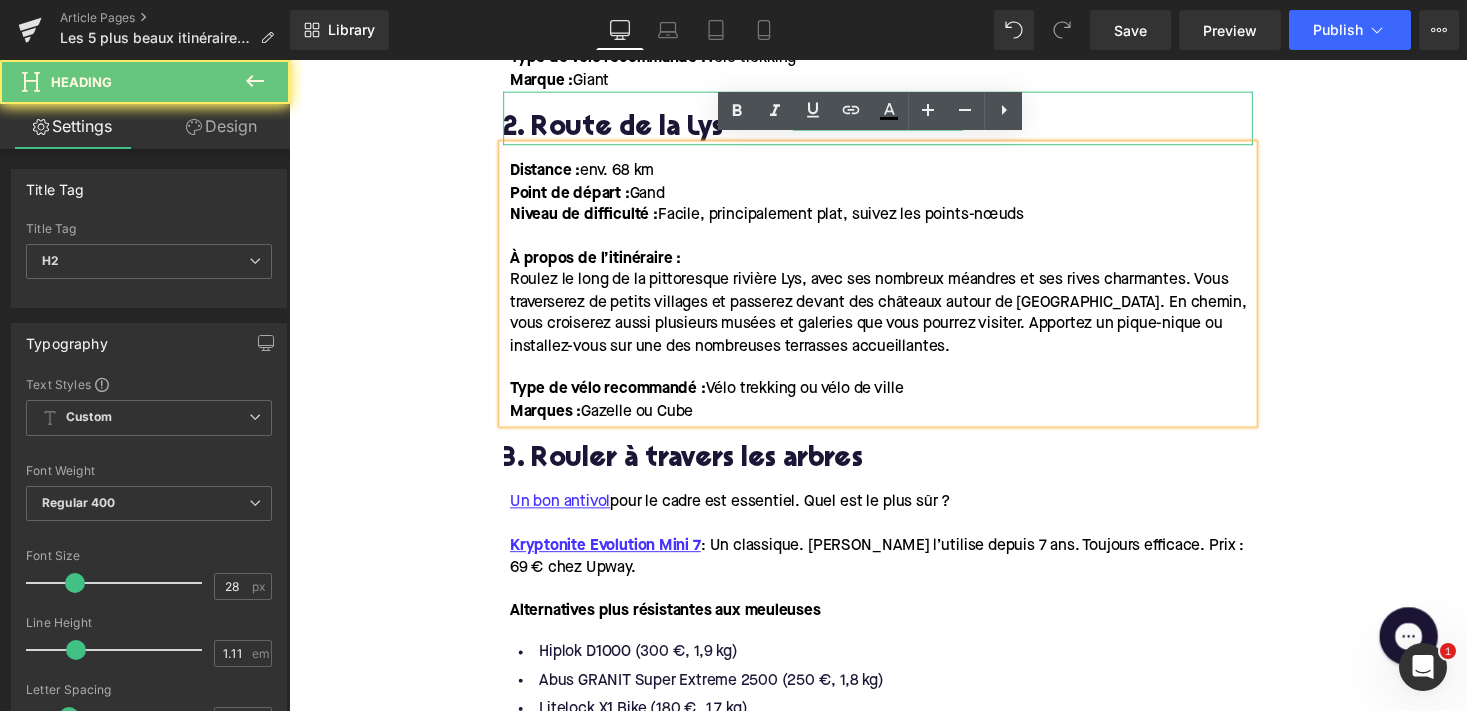 click on "2. Route de la Lys" at bounding box center [894, 132] 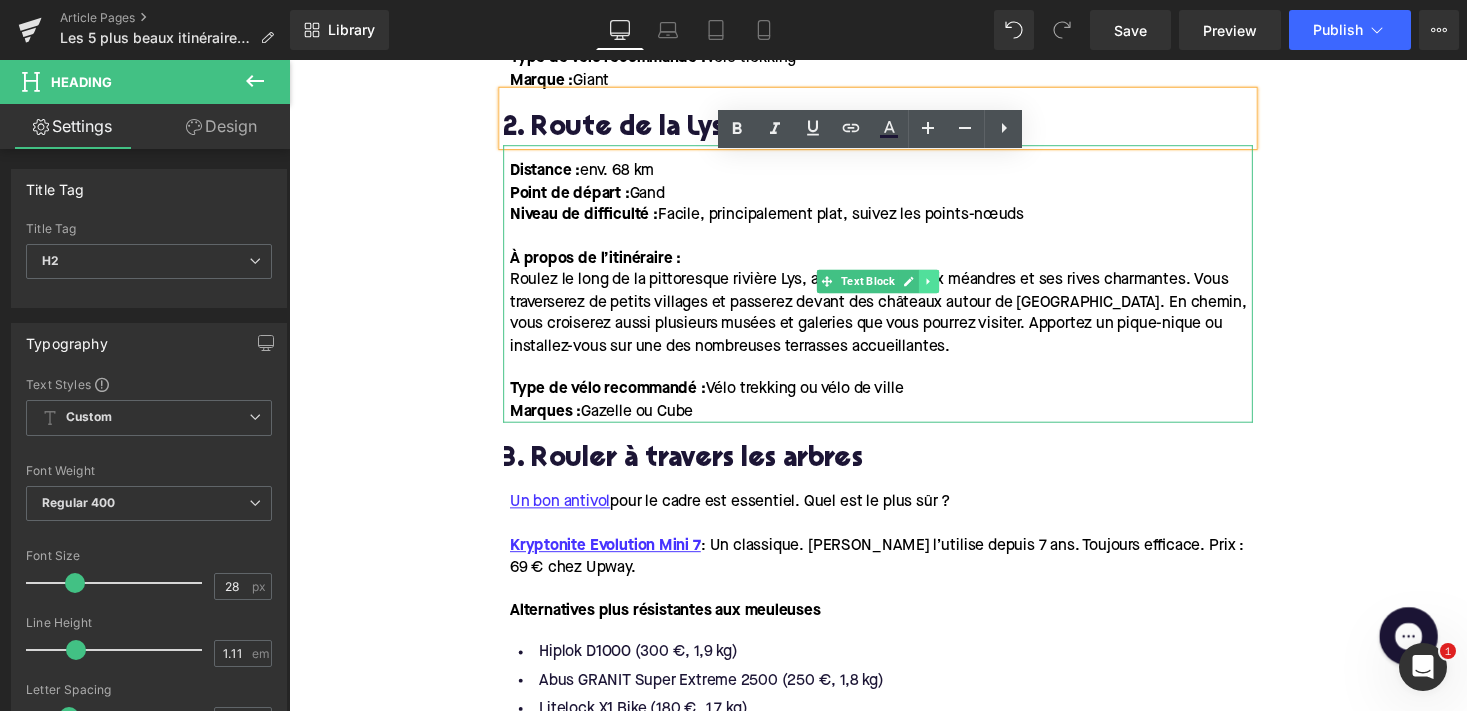 click 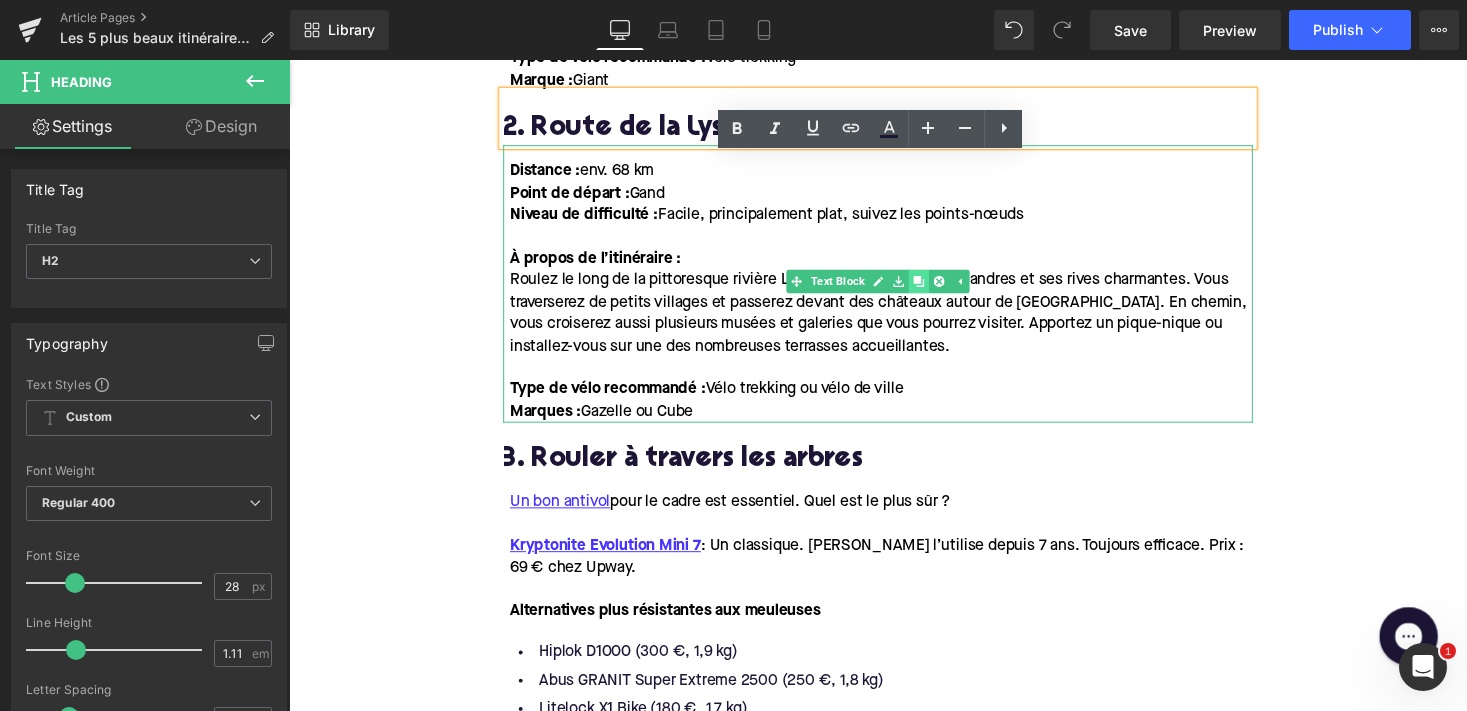 click at bounding box center (936, 288) 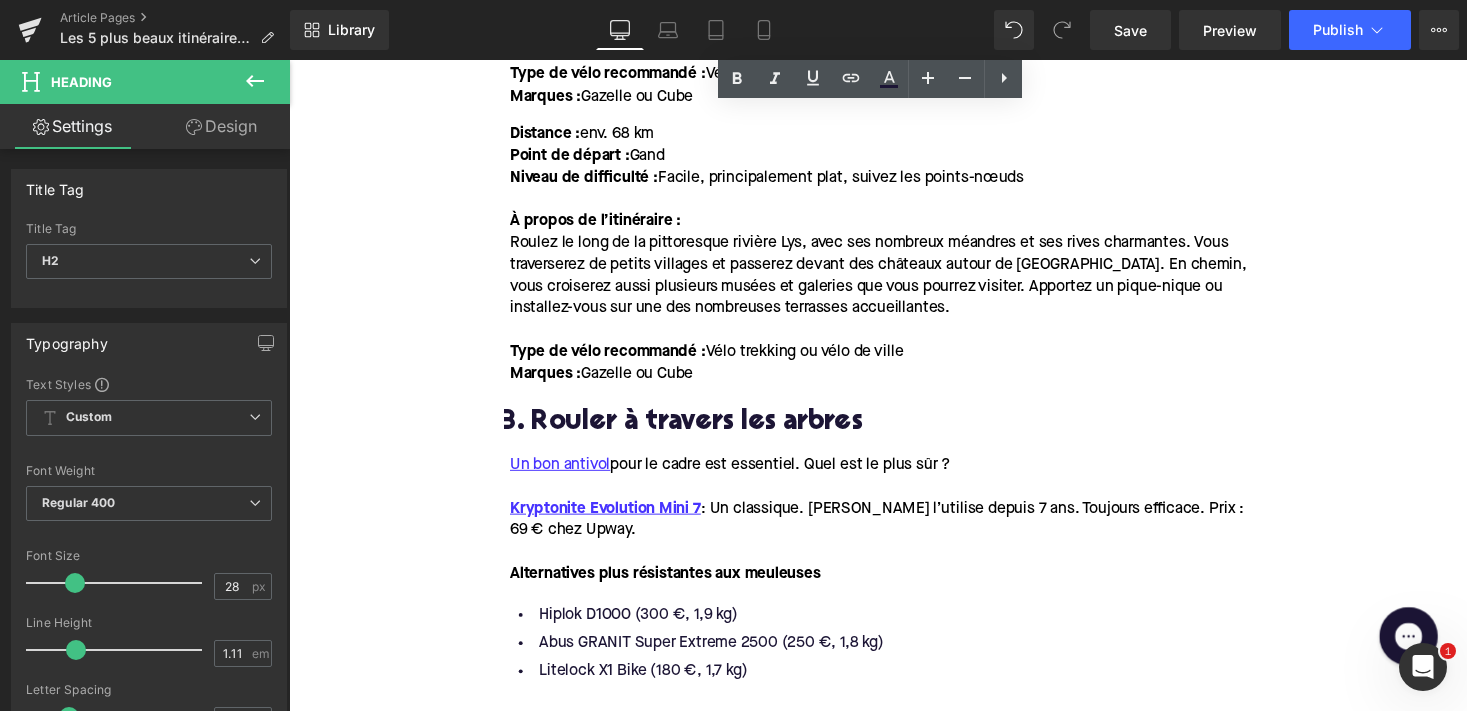 scroll, scrollTop: 1990, scrollLeft: 0, axis: vertical 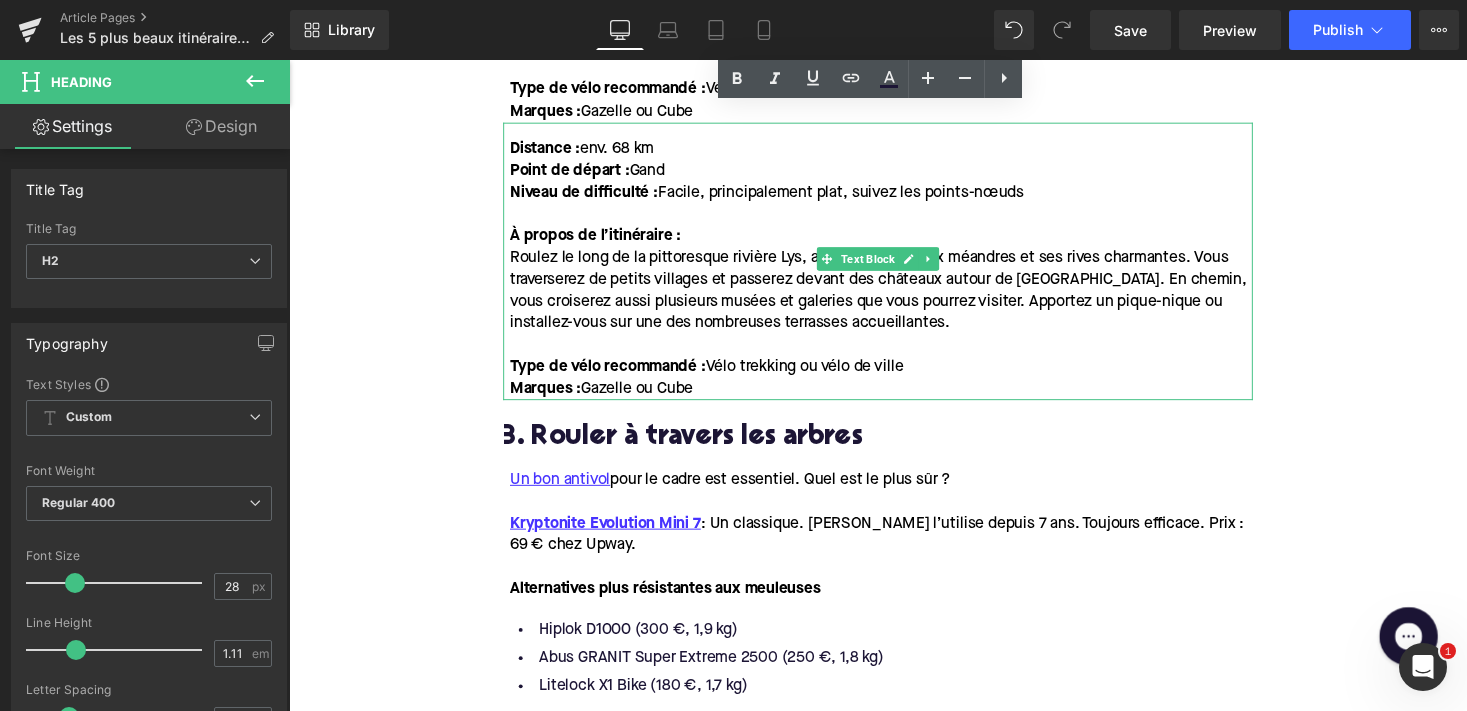 click on "Point de départ :  [GEOGRAPHIC_DATA]" at bounding box center (595, 174) 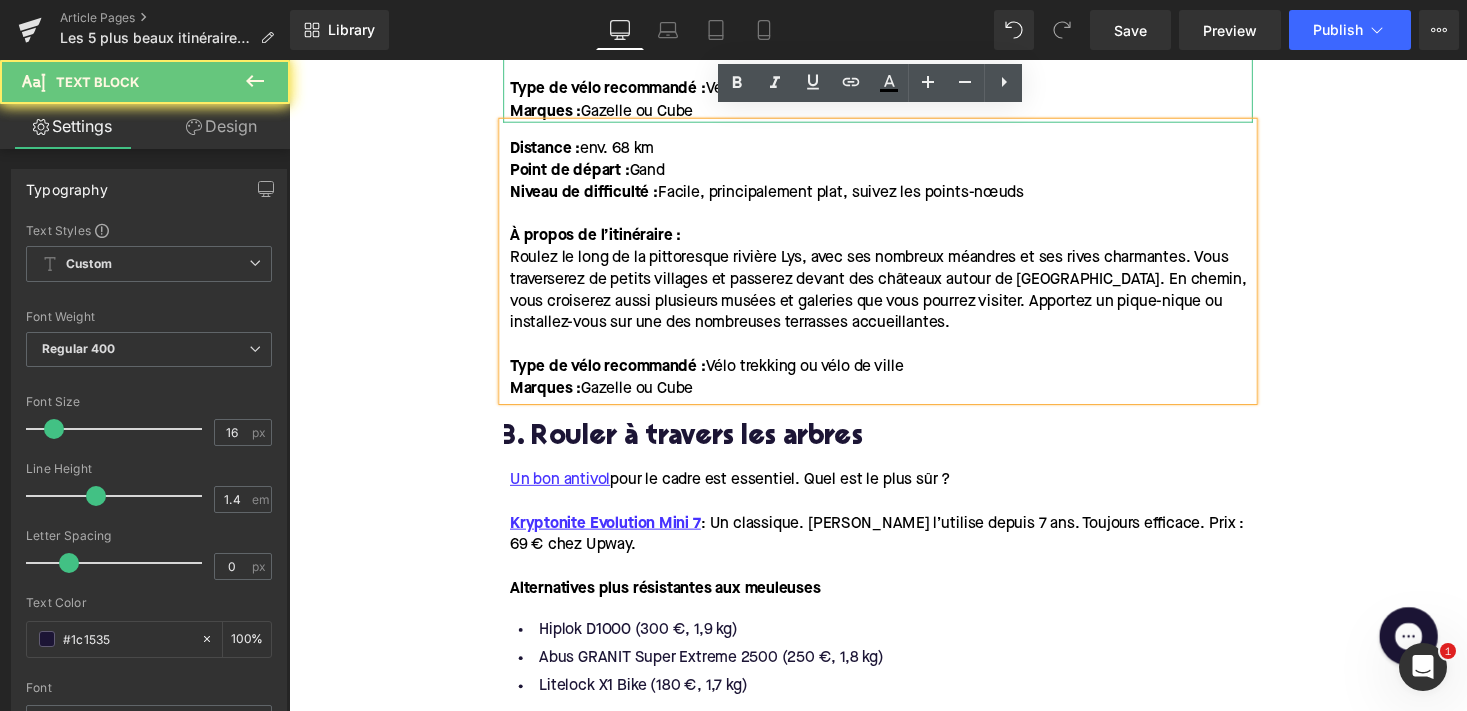 click on "ype de vélo recommandé :" at bounding box center (620, 90) 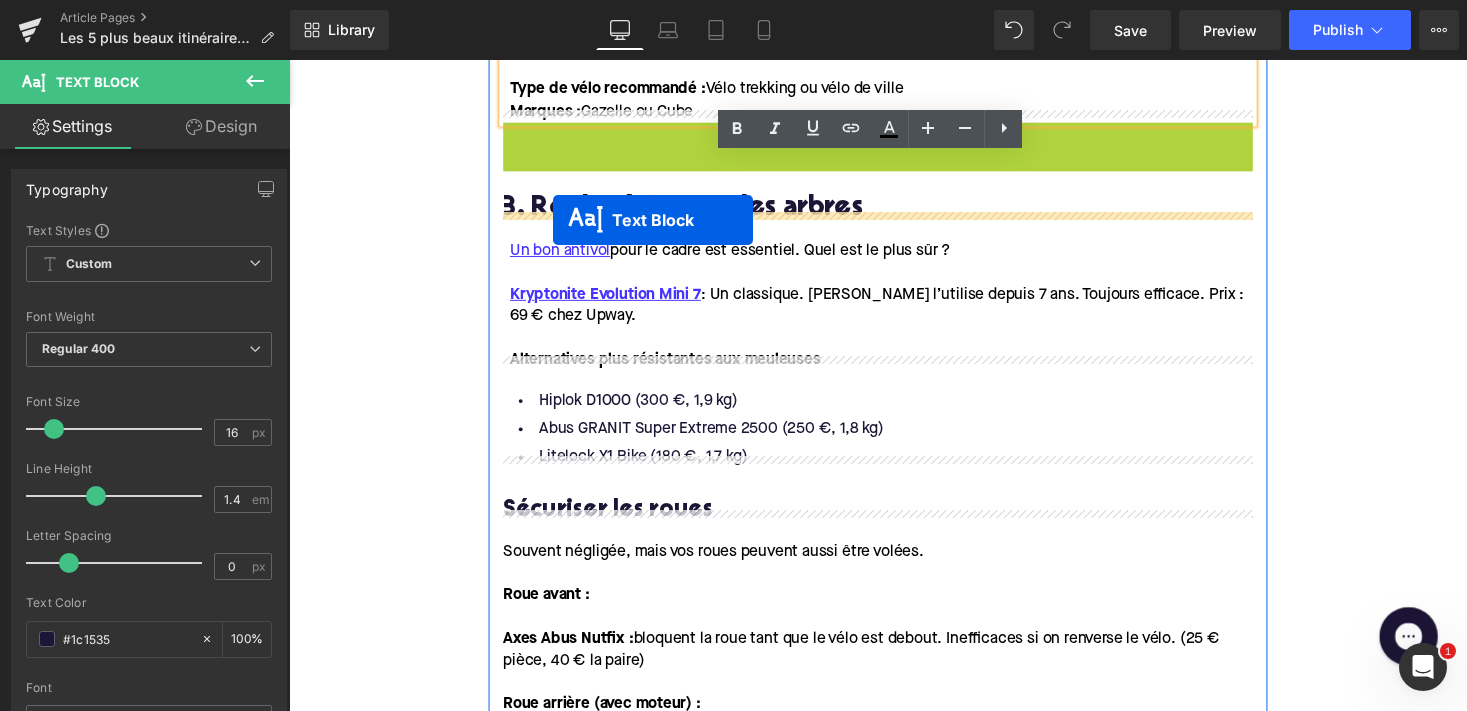 drag, startPoint x: 846, startPoint y: 261, endPoint x: 560, endPoint y: 224, distance: 288.38342 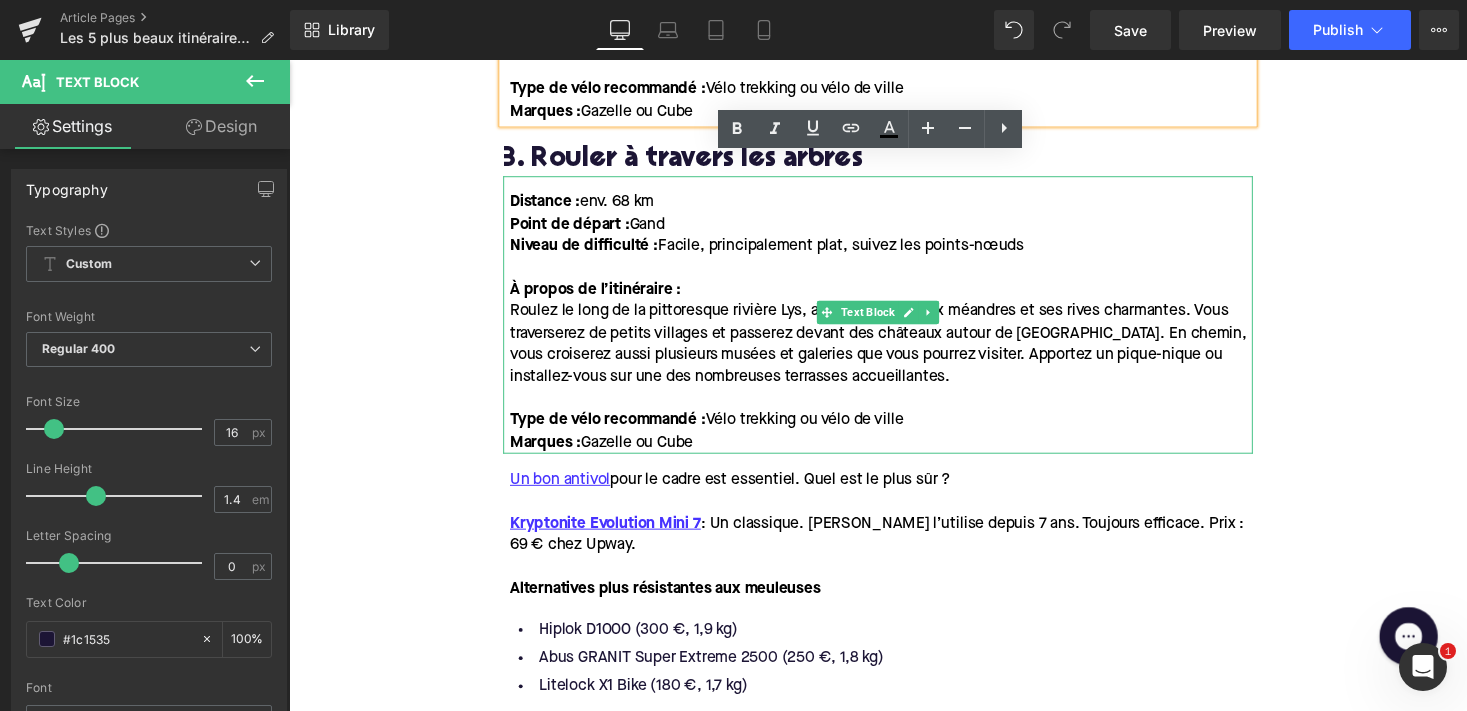 click on "ype de vélo recommandé :" at bounding box center [620, 430] 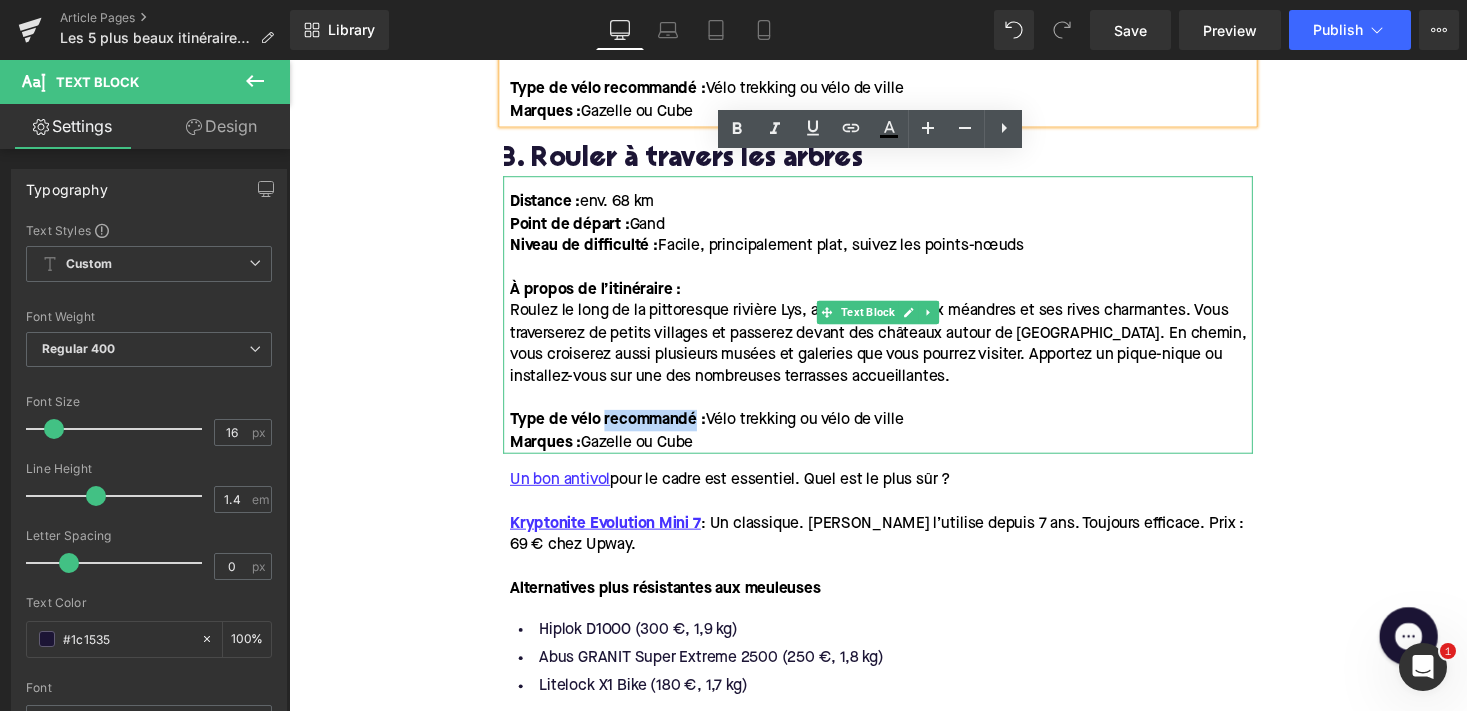 click on "ype de vélo recommandé :" at bounding box center [620, 430] 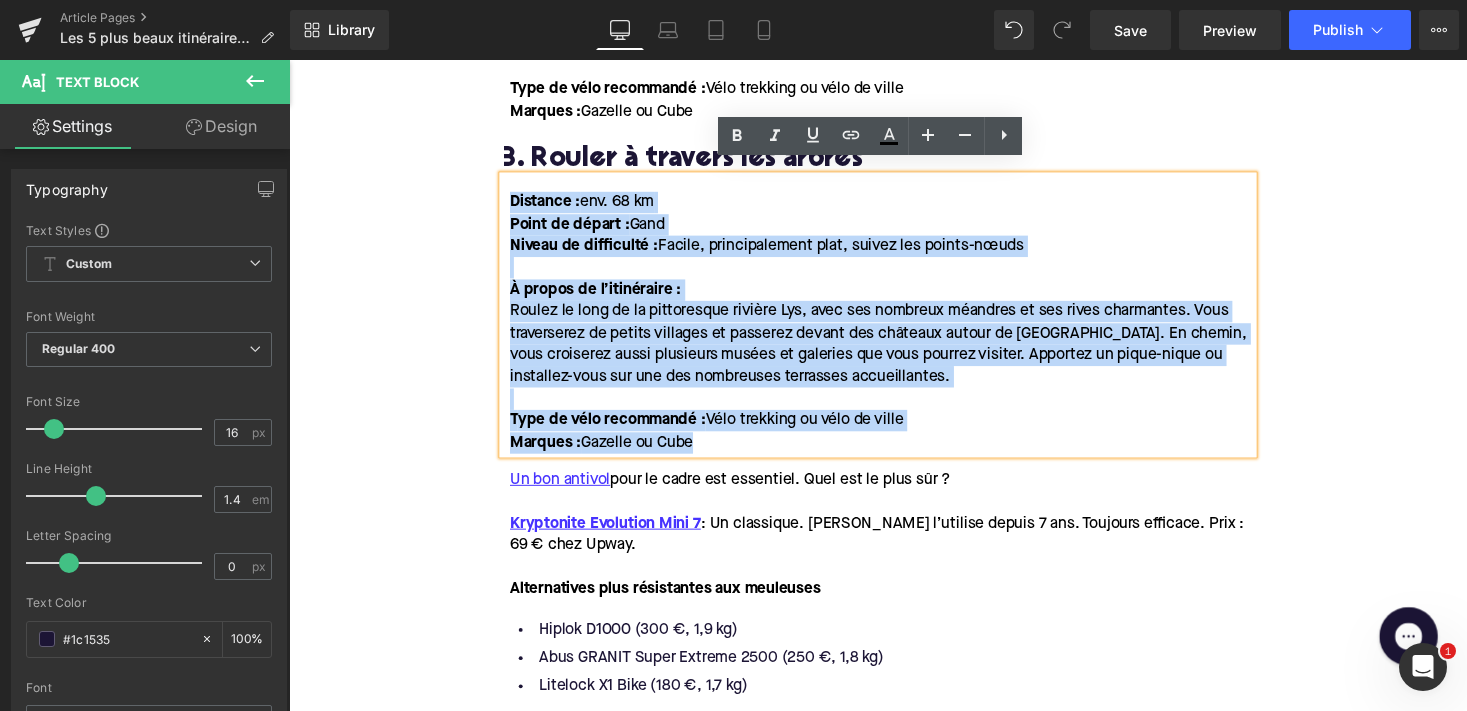 drag, startPoint x: 715, startPoint y: 435, endPoint x: 508, endPoint y: 191, distance: 319.97656 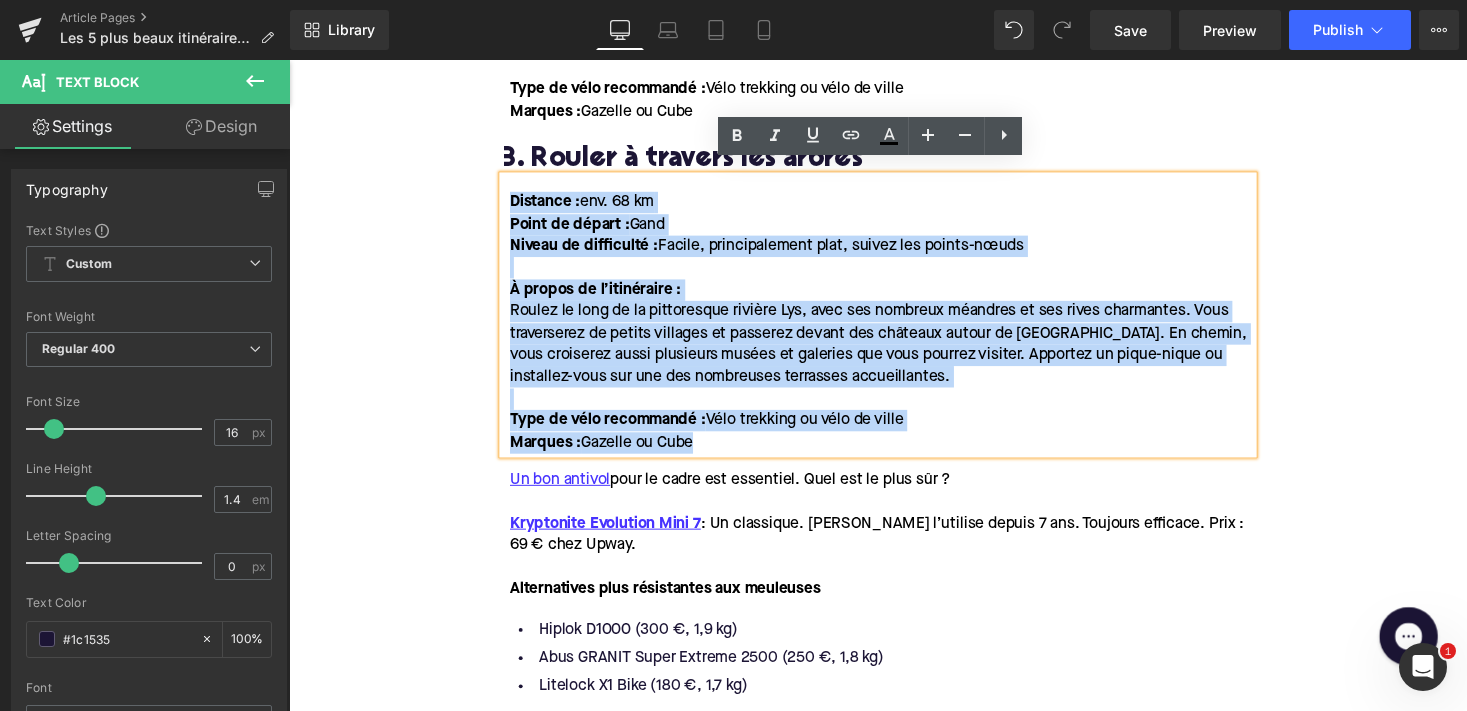 click on "Distance :  env. 68 km Point de départ :  Gand Niveau de difficulté :  [GEOGRAPHIC_DATA], principalement plat, suivez les points-nœuds À propos de l’itinéraire : Roulez le long de la pittoresque rivière Lys, avec ses nombreux méandres et ses rives charmantes. Vous traverserez de petits villages et passerez devant des châteaux autour de [GEOGRAPHIC_DATA]. En chemin, vous croiserez aussi plusieurs musées et galeries que vous pourrez visiter. Apportez un pique-nique ou installez-vous sur une des nombreuses terrasses accueillantes. T ype de vélo recommandé :  Vélo trekking ou vélo de ville Marques :  Gazelle ou Cube" at bounding box center [894, 321] 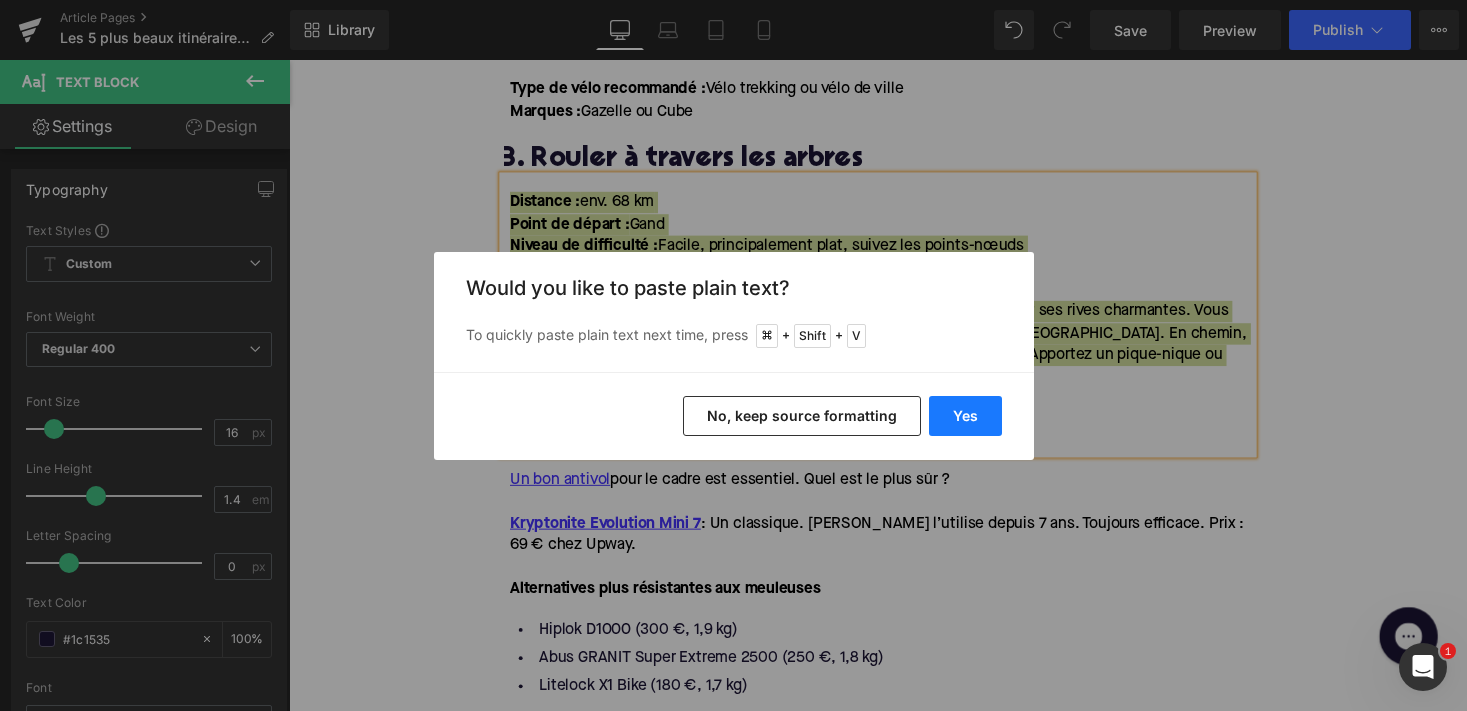 click on "Yes" at bounding box center (965, 416) 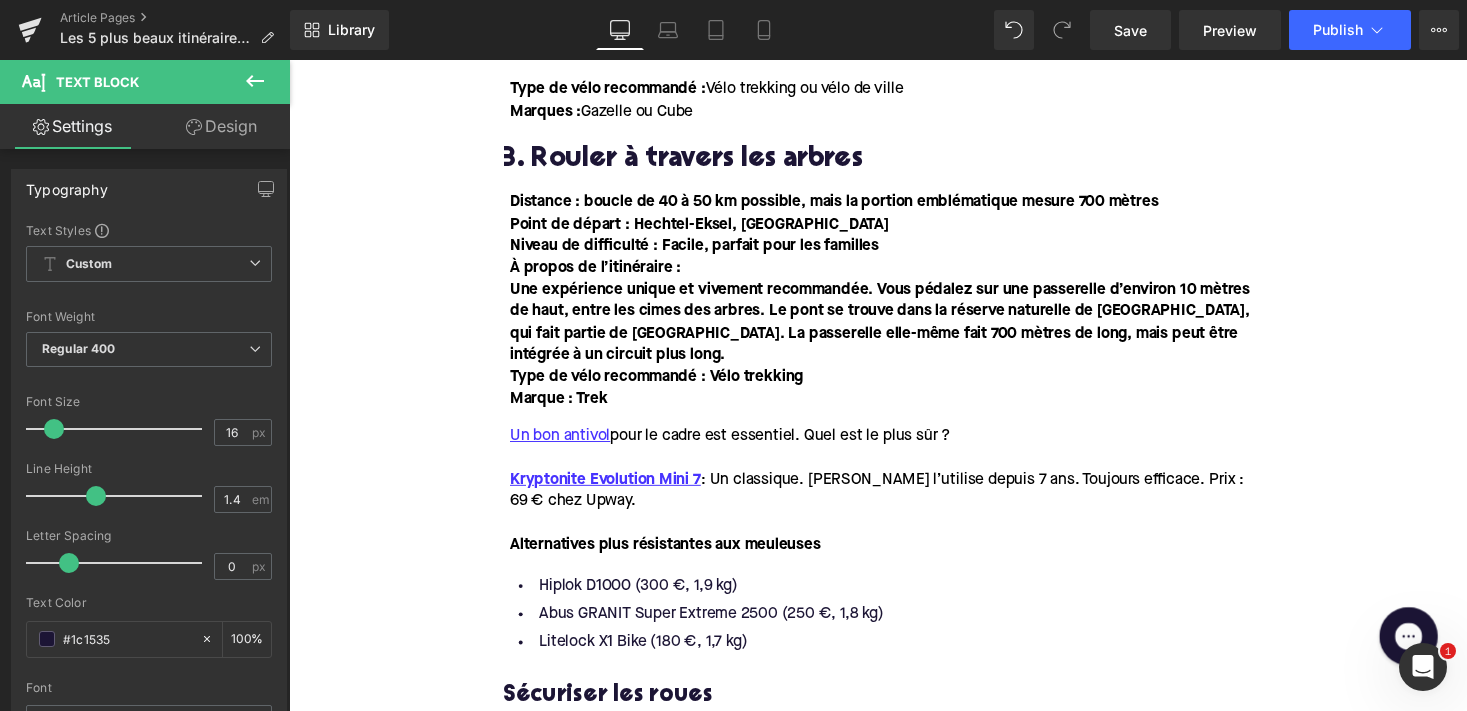 type 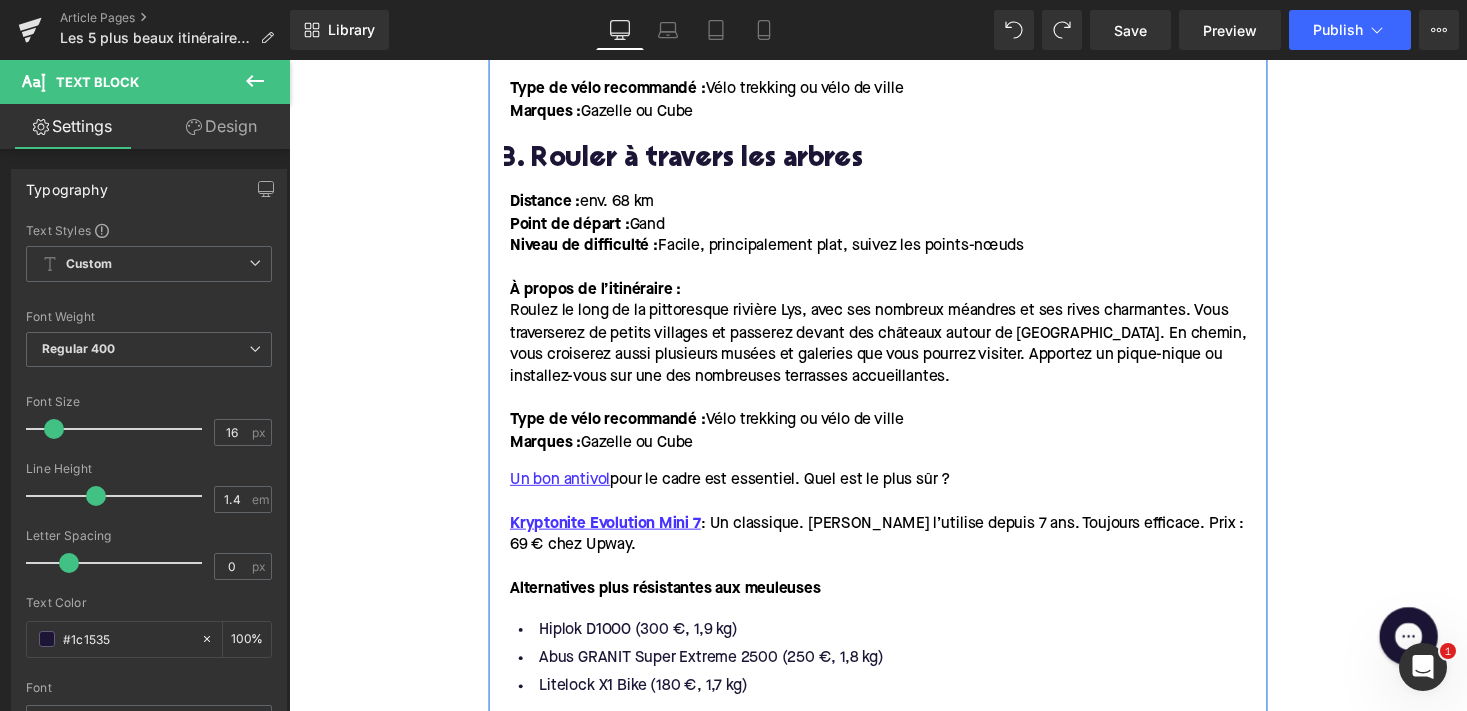 click at bounding box center (289, 60) 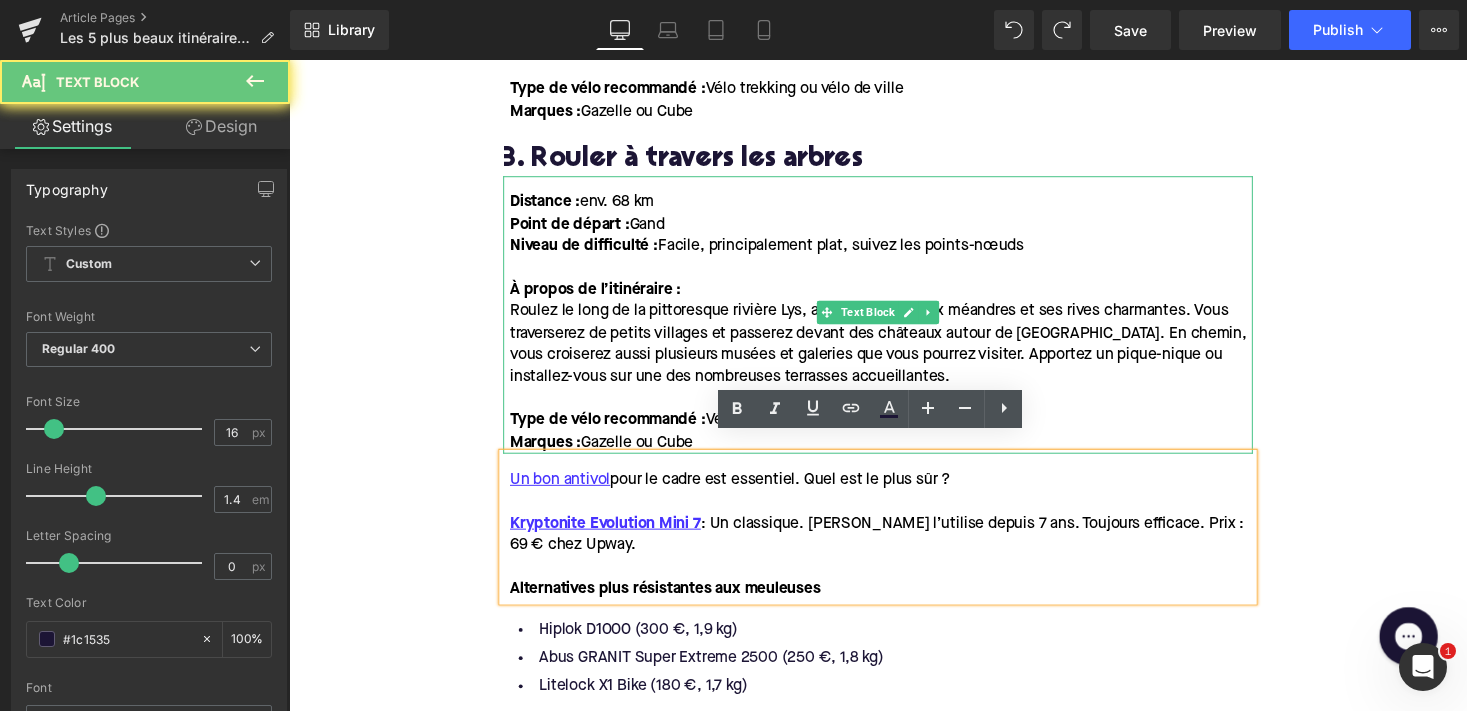 click on "Marques :  Gazelle ou Cube" at bounding box center (897, 453) 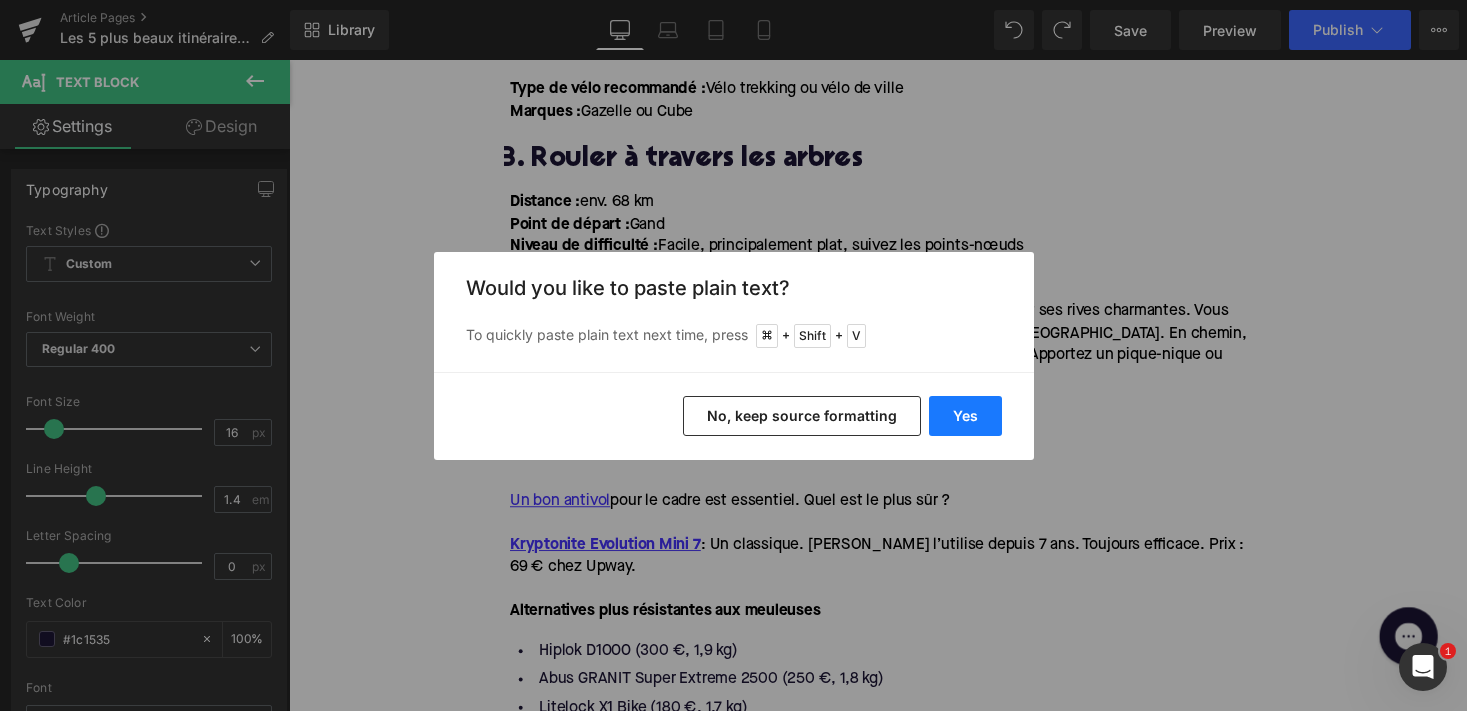 click on "Yes" at bounding box center (965, 416) 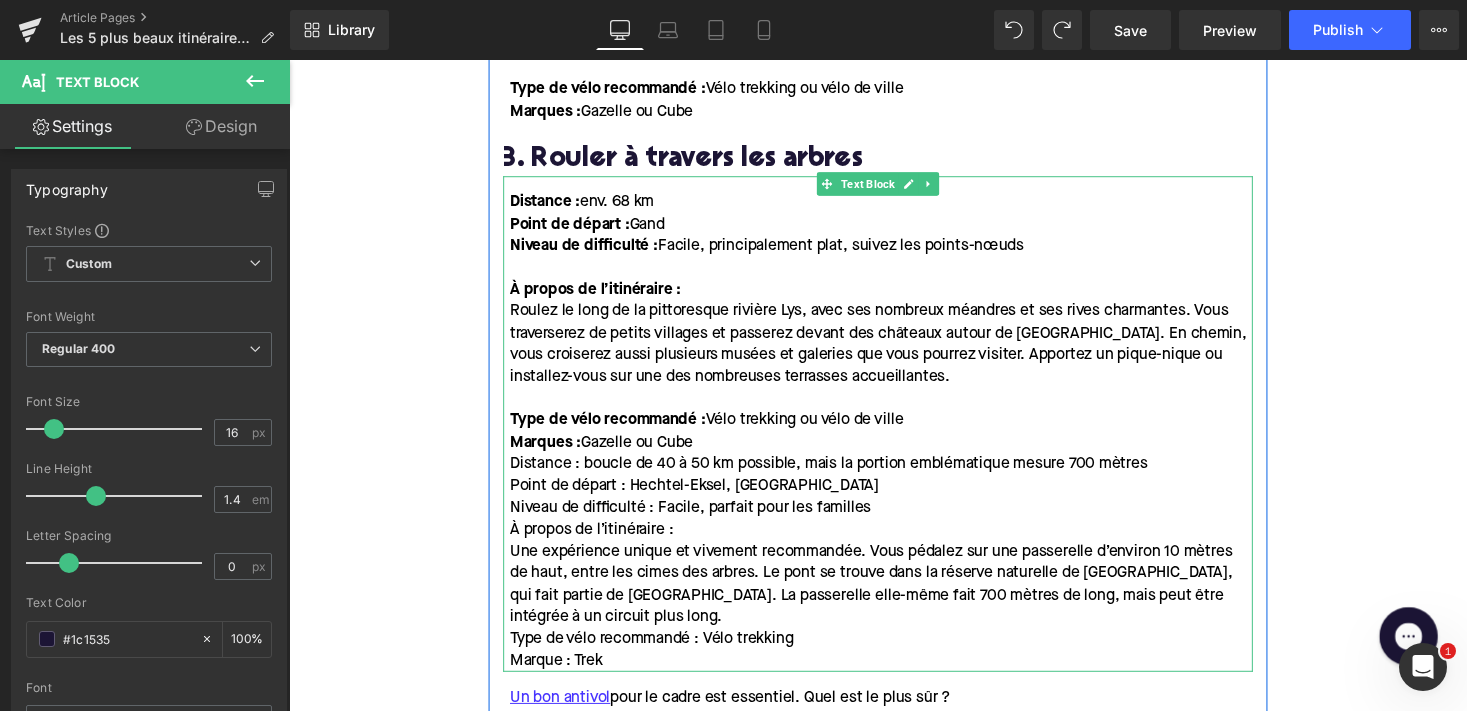 scroll, scrollTop: 2005, scrollLeft: 0, axis: vertical 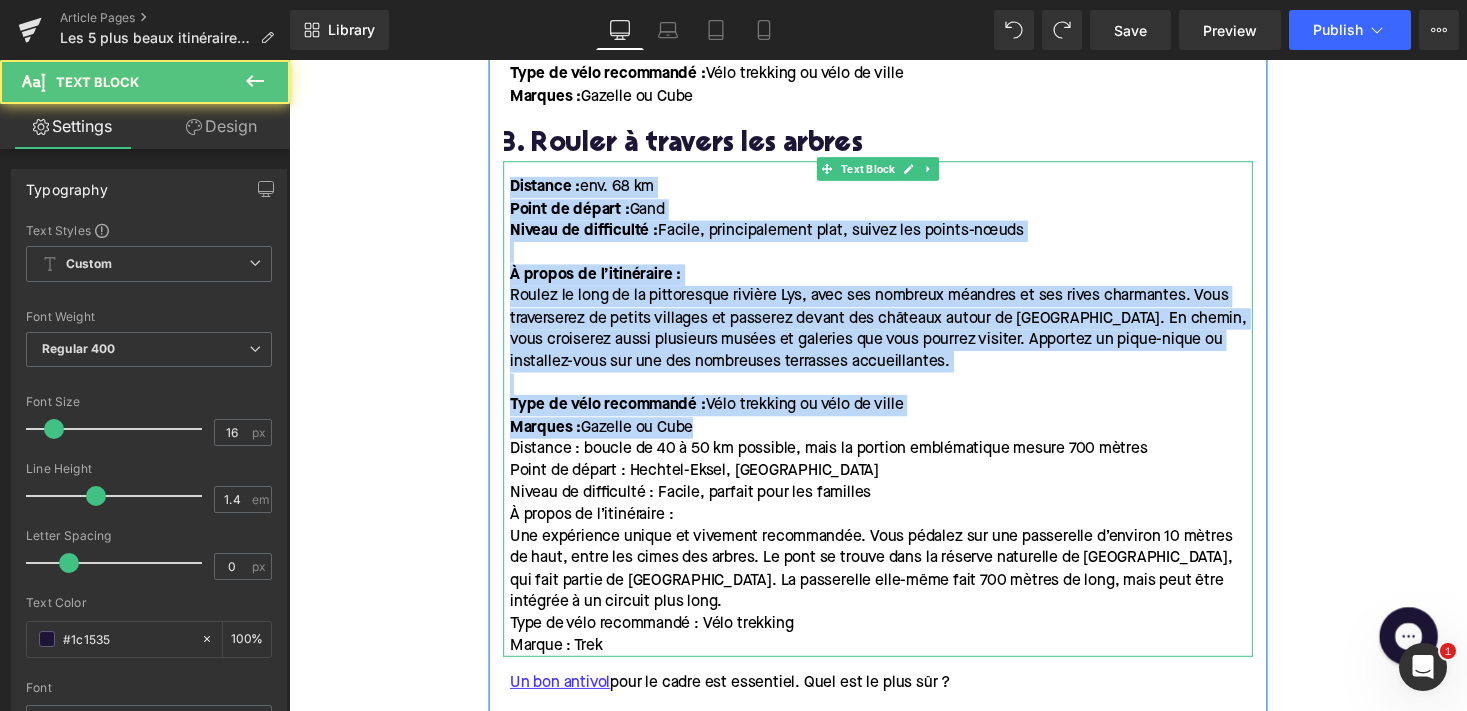 drag, startPoint x: 707, startPoint y: 417, endPoint x: 511, endPoint y: 181, distance: 306.7768 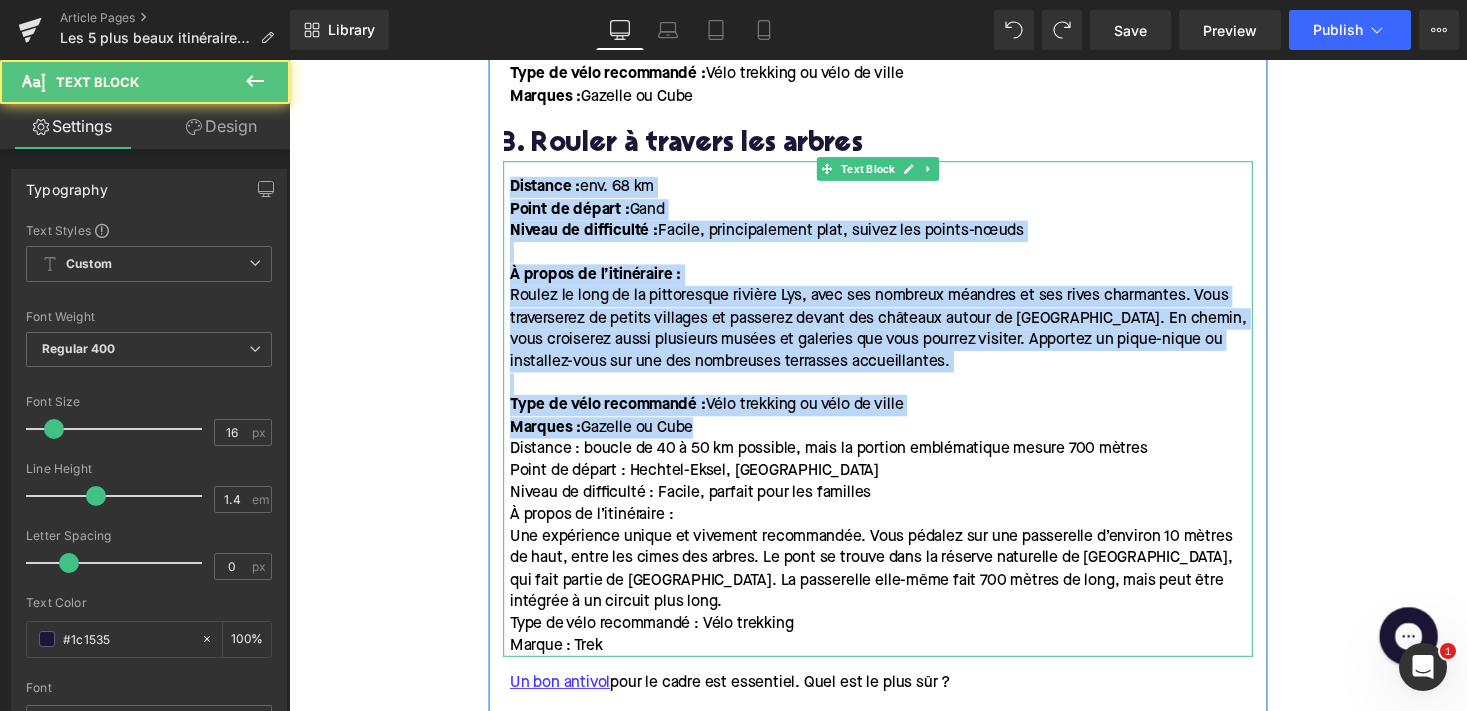 click on "Distance :  env. 68 km Point de départ :  Gand Niveau de difficulté :  [GEOGRAPHIC_DATA], principalement plat, suivez les points-nœuds À propos de l’itinéraire : Roulez le long de la pittoresque rivière Lys, avec ses nombreux méandres et ses rives charmantes. Vous traverserez de petits villages et passerez devant des châteaux autour de [GEOGRAPHIC_DATA]. En chemin, vous croiserez aussi plusieurs musées et galeries que vous pourrez visiter. Apportez un pique-nique ou installez-vous sur une des nombreuses terrasses accueillantes. T ype de vélo recommandé :  Vélo trekking ou vélo de ville Marques :  Gazelle ou Cube Distance : boucle de 40 à 50 km possible, mais la portion emblématique mesure 700 mètres Point de départ : Hechtel-Eksel, Bosland Niveau de difficulté : Facile, parfait pour les familles À propos de l’itinéraire : Type de vélo recommandé : Vélo trekking Marque : Trek" at bounding box center [894, 418] 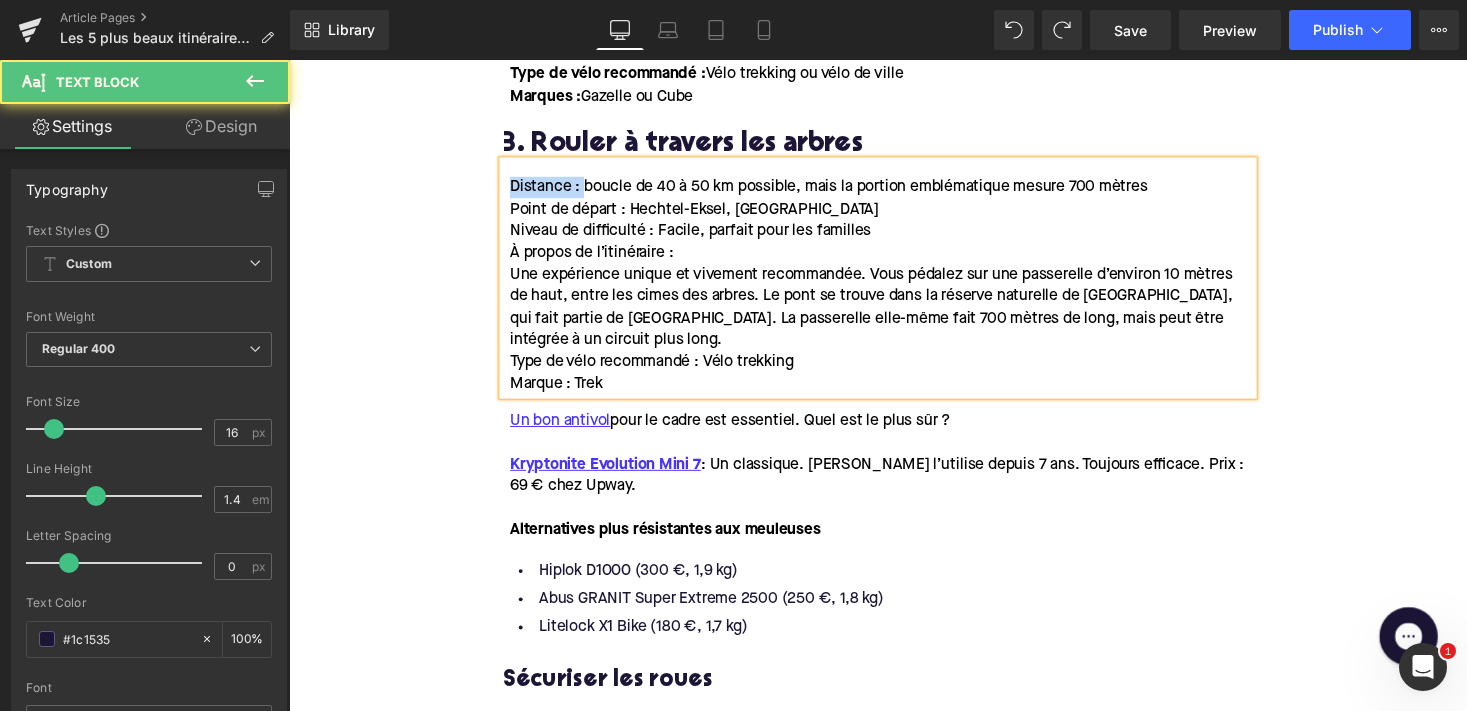drag, startPoint x: 588, startPoint y: 177, endPoint x: 498, endPoint y: 177, distance: 90 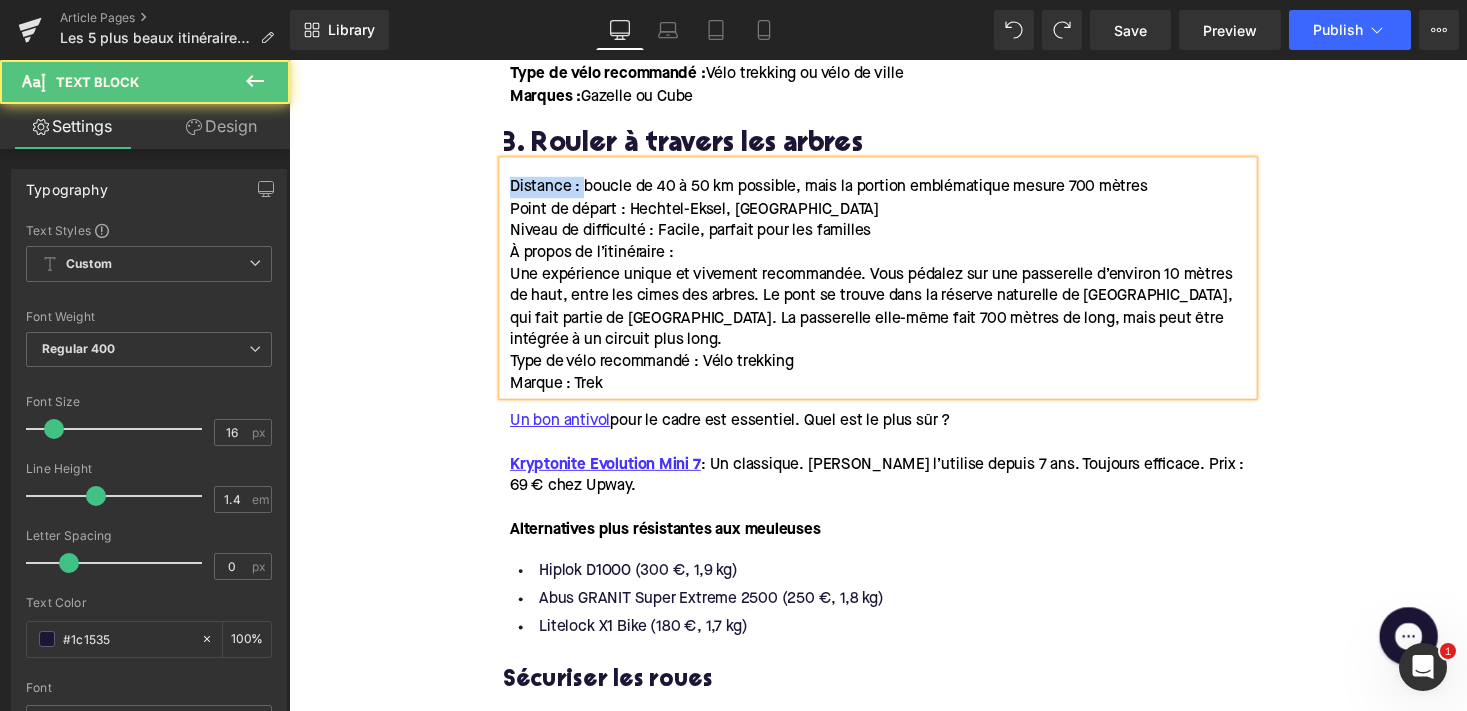click on "1. Route du Littoral Heading         Distance :  env. 85 km Point de départ :  [GEOGRAPHIC_DATA] ou Knokke-Heist Niveau de difficulté :  Facile, plat, adapté à tous les âges À propos de l’itinéraire : Cet itinéraire vous emmène le long de la côte belge avec vue sur la mer, la plage et les dunes. Traversez les plus grandes stations balnéaires comme [GEOGRAPHIC_DATA], [GEOGRAPHIC_DATA] et [GEOGRAPHIC_DATA]. Faites un arrêt au [GEOGRAPHIC_DATA] et à [GEOGRAPHIC_DATA] pour quelques belles photos. Profitez des nombreux plaisirs gastronomiques comme une entrée croquettes aux crevettes, un moules-frites en plat et une bière locale en accompagnement.  Astuce :  Vous pouvez parcourir cette route en une journée ou choisir de passer la nuit dans l’un des nombreux hôtels. Découvrez plus de conseils pour partir en vacances avec votre vélo électrique. Type de vélo recommandé :  Vélo trekking Marque :  Giant Text Block         2. Route de la [GEOGRAPHIC_DATA]         Distance :  env. 68 km Point de départ :  Gand Niveau de difficulté : T" at bounding box center (894, 956) 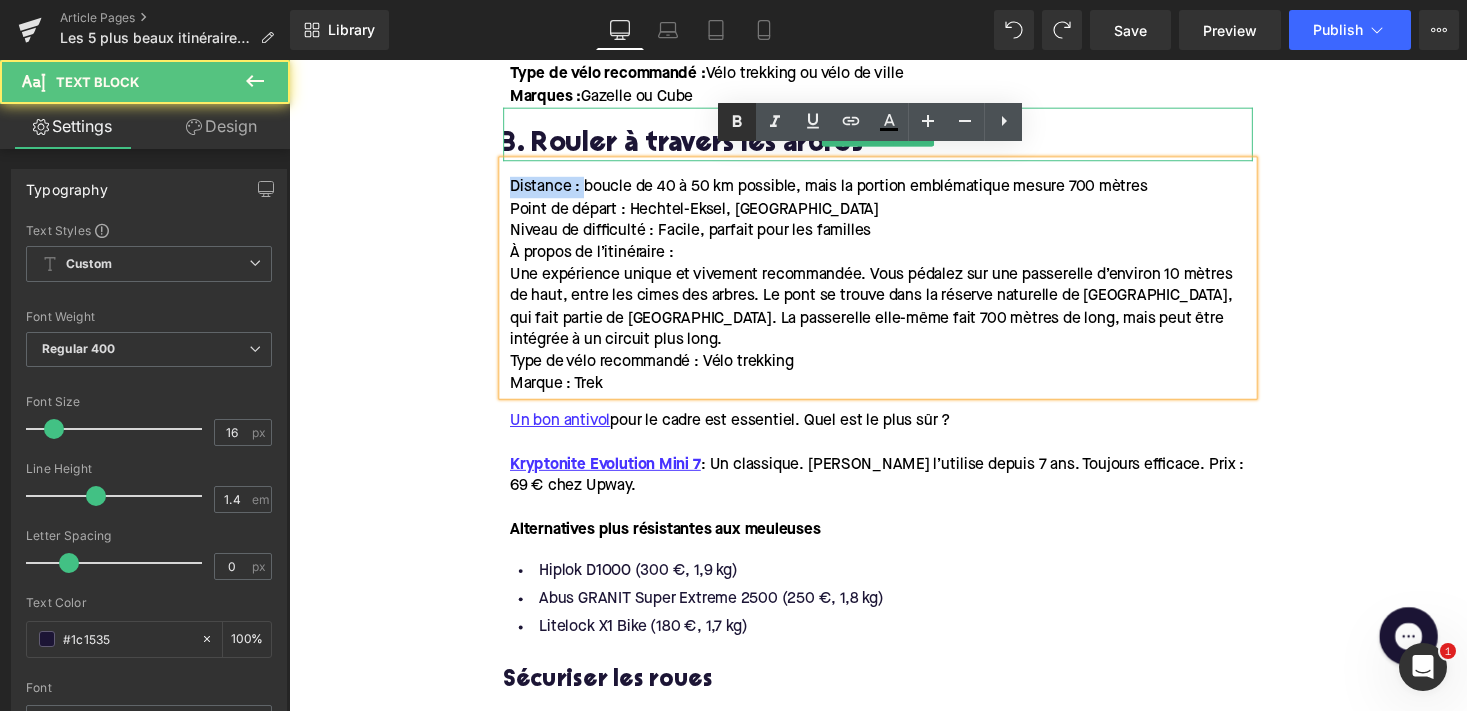 click 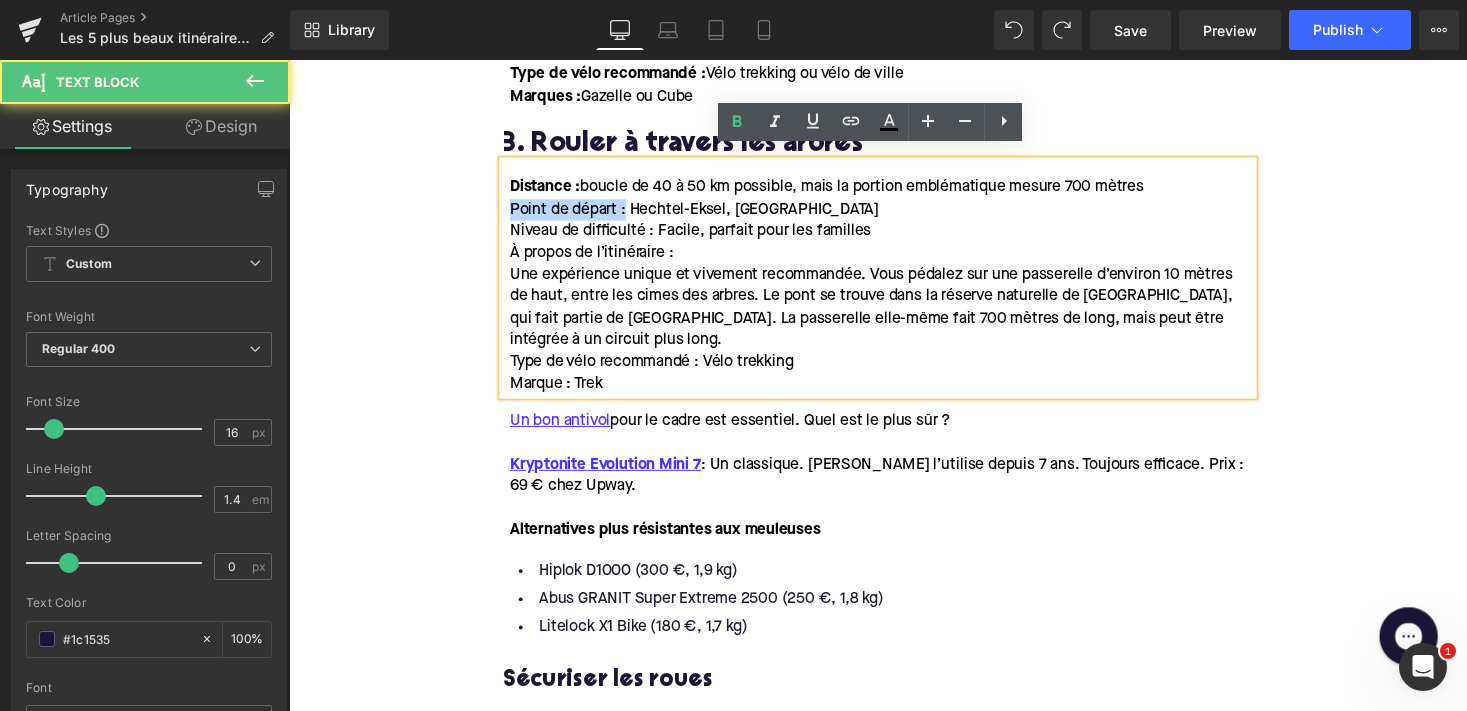 drag, startPoint x: 633, startPoint y: 201, endPoint x: 494, endPoint y: 201, distance: 139 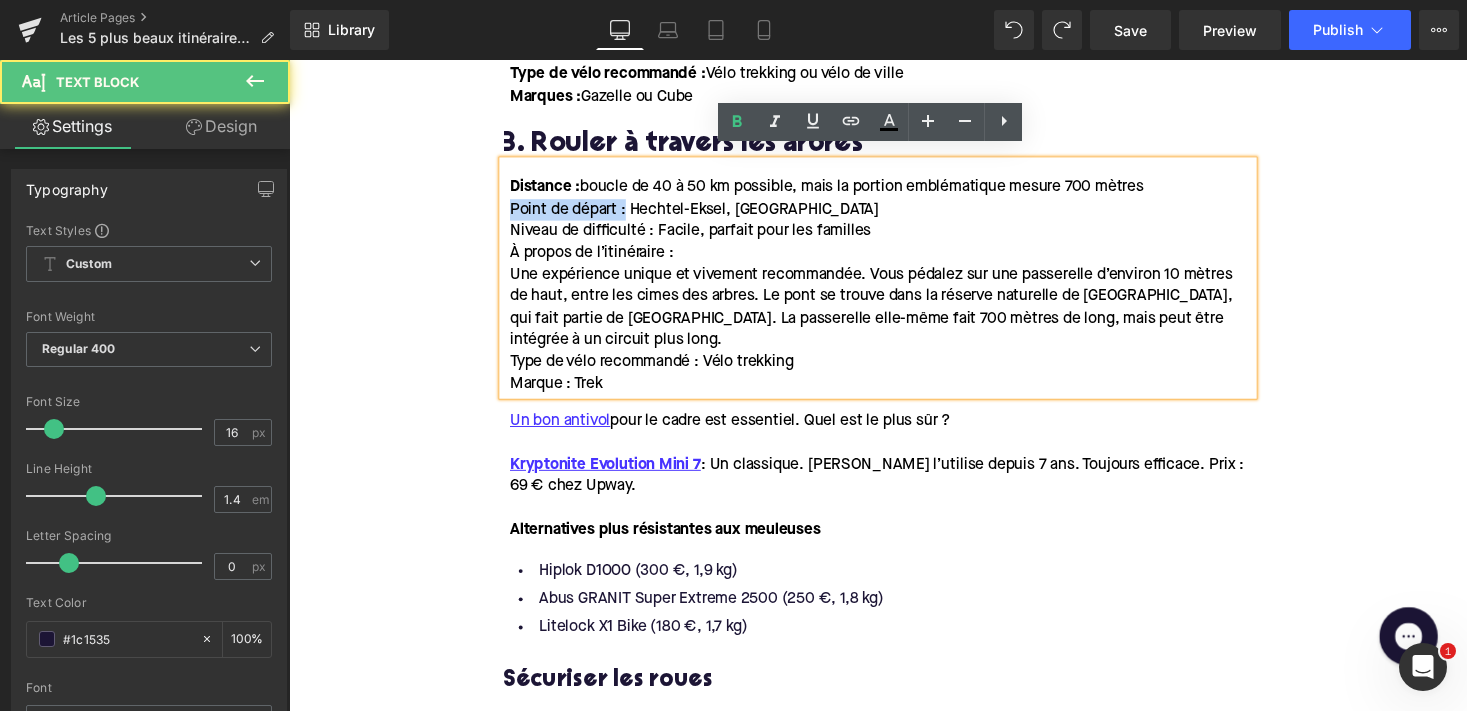 click on "1. Route du Littoral Heading         Distance :  env. 85 km Point de départ :  [GEOGRAPHIC_DATA] ou Knokke-Heist Niveau de difficulté :  Facile, plat, adapté à tous les âges À propos de l’itinéraire : Cet itinéraire vous emmène le long de la côte belge avec vue sur la mer, la plage et les dunes. Traversez les plus grandes stations balnéaires comme [GEOGRAPHIC_DATA], [GEOGRAPHIC_DATA] et [GEOGRAPHIC_DATA]. Faites un arrêt au [GEOGRAPHIC_DATA] et à [GEOGRAPHIC_DATA] pour quelques belles photos. Profitez des nombreux plaisirs gastronomiques comme une entrée croquettes aux crevettes, un moules-frites en plat et une bière locale en accompagnement.  Astuce :  Vous pouvez parcourir cette route en une journée ou choisir de passer la nuit dans l’un des nombreux hôtels. Découvrez plus de conseils pour partir en vacances avec votre vélo électrique. Type de vélo recommandé :  Vélo trekking Marque :  Giant Text Block         2. Route de la [GEOGRAPHIC_DATA]         Distance :  env. 68 km Point de départ :  Gand Niveau de difficulté : T" at bounding box center [894, 956] 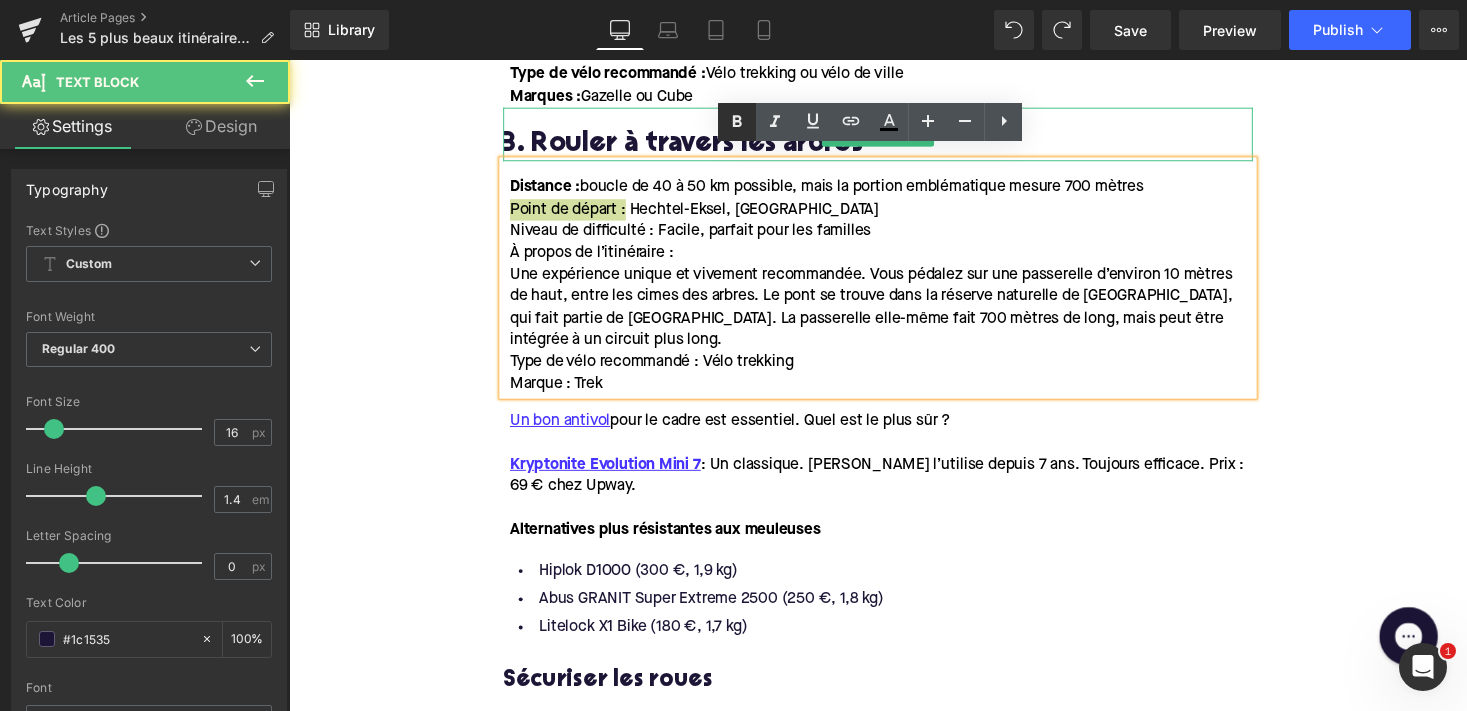 click 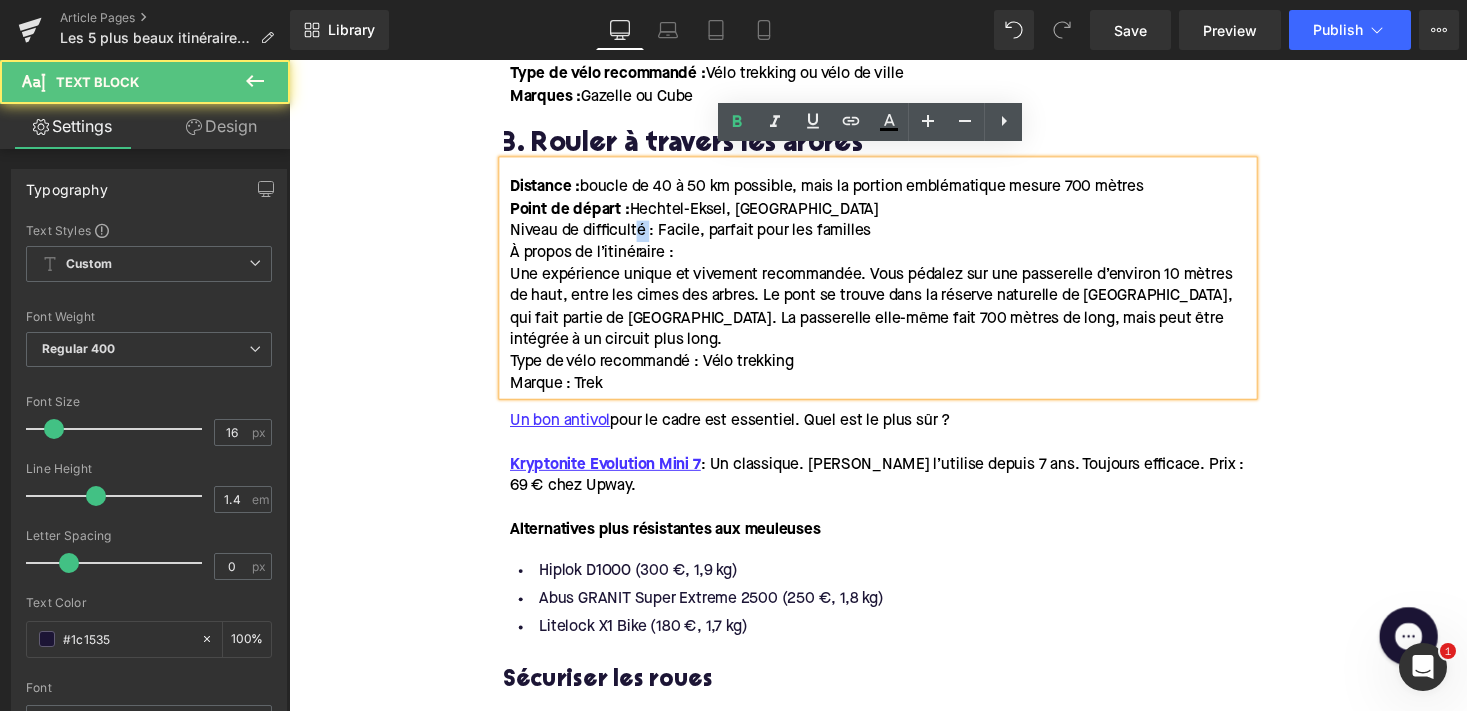 drag, startPoint x: 656, startPoint y: 223, endPoint x: 643, endPoint y: 223, distance: 13 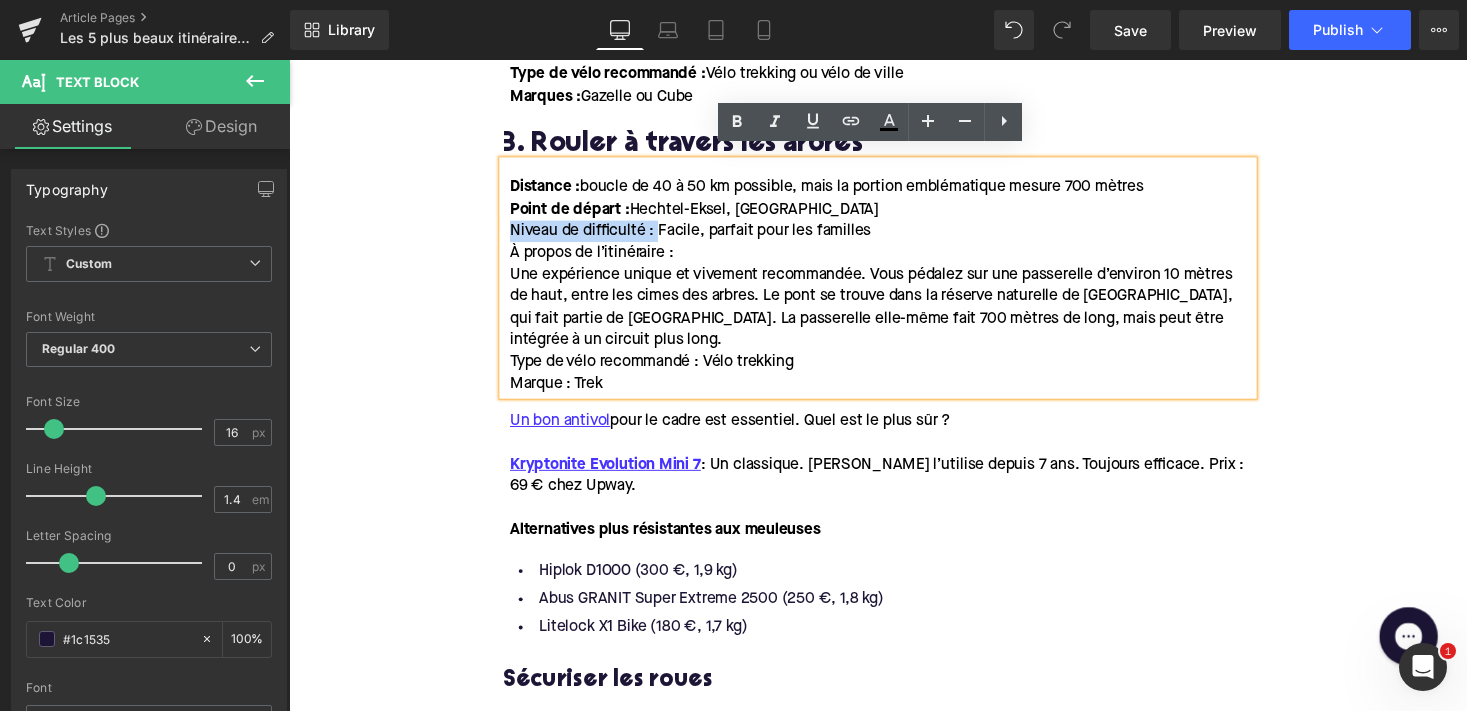 drag, startPoint x: 662, startPoint y: 223, endPoint x: 477, endPoint y: 223, distance: 185 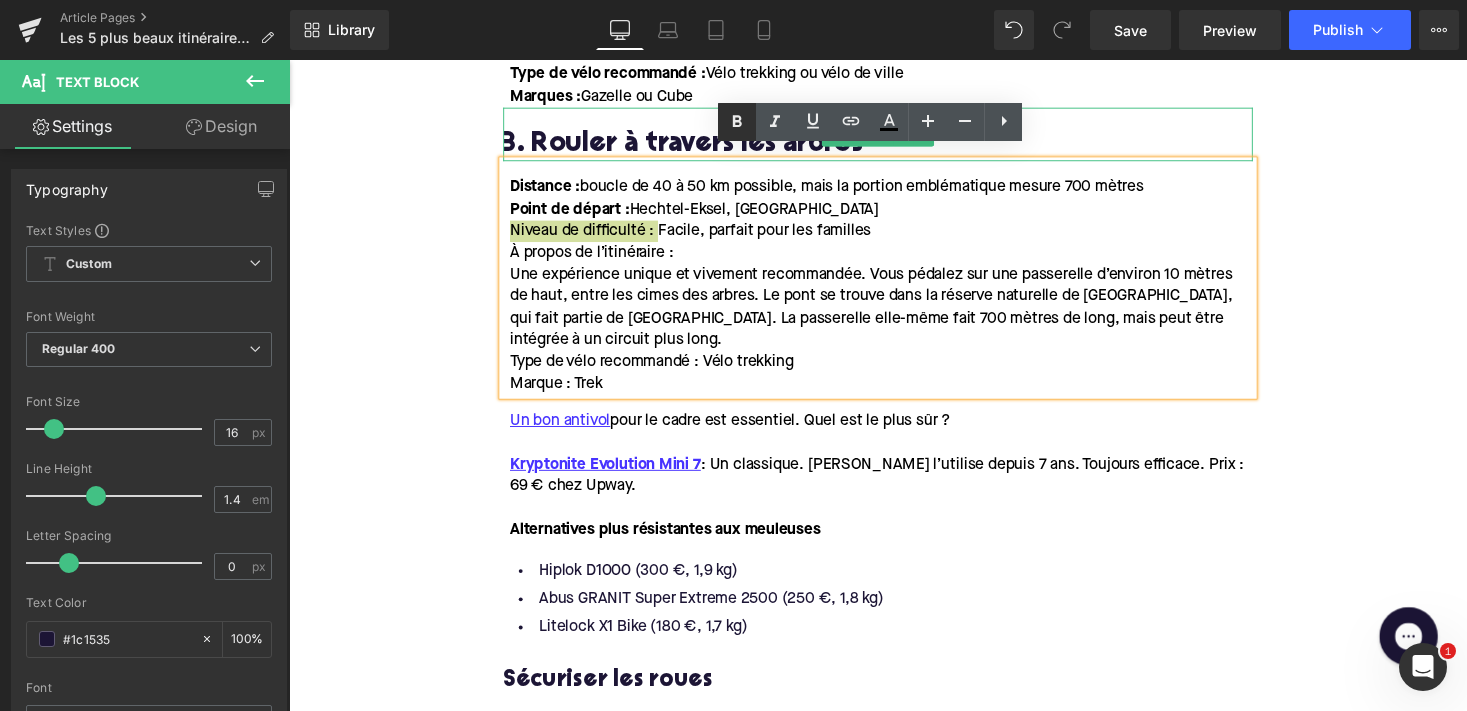 click 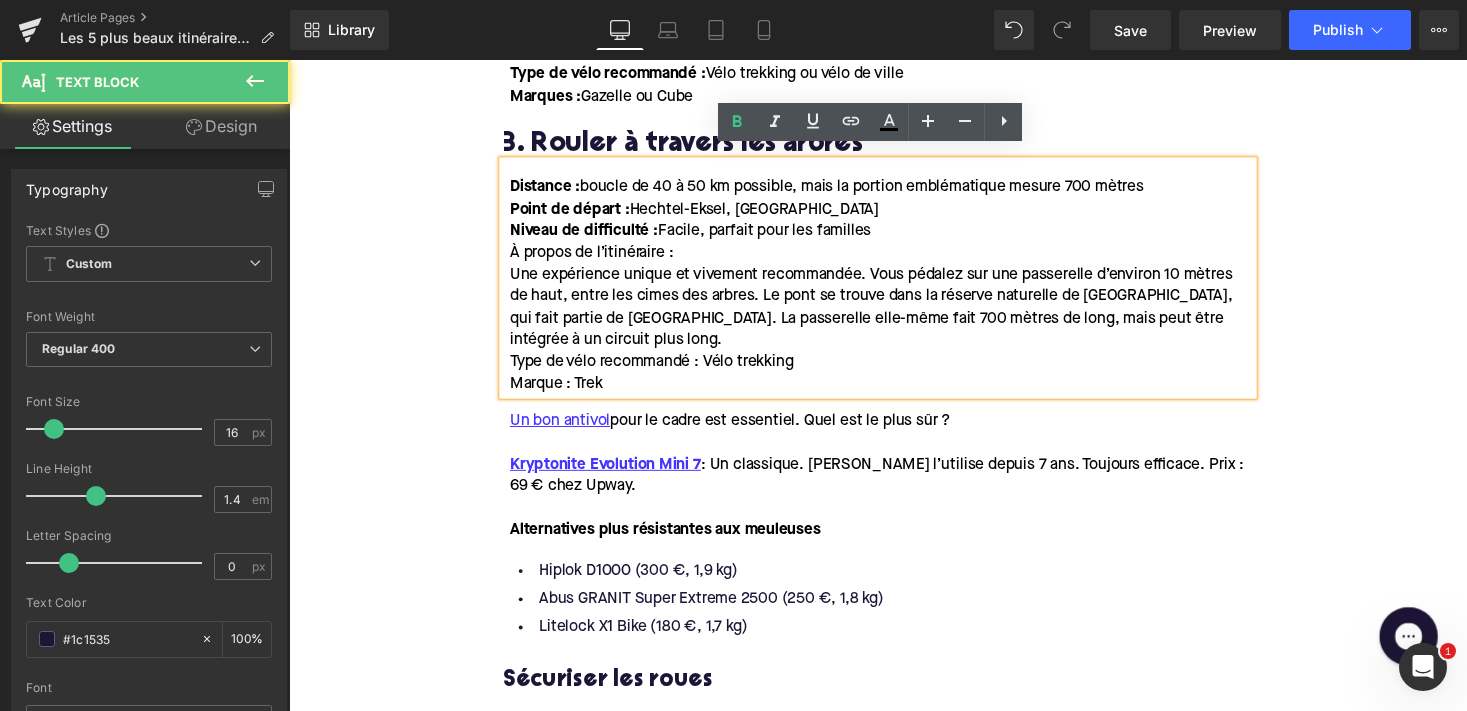 click on "À propos de l’itinéraire :" at bounding box center (600, 258) 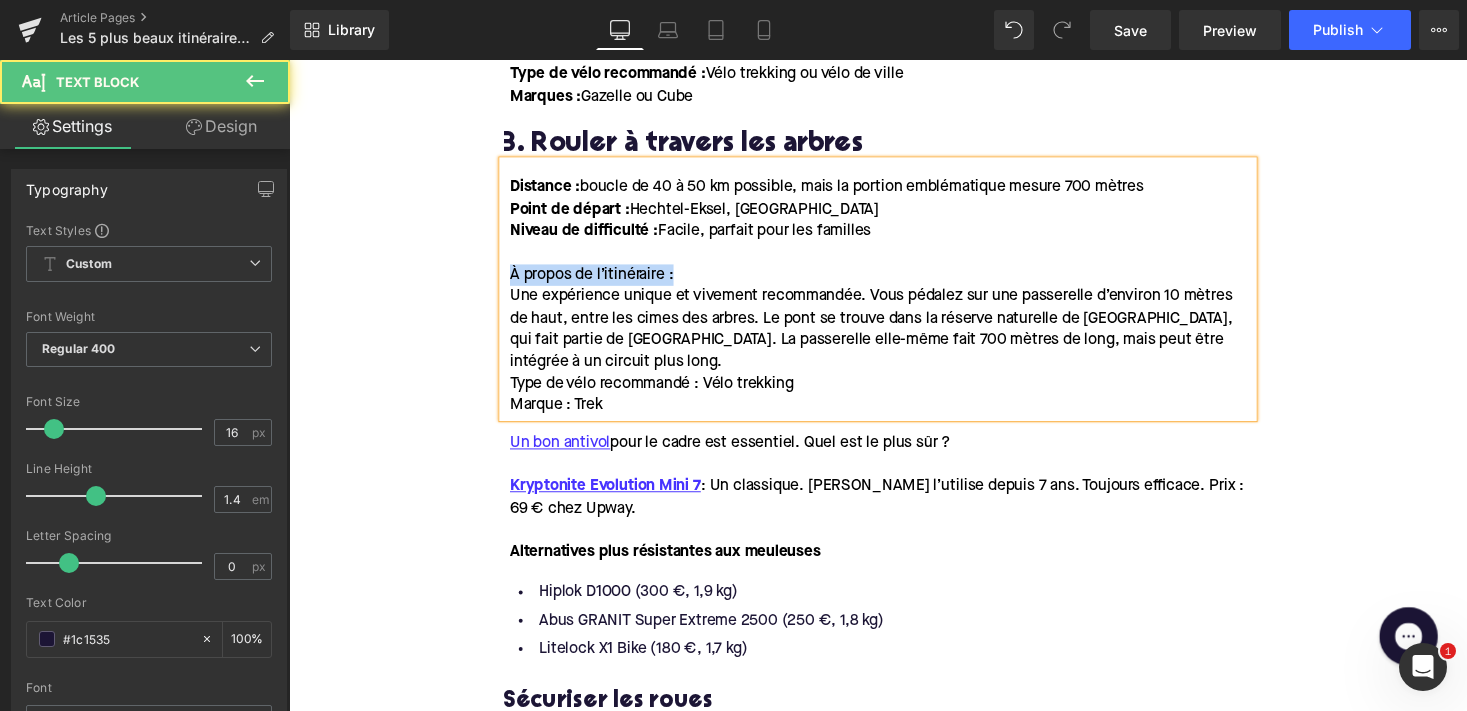 drag, startPoint x: 698, startPoint y: 267, endPoint x: 445, endPoint y: 274, distance: 253.09682 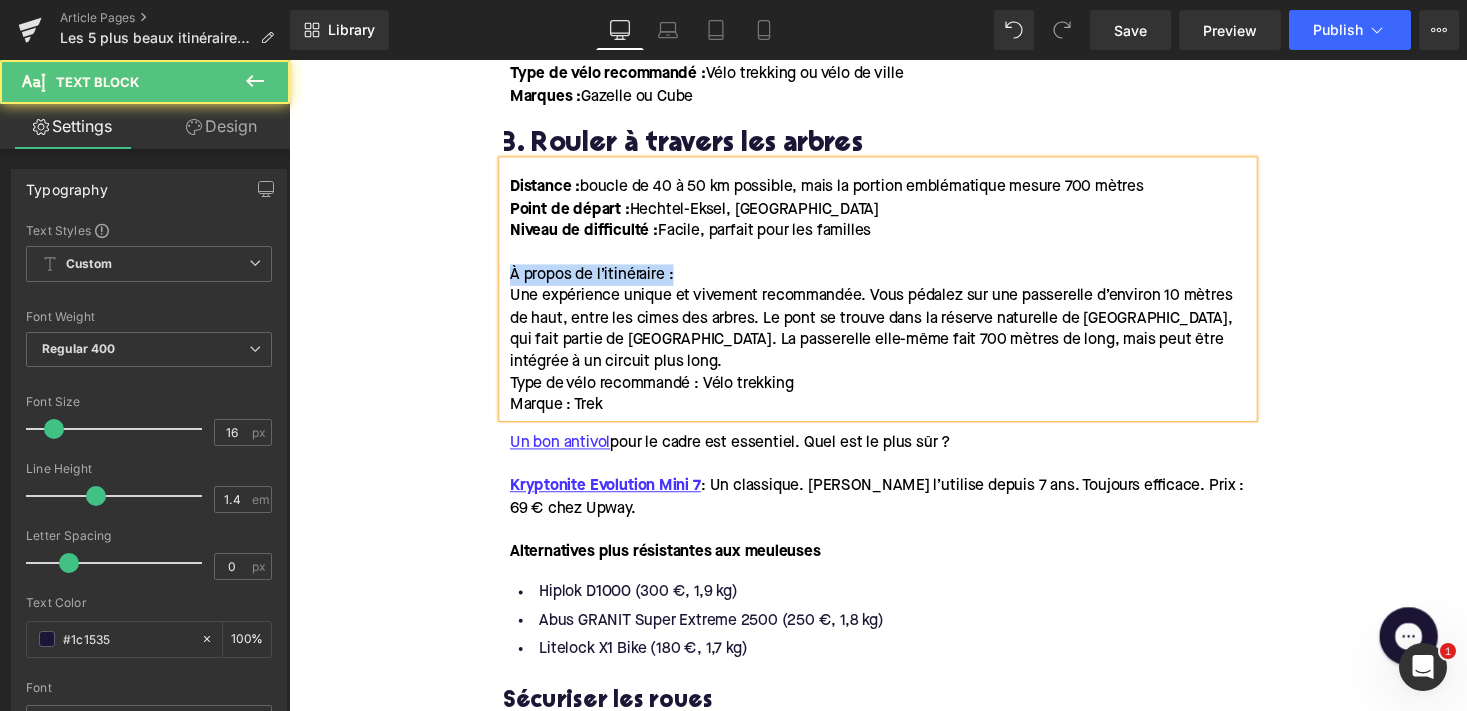 click on "Home / Les 5 plus beaux itinéraires à vélo à travers la [GEOGRAPHIC_DATA] Breadcrumbs         Les 5 plus beaux itinéraires à vélo à travers la [GEOGRAPHIC_DATA] Heading         Envie d'une journée pleine d'aventure et d'air frais ? Montez sur votre vélo électrique et partez à la découverte des plus beaux coins de la [GEOGRAPHIC_DATA] ! Dans ce blog, nous vous emmenons le long de quelques-uns des itinéraires cyclables les plus époustouflants du pays. Nous vous expliquons non seulement où aller, mais aussi la difficulté du parcours, la distance à parcourir, ainsi que le type de vélo le mieux adapté à chaque itinéraire. Text Block         Row         Image         Row         Row         1. Route du Littoral Heading         Distance :  env. 85 km Point de départ :  [GEOGRAPHIC_DATA] ou Knokke-Heist Niveau de difficulté :  Facile, plat, adapté à tous les âges À propos de l’itinéraire : Astuce : Type de vélo recommandé :  Vélo trekking Marque :  Giant Text Block         2. Route de la Lys Heading          Gand T" at bounding box center (894, 589) 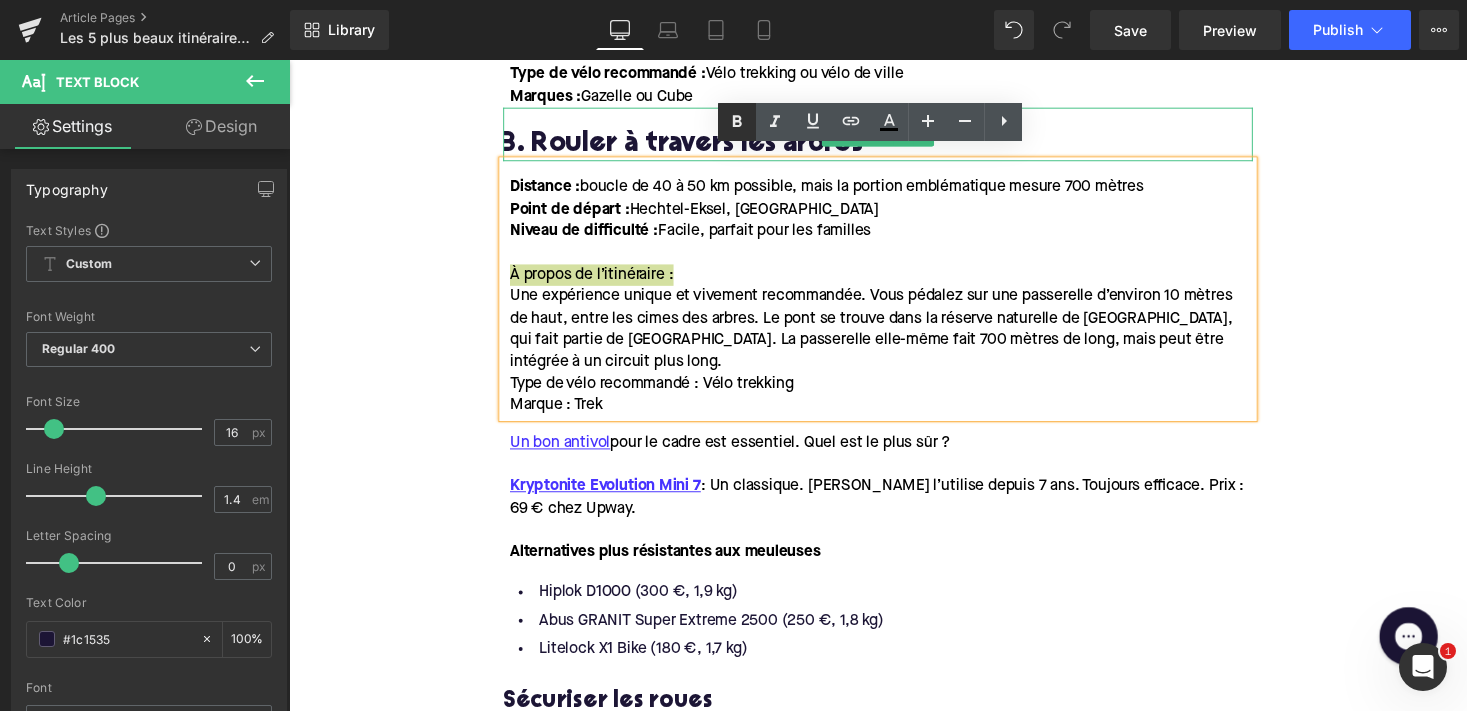 click 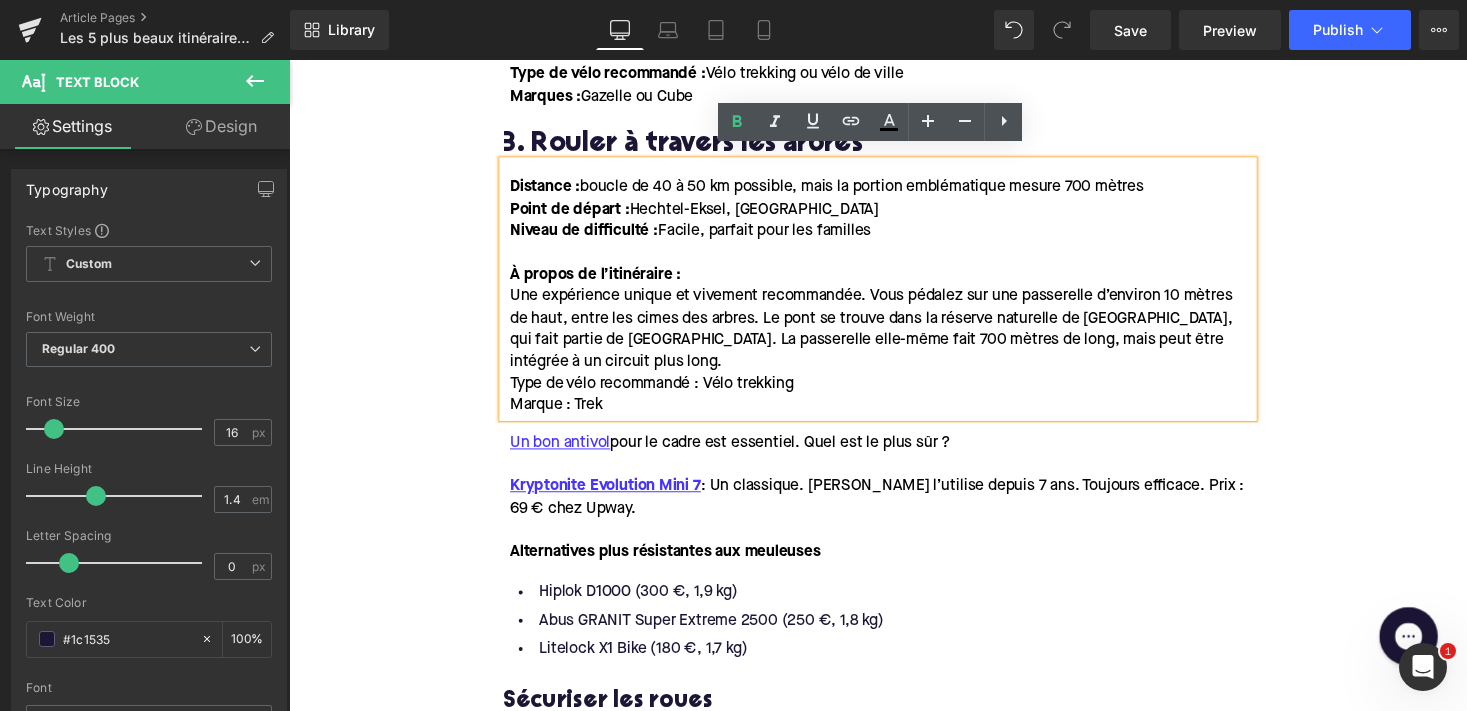 click on "Une expérience unique et vivement recommandée. Vous pédalez sur une passerelle d’environ 10 mètres de haut, entre les cimes des arbres. Le pont se trouve dans la réserve naturelle de [GEOGRAPHIC_DATA], qui fait partie de [GEOGRAPHIC_DATA]. La passerelle elle-même fait 700 mètres de long, mais peut être intégrée à un circuit plus long." at bounding box center [897, 337] 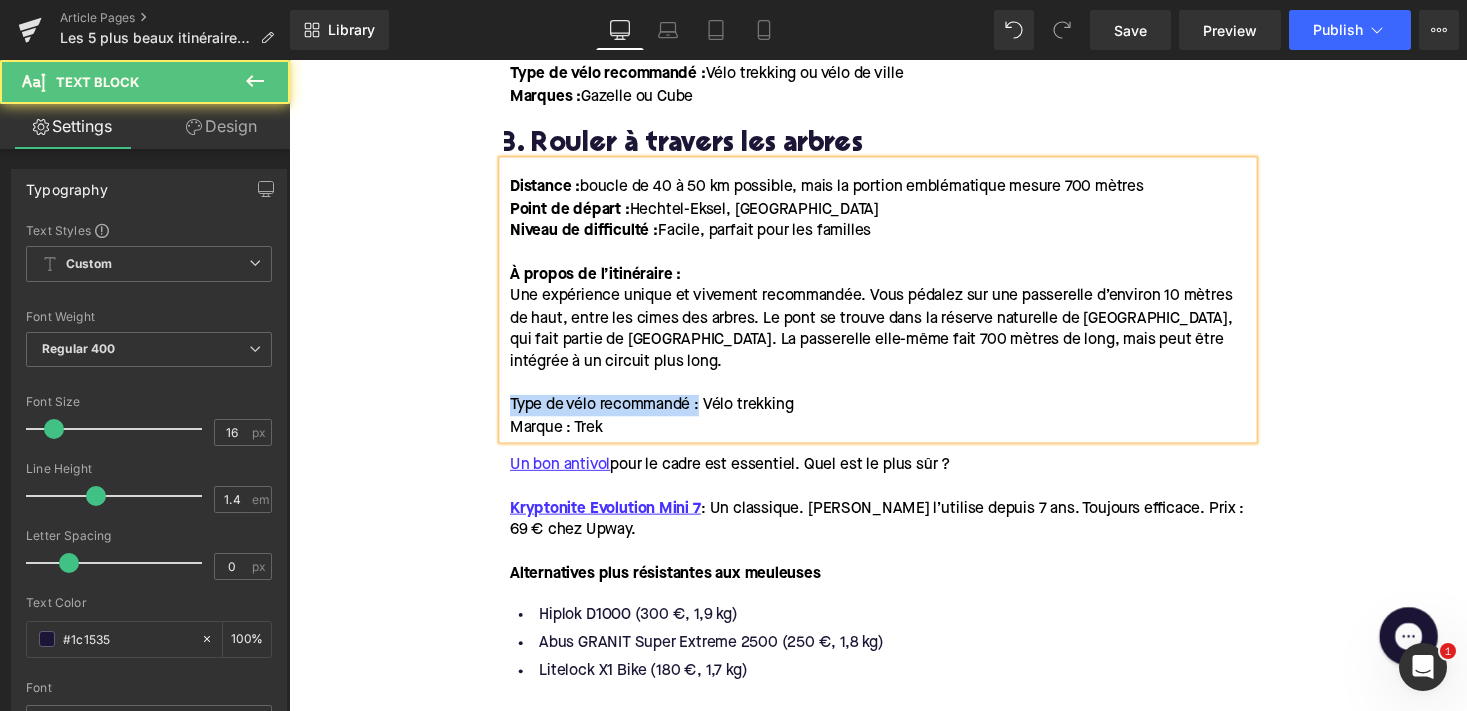 drag, startPoint x: 710, startPoint y: 400, endPoint x: 476, endPoint y: 400, distance: 234 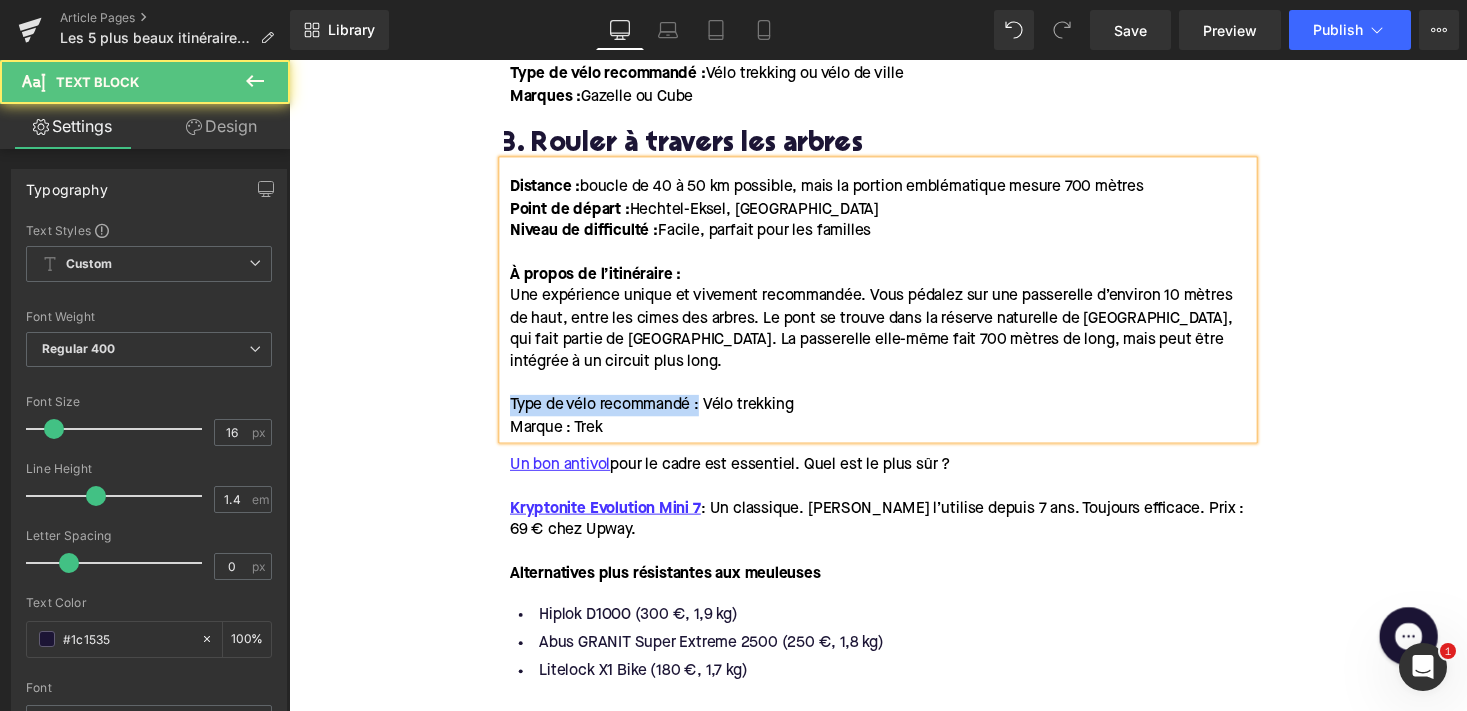 click on "Home / Les 5 plus beaux itinéraires à vélo à travers la [GEOGRAPHIC_DATA] Breadcrumbs         Les 5 plus beaux itinéraires à vélo à travers la [GEOGRAPHIC_DATA] Heading         Envie d'une journée pleine d'aventure et d'air frais ? Montez sur votre vélo électrique et partez à la découverte des plus beaux coins de la [GEOGRAPHIC_DATA] ! Dans ce blog, nous vous emmenons le long de quelques-uns des itinéraires cyclables les plus époustouflants du pays. Nous vous expliquons non seulement où aller, mais aussi la difficulté du parcours, la distance à parcourir, ainsi que le type de vélo le mieux adapté à chaque itinéraire. Text Block         Row         Image         Row         Row         1. Route du Littoral Heading         Distance :  env. 85 km Point de départ :  [GEOGRAPHIC_DATA] ou Knokke-Heist Niveau de difficulté :  Facile, plat, adapté à tous les âges À propos de l’itinéraire : Astuce : Type de vélo recommandé :  Vélo trekking Marque :  Giant Text Block         2. Route de la Lys Heading          Gand T" at bounding box center [894, 600] 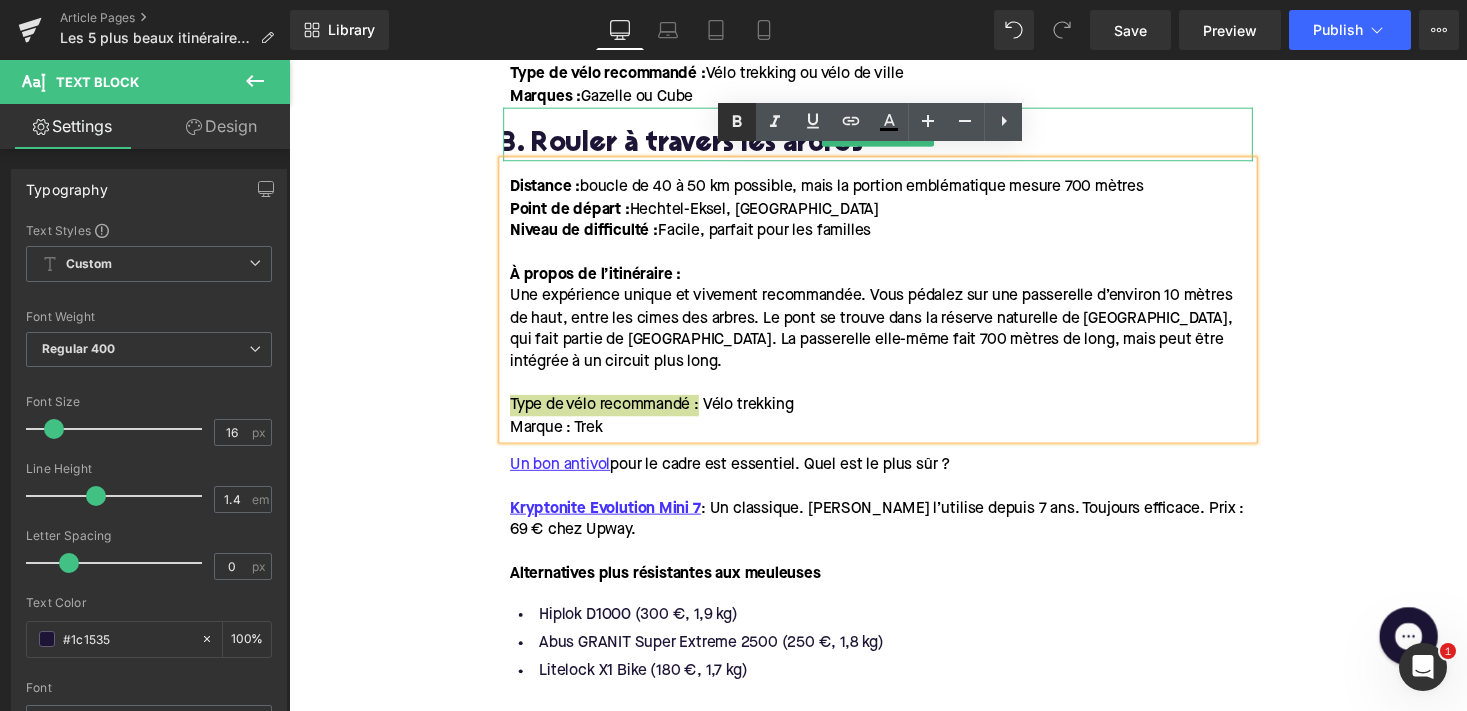 click 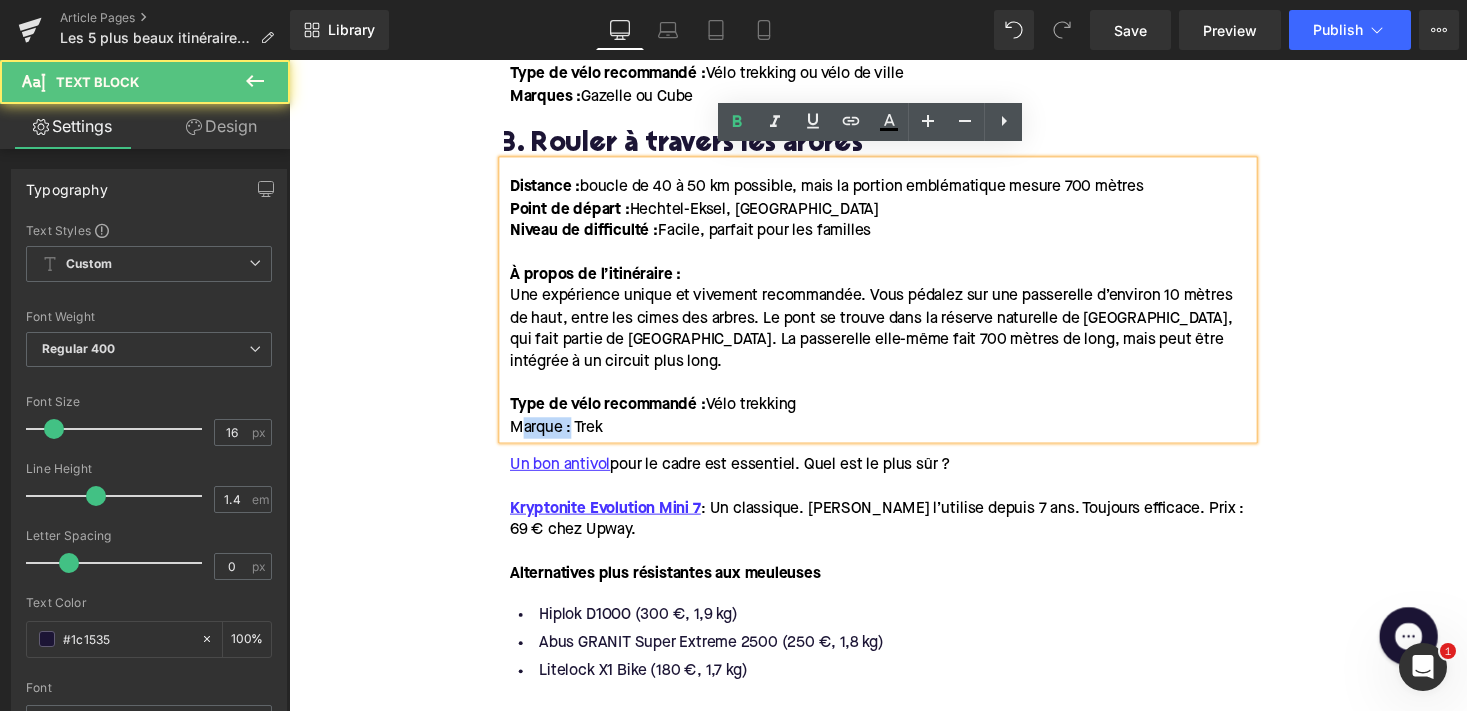 drag, startPoint x: 576, startPoint y: 425, endPoint x: 519, endPoint y: 423, distance: 57.035076 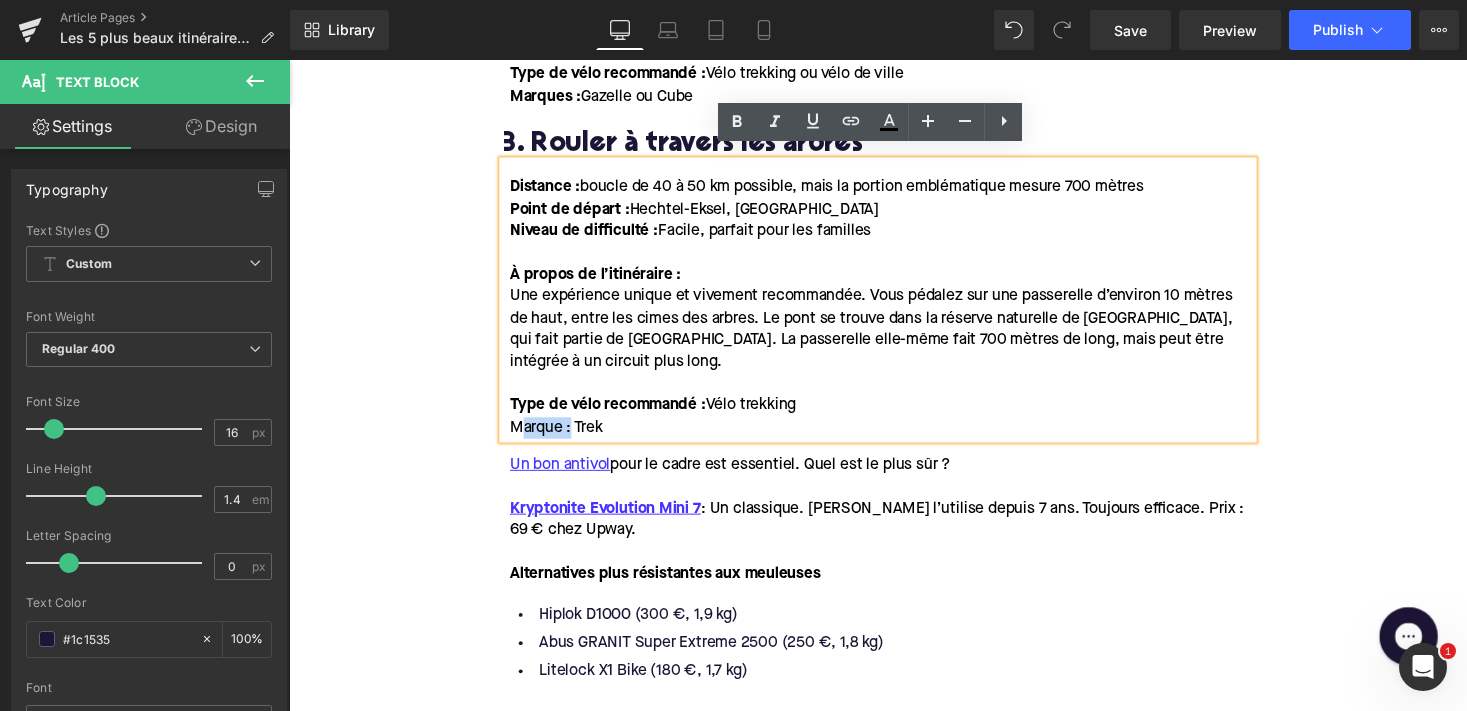 click on "Un bon antivol  pour le cadre est essentiel. Quel est le plus sûr ? Kryptonite Evolution Mini 7  : Un classique. [PERSON_NAME] l’utilise depuis 7 ans. Toujours efficace. Prix : 69 € chez Upway. Alternatives plus résistantes aux meuleuses  Text Block" at bounding box center [894, 524] 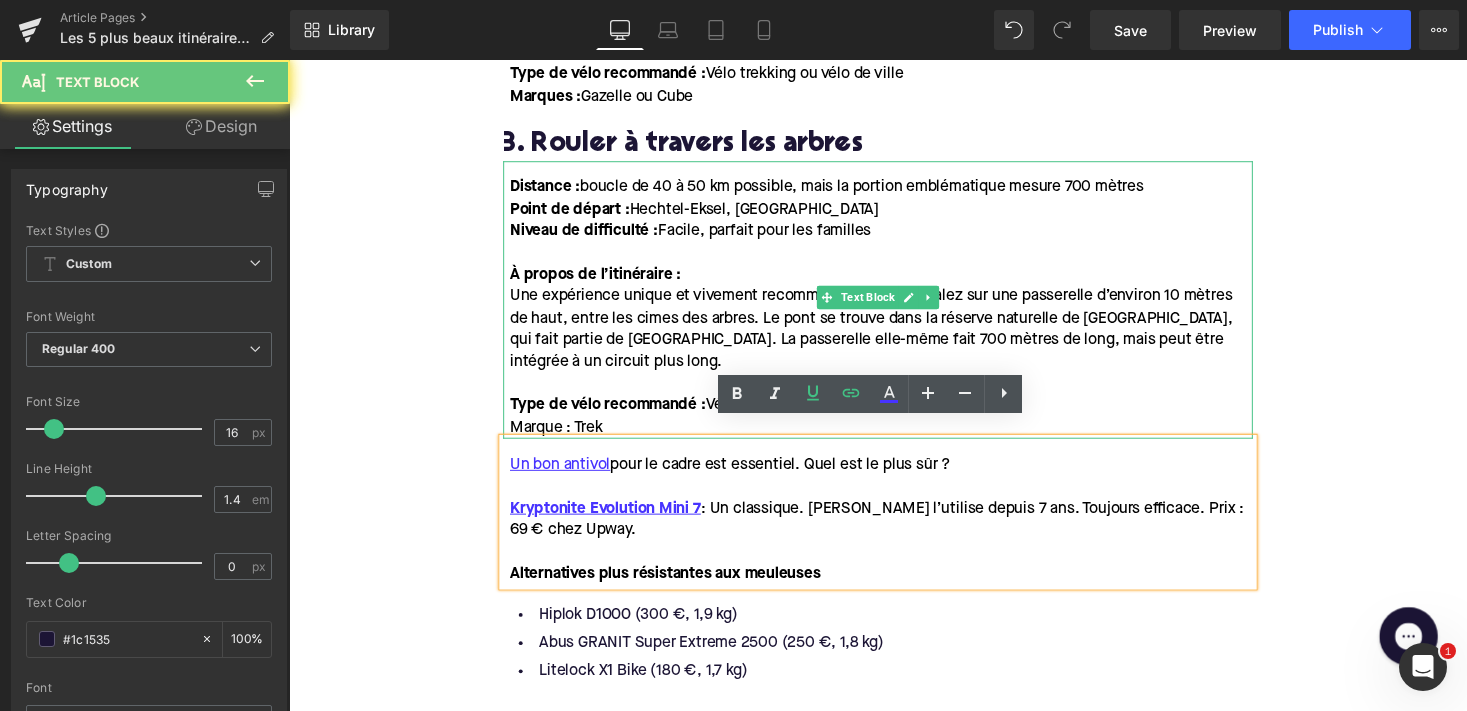 click on "Marque : Trek" at bounding box center [563, 438] 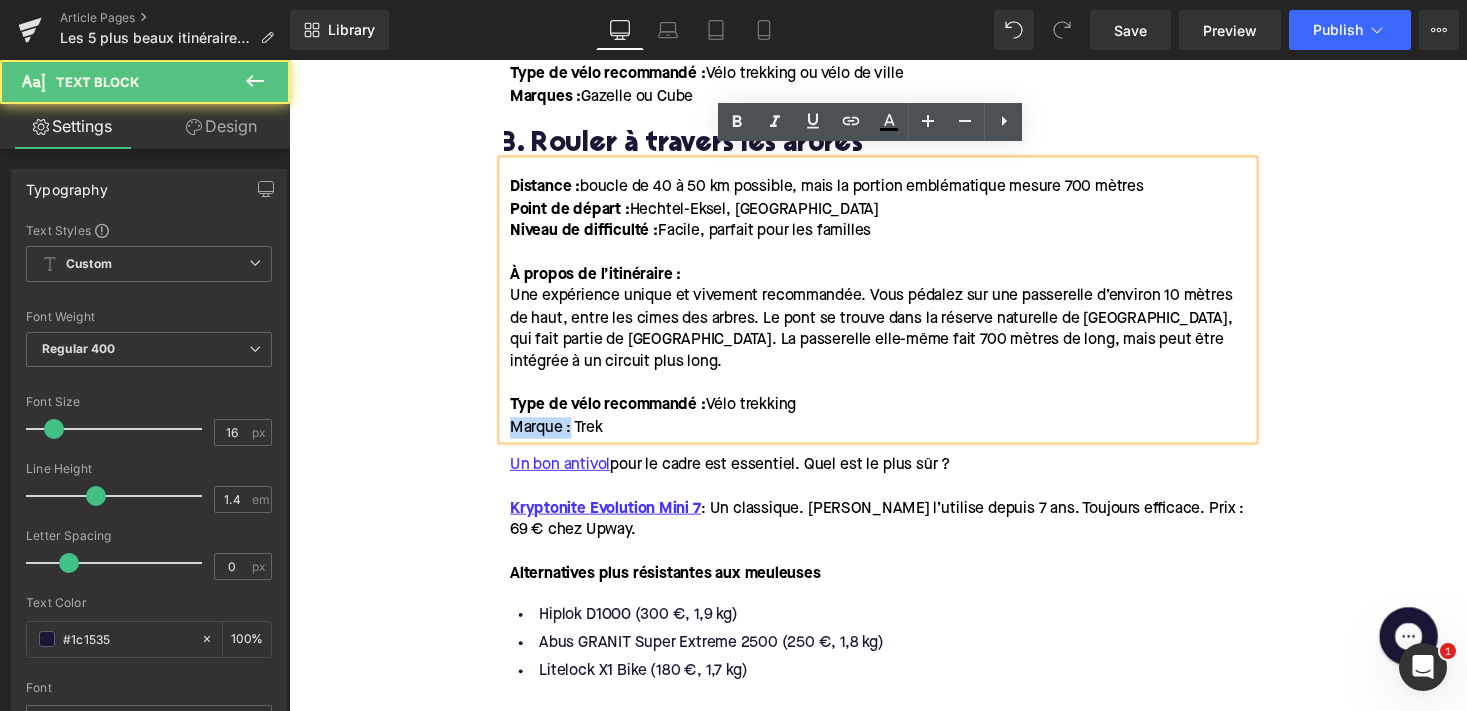 drag, startPoint x: 576, startPoint y: 422, endPoint x: 496, endPoint y: 422, distance: 80 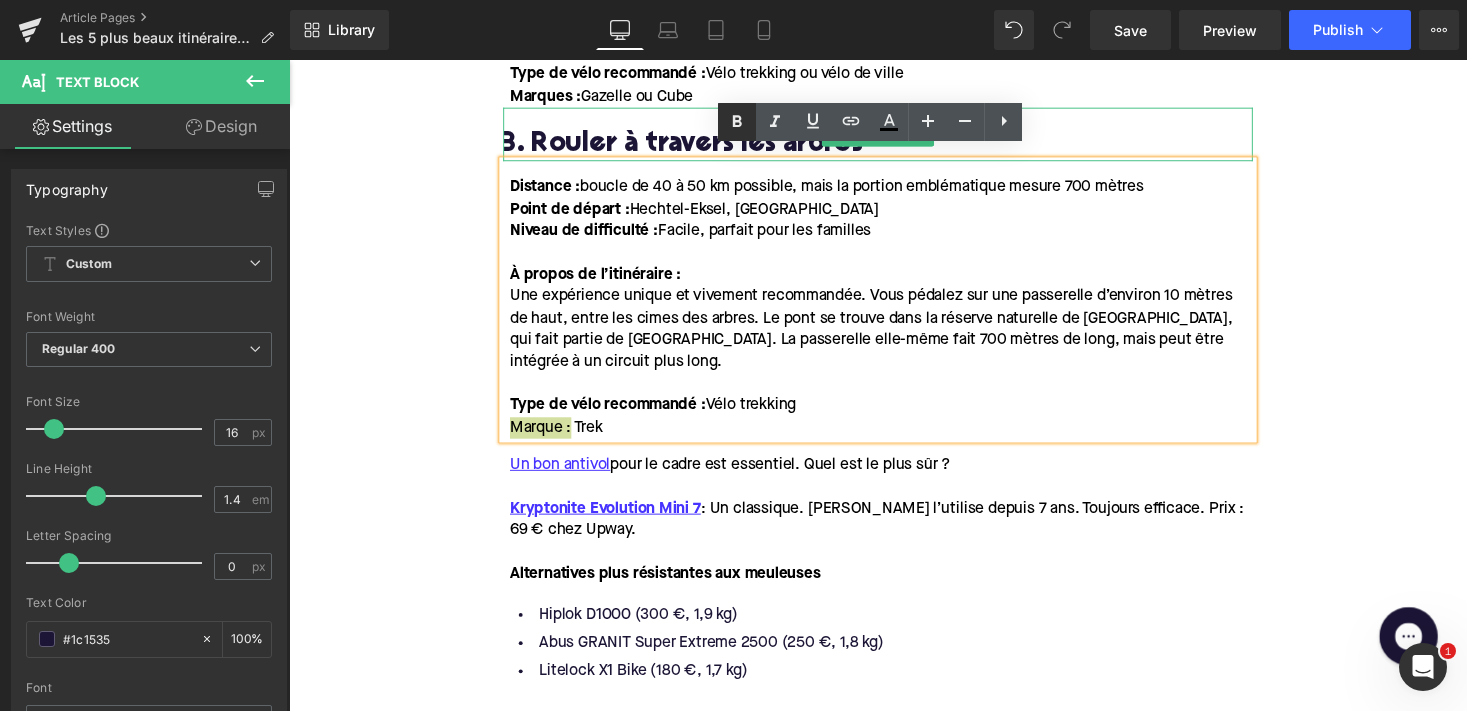 click 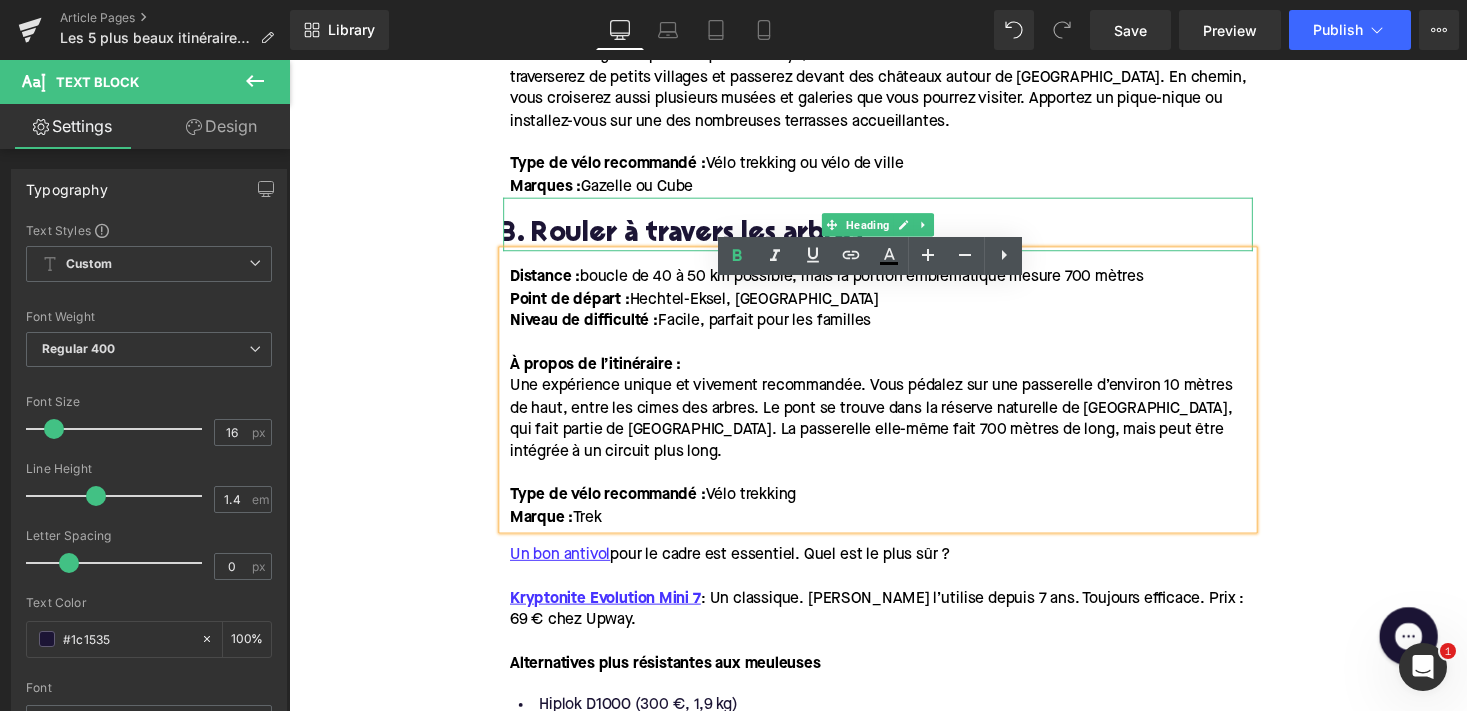 scroll, scrollTop: 1826, scrollLeft: 0, axis: vertical 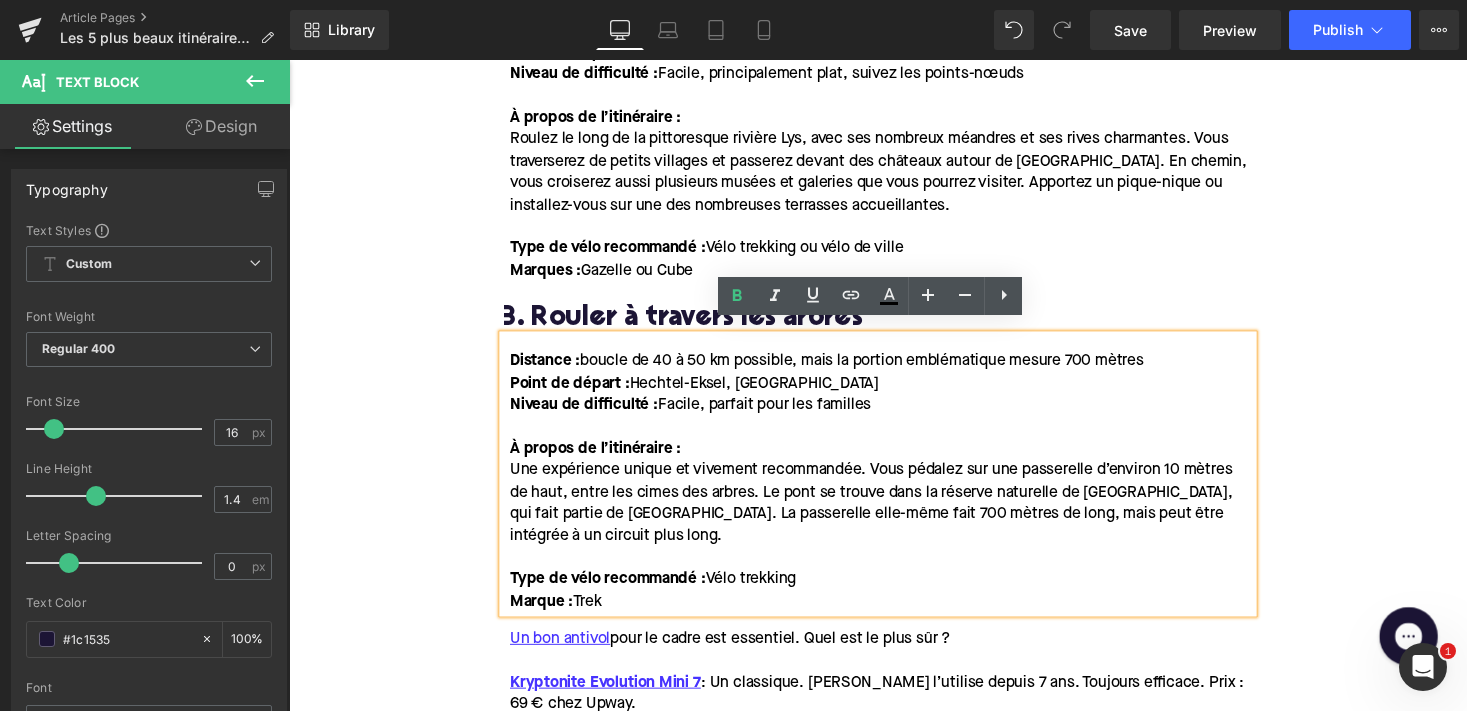 click on "Roulez le long de la pittoresque rivière Lys, avec ses nombreux méandres et ses rives charmantes. Vous traverserez de petits villages et passerez devant des châteaux autour de [GEOGRAPHIC_DATA]. En chemin, vous croiserez aussi plusieurs musées et galeries que vous pourrez visiter. Apportez un pique-nique ou installez-vous sur une des nombreuses terrasses accueillantes." at bounding box center (894, 175) 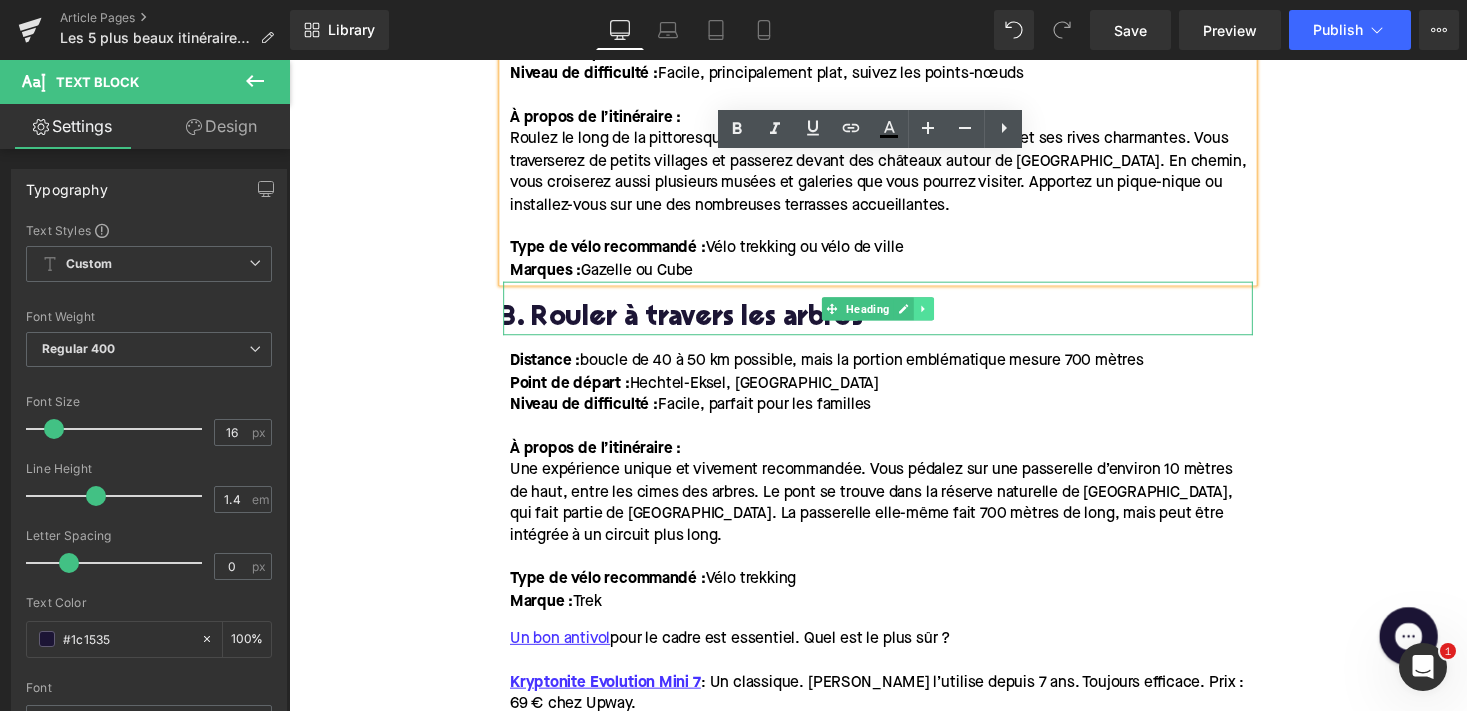 click 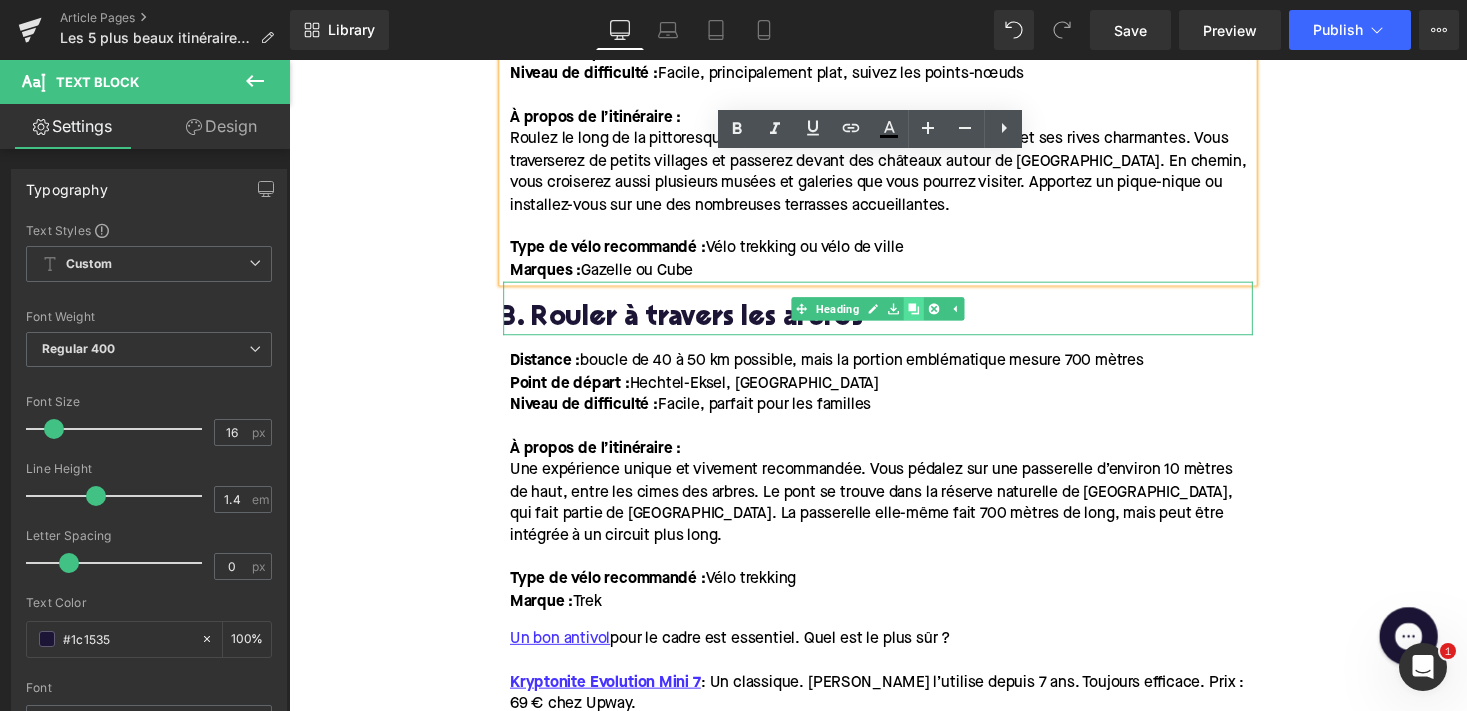 click 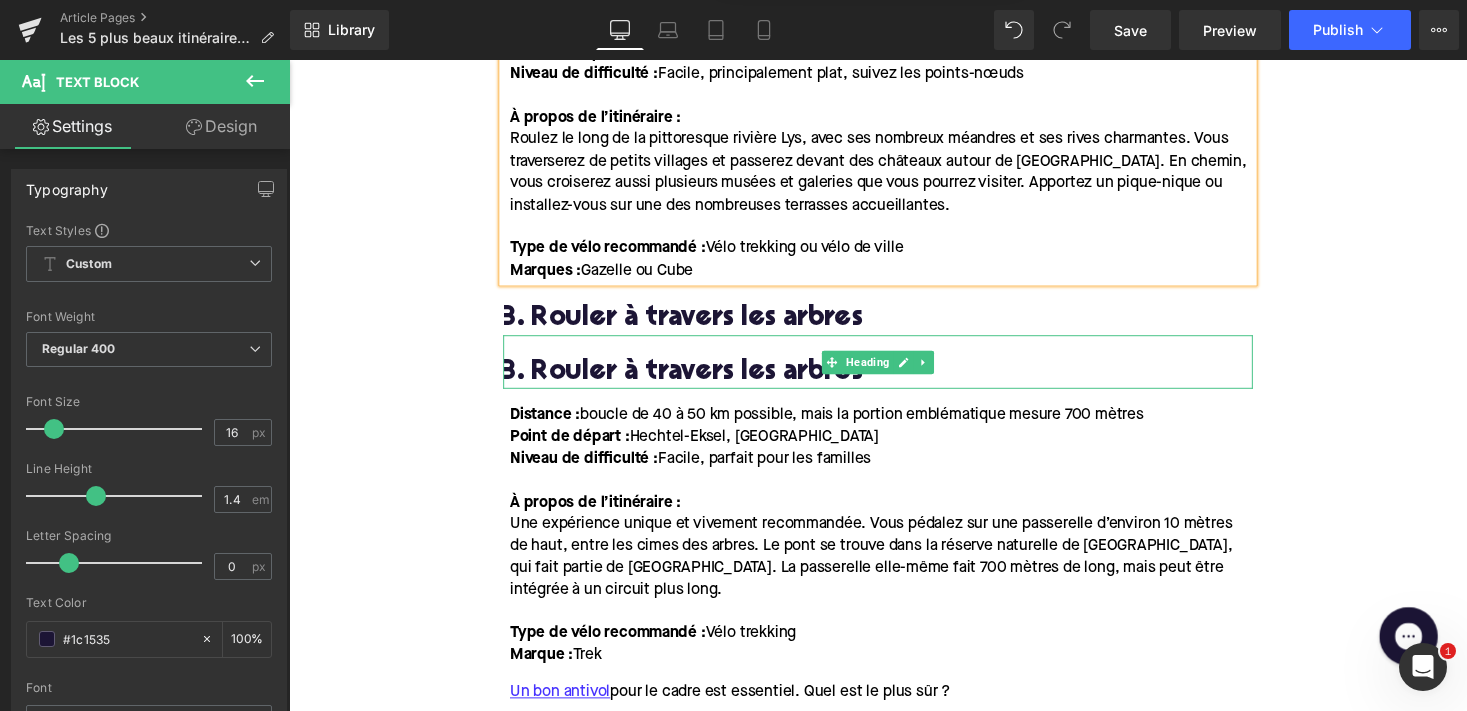 scroll, scrollTop: 1989, scrollLeft: 0, axis: vertical 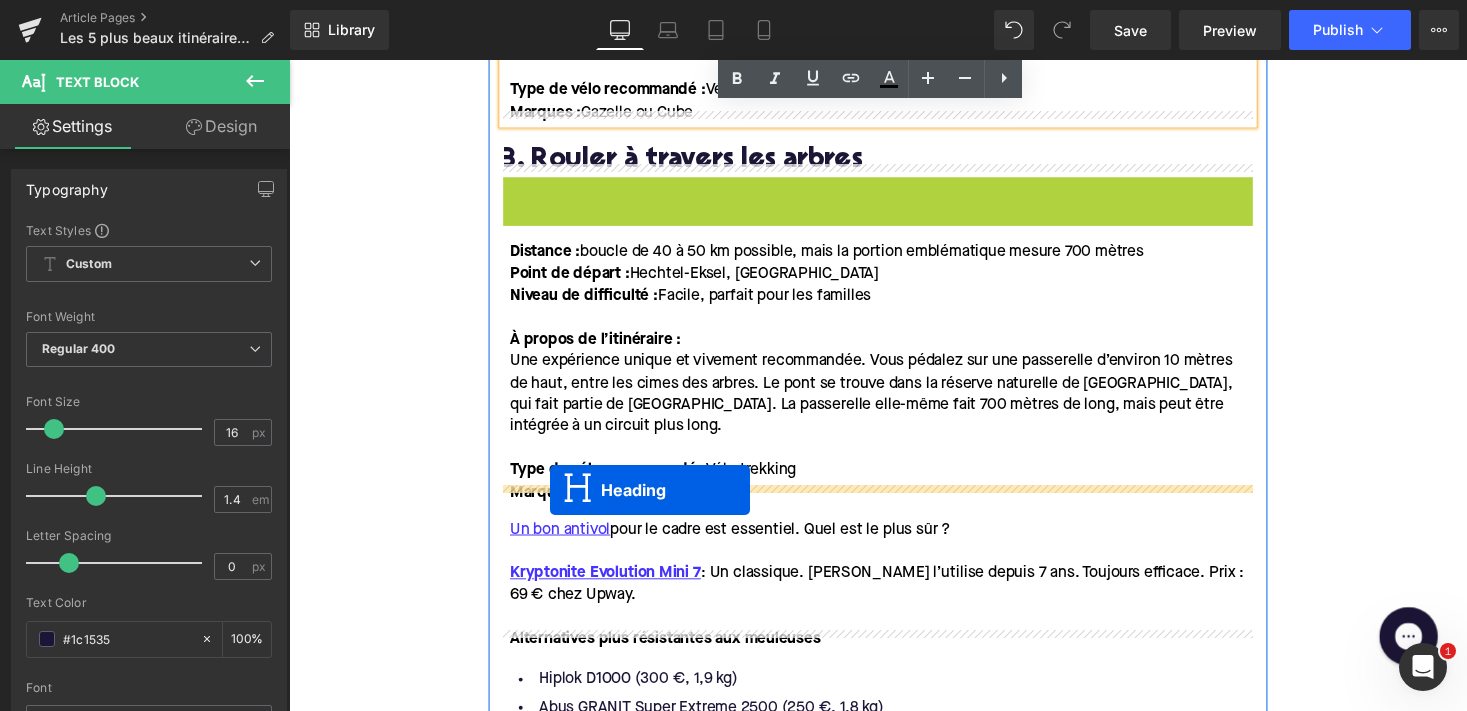 drag, startPoint x: 841, startPoint y: 186, endPoint x: 557, endPoint y: 502, distance: 424.86703 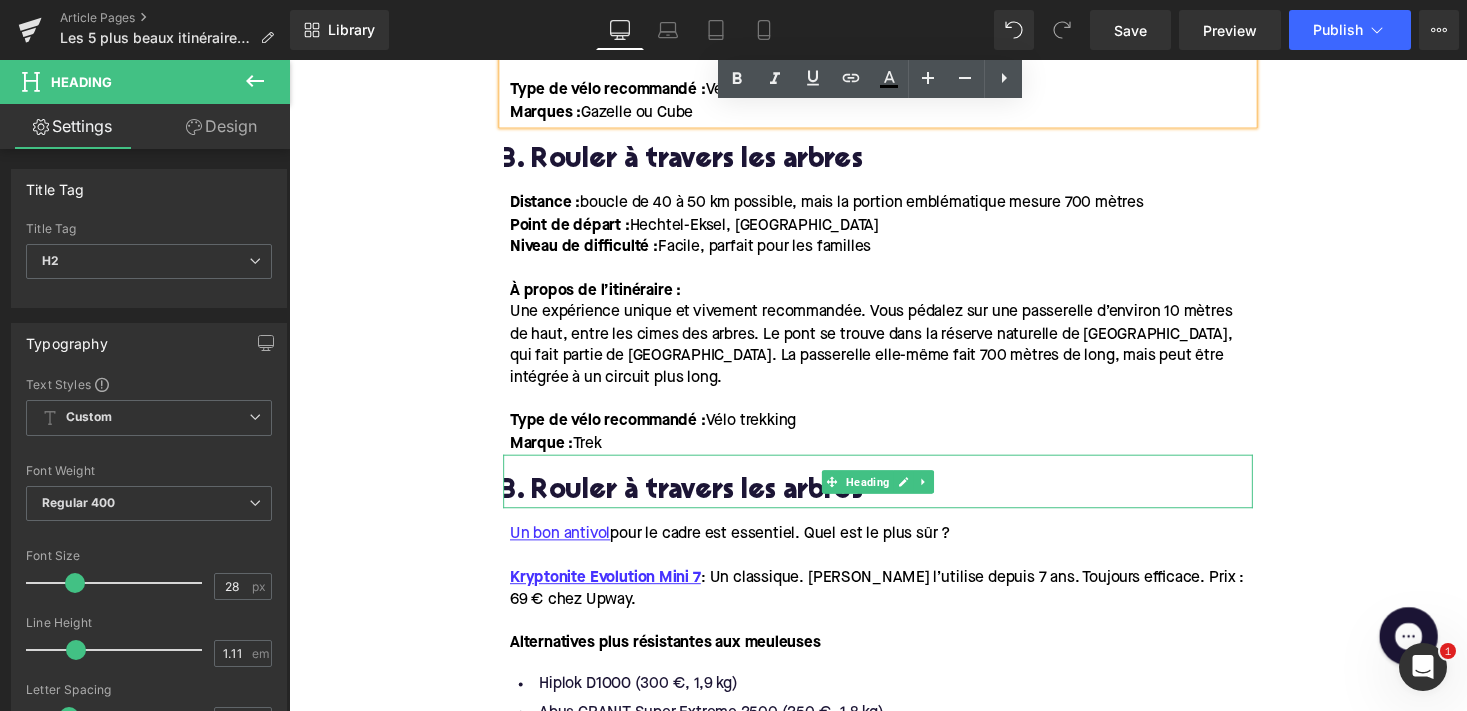 click on "3. Rouler à travers les arbres" at bounding box center [894, 504] 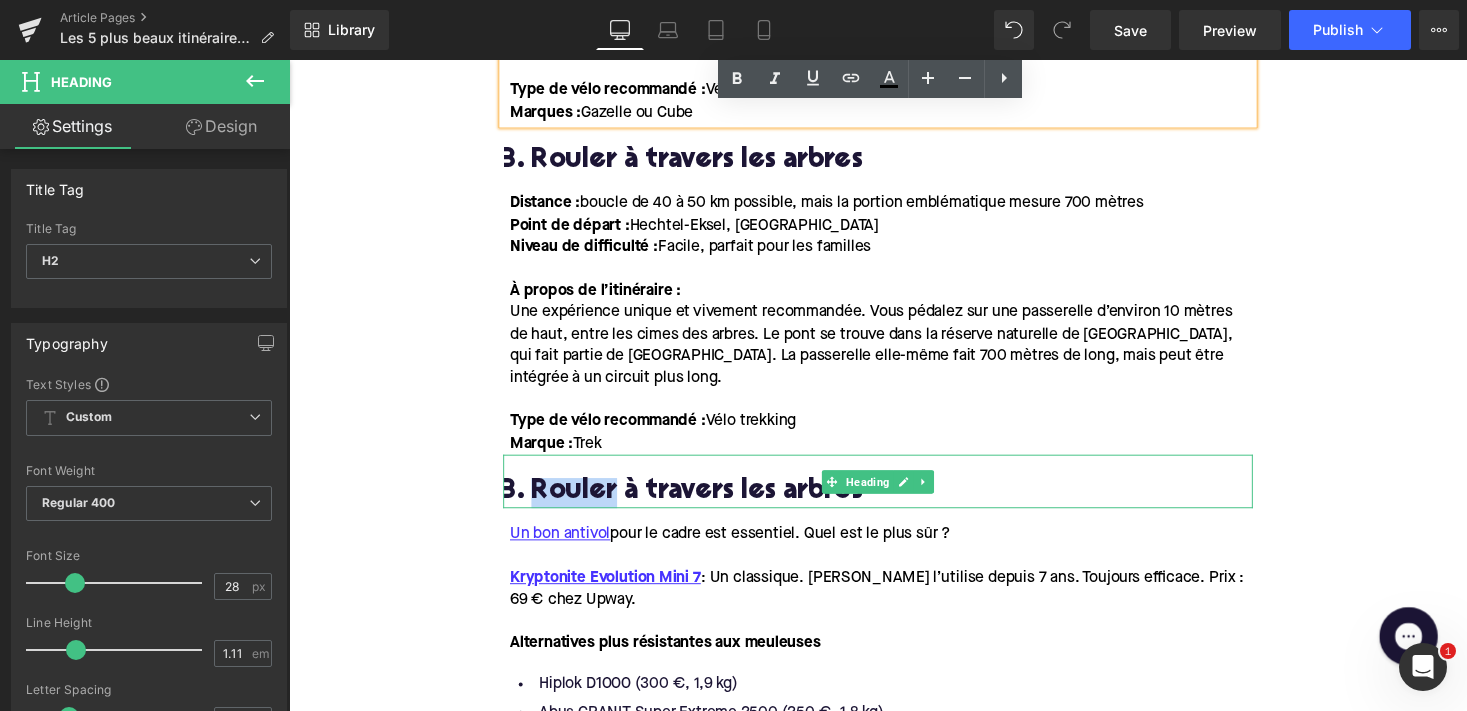 click on "3. Rouler à travers les arbres" at bounding box center [894, 504] 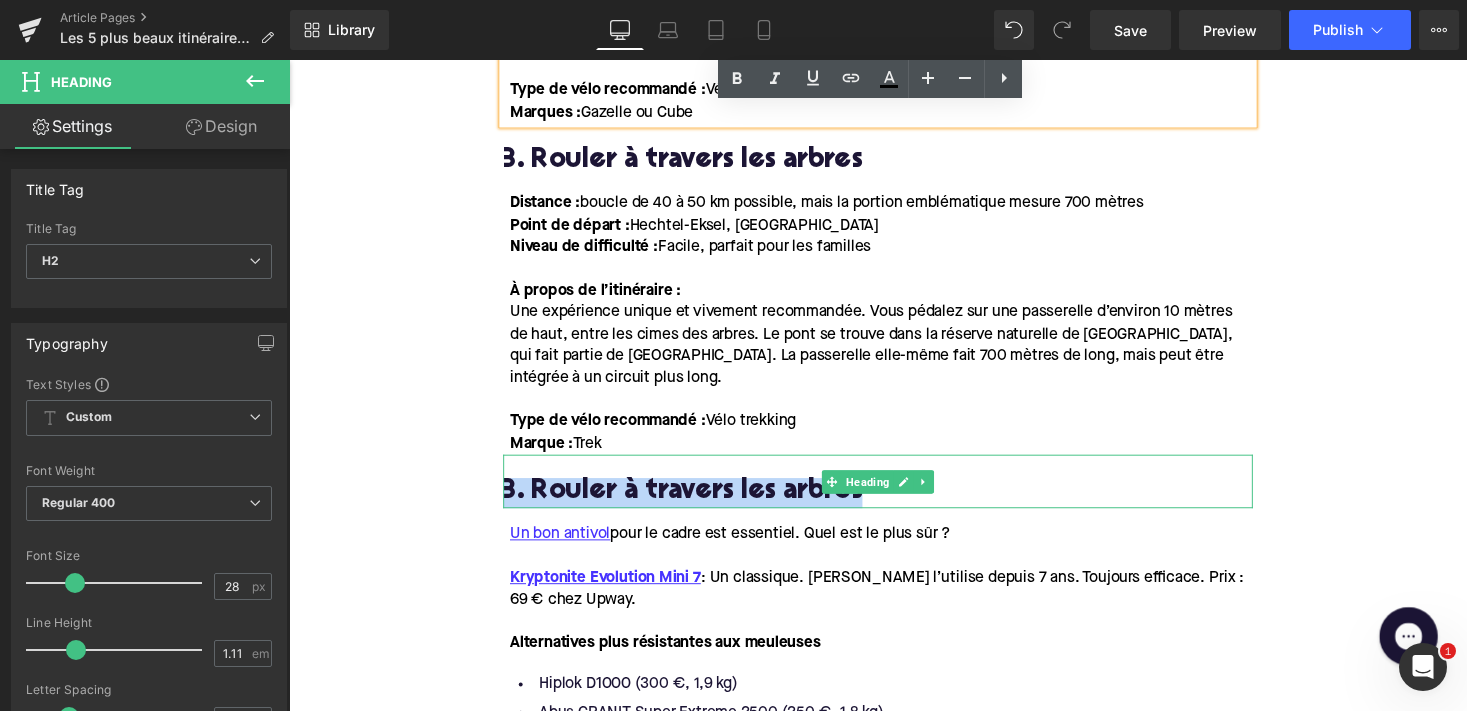 click on "3. Rouler à travers les arbres" at bounding box center [894, 504] 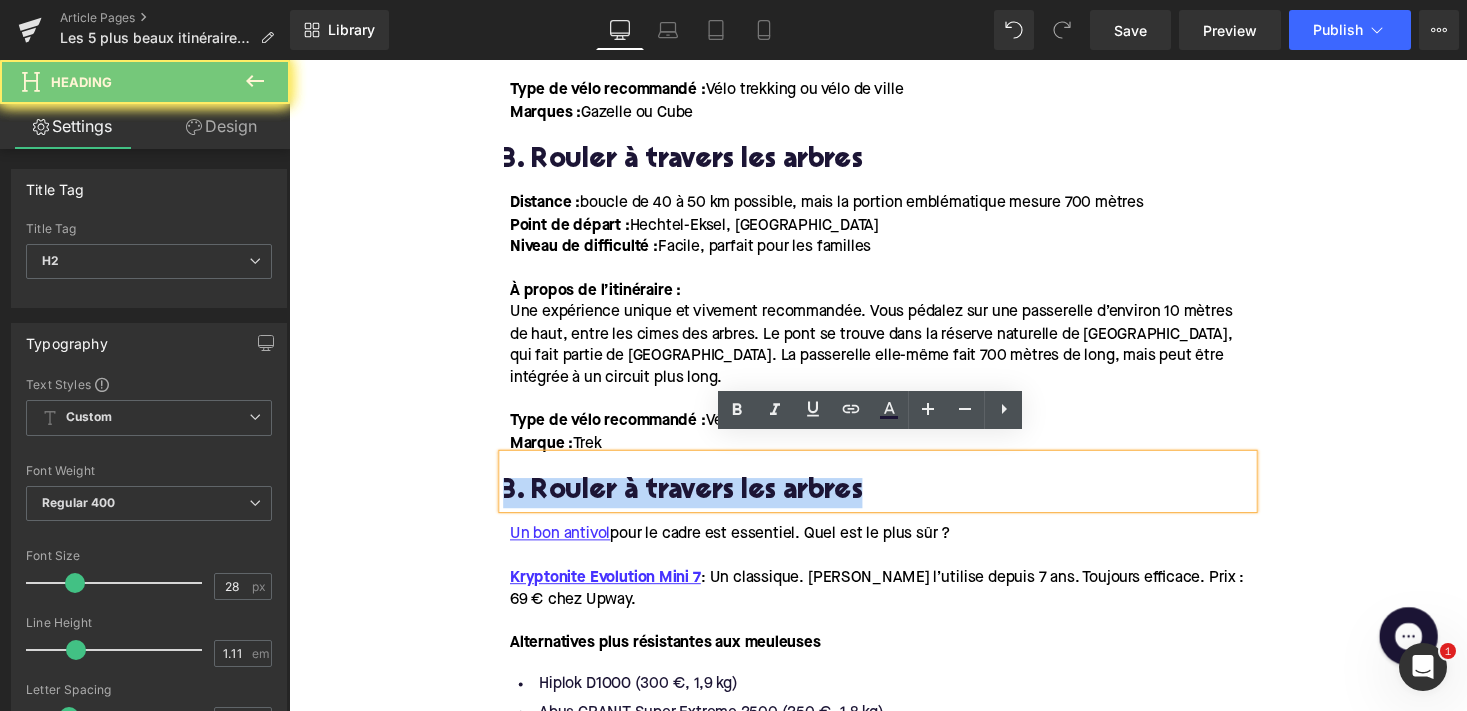 paste 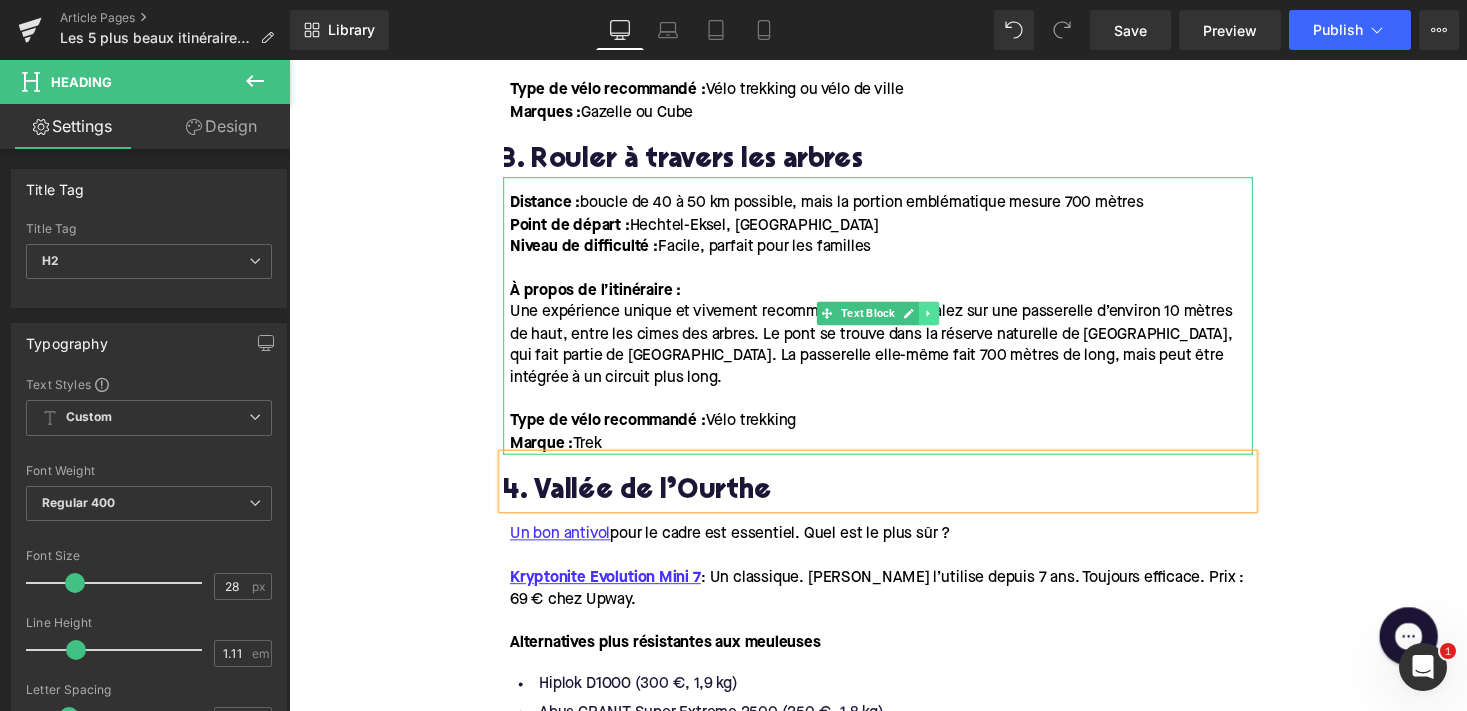 click 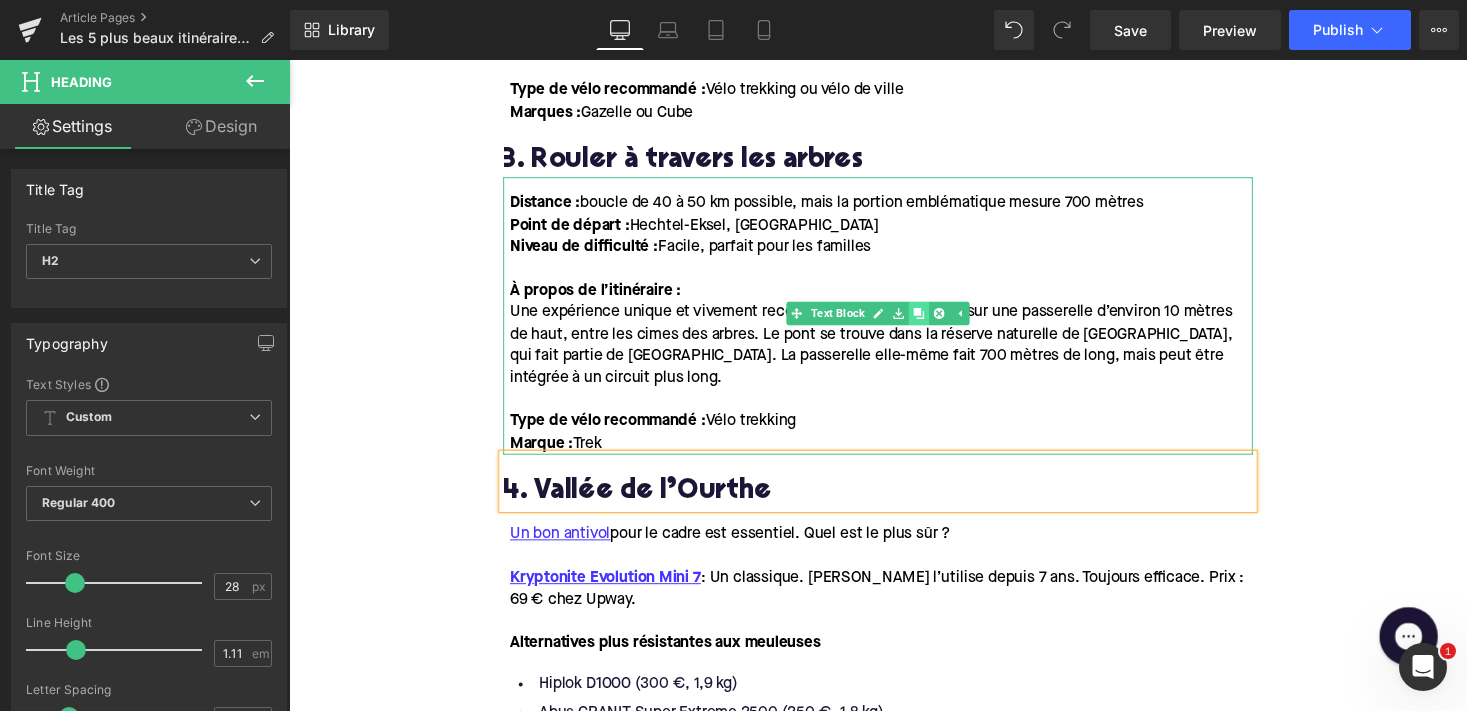 click 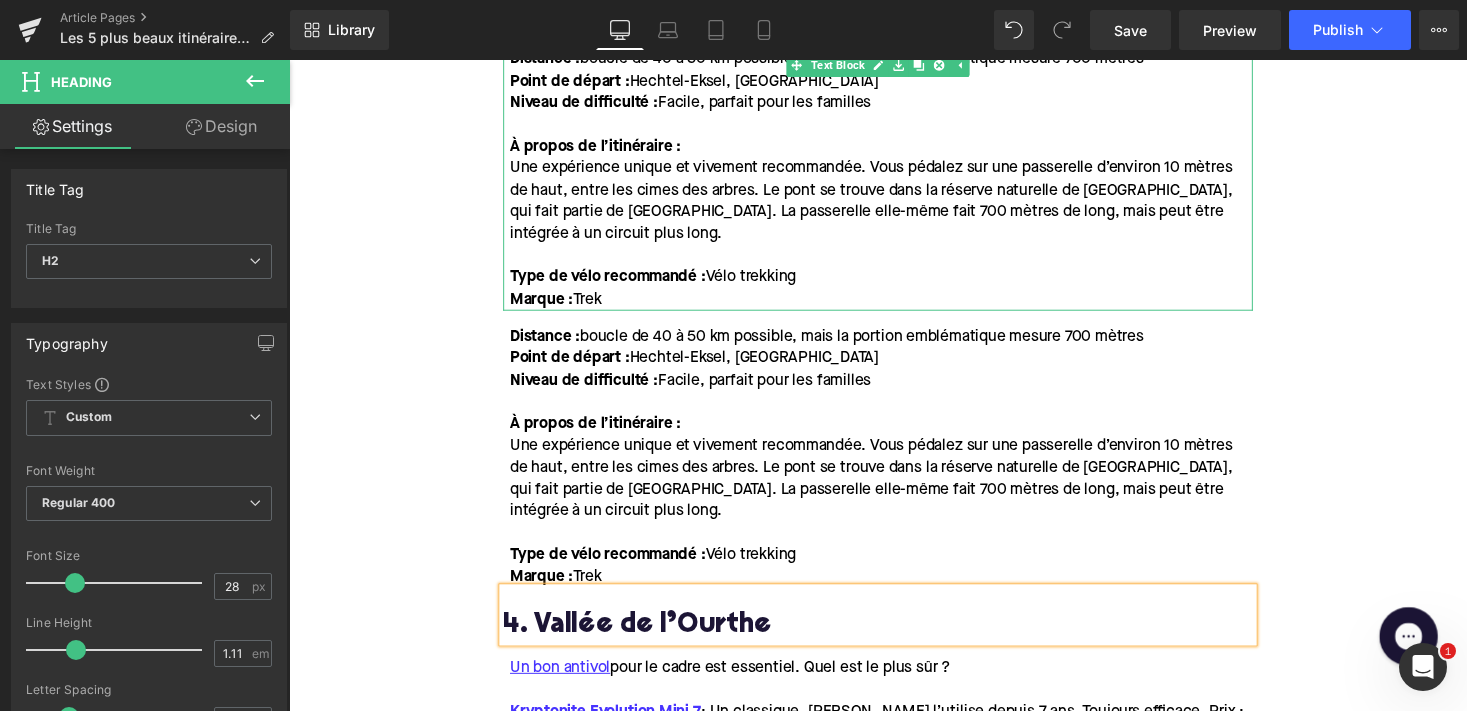 scroll, scrollTop: 2179, scrollLeft: 0, axis: vertical 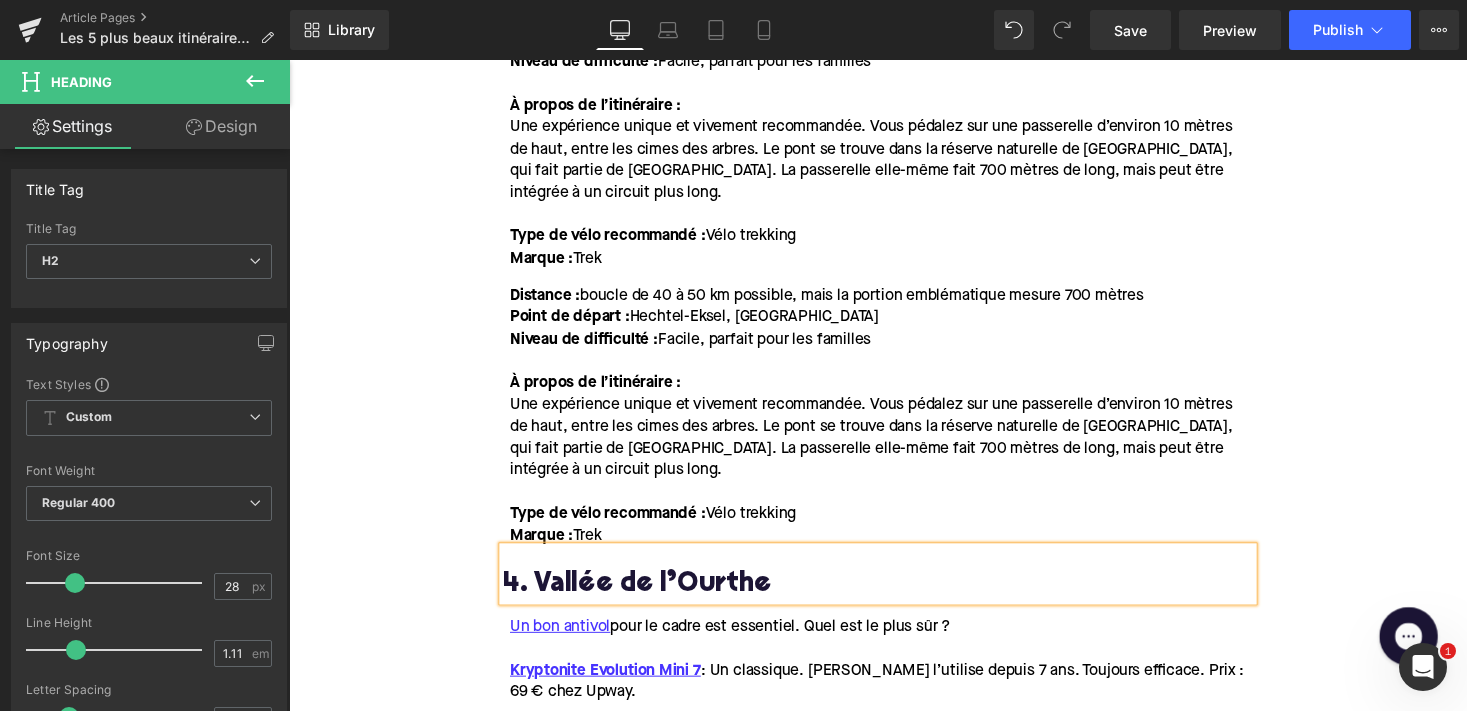 click at bounding box center [897, 369] 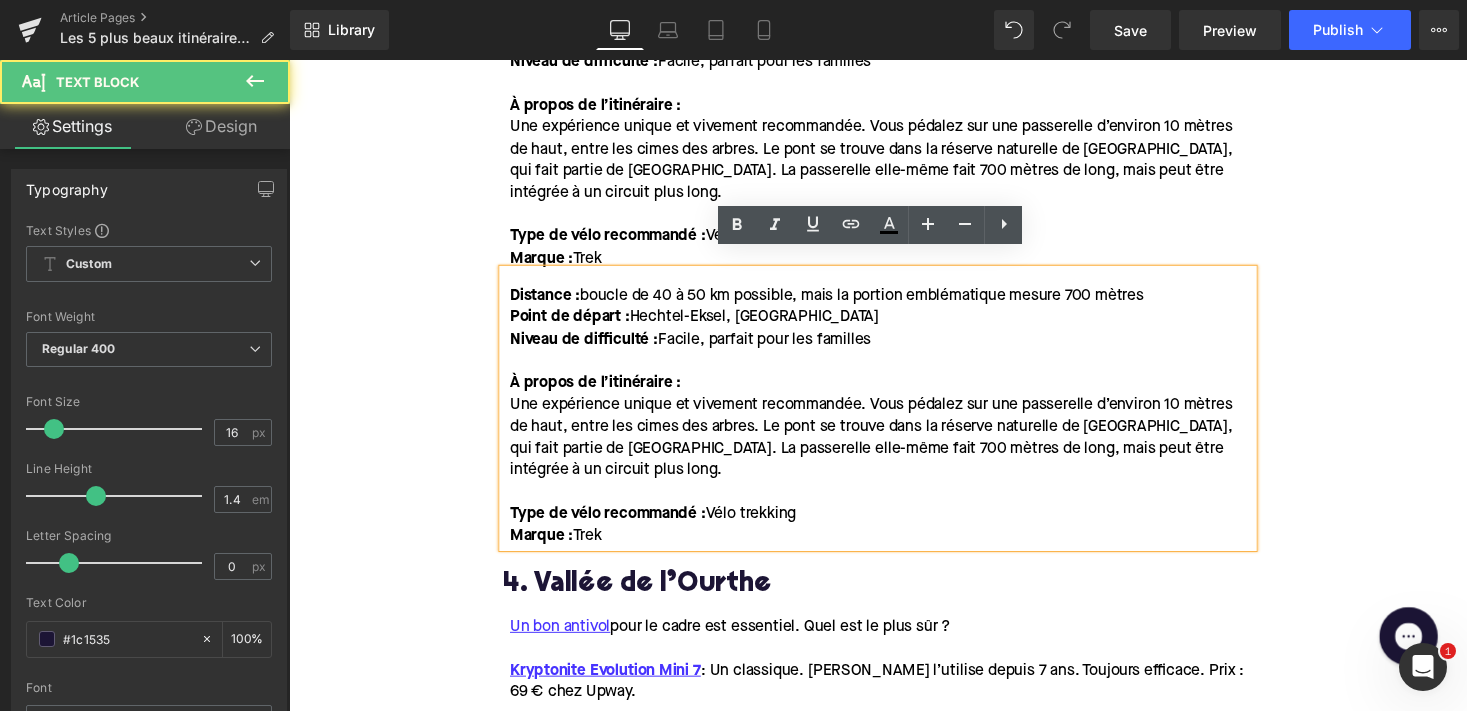click on "Une expérience unique et vivement recommandée. Vous pédalez sur une passerelle d’environ 10 mètres de haut, entre les cimes des arbres. Le pont se trouve dans la réserve naturelle de [GEOGRAPHIC_DATA], qui fait partie de [GEOGRAPHIC_DATA]. La passerelle elle-même fait 700 mètres de long, mais peut être intégrée à un circuit plus long." at bounding box center [897, 163] 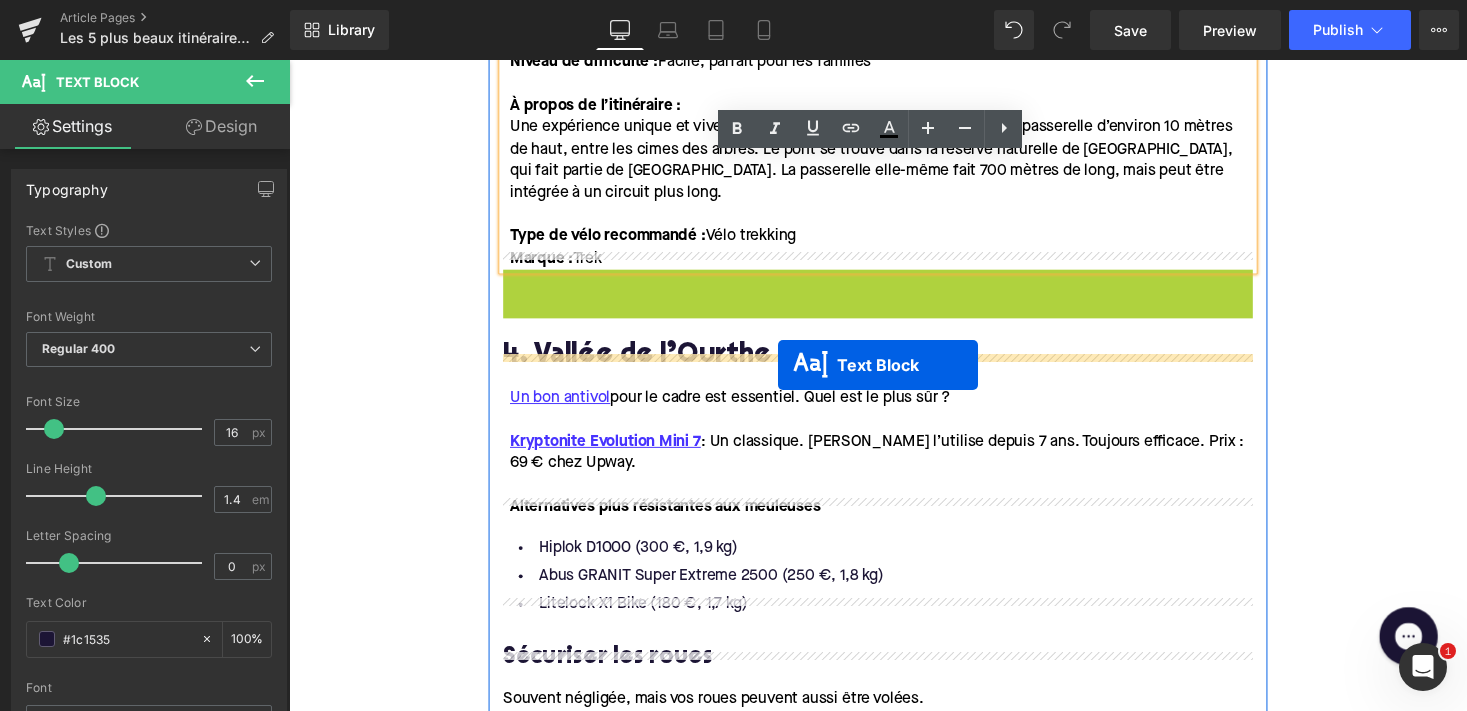 drag, startPoint x: 848, startPoint y: 394, endPoint x: 790, endPoint y: 373, distance: 61.68468 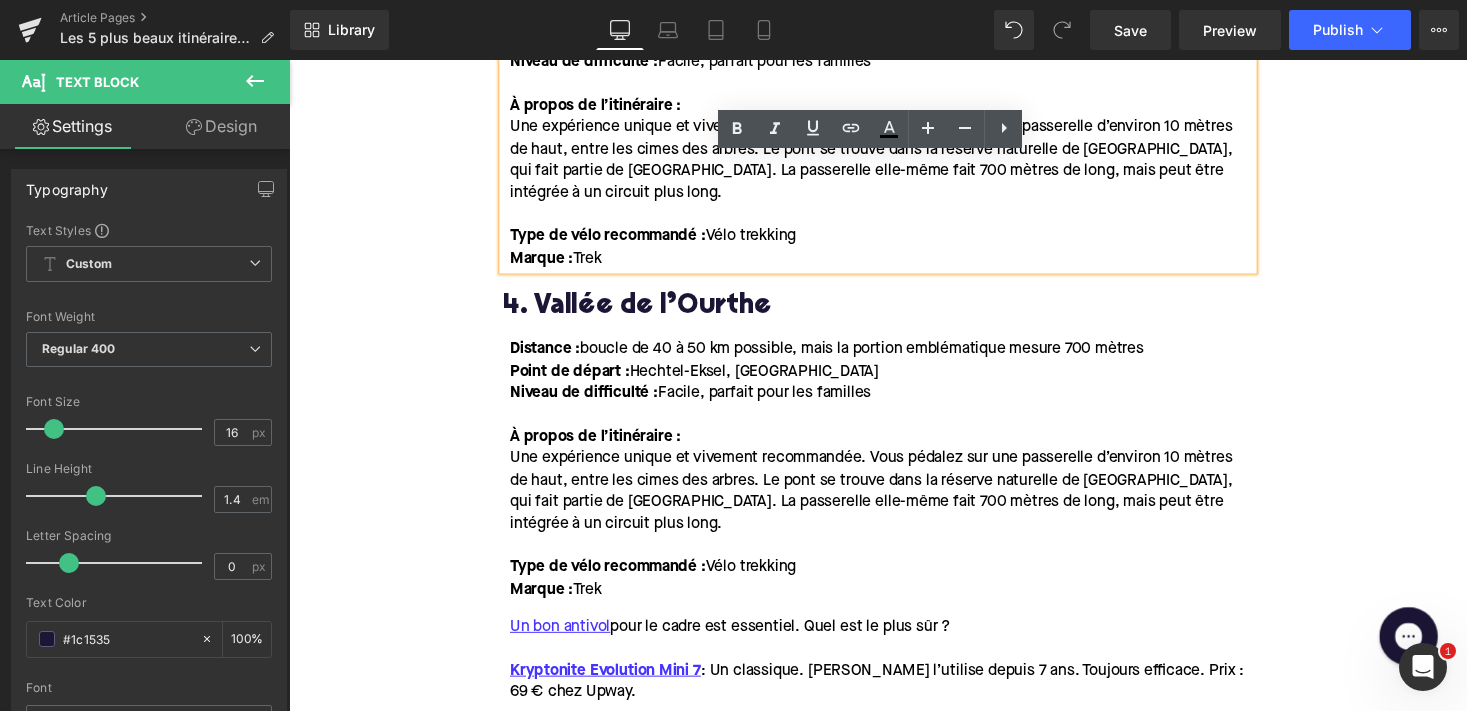 click on "Type de vélo recommandé :" at bounding box center [616, 581] 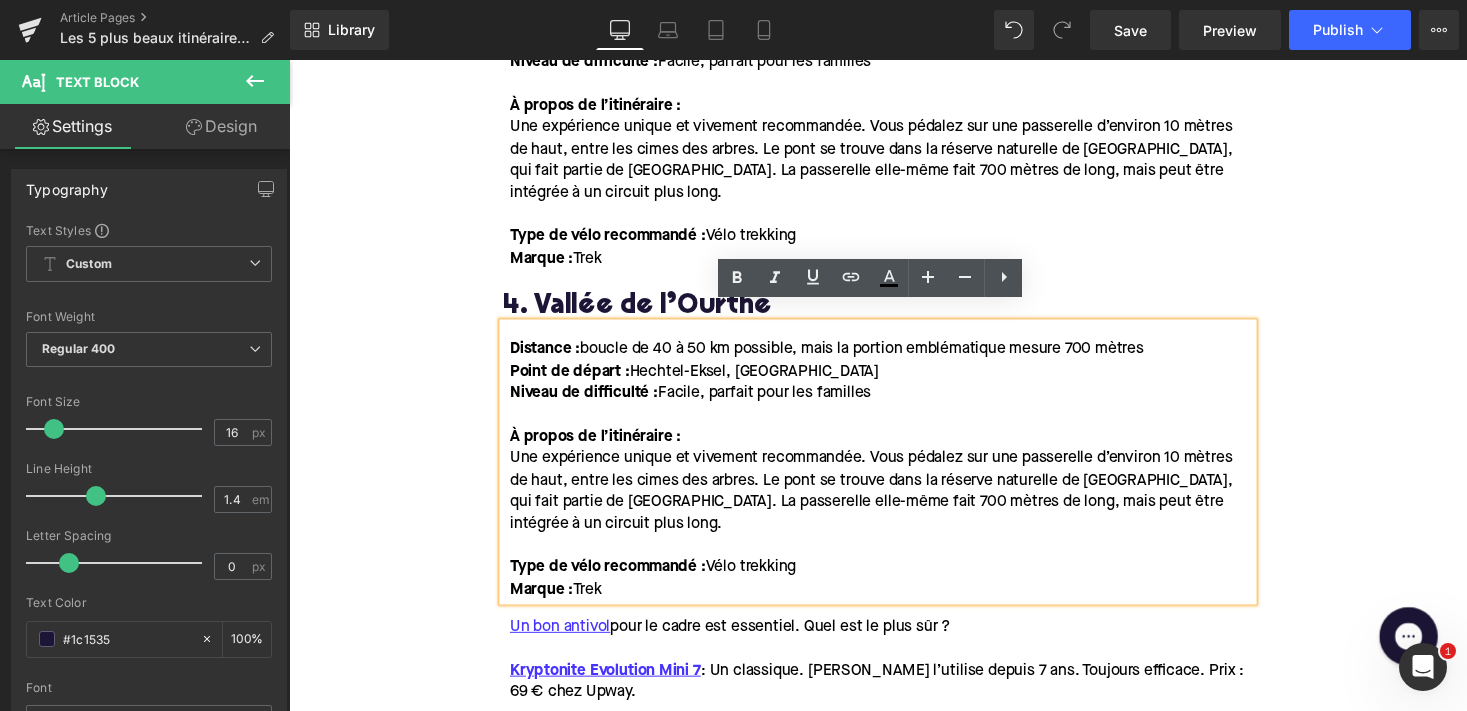 drag, startPoint x: 624, startPoint y: 576, endPoint x: 508, endPoint y: 337, distance: 265.66333 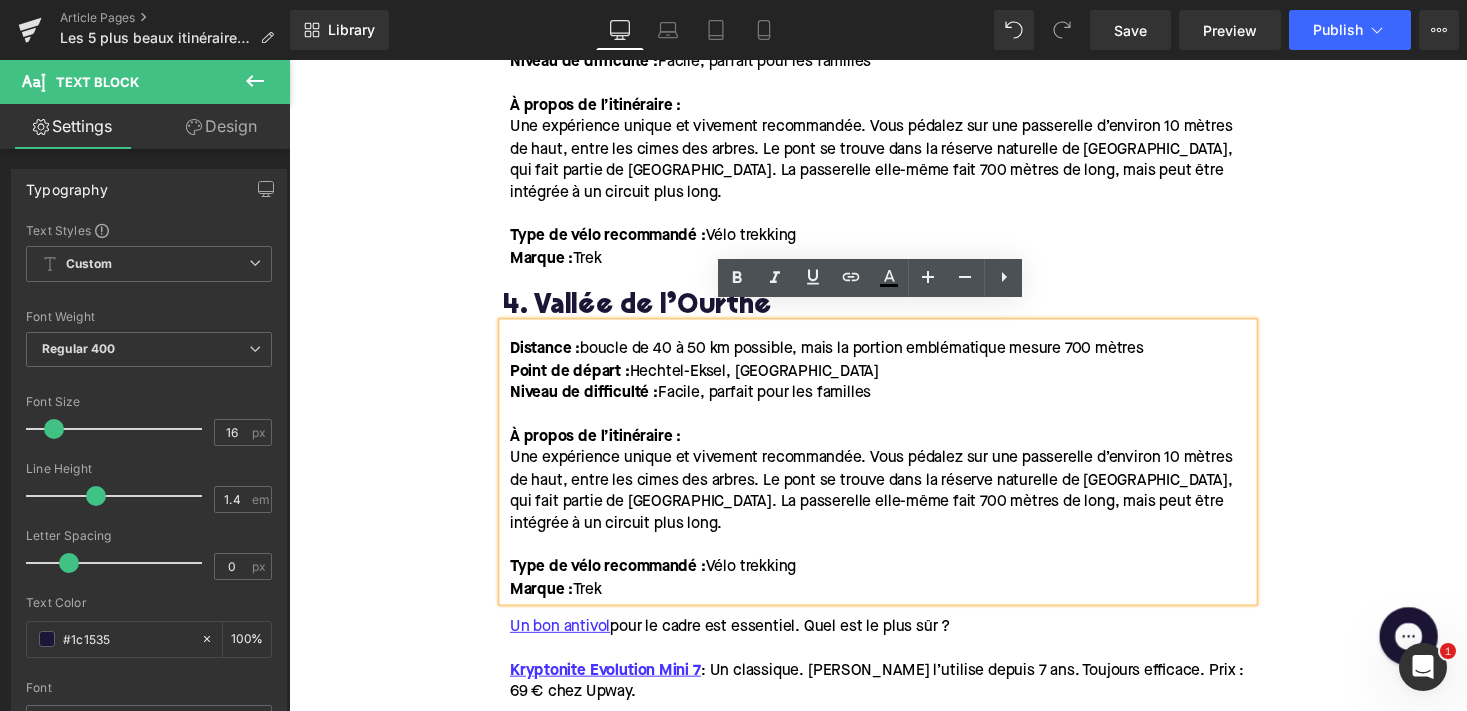 click on "Distance :  boucle de 40 à 50 km possible, mais la portion emblématique mesure 700 mètres Point de départ :  Hechtel-Eksel, Bosland Niveau de difficulté :  Facile, parfait pour les familles À propos de l’itinéraire : Une expérience unique et vivement recommandée. Vous pédalez sur une passerelle d’environ 10 mètres de haut, entre les cimes des arbres. Le pont se trouve dans la réserve naturelle de [GEOGRAPHIC_DATA], qui fait partie de [GEOGRAPHIC_DATA]. La passerelle elle-même fait 700 mètres de long, mais peut être intégrée à un circuit plus long. Type de vélo recommandé :  Vélo trekking Marque :  Trek" at bounding box center [894, 472] 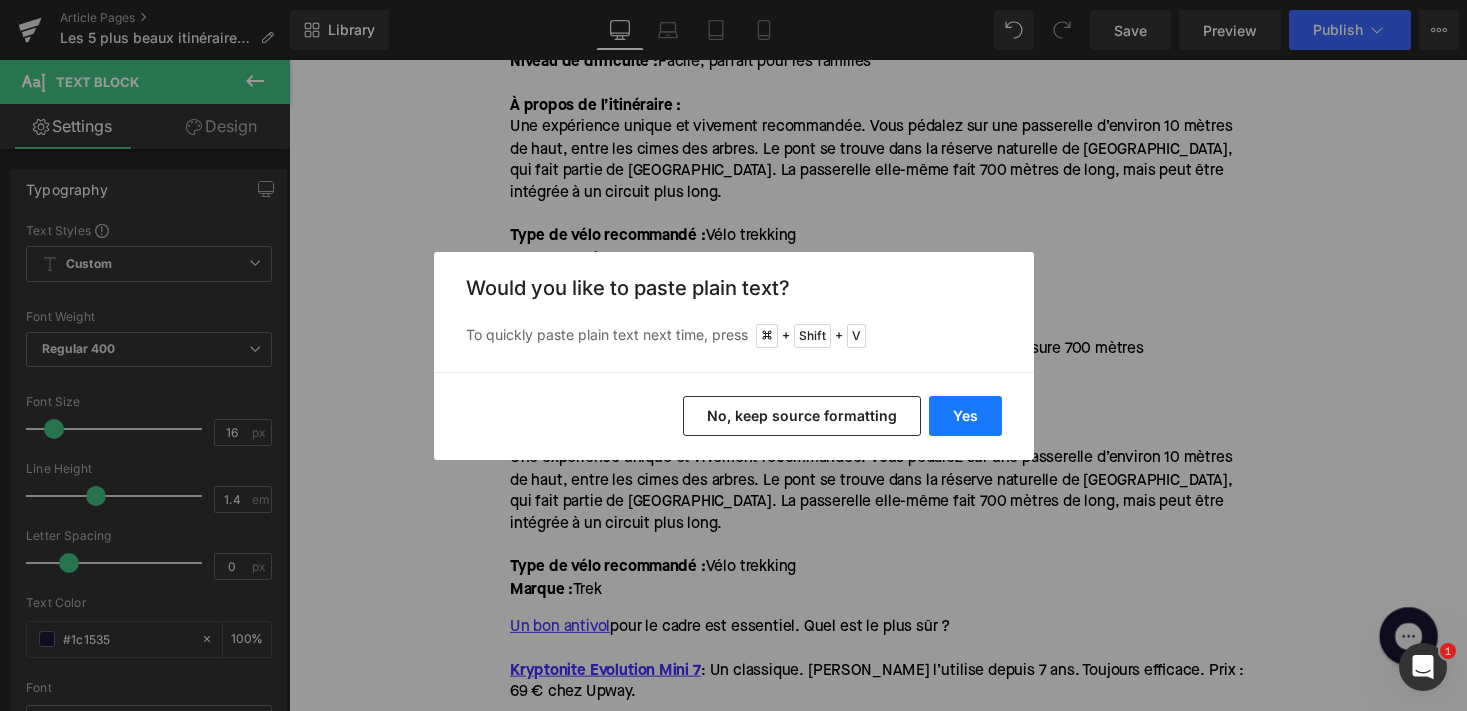 click on "Yes" at bounding box center [965, 416] 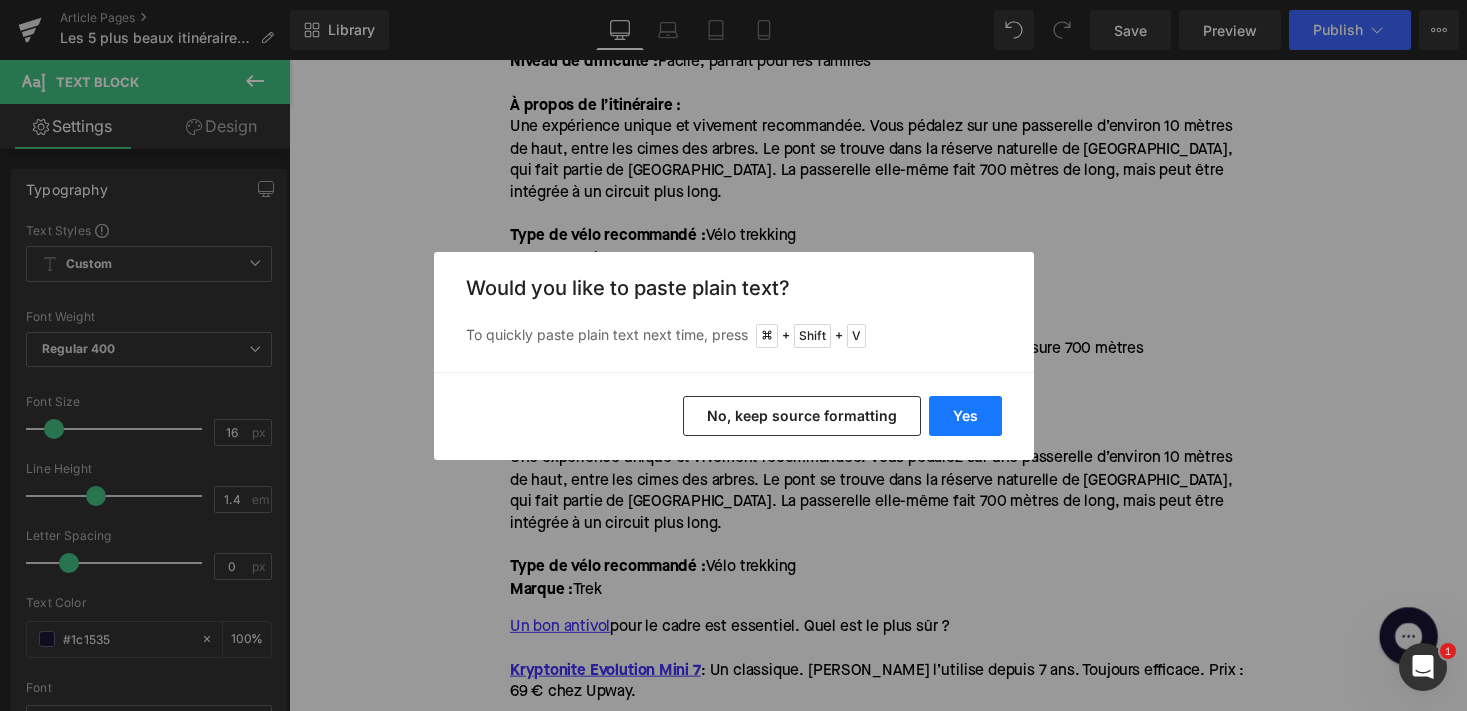 type 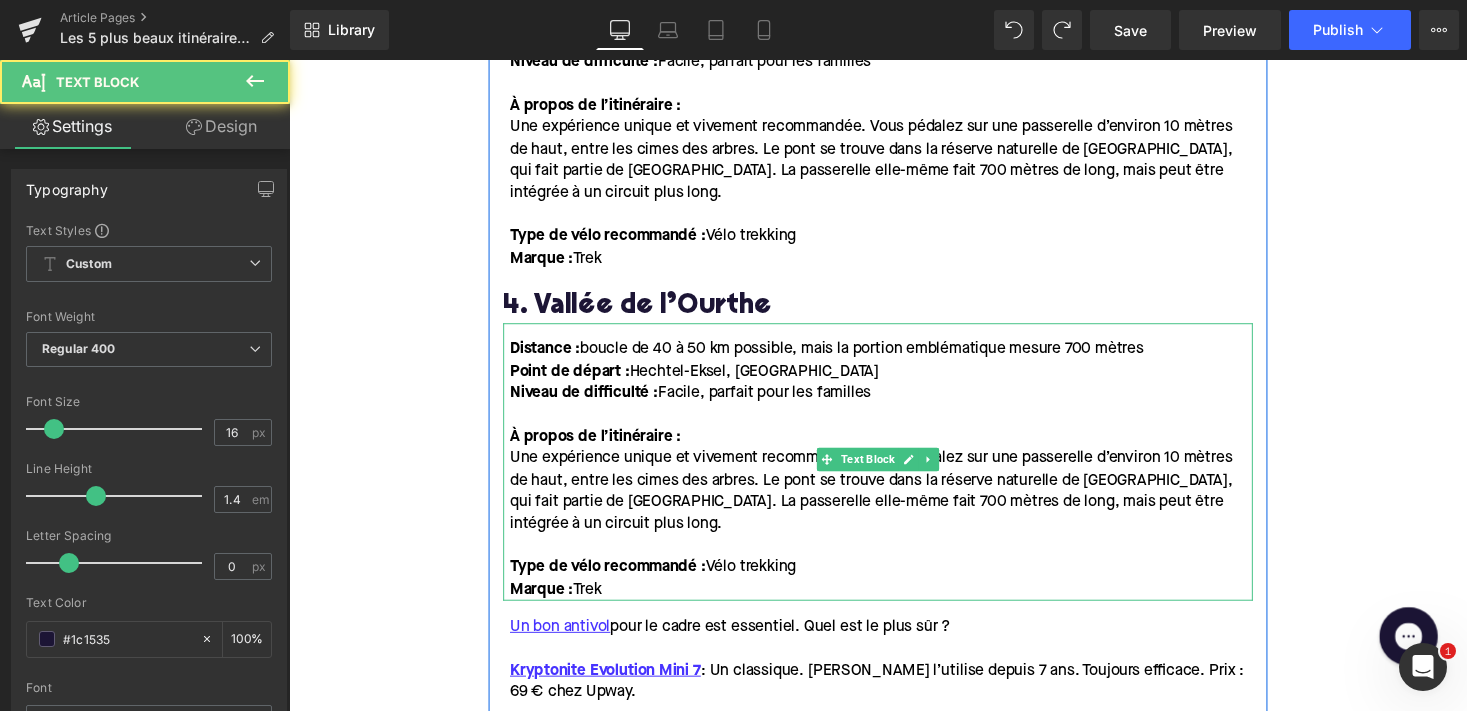 click on "Marque :  Trek" at bounding box center [897, 604] 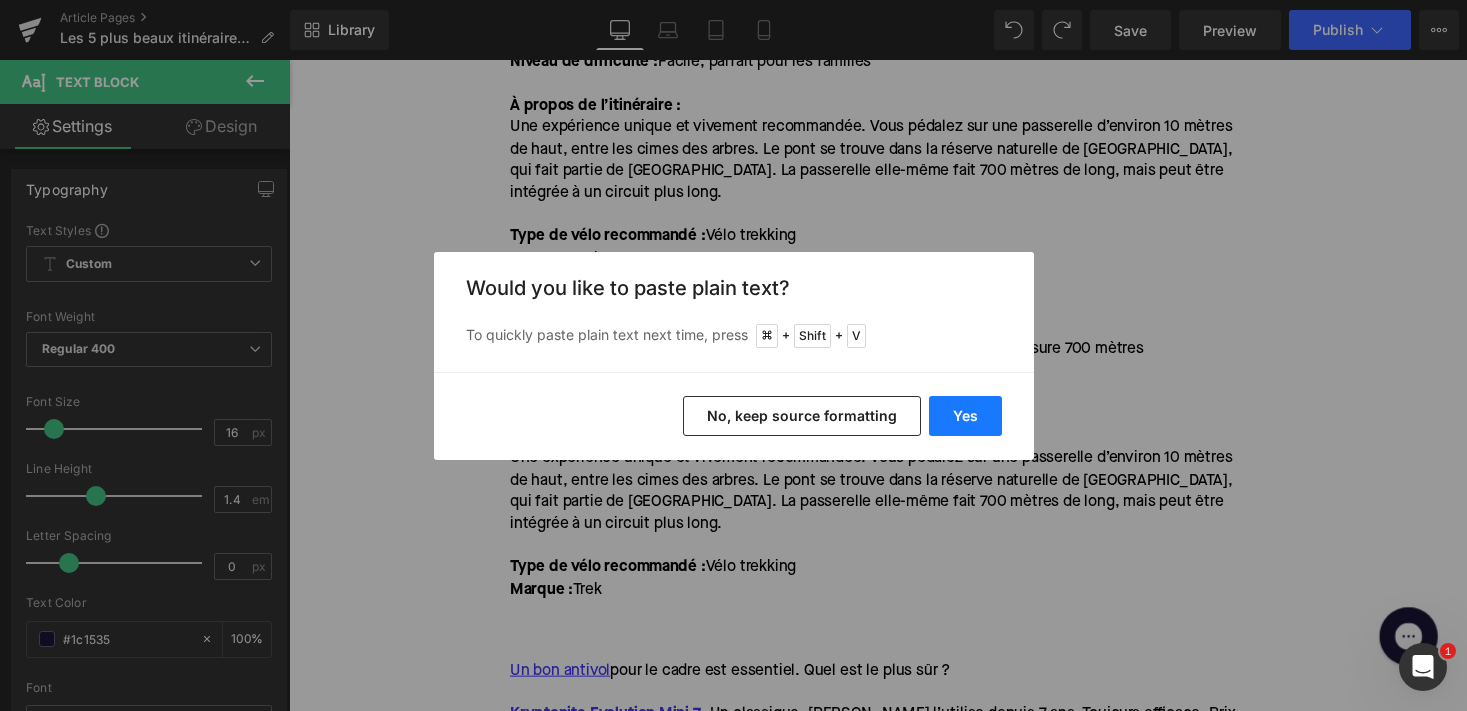 click on "Yes" at bounding box center [965, 416] 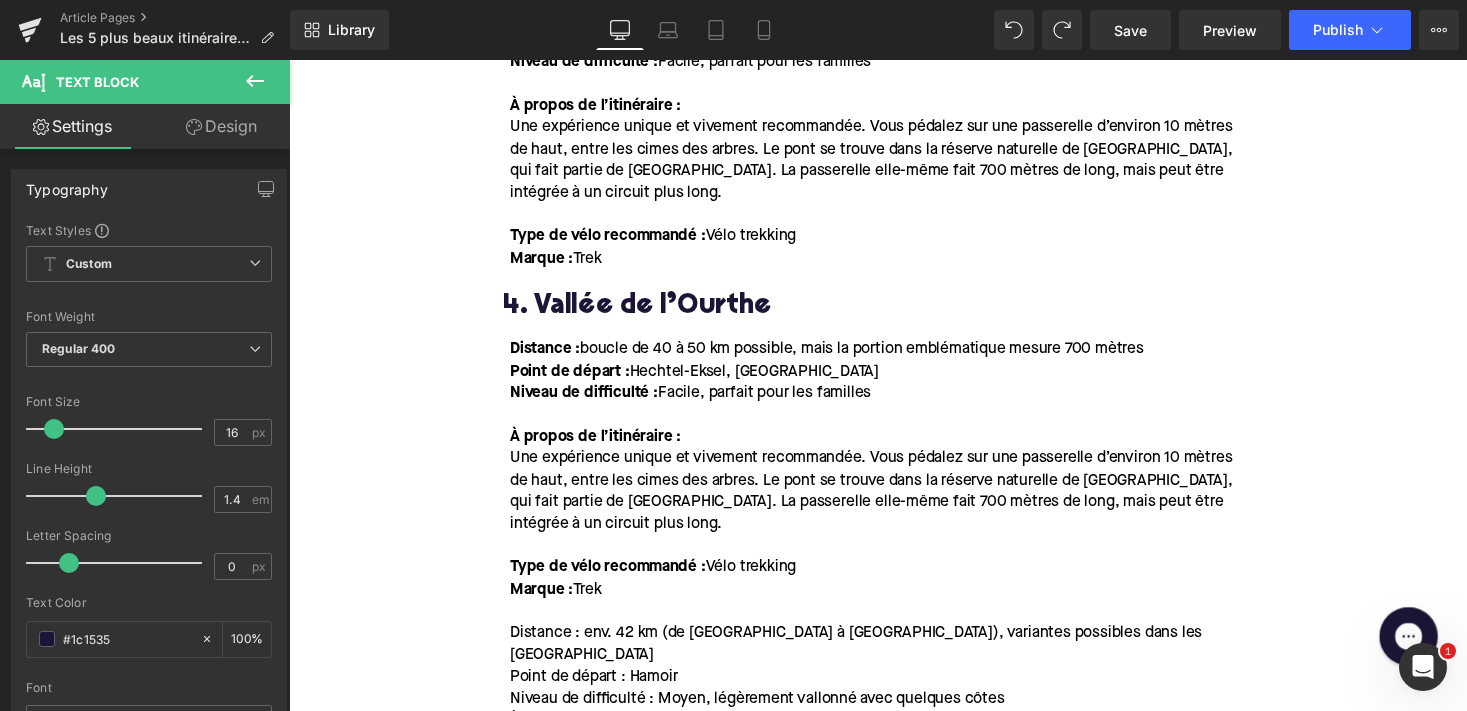 drag, startPoint x: 622, startPoint y: 583, endPoint x: 488, endPoint y: 331, distance: 285.412 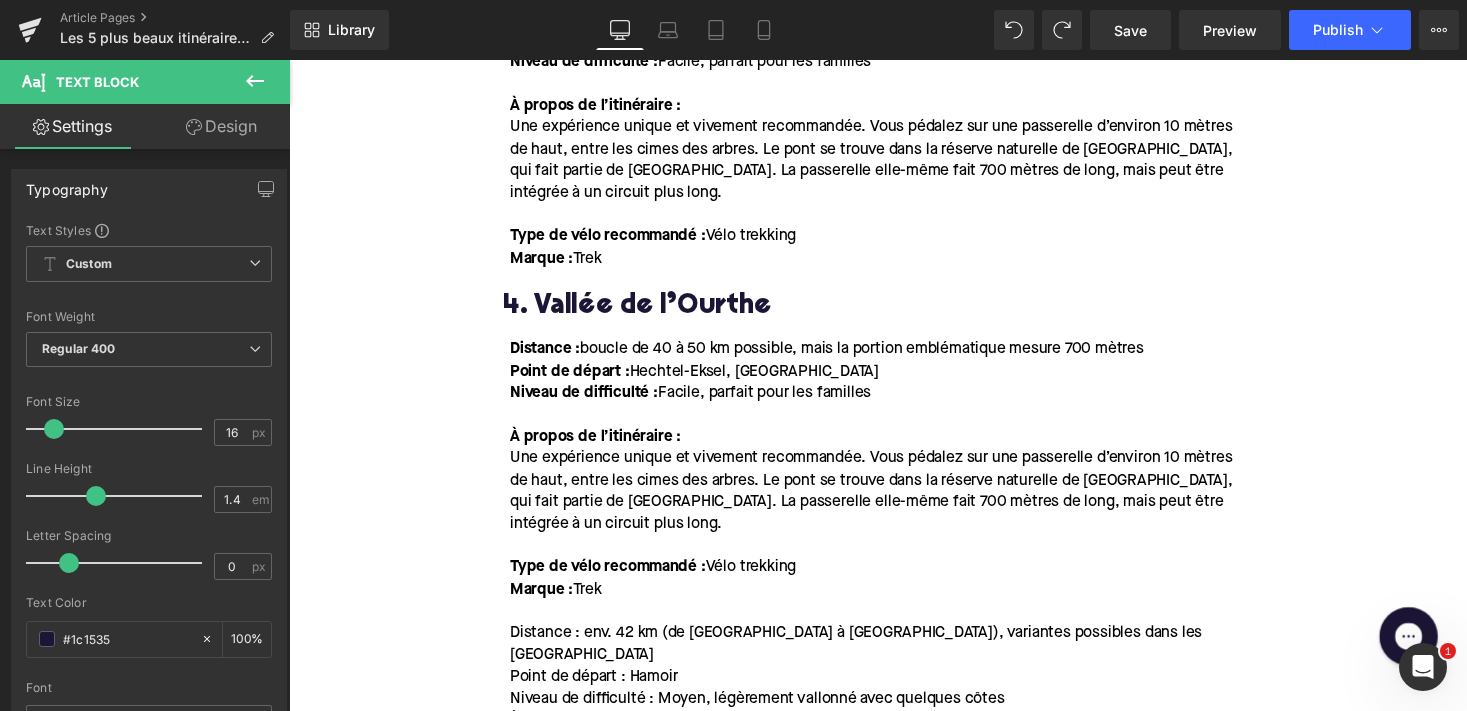 click on "Home / Les 5 plus beaux itinéraires à vélo à travers la [GEOGRAPHIC_DATA] Breadcrumbs         Les 5 plus beaux itinéraires à vélo à travers la [GEOGRAPHIC_DATA] Heading         Envie d'une journée pleine d'aventure et d'air frais ? Montez sur votre vélo électrique et partez à la découverte des plus beaux coins de la [GEOGRAPHIC_DATA] ! Dans ce blog, nous vous emmenons le long de quelques-uns des itinéraires cyclables les plus époustouflants du pays. Nous vous expliquons non seulement où aller, mais aussi la difficulté du parcours, la distance à parcourir, ainsi que le type de vélo le mieux adapté à chaque itinéraire. Text Block         Row         Image         Row         Row         1. Route du Littoral Heading         Distance :  env. 85 km Point de départ :  [GEOGRAPHIC_DATA] ou Knokke-Heist Niveau de difficulté :  Facile, plat, adapté à tous les âges À propos de l’itinéraire : Astuce : Type de vélo recommandé :  Vélo trekking Marque :  Giant Text Block         2. Route de la Lys Heading          Gand T" at bounding box center (894, 731) 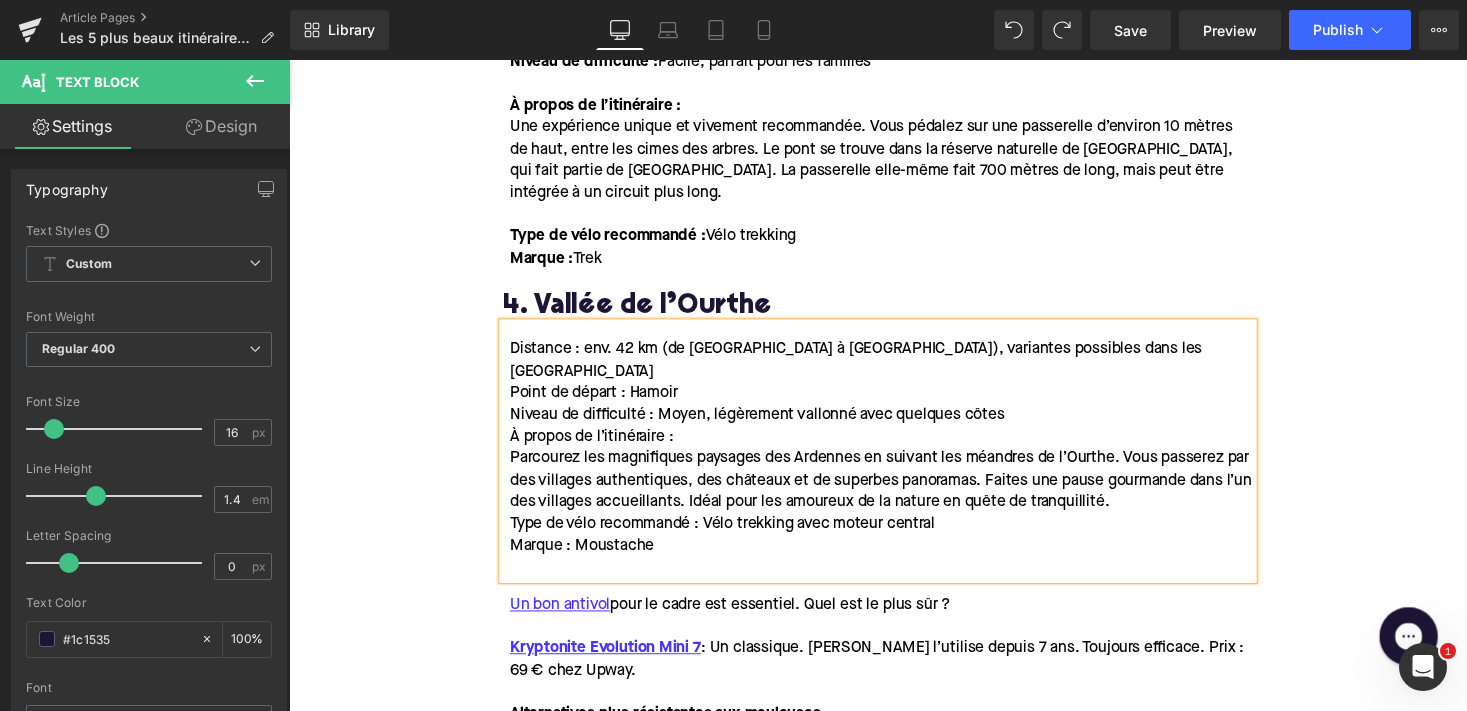 click on "Niveau de difficulté : Moyen, légèrement vallonné avec quelques côtes" at bounding box center [770, 424] 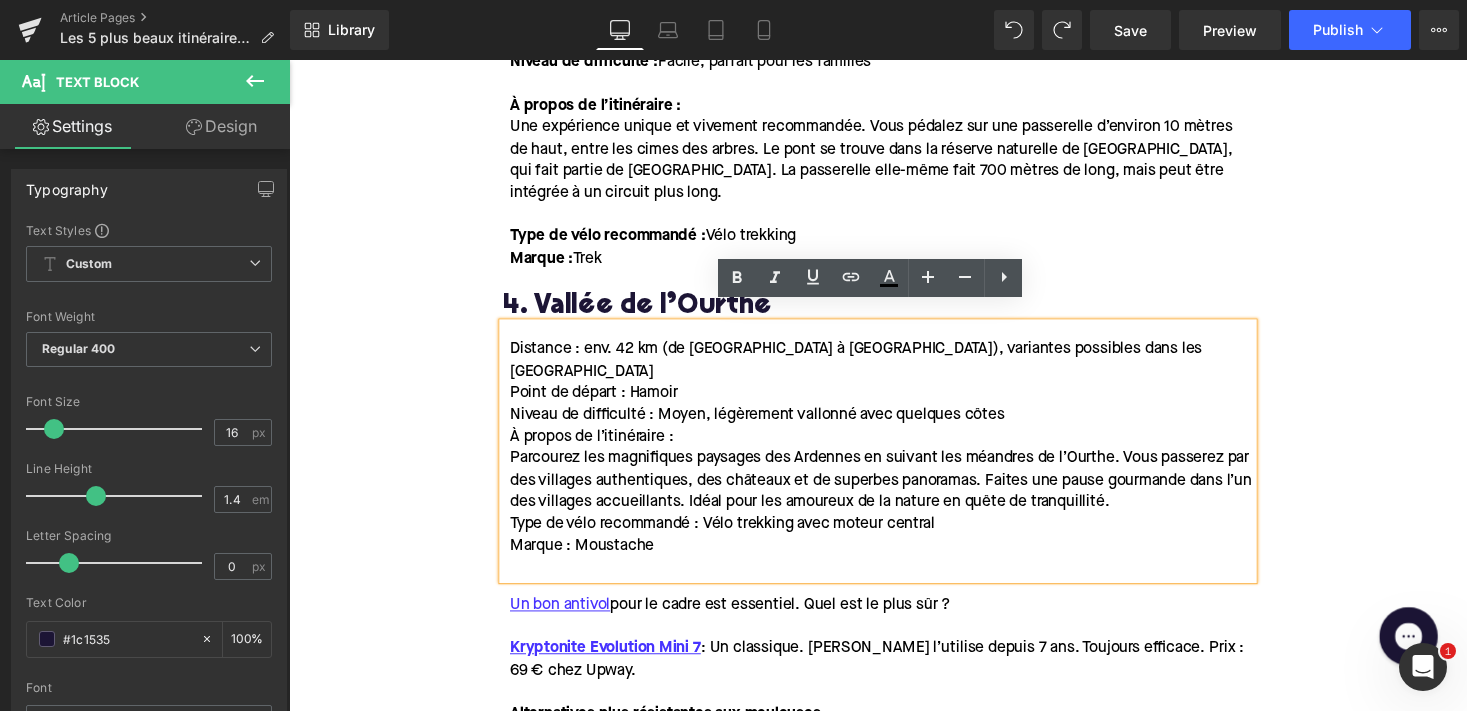 click on "Niveau de difficulté : Moyen, légèrement vallonné avec quelques côtes" at bounding box center [897, 424] 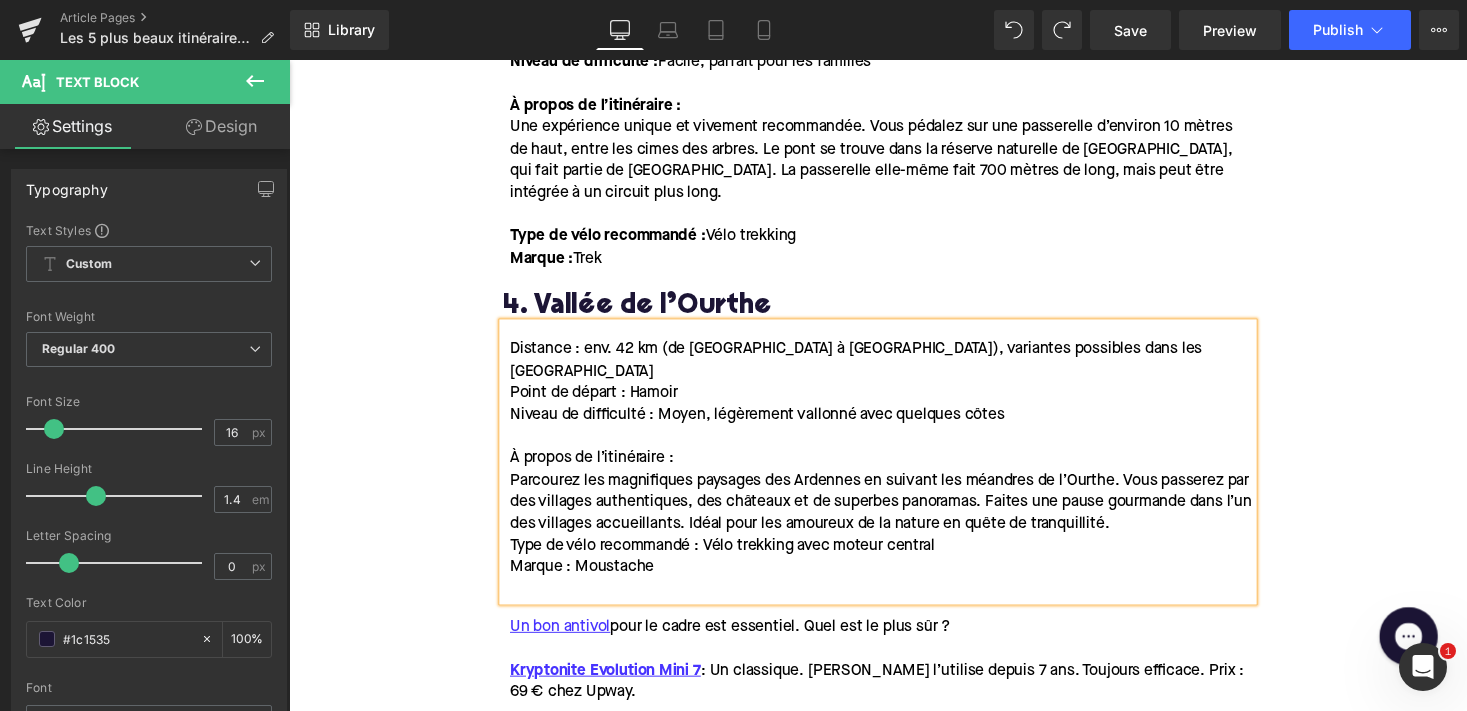 click on "Distance : env. 42 km (de [GEOGRAPHIC_DATA] à [GEOGRAPHIC_DATA]), variantes possibles dans les [GEOGRAPHIC_DATA]" at bounding box center [871, 368] 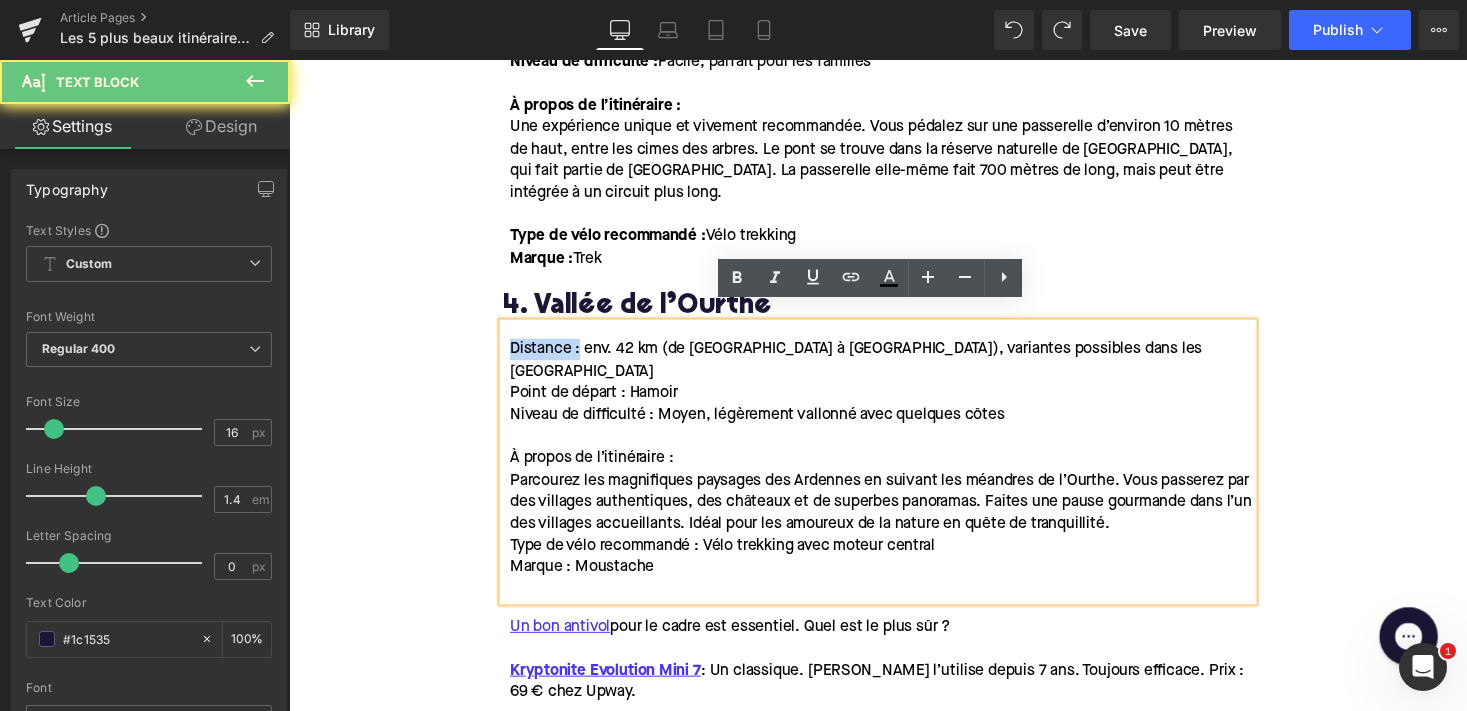 drag, startPoint x: 584, startPoint y: 338, endPoint x: 493, endPoint y: 338, distance: 91 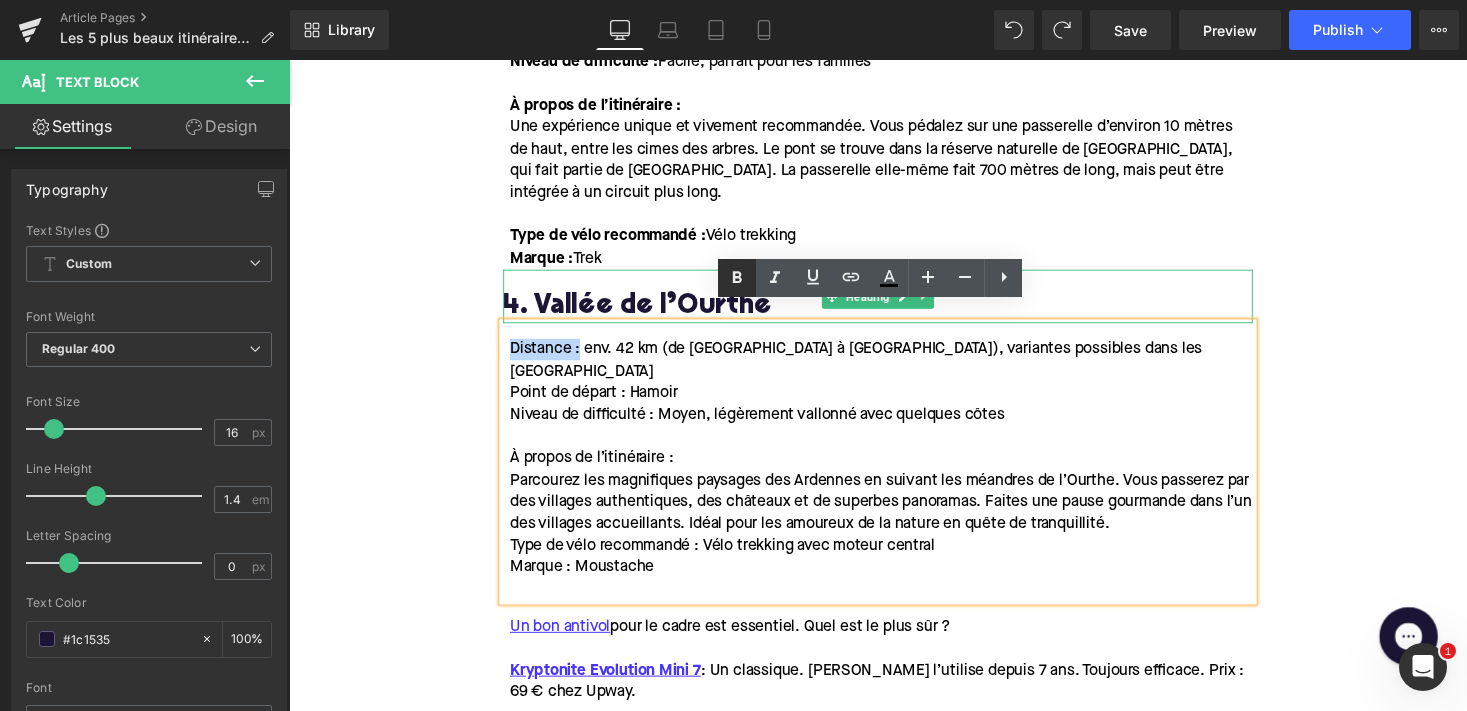 click 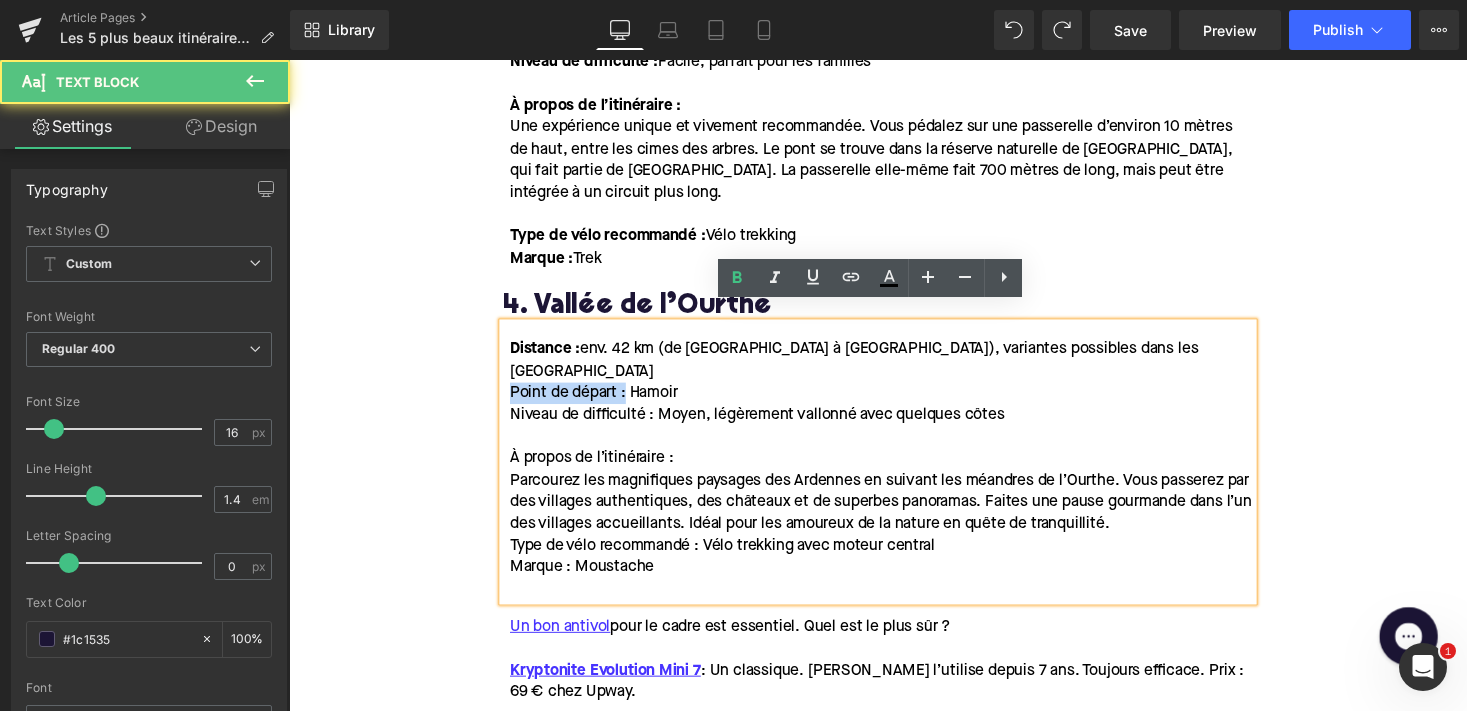 drag, startPoint x: 631, startPoint y: 364, endPoint x: 444, endPoint y: 364, distance: 187 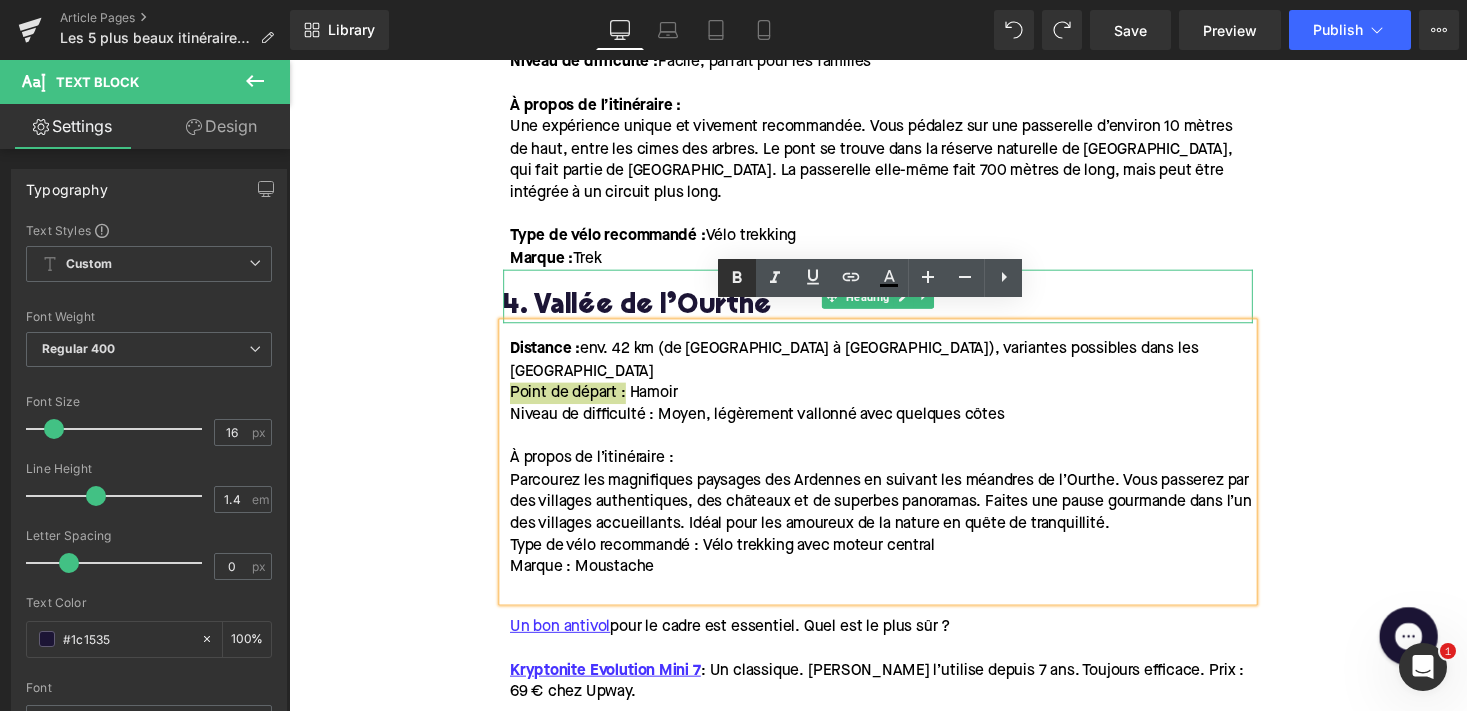 click at bounding box center (737, 278) 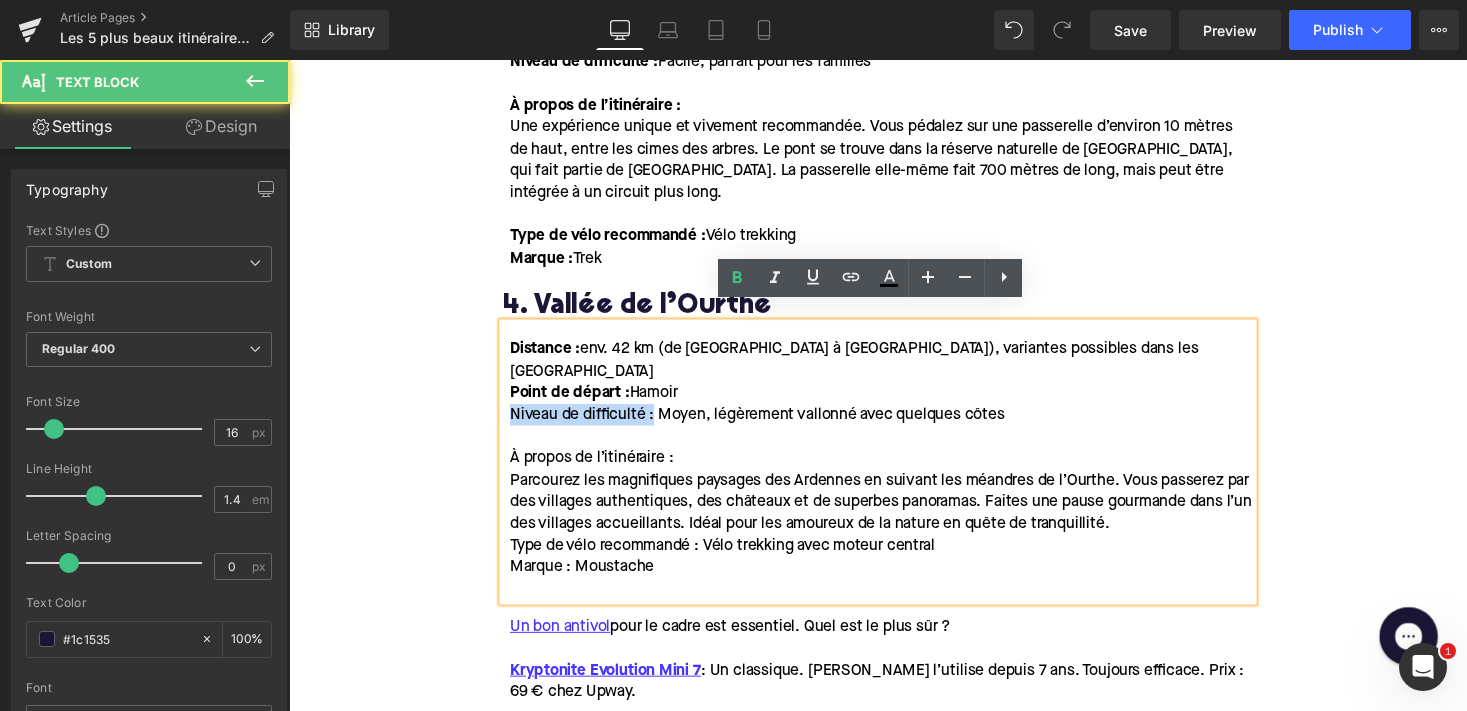 drag, startPoint x: 660, startPoint y: 385, endPoint x: 494, endPoint y: 385, distance: 166 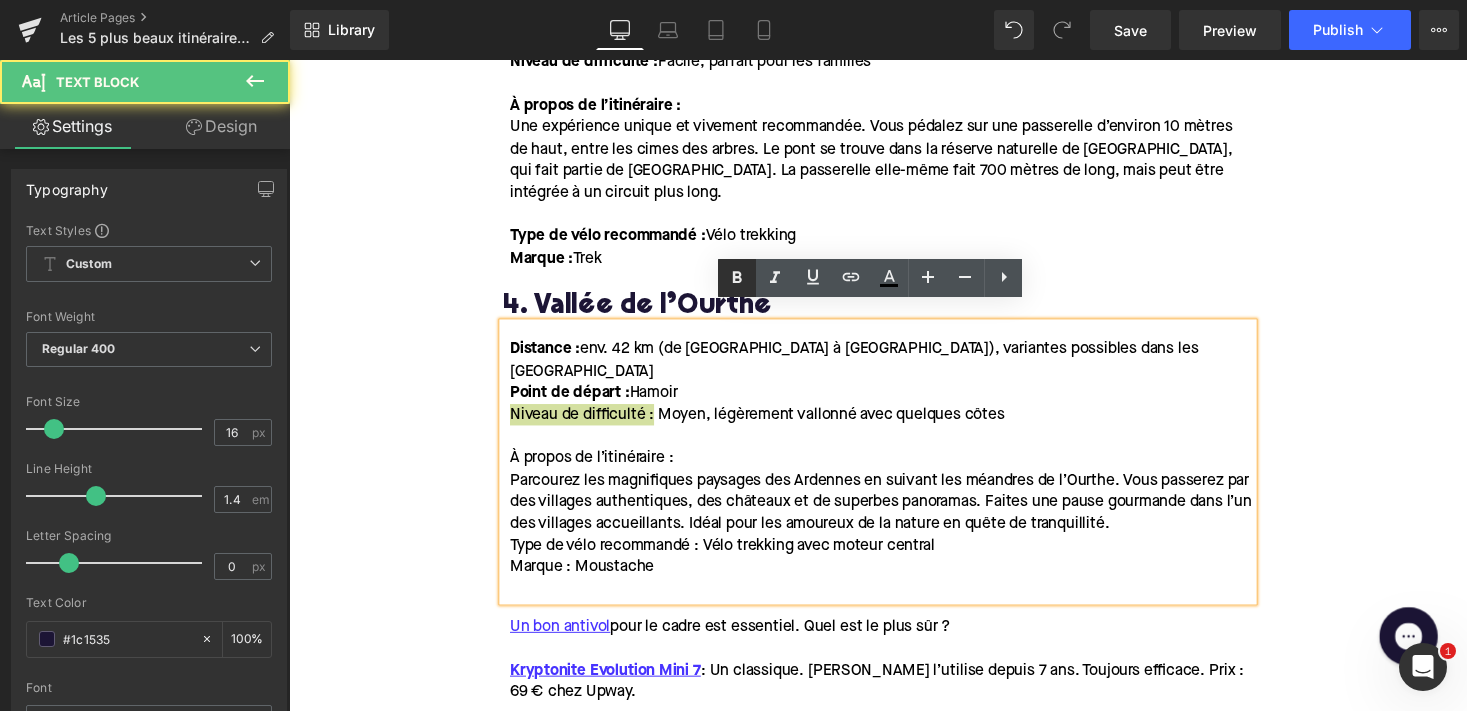 click 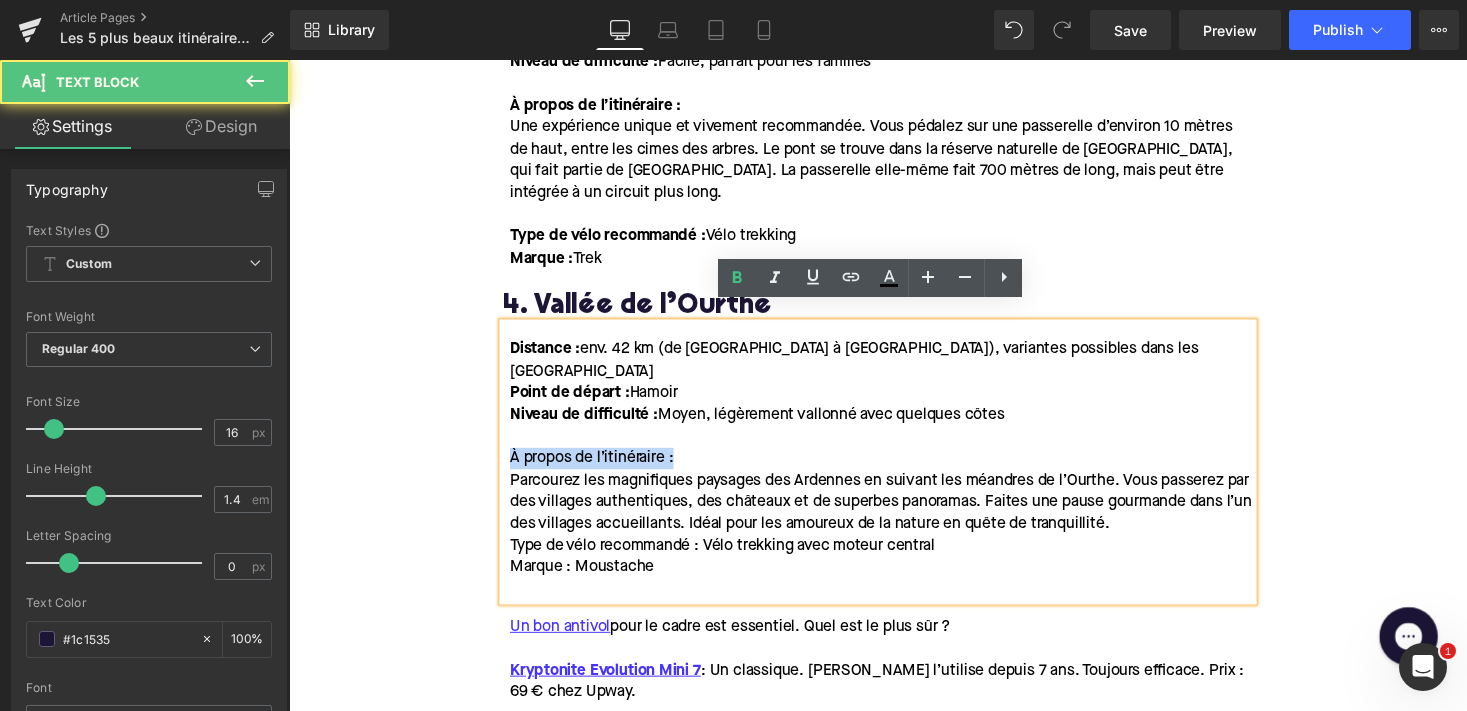 drag, startPoint x: 646, startPoint y: 425, endPoint x: 453, endPoint y: 425, distance: 193 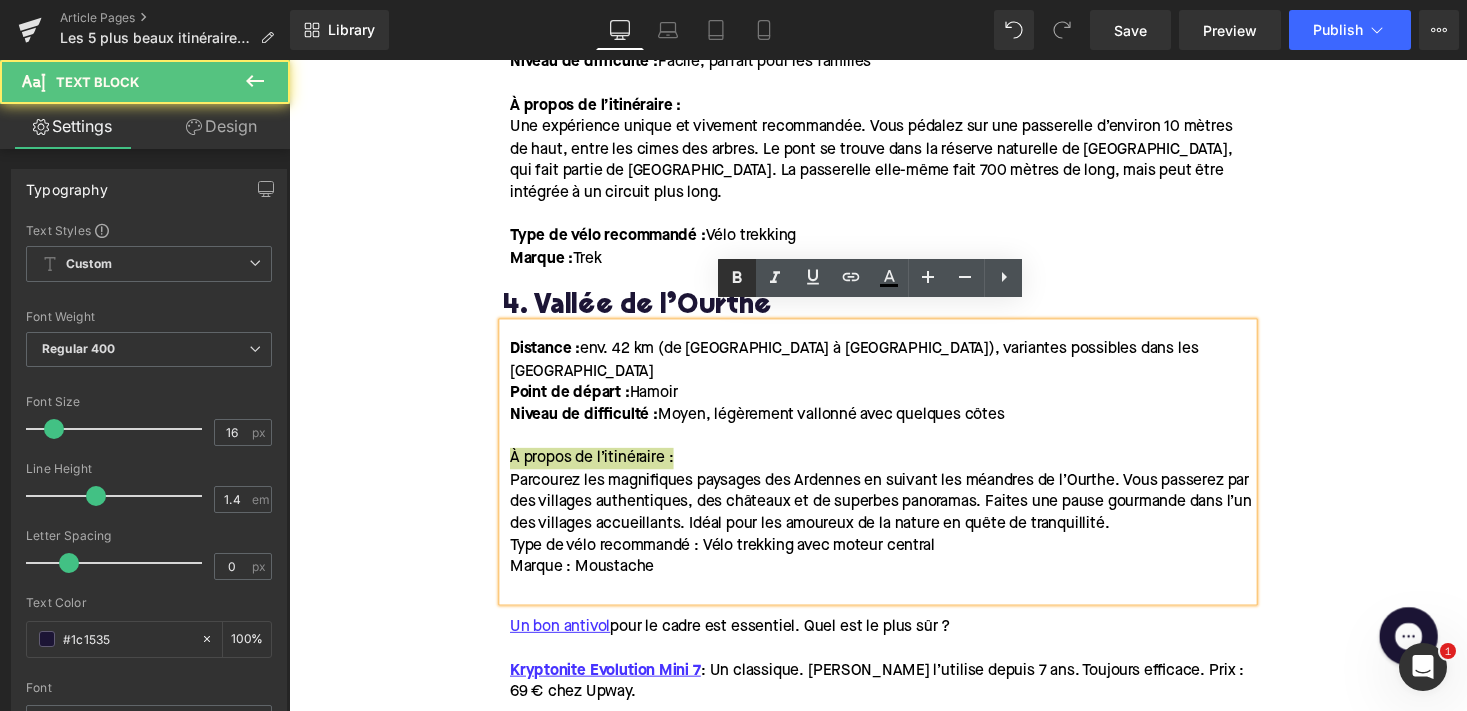 click 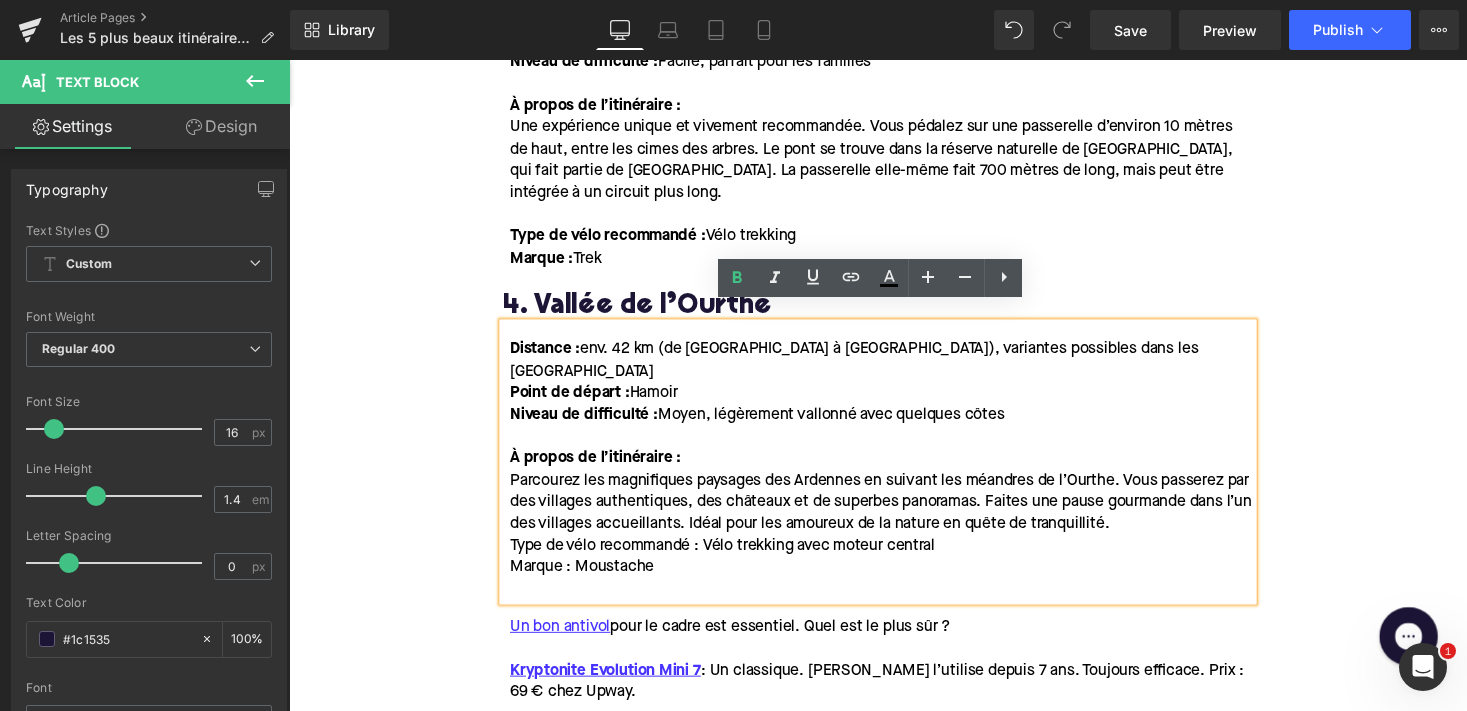 click on "Type de vélo recommandé : Vélo trekking avec moteur central" at bounding box center (734, 559) 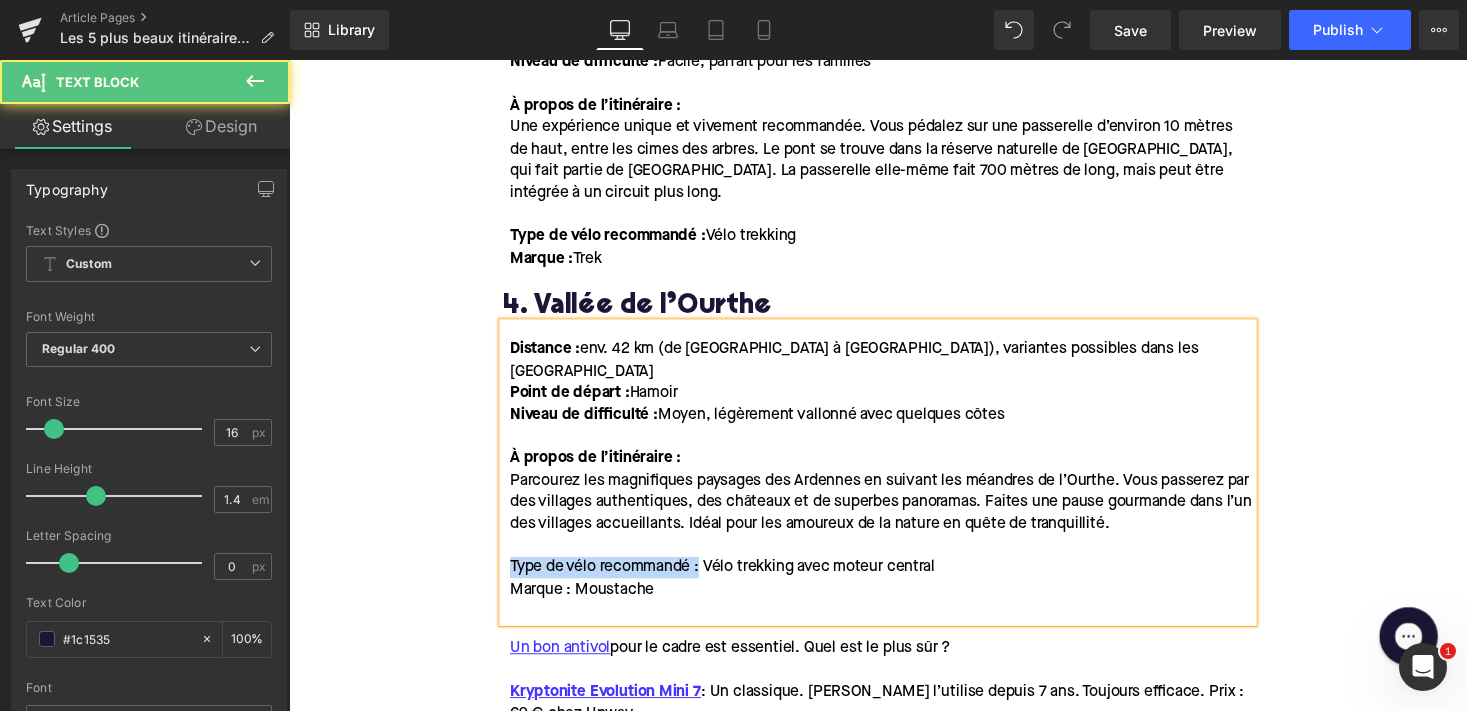 drag, startPoint x: 712, startPoint y: 536, endPoint x: 465, endPoint y: 536, distance: 247 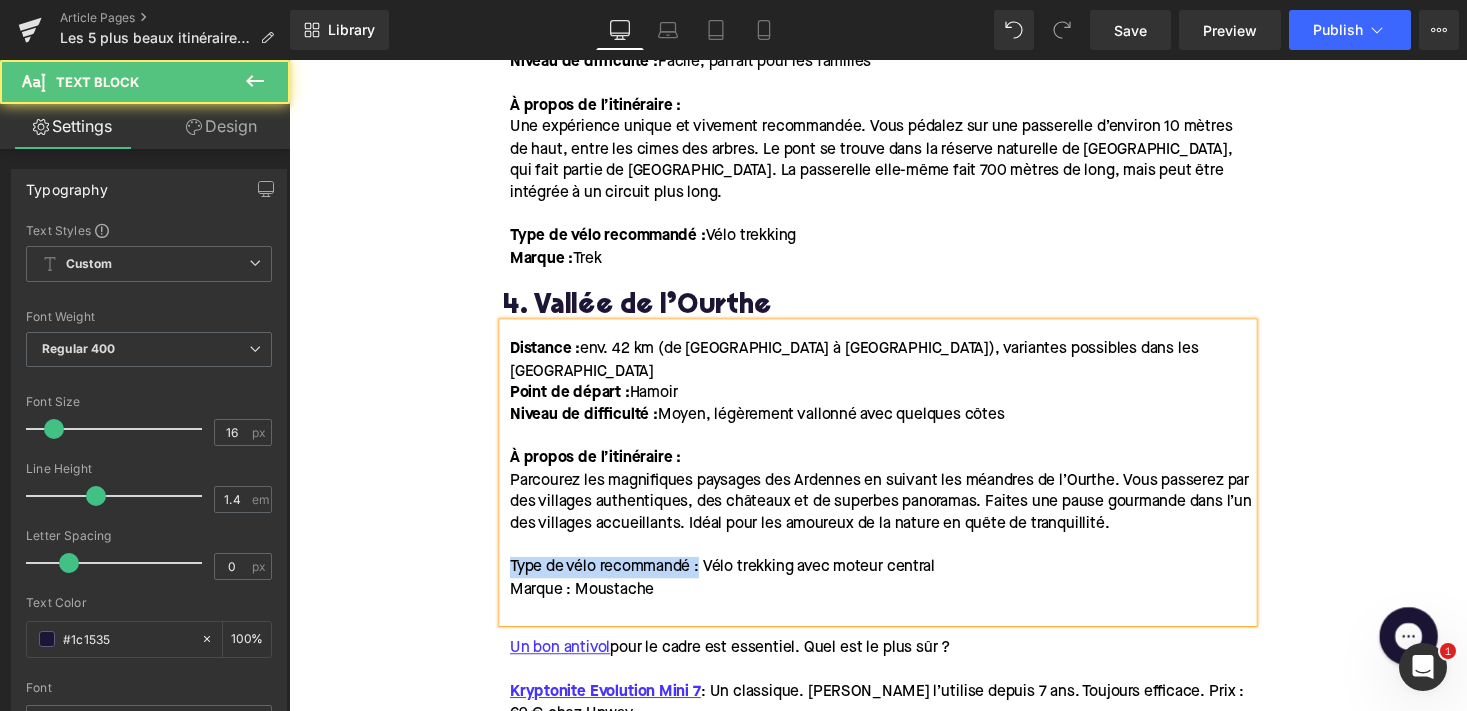 click on "Home / Les 5 plus beaux itinéraires à vélo à travers la [GEOGRAPHIC_DATA] Breadcrumbs         Les 5 plus beaux itinéraires à vélo à travers la [GEOGRAPHIC_DATA] Heading         Envie d'une journée pleine d'aventure et d'air frais ? Montez sur votre vélo électrique et partez à la découverte des plus beaux coins de la [GEOGRAPHIC_DATA] ! Dans ce blog, nous vous emmenons le long de quelques-uns des itinéraires cyclables les plus époustouflants du pays. Nous vous expliquons non seulement où aller, mais aussi la difficulté du parcours, la distance à parcourir, ainsi que le type de vélo le mieux adapté à chaque itinéraire. Text Block         Row         Image         Row         Row         1. Route du Littoral Heading         Distance :  env. 85 km Point de départ :  [GEOGRAPHIC_DATA] ou Knokke-Heist Niveau de difficulté :  Facile, plat, adapté à tous les âges À propos de l’itinéraire : Astuce : Type de vélo recommandé :  Vélo trekking Marque :  Giant Text Block         2. Route de la Lys Heading          Gand T" at bounding box center (894, 607) 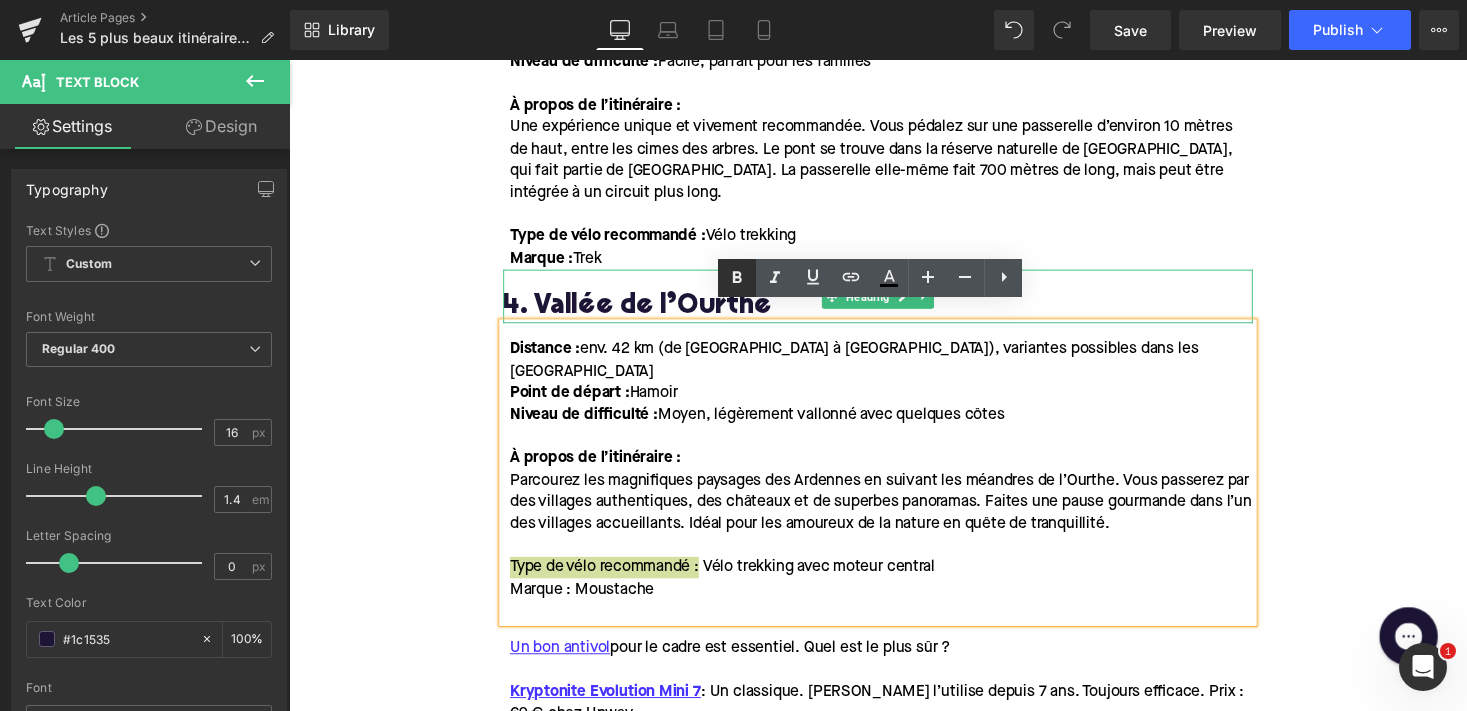 click 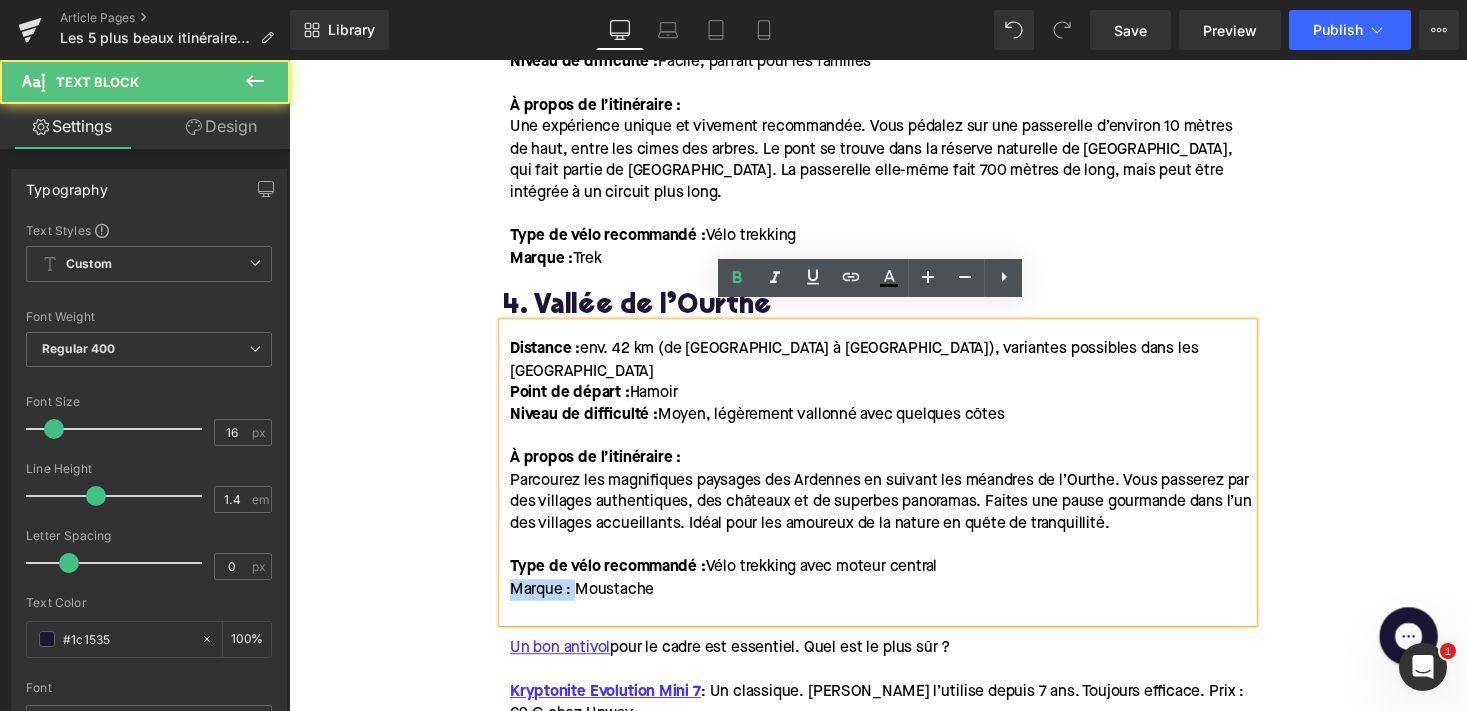 drag, startPoint x: 579, startPoint y: 562, endPoint x: 458, endPoint y: 562, distance: 121 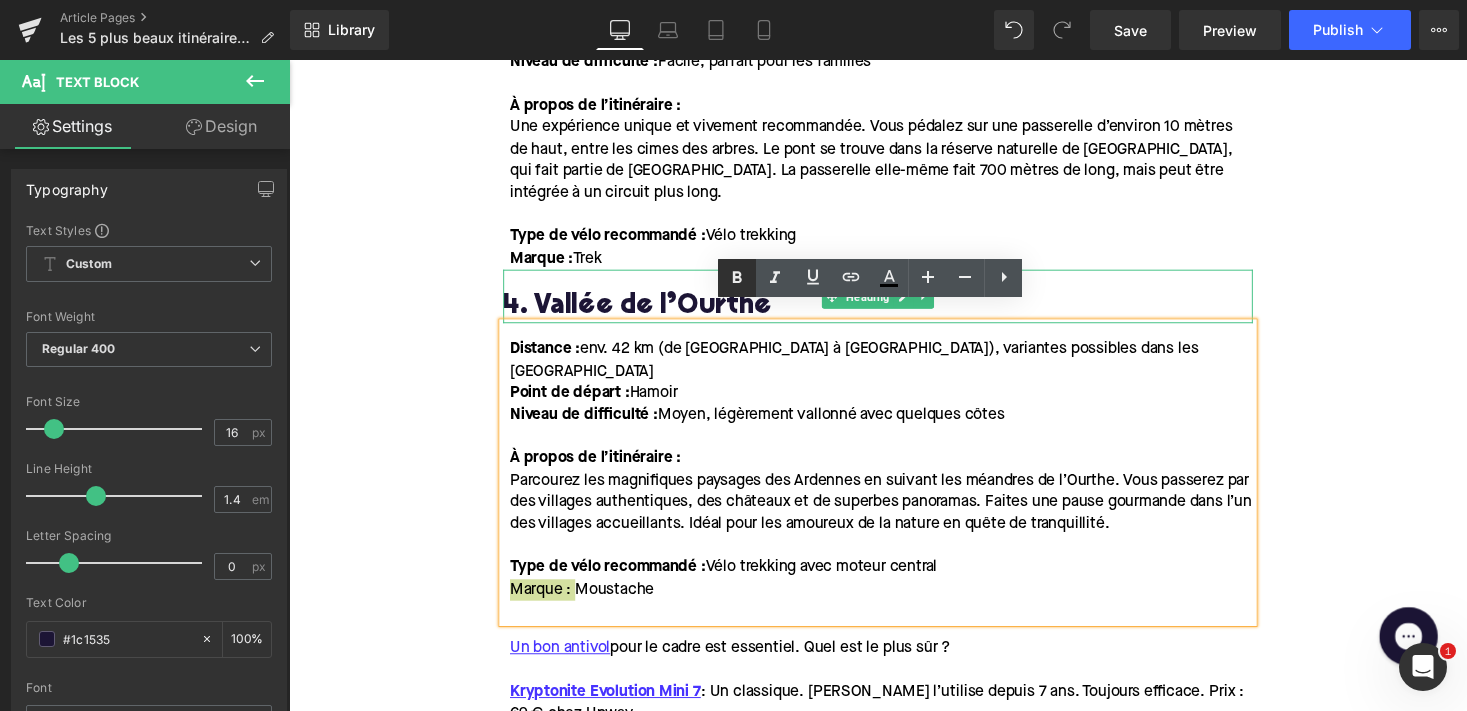 click 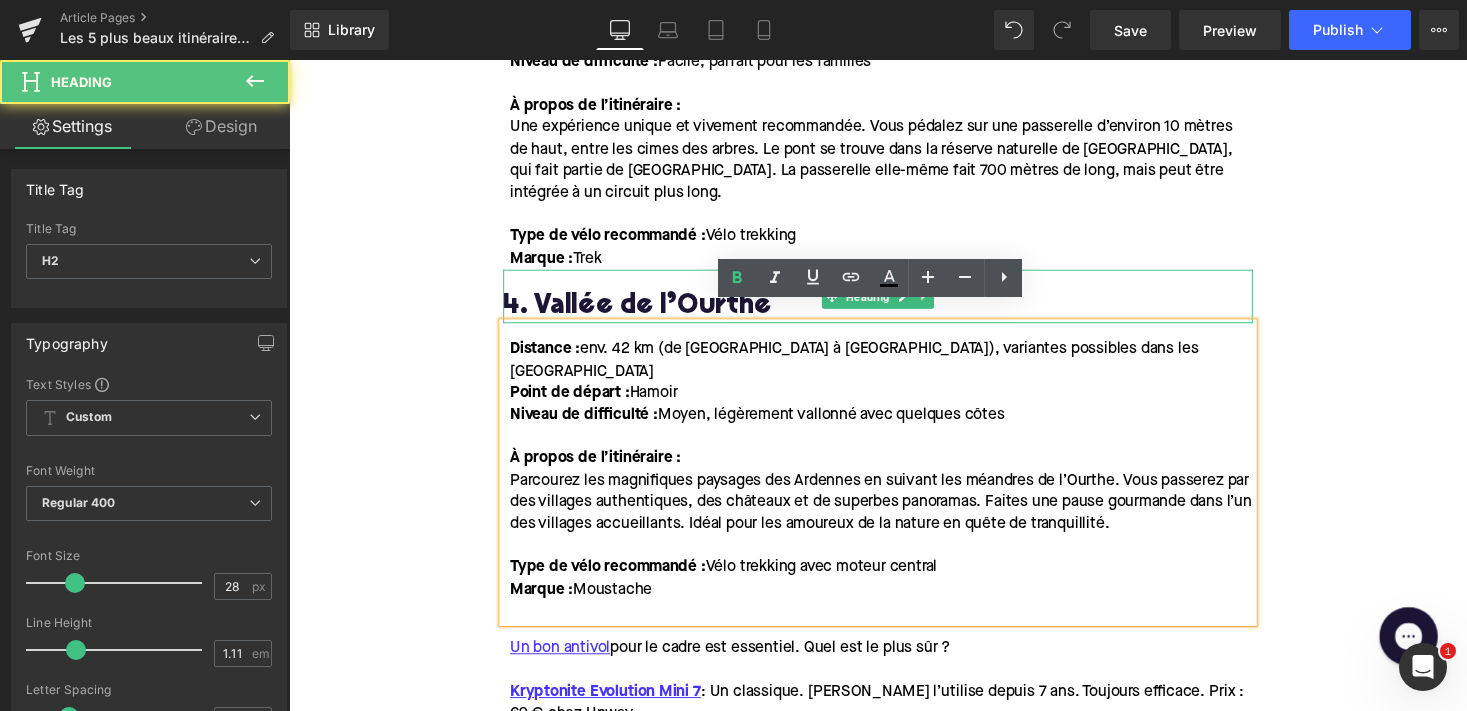 click on "4. Vallée de l’Ourthe" at bounding box center (894, 314) 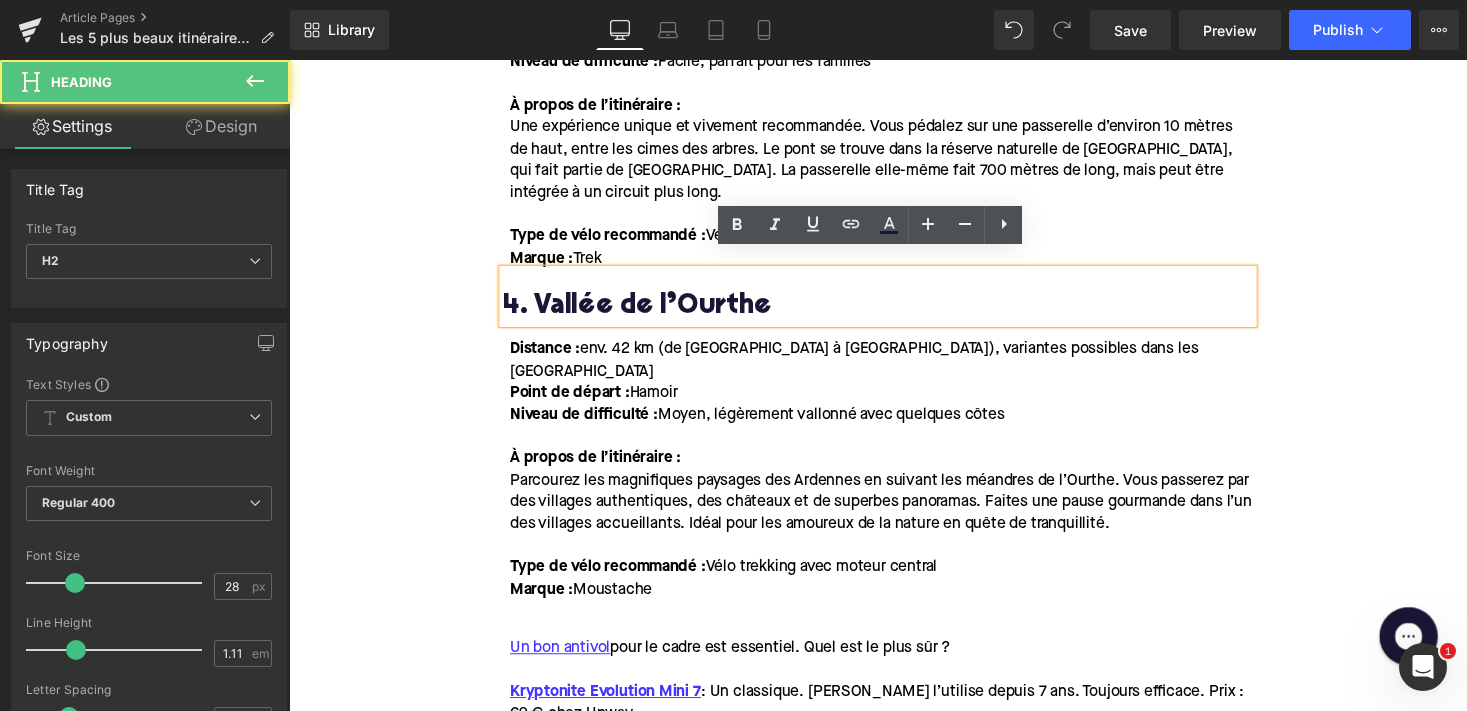 click on "Une expérience unique et vivement recommandée. Vous pédalez sur une passerelle d’environ 10 mètres de haut, entre les cimes des arbres. Le pont se trouve dans la réserve naturelle de [GEOGRAPHIC_DATA], qui fait partie de [GEOGRAPHIC_DATA]. La passerelle elle-même fait 700 mètres de long, mais peut être intégrée à un circuit plus long." at bounding box center (887, 162) 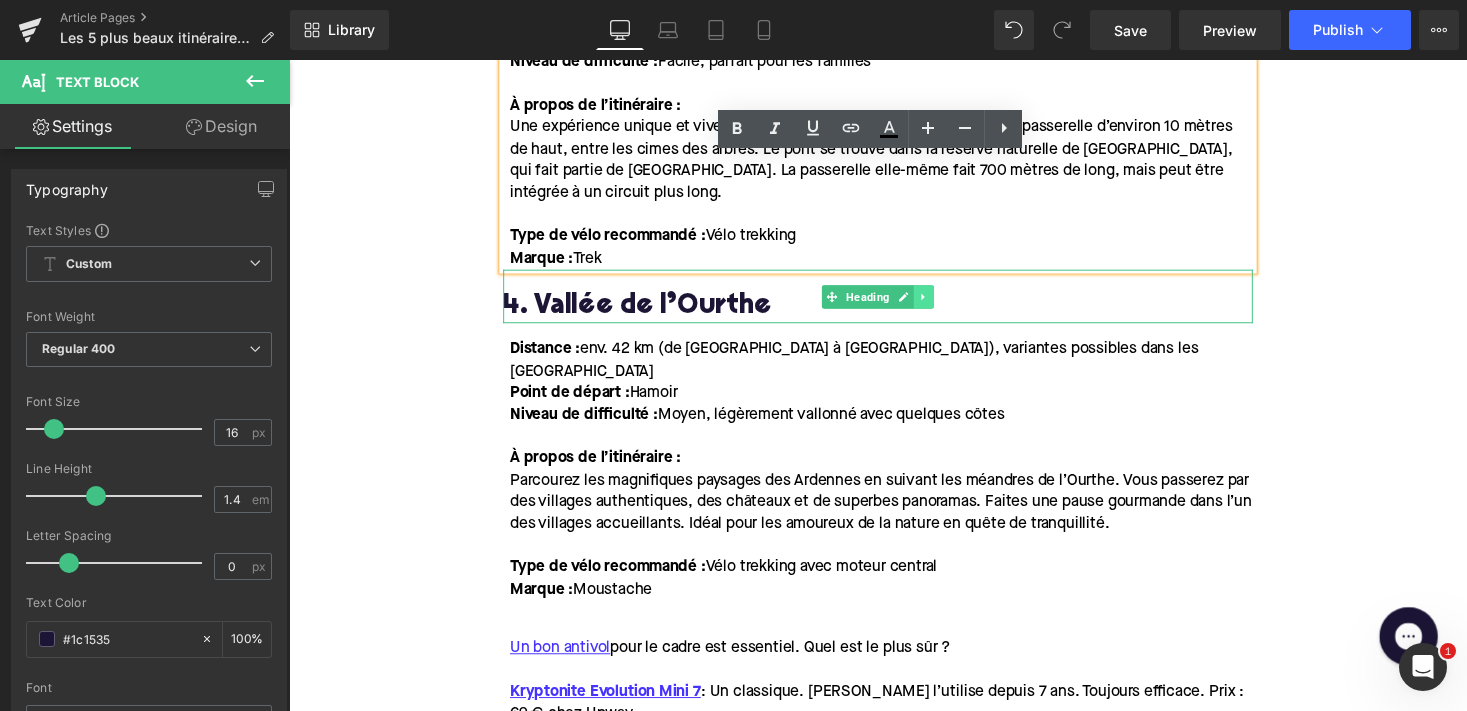 click 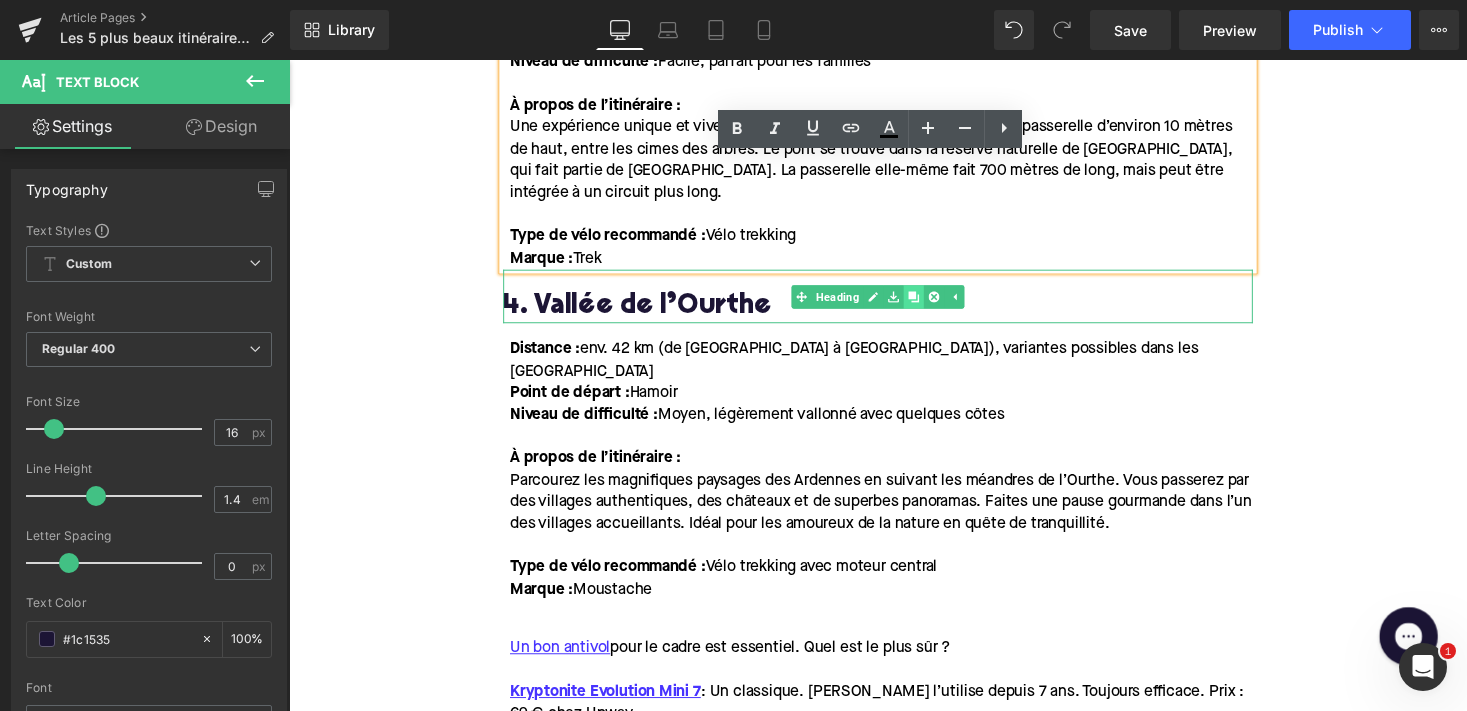 click 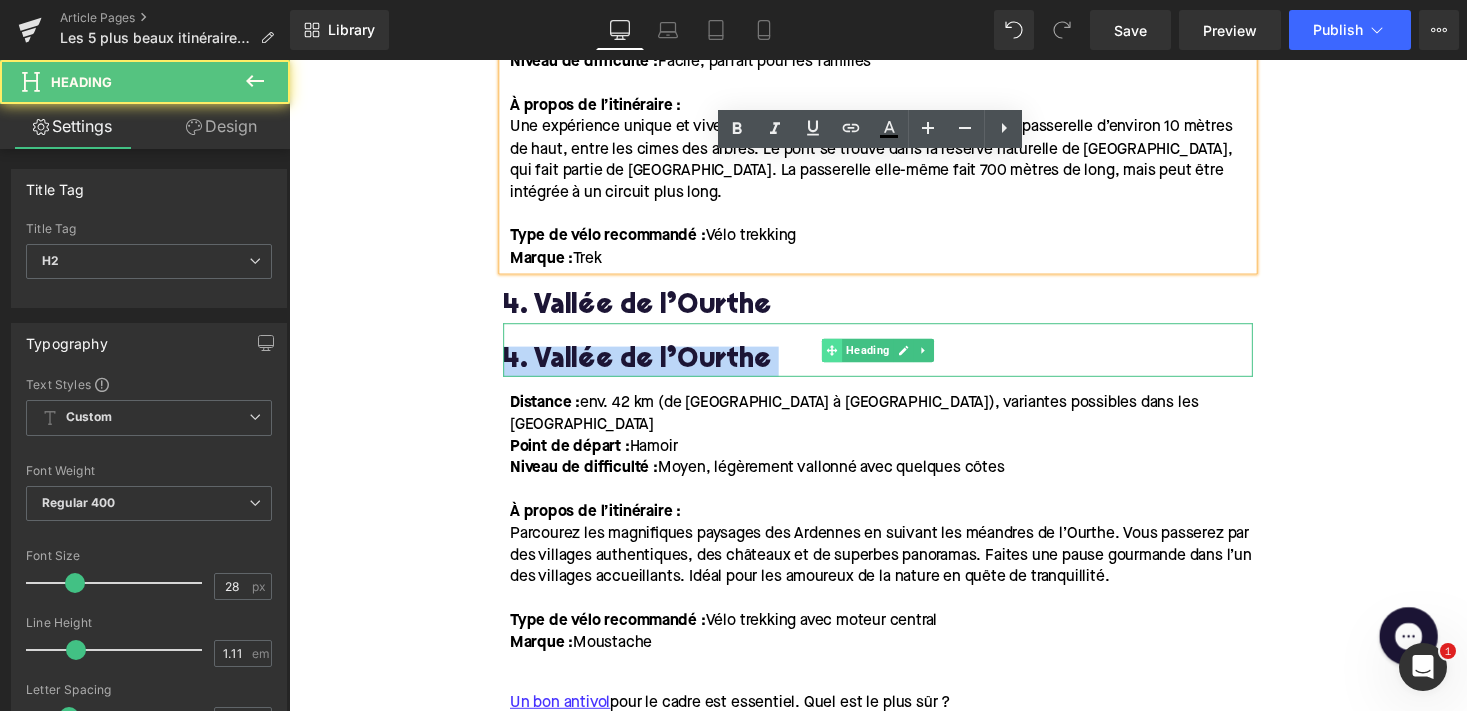 click on "4. Vallée de l’Ourthe Heading" at bounding box center (894, 357) 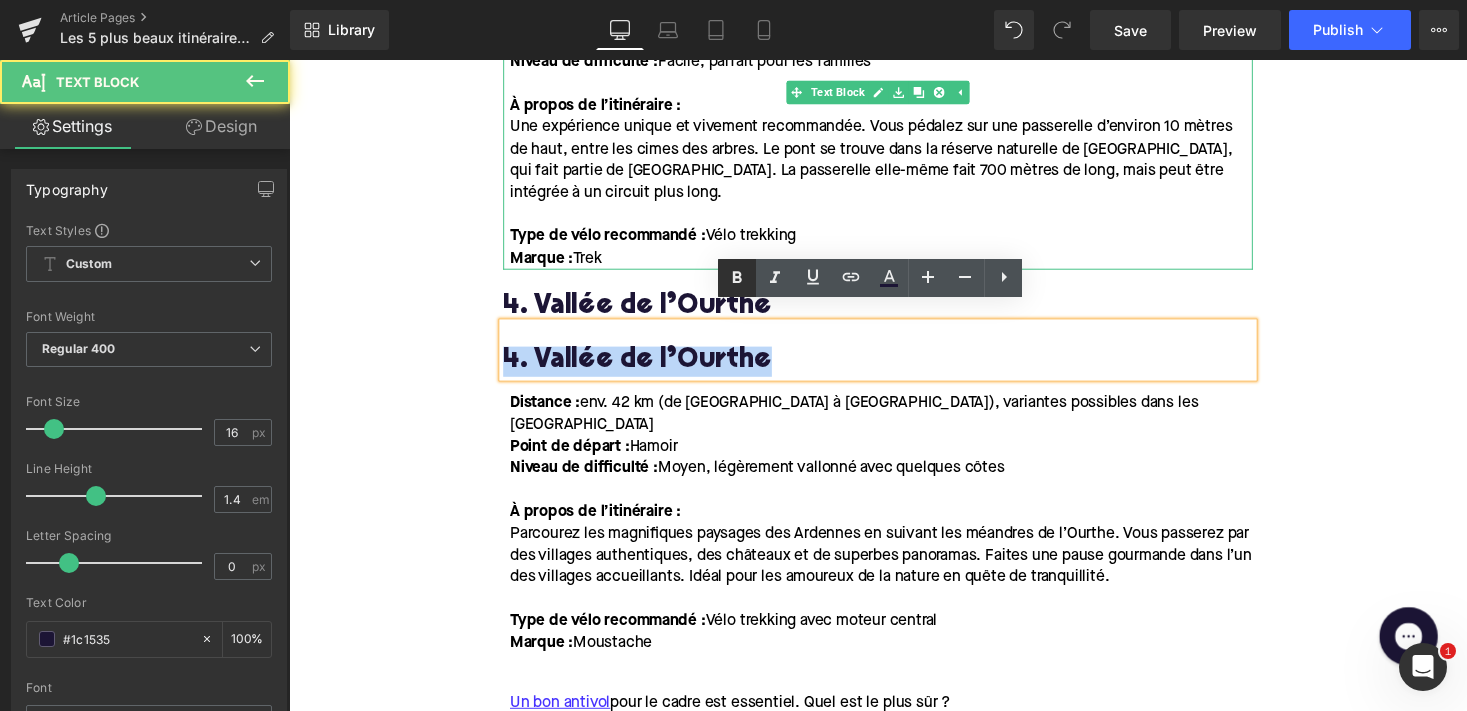 click on "Marque :  Trek" at bounding box center (897, 264) 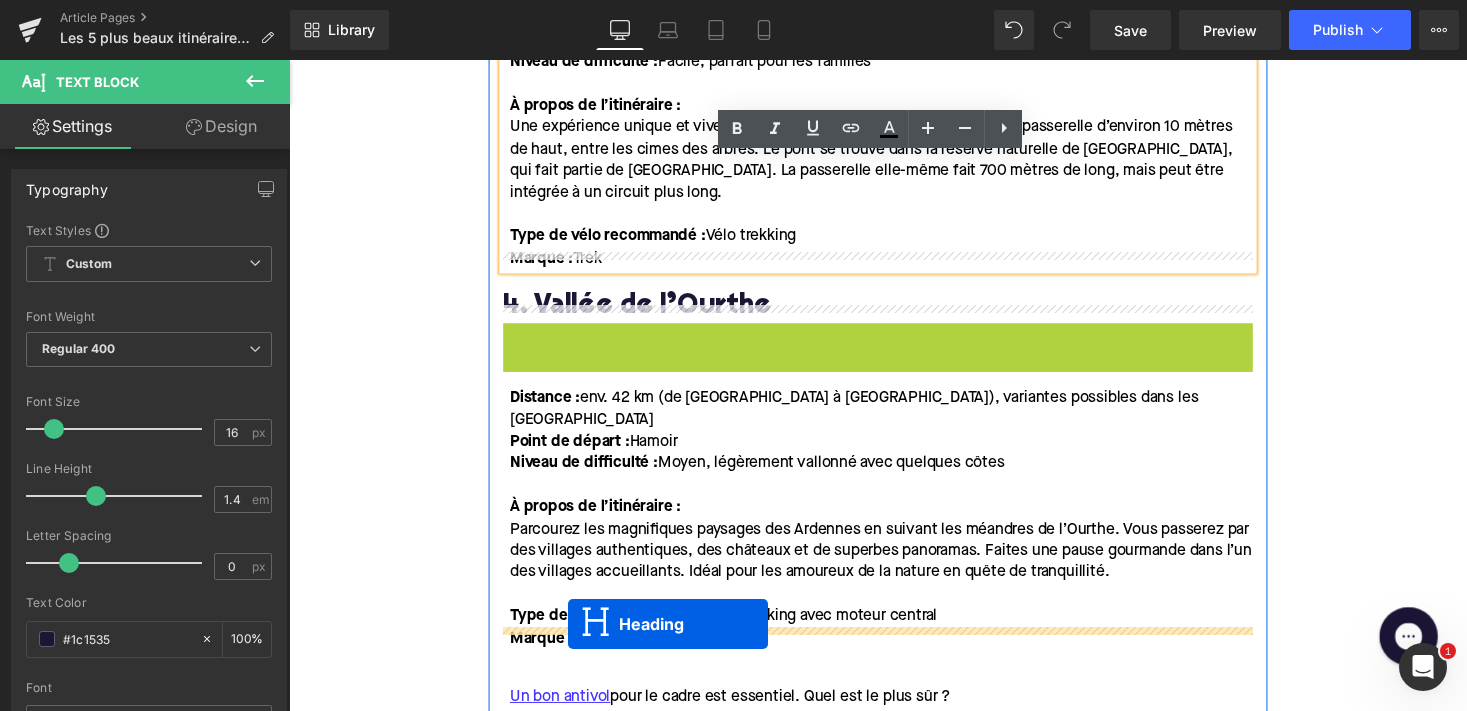 drag, startPoint x: 852, startPoint y: 339, endPoint x: 576, endPoint y: 639, distance: 407.6469 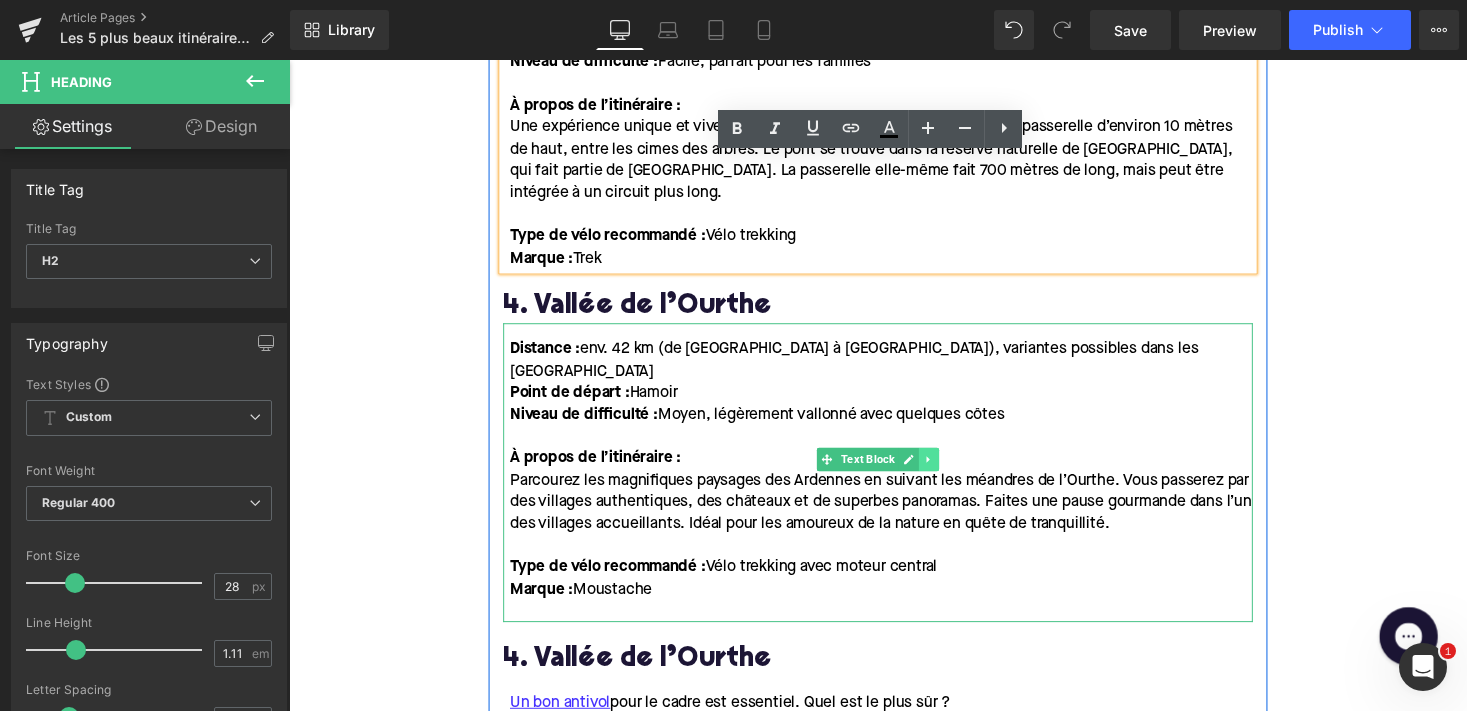 click 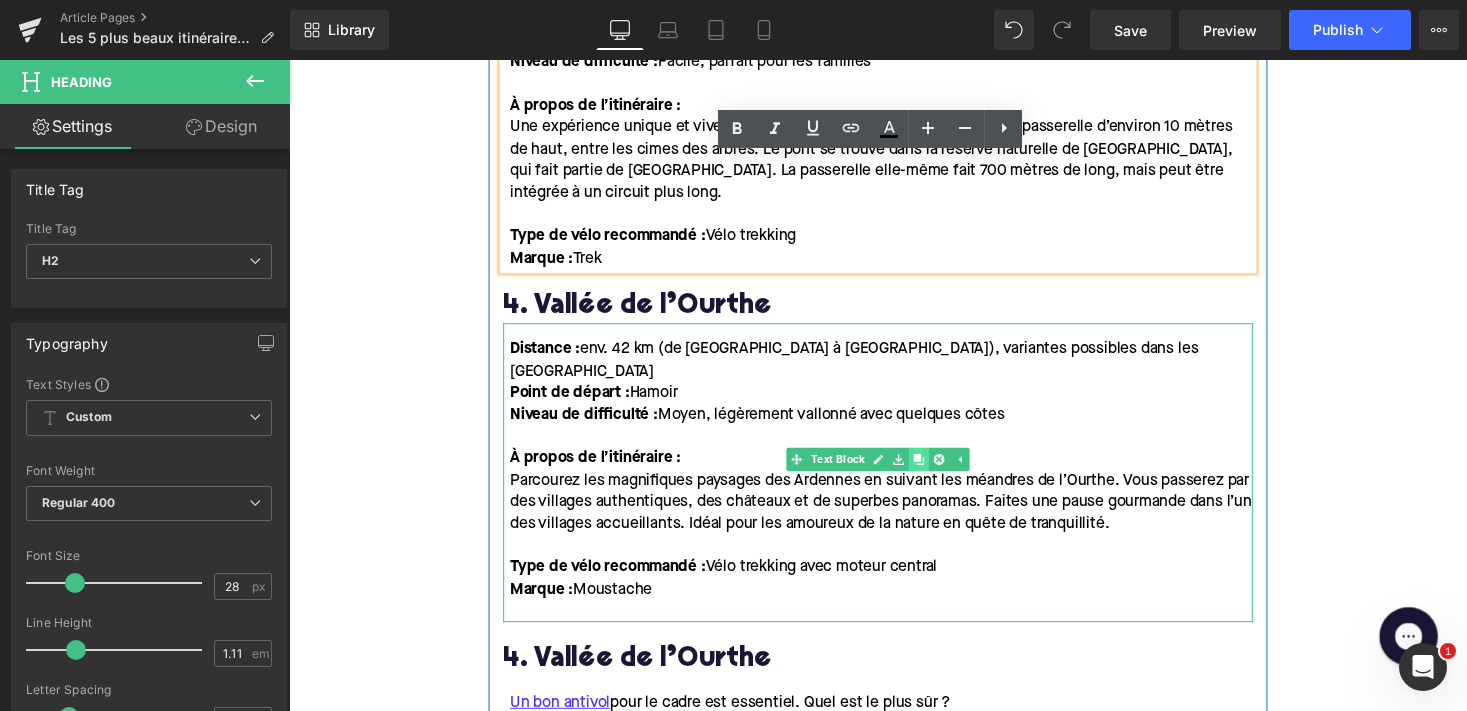 click at bounding box center [936, 470] 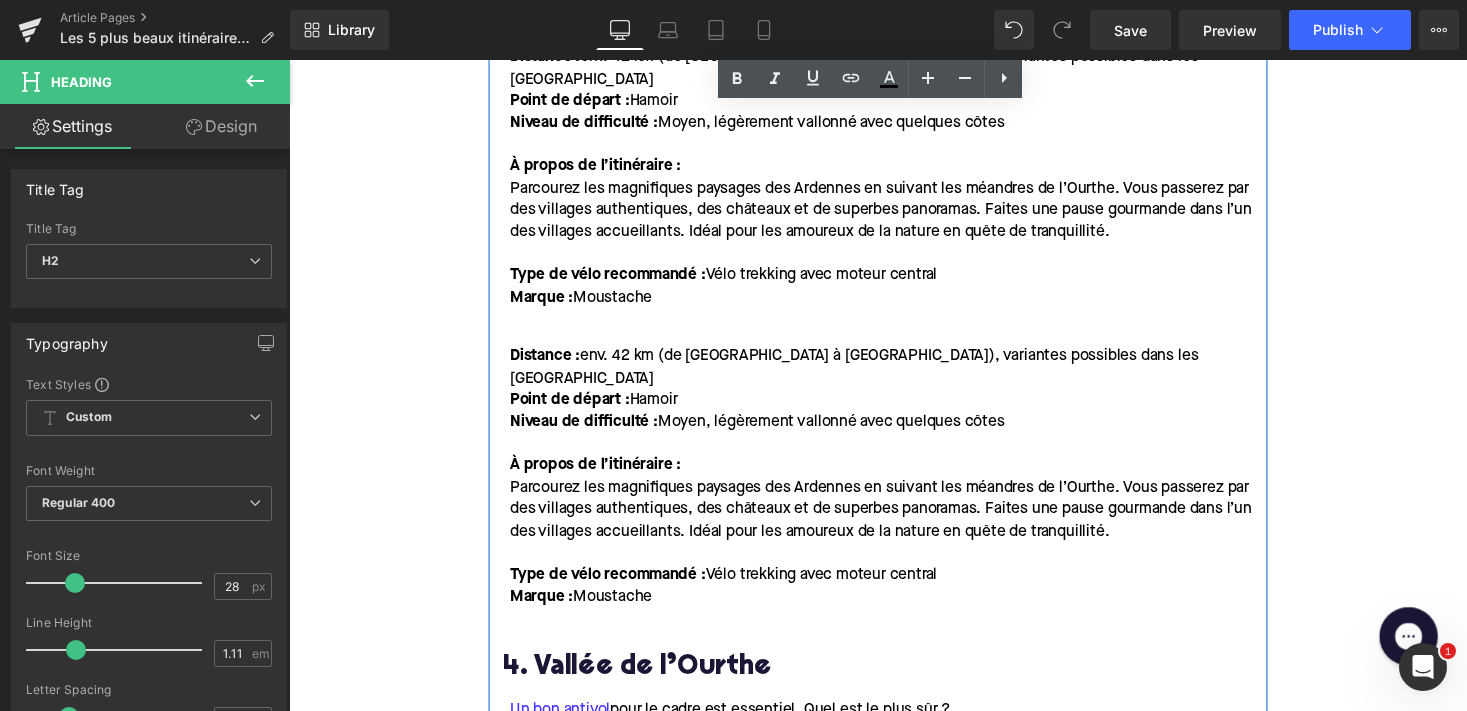 scroll, scrollTop: 2467, scrollLeft: 0, axis: vertical 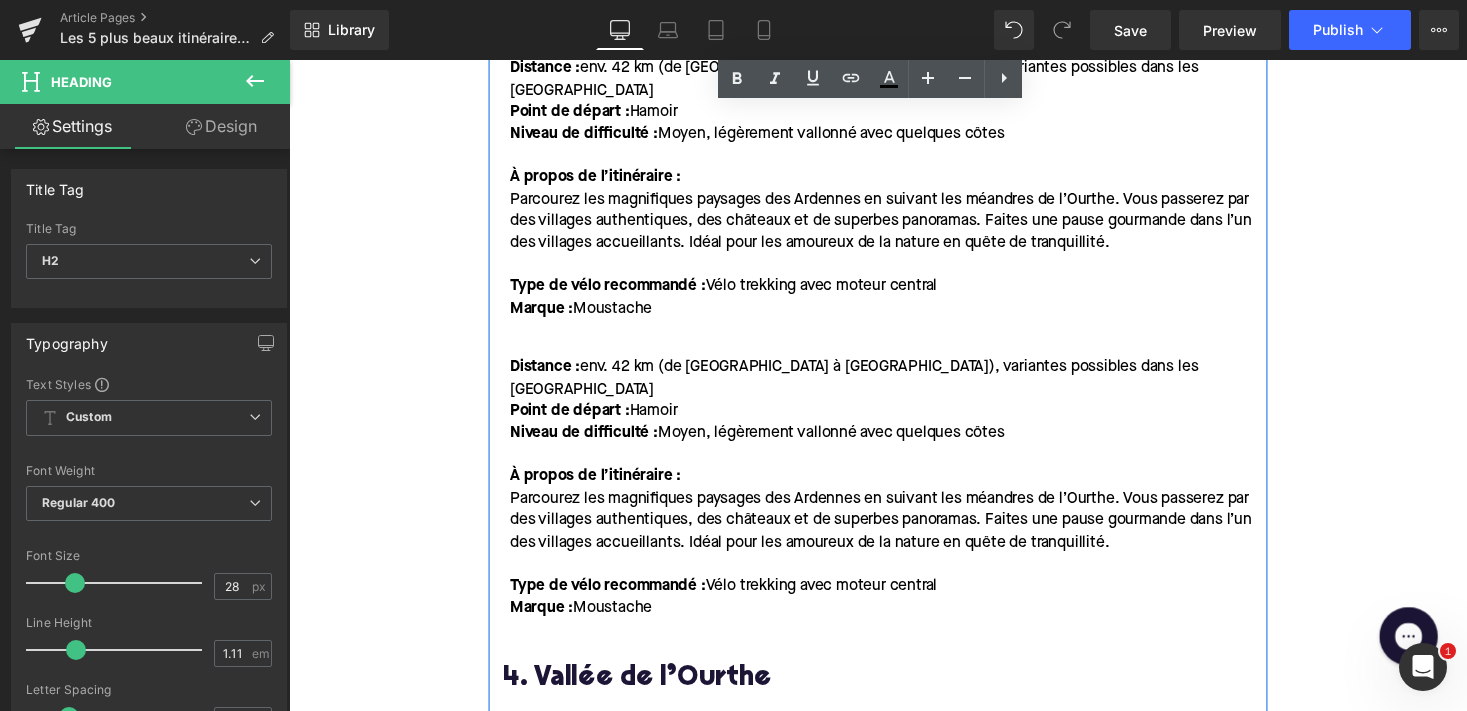 click on "Parcourez les magnifiques paysages des Ardennes en suivant les méandres de l’Ourthe. Vous passerez par des villages authentiques, des châteaux et de superbes panoramas. Faites une pause gourmande dans l’un des villages accueillants. Idéal pour les amoureux de la nature en quête de tranquillité." at bounding box center [897, 226] 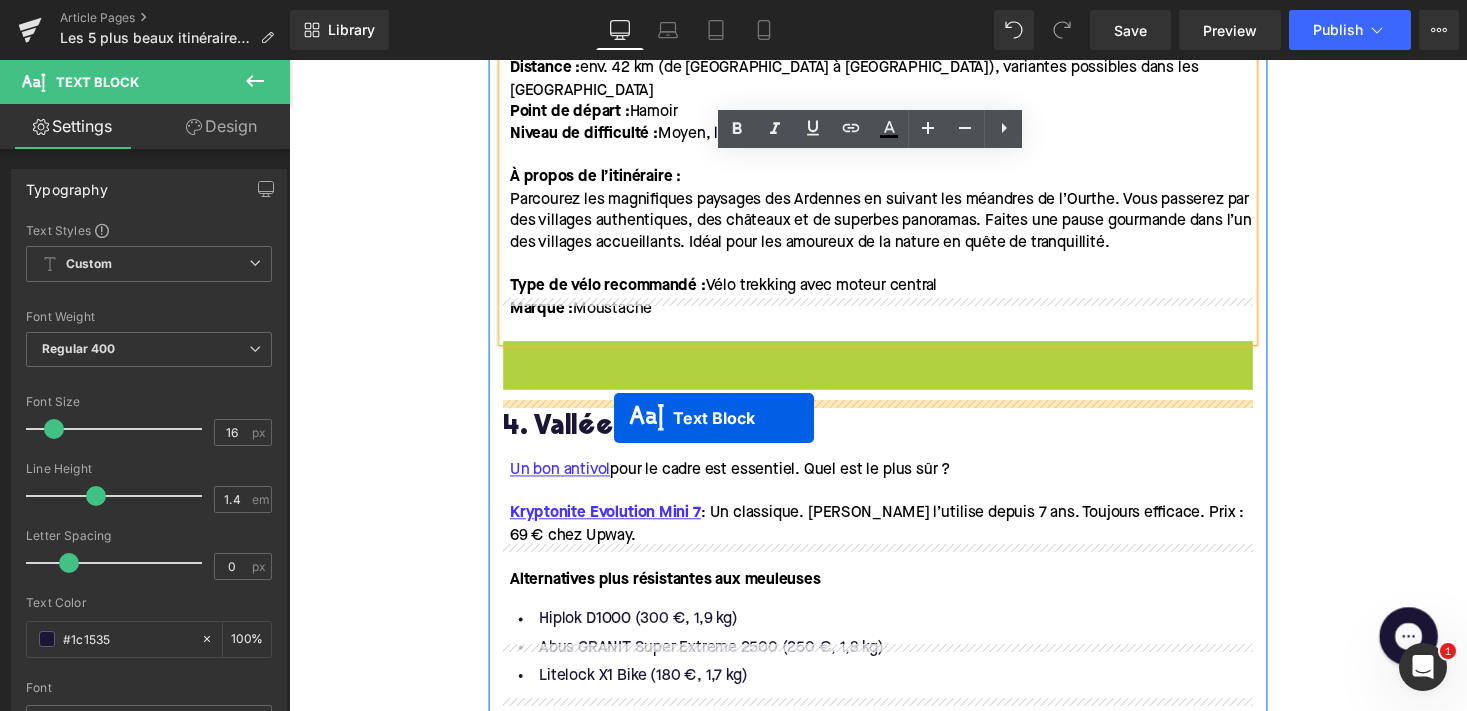 drag, startPoint x: 834, startPoint y: 440, endPoint x: 623, endPoint y: 428, distance: 211.34096 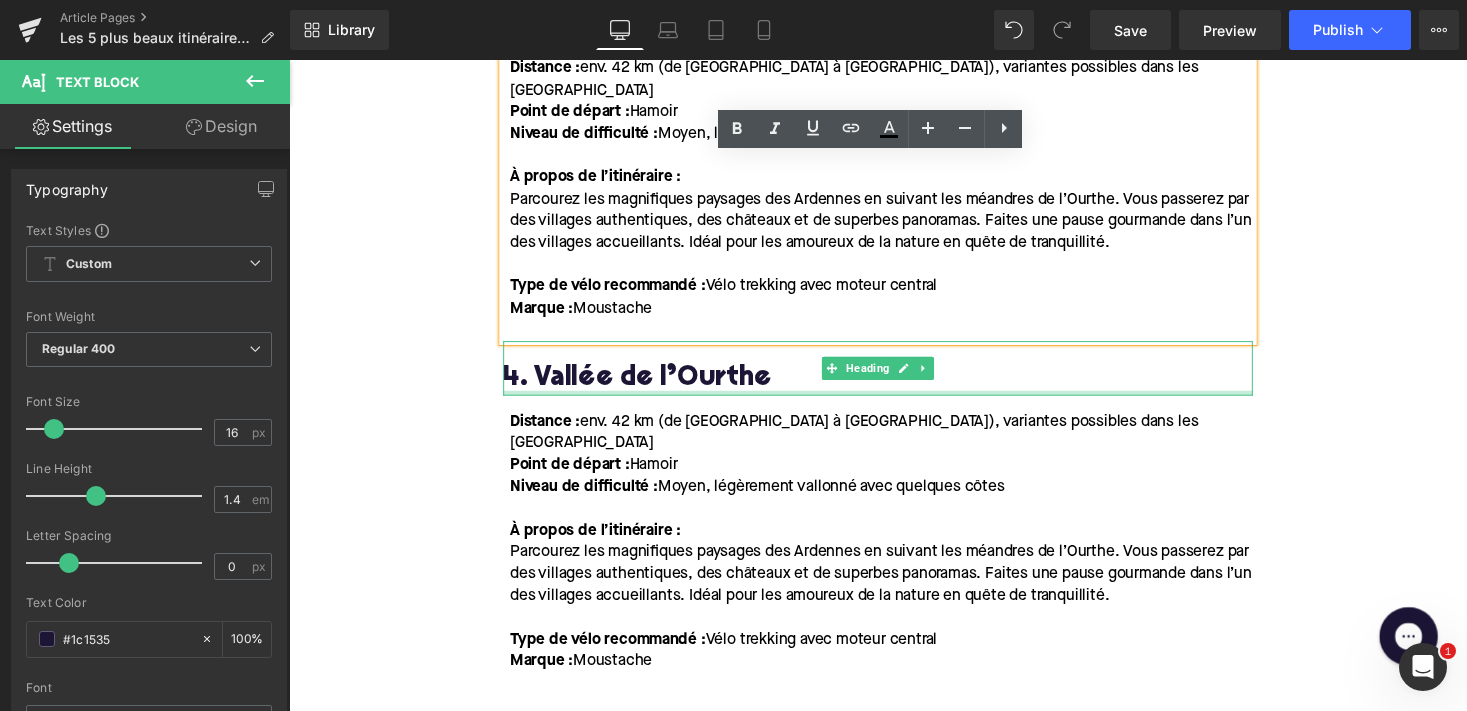 click on "4. Vallée de l’Ourthe" at bounding box center [894, 388] 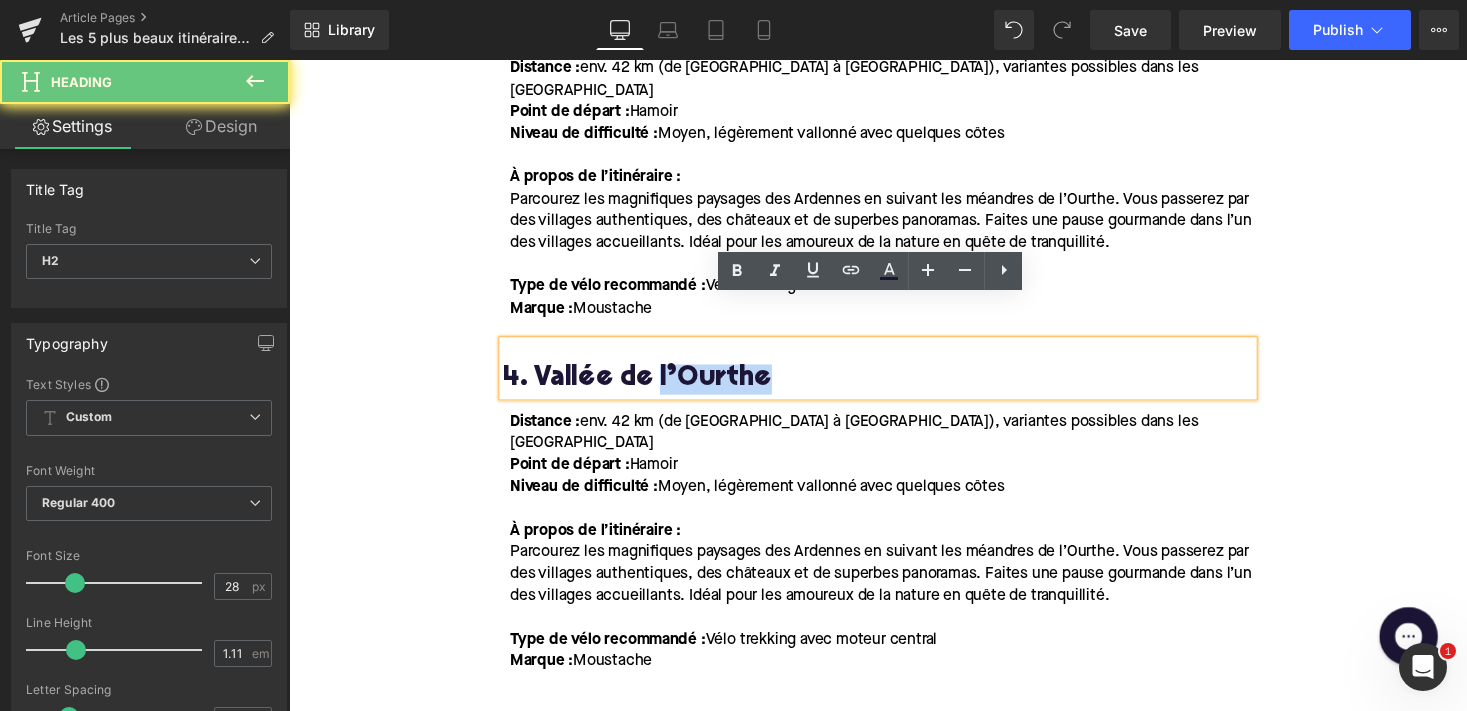click on "4. Vallée de l’Ourthe" at bounding box center (894, 388) 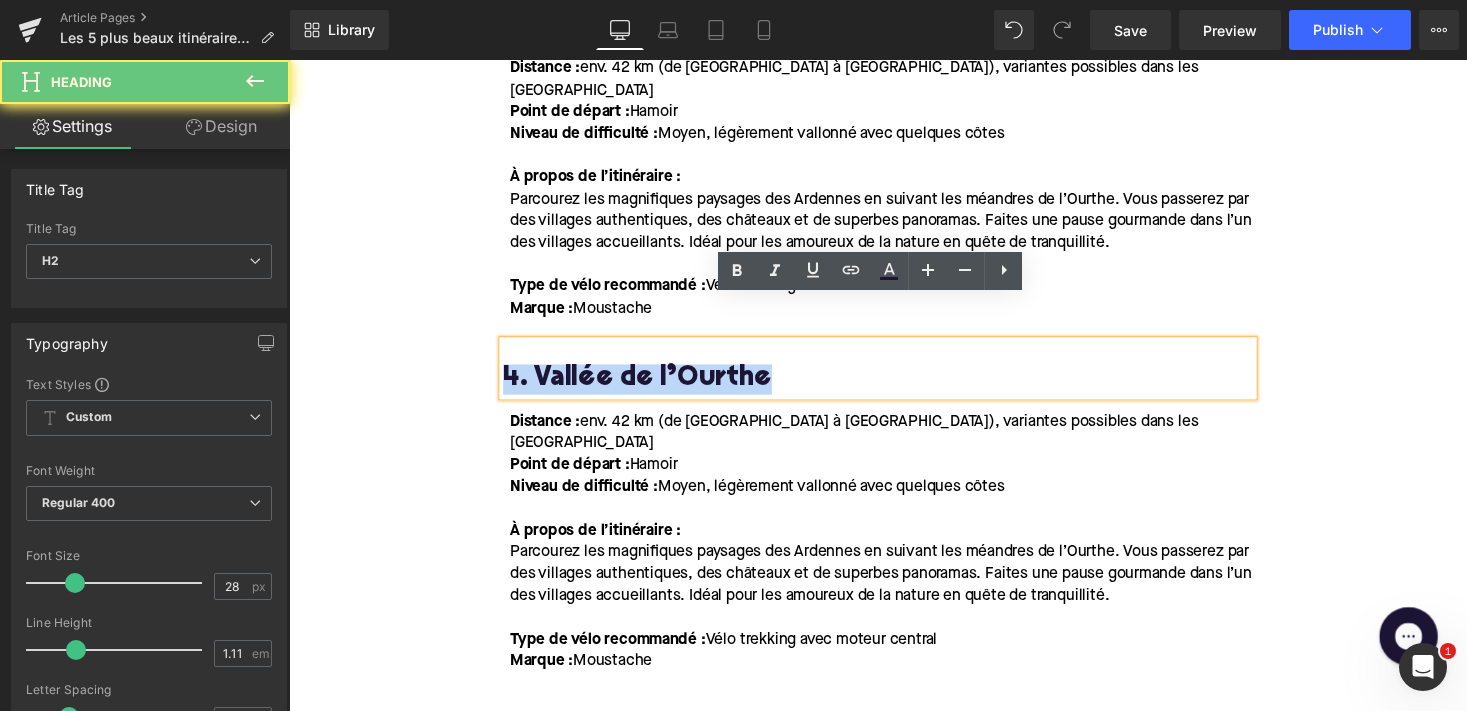click on "4. Vallée de l’Ourthe" at bounding box center [894, 388] 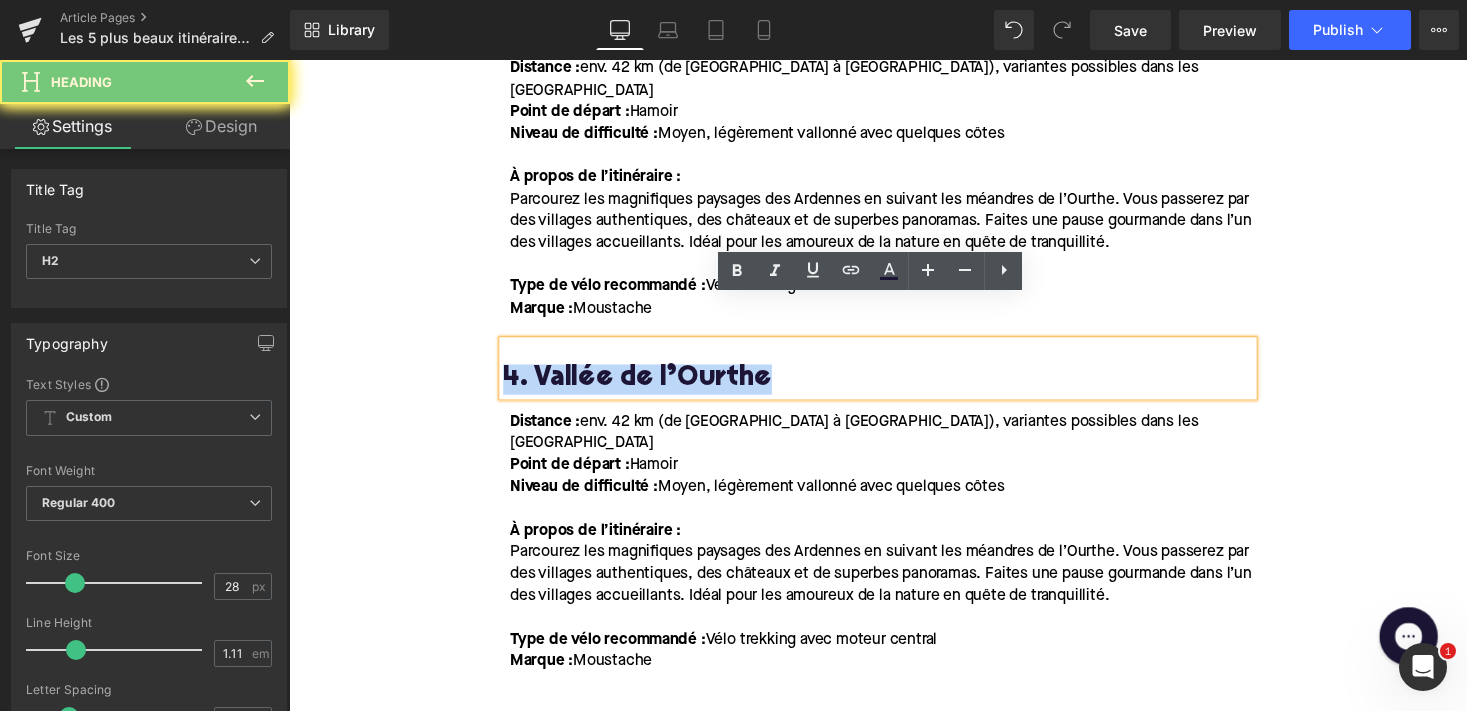 paste 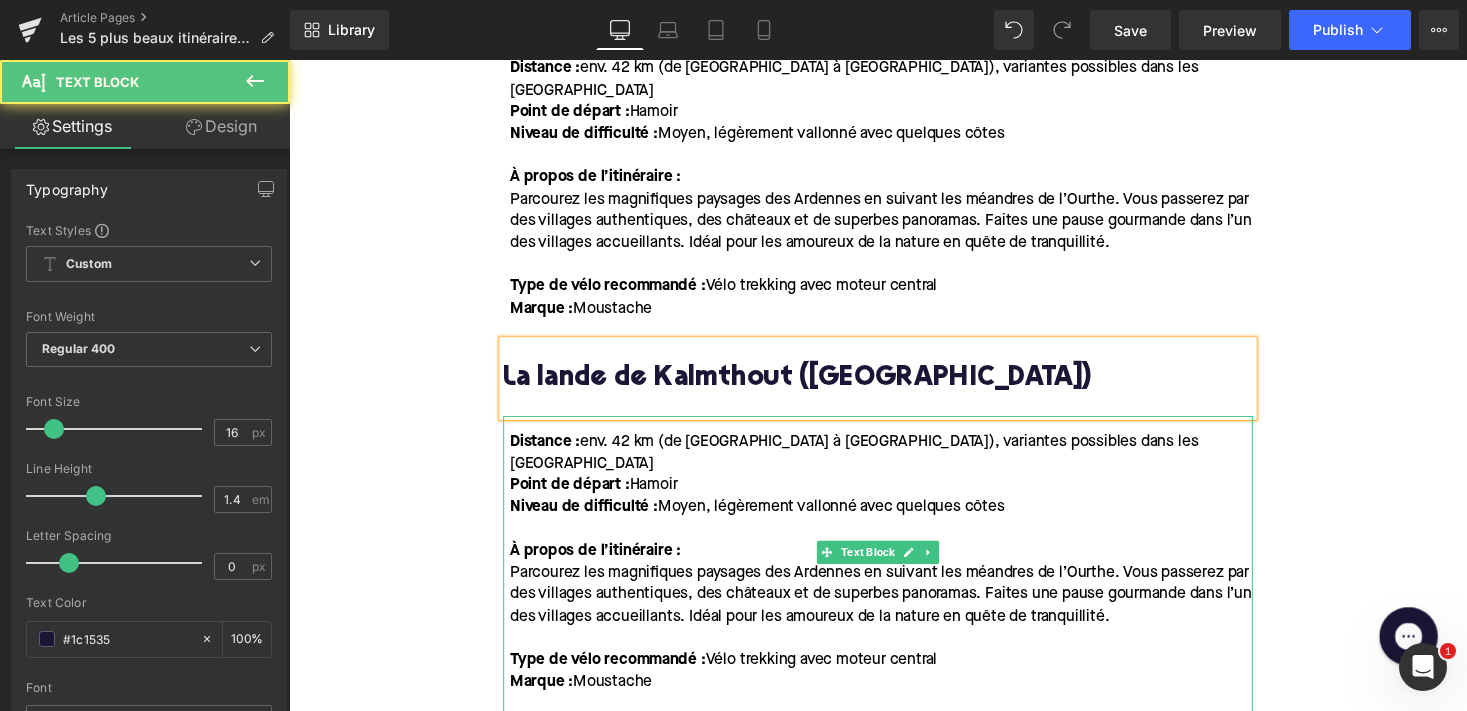 click on "Distance :  env. 42 km (de [GEOGRAPHIC_DATA] à [GEOGRAPHIC_DATA]), variantes possibles dans les [GEOGRAPHIC_DATA] de départ :  Hamoir Niveau de difficulté :  Moyen, légèrement vallonné avec quelques côtes À propos de l’itinéraire : Parcourez les magnifiques paysages des [GEOGRAPHIC_DATA] en suivant les méandres de l’Ourthe. Vous passerez par des villages authentiques, des châteaux et de superbes panoramas. Faites une pause gourmande dans l’un des villages accueillants. Idéal pour les amoureux de la nature en quête de tranquillité. Type de vélo recommandé :  Vélo trekking avec moteur central Marque :  Moustache" at bounding box center (894, 579) 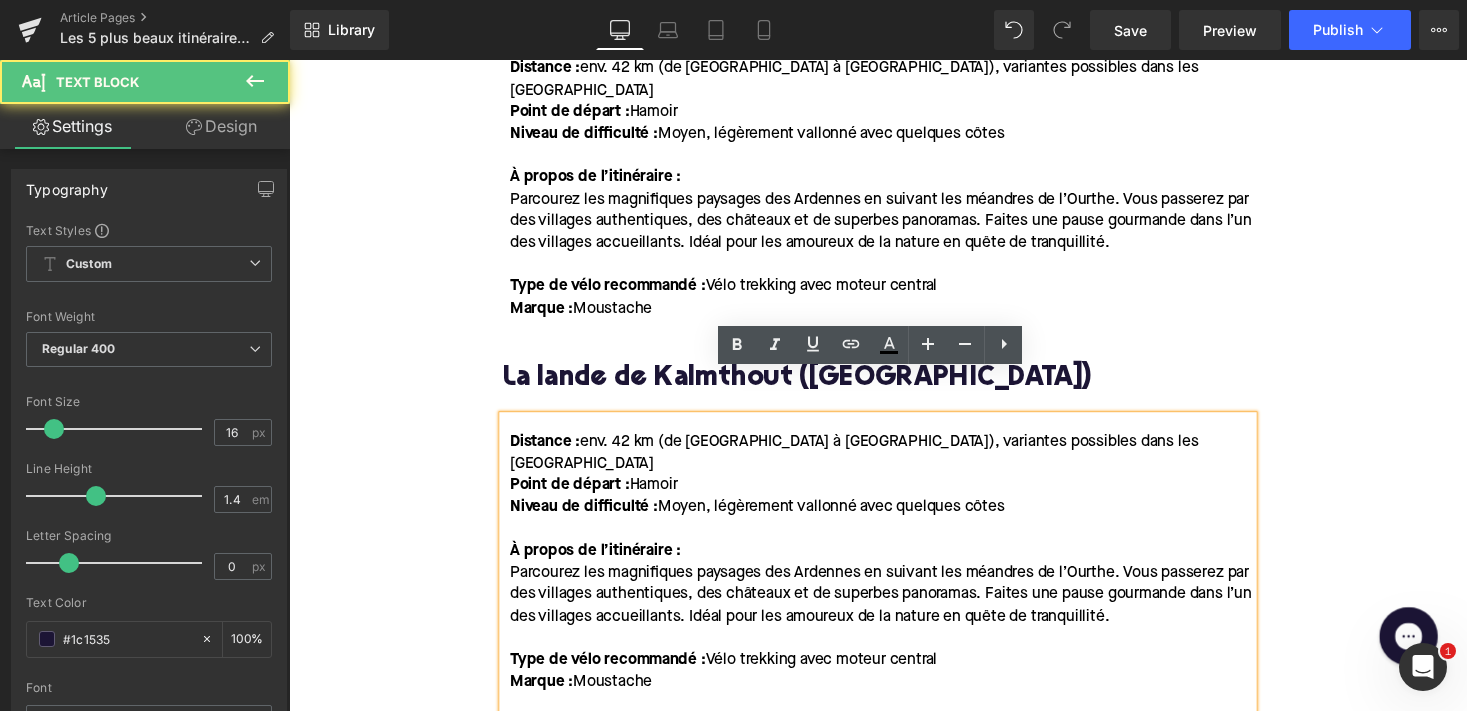 click on "La lande de Kalmthout ([GEOGRAPHIC_DATA])" at bounding box center (894, 388) 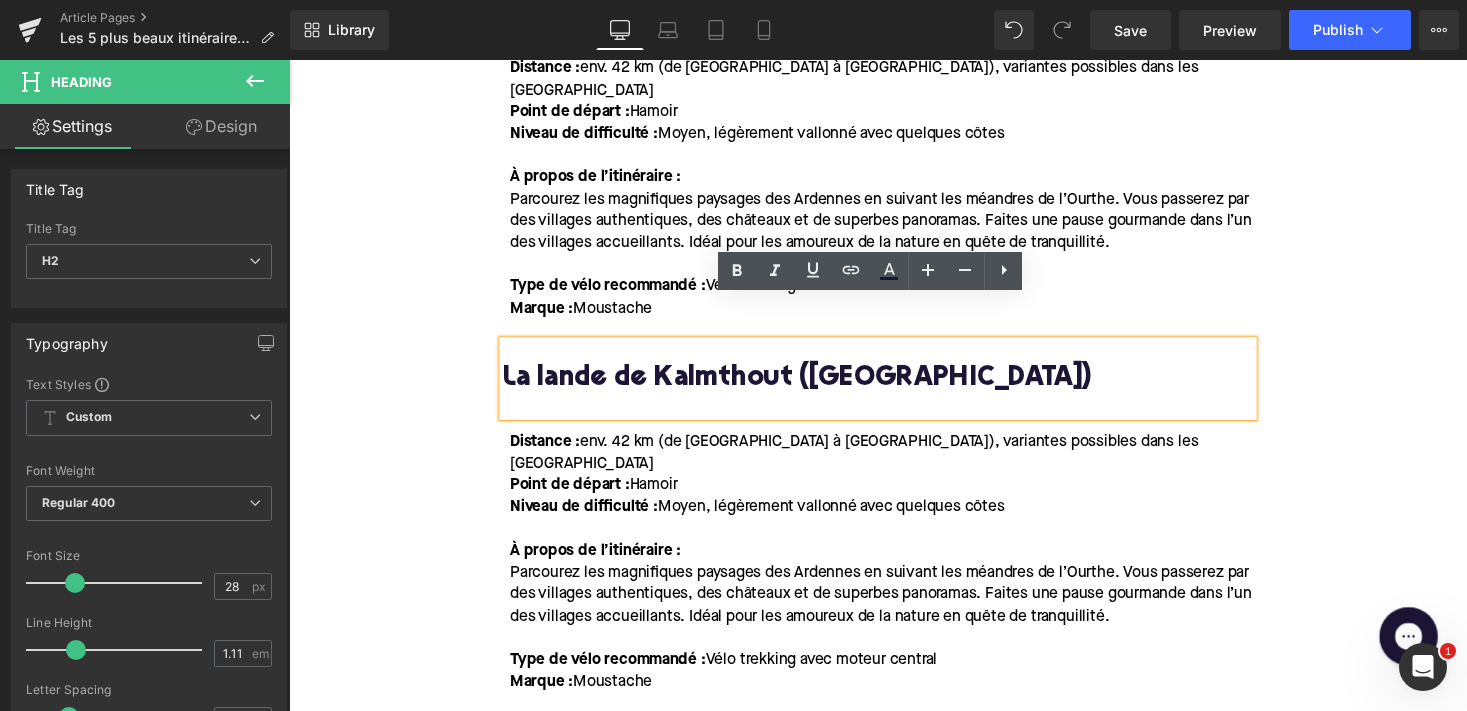 click at bounding box center [894, 415] 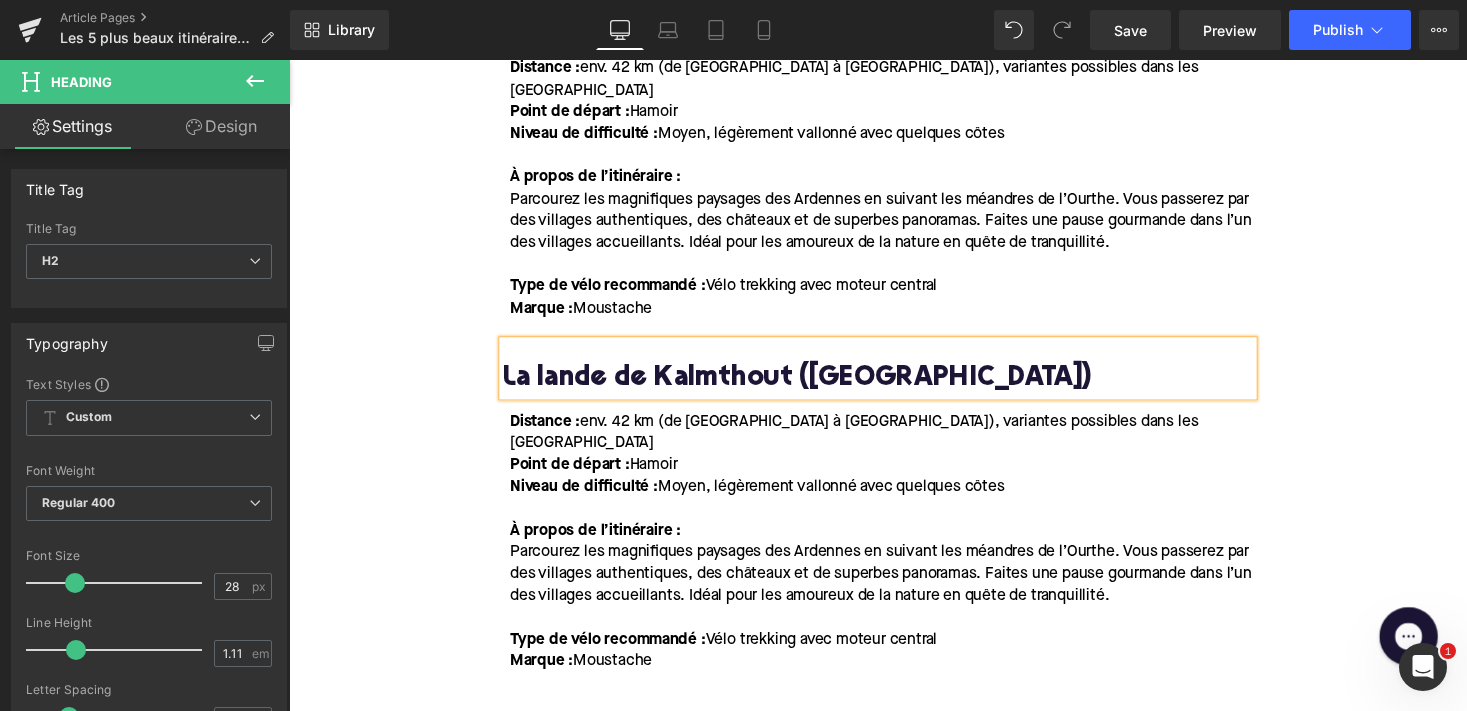 click on "La lande de Kalmthout ([GEOGRAPHIC_DATA])" at bounding box center (894, 388) 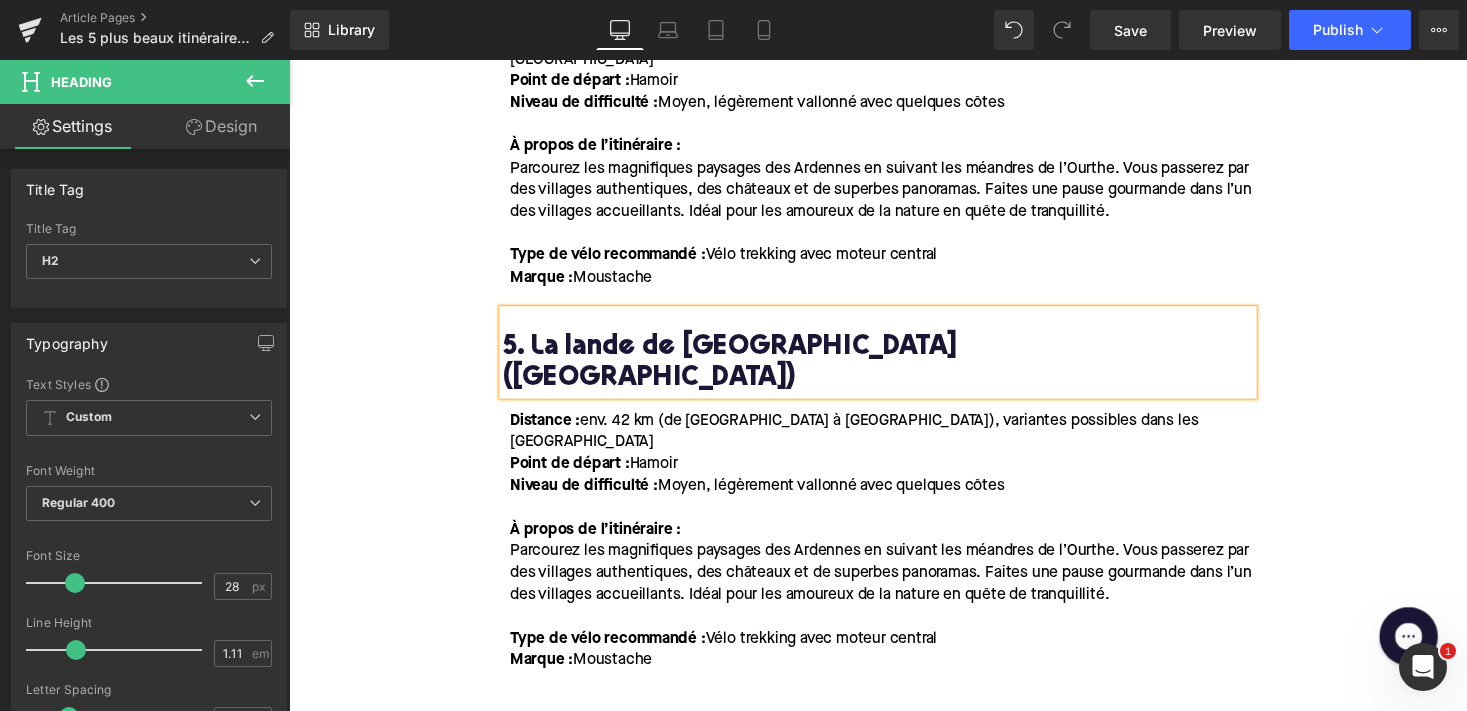 scroll, scrollTop: 2585, scrollLeft: 0, axis: vertical 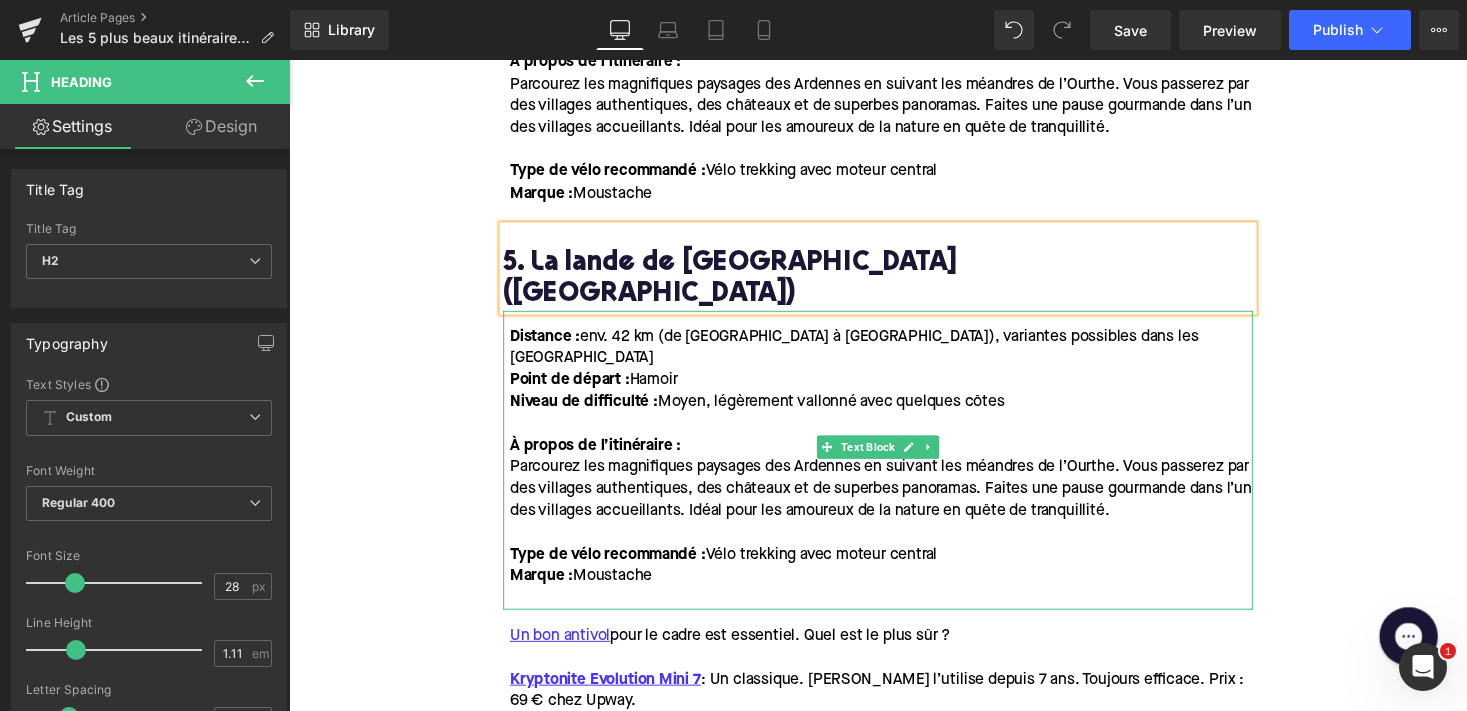 click at bounding box center [897, 613] 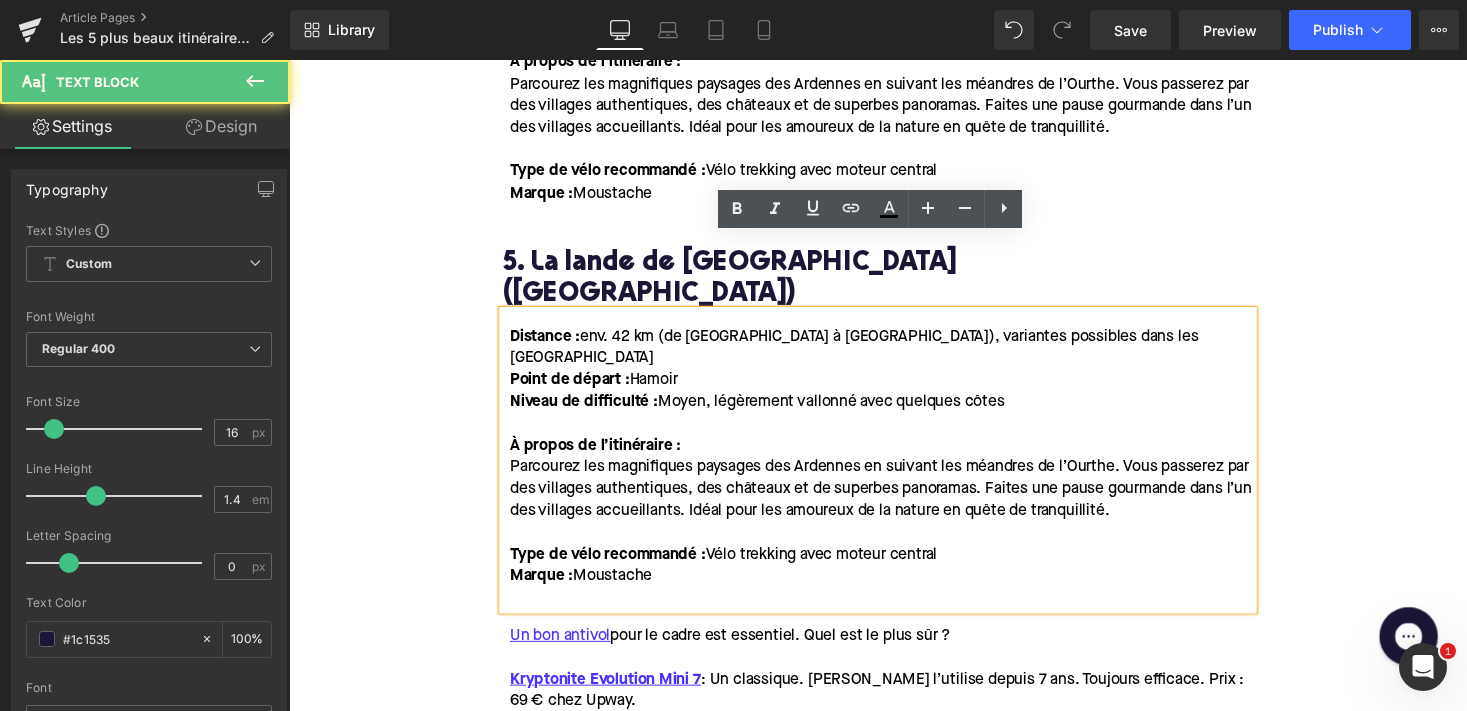 type 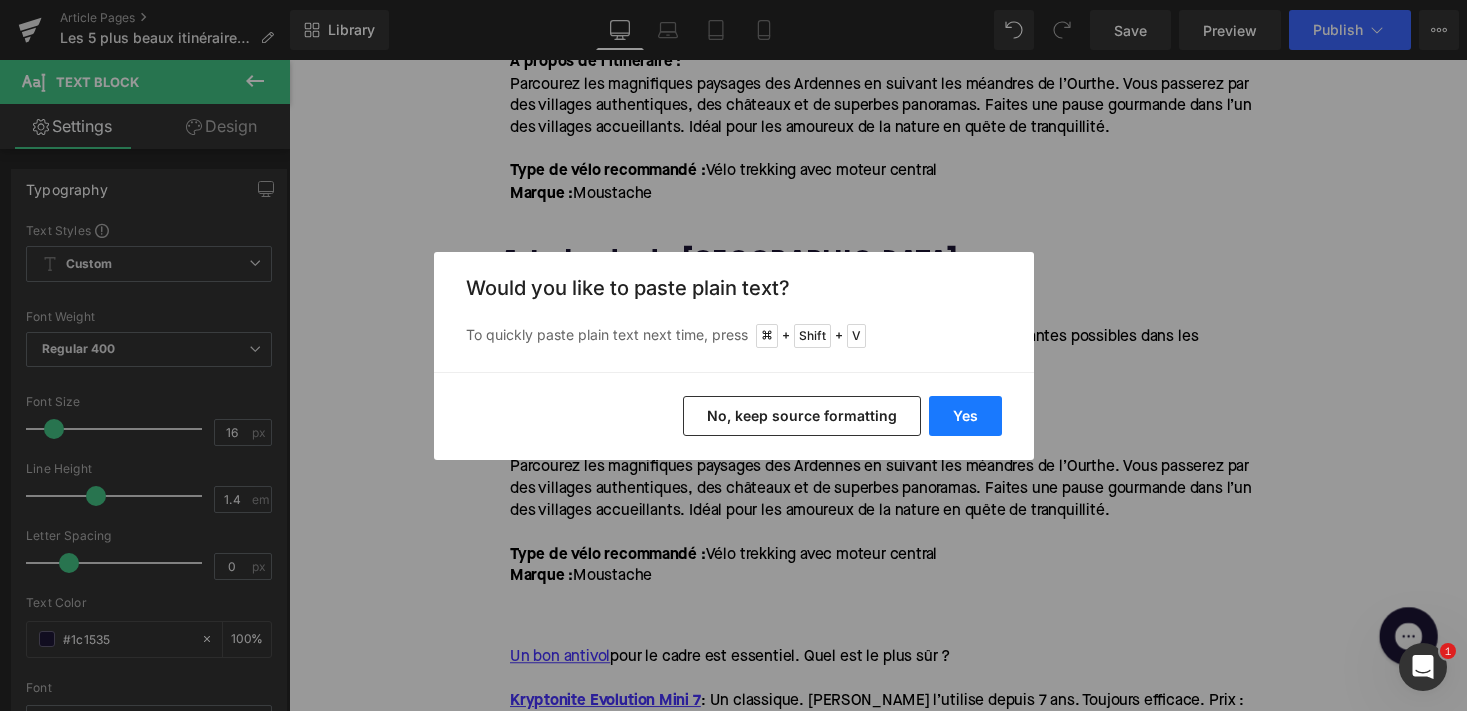click on "Yes" at bounding box center (965, 416) 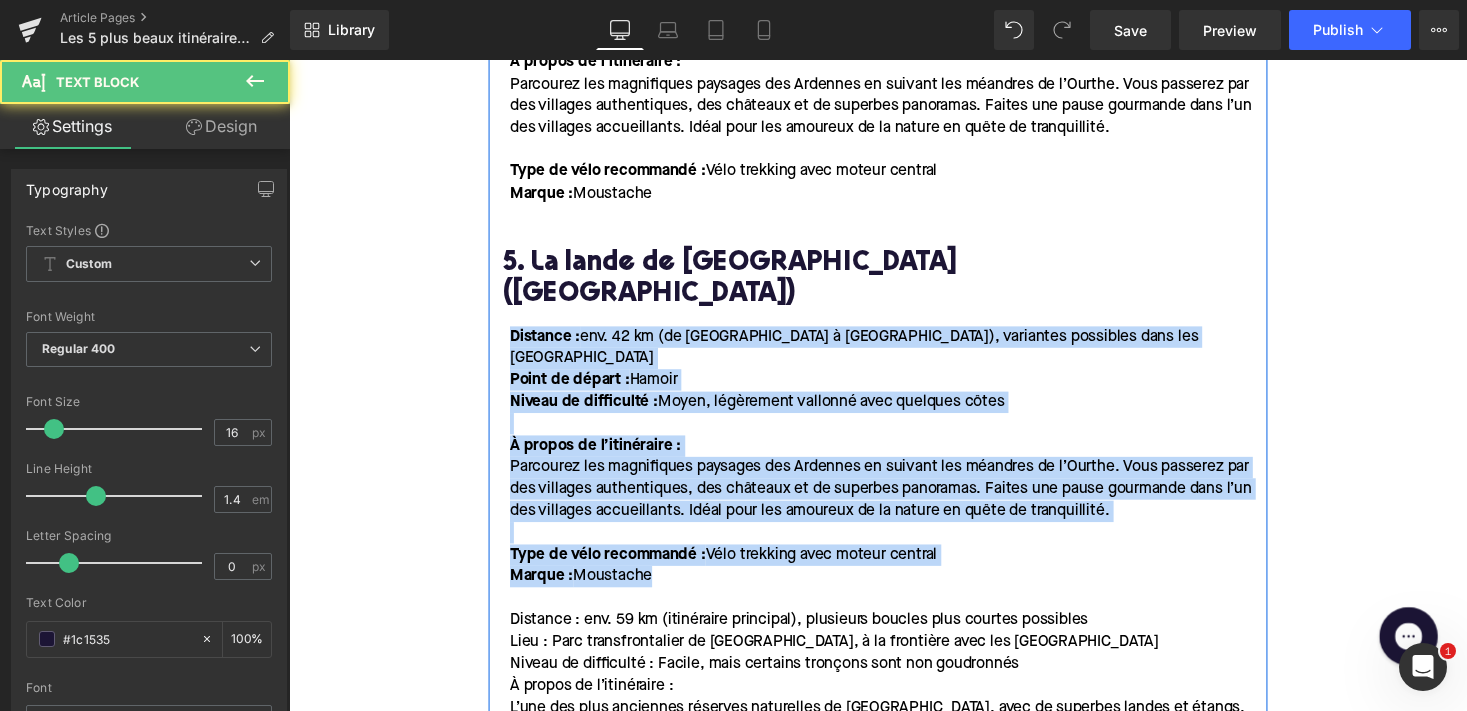 drag, startPoint x: 674, startPoint y: 485, endPoint x: 496, endPoint y: 263, distance: 284.54877 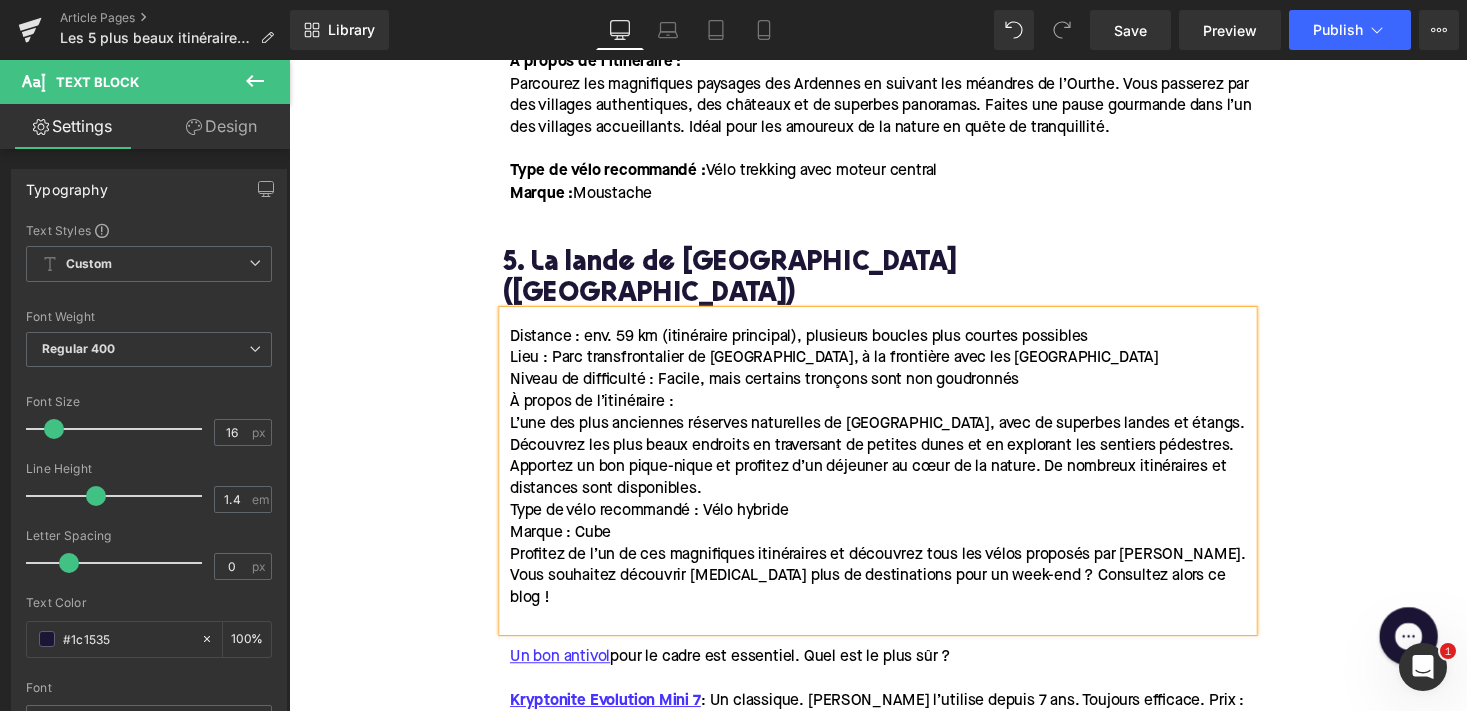 click on "À propos de l’itinéraire :" at bounding box center [600, 412] 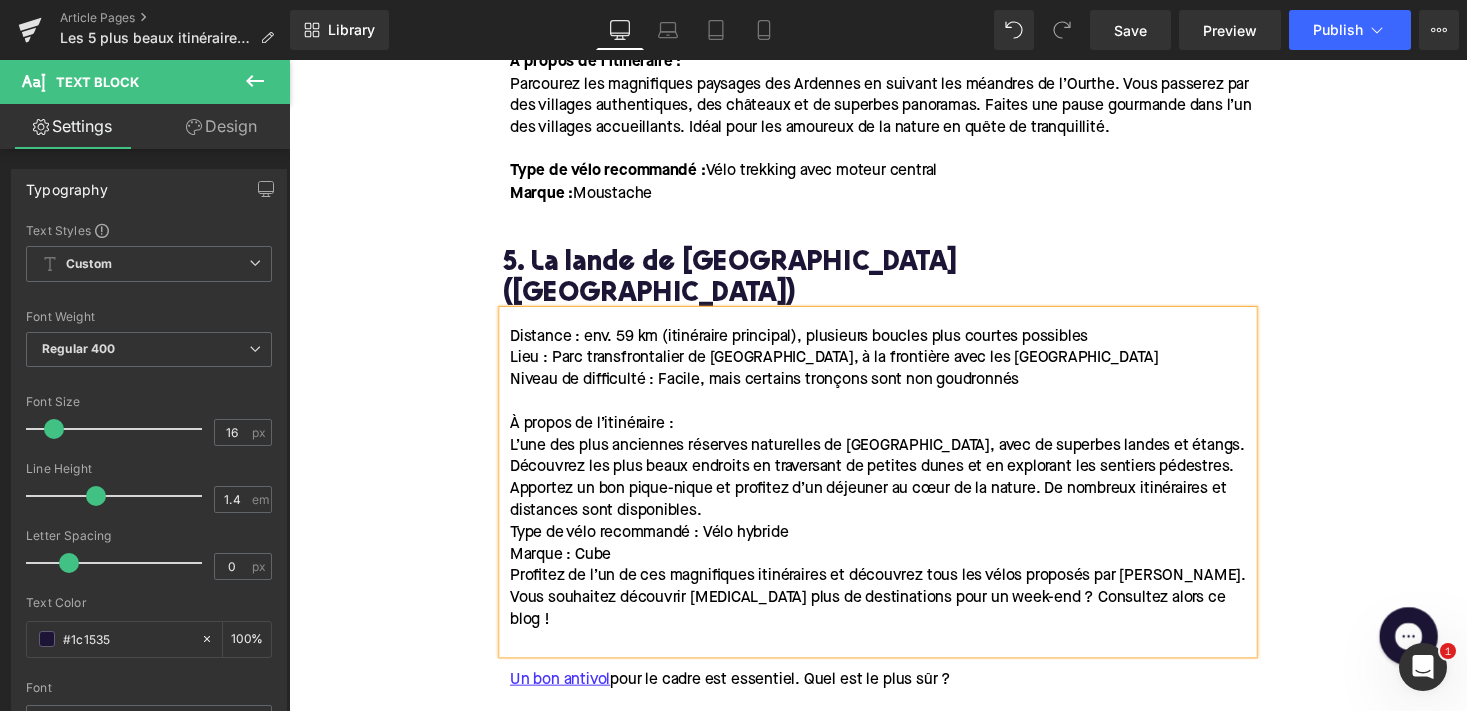 click on "Type de vélo recommandé : Vélo hybride" at bounding box center [659, 546] 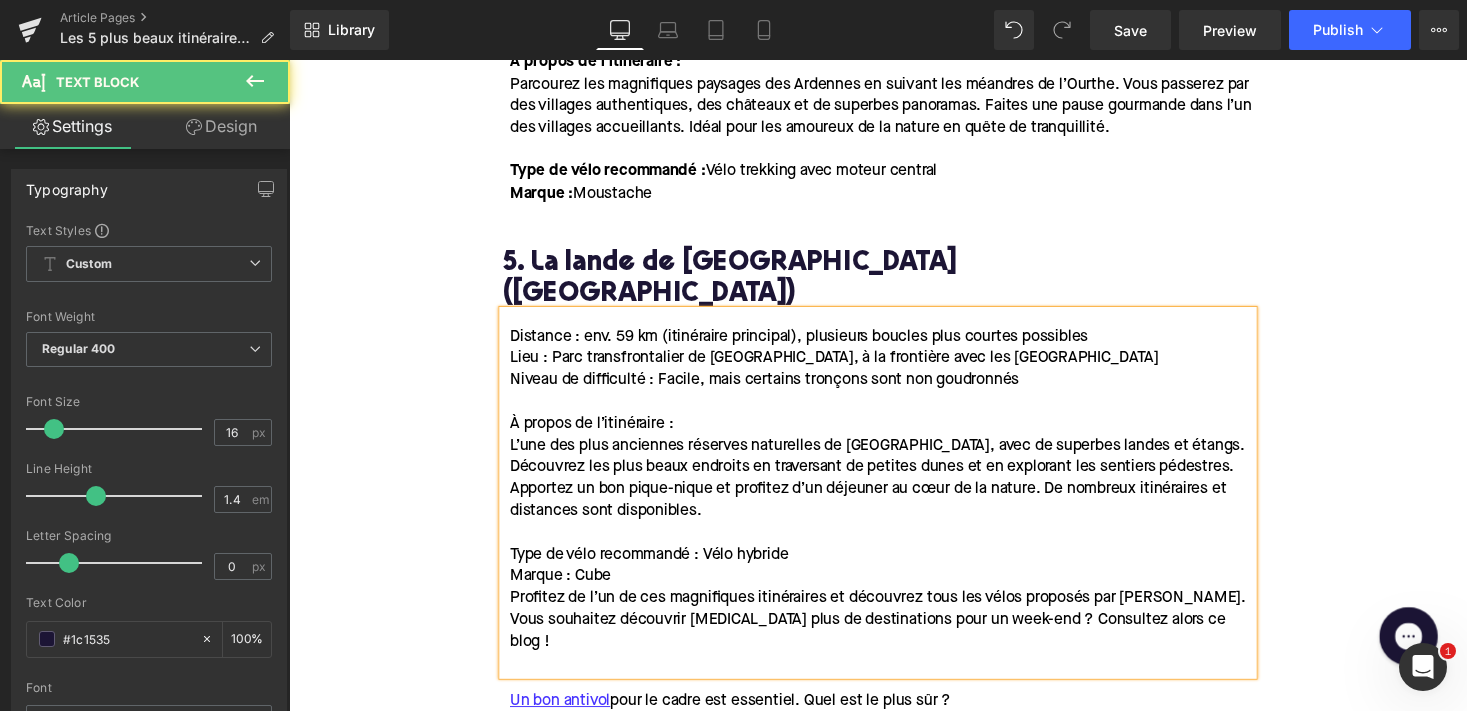 click on "Marque : Cube" at bounding box center [568, 591] 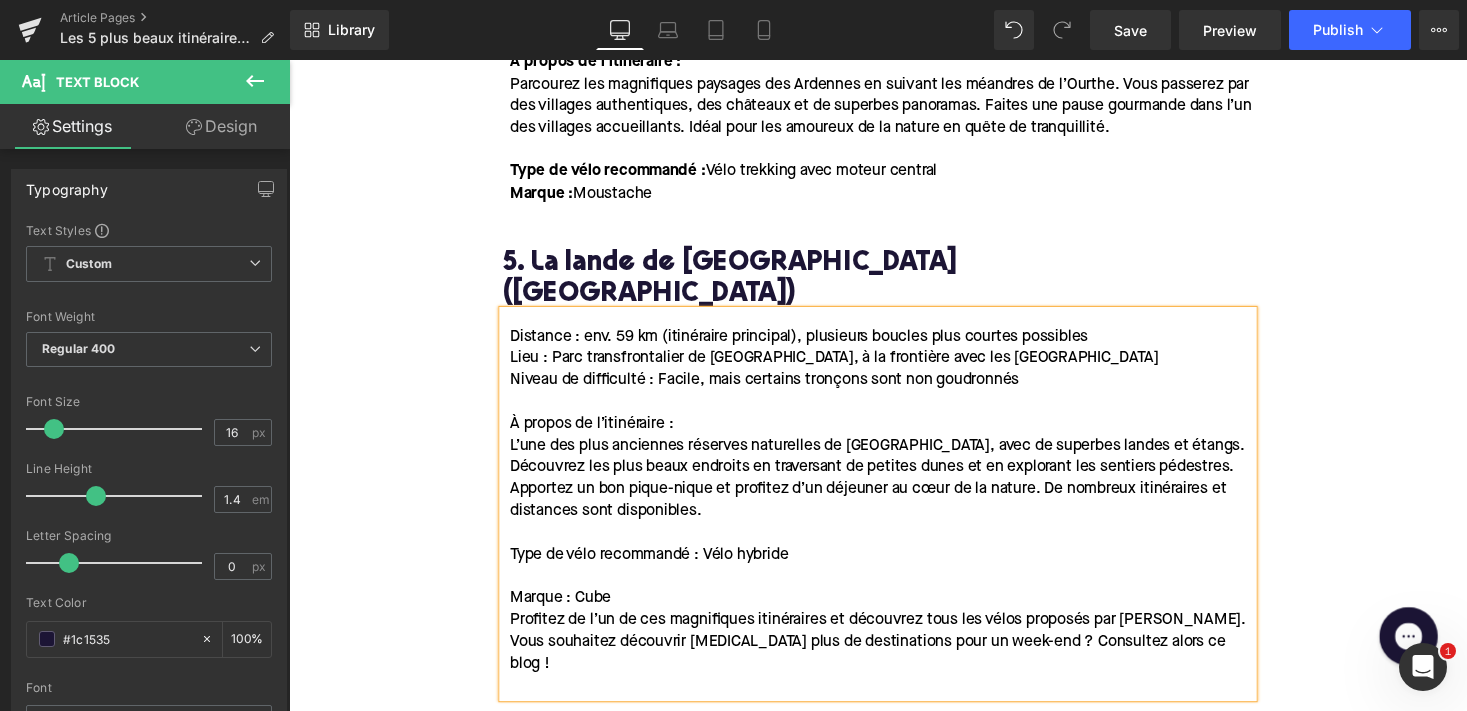click on "Profitez de l’un de ces magnifiques itinéraires et découvrez tous les vélos proposés par [PERSON_NAME]. Vous souhaitez découvrir [MEDICAL_DATA] plus de destinations pour un week-end ? Consultez alors ce blog !" at bounding box center [894, 658] 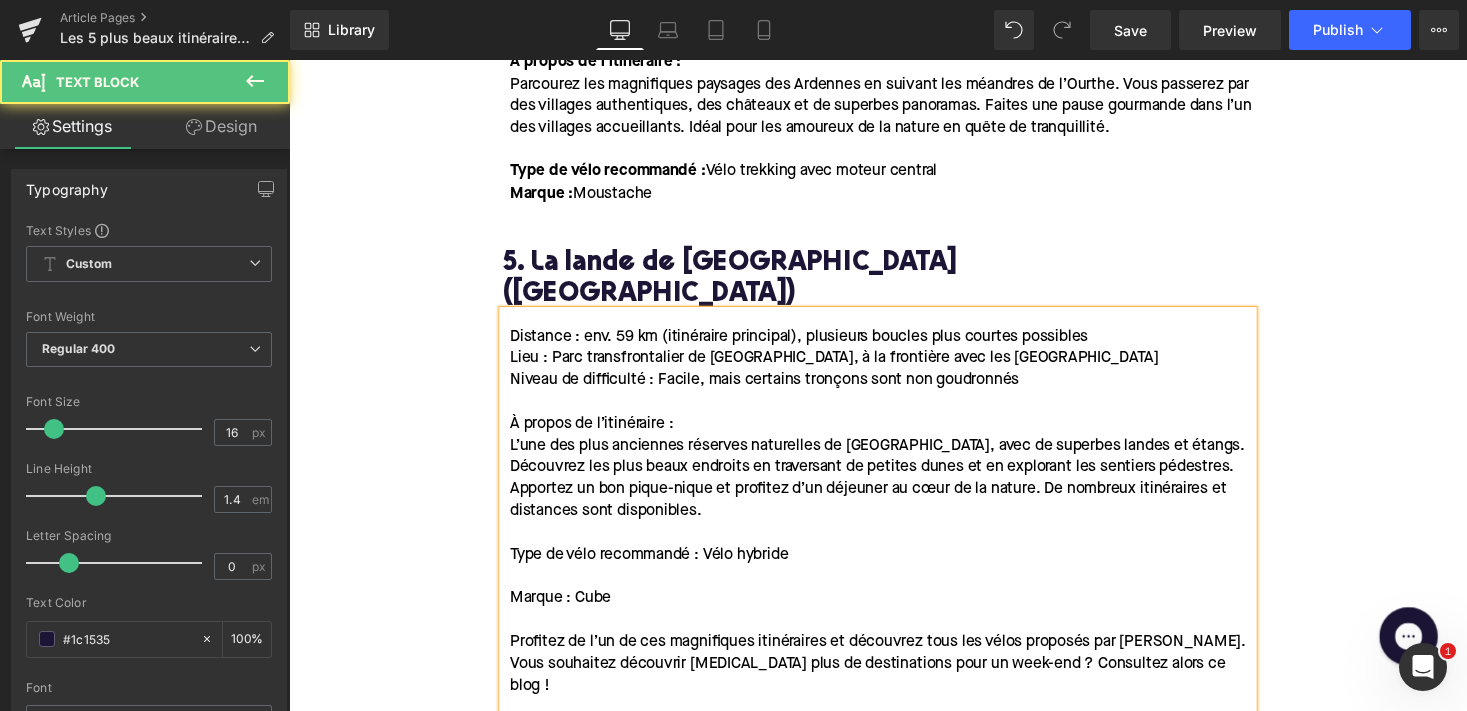 click on "Marque : Cube" at bounding box center [568, 613] 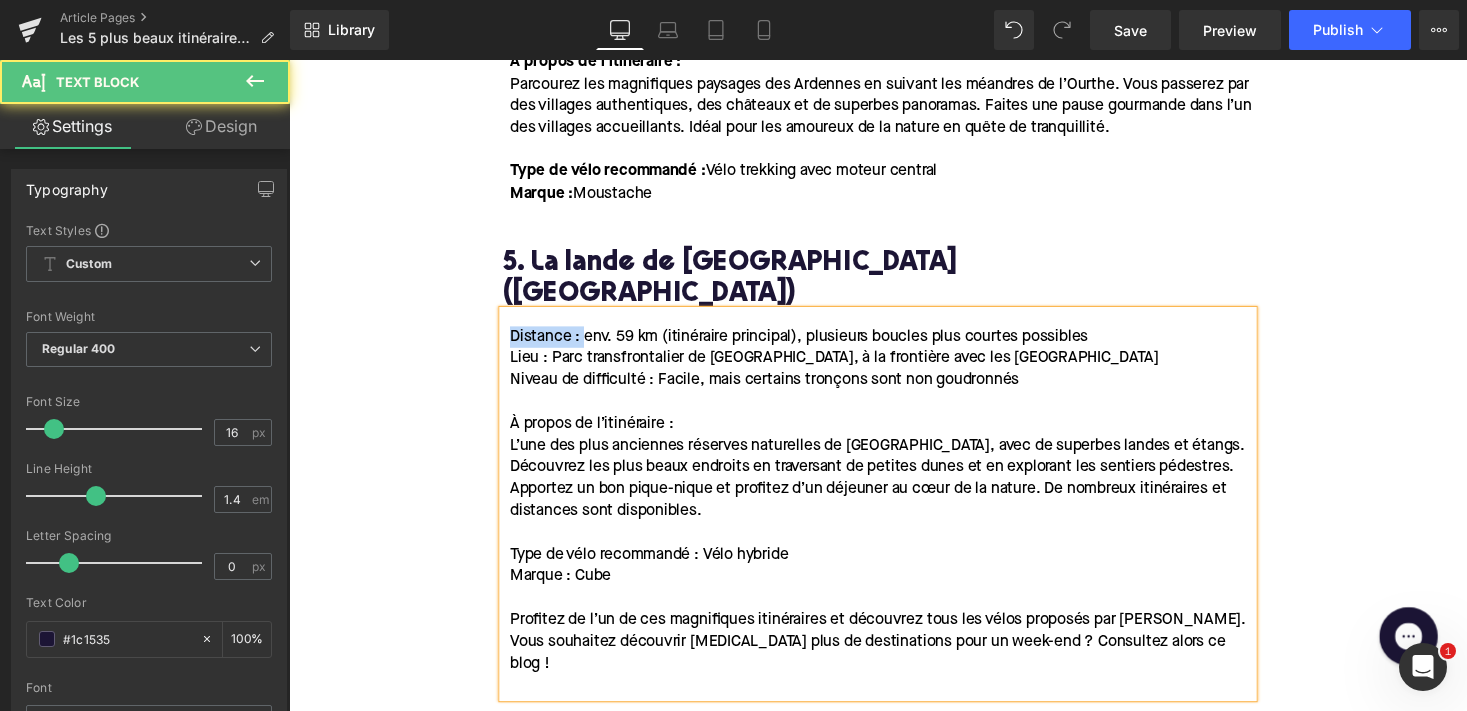 drag, startPoint x: 586, startPoint y: 274, endPoint x: 470, endPoint y: 273, distance: 116.00431 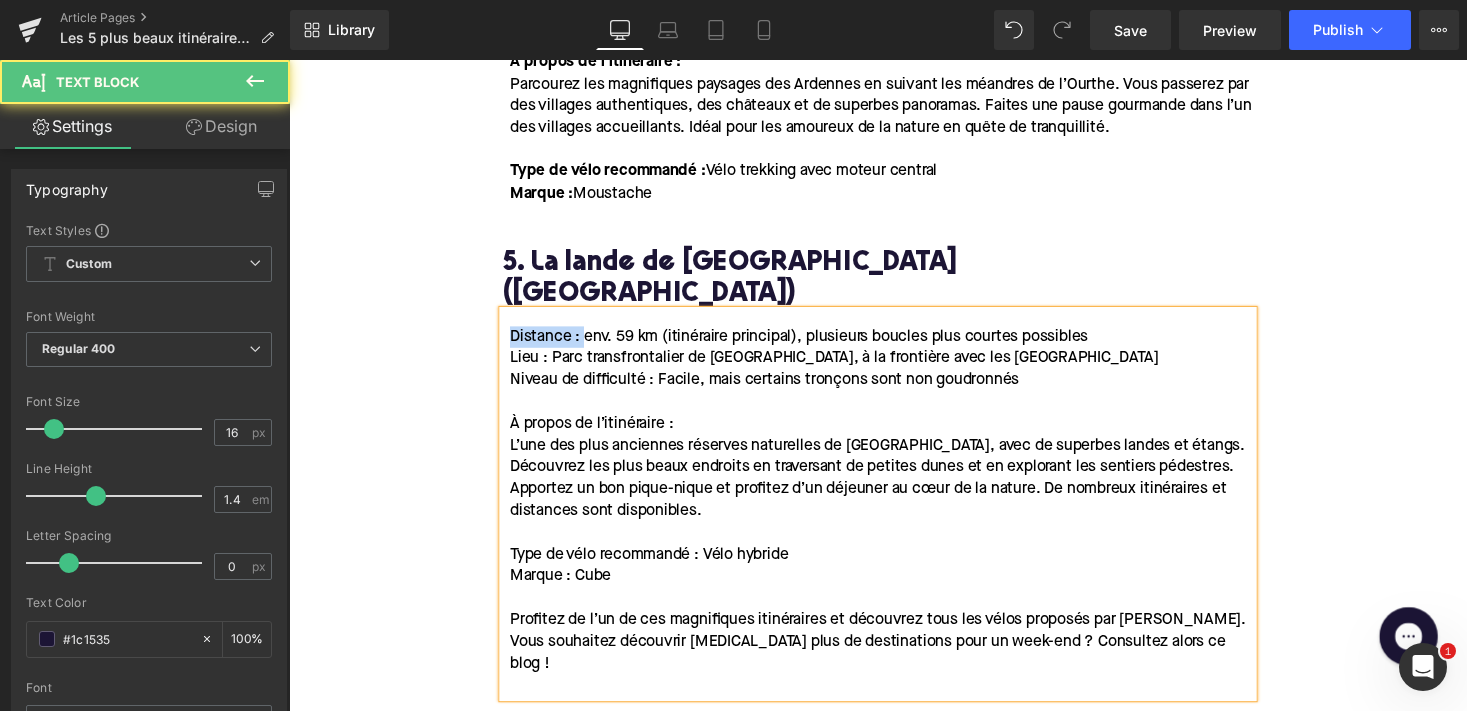 click on "Home / Les 5 plus beaux itinéraires à vélo à travers la [GEOGRAPHIC_DATA] Breadcrumbs         Les 5 plus beaux itinéraires à vélo à travers la [GEOGRAPHIC_DATA] Heading         Envie d'une journée pleine d'aventure et d'air frais ? Montez sur votre vélo électrique et partez à la découverte des plus beaux coins de la [GEOGRAPHIC_DATA] ! Dans ce blog, nous vous emmenons le long de quelques-uns des itinéraires cyclables les plus époustouflants du pays. Nous vous expliquons non seulement où aller, mais aussi la difficulté du parcours, la distance à parcourir, ainsi que le type de vélo le mieux adapté à chaque itinéraire. Text Block         Row         Image         Row         Row         1. Route du Littoral Heading         Distance :  env. 85 km Point de départ :  [GEOGRAPHIC_DATA] ou Knokke-Heist Niveau de difficulté :  Facile, plat, adapté à tous les âges À propos de l’itinéraire : Astuce : Type de vélo recommandé :  Vélo trekking Marque :  Giant Text Block         2. Route de la Lys Heading          Gand T" at bounding box center [894, 443] 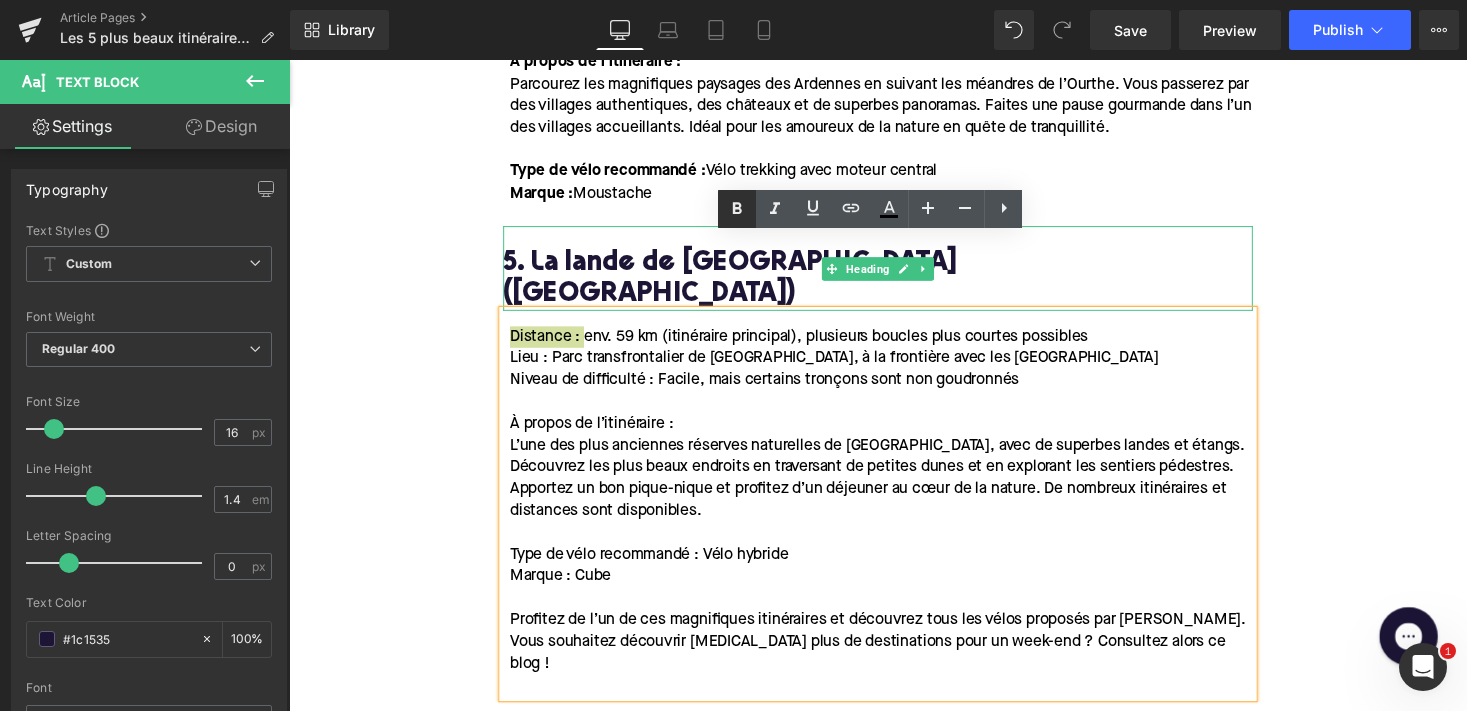 click 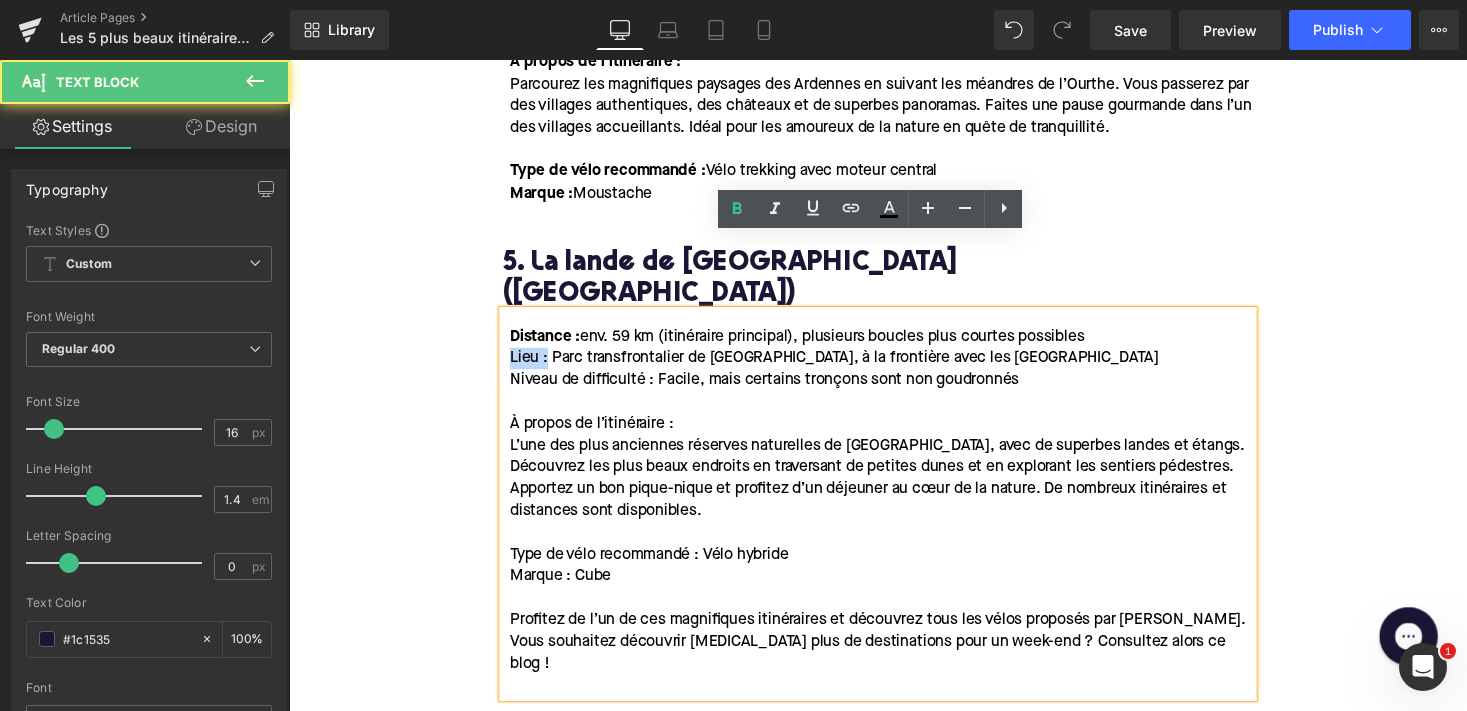 drag, startPoint x: 551, startPoint y: 289, endPoint x: 482, endPoint y: 289, distance: 69 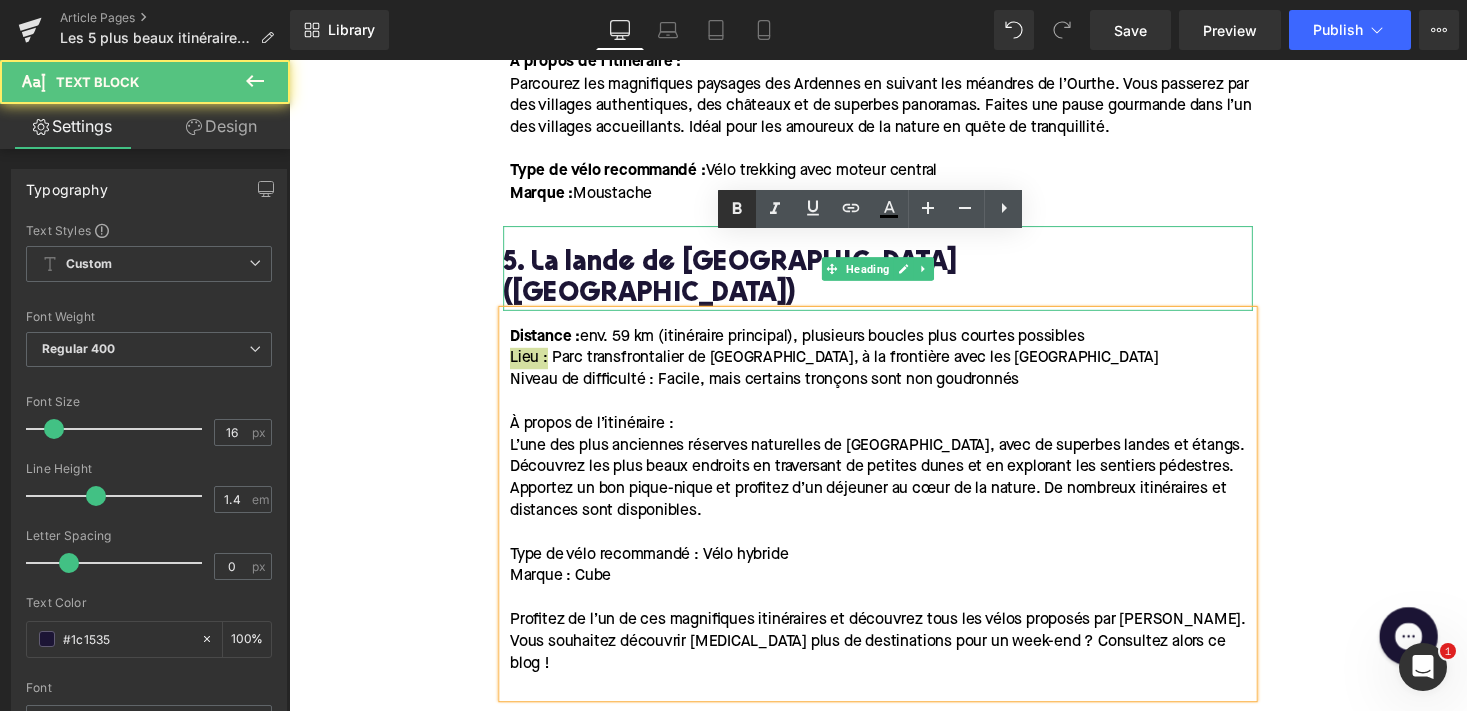click at bounding box center (737, 209) 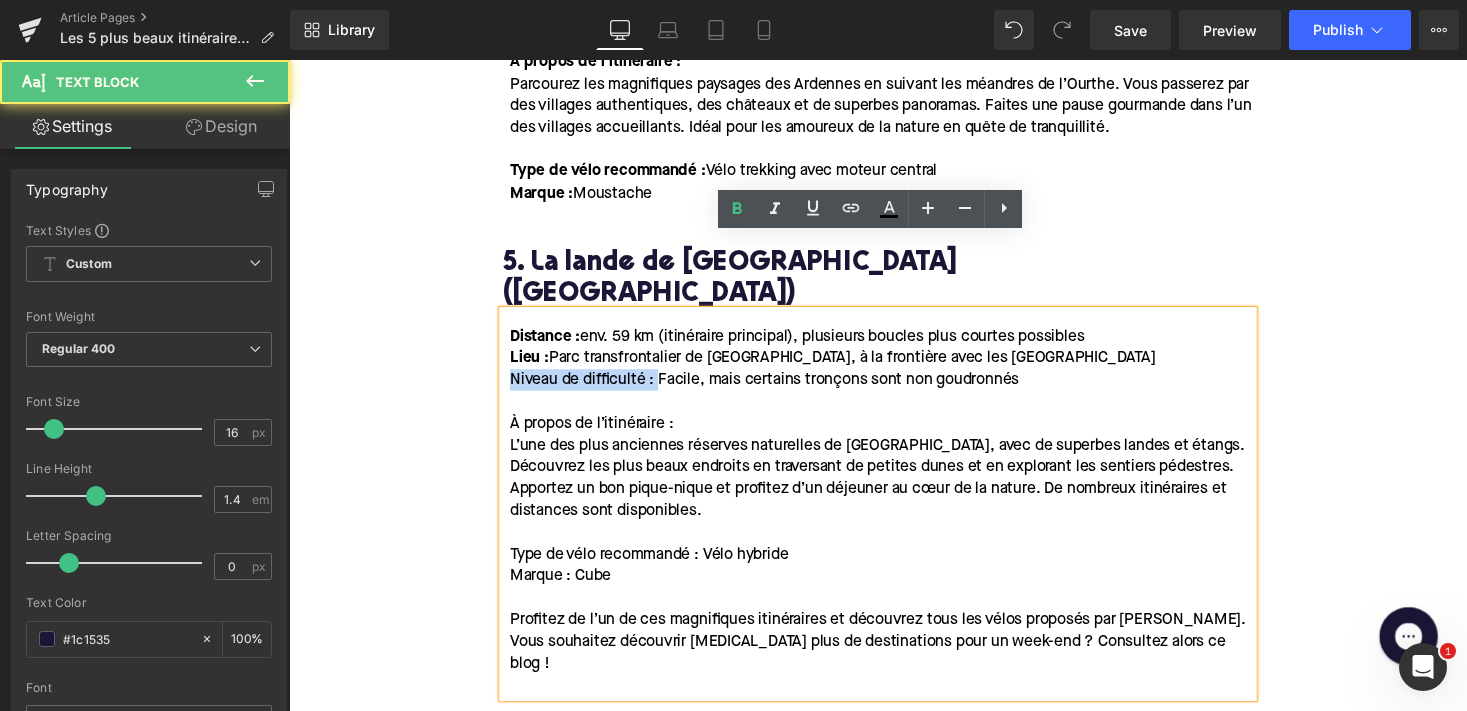 drag, startPoint x: 663, startPoint y: 311, endPoint x: 433, endPoint y: 311, distance: 230 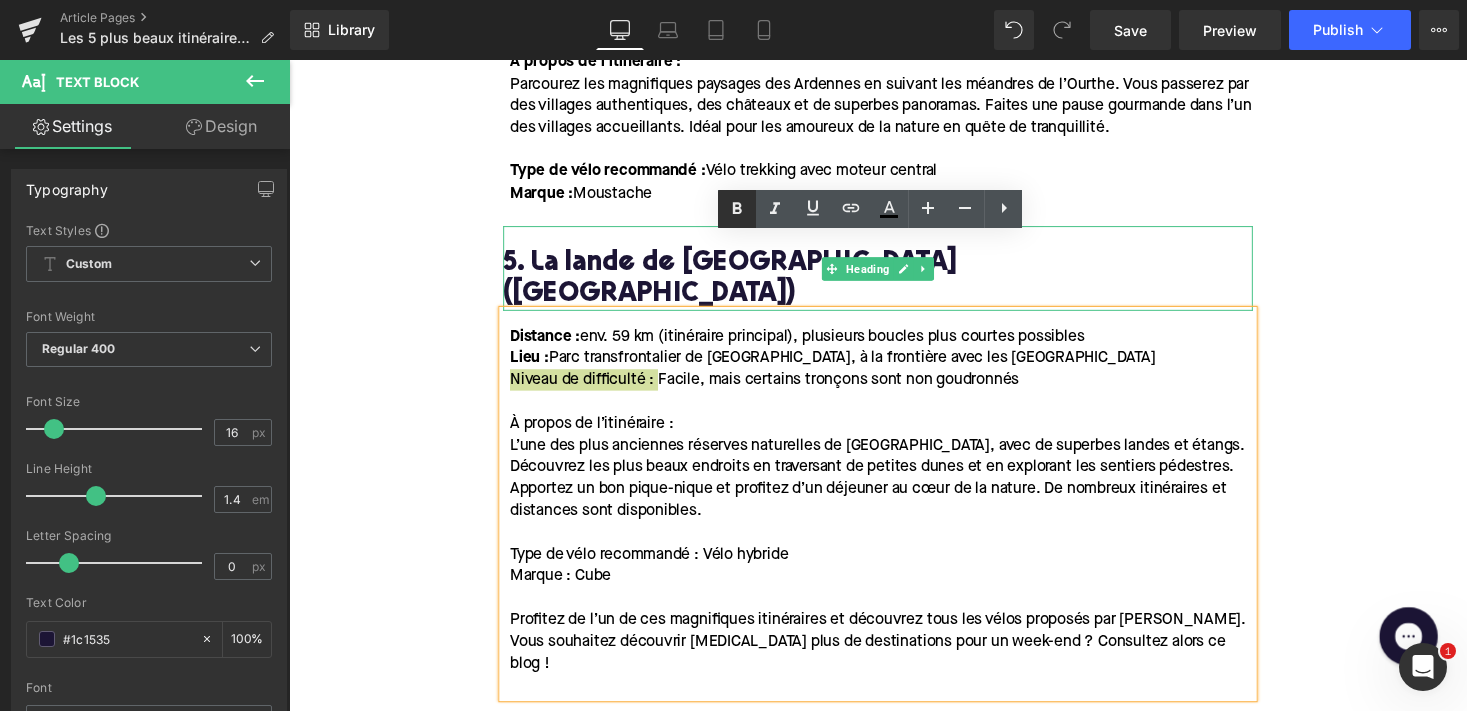 click 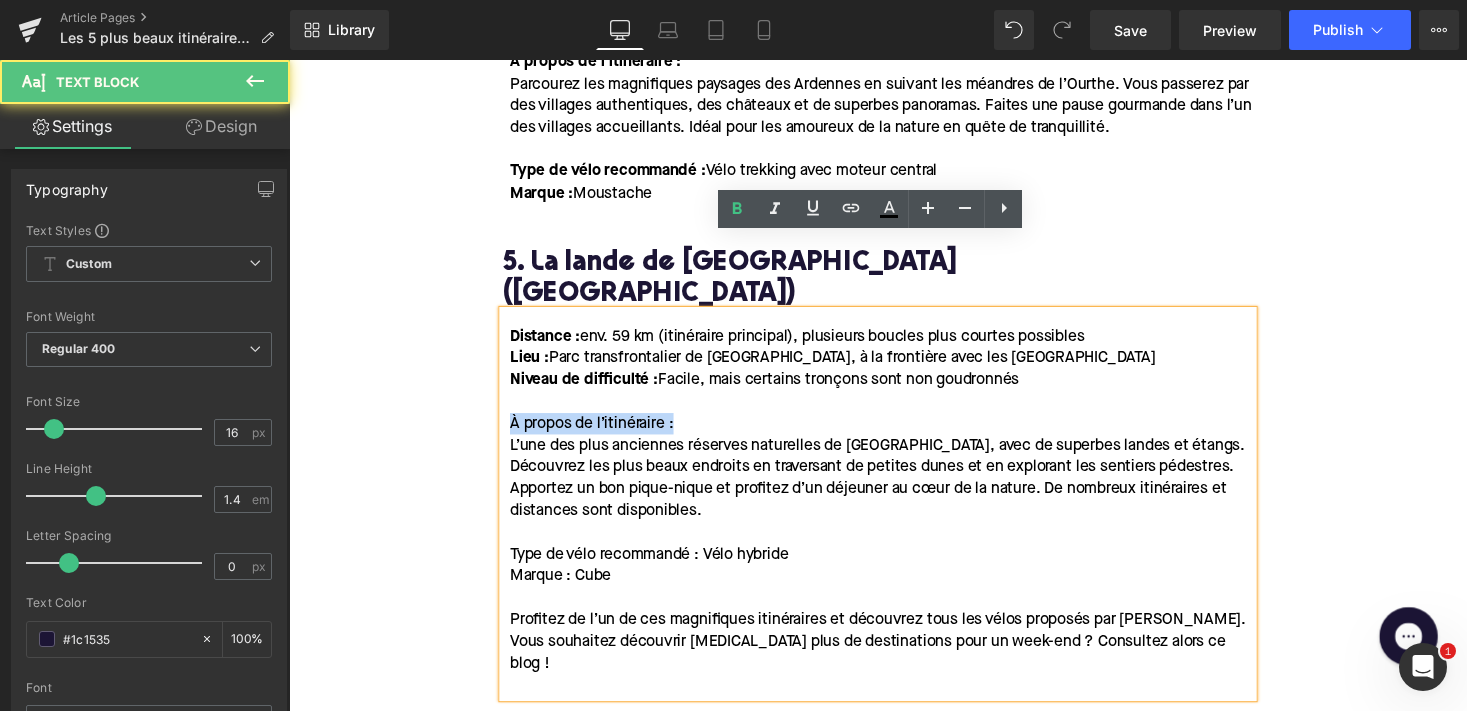 drag, startPoint x: 703, startPoint y: 358, endPoint x: 450, endPoint y: 356, distance: 253.0079 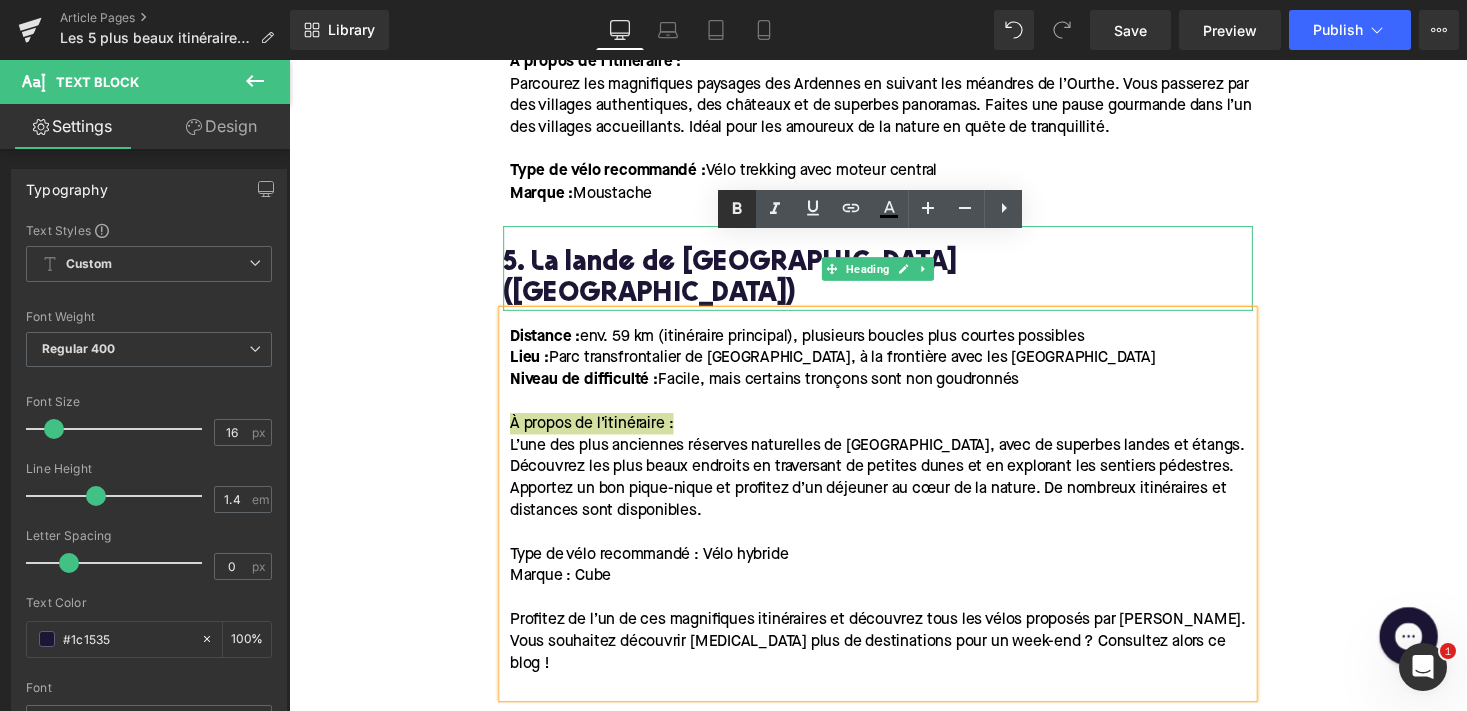 click 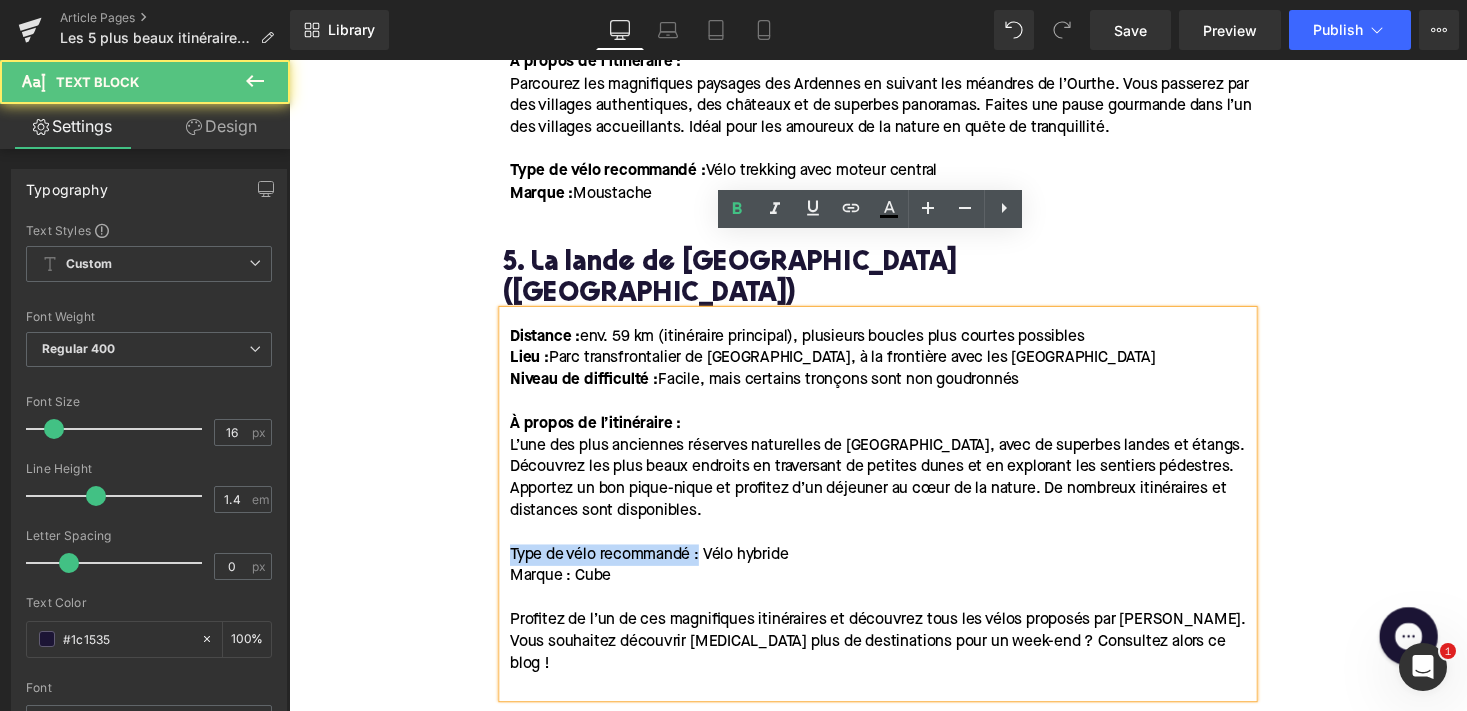 drag, startPoint x: 712, startPoint y: 490, endPoint x: 397, endPoint y: 490, distance: 315 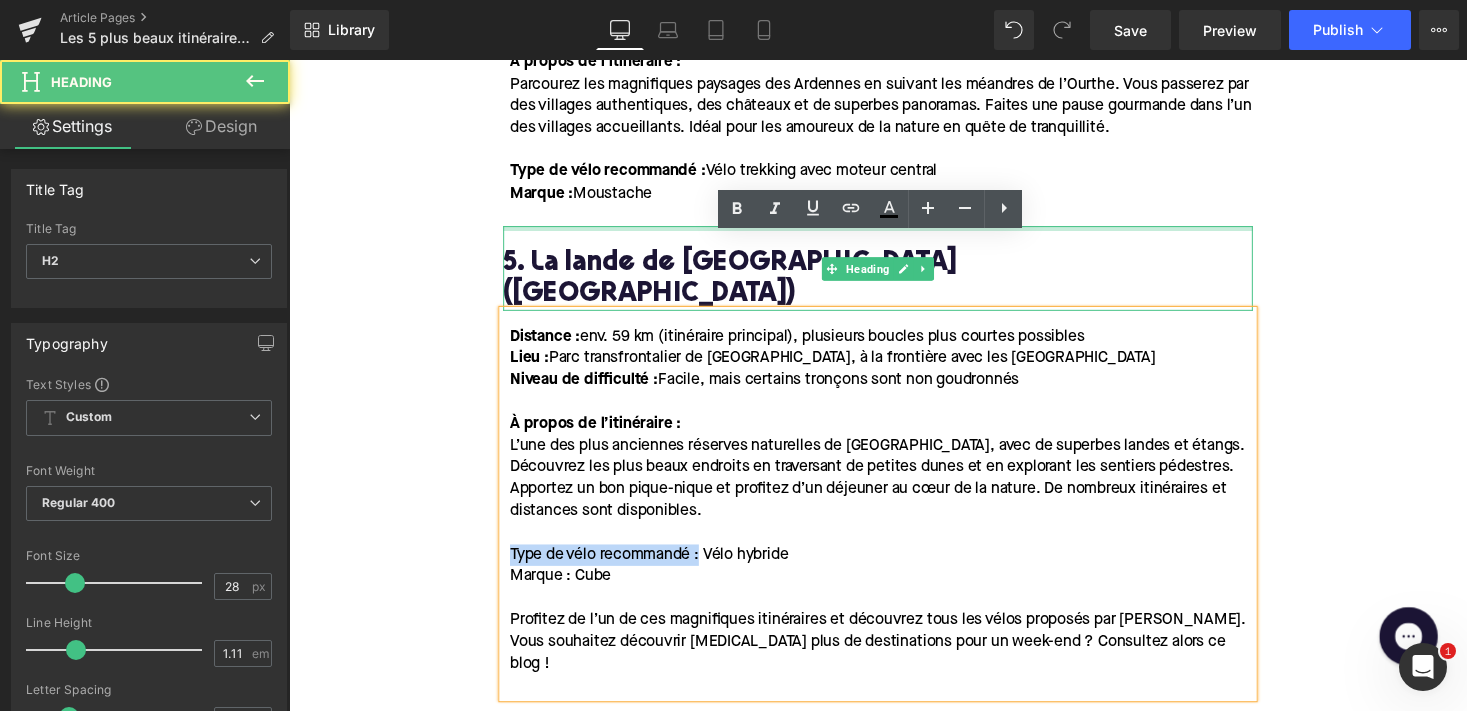 click at bounding box center [894, 233] 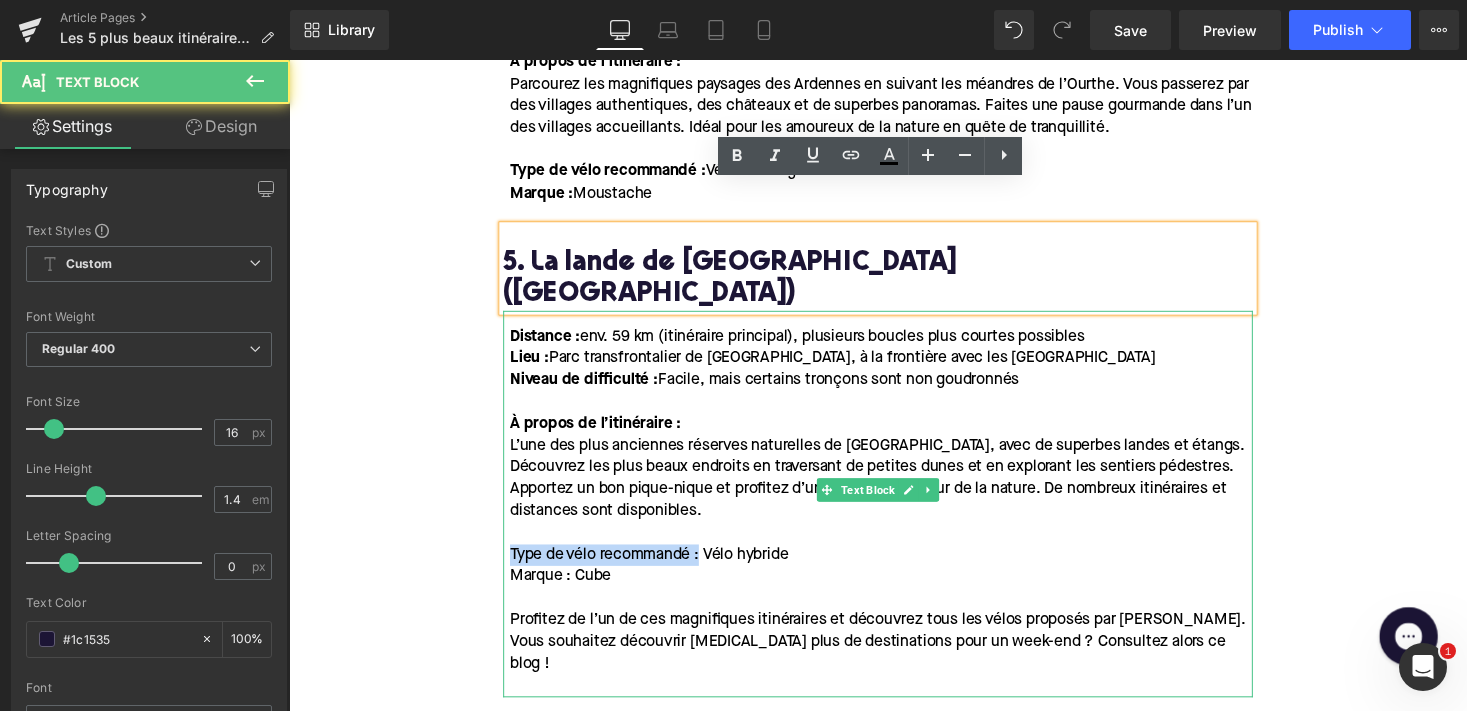 click on "Type de vélo recommandé : Vélo hybride" at bounding box center (659, 569) 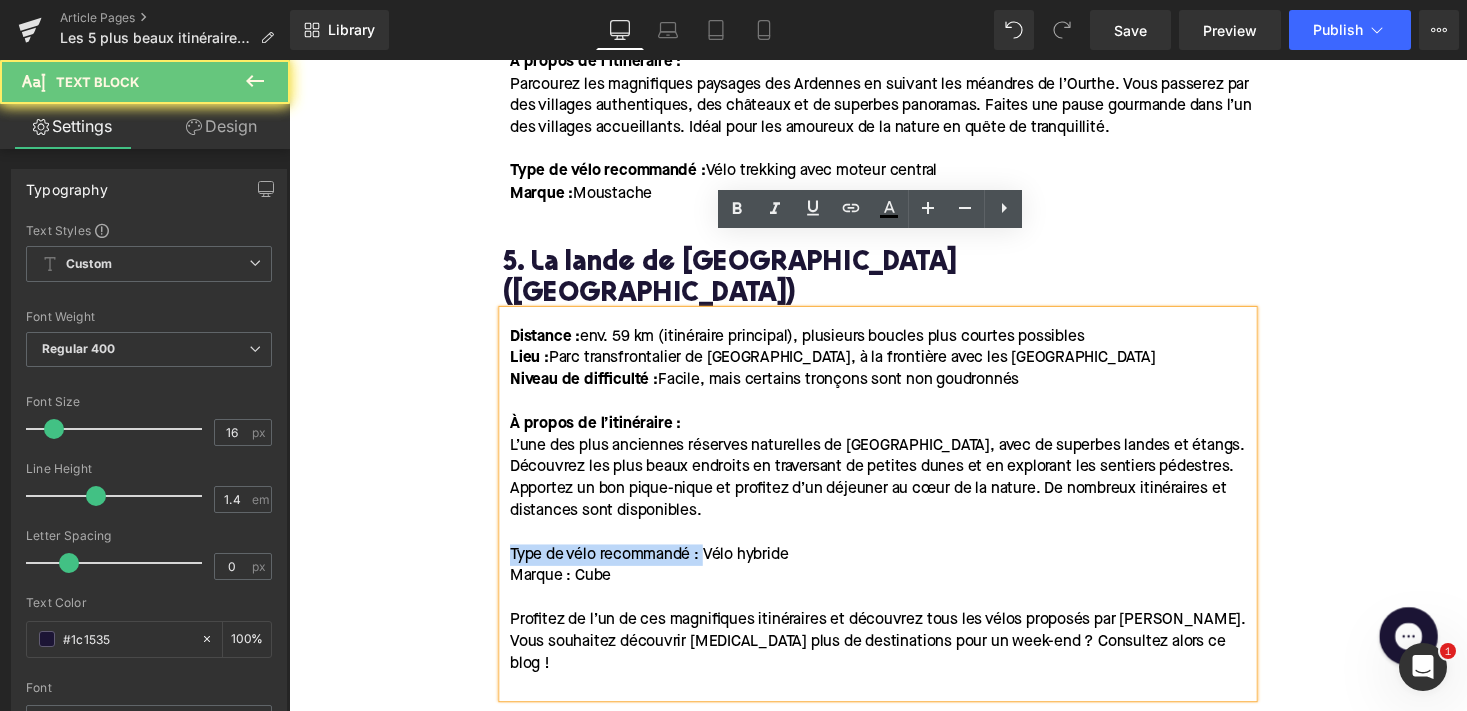 drag, startPoint x: 713, startPoint y: 488, endPoint x: 491, endPoint y: 488, distance: 222 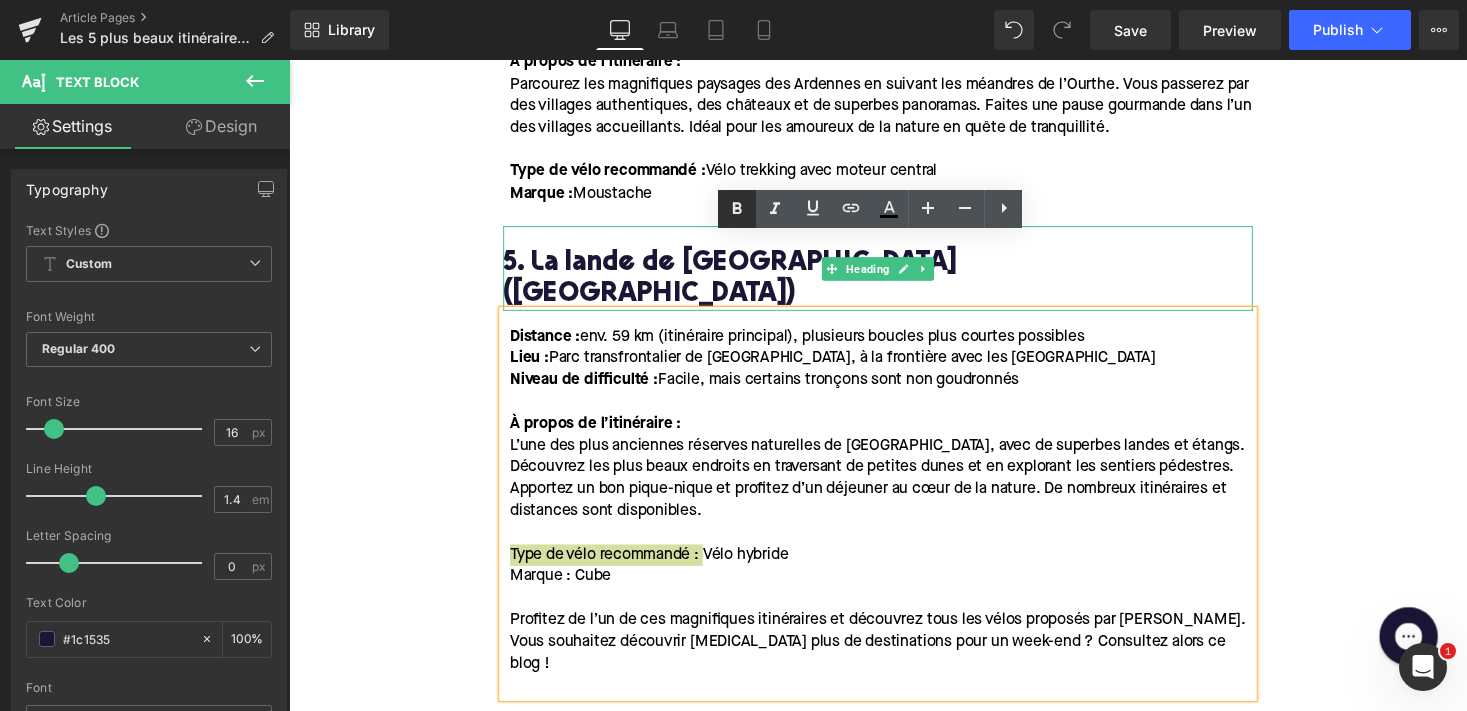 click 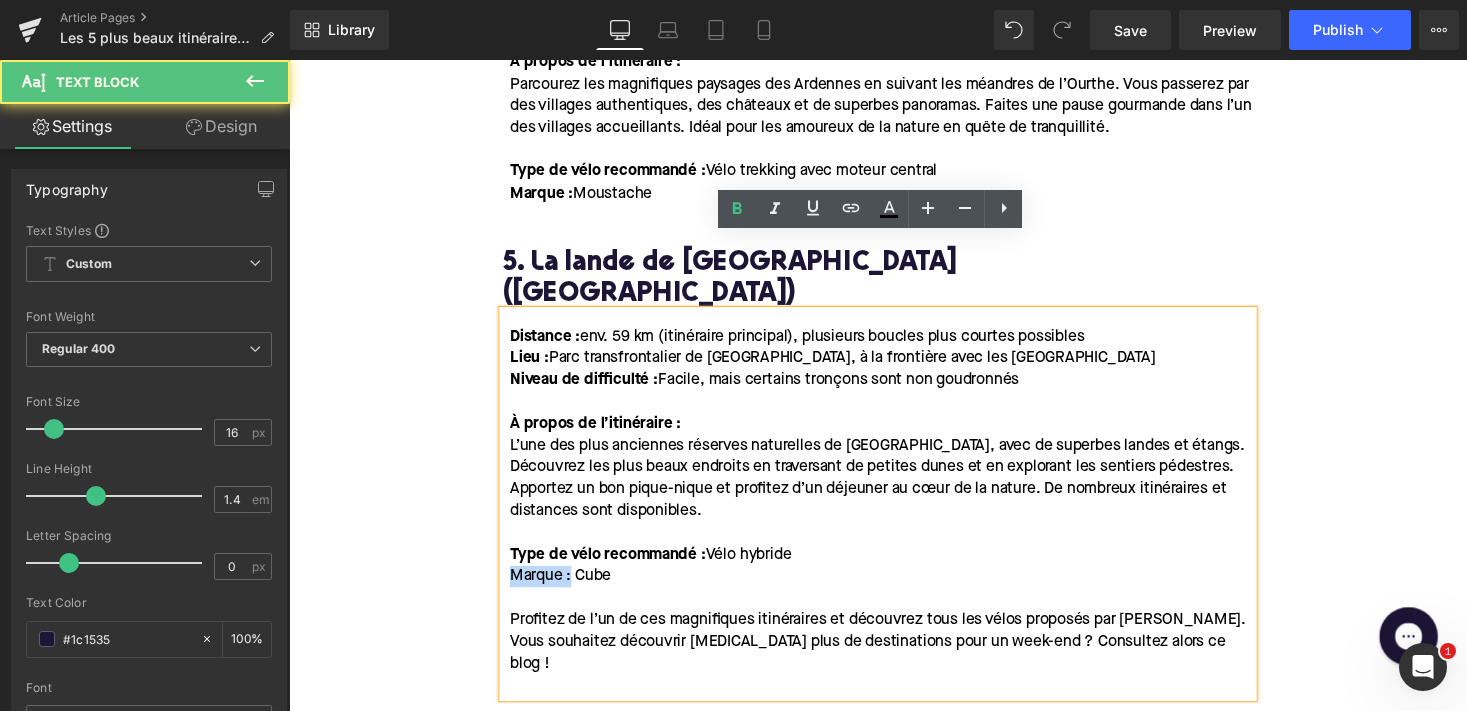drag, startPoint x: 575, startPoint y: 507, endPoint x: 492, endPoint y: 507, distance: 83 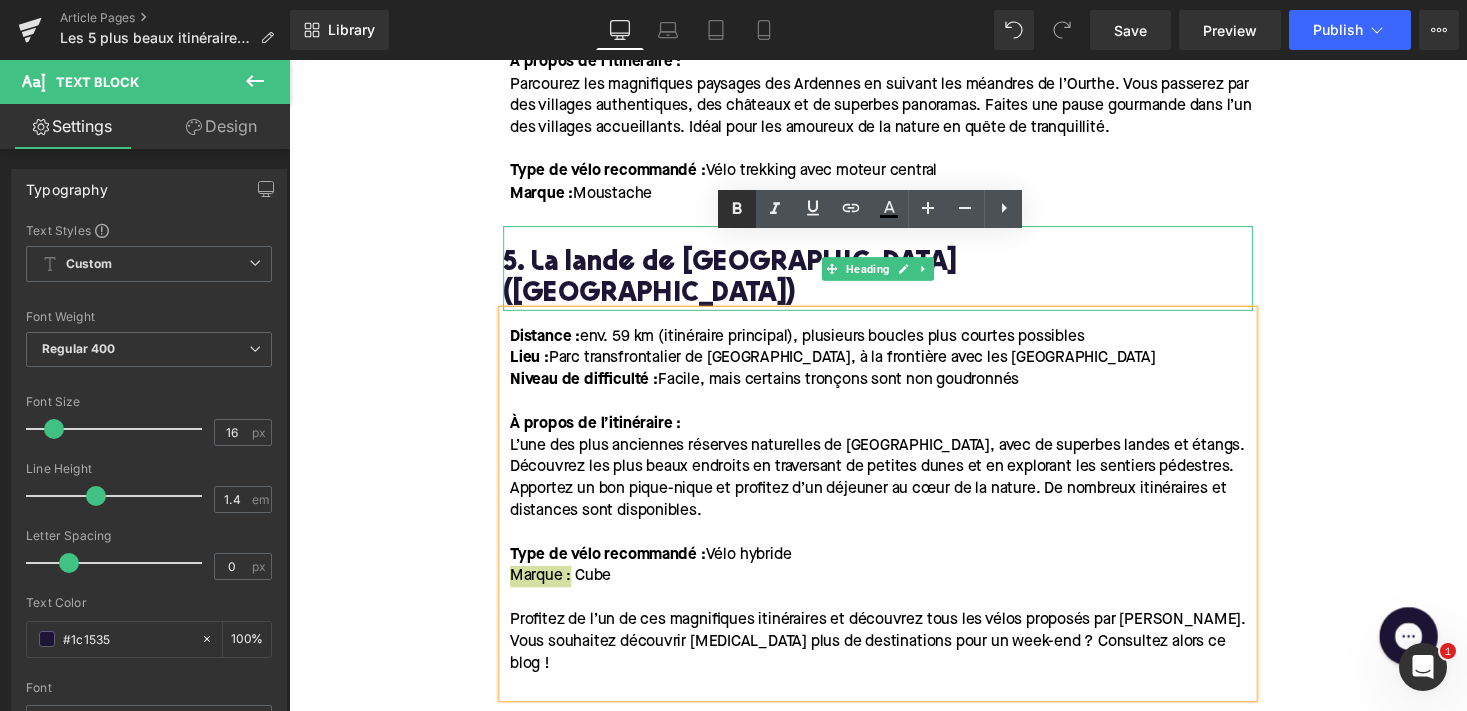 click 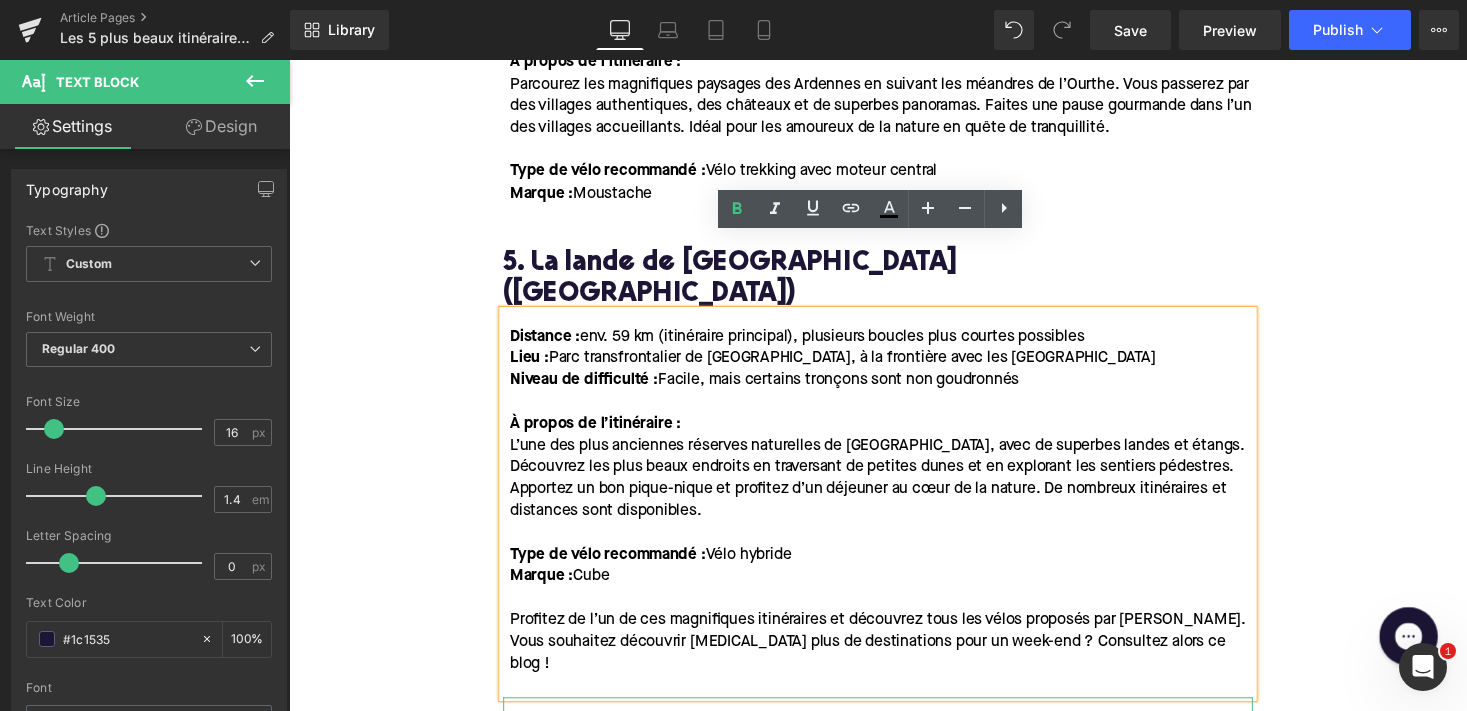 click at bounding box center [946, 789] 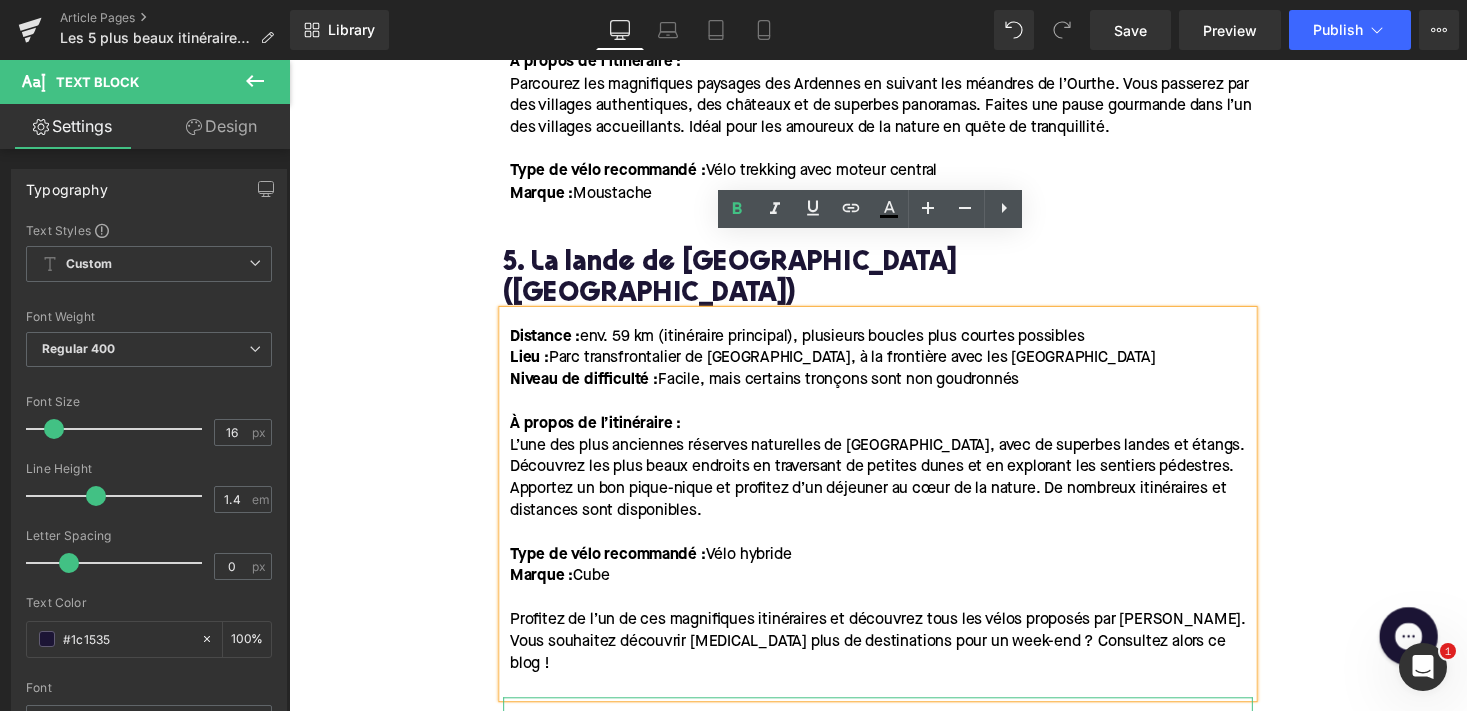 click at bounding box center (956, 789) 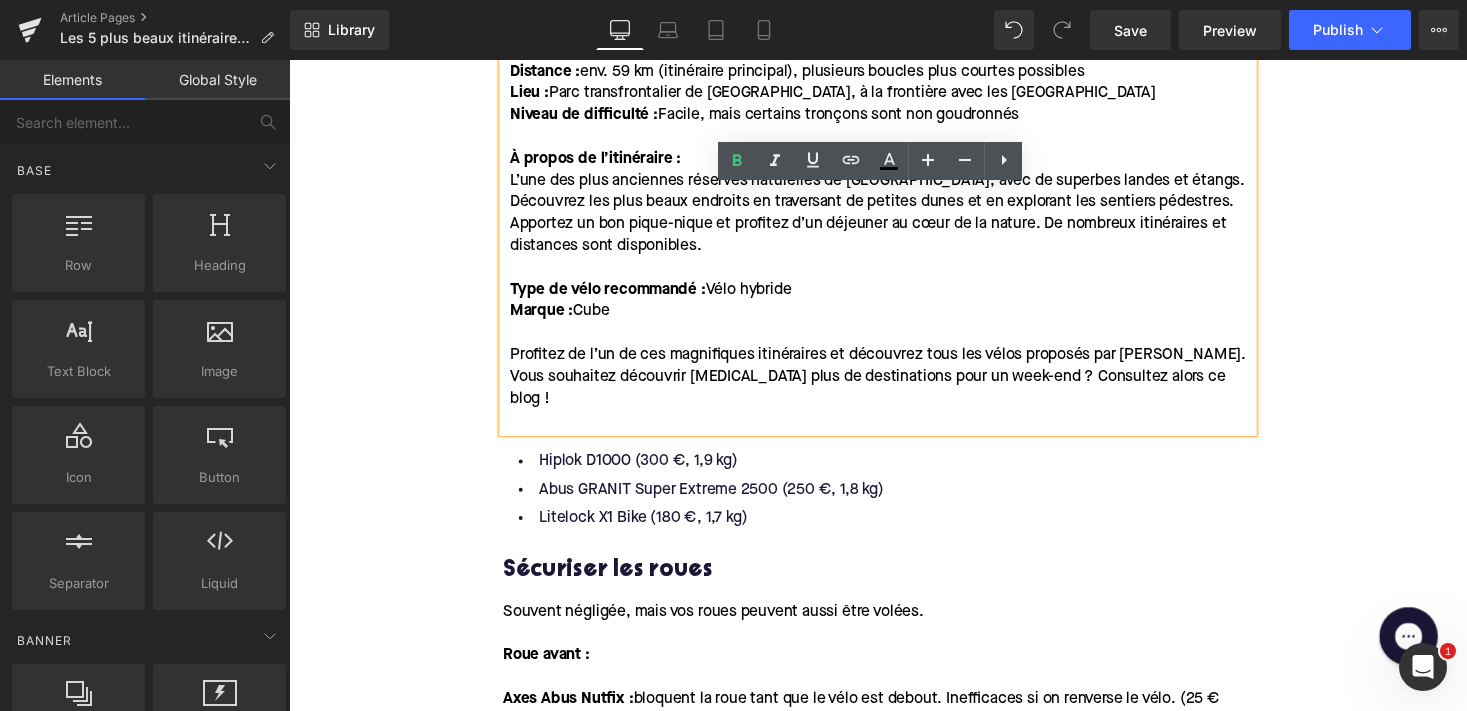 scroll, scrollTop: 2917, scrollLeft: 0, axis: vertical 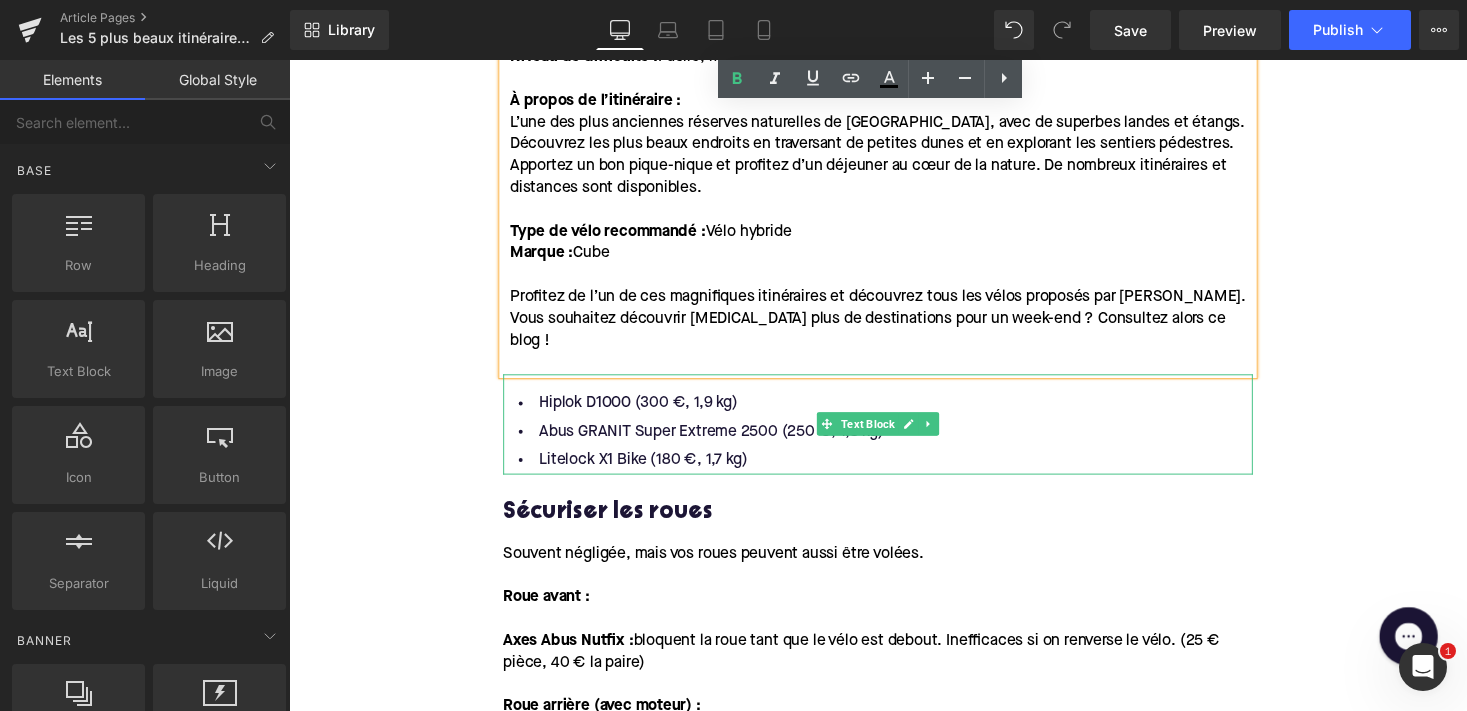 click on "Abus GRANIT Super Extreme 2500 (250 €, 1,8 kg)" at bounding box center (894, 442) 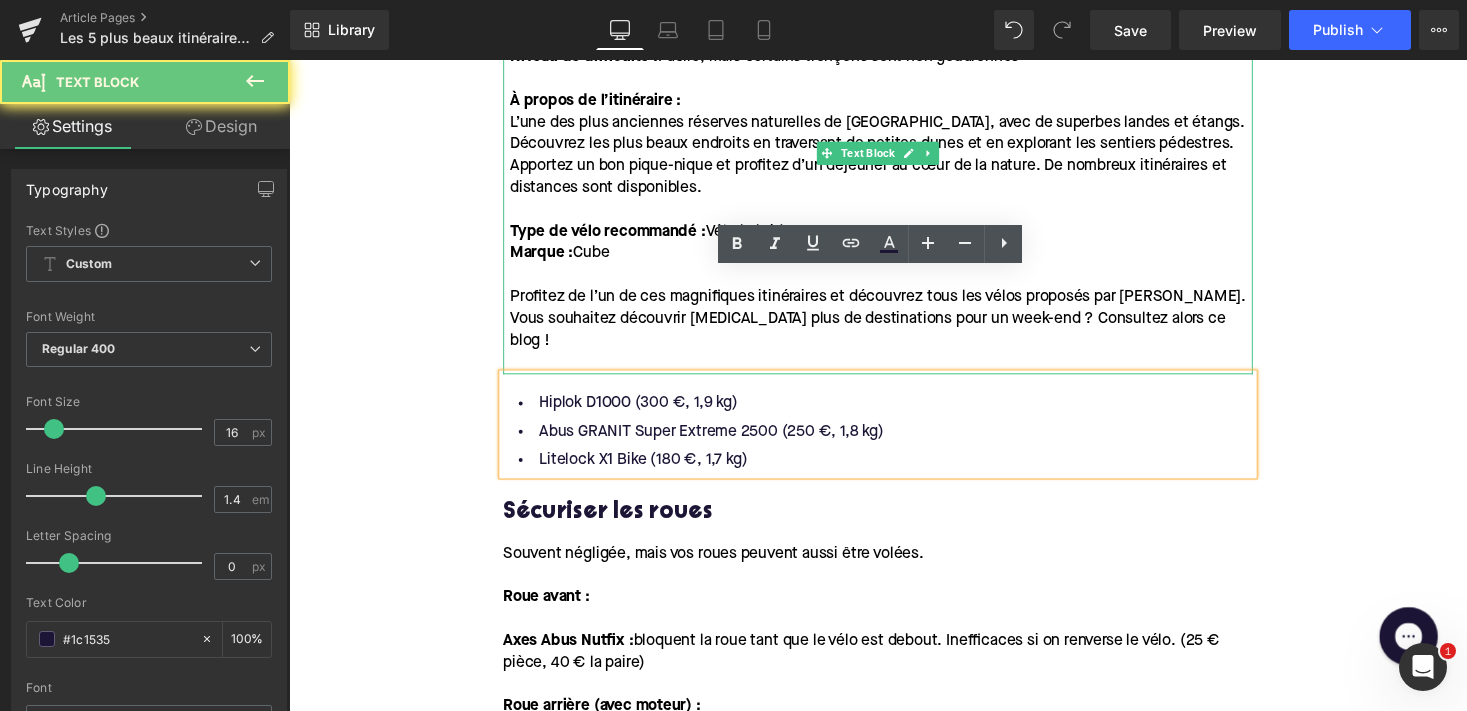 click on "Marque :  Cube" at bounding box center (897, 259) 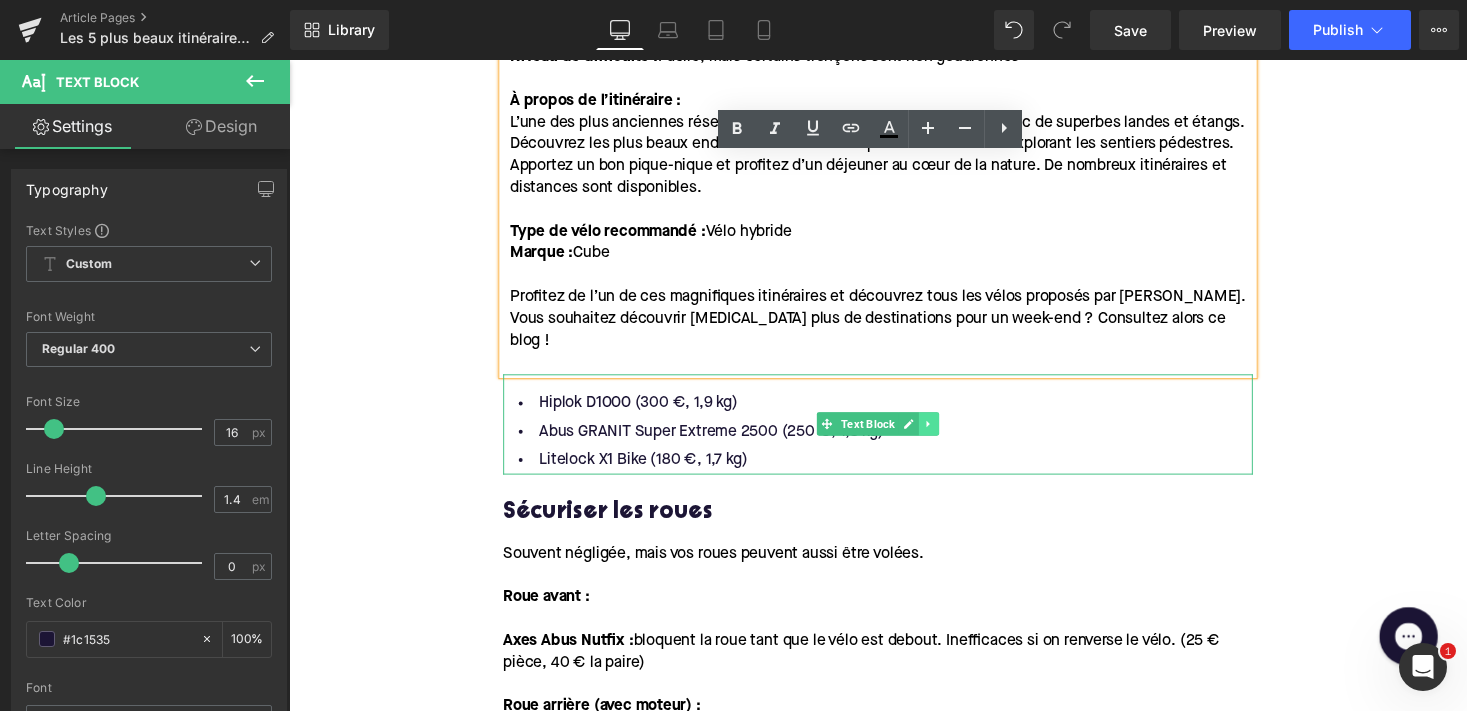 click 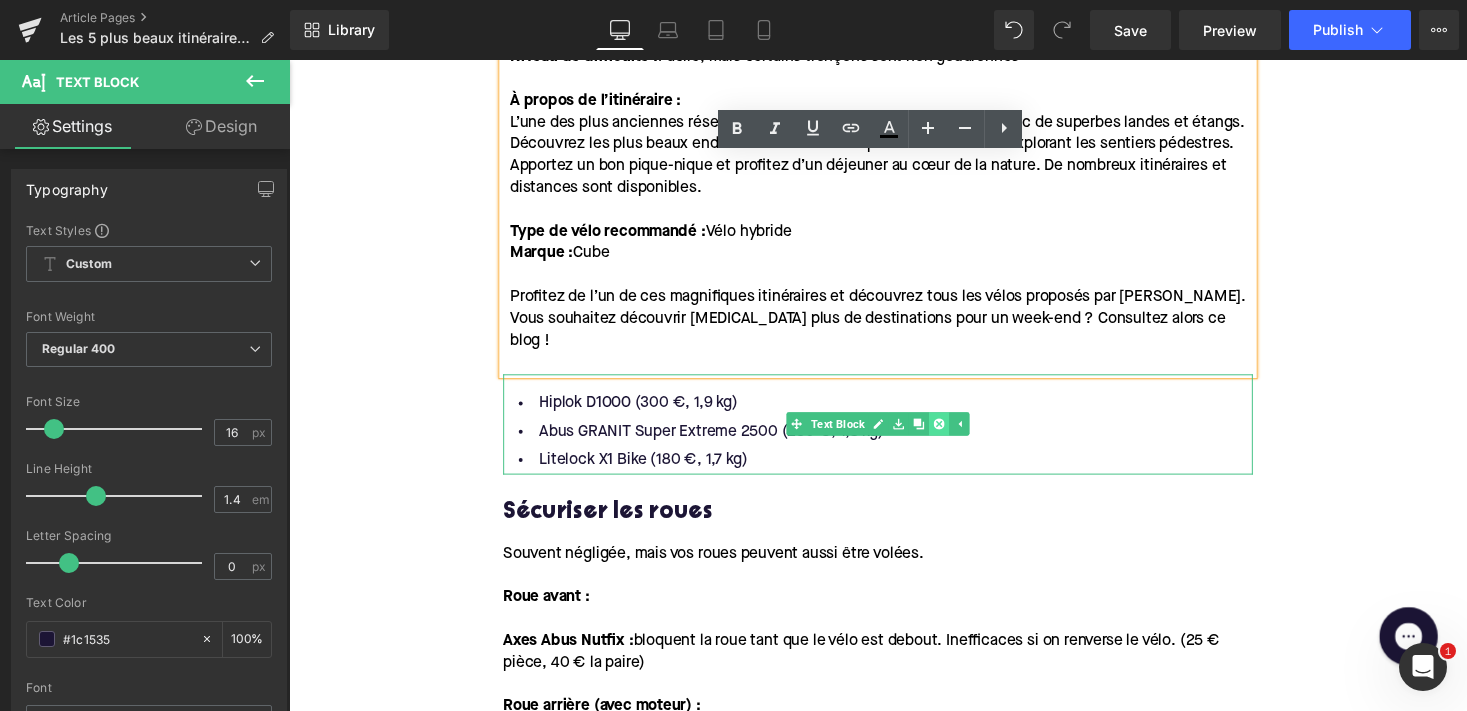 click 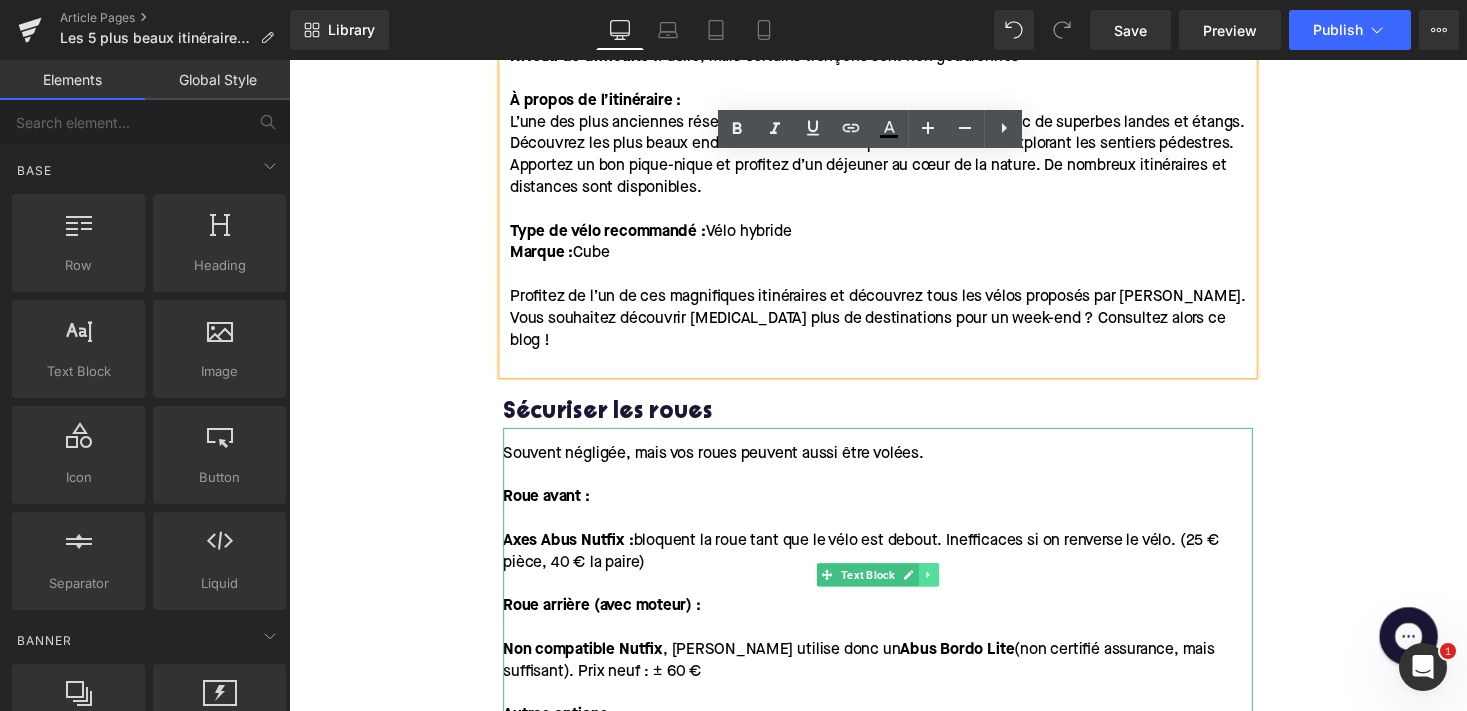 click 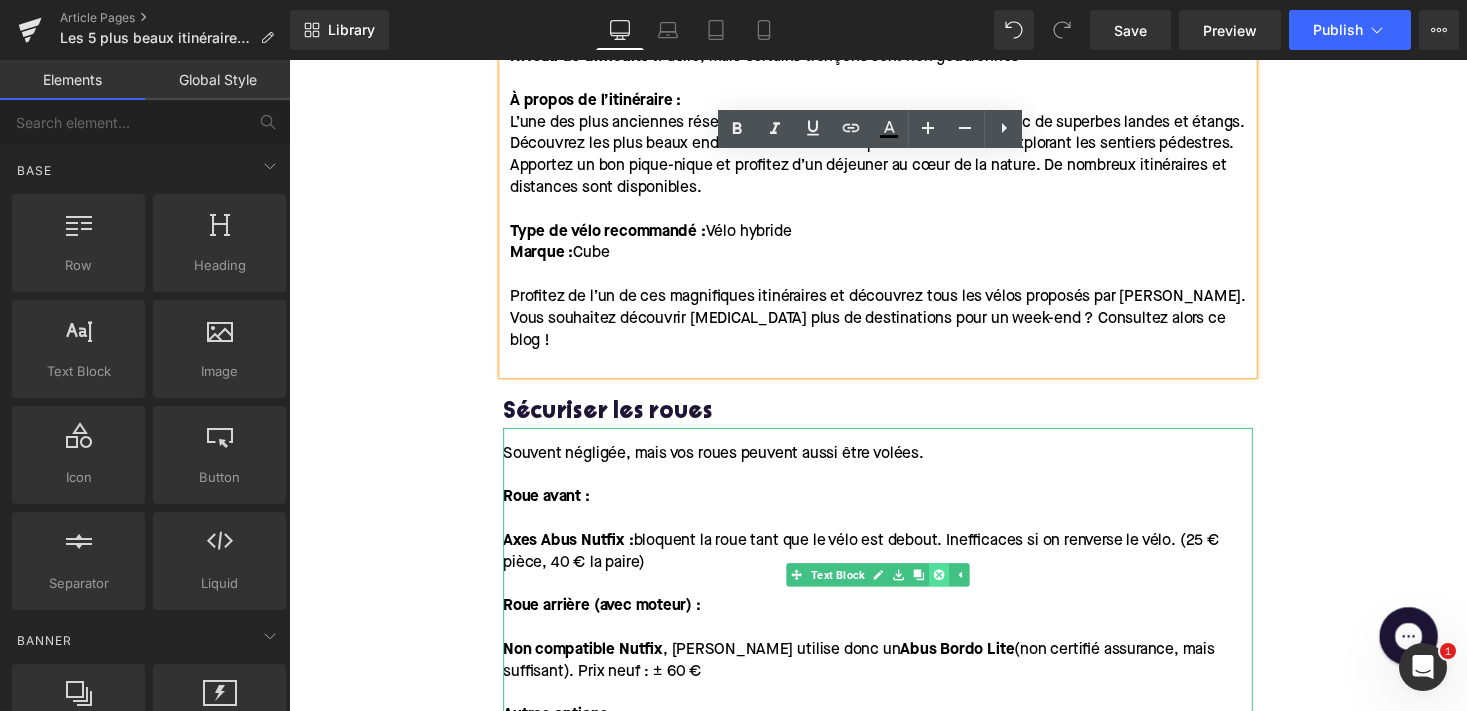 click at bounding box center (956, 589) 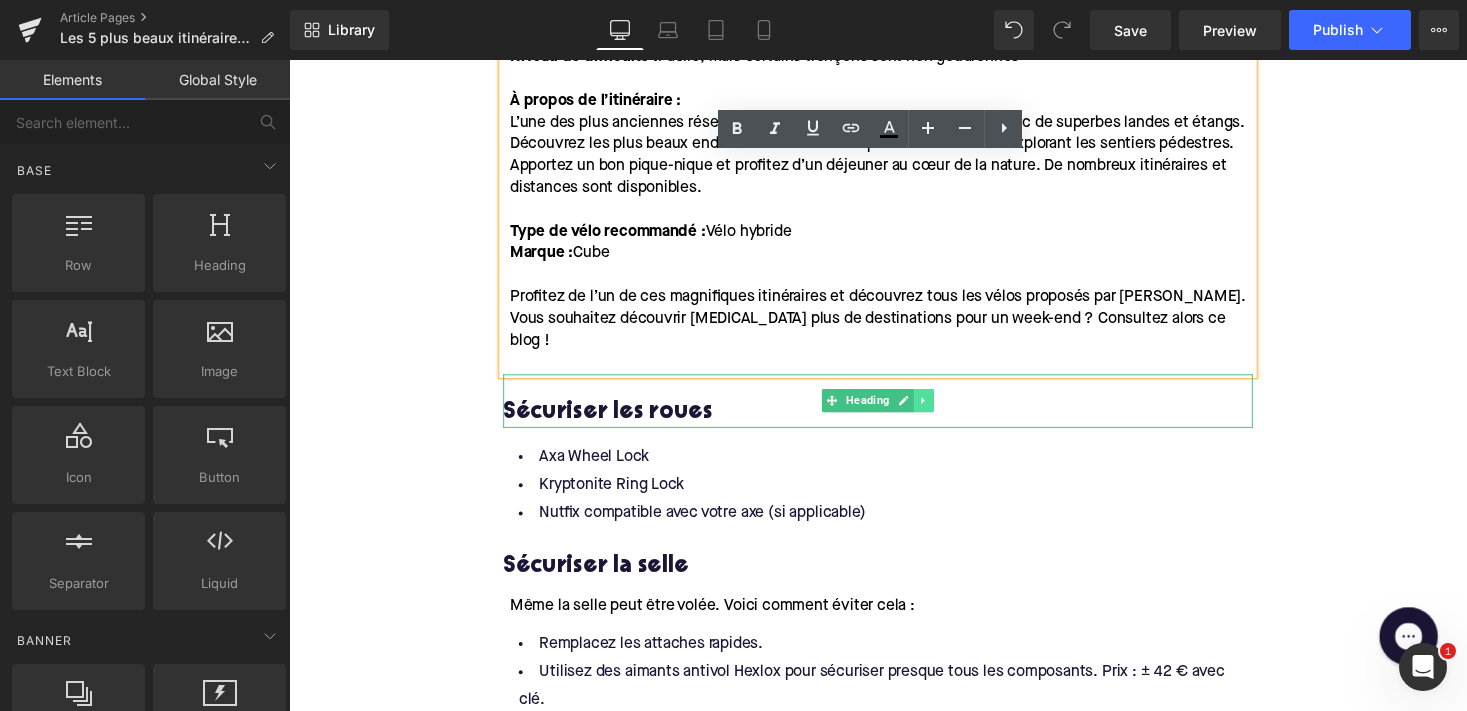click 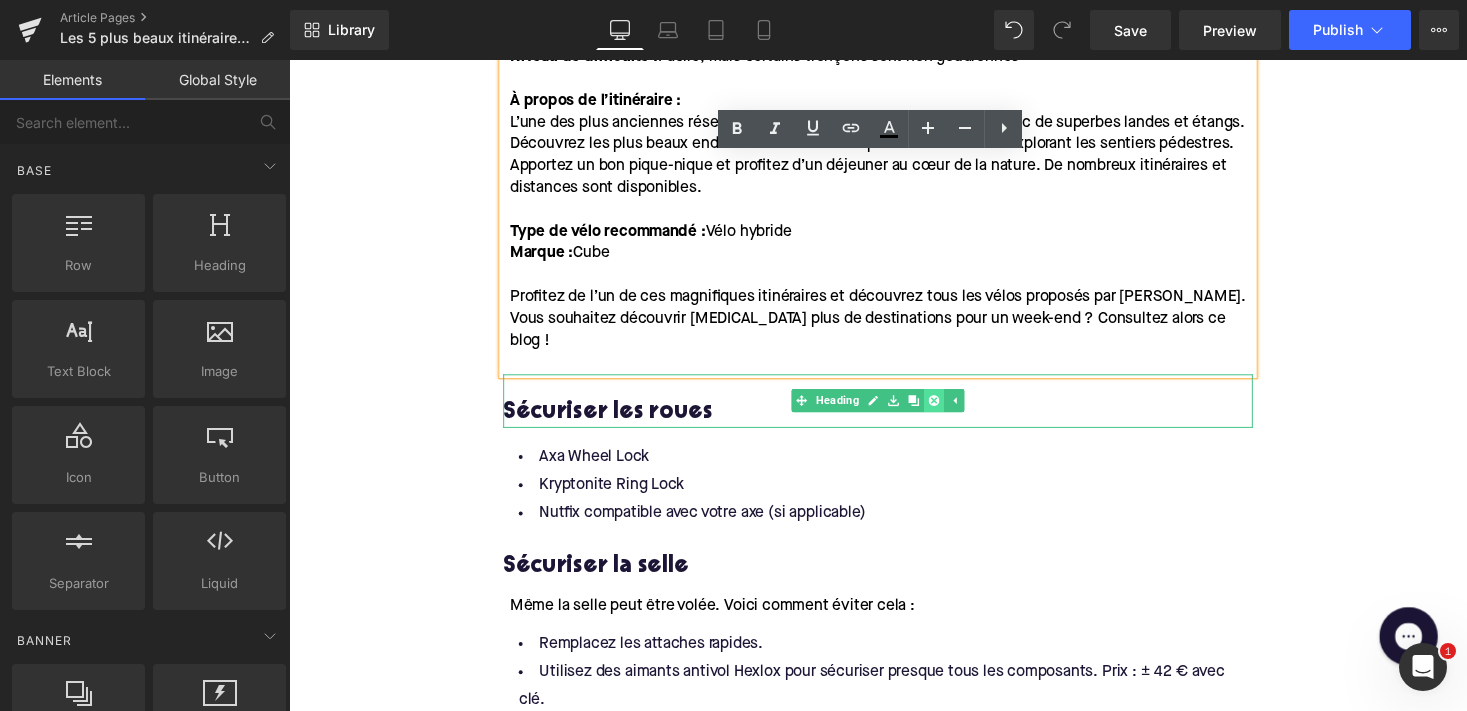 click 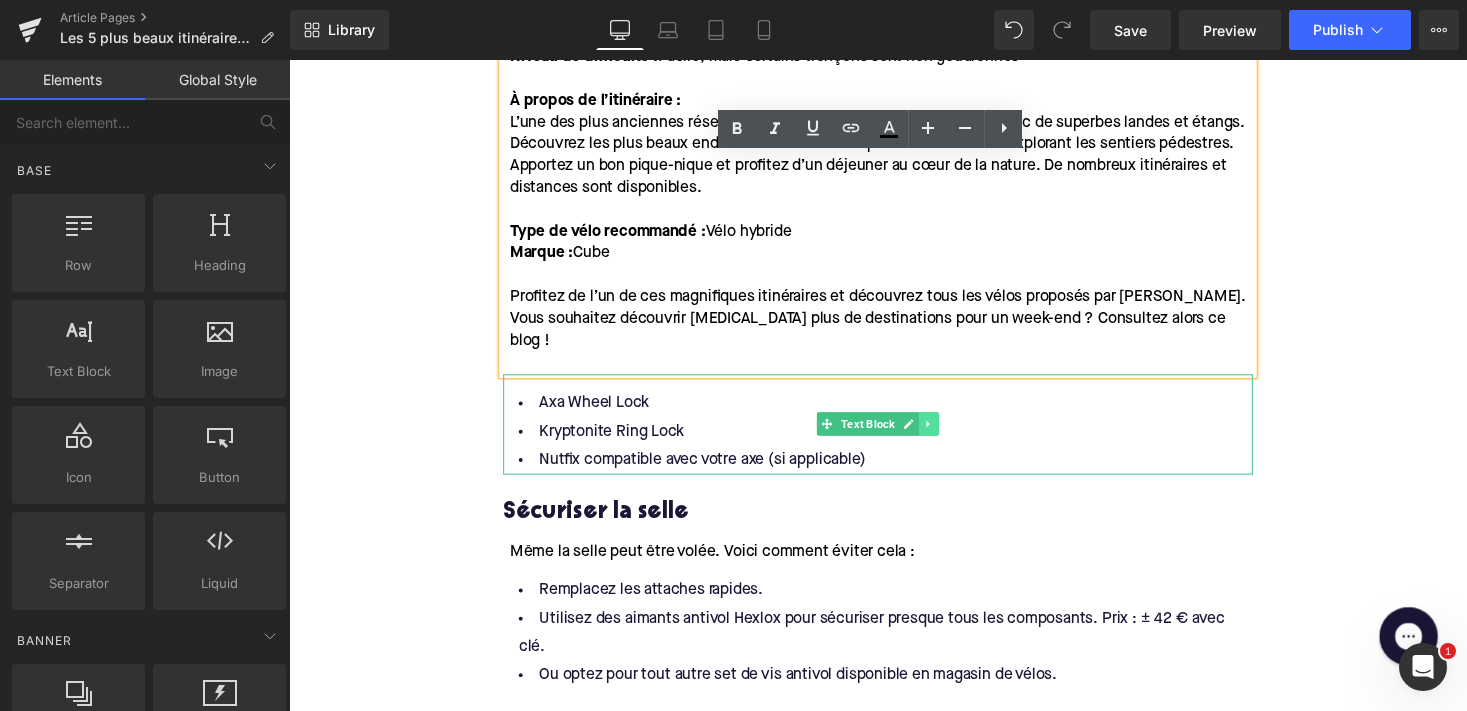 click 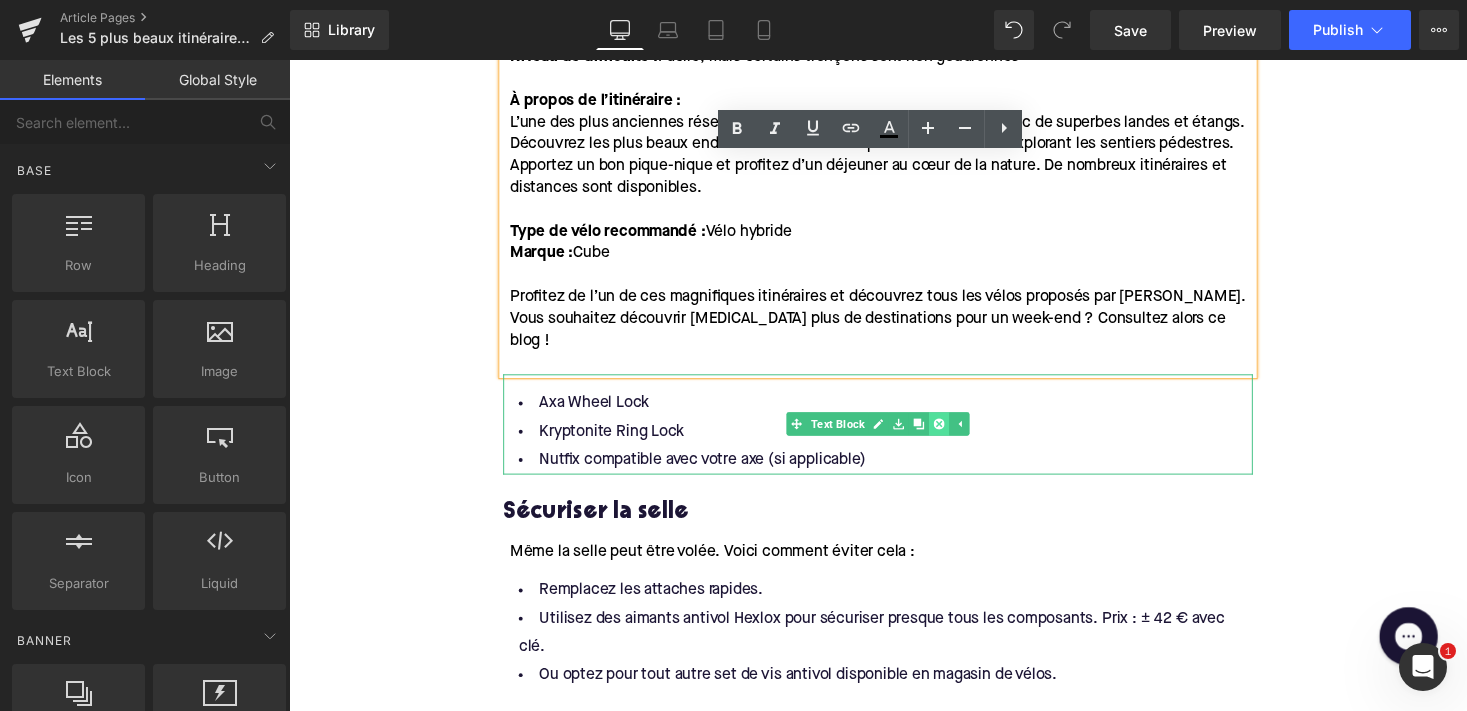 click at bounding box center (956, 434) 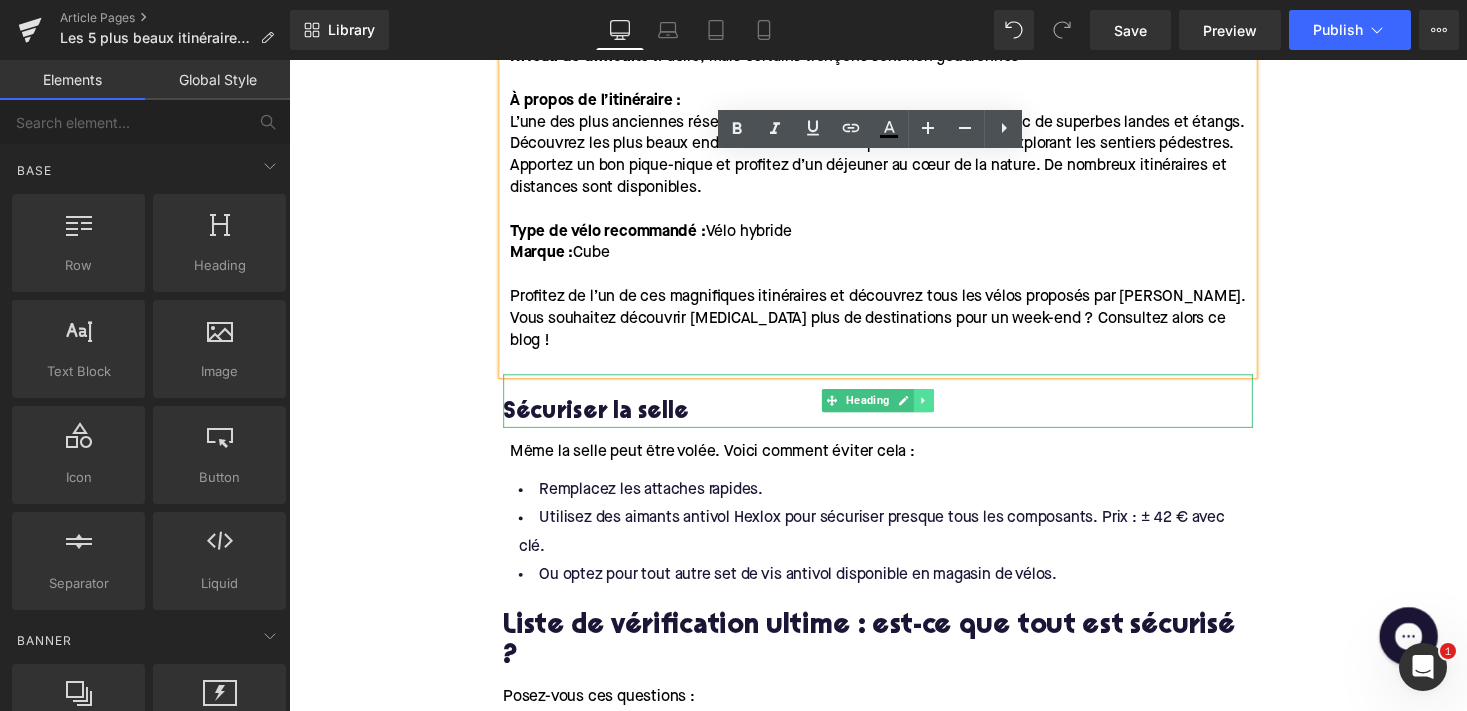 click 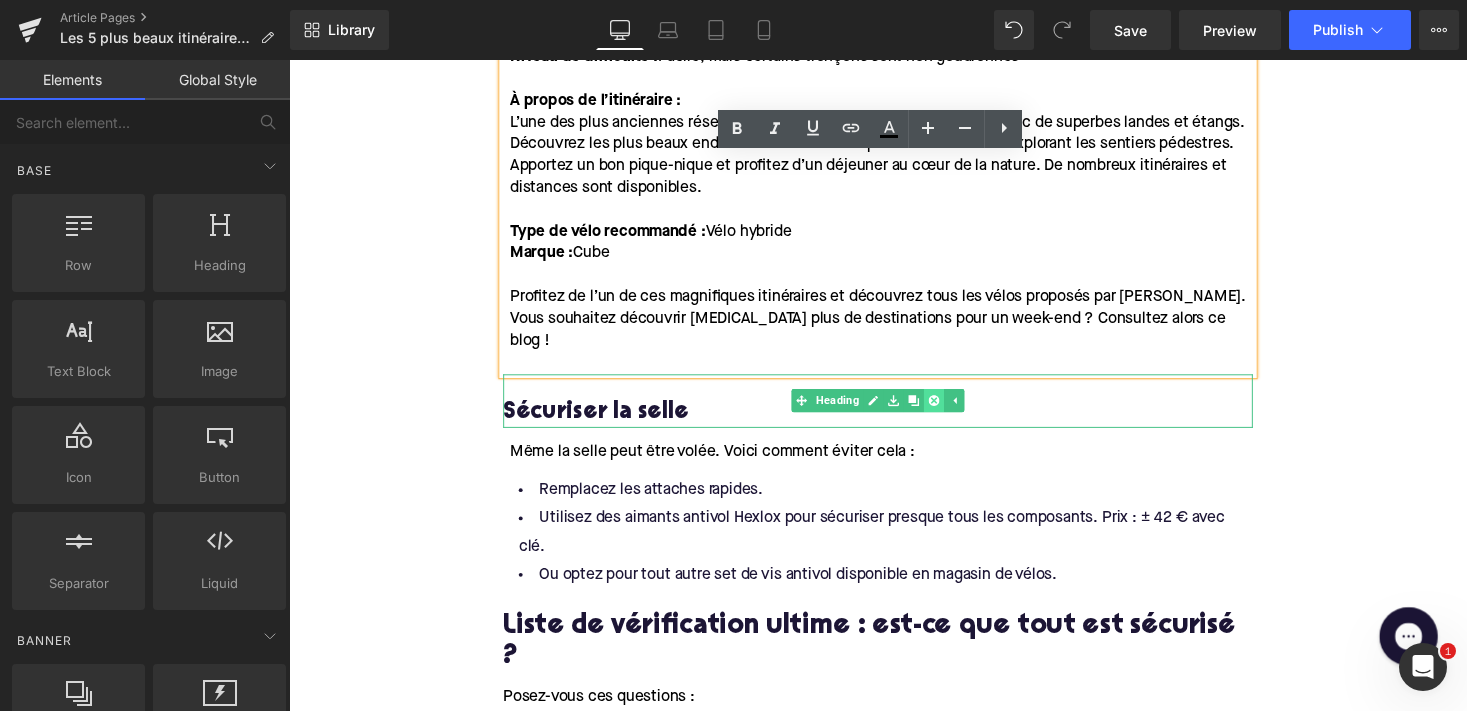 click 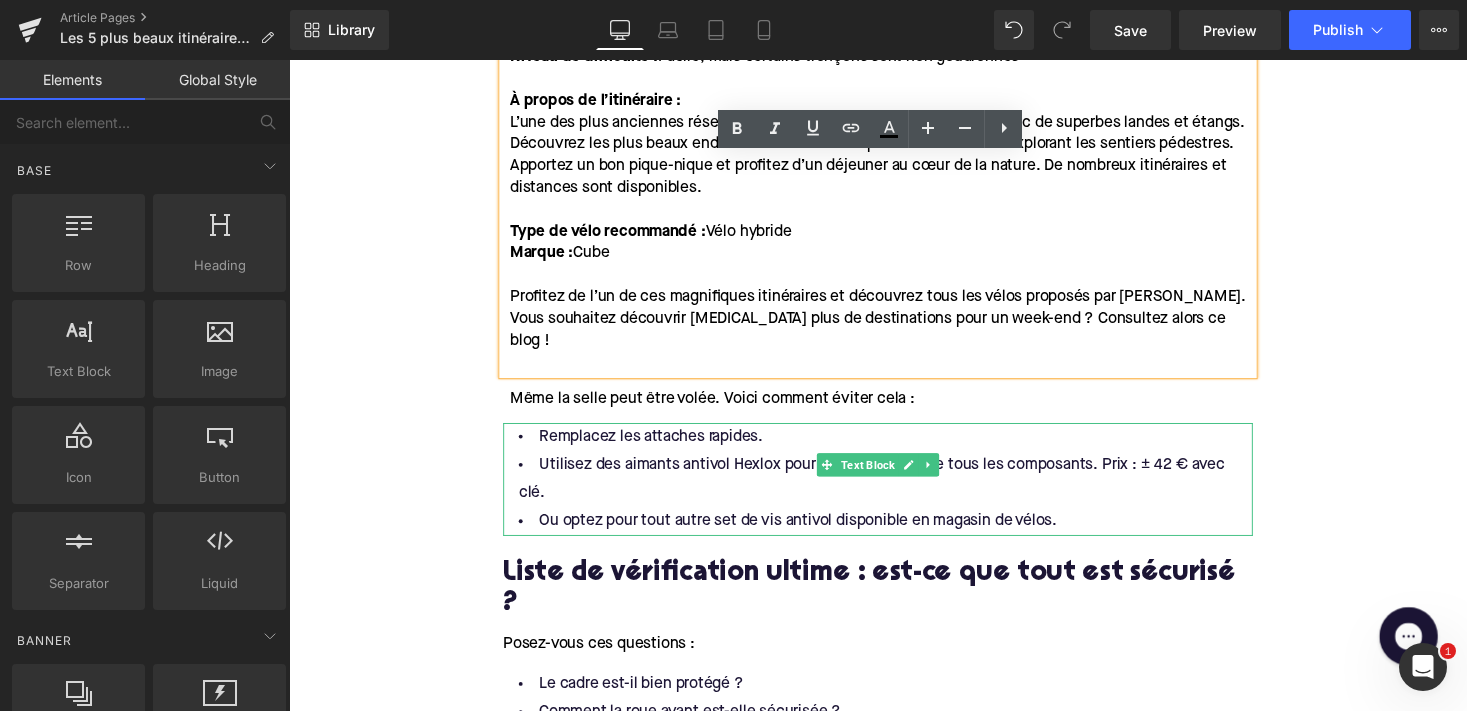 click on "Utilisez des aimants antivol Hexlox pour sécuriser presque tous les composants. Prix : ± 42 € avec clé." at bounding box center [894, 491] 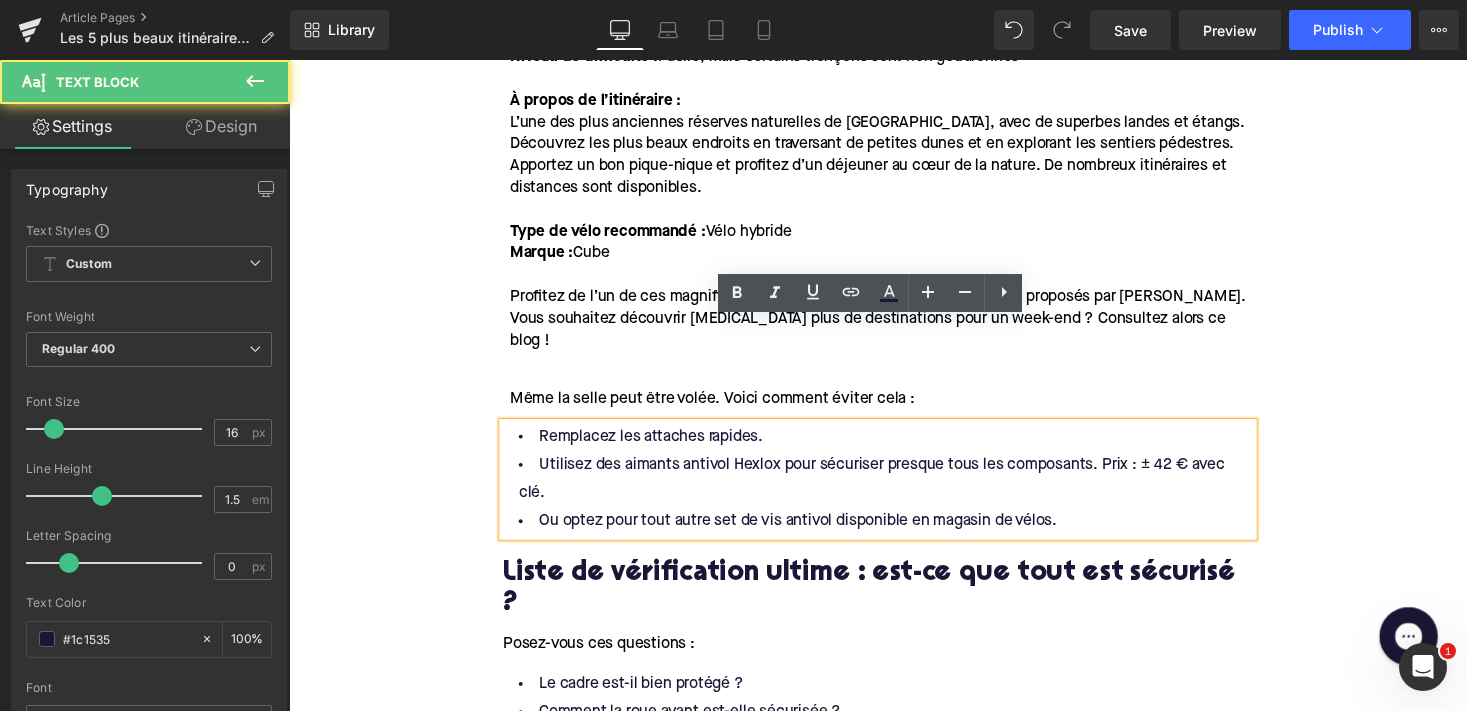 click on "Posez-vous ces questions : Text Block" at bounding box center (894, 661) 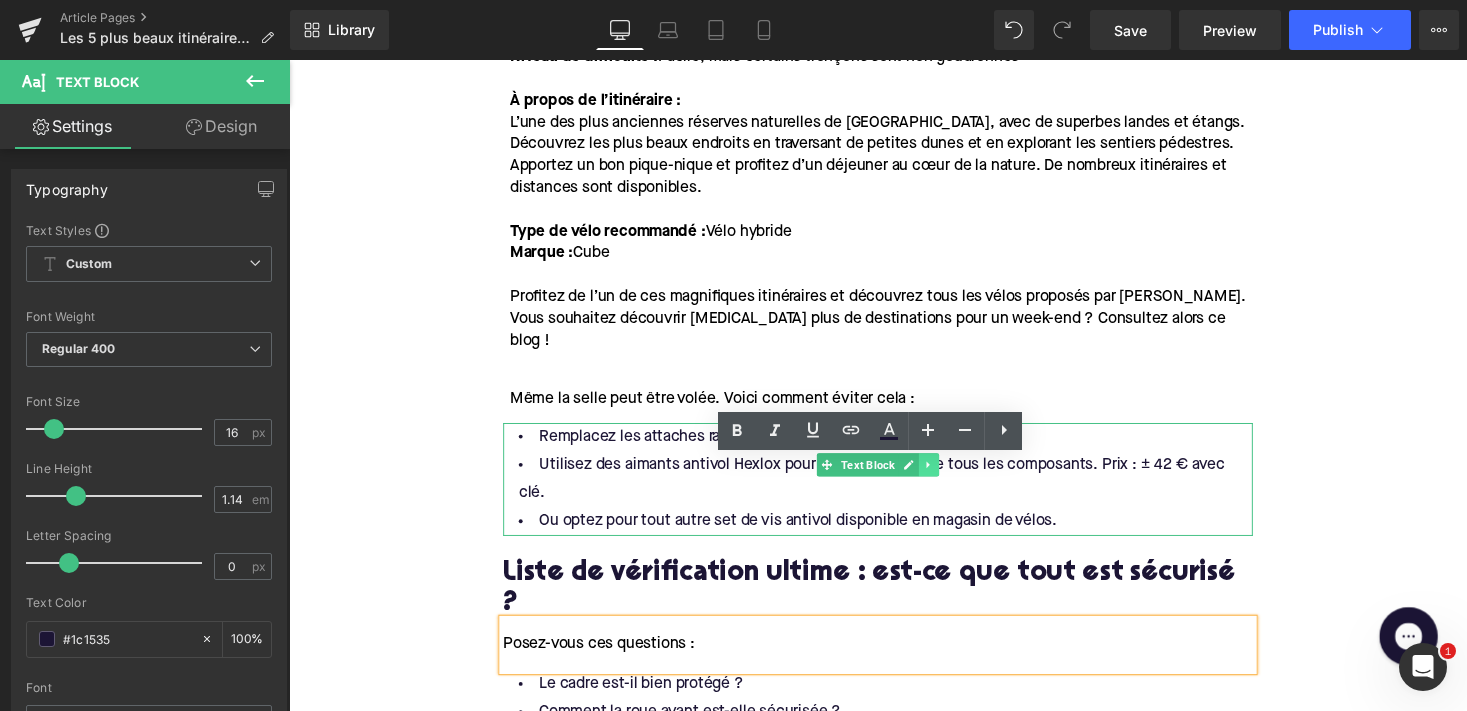 click at bounding box center [946, 476] 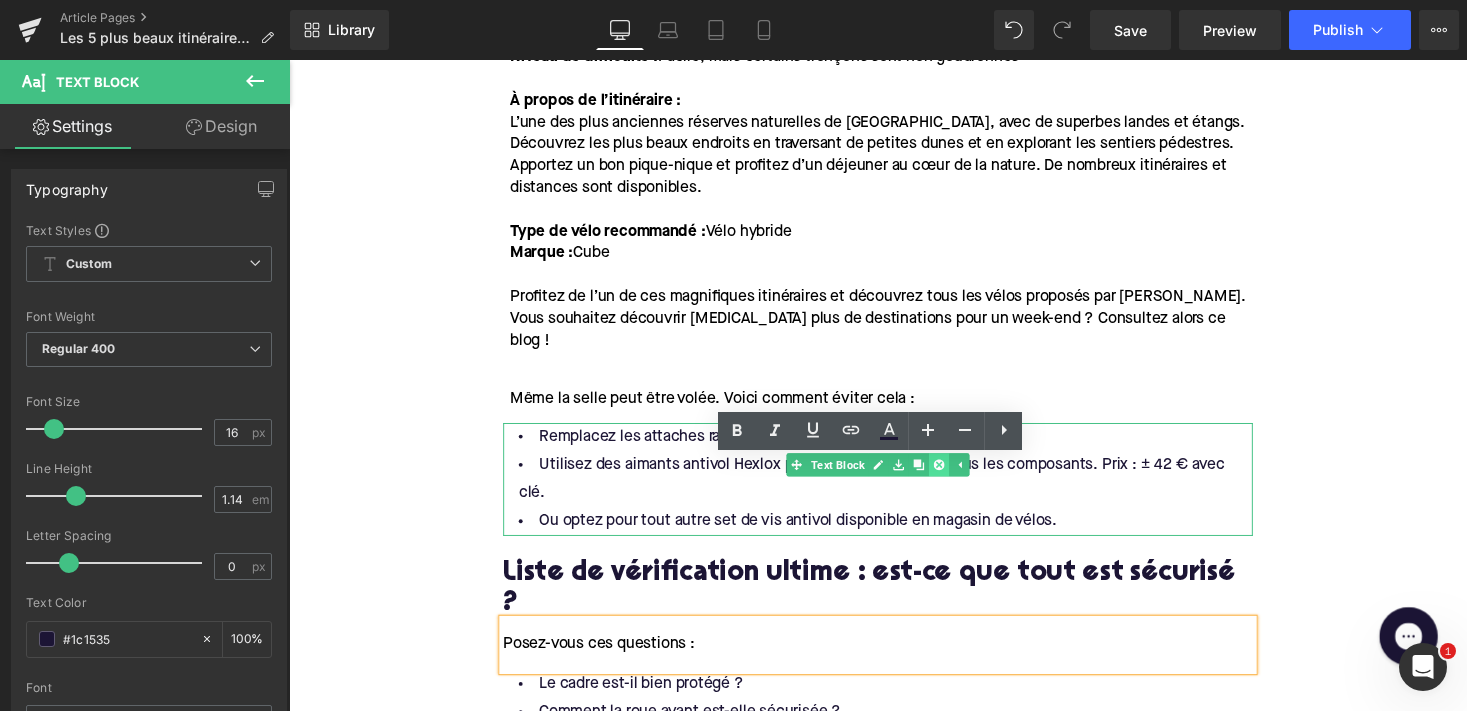 click 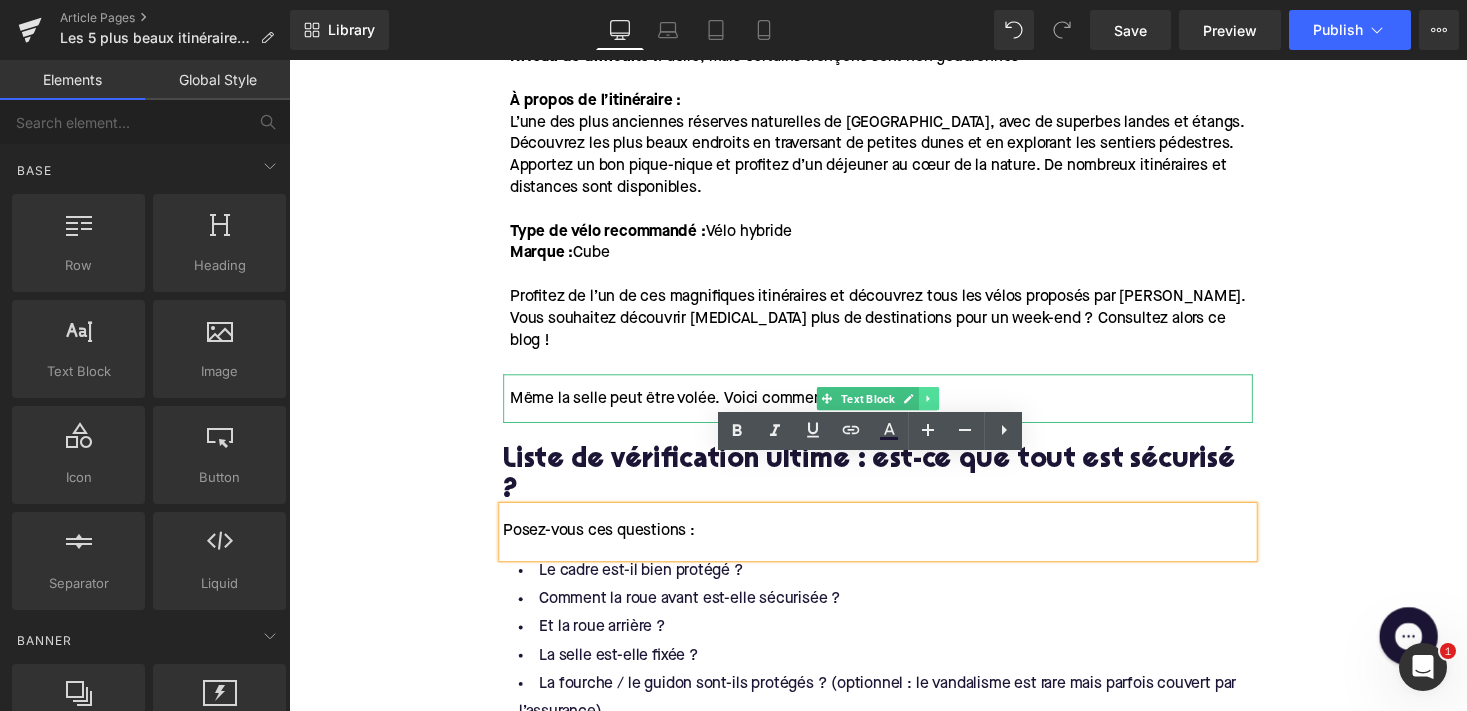 click 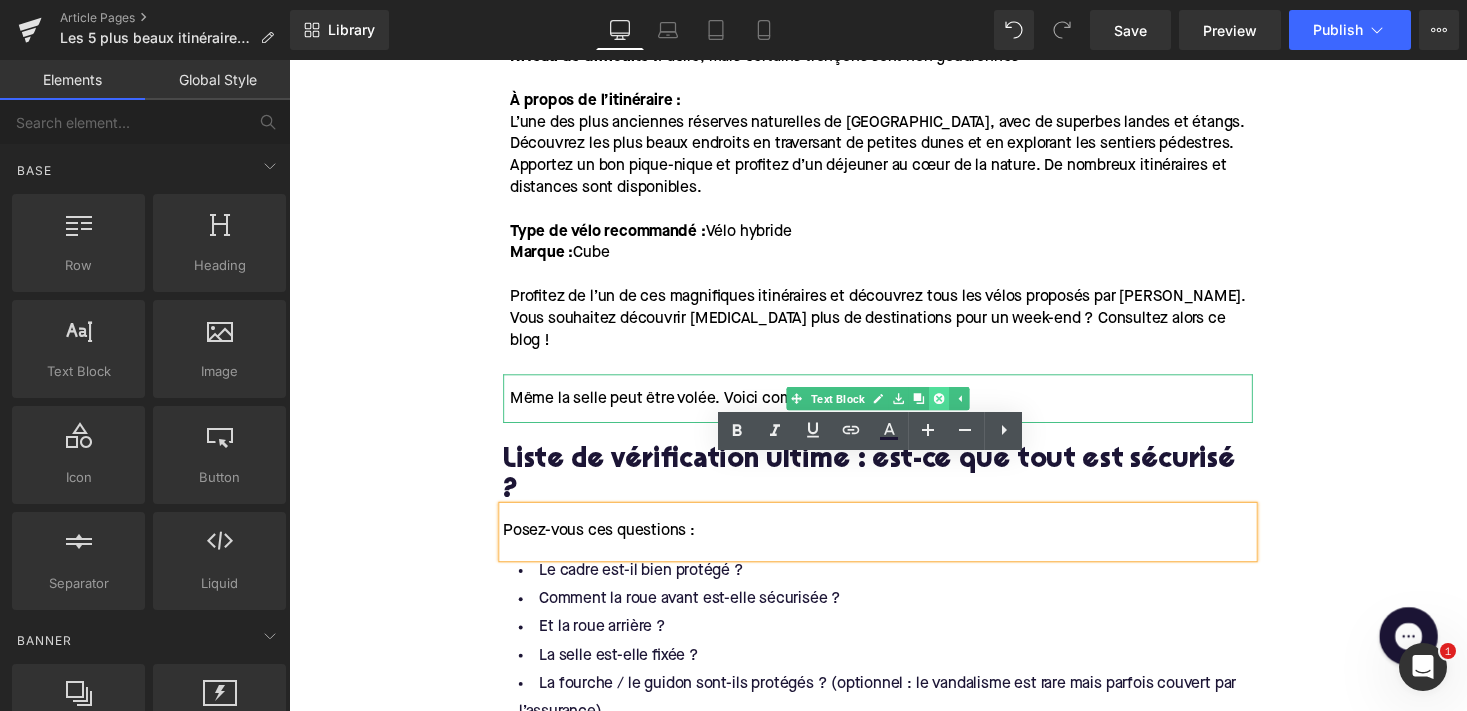 click at bounding box center [956, 408] 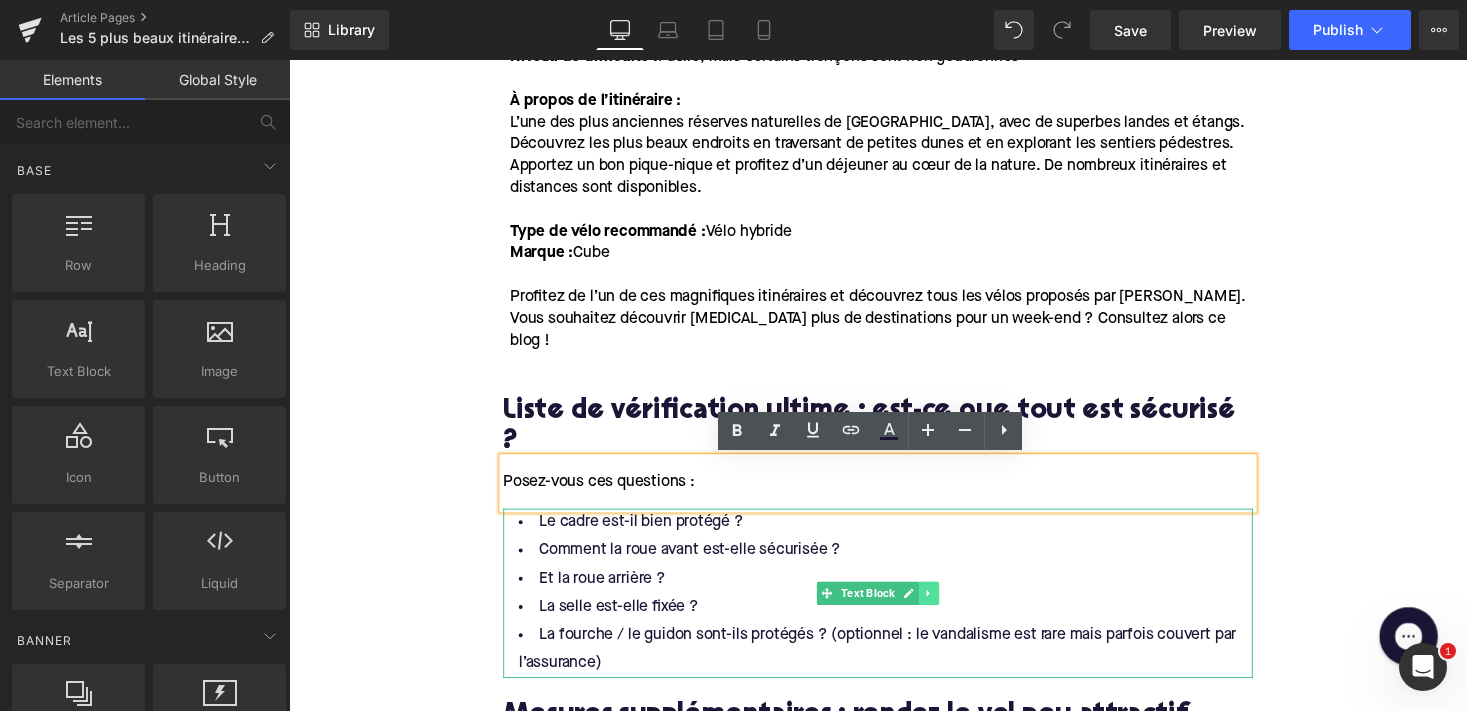 click 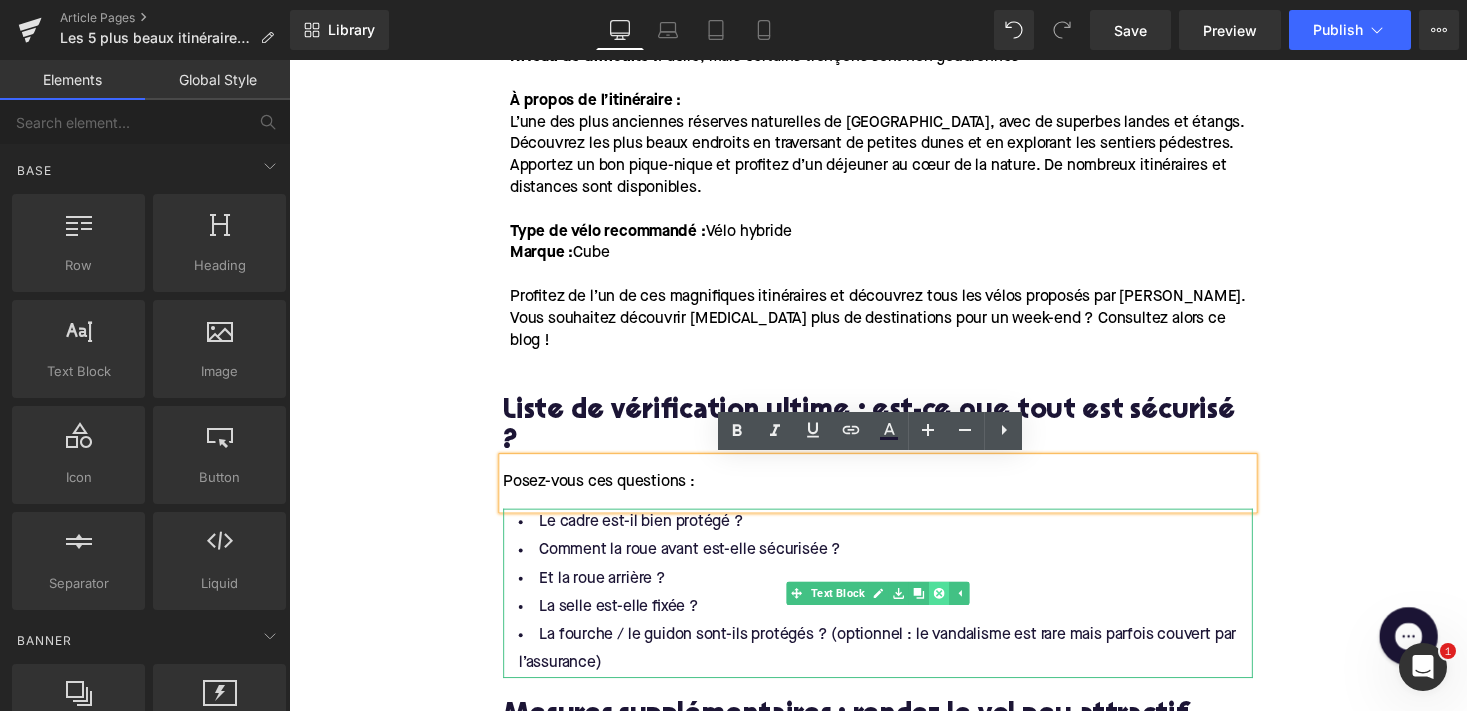 click 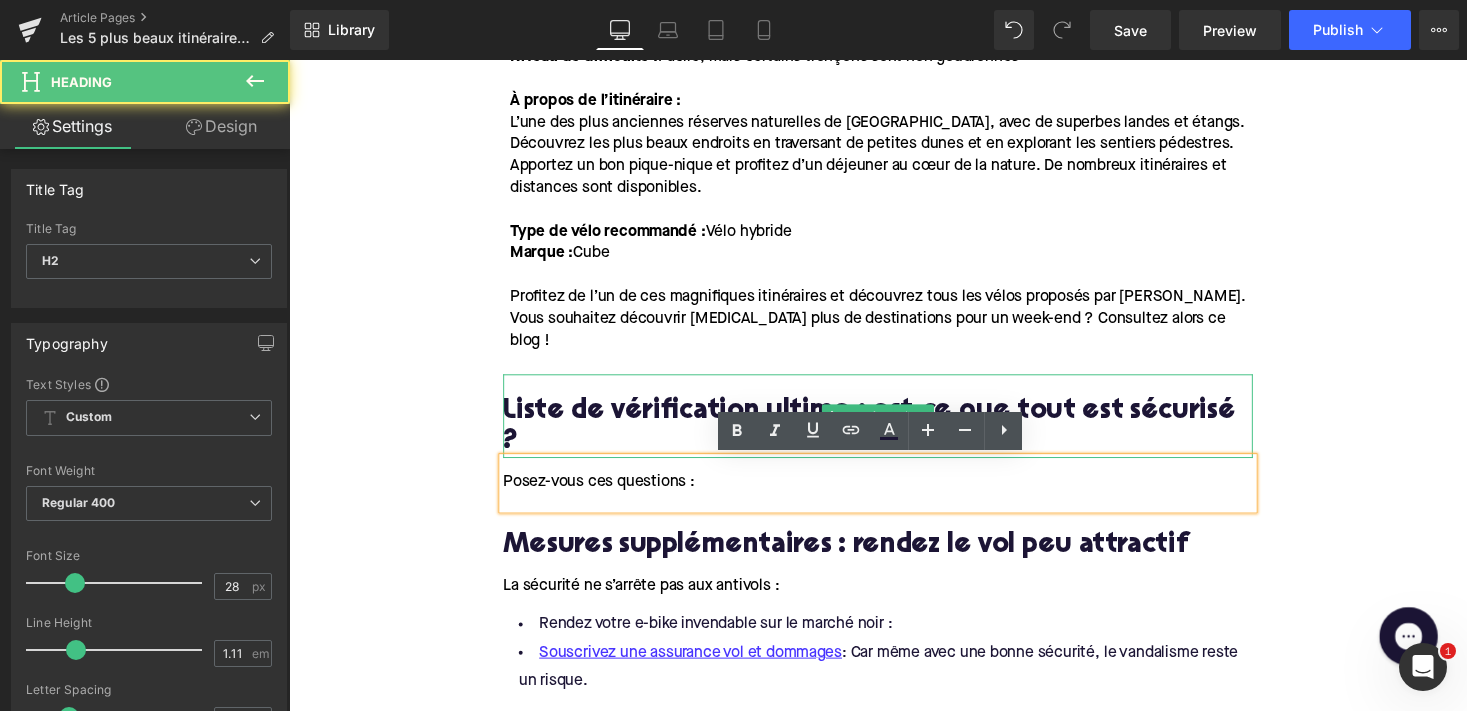 click on "Liste de vérification ultime : est-ce que tout est sécurisé ?" at bounding box center (894, 438) 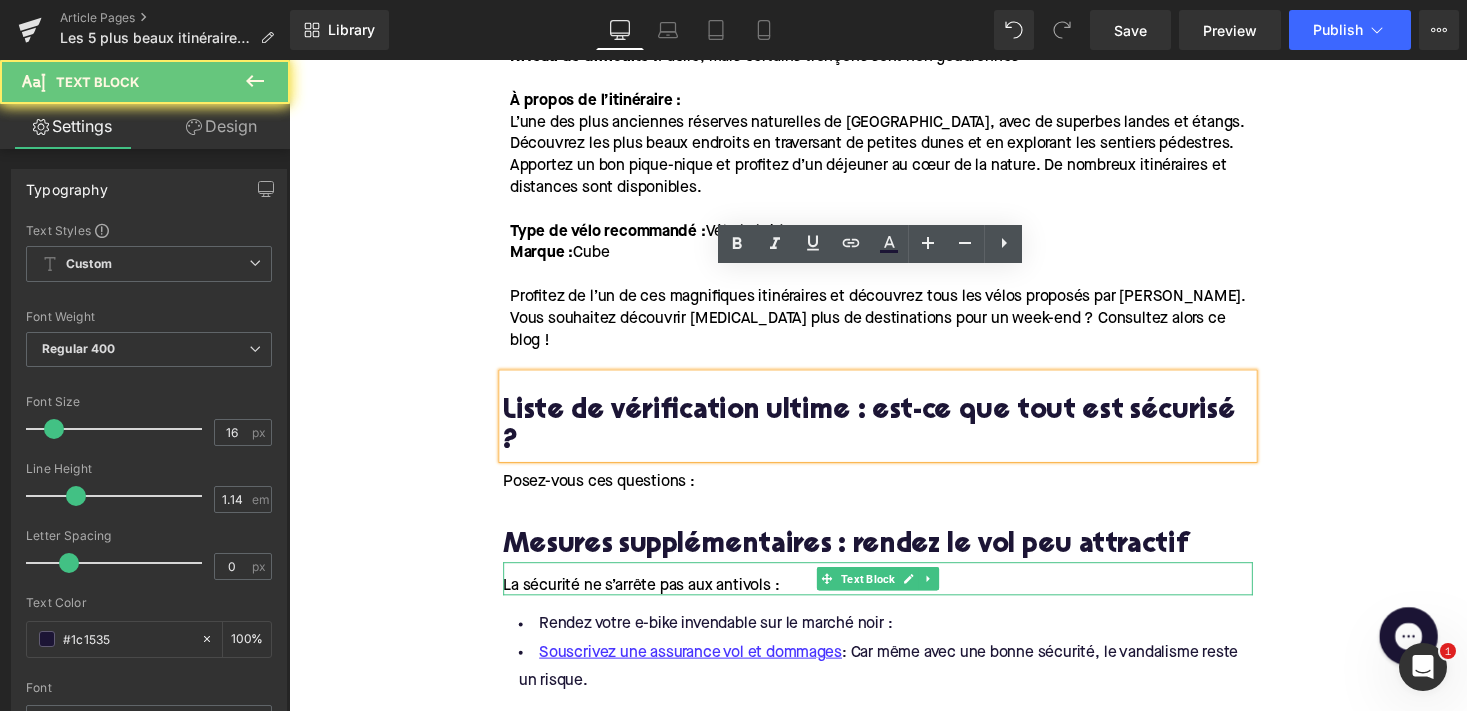 drag, startPoint x: 986, startPoint y: 471, endPoint x: 1262, endPoint y: 453, distance: 276.58633 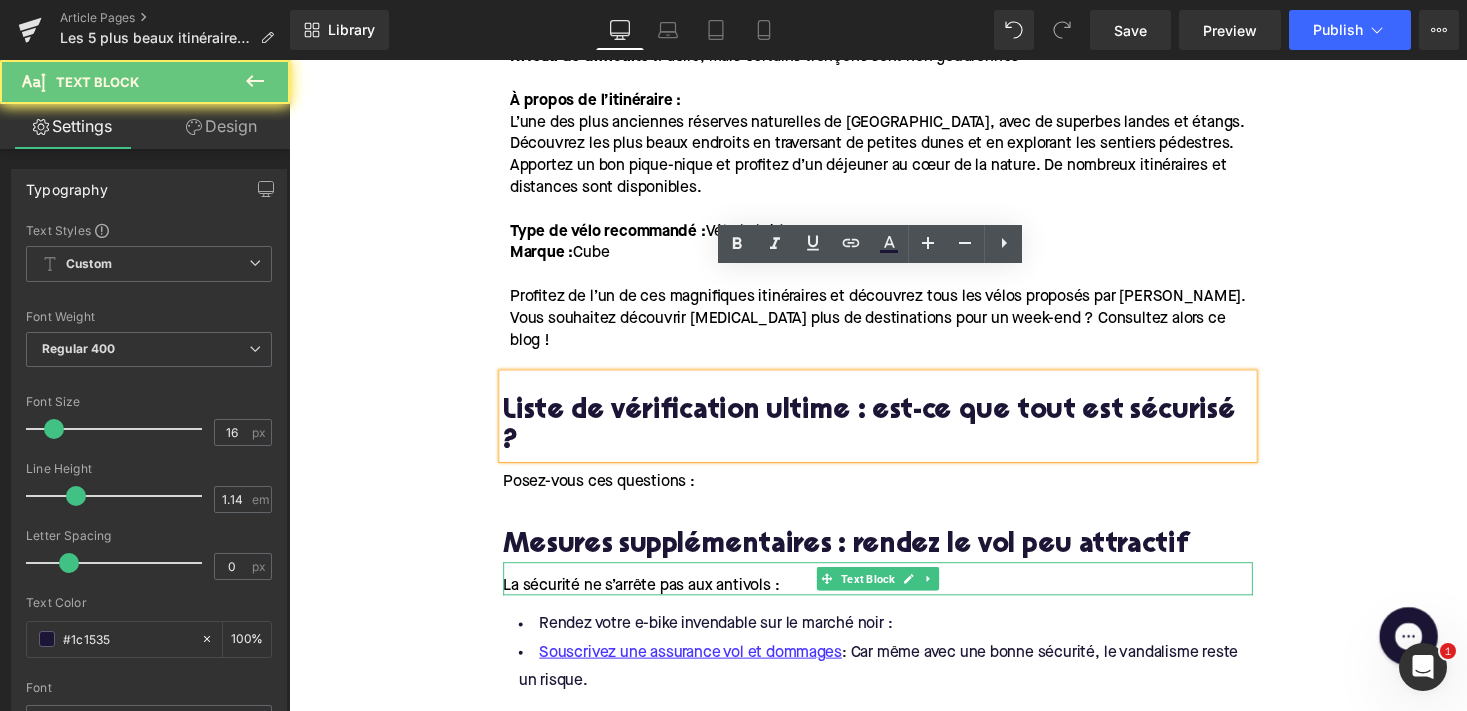 click on "La sécurité ne s’arrête pas aux antivols : Text Block" at bounding box center (894, 593) 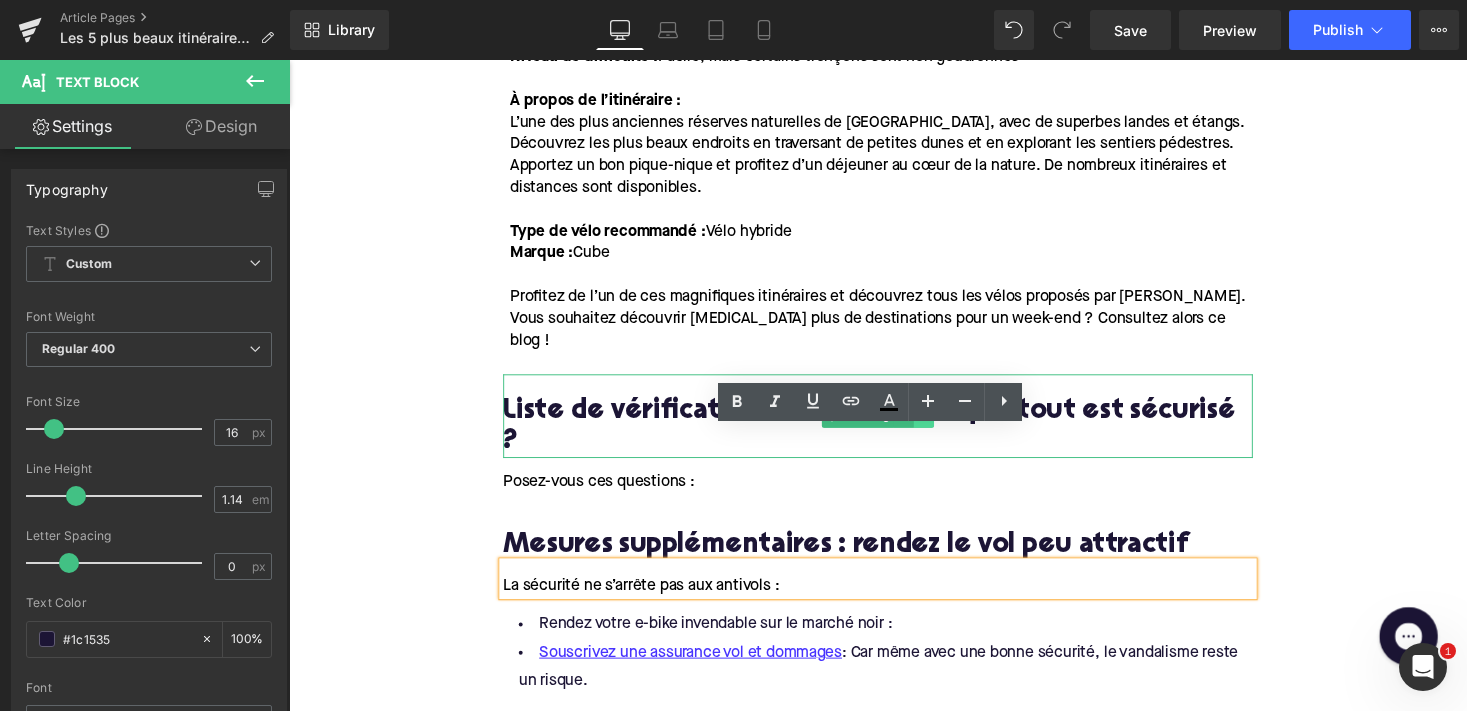 click at bounding box center [941, 426] 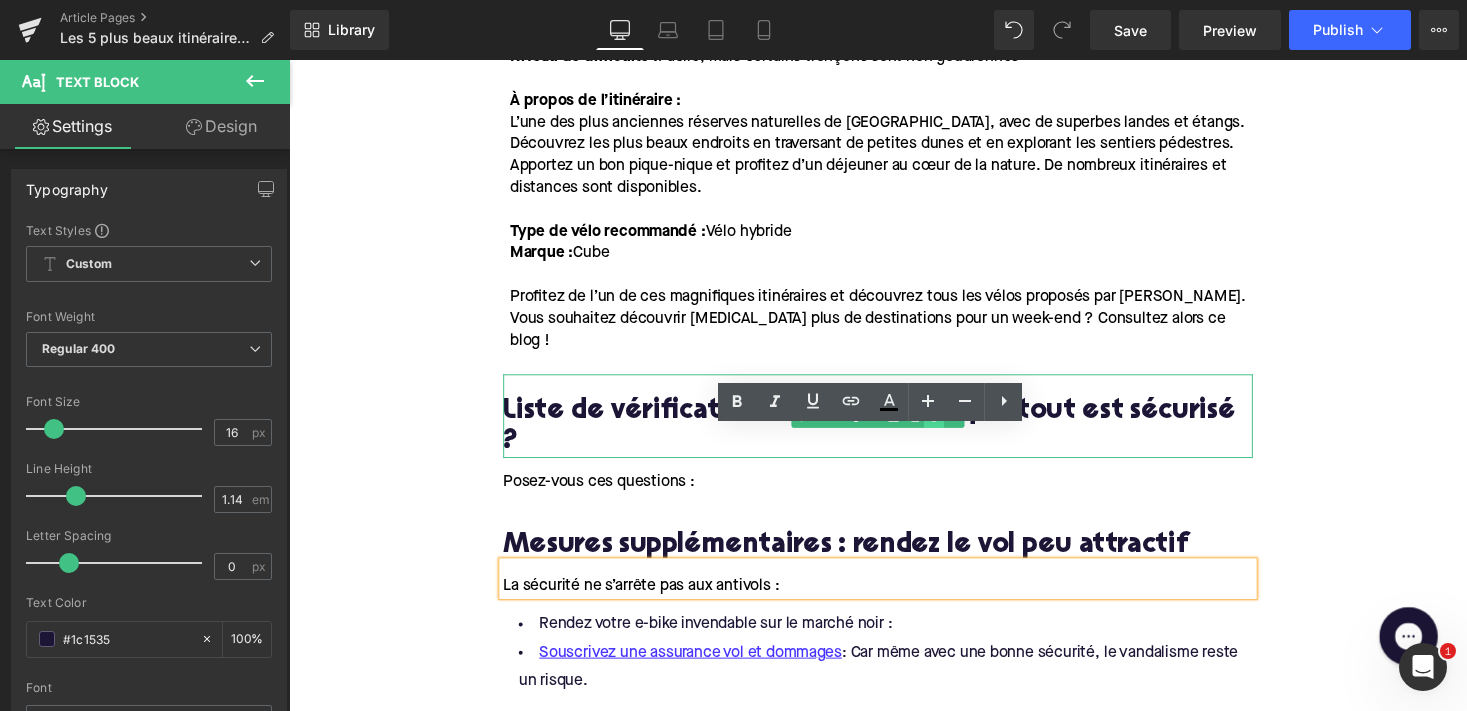 click 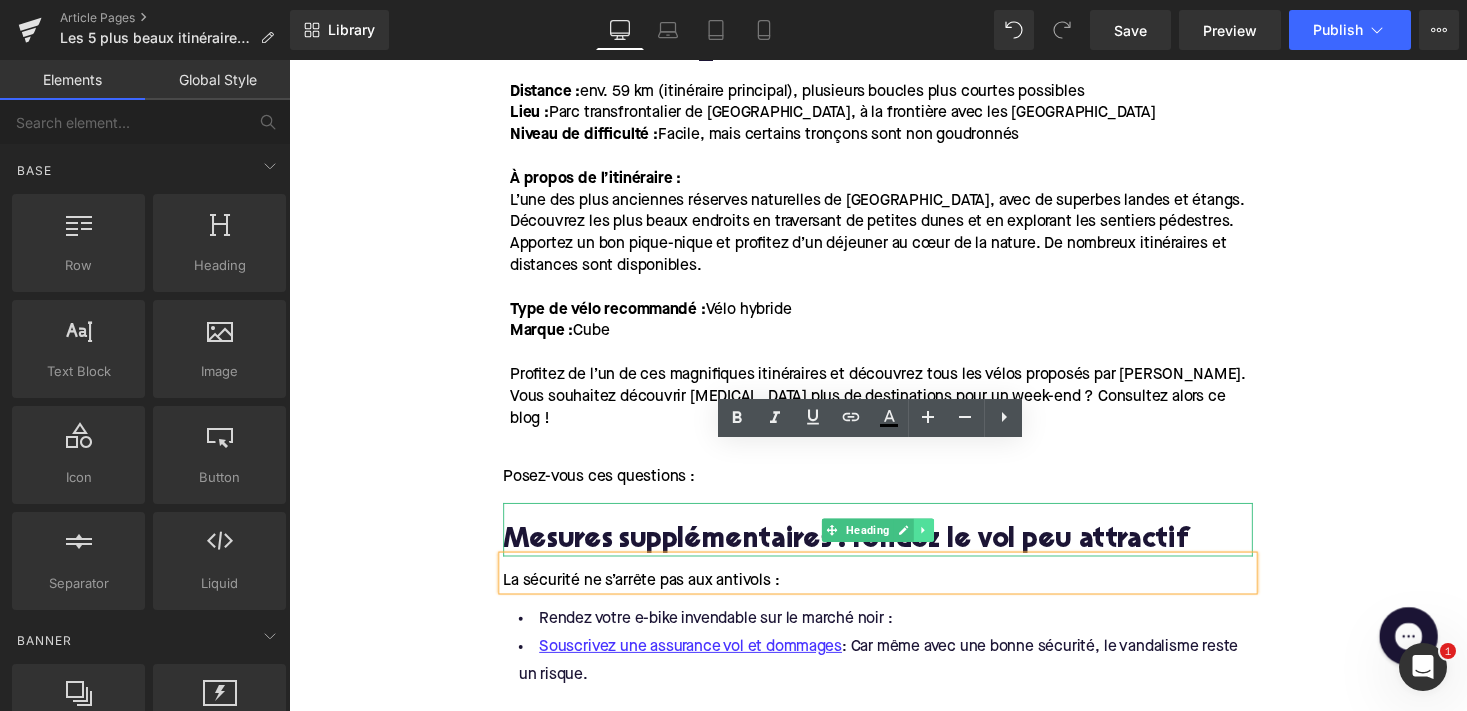 scroll, scrollTop: 2824, scrollLeft: 0, axis: vertical 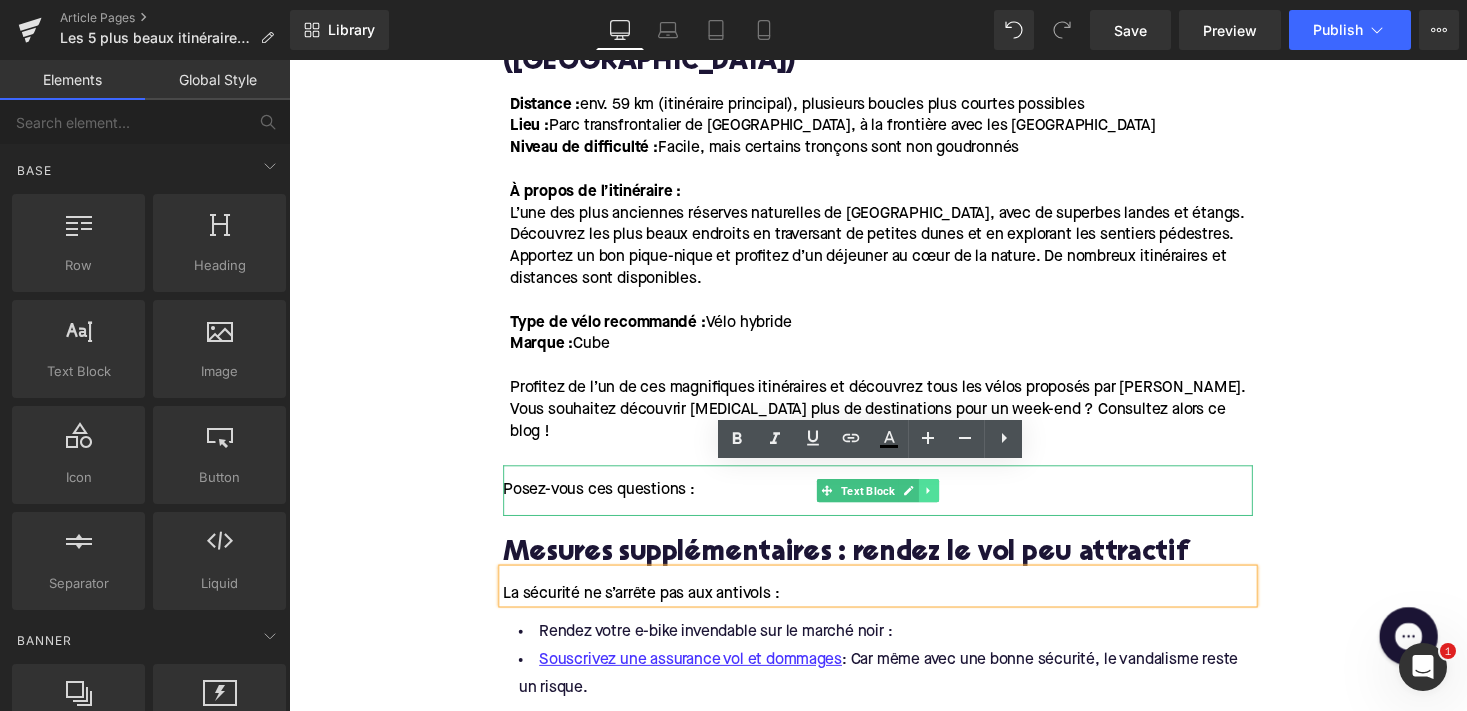 click at bounding box center [946, 502] 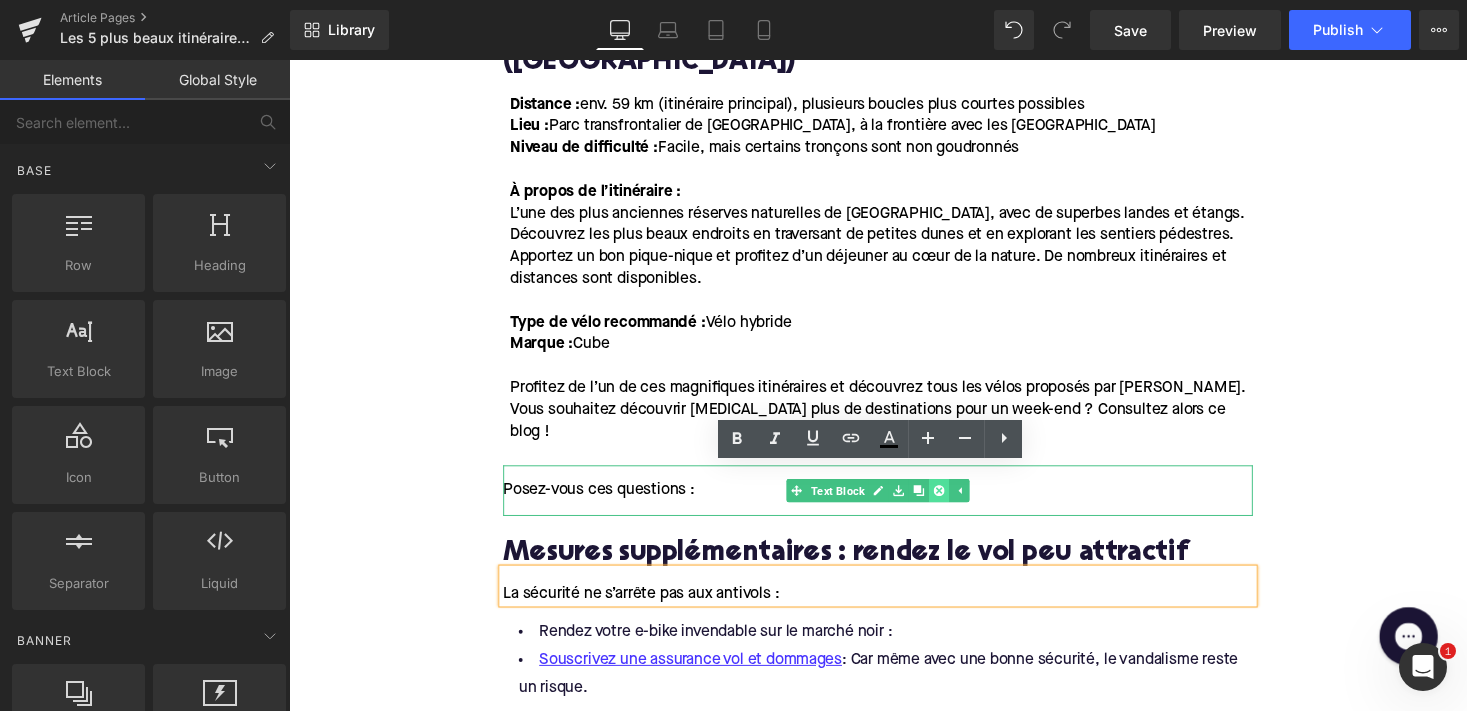 click 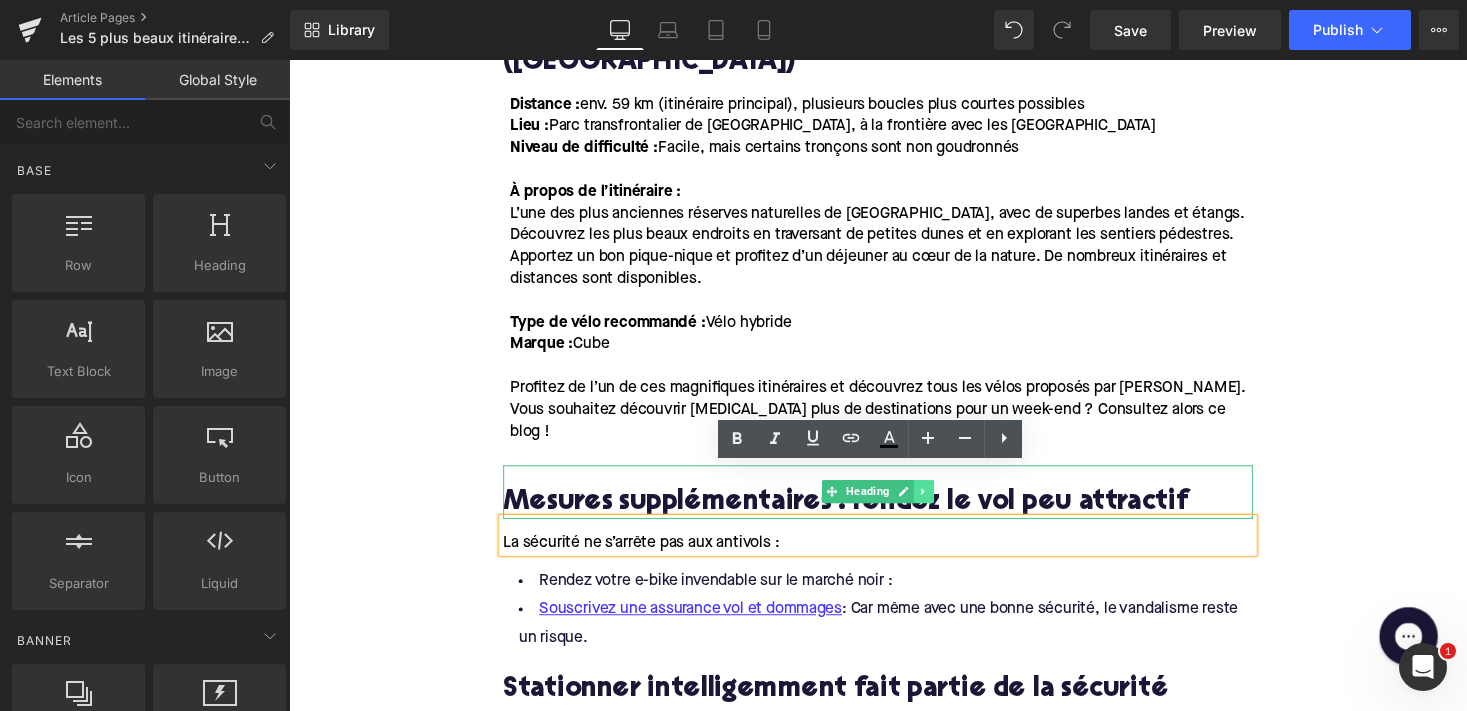 click 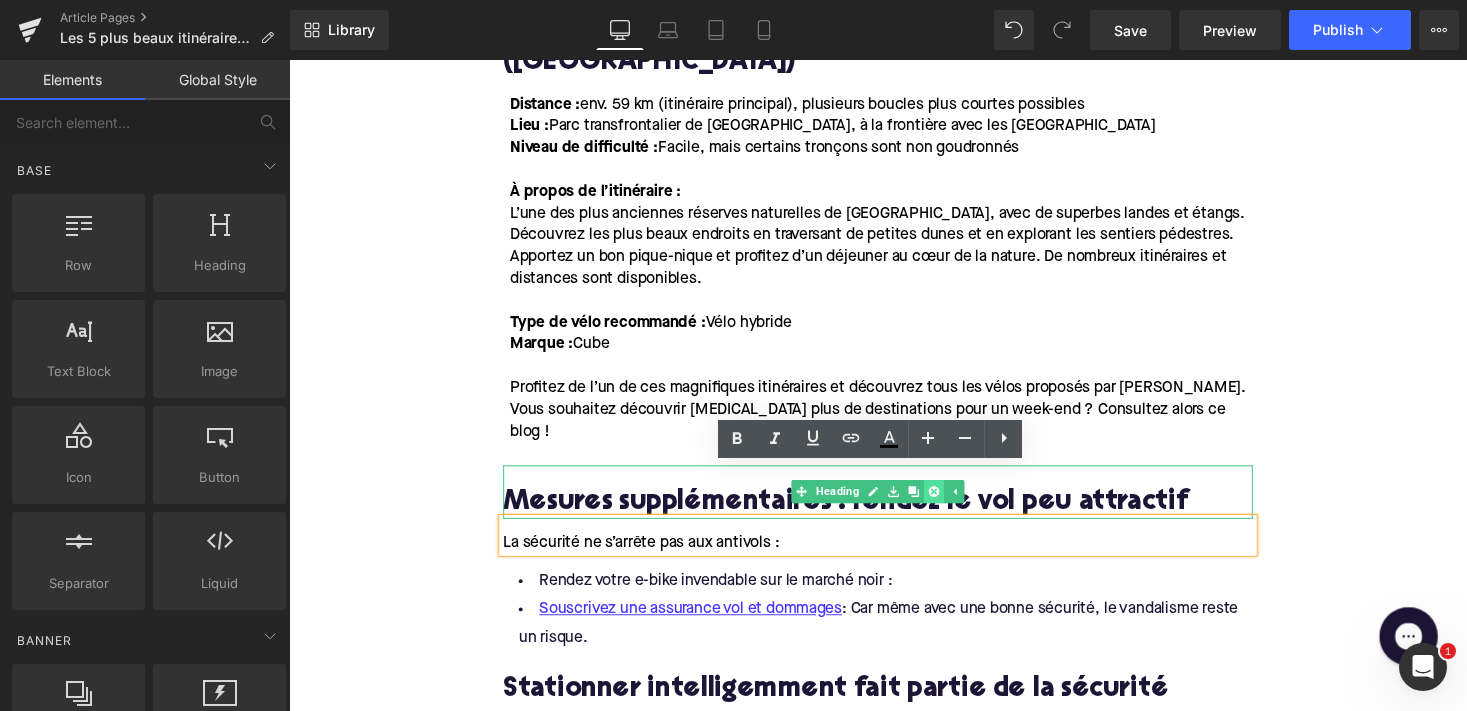 click at bounding box center [951, 503] 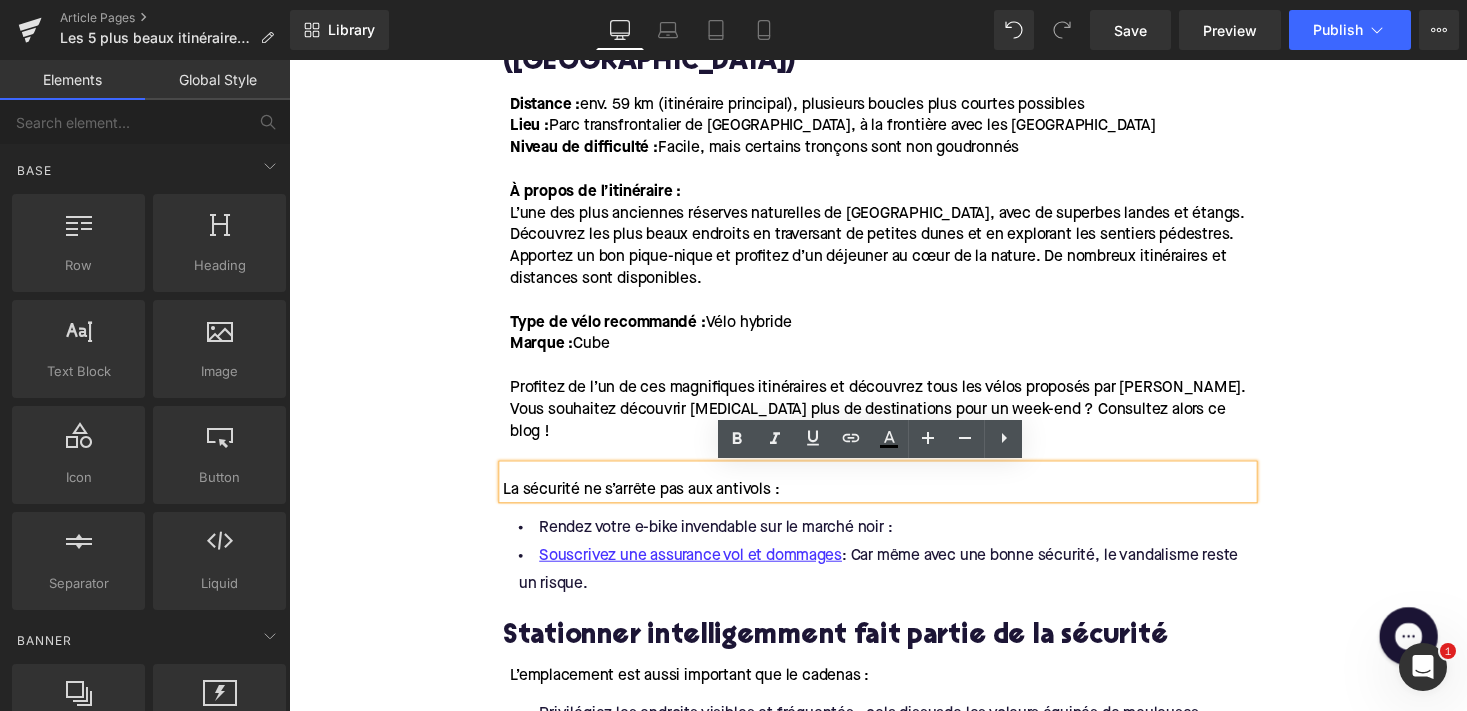 click on "Profitez de l’un de ces magnifiques itinéraires et découvrez tous les vélos proposés par [PERSON_NAME]. Vous souhaitez découvrir [MEDICAL_DATA] plus de destinations pour un week-end ? Consultez alors ce blog !" at bounding box center [894, 419] 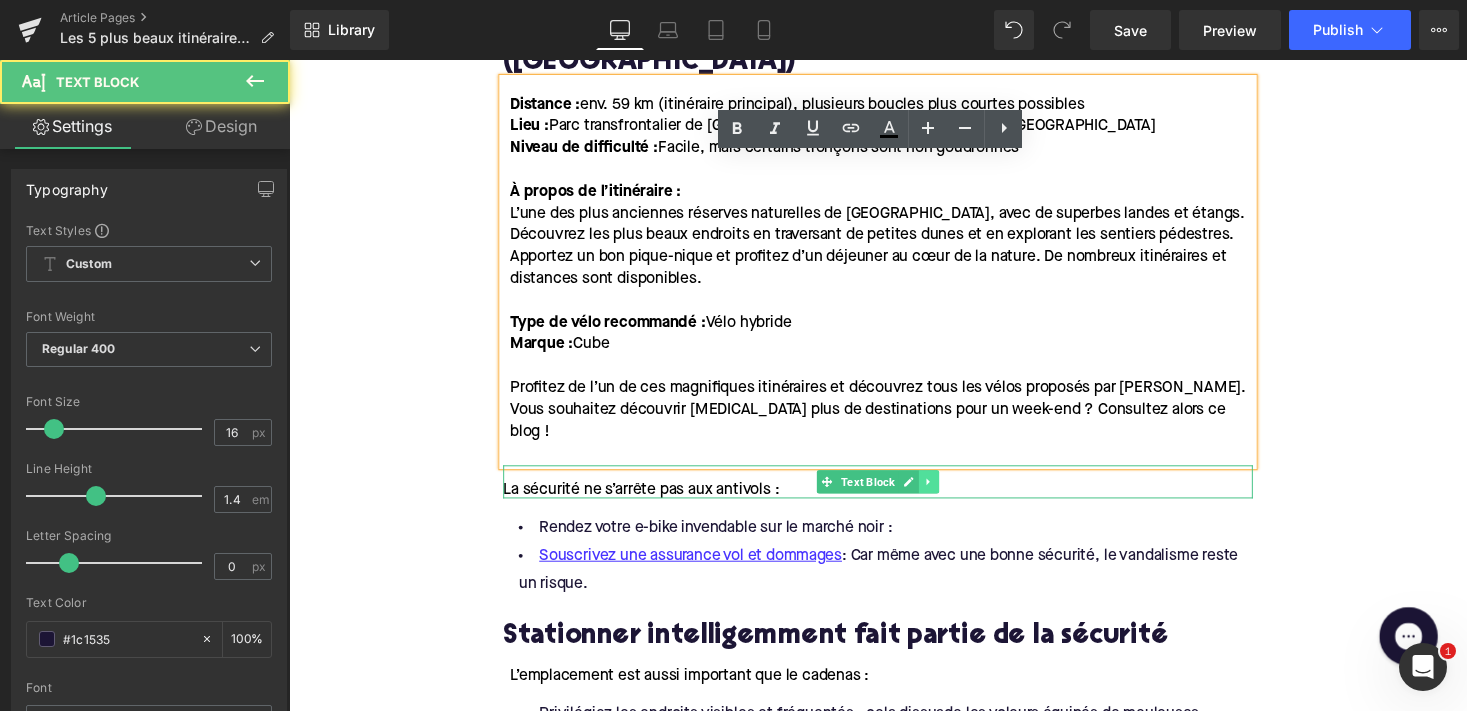 click 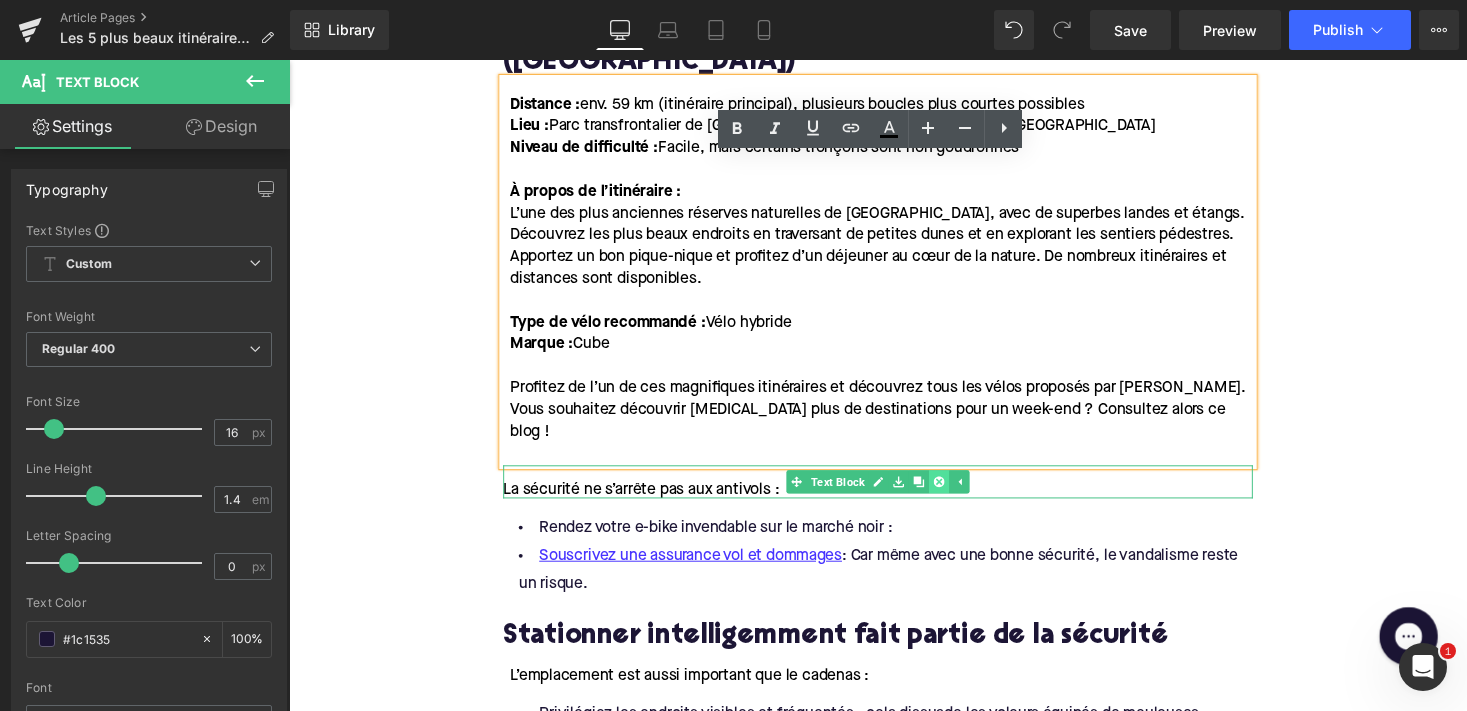 click at bounding box center (956, 493) 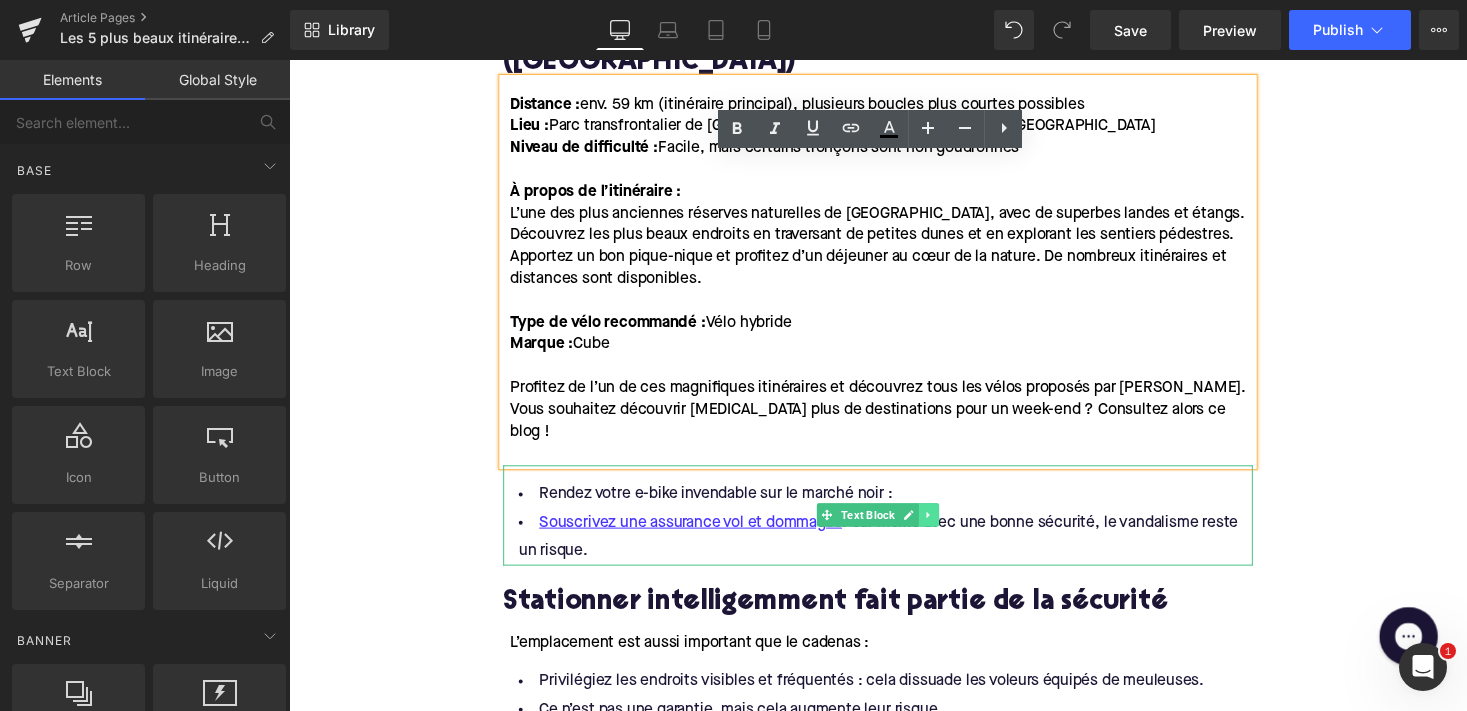 click at bounding box center (946, 527) 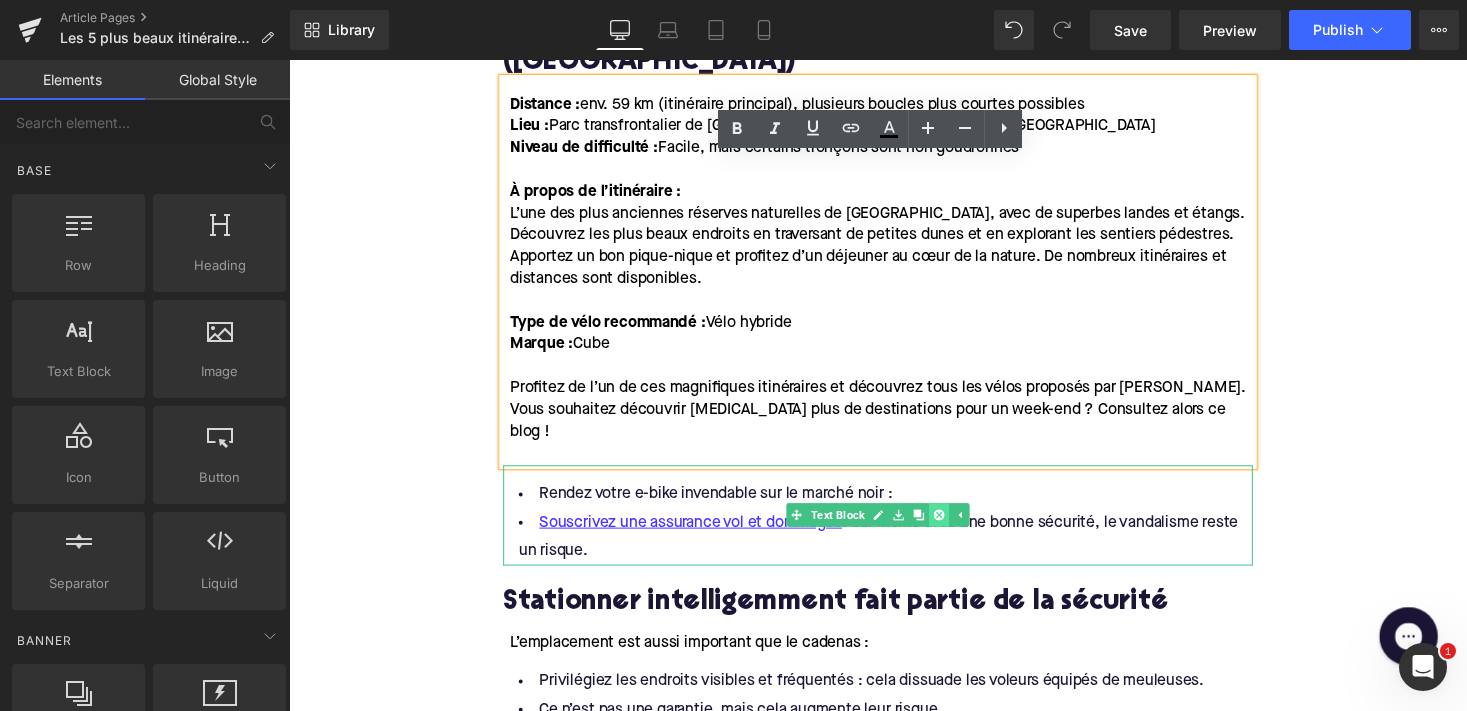 click at bounding box center (956, 527) 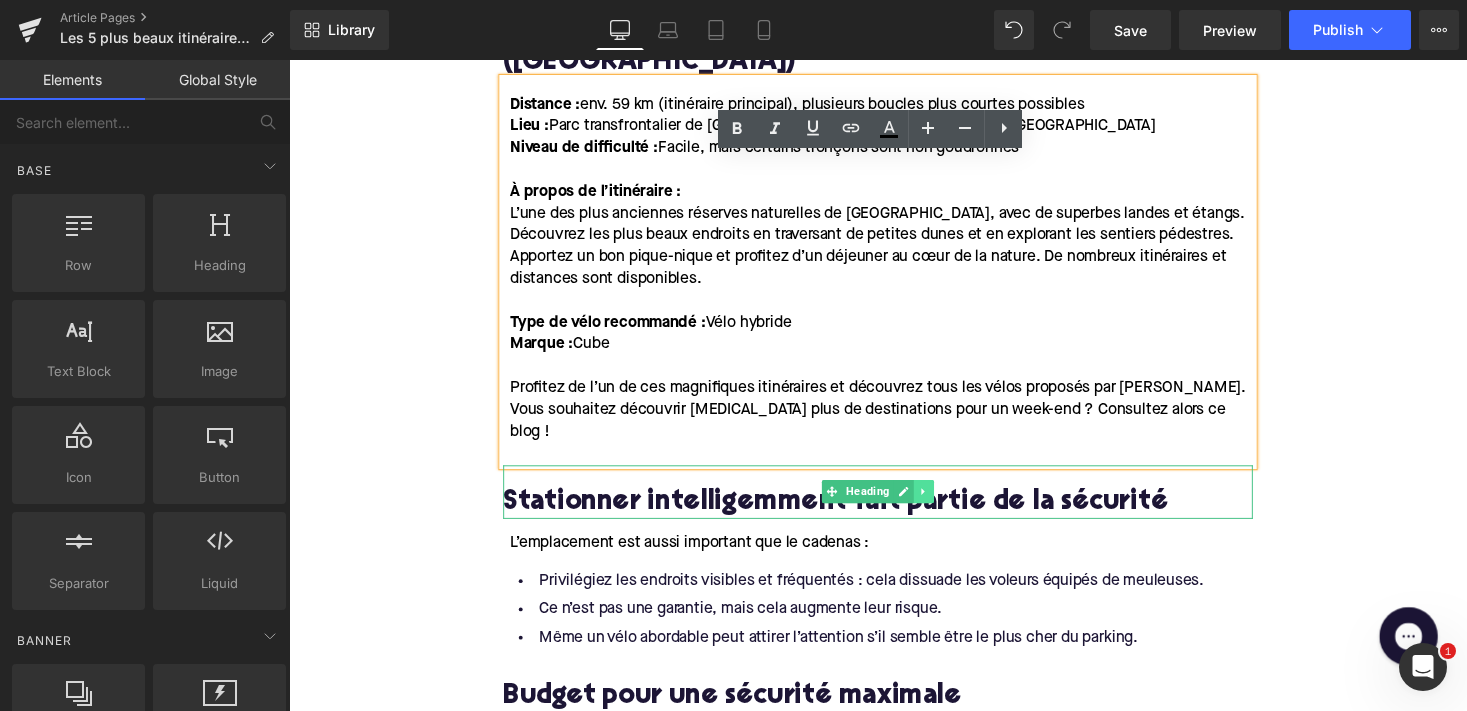 click 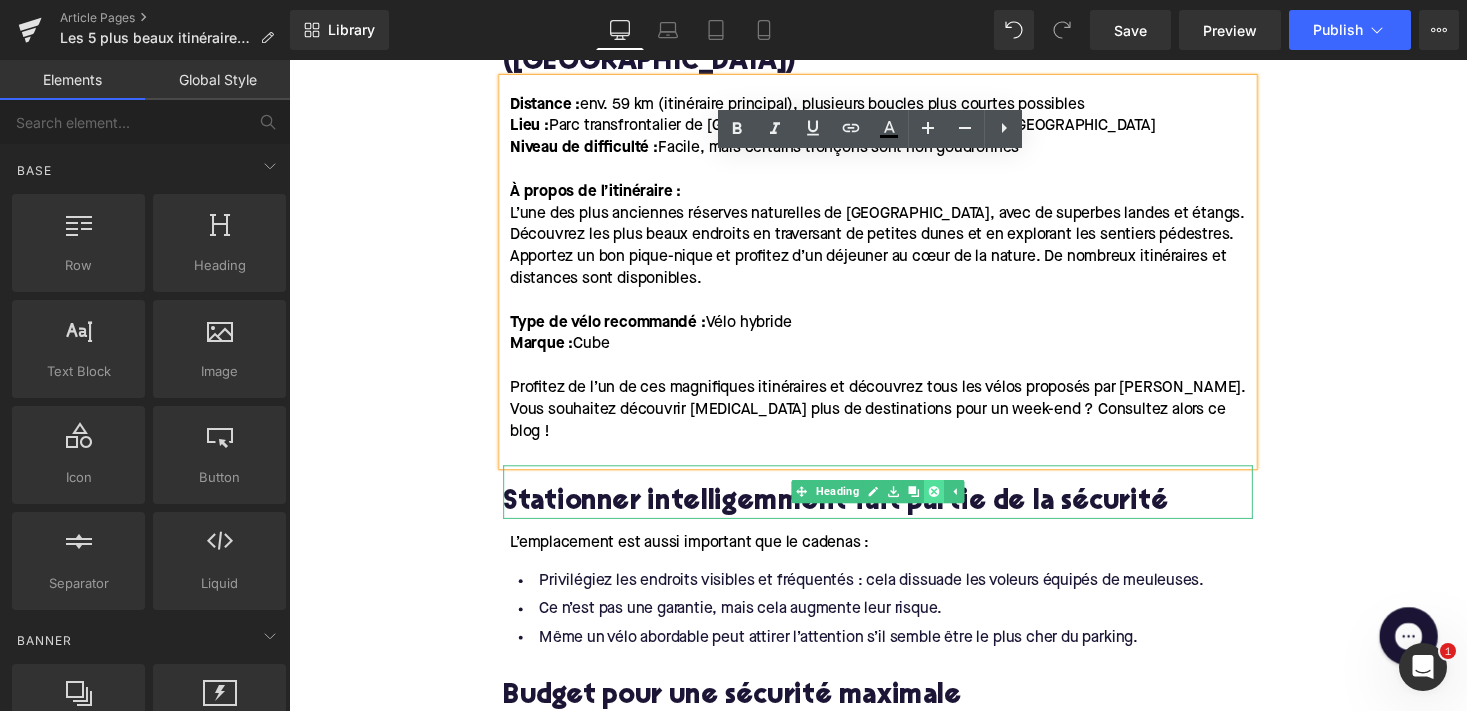 click 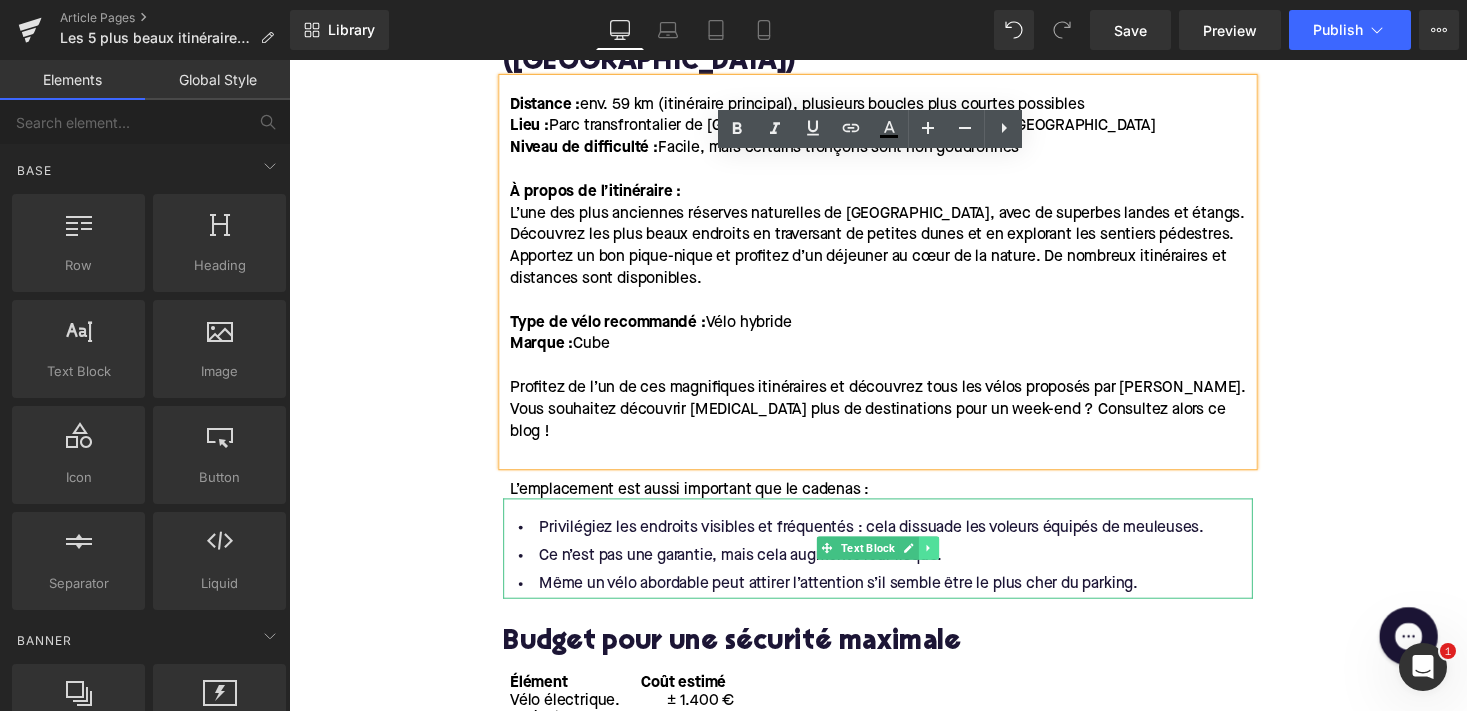 click 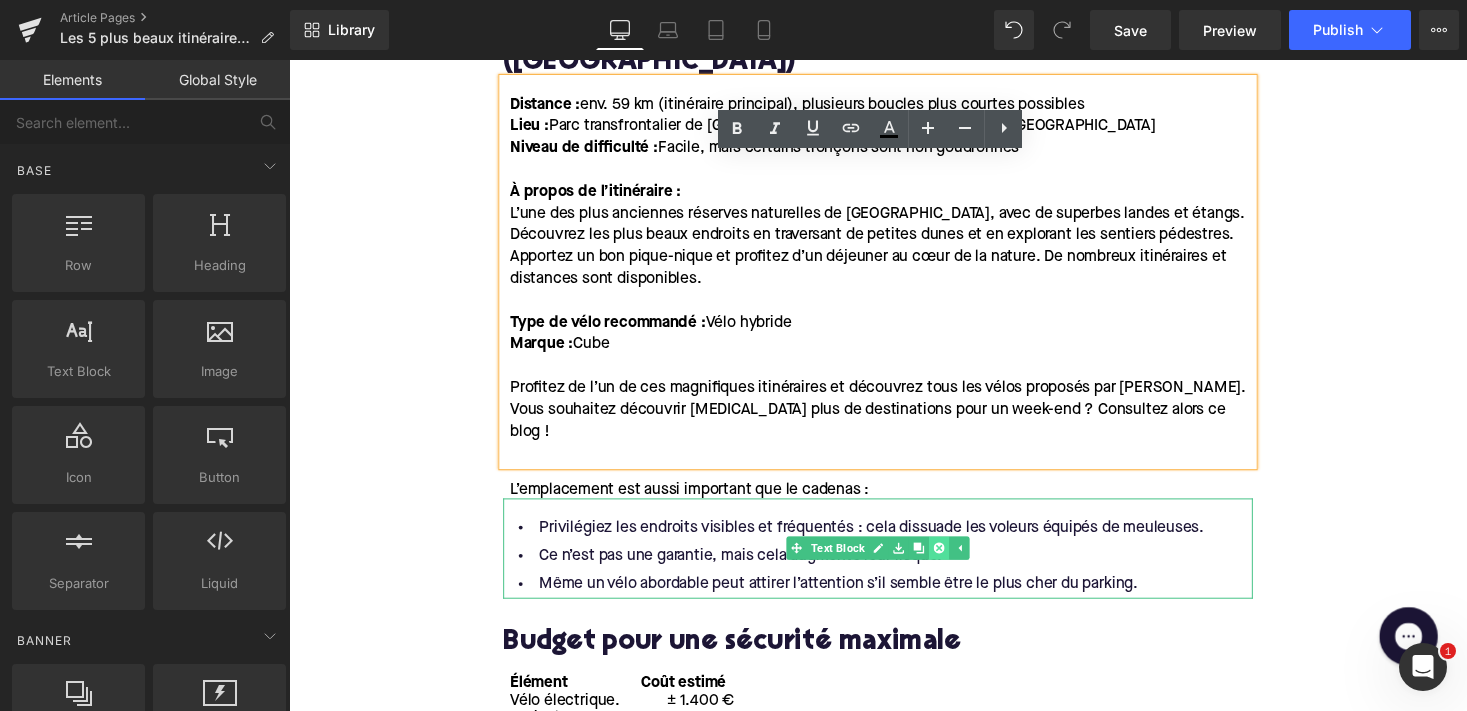 click 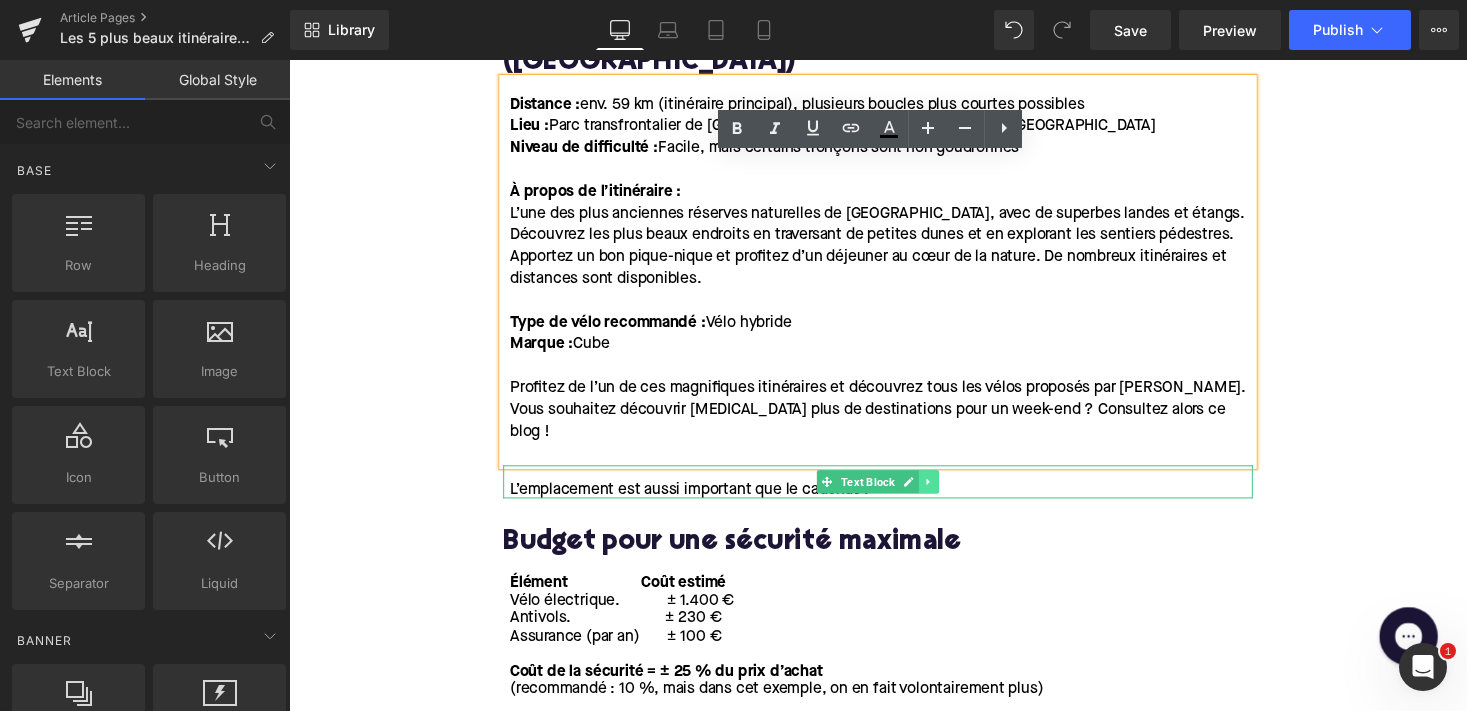 click 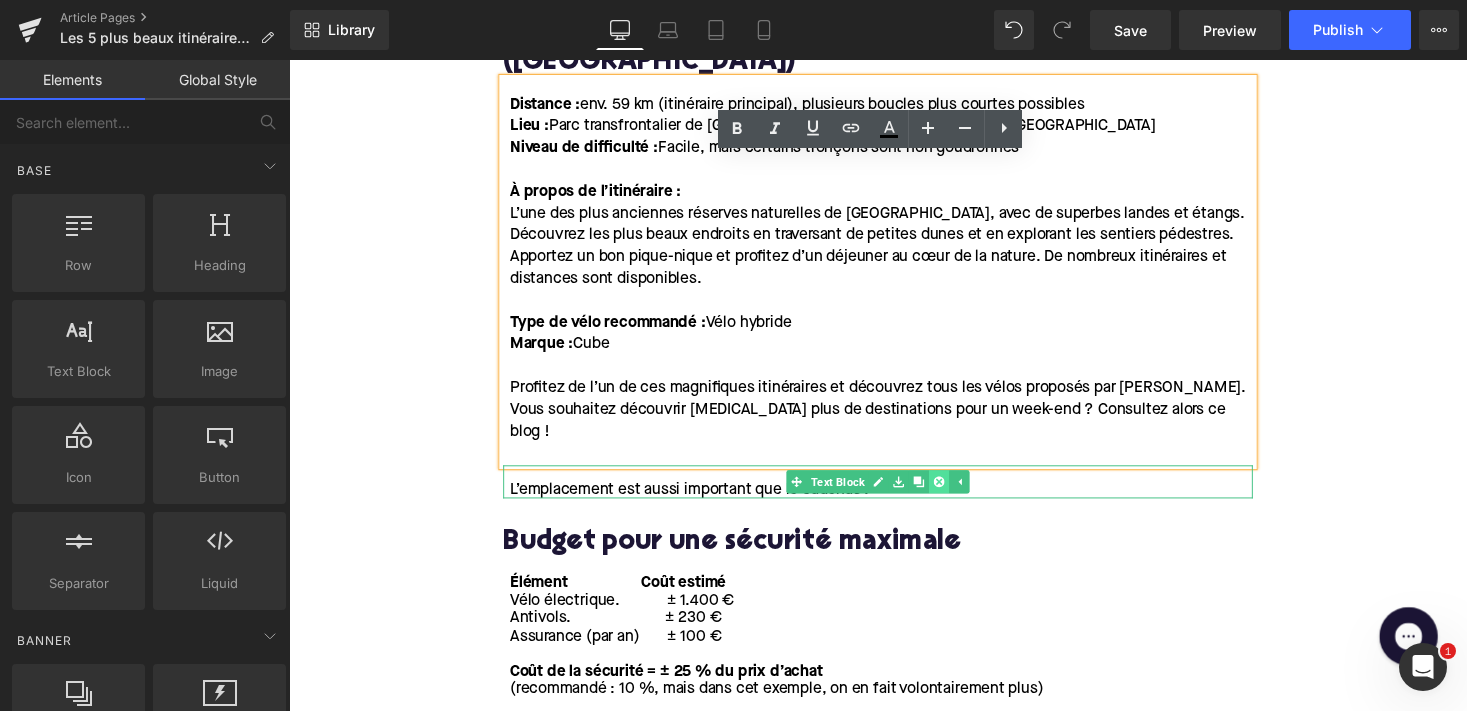click 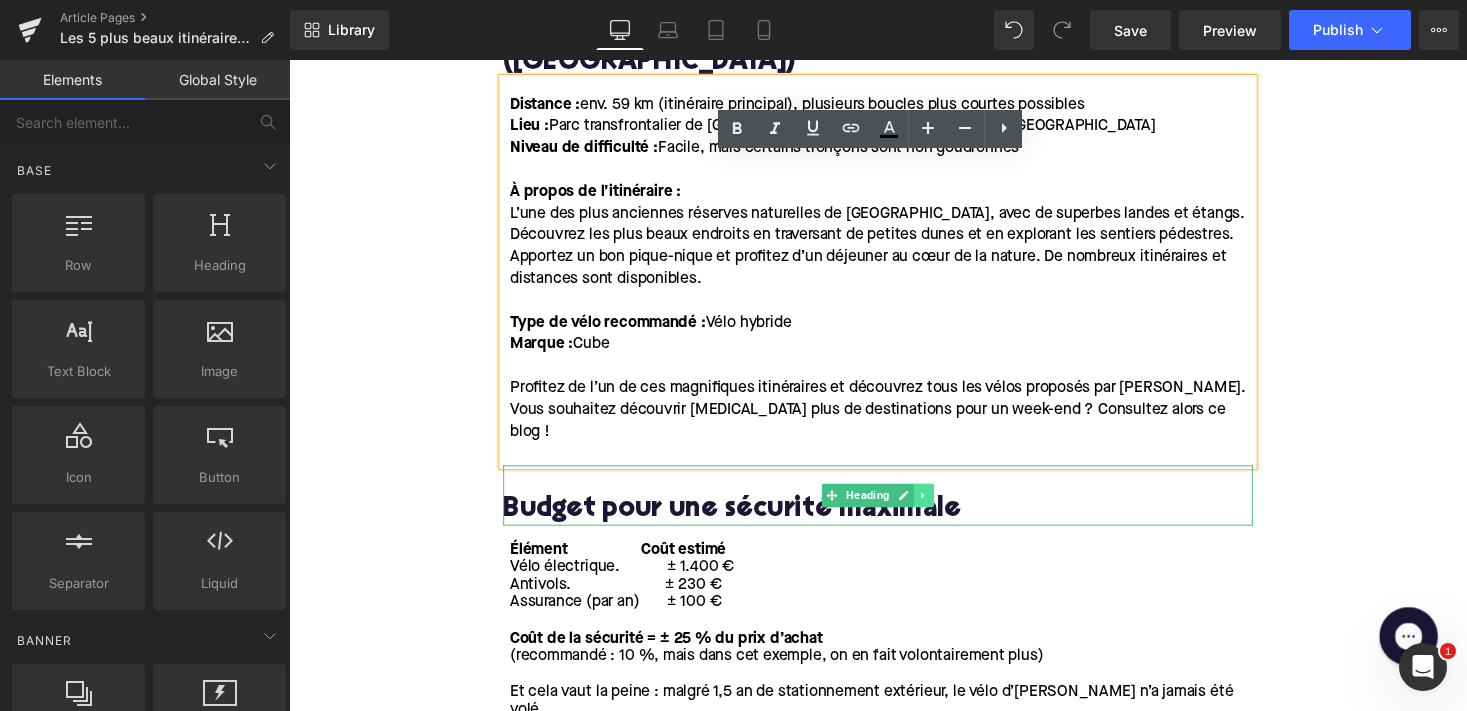click 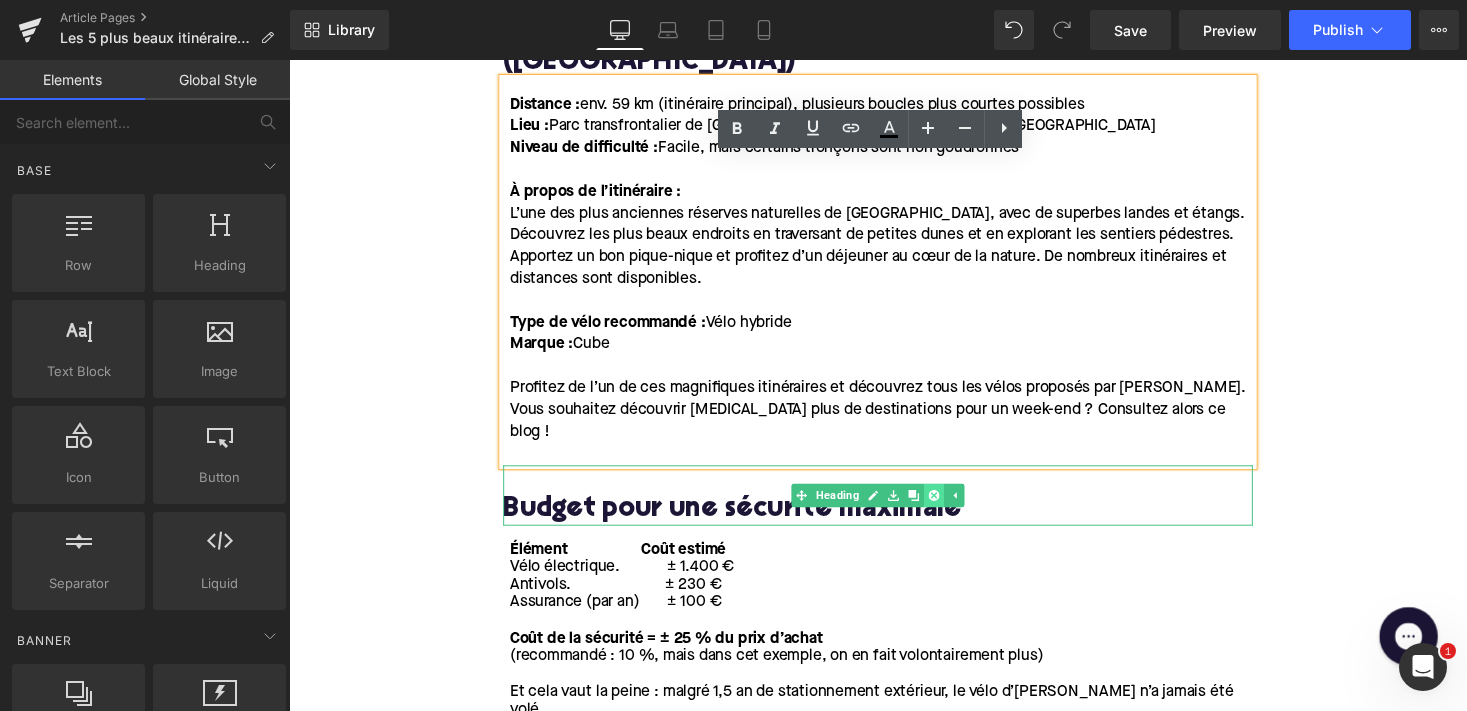 click 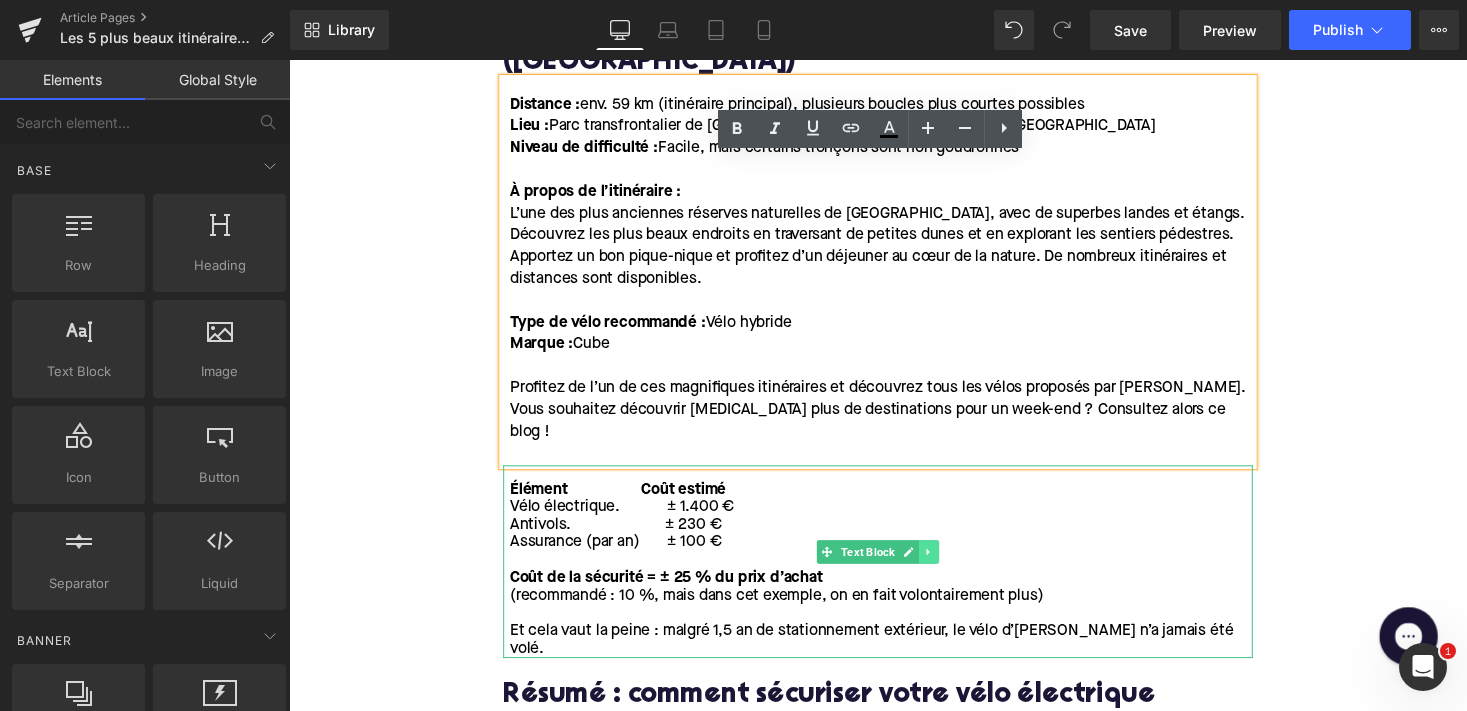 click 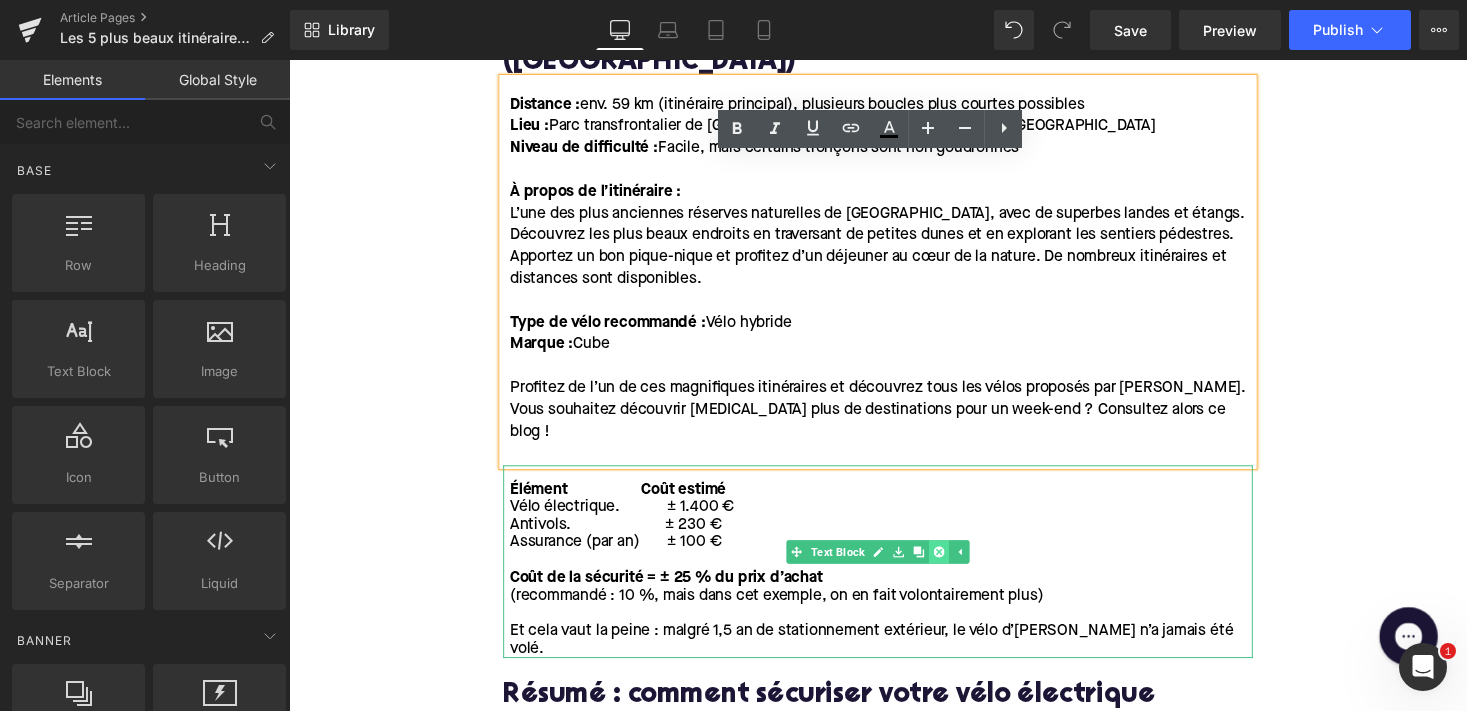 click 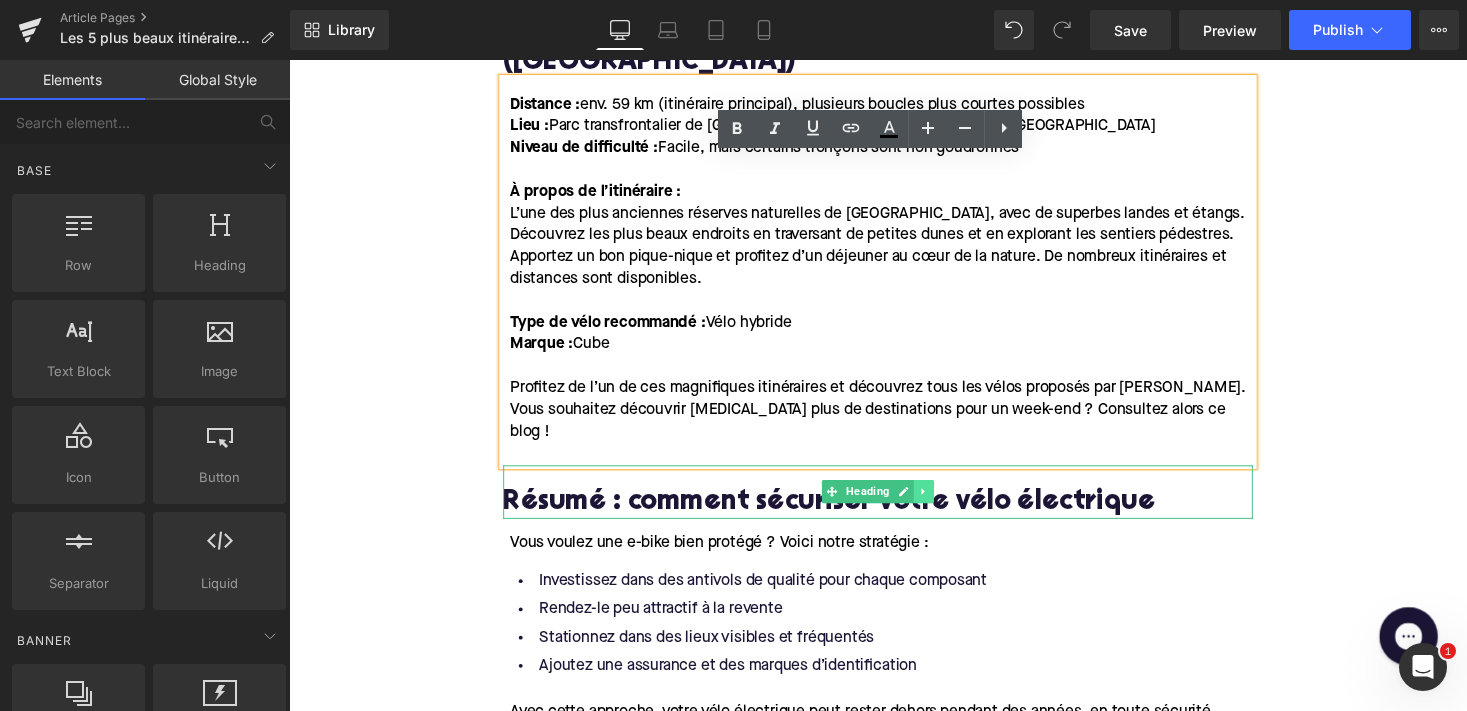 click 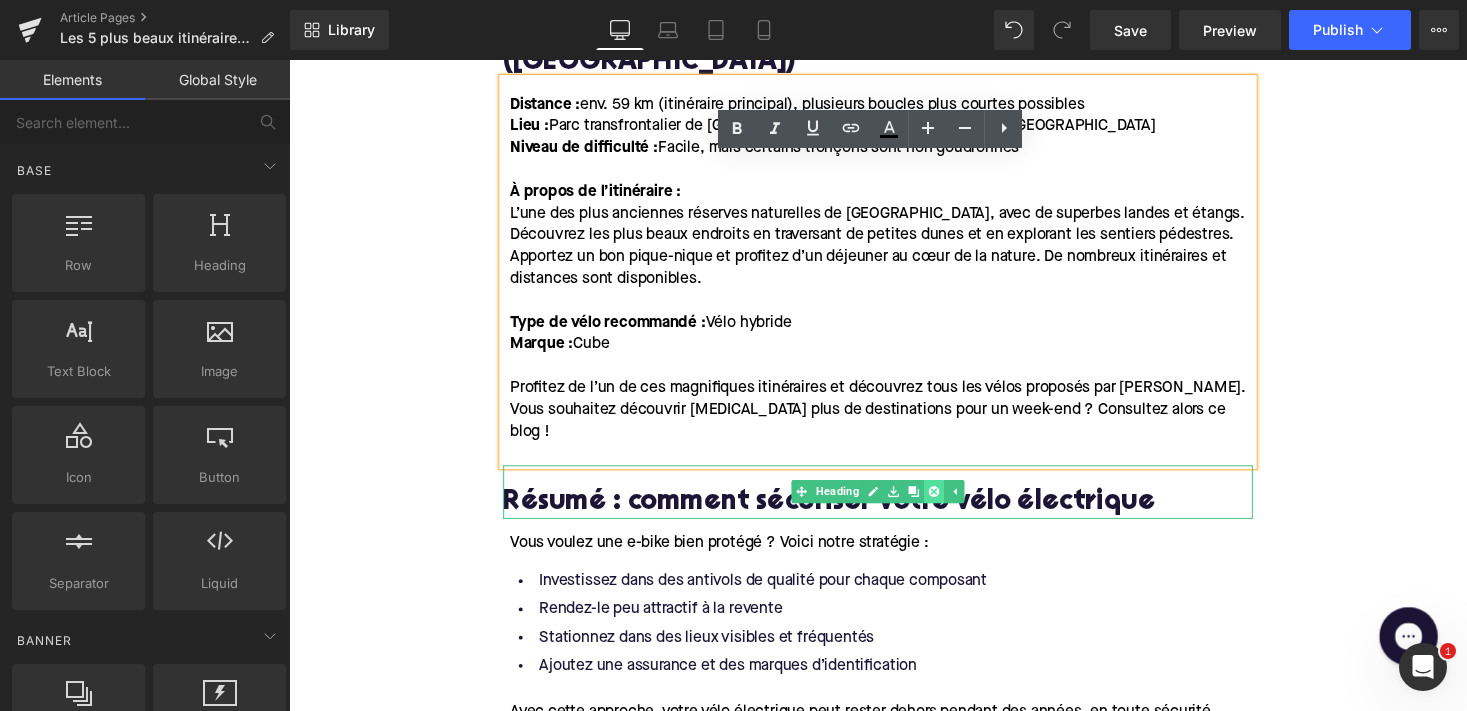 click 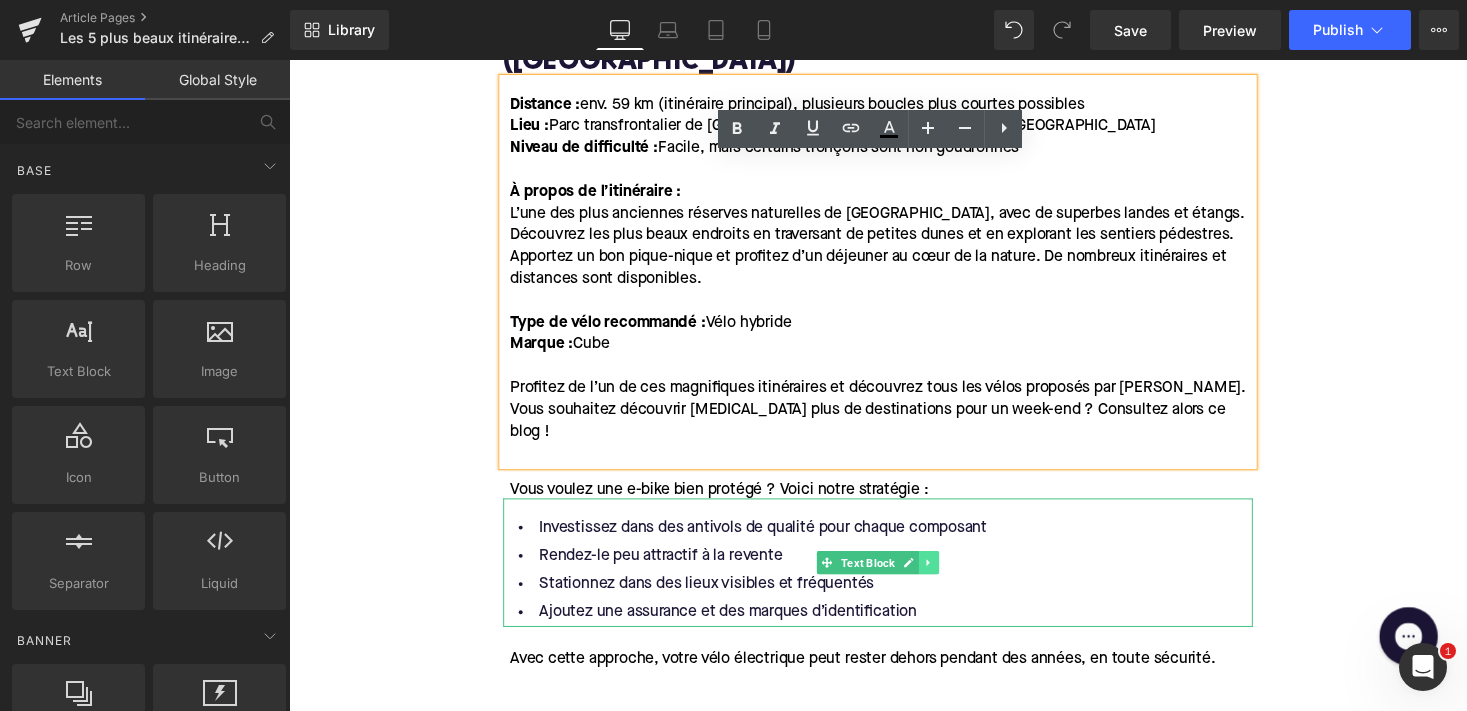 click 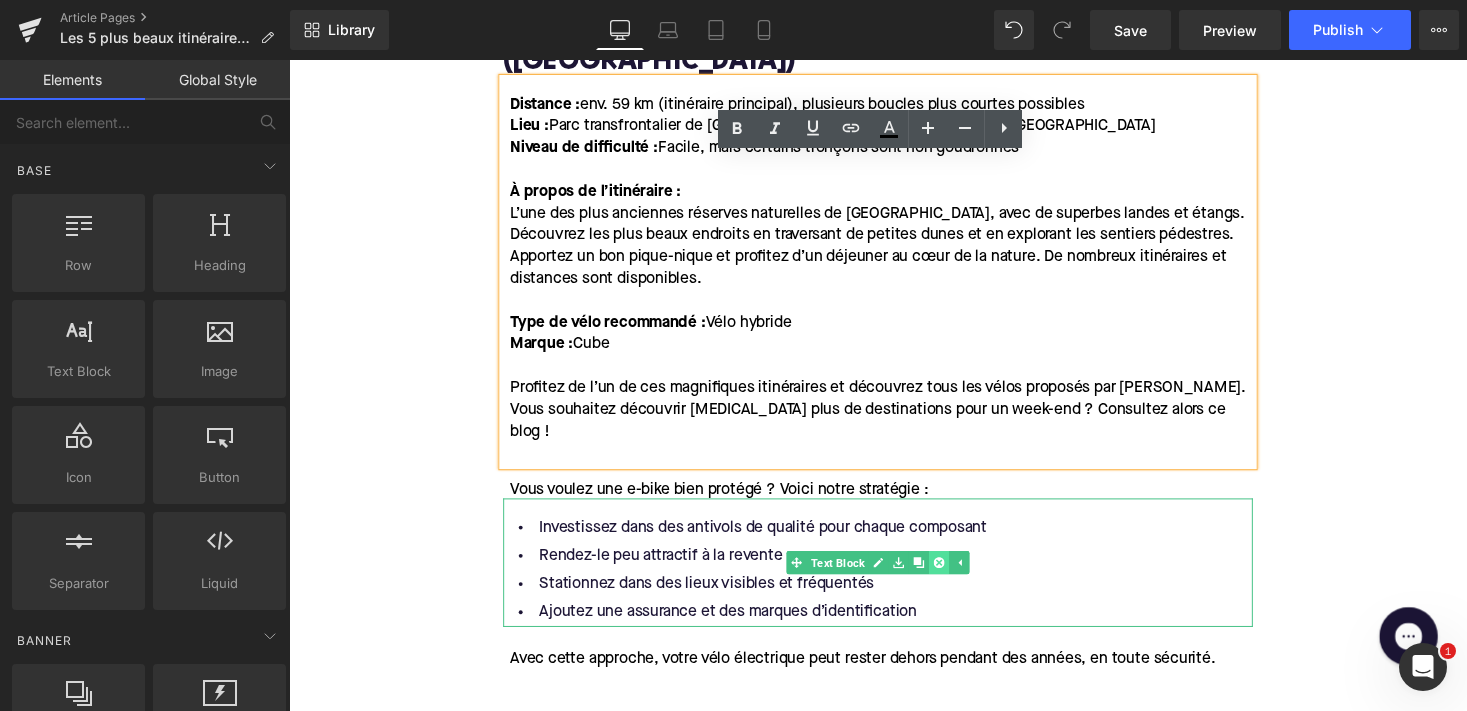 click 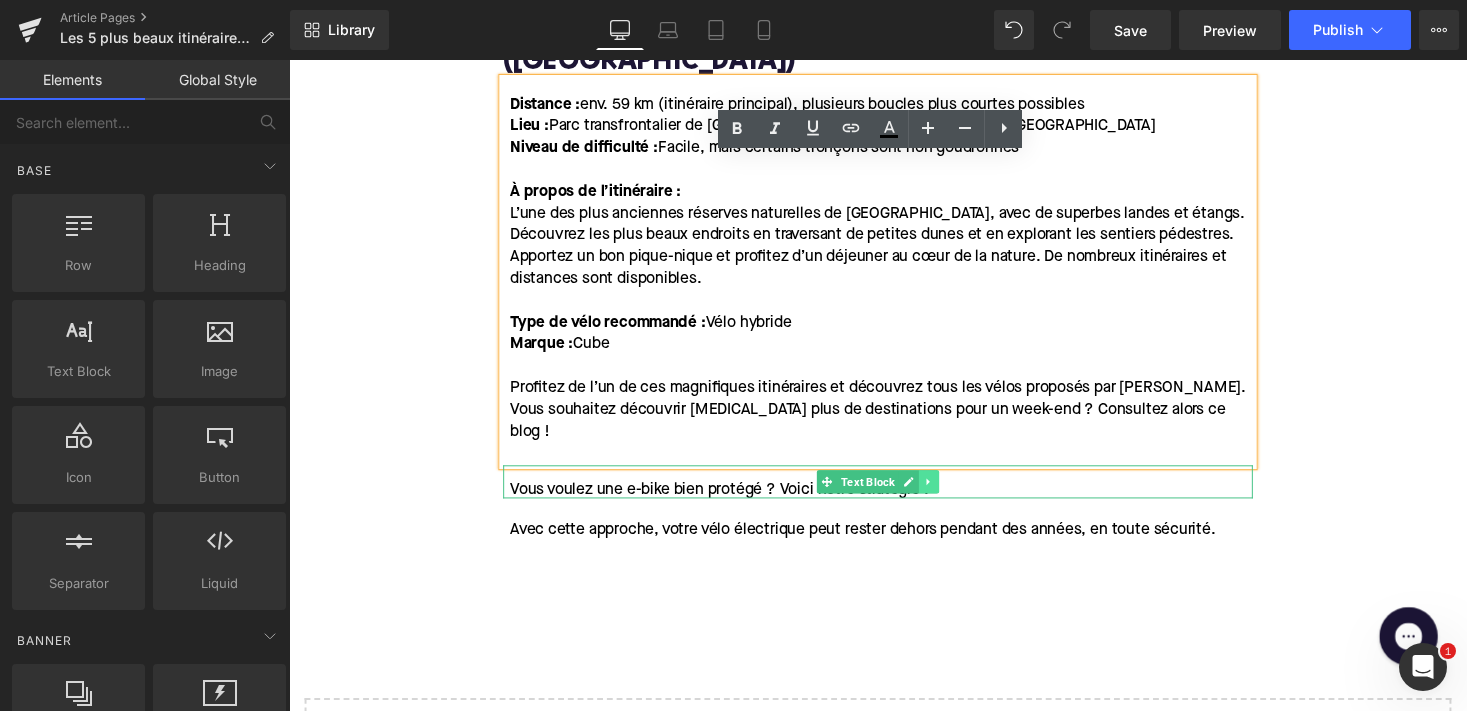 click 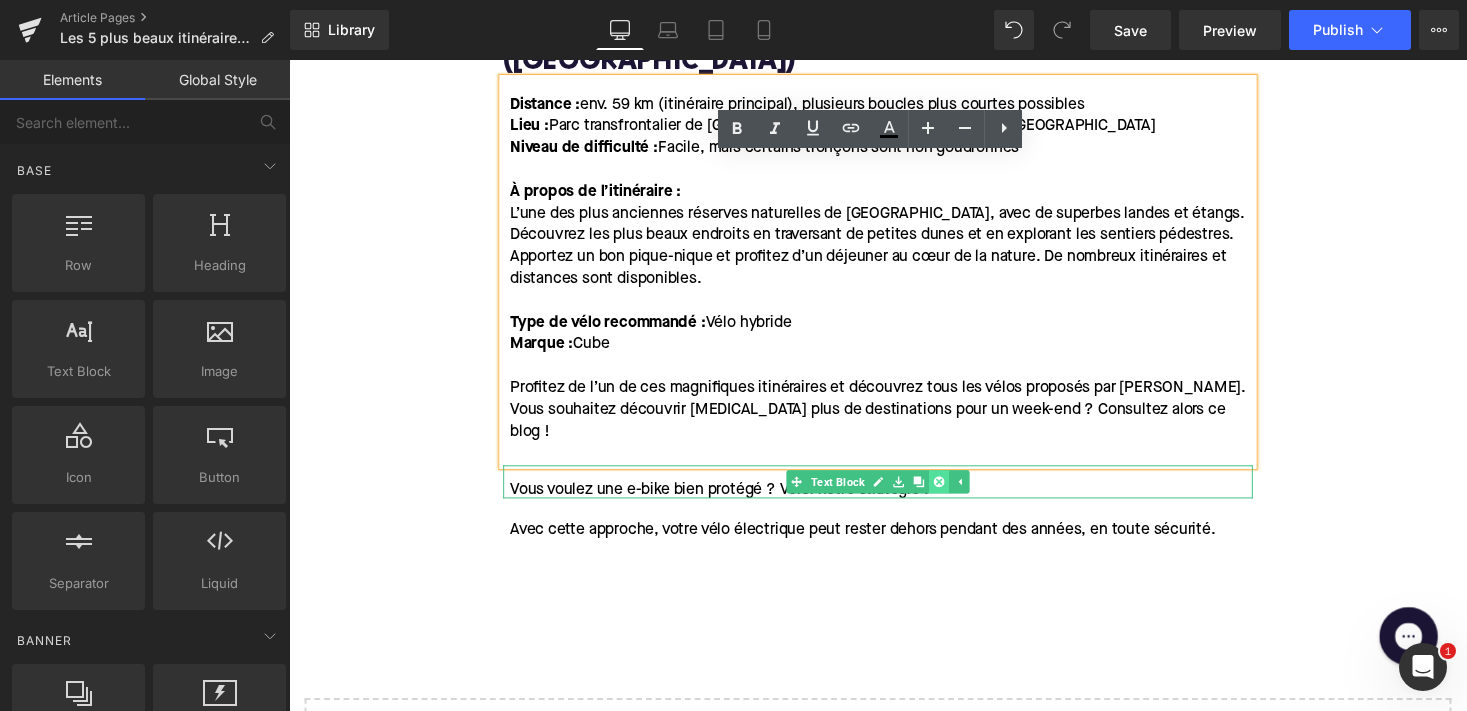 click at bounding box center [956, 493] 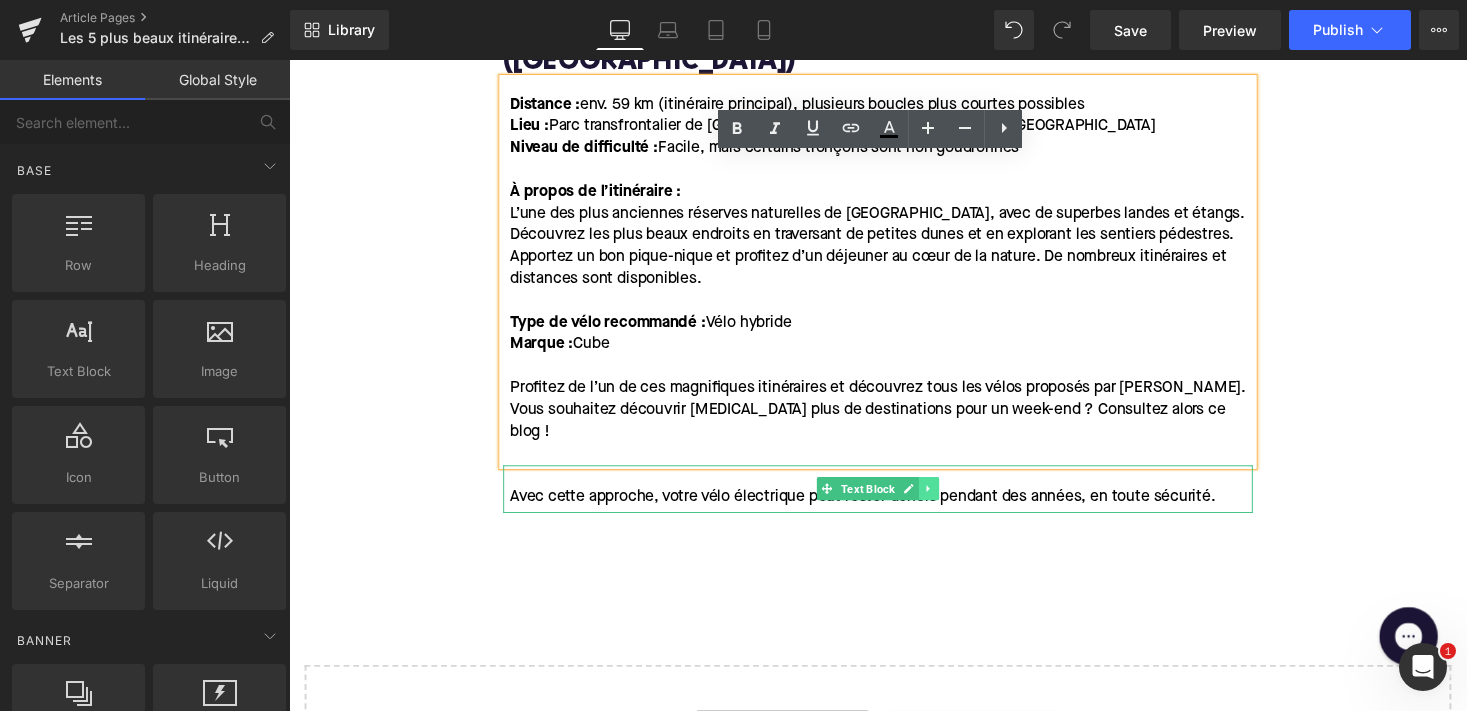 click at bounding box center [946, 500] 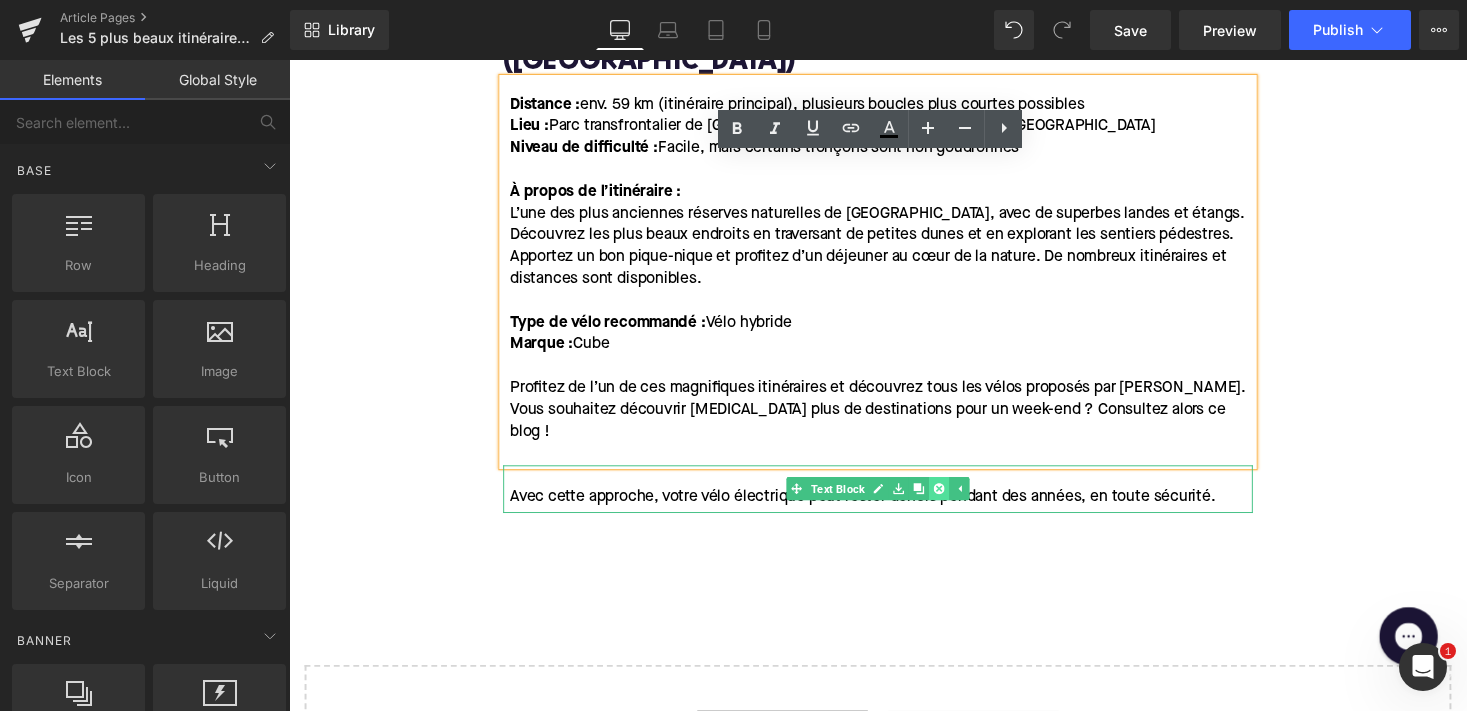 click 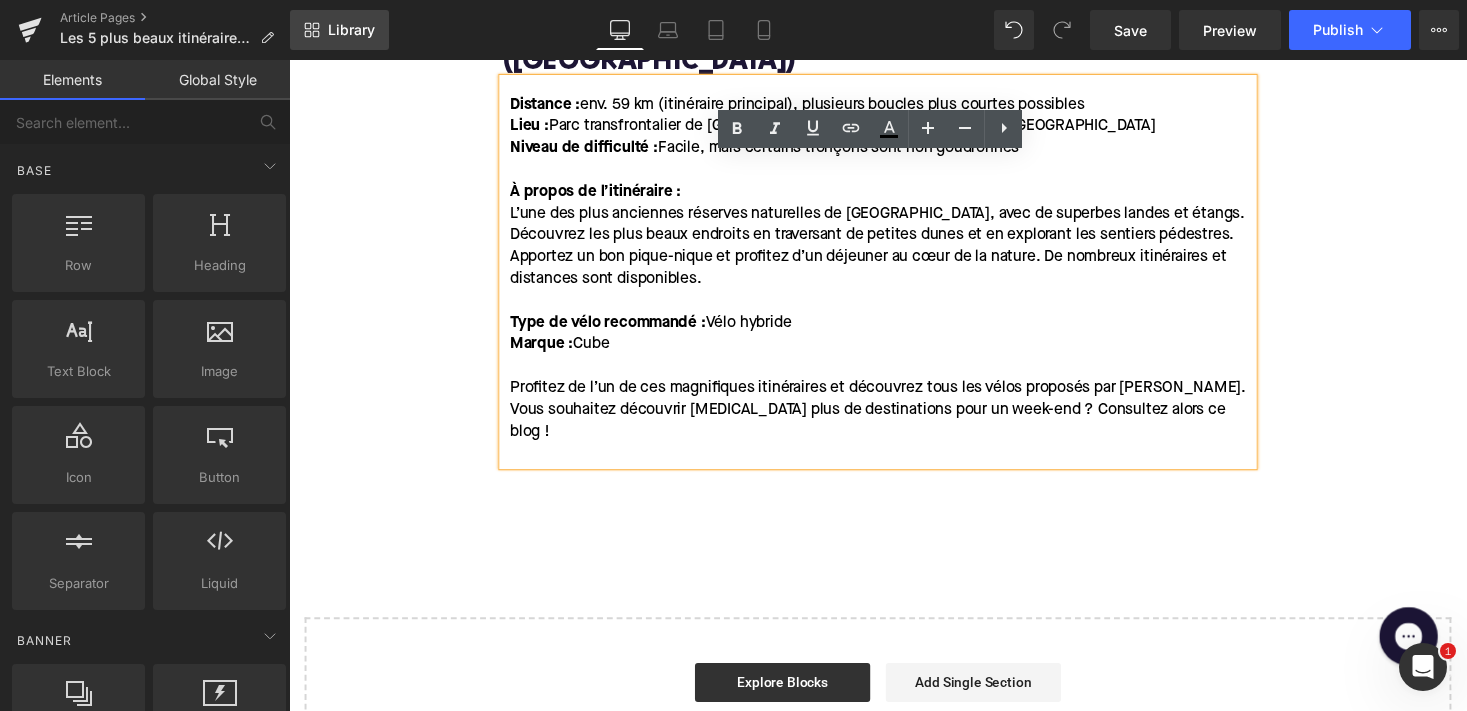 click on "Library" at bounding box center (339, 30) 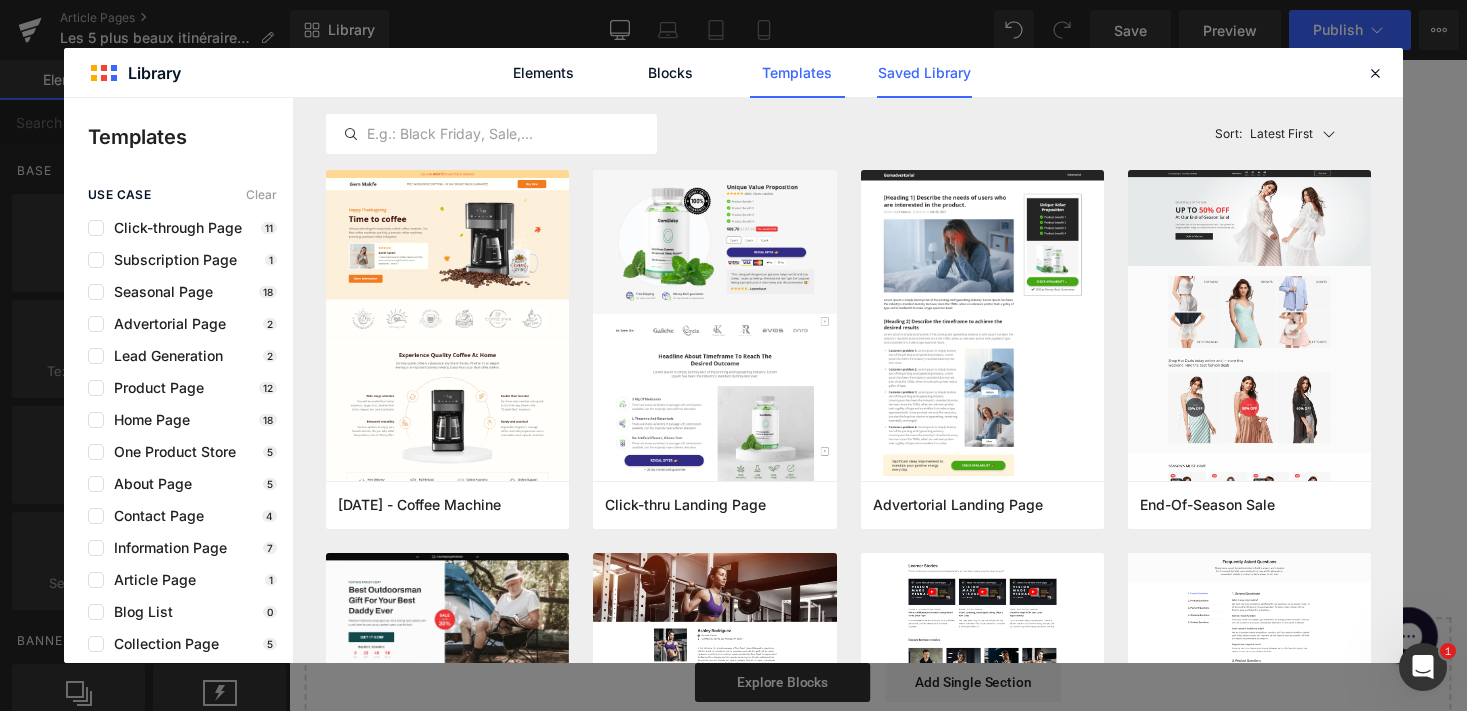 click on "Saved Library" 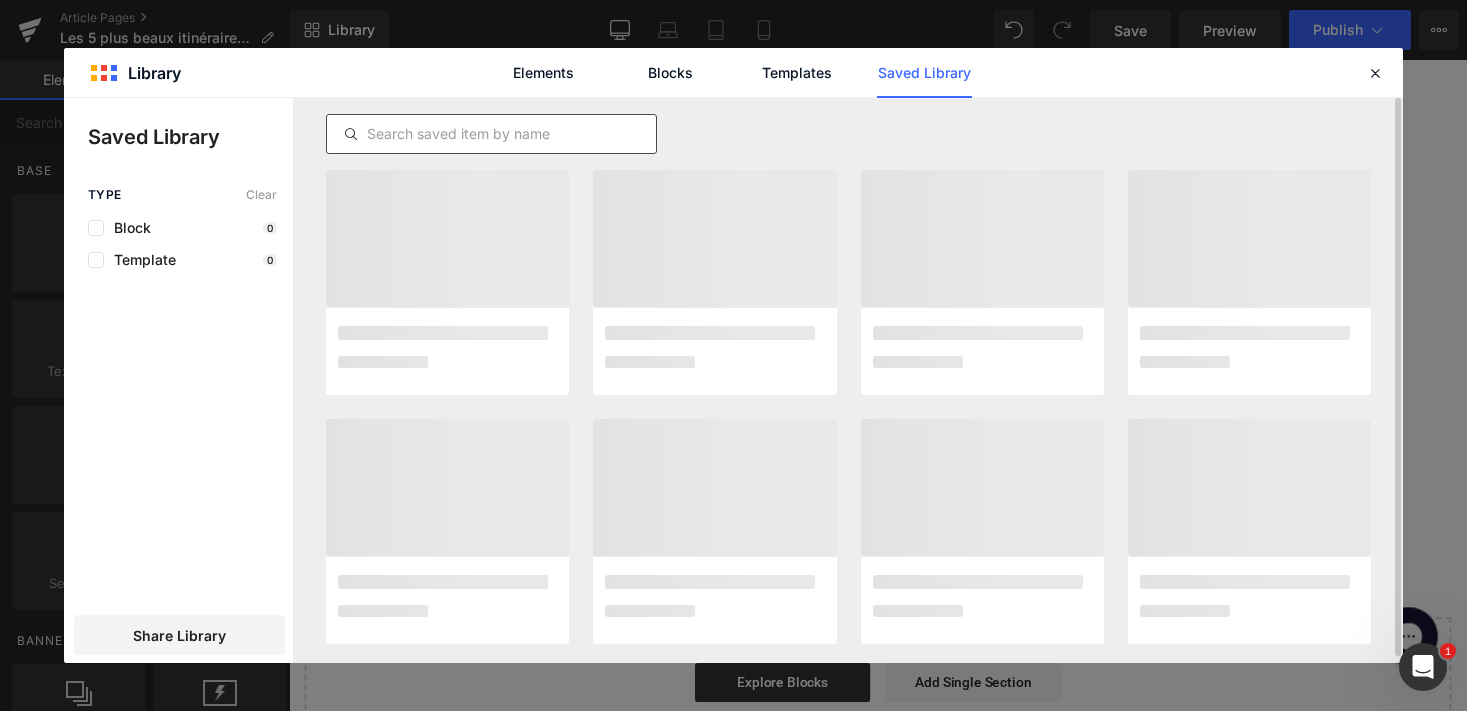 click at bounding box center [491, 134] 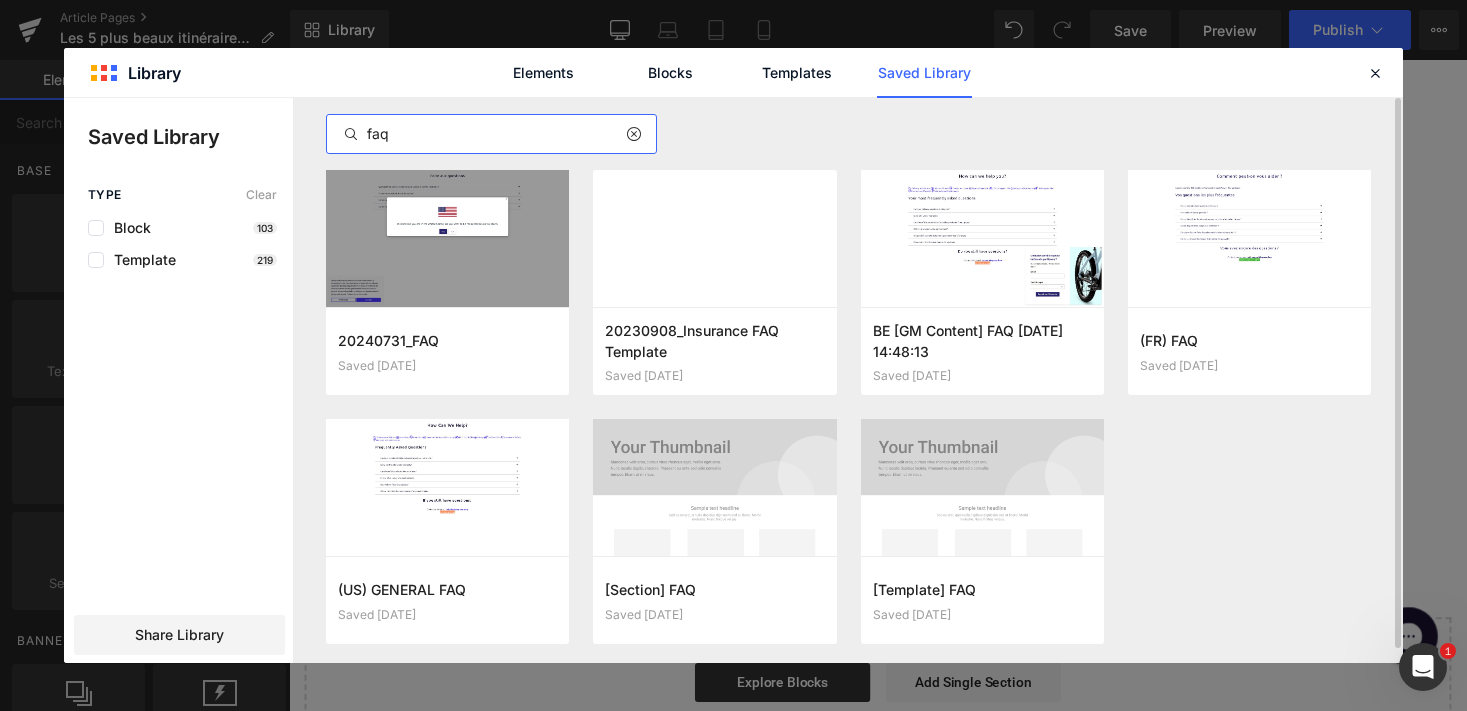 type on "faq" 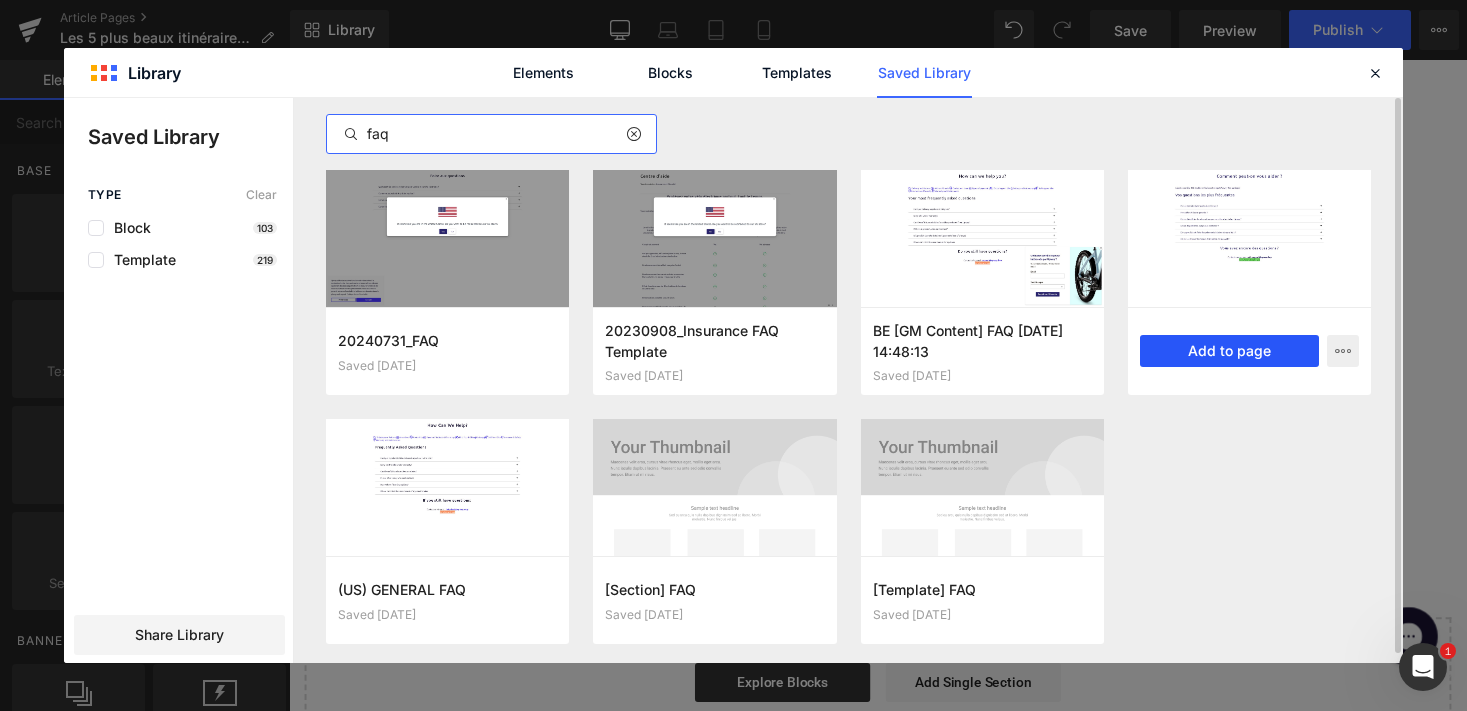 click on "Add to page" at bounding box center [1229, 351] 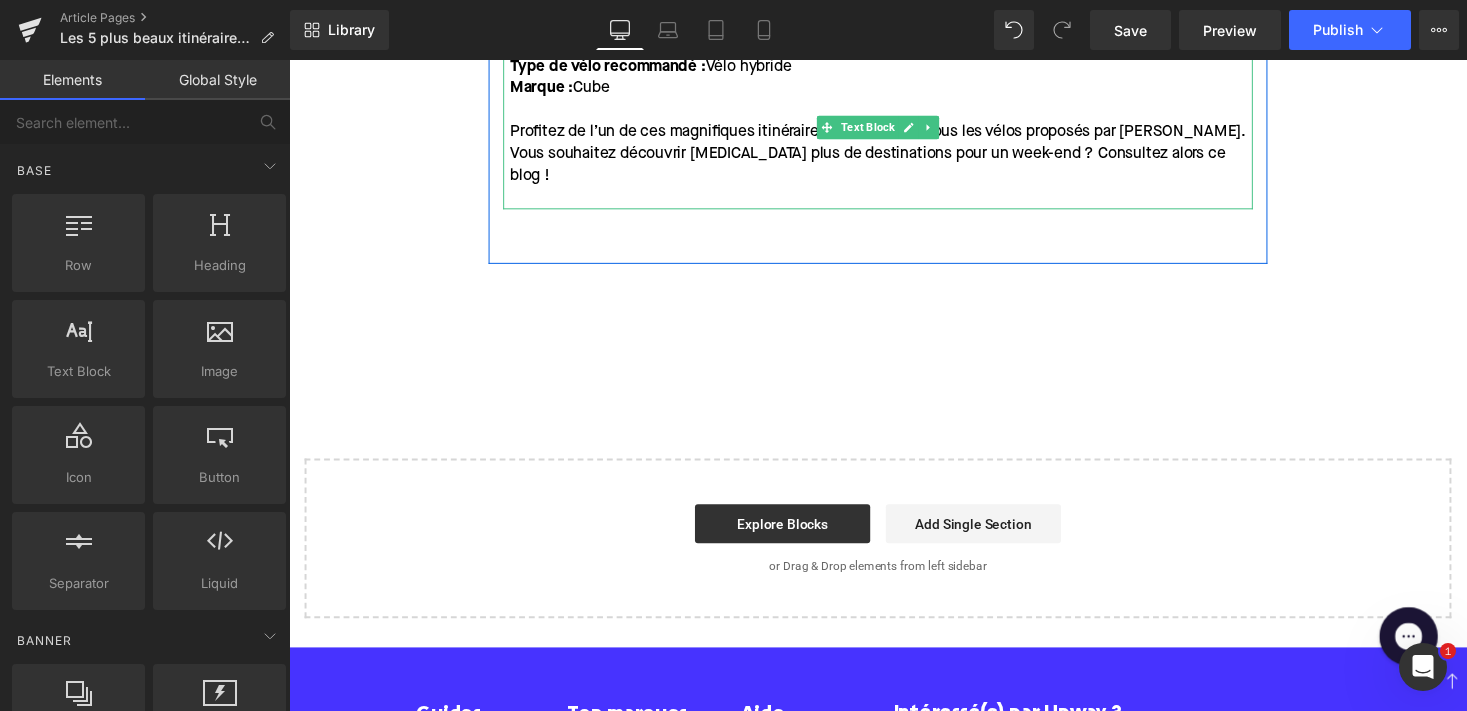 scroll, scrollTop: 3090, scrollLeft: 0, axis: vertical 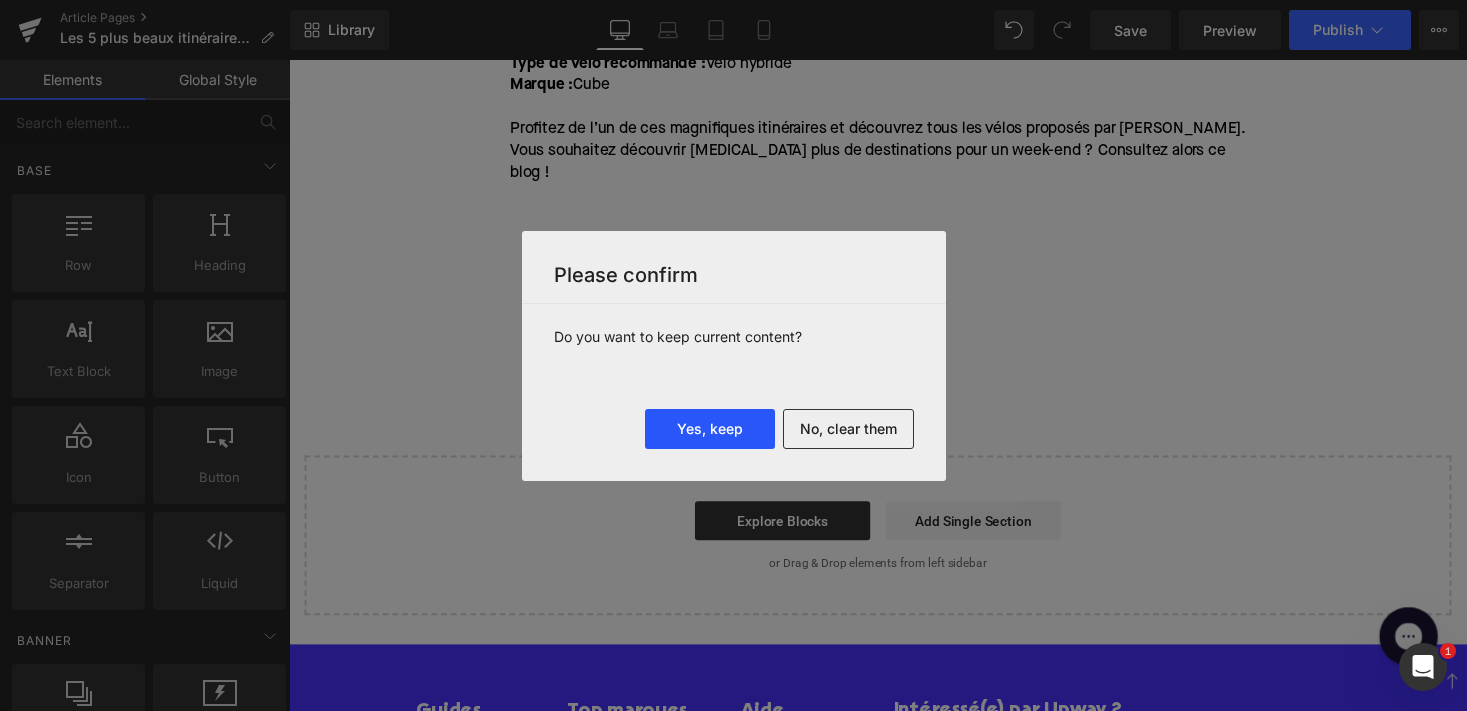 click on "Yes, keep" at bounding box center (710, 429) 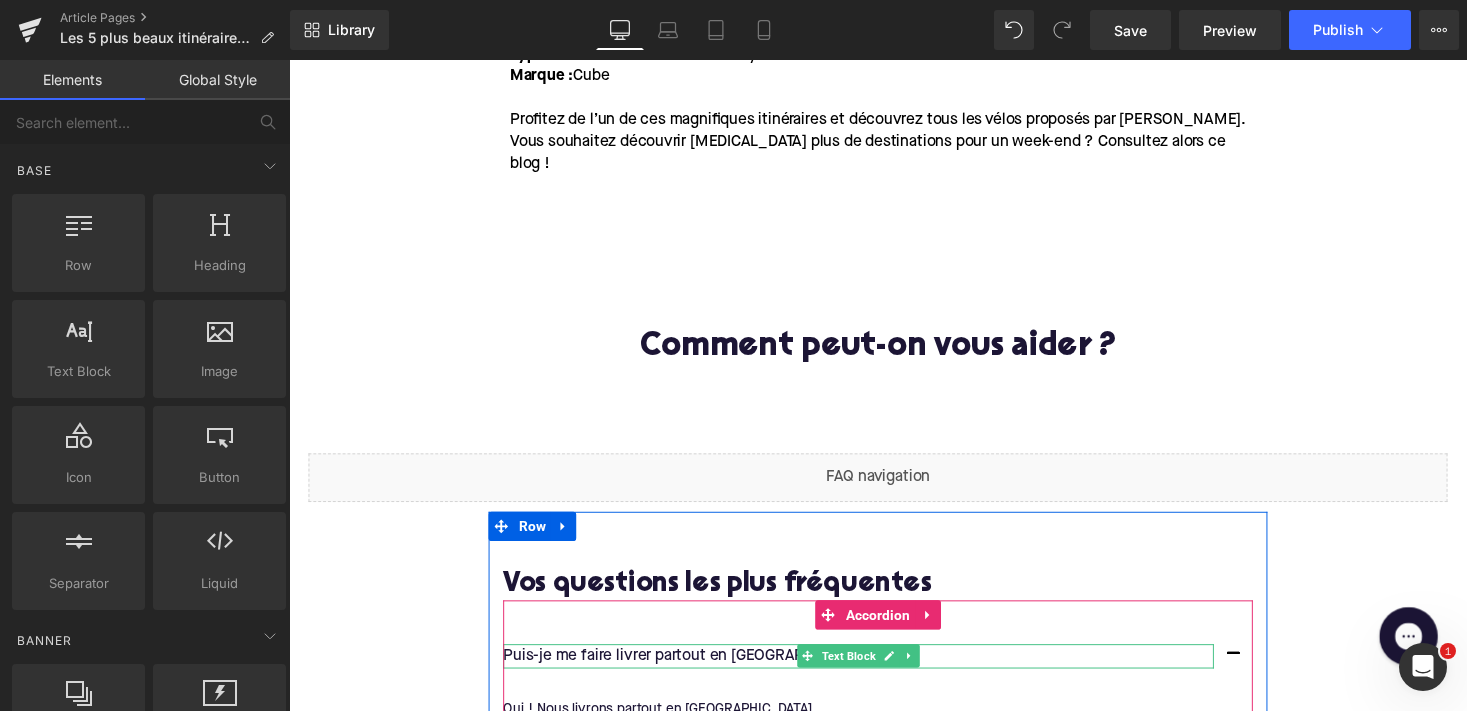 scroll, scrollTop: 3041, scrollLeft: 0, axis: vertical 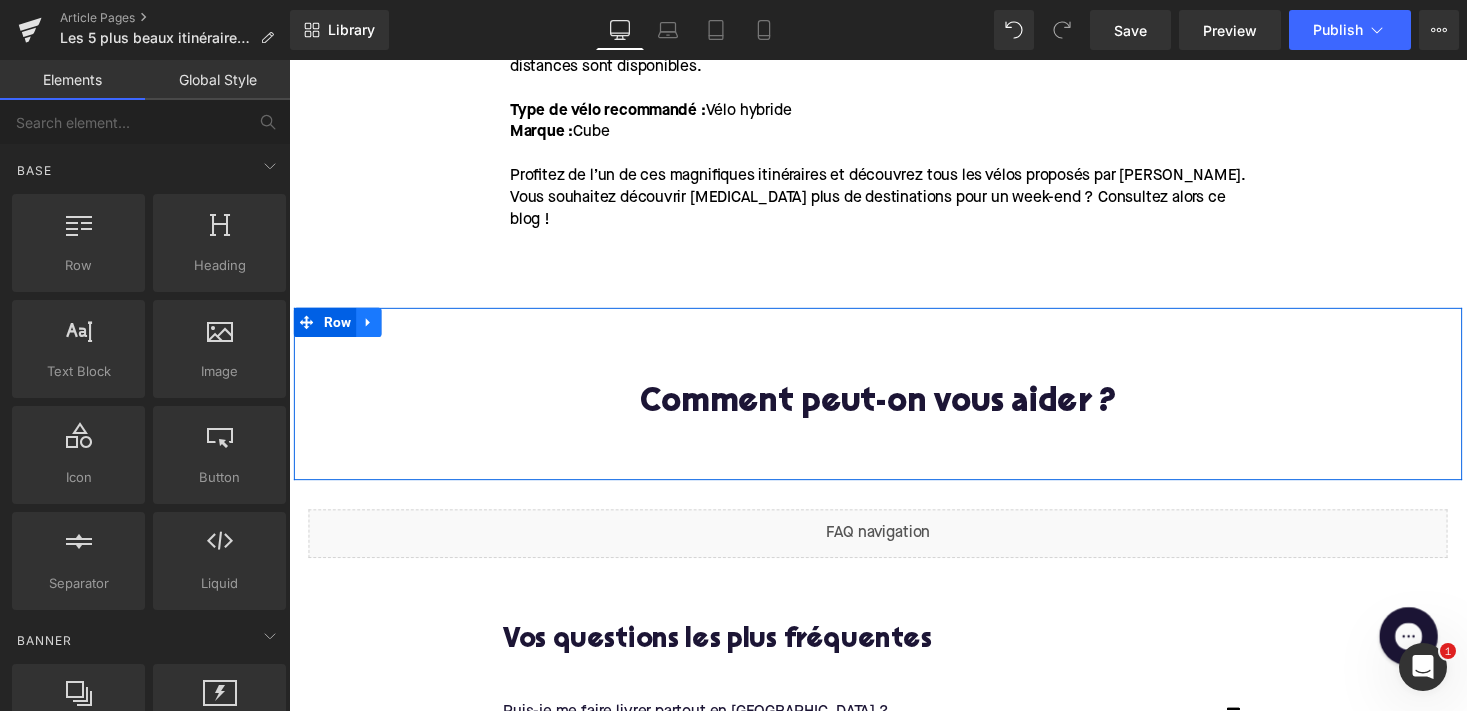 click 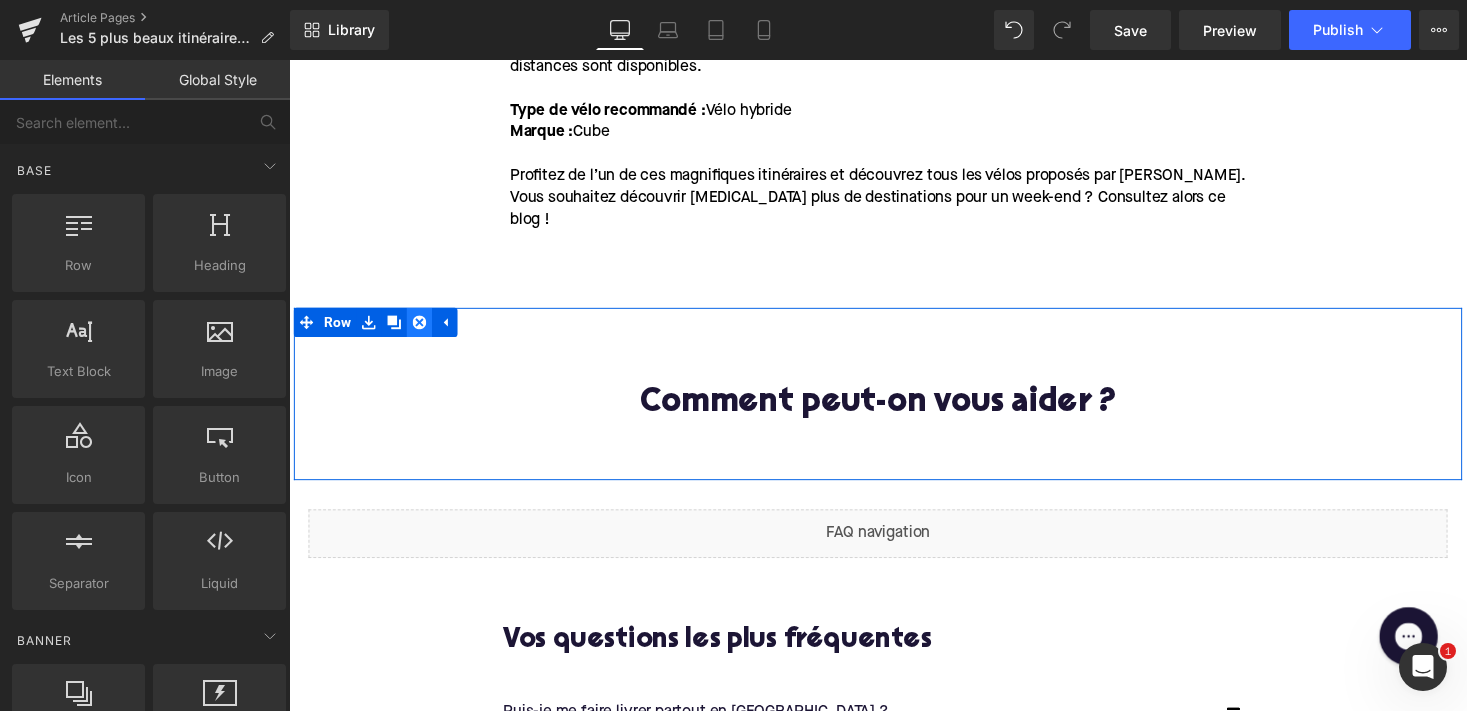 click 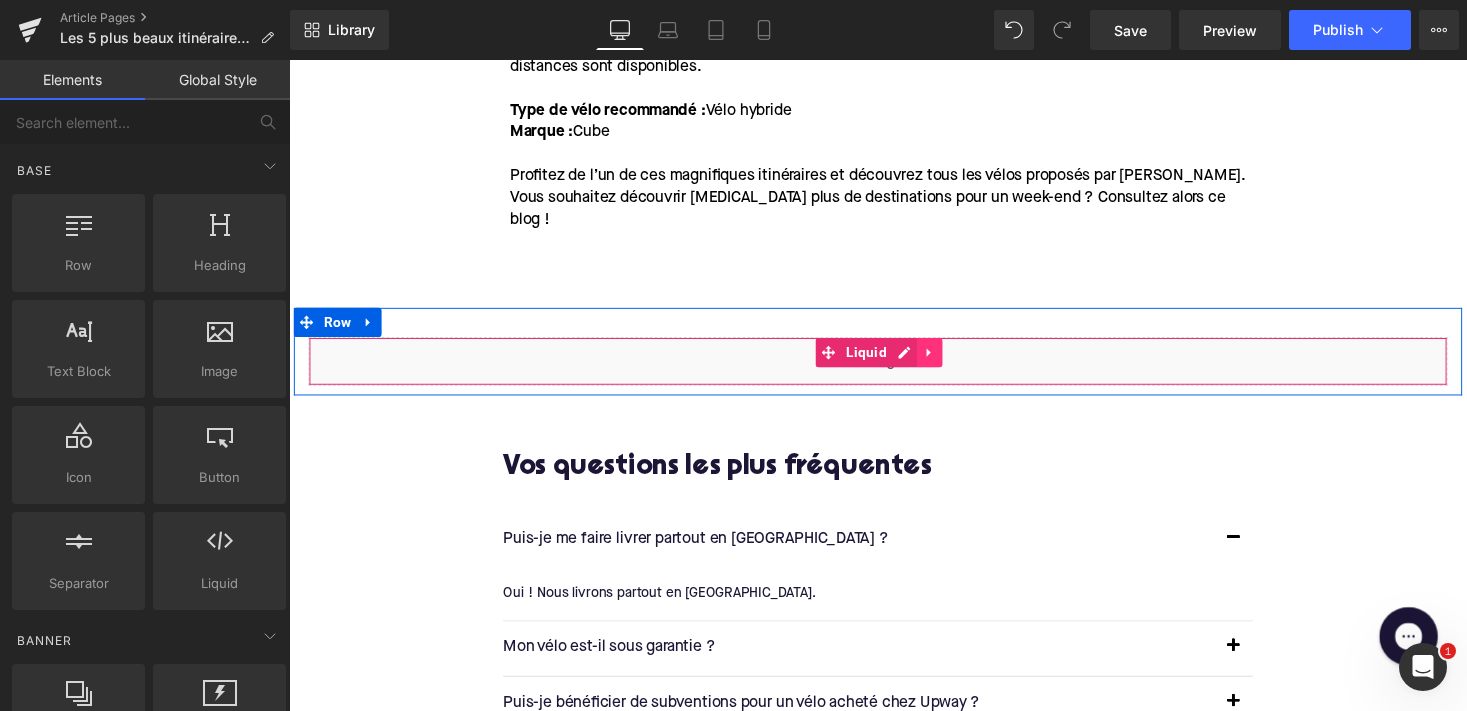 click at bounding box center (947, 361) 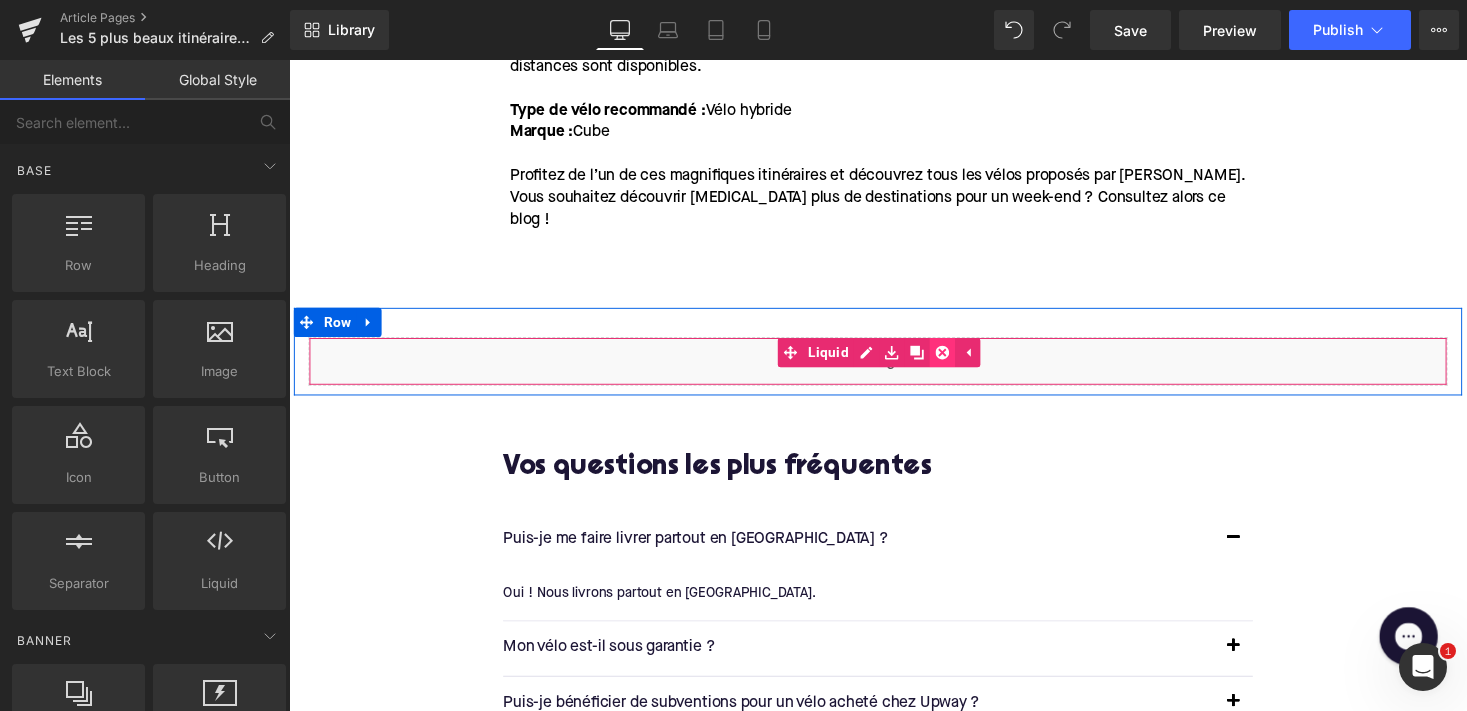 click 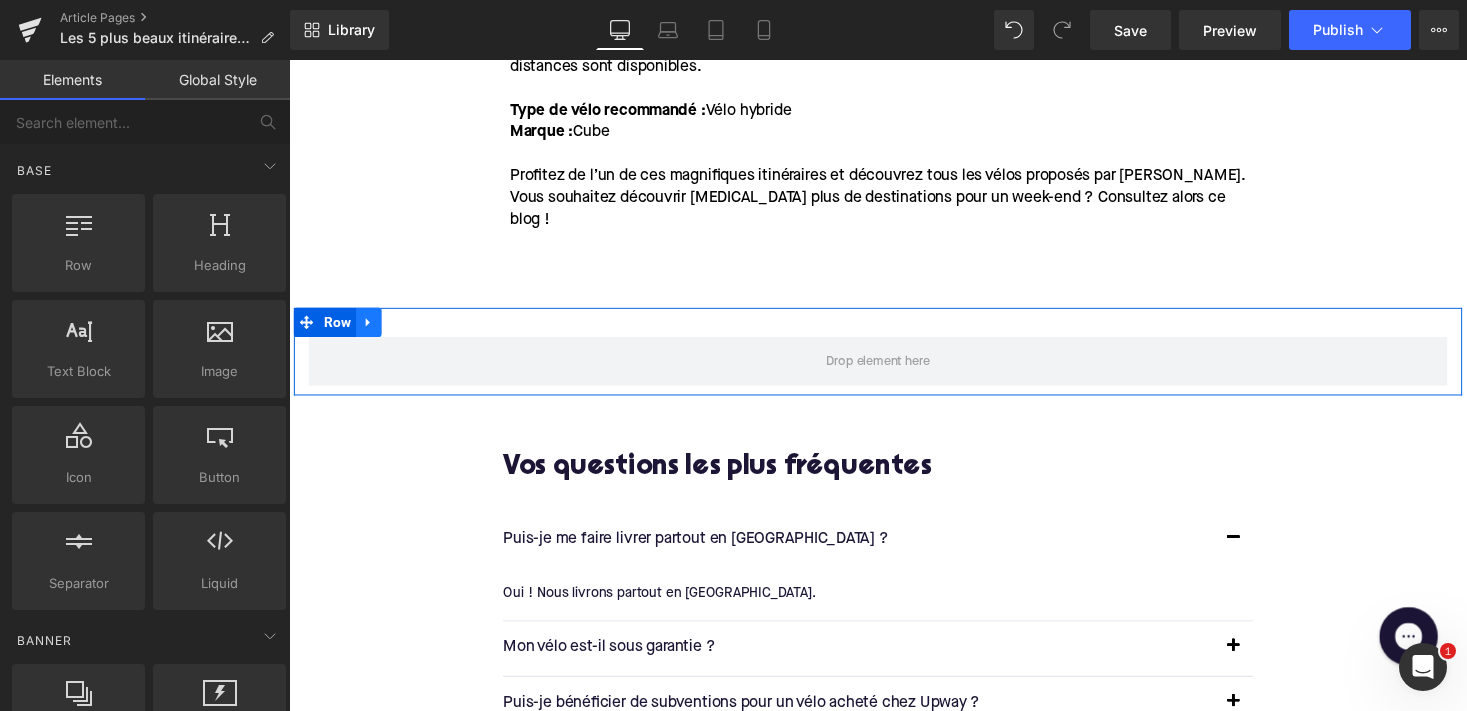 click 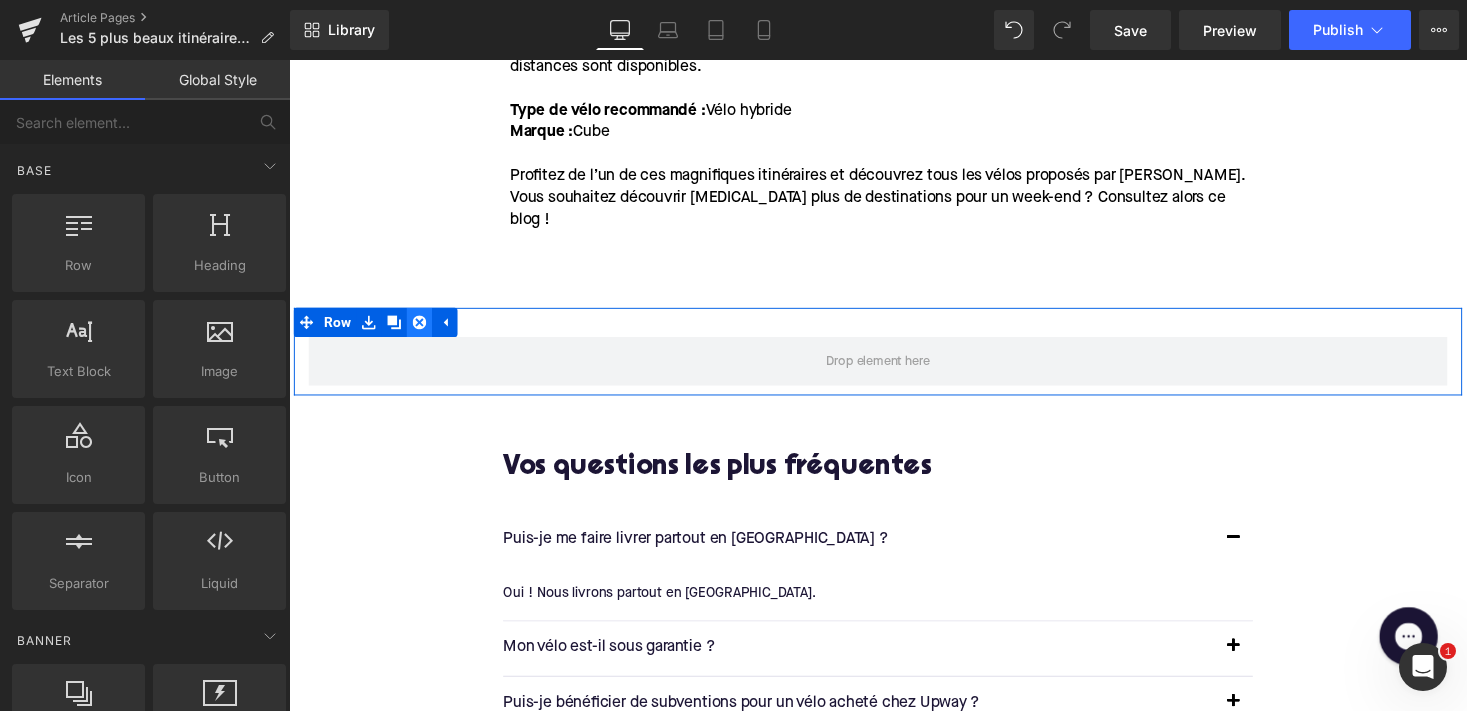 click 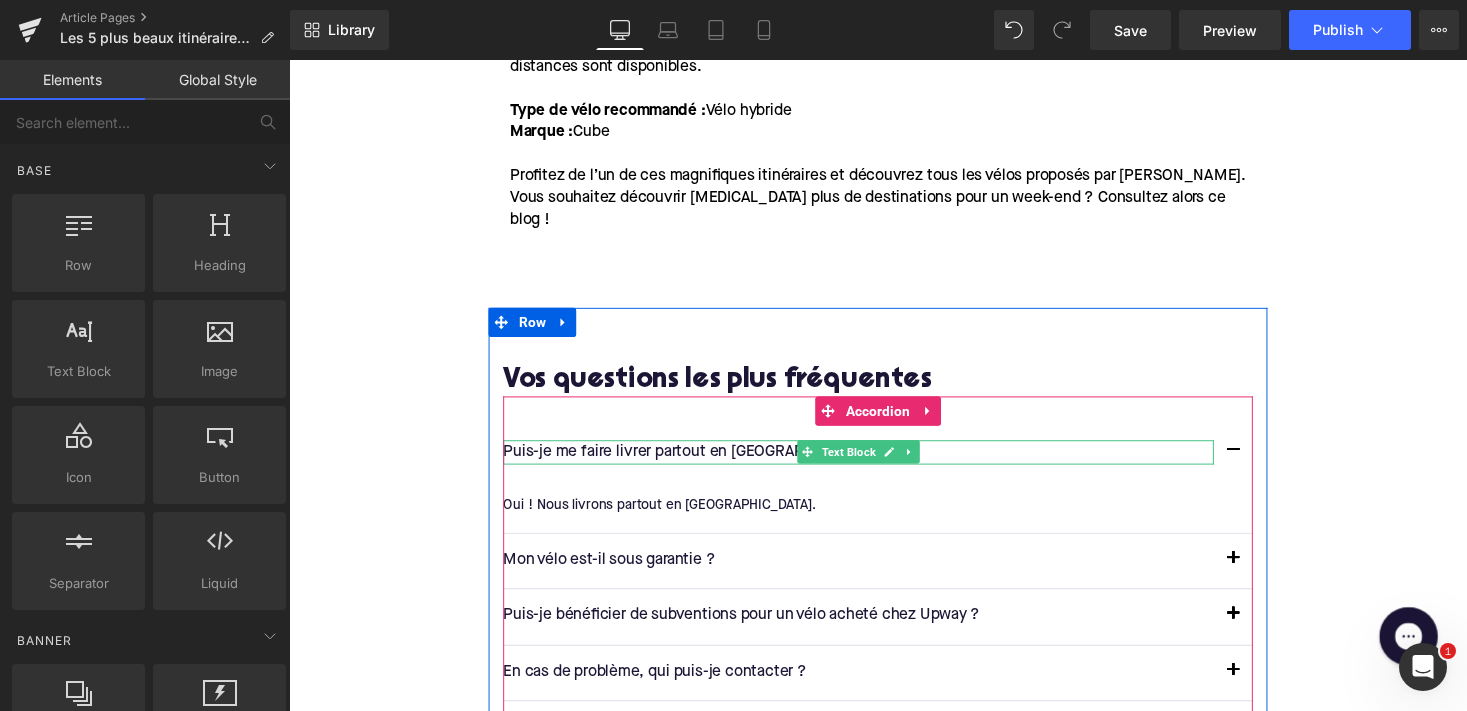click on "Puis-je me faire livrer partout en [GEOGRAPHIC_DATA] ?" at bounding box center [874, 464] 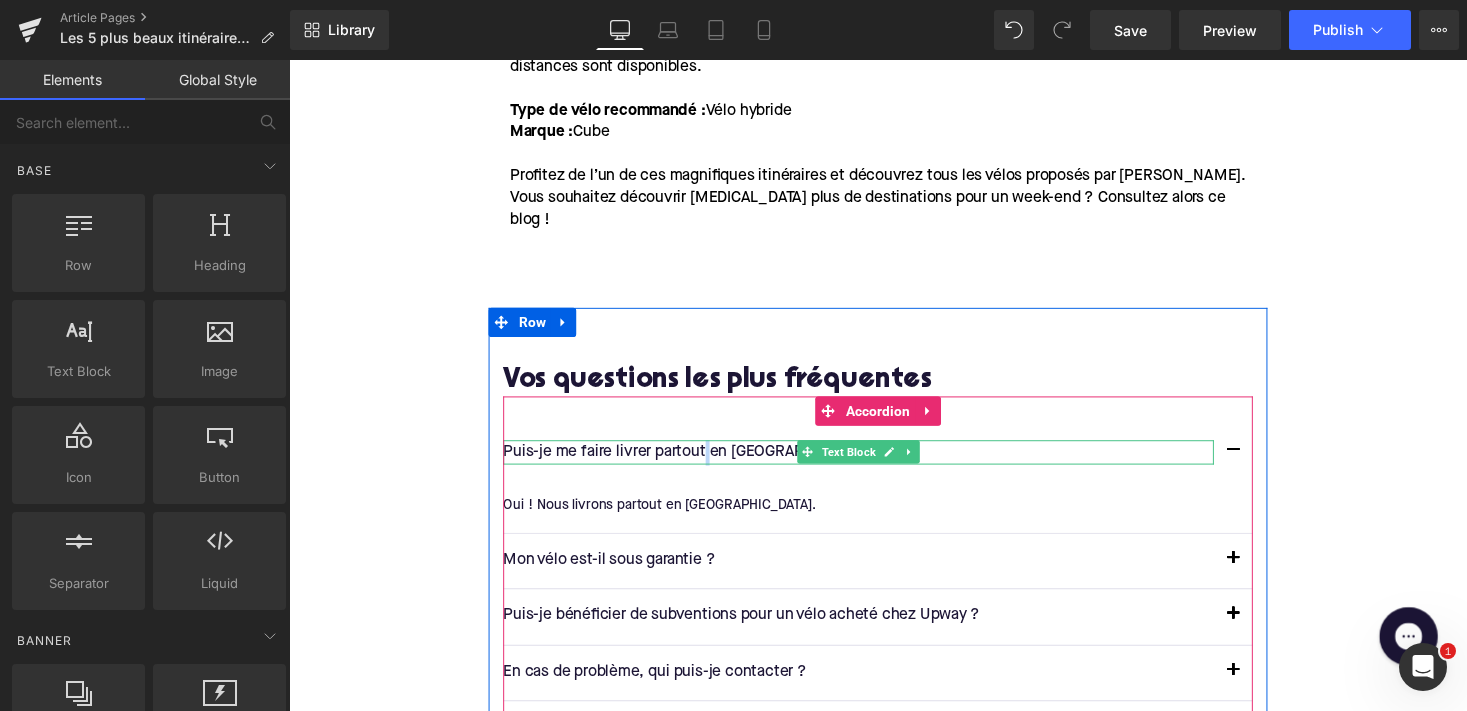 click on "Puis-je me faire livrer partout en [GEOGRAPHIC_DATA] ?" at bounding box center [874, 464] 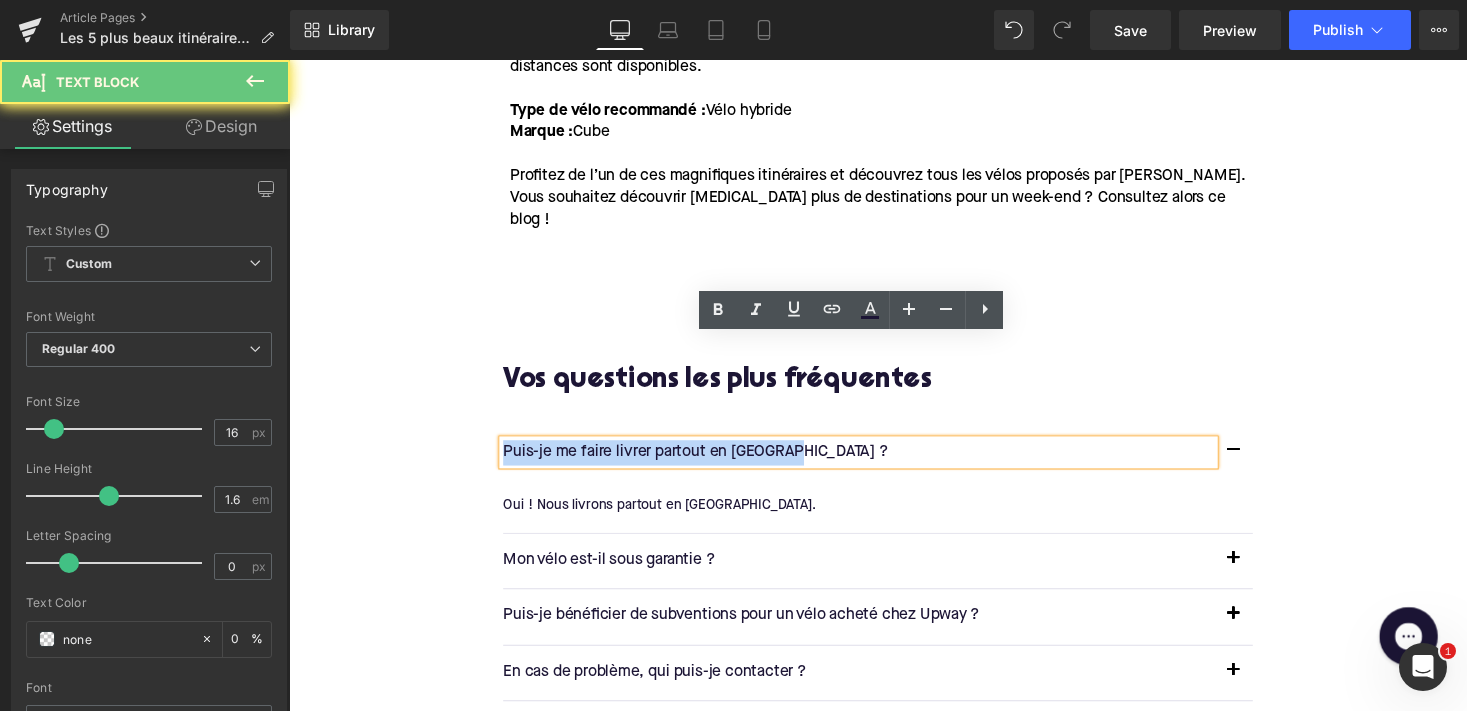 click on "Puis-je me faire livrer partout en [GEOGRAPHIC_DATA] ?" at bounding box center (874, 464) 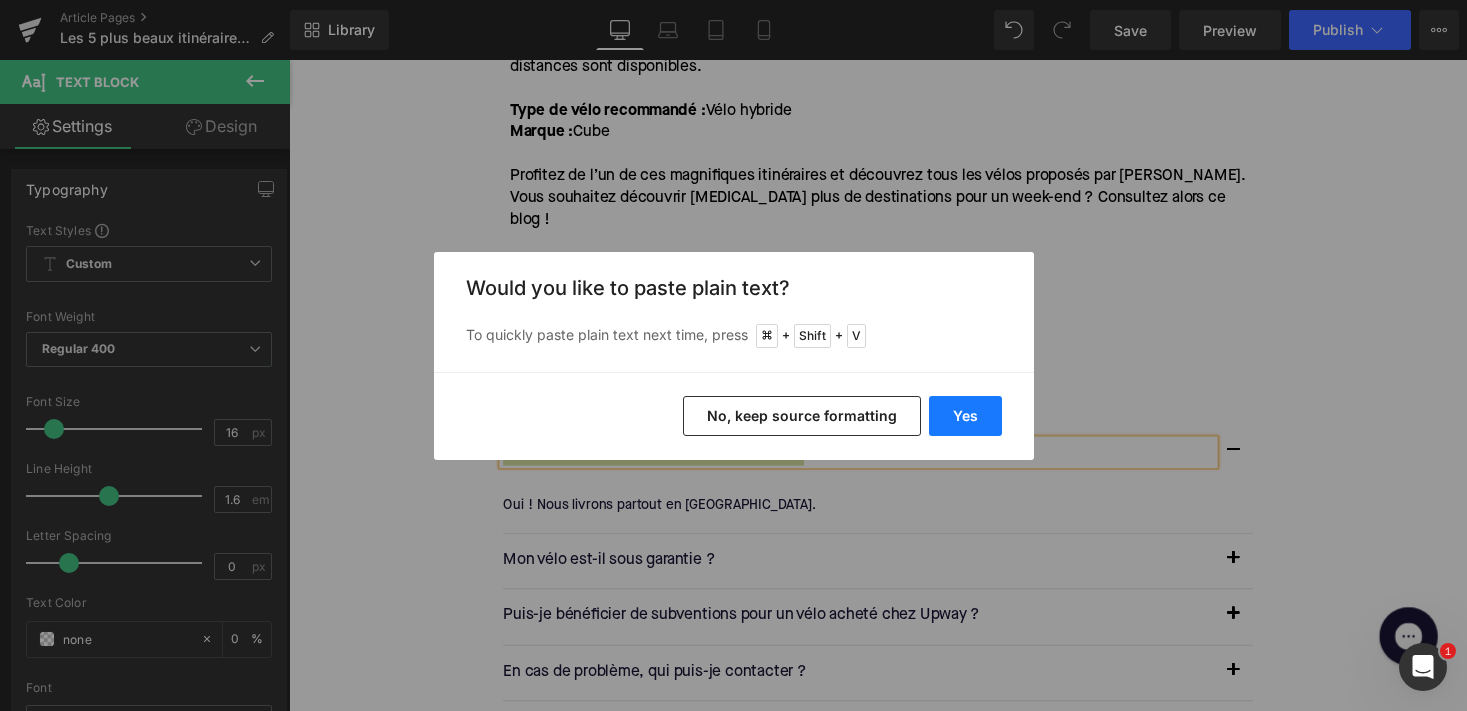 click on "Yes" at bounding box center (965, 416) 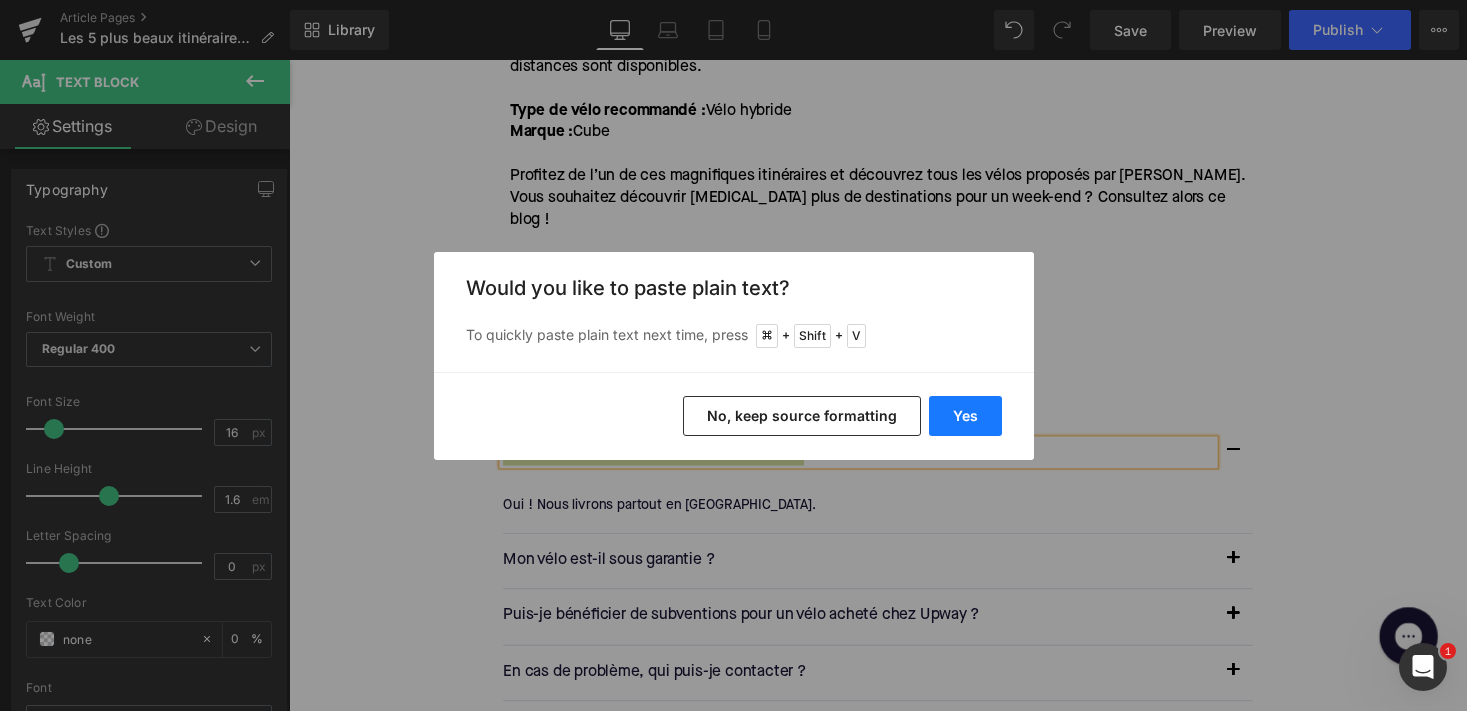 type 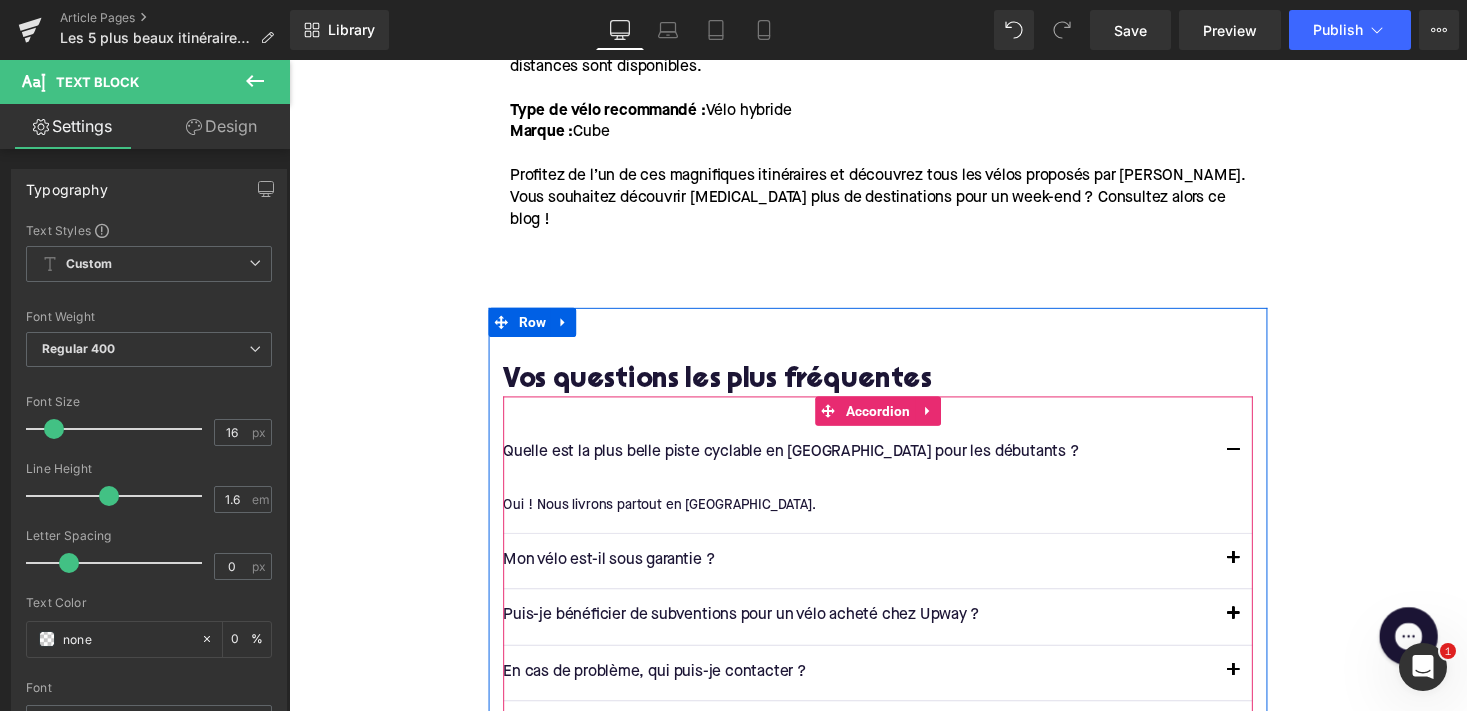 click at bounding box center [1259, 467] 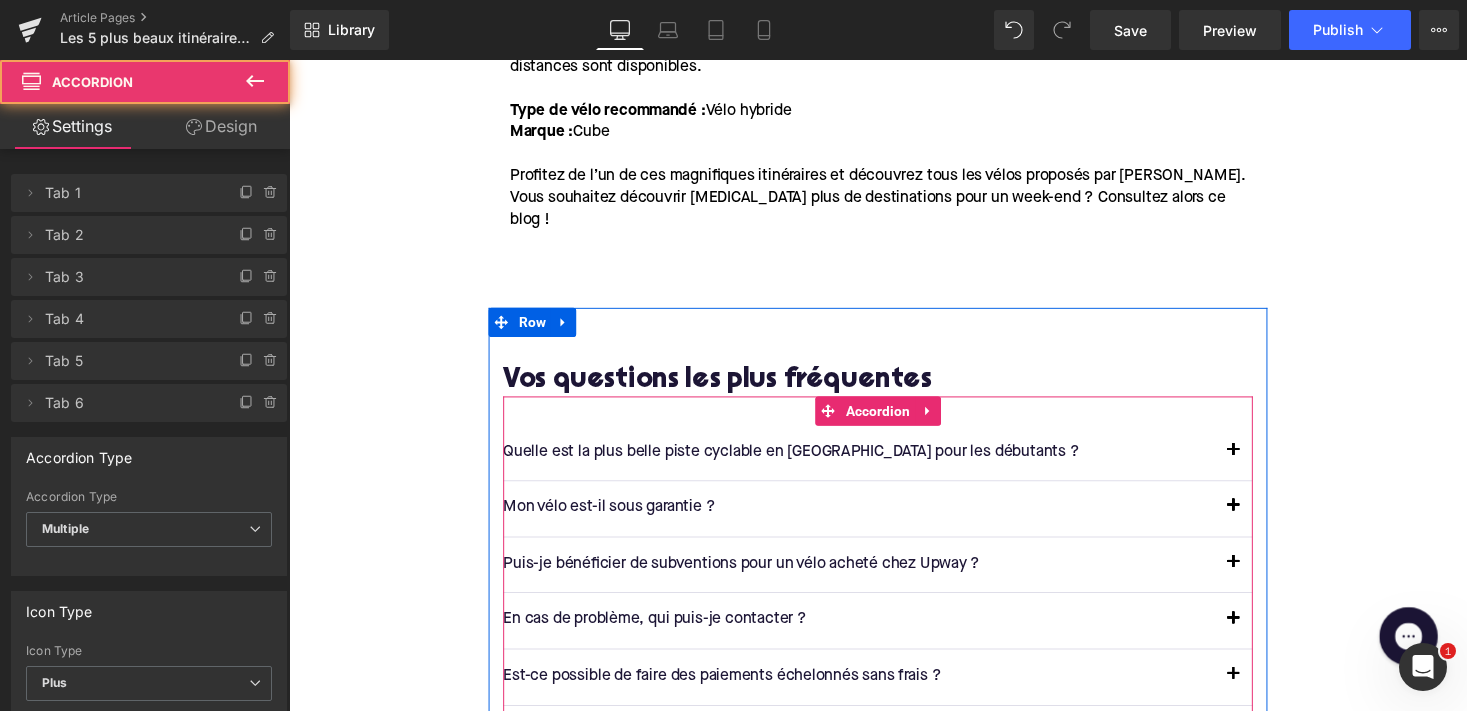 click at bounding box center [1259, 467] 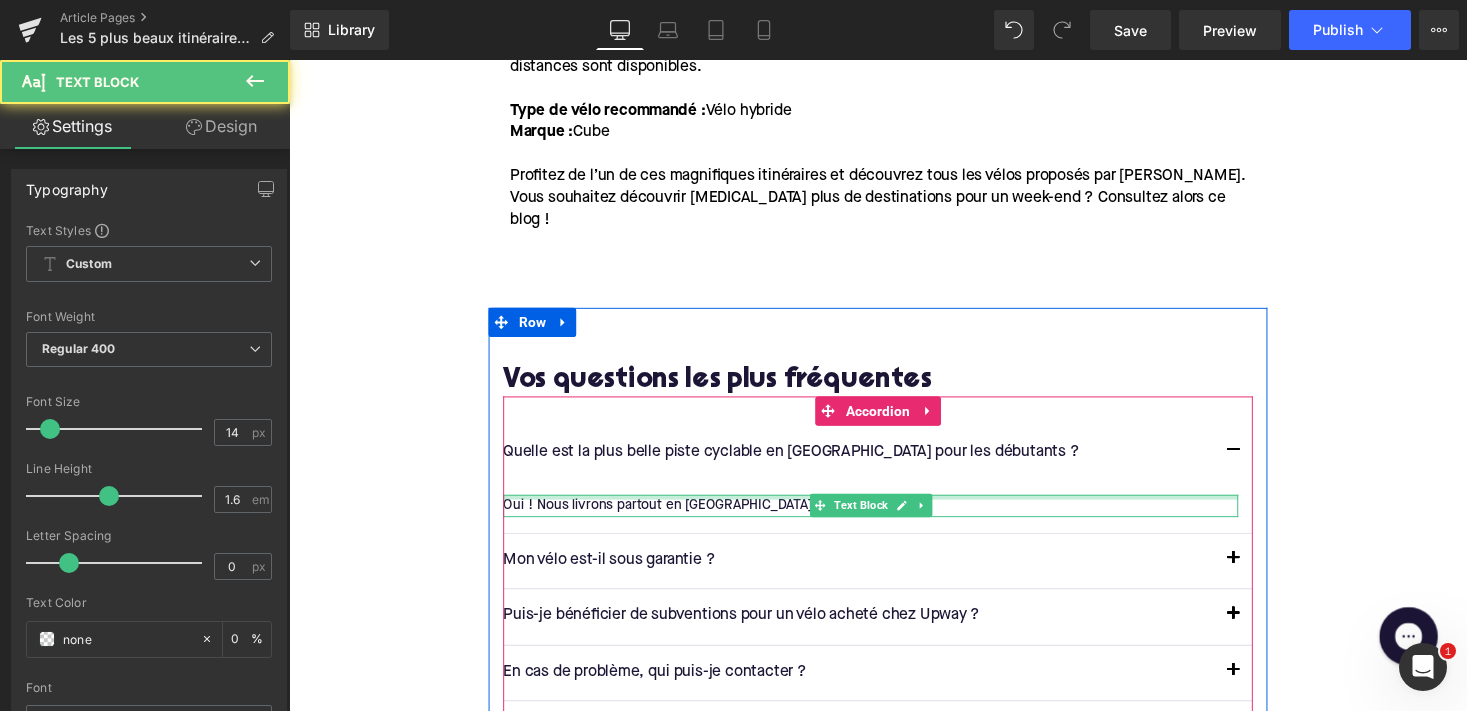 click at bounding box center (886, 509) 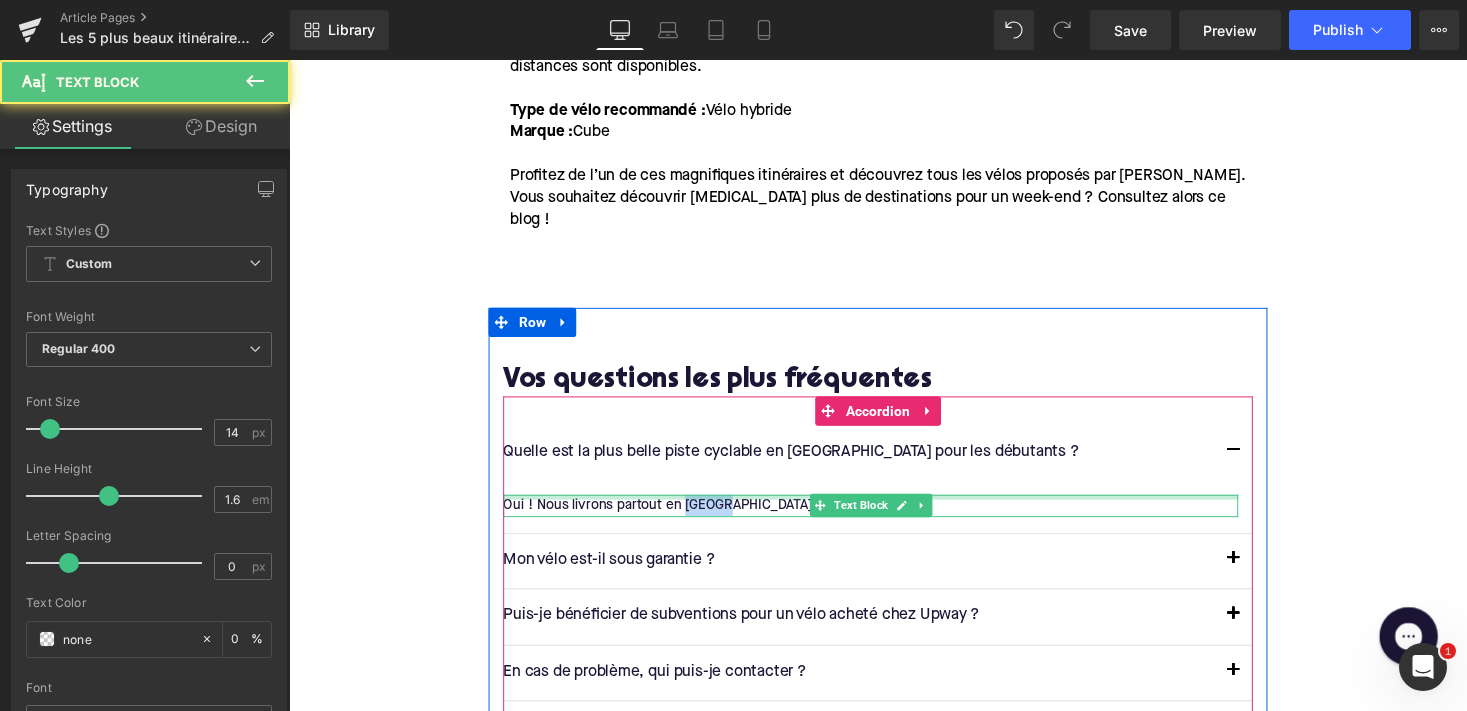 click on "Oui ! Nous livrons partout en [GEOGRAPHIC_DATA]." at bounding box center (886, 518) 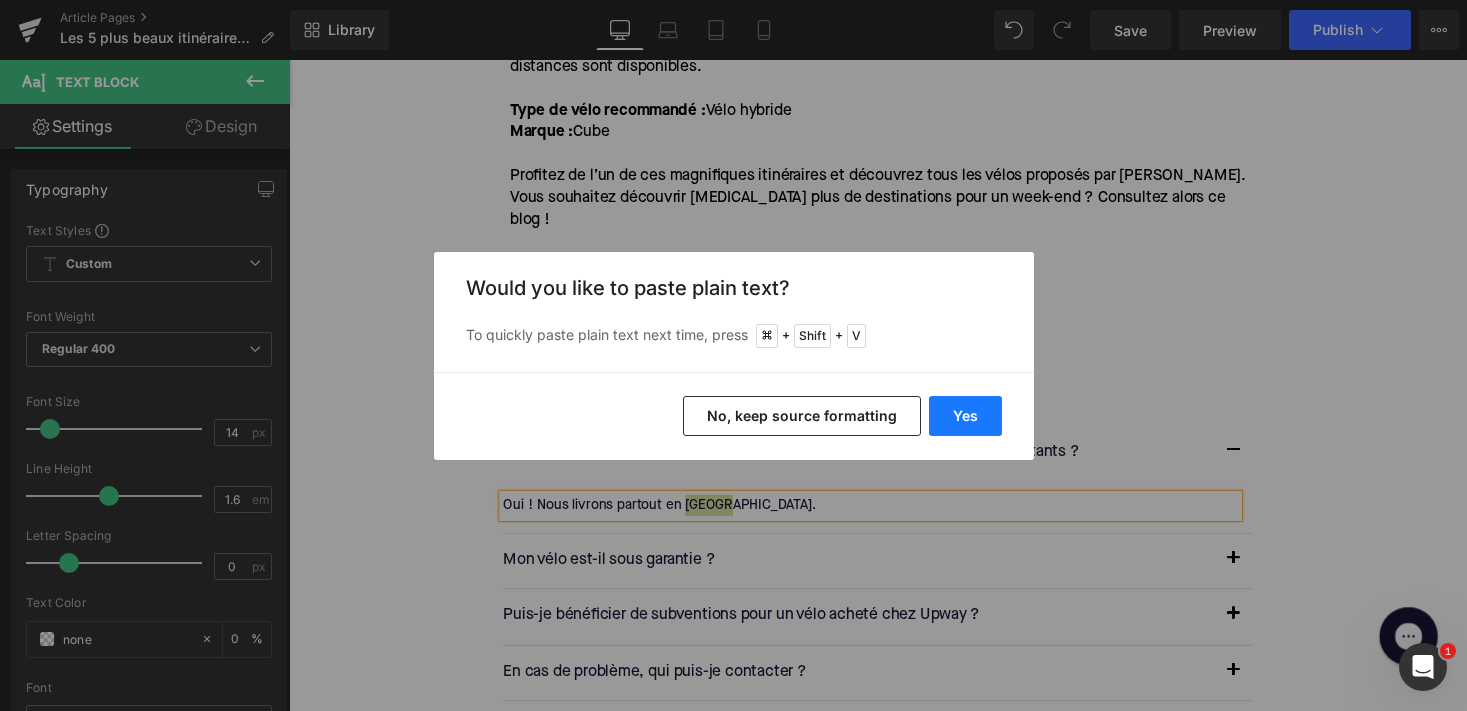 click on "Yes" at bounding box center [965, 416] 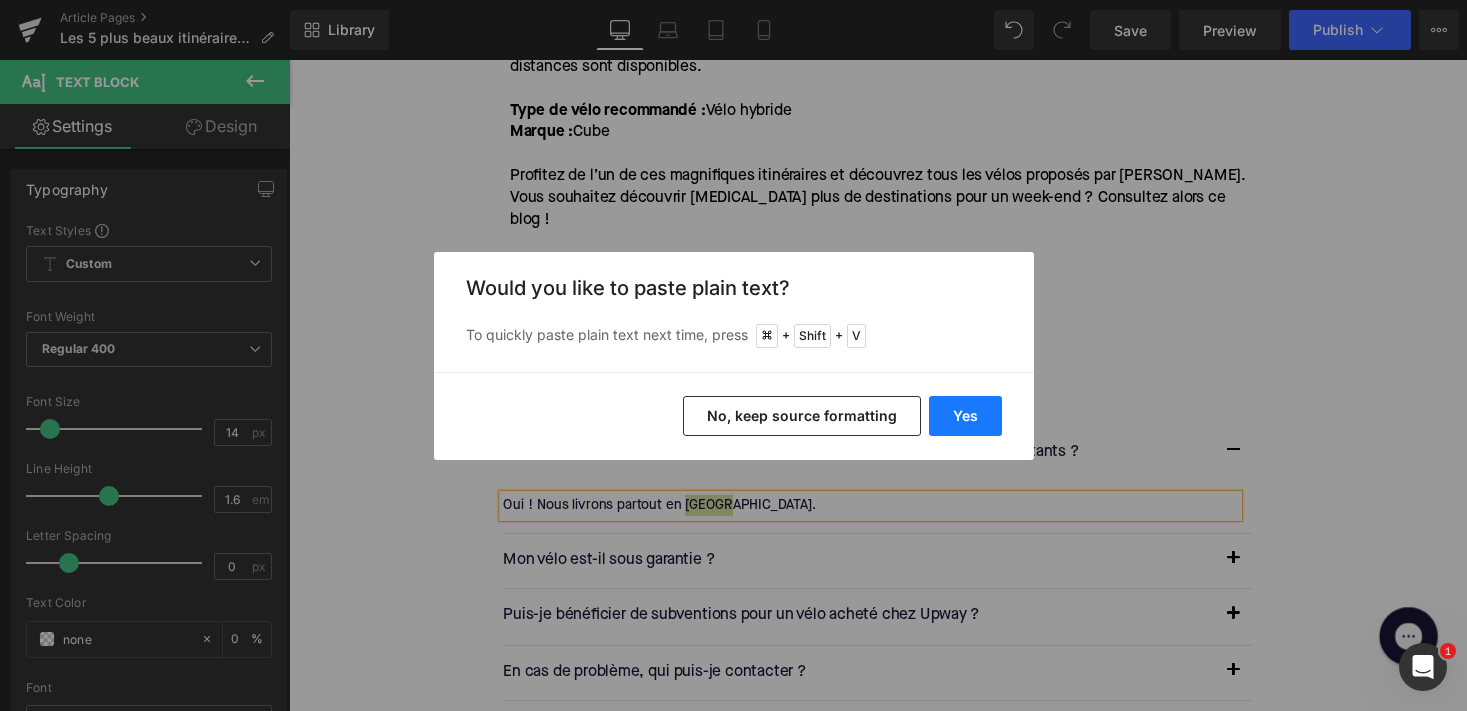 type 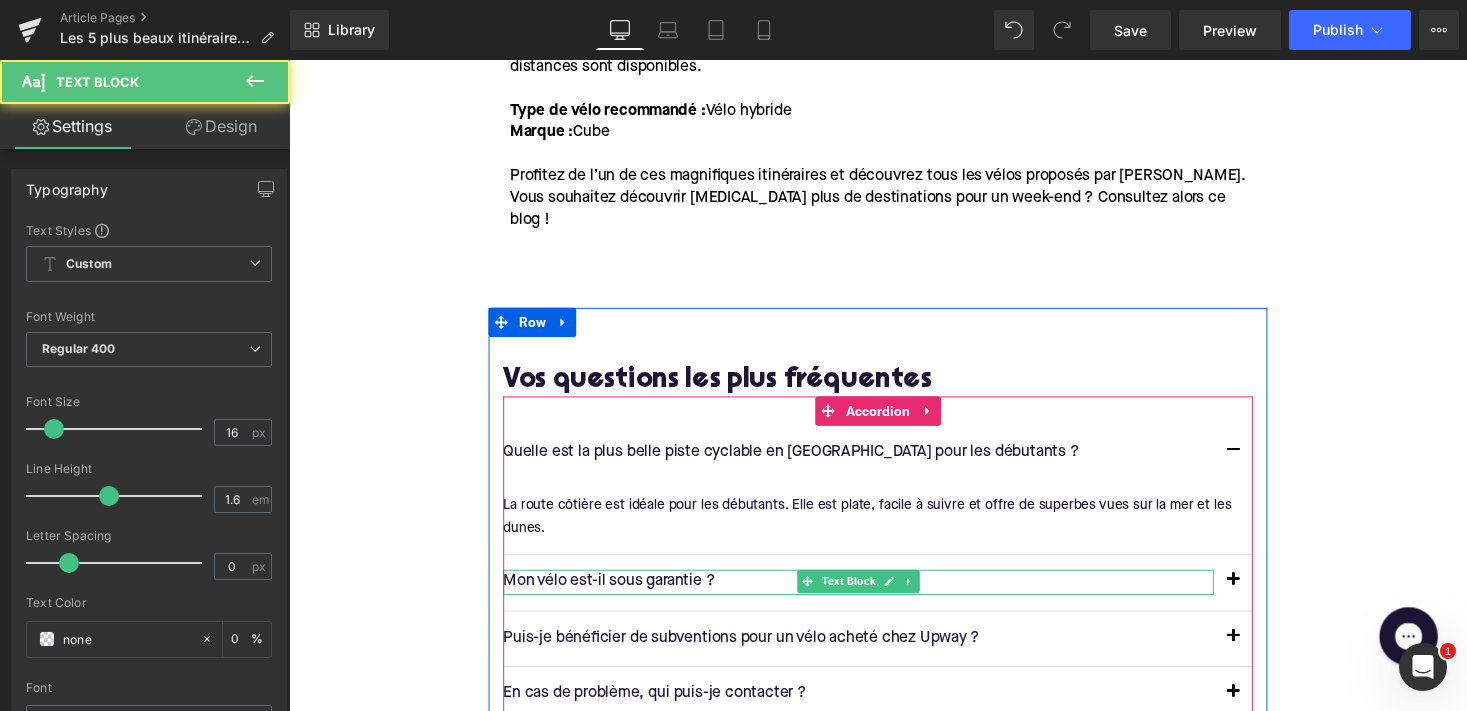 click on "Mon vélo est-il sous garantie ?" at bounding box center (874, 597) 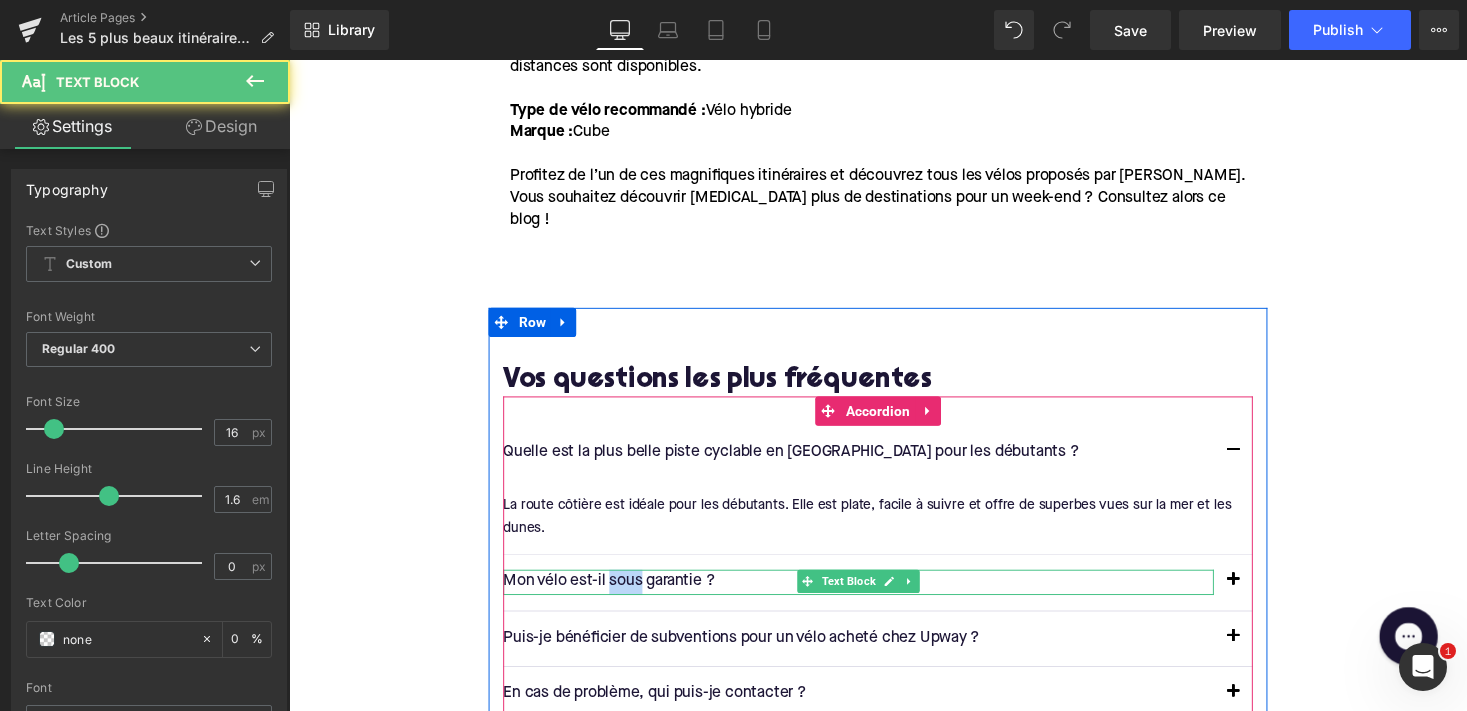 click on "Mon vélo est-il sous garantie ?" at bounding box center [874, 597] 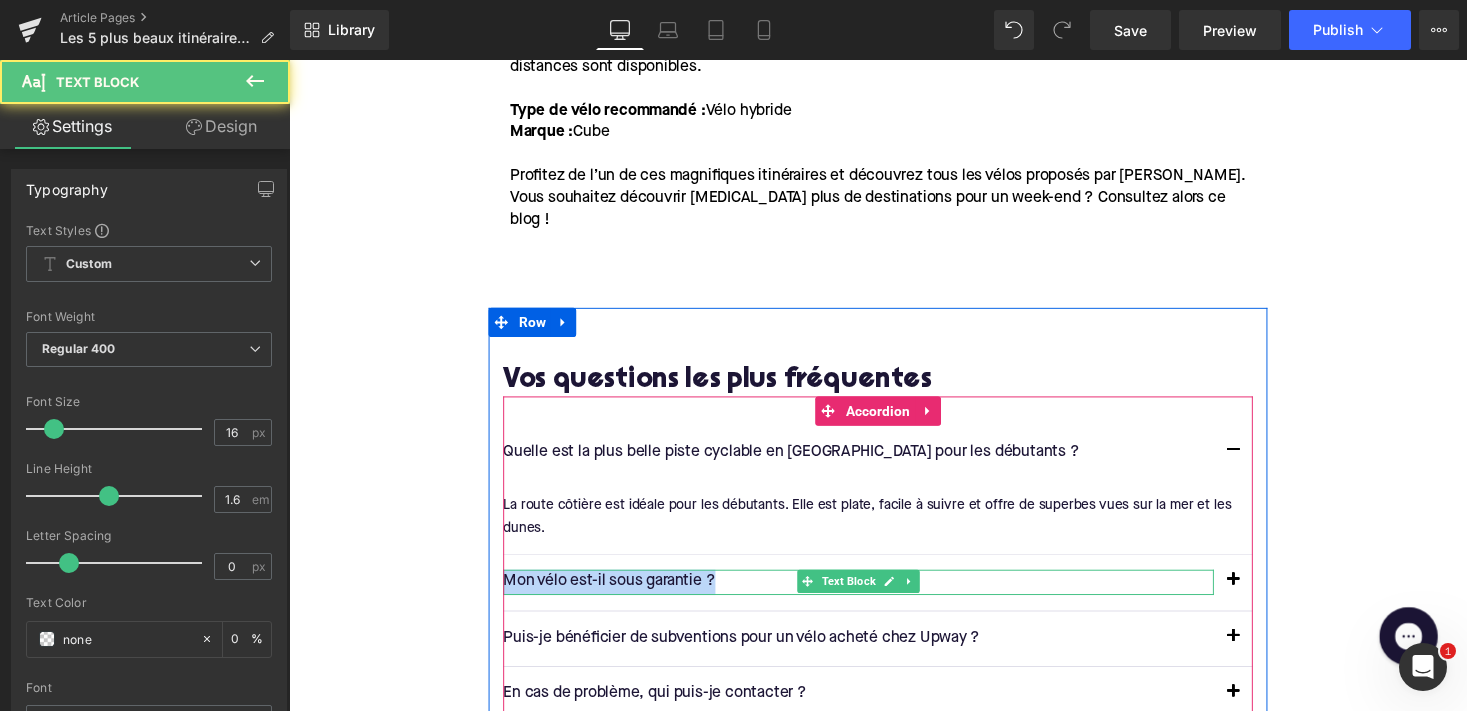 click on "Mon vélo est-il sous garantie ?" at bounding box center (874, 597) 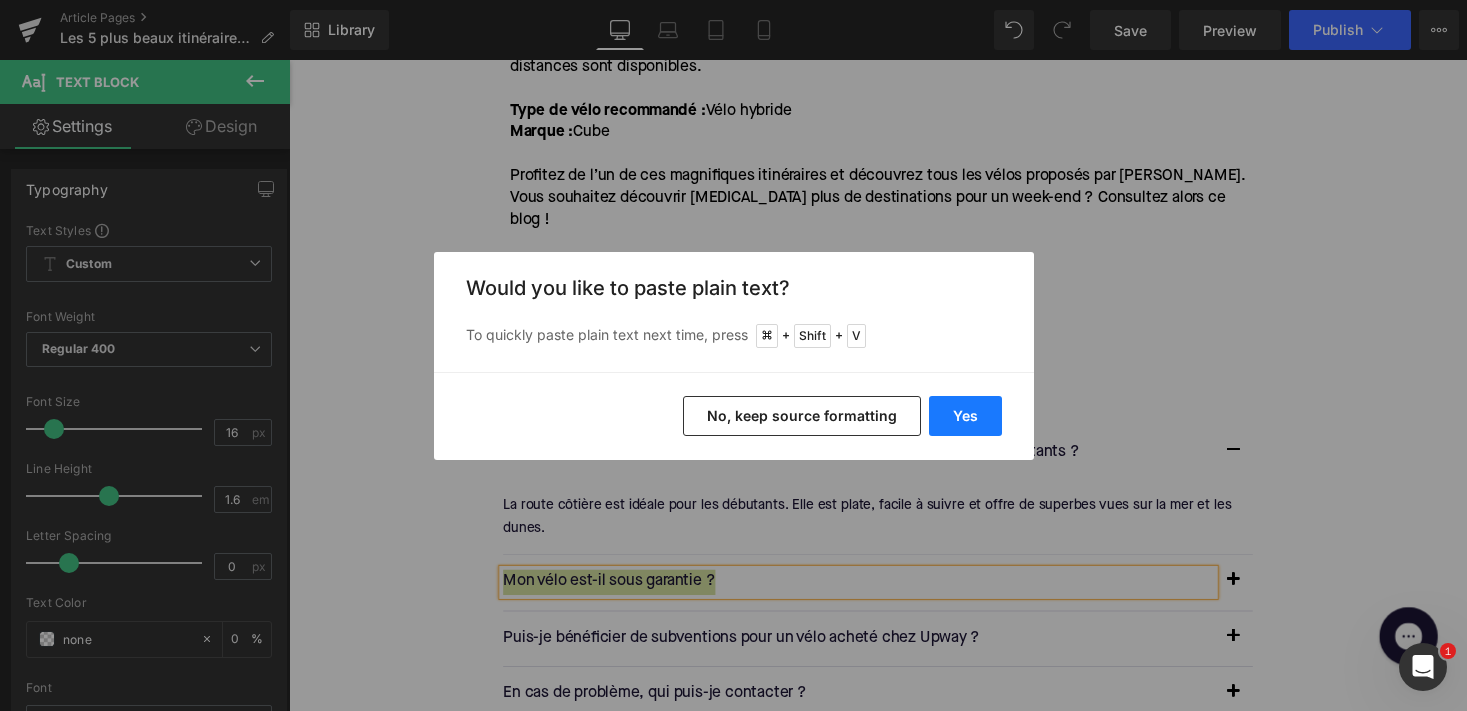 click on "Yes" at bounding box center [965, 416] 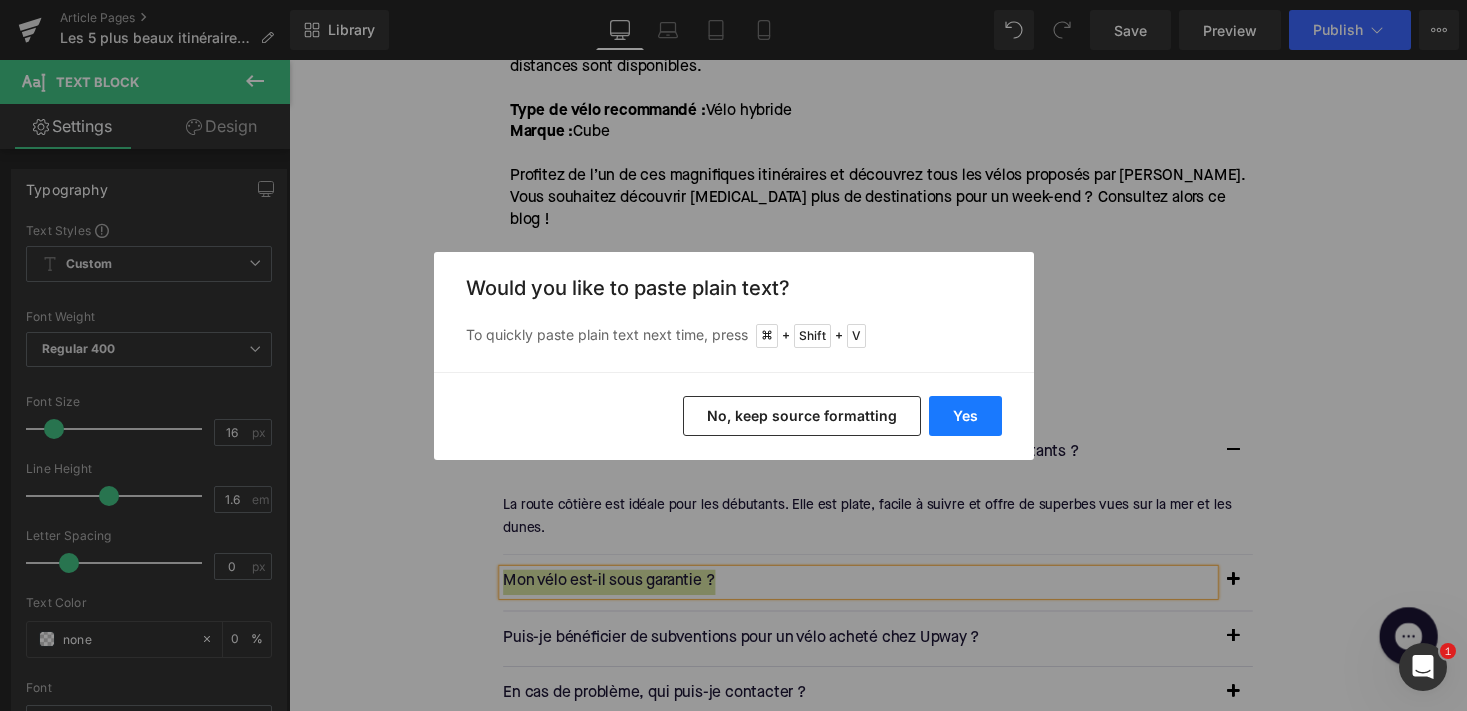 type 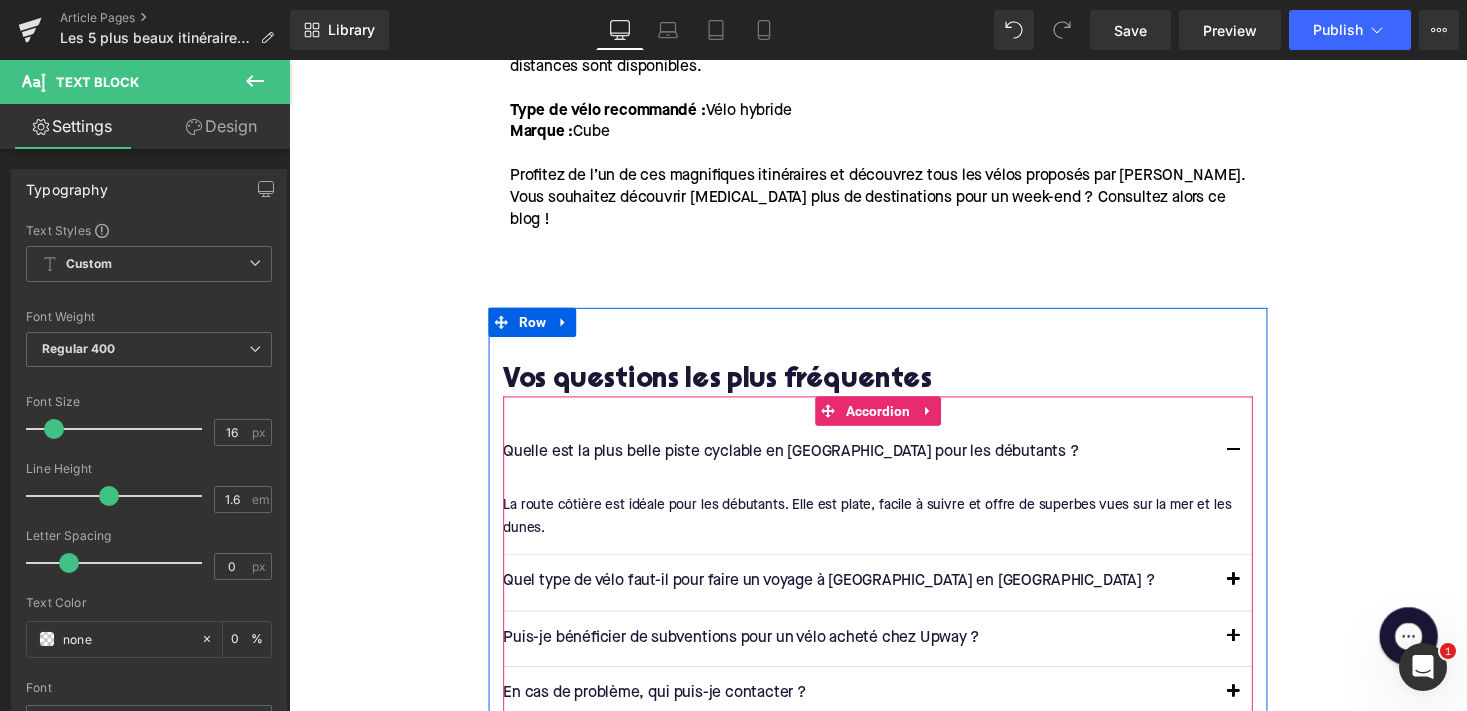 click at bounding box center (1259, 597) 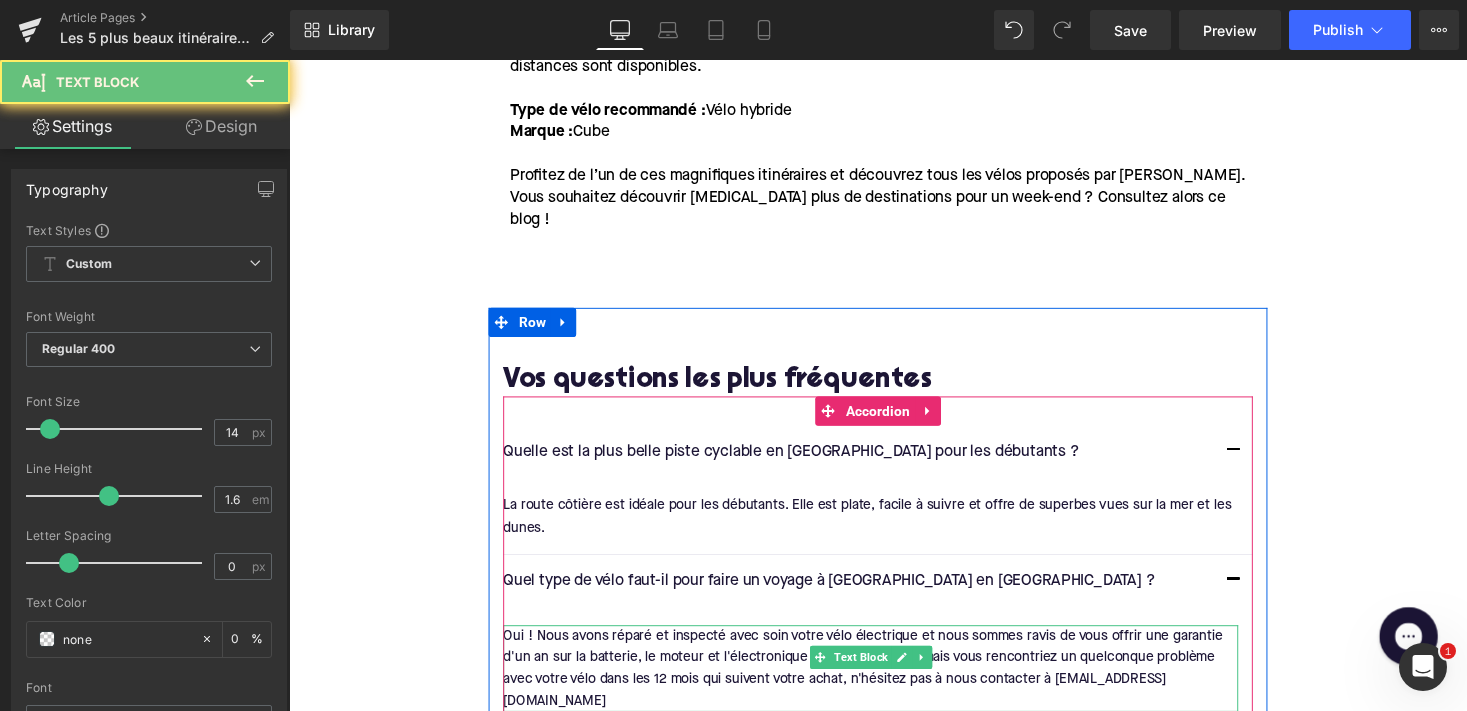 click on "Oui ! Nous avons réparé et inspecté avec soin votre vélo électrique et nous sommes ravis de vous offrir une garantie d'un an sur la batterie, le moteur et l'électronique de votre vélo. Si jamais vous rencontriez un quelconque problème avec votre vélo dans les 12 mois qui suivent votre achat, n'hésitez pas à nous contacter à [EMAIL_ADDRESS][DOMAIN_NAME]" at bounding box center (886, 686) 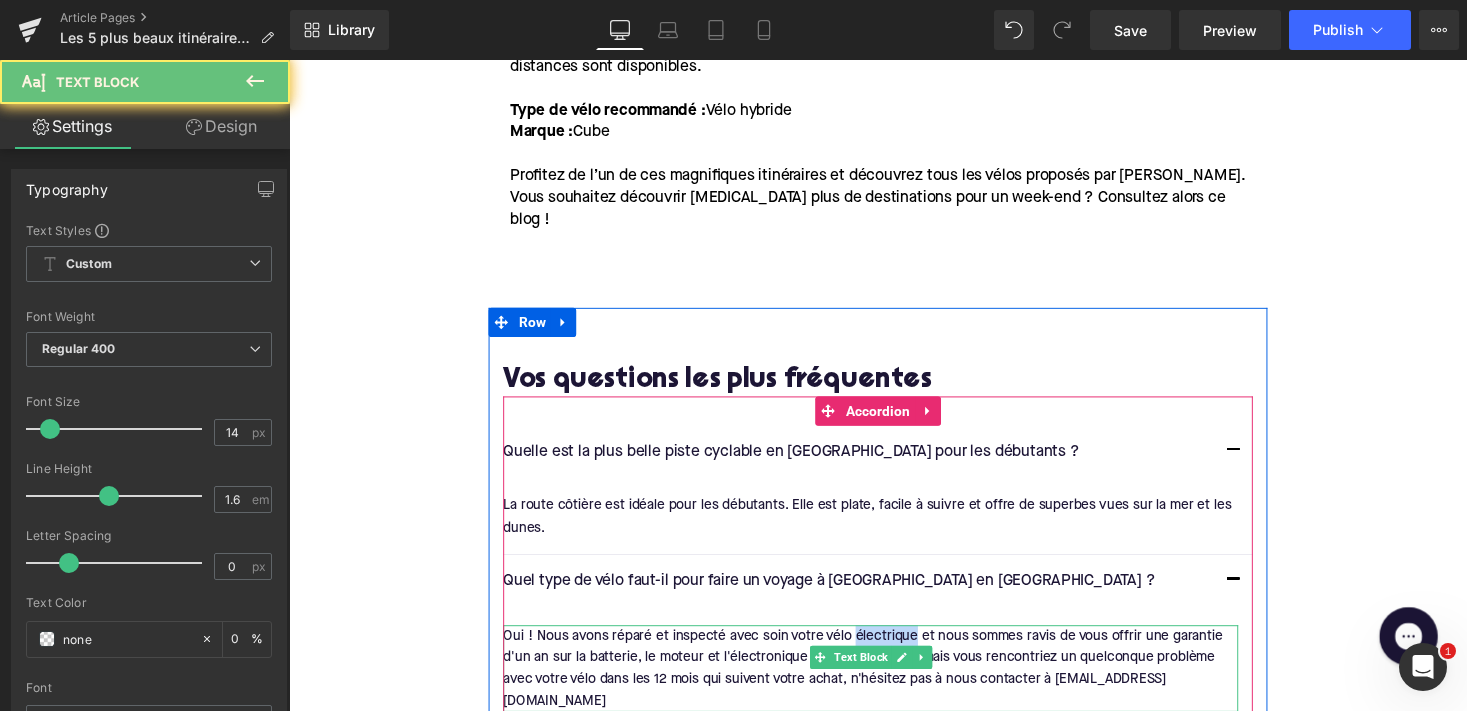 click on "Oui ! Nous avons réparé et inspecté avec soin votre vélo électrique et nous sommes ravis de vous offrir une garantie d'un an sur la batterie, le moteur et l'électronique de votre vélo. Si jamais vous rencontriez un quelconque problème avec votre vélo dans les 12 mois qui suivent votre achat, n'hésitez pas à nous contacter à [EMAIL_ADDRESS][DOMAIN_NAME]" at bounding box center [886, 686] 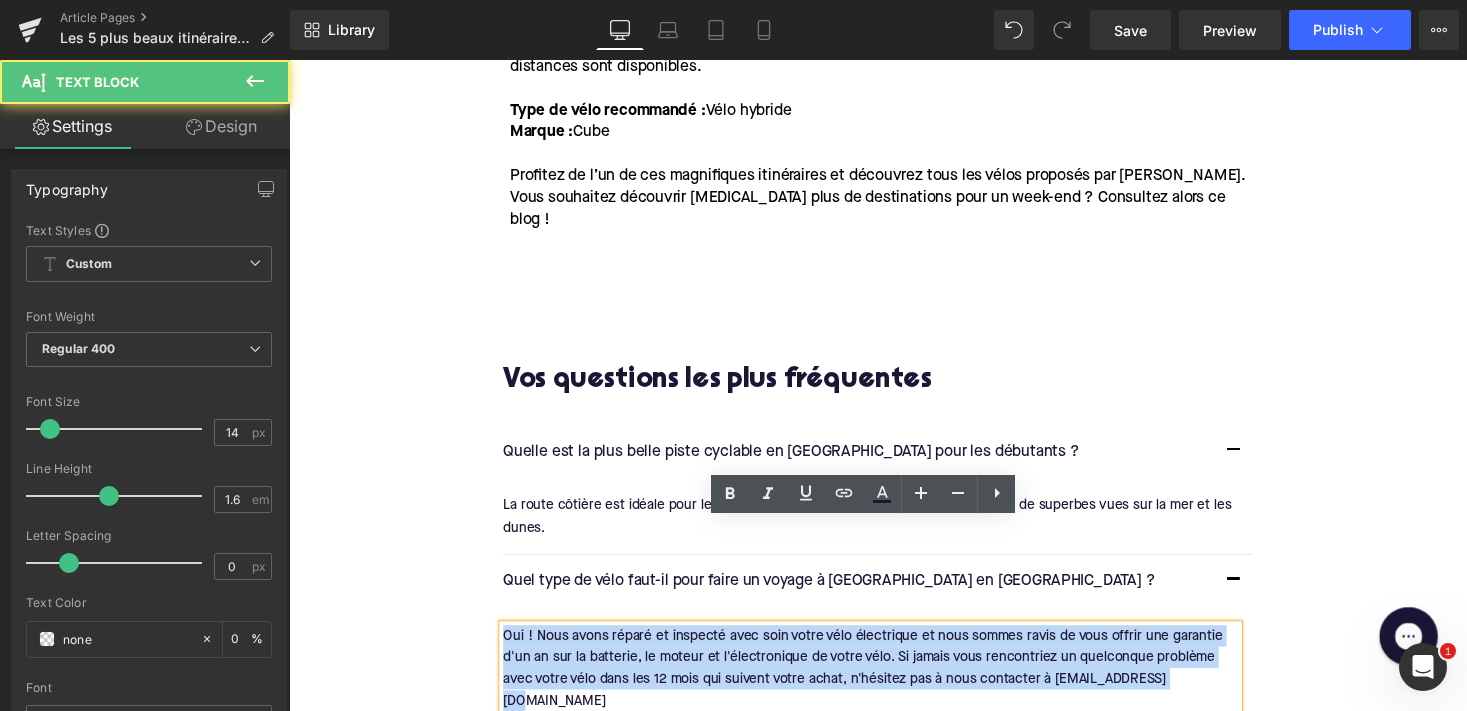 click on "Oui ! Nous avons réparé et inspecté avec soin votre vélo électrique et nous sommes ravis de vous offrir une garantie d'un an sur la batterie, le moteur et l'électronique de votre vélo. Si jamais vous rencontriez un quelconque problème avec votre vélo dans les 12 mois qui suivent votre achat, n'hésitez pas à nous contacter à [EMAIL_ADDRESS][DOMAIN_NAME]" at bounding box center (886, 686) 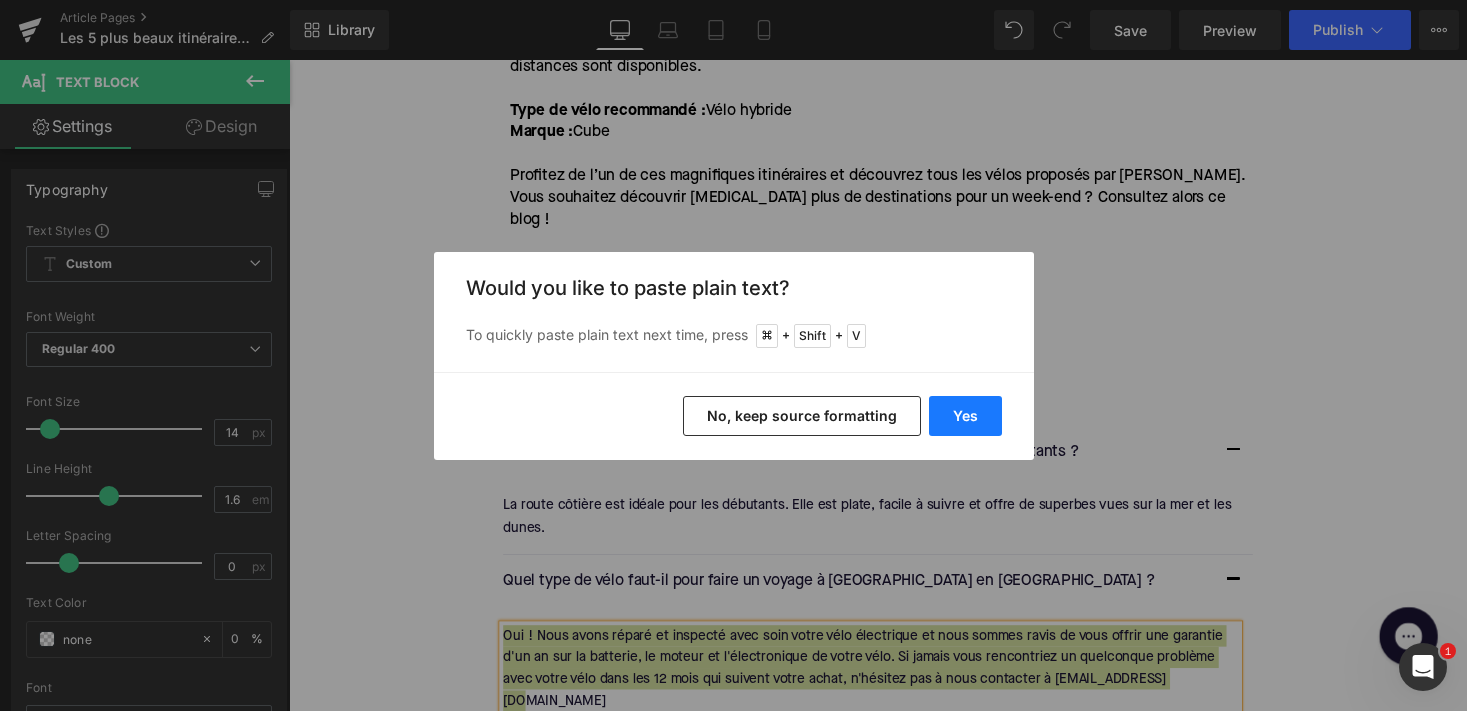 click on "Yes" at bounding box center (965, 416) 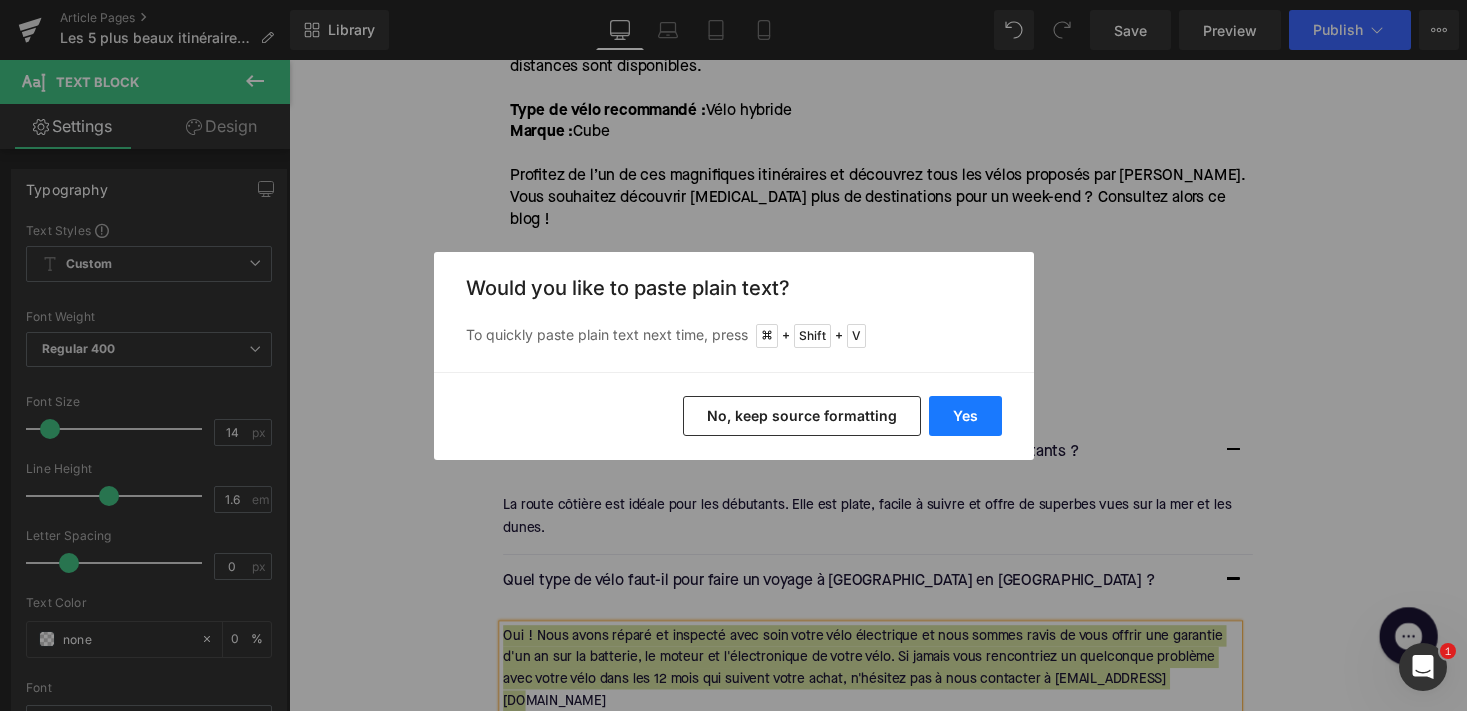 type 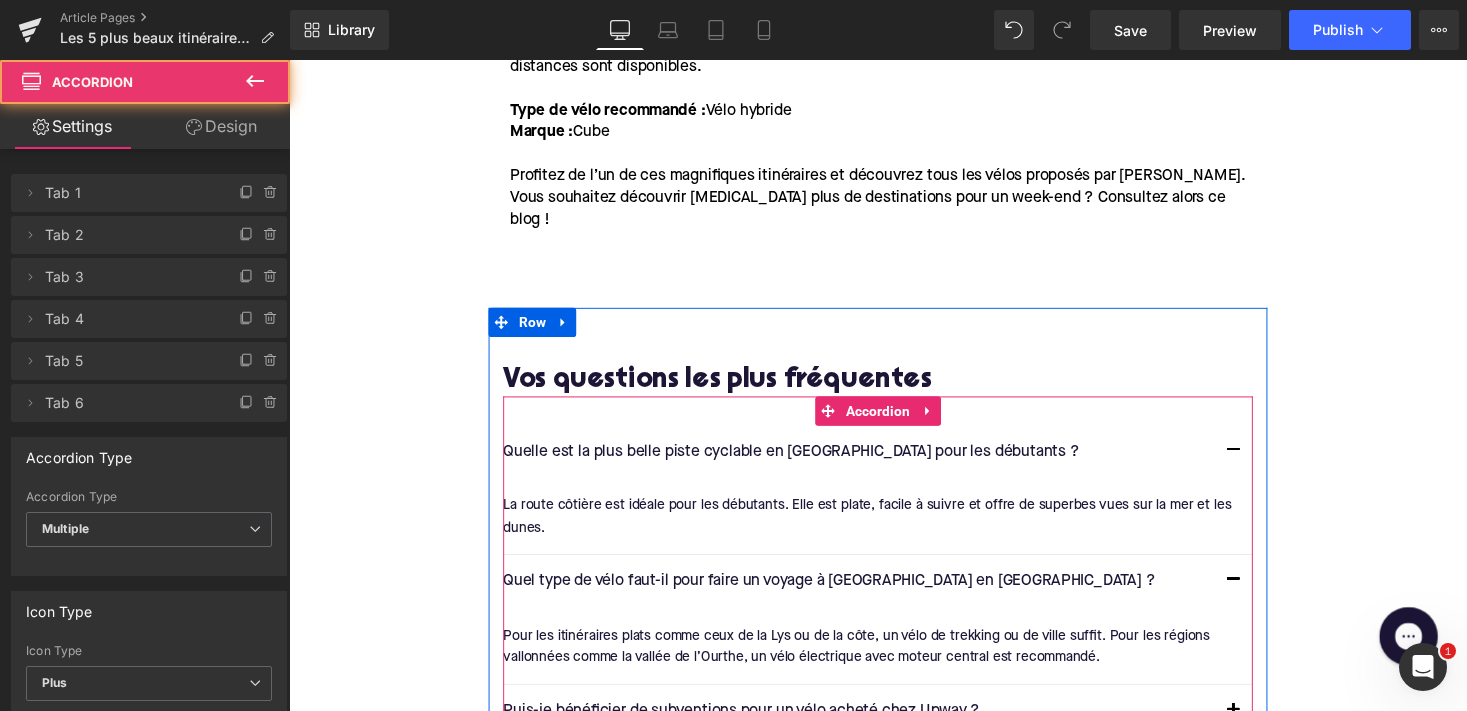 click at bounding box center (1259, 467) 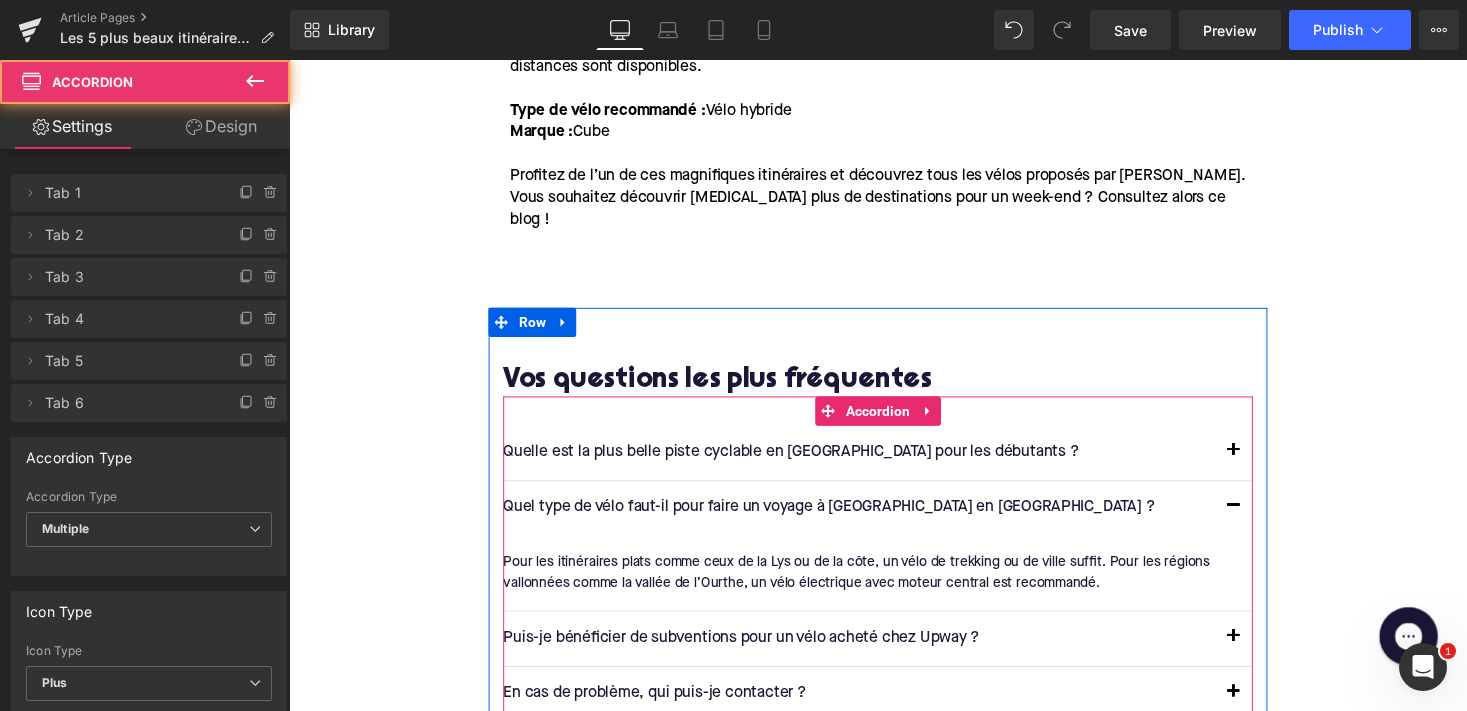 click at bounding box center (1259, 521) 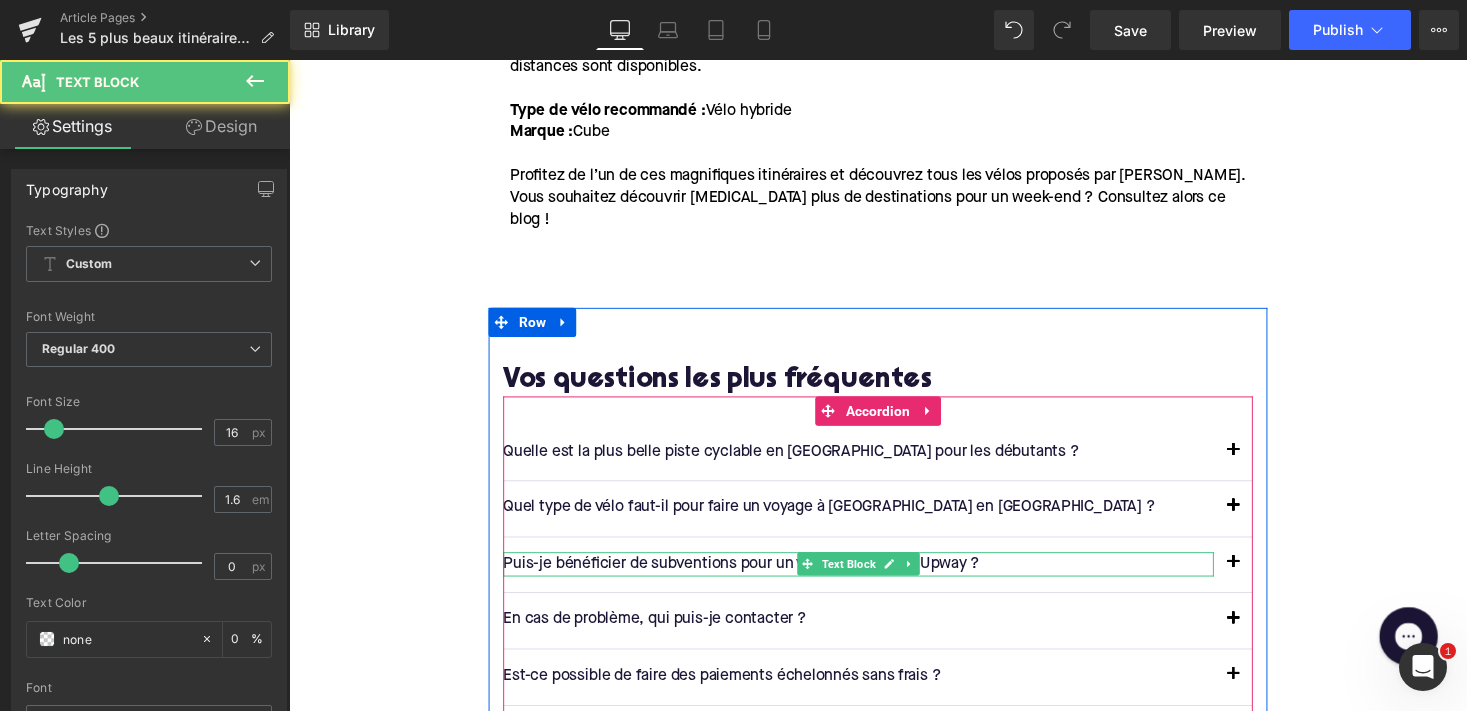 click on "Puis-je bénéficier de subventions pour un vélo acheté chez Upway ?" at bounding box center (874, 579) 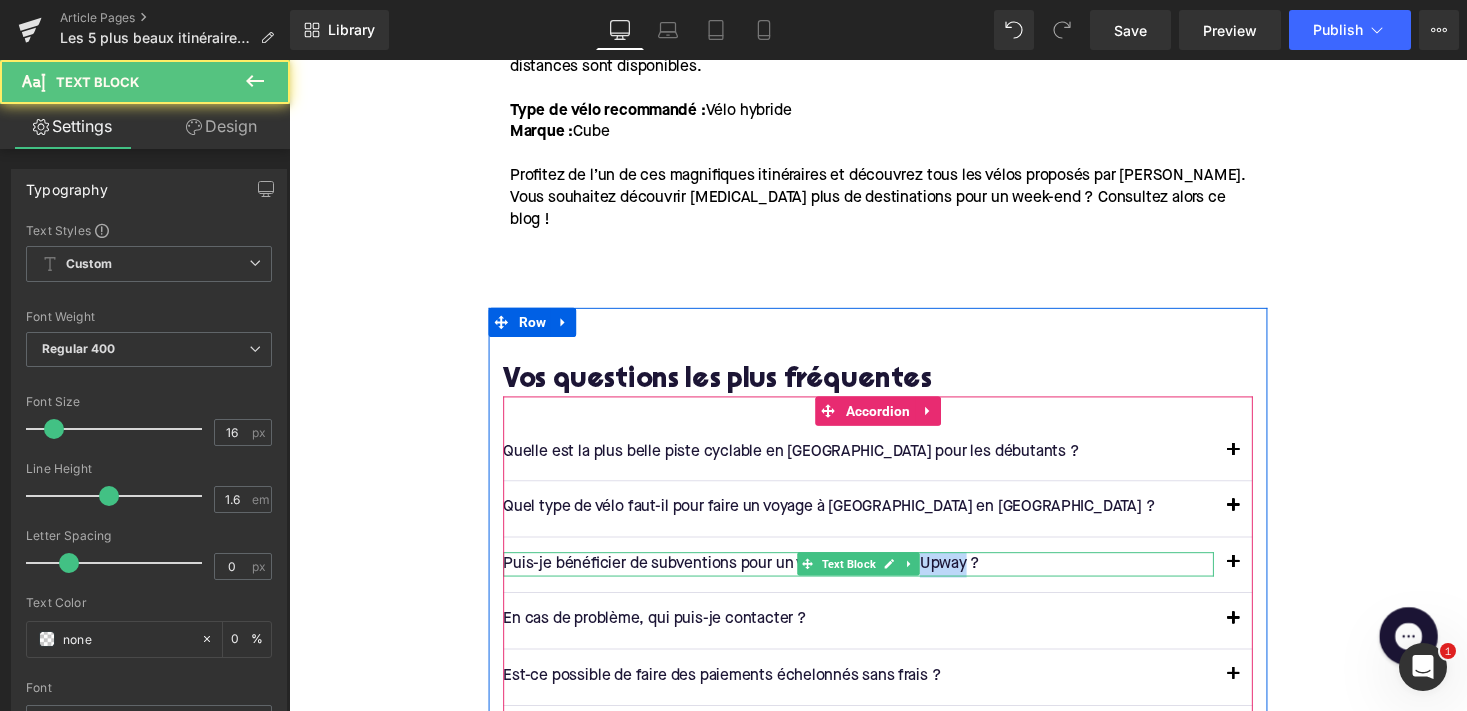 click on "Puis-je bénéficier de subventions pour un vélo acheté chez Upway ?" at bounding box center (874, 579) 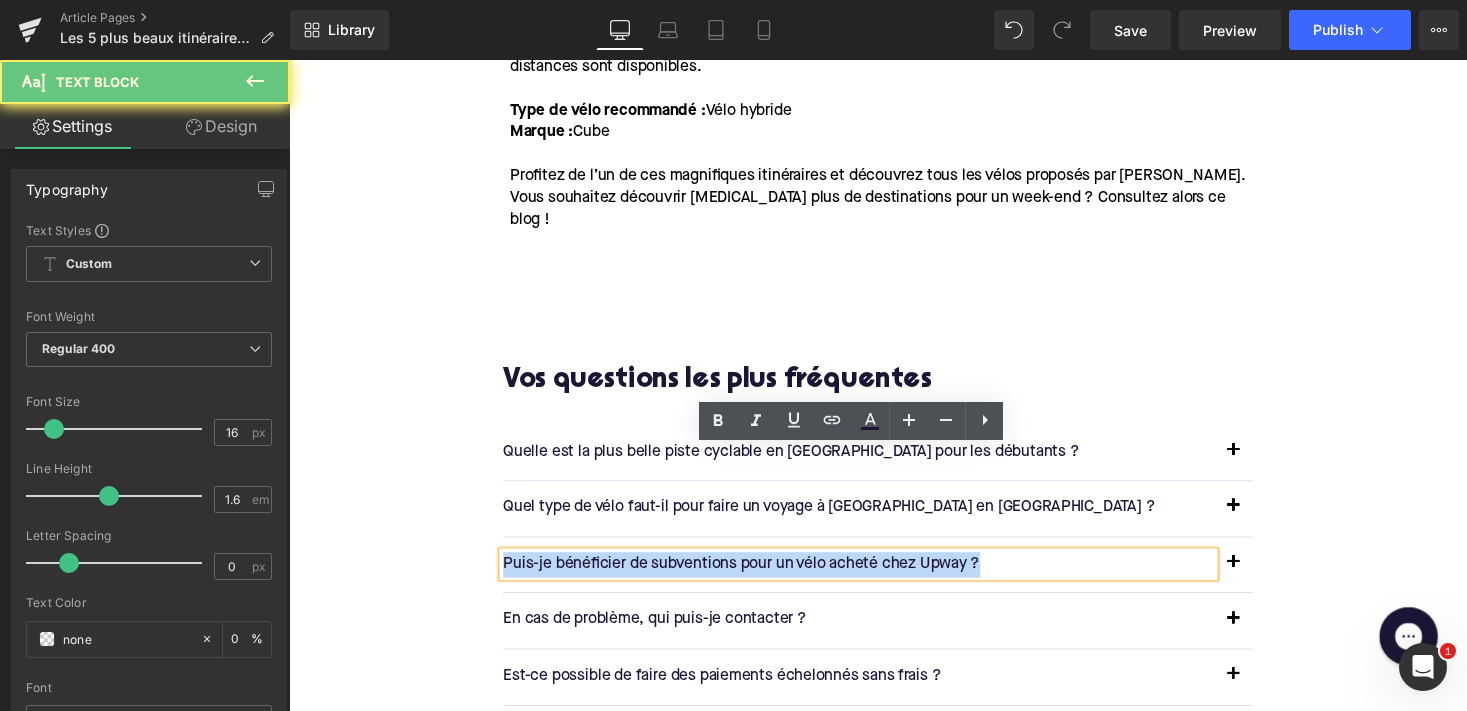click on "Puis-je bénéficier de subventions pour un vélo acheté chez Upway ?" at bounding box center (874, 579) 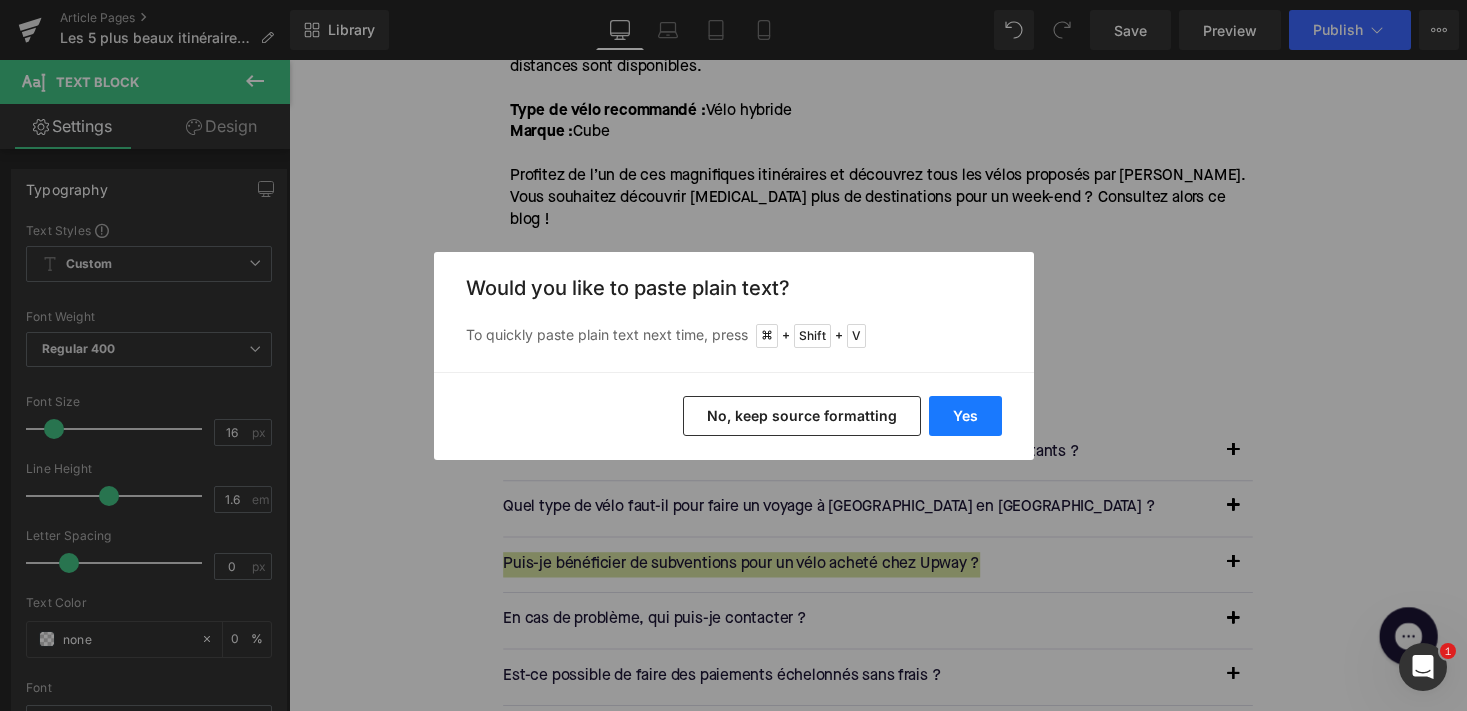 click on "Yes" at bounding box center (965, 416) 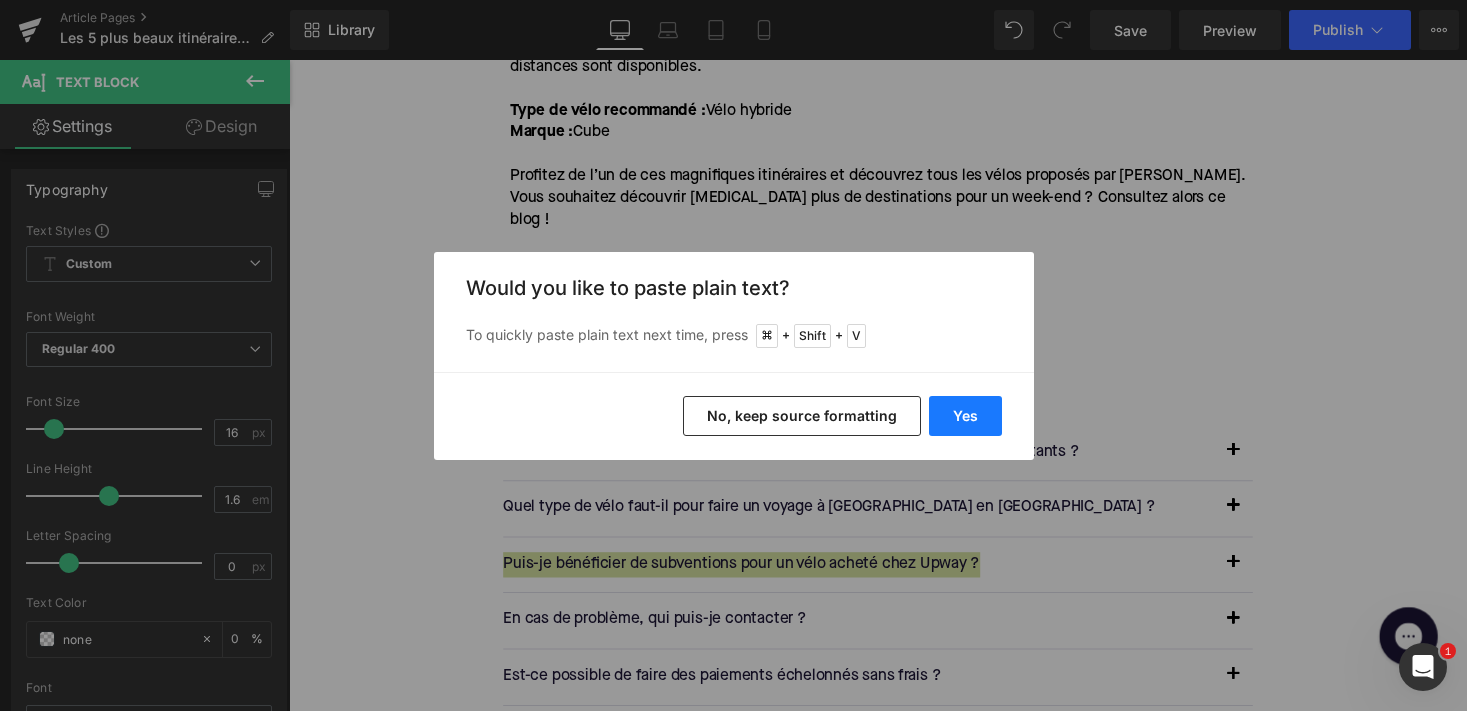 type 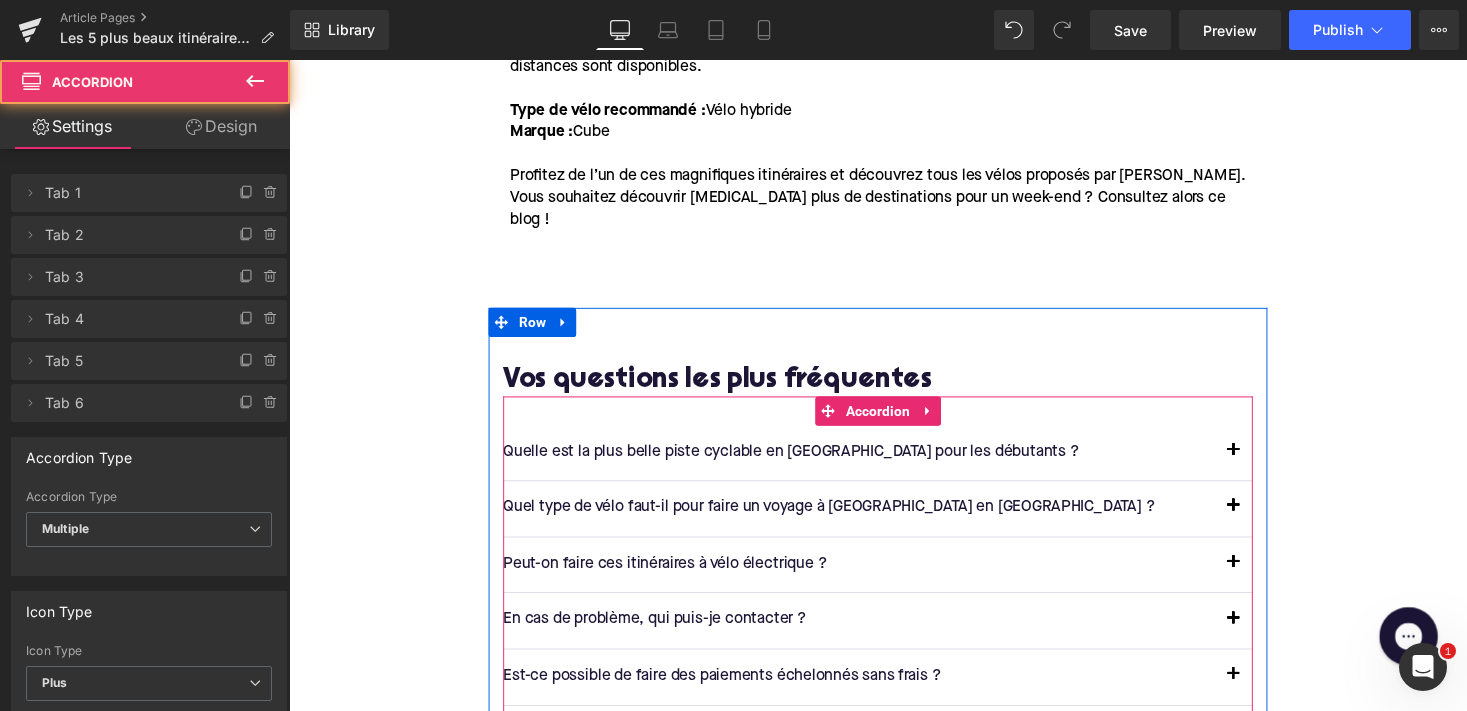 click at bounding box center (1259, 579) 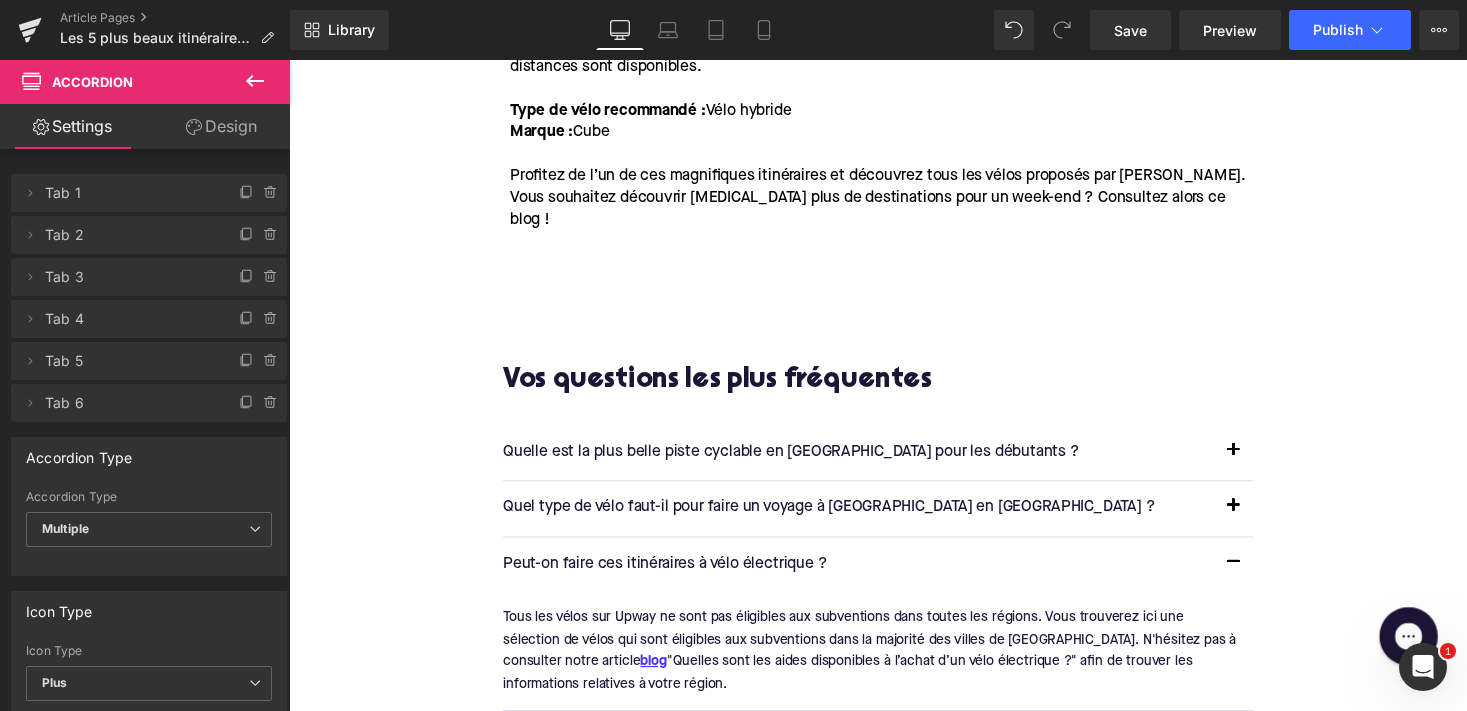 click on "Text Block" at bounding box center (876, 667) 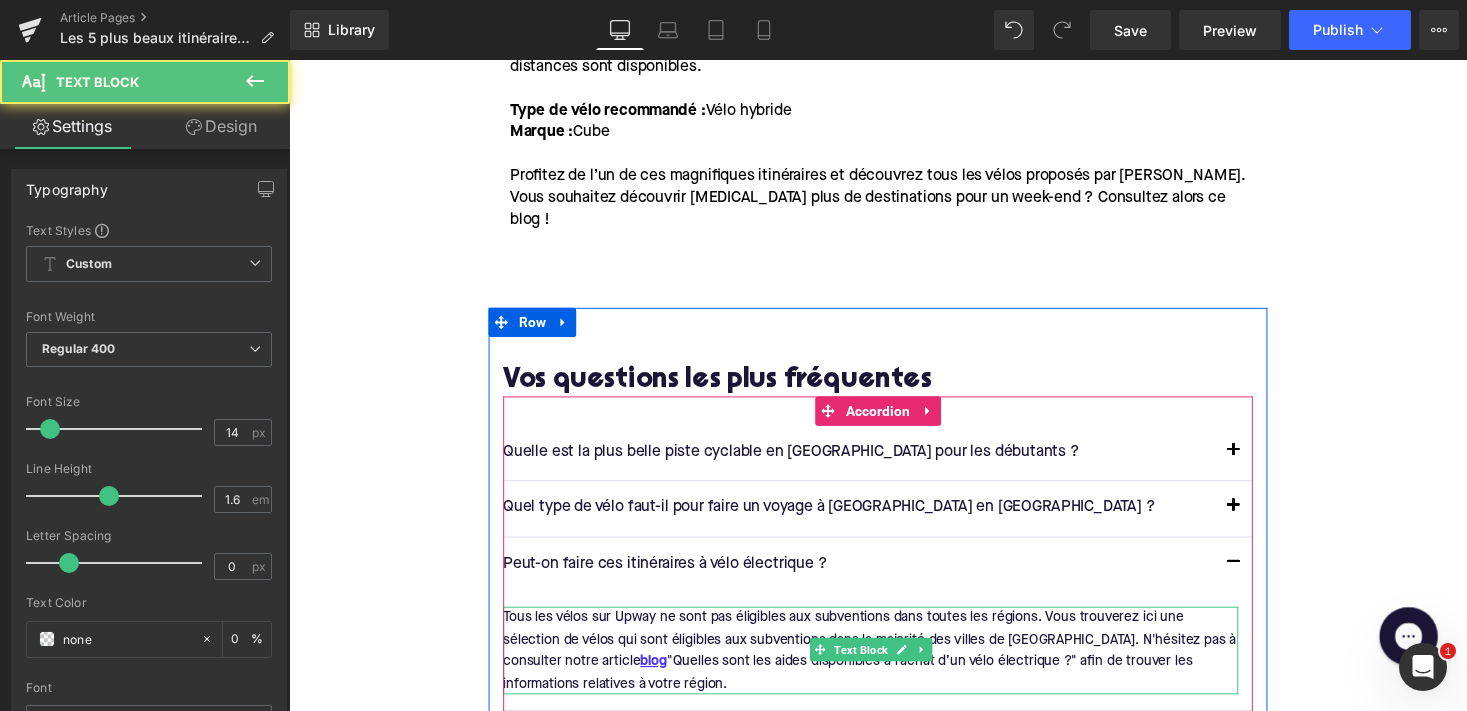 click on "Text Block" at bounding box center [876, 667] 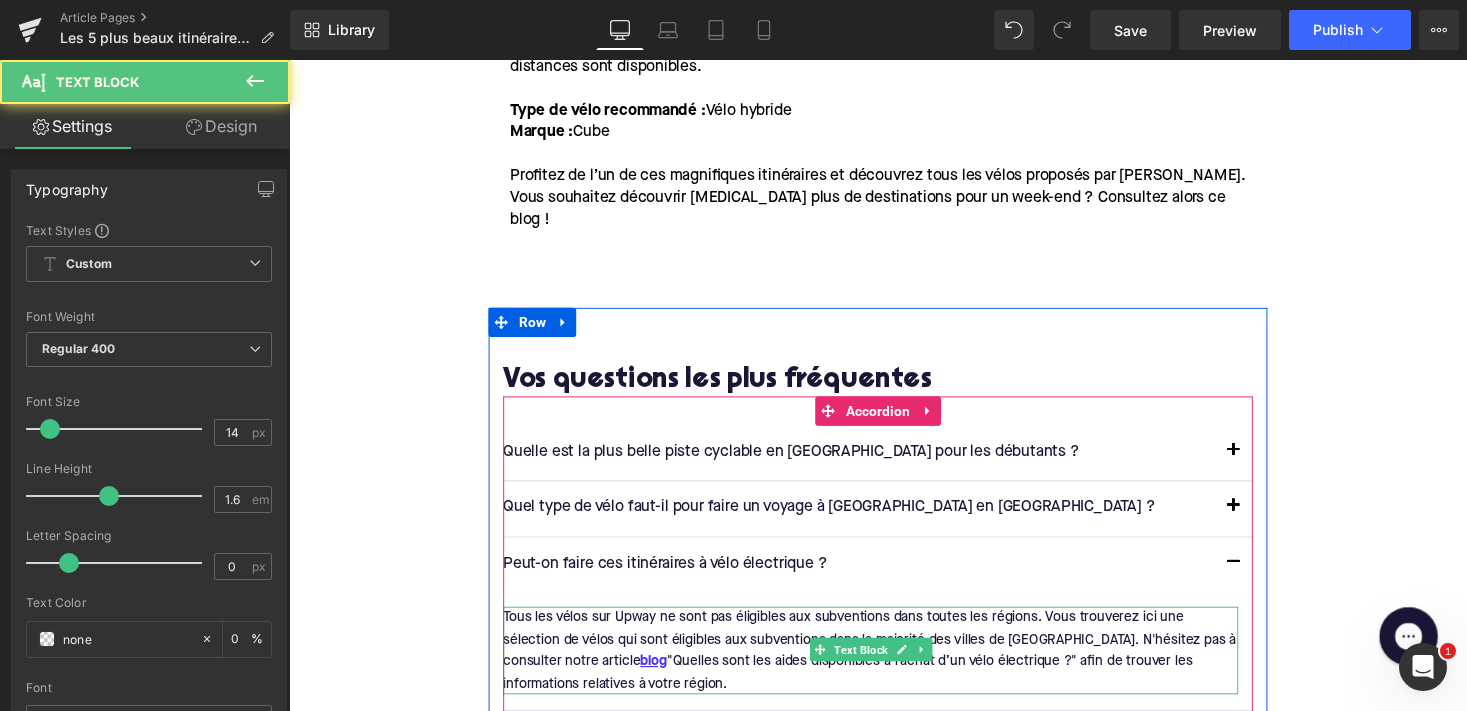click on "Text Block" at bounding box center (876, 667) 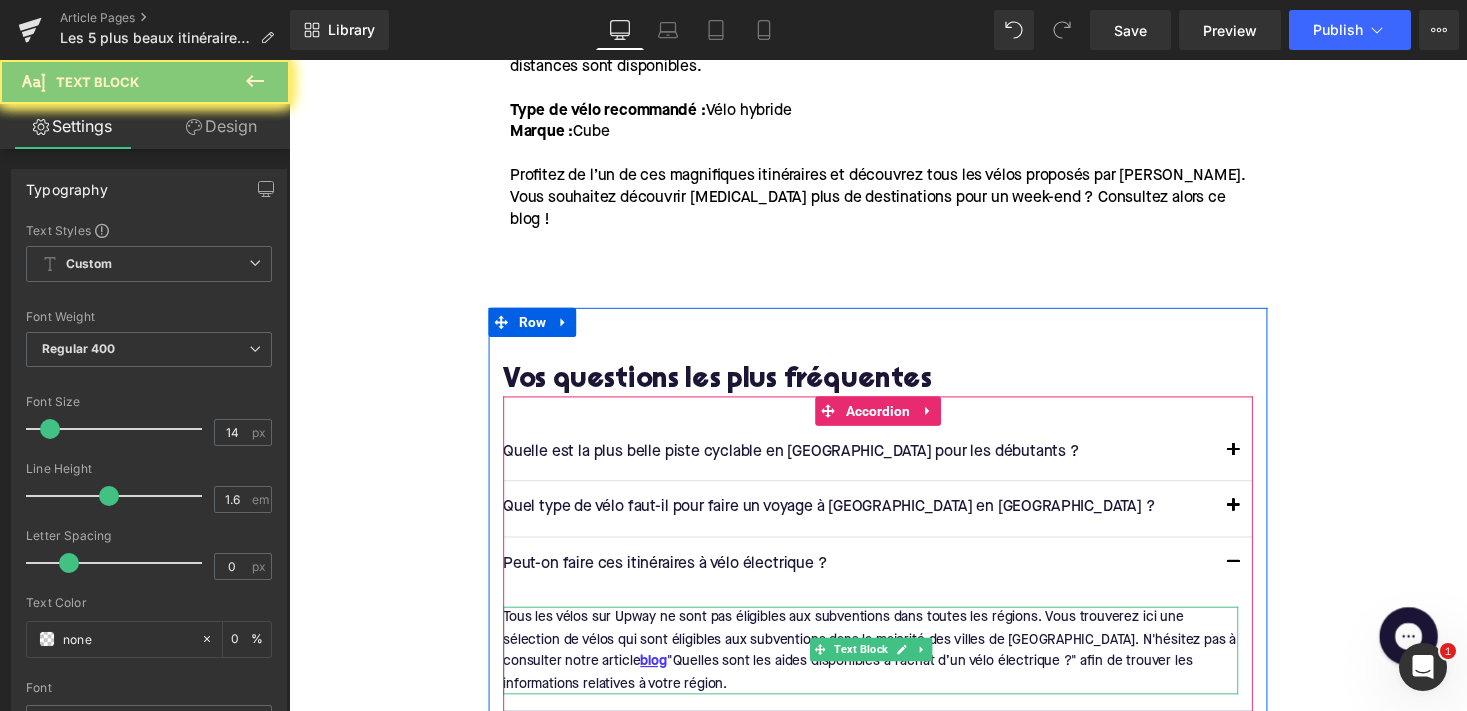 click on "Tous les vélos sur Upway ne sont pas éligibles aux subventions dans toutes les régions. Vous trouverez ici une sélection de vélos qui sont éligibles aux subventions dans la majorité des villes de [GEOGRAPHIC_DATA]. N'hésitez pas à consulter notre article  blog  "Quelles sont les aides disponibles à l’achat d’un vélo électrique ?" afin de trouver les informations relatives à votre région." at bounding box center (886, 667) 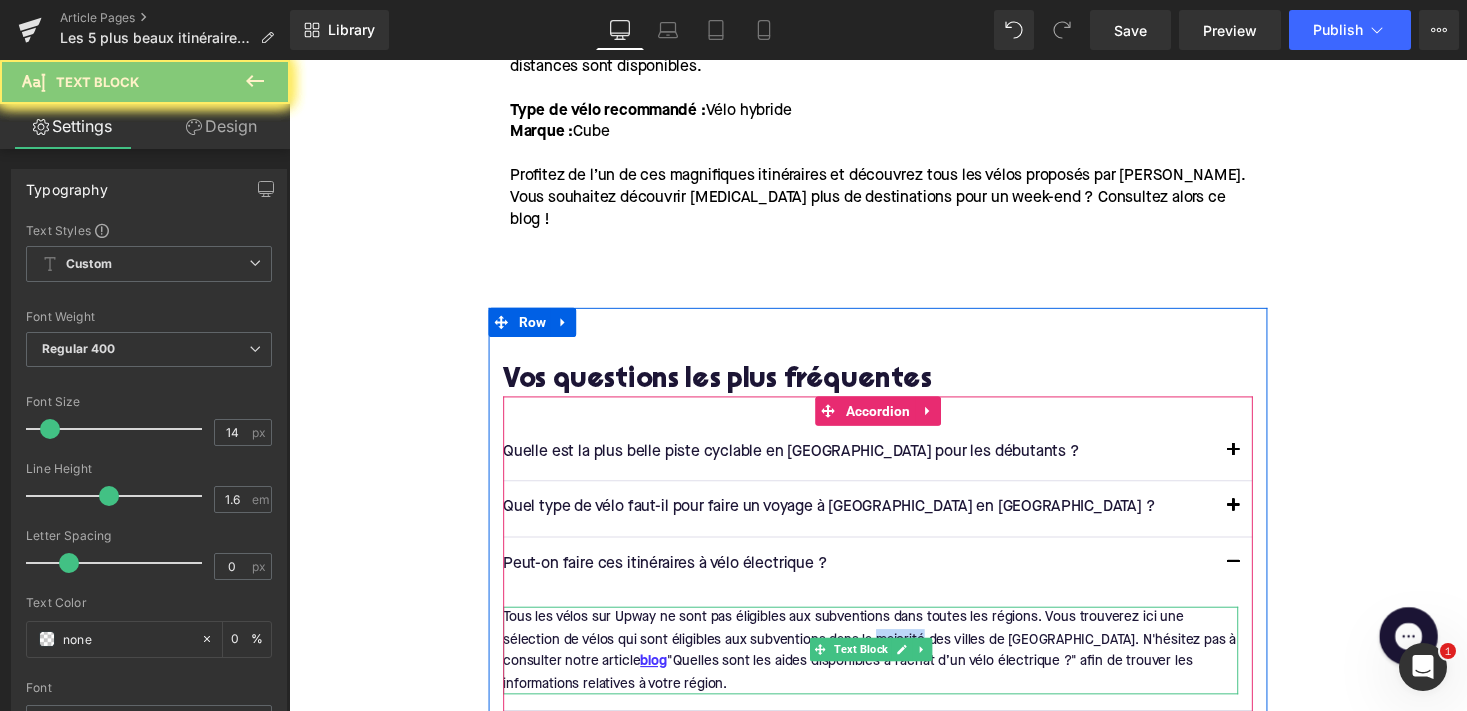 click on "Tous les vélos sur Upway ne sont pas éligibles aux subventions dans toutes les régions. Vous trouverez ici une sélection de vélos qui sont éligibles aux subventions dans la majorité des villes de [GEOGRAPHIC_DATA]. N'hésitez pas à consulter notre article  blog  "Quelles sont les aides disponibles à l’achat d’un vélo électrique ?" afin de trouver les informations relatives à votre région." at bounding box center [886, 667] 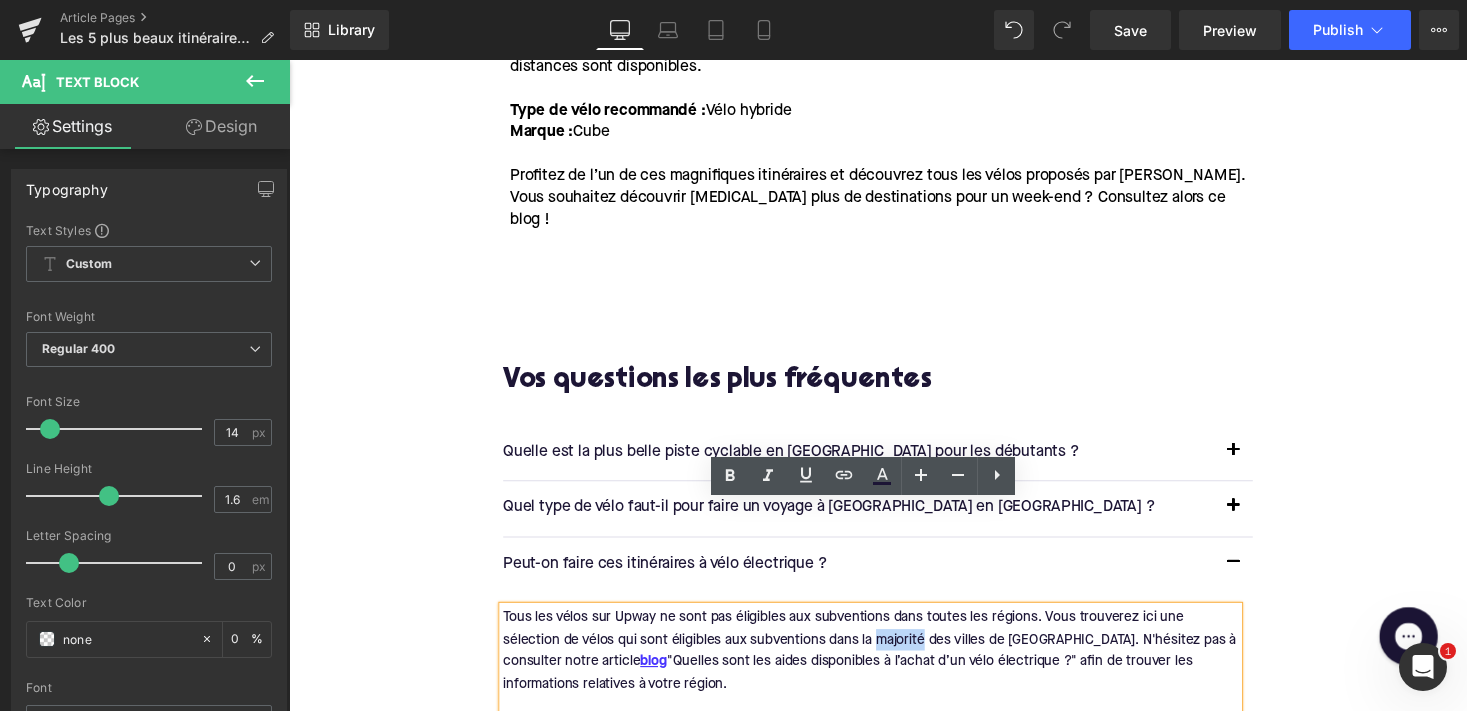 click on "Tous les vélos sur Upway ne sont pas éligibles aux subventions dans toutes les régions. Vous trouverez ici une sélection de vélos qui sont éligibles aux subventions dans la majorité des villes de [GEOGRAPHIC_DATA]. N'hésitez pas à consulter notre article  blog  "Quelles sont les aides disponibles à l’achat d’un vélo électrique ?" afin de trouver les informations relatives à votre région." at bounding box center (886, 678) 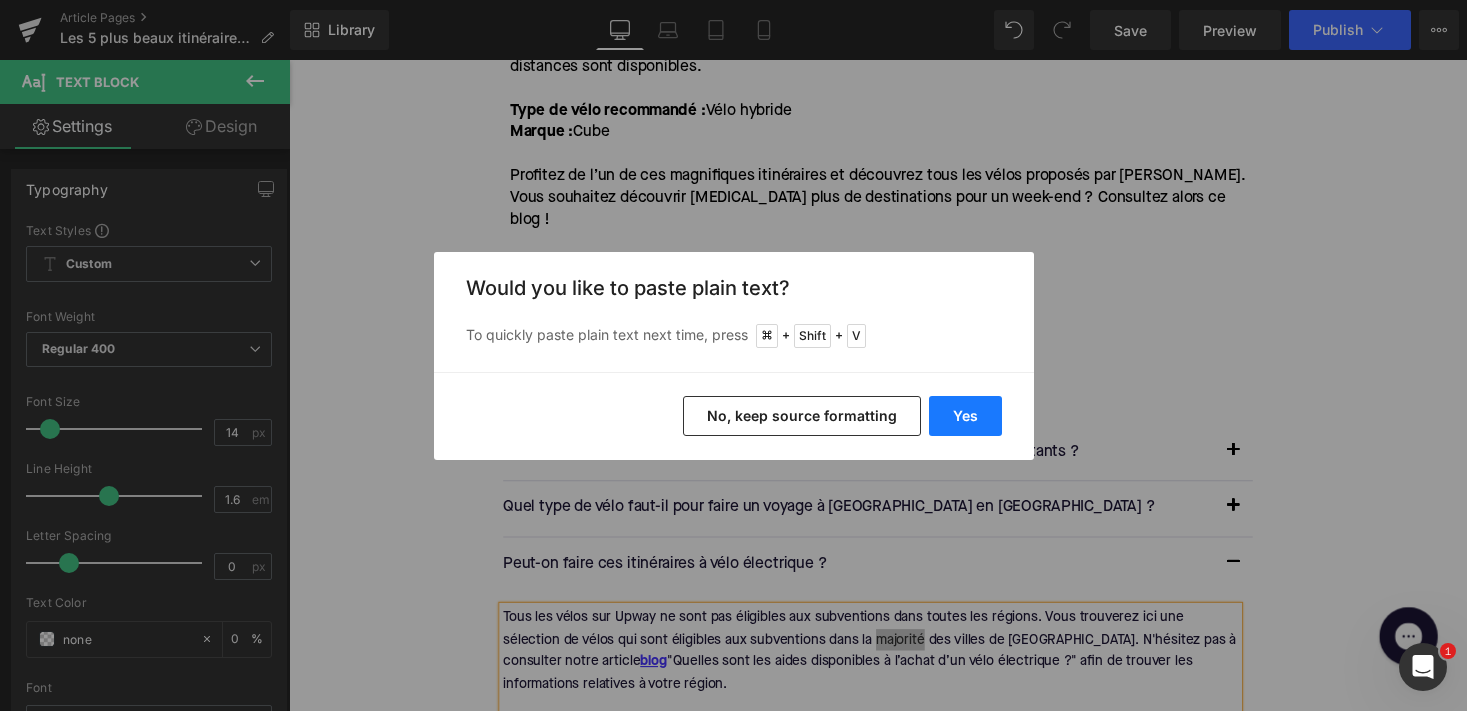 click on "Yes" at bounding box center [965, 416] 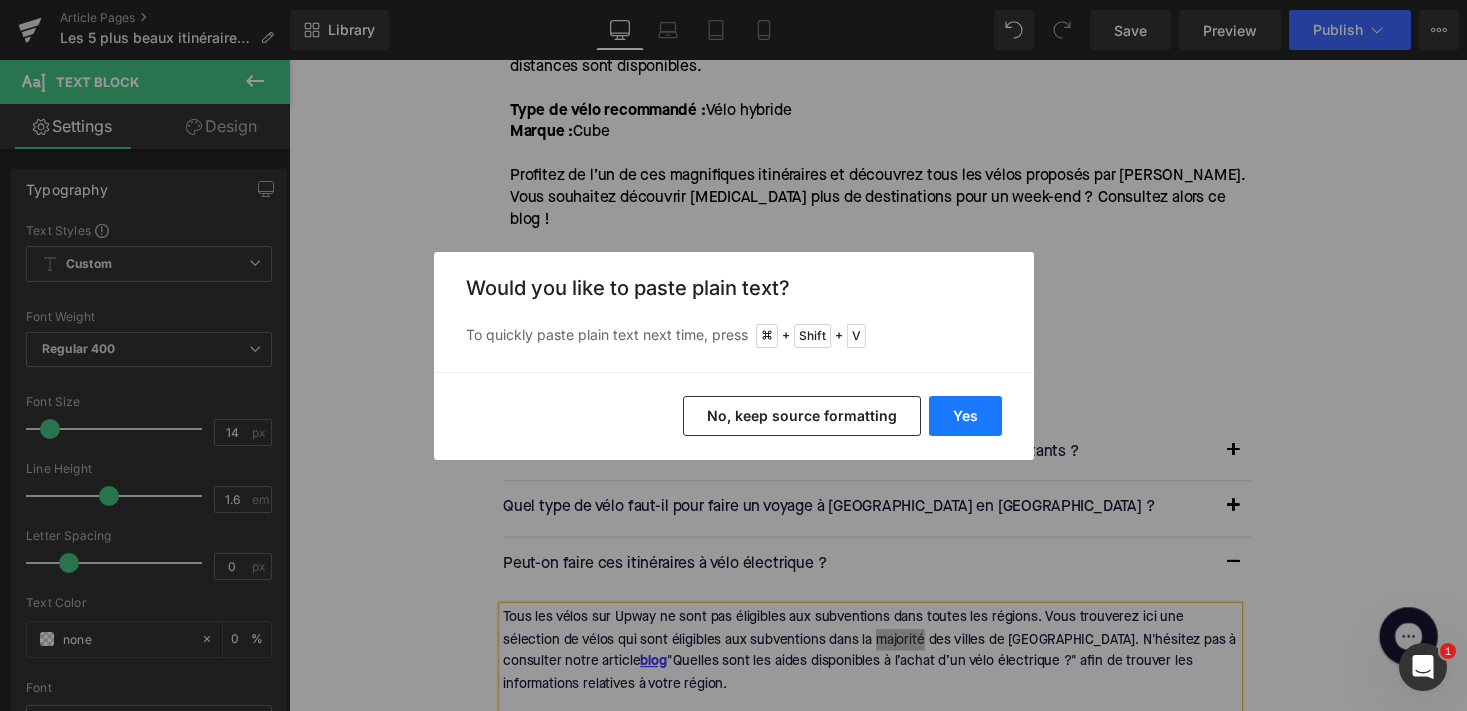 type 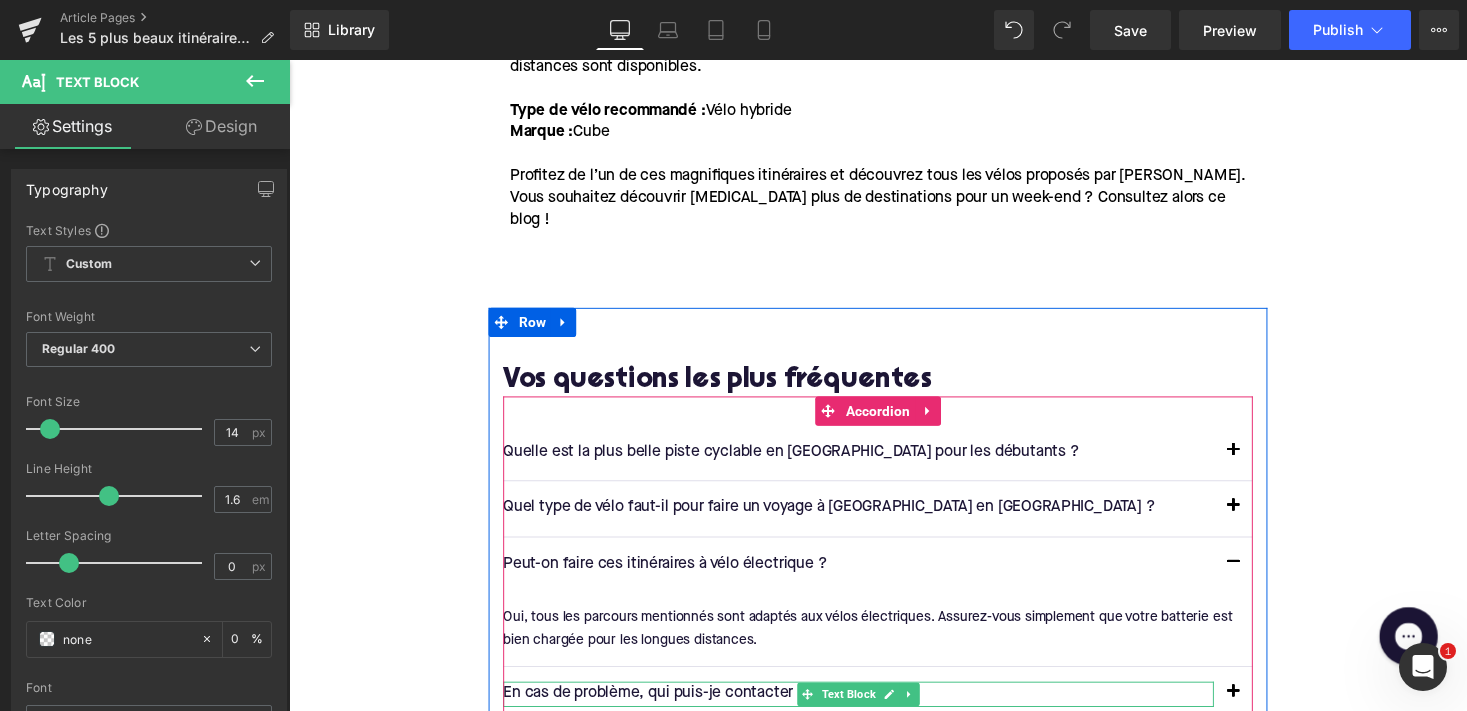 click on "En cas de problème, qui puis-je contacter ?" at bounding box center (874, 712) 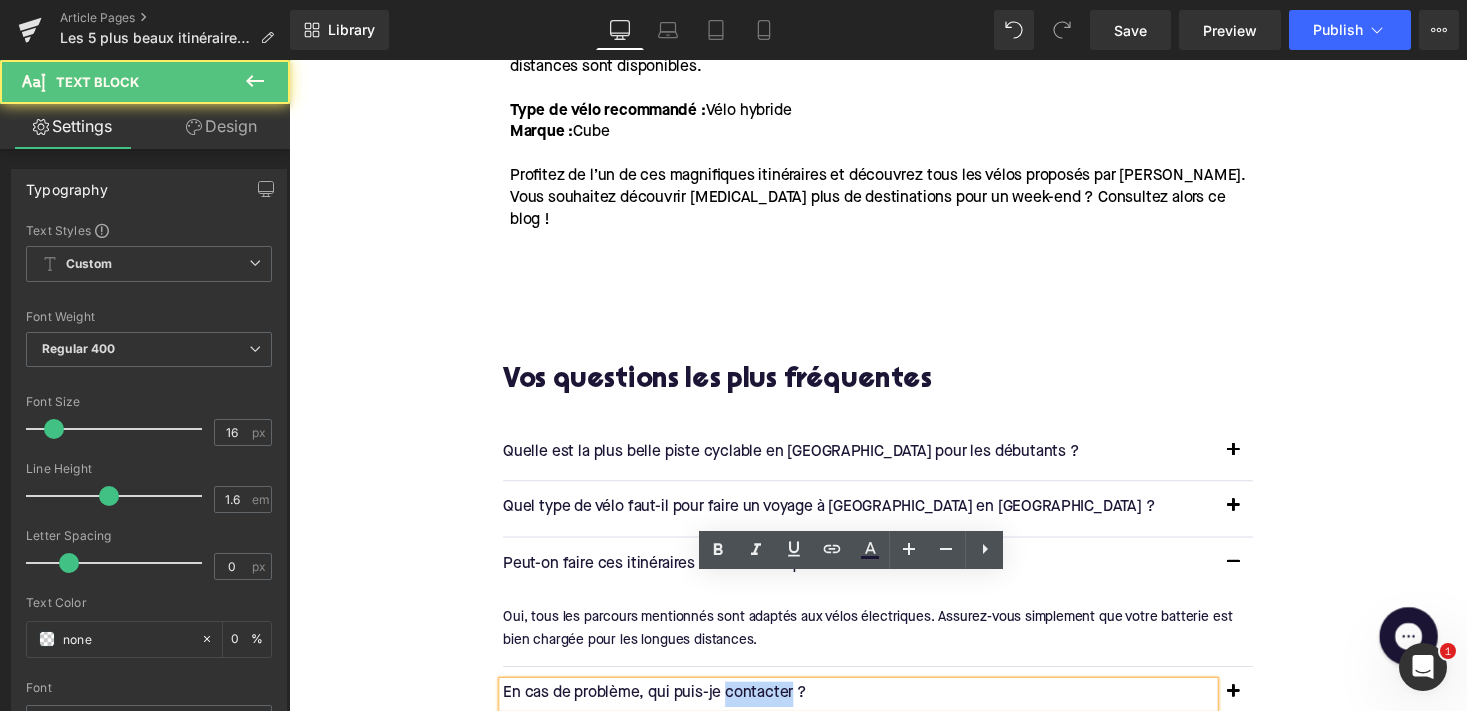 click on "En cas de problème, qui puis-je contacter ?" at bounding box center [874, 712] 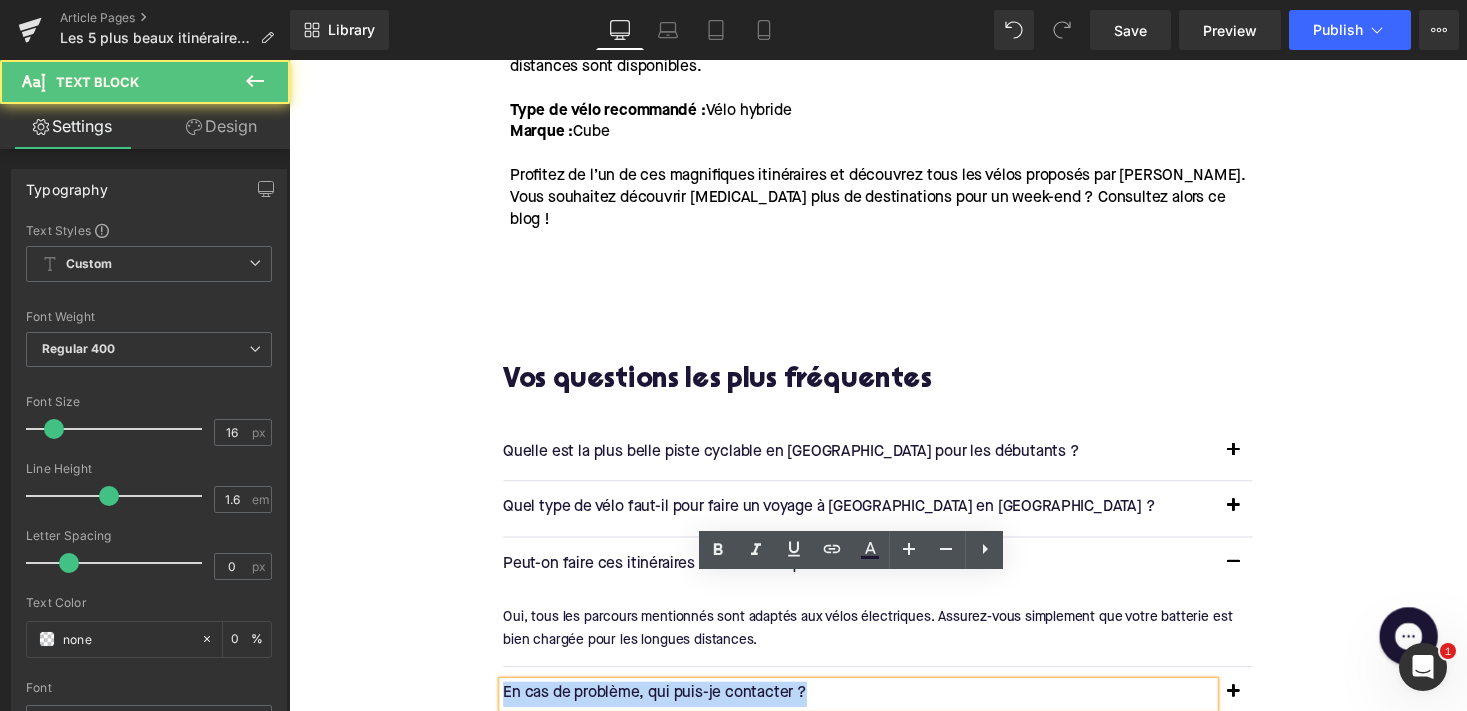 click on "En cas de problème, qui puis-je contacter ?" at bounding box center (874, 712) 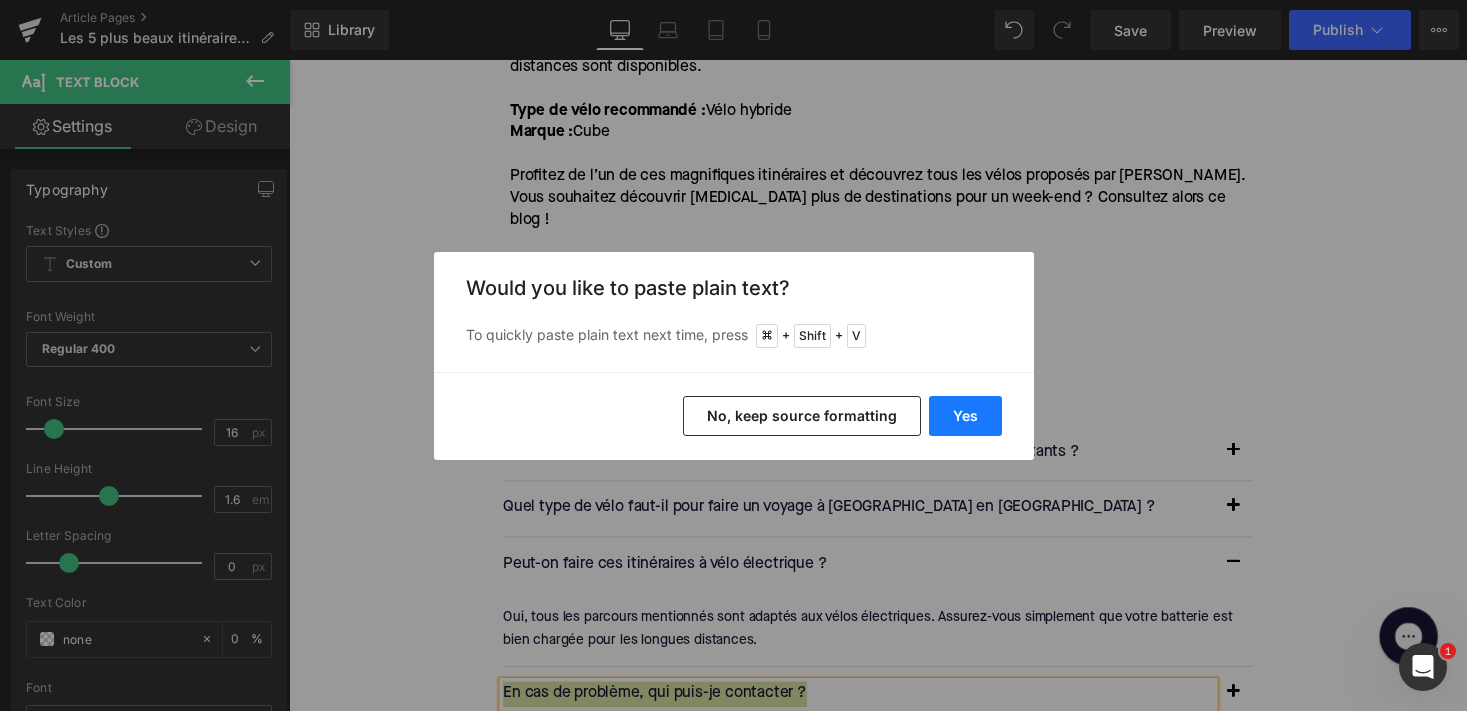 click on "Yes" at bounding box center (965, 416) 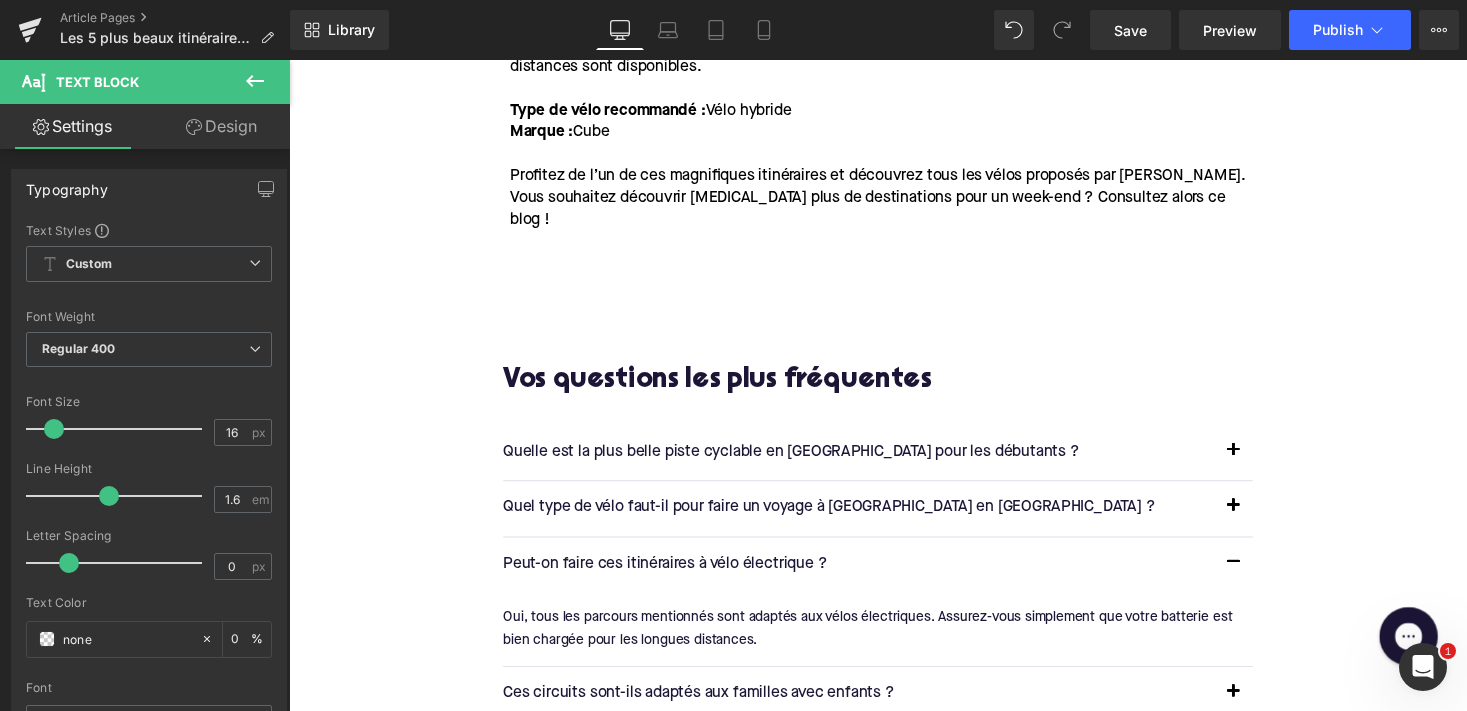 type 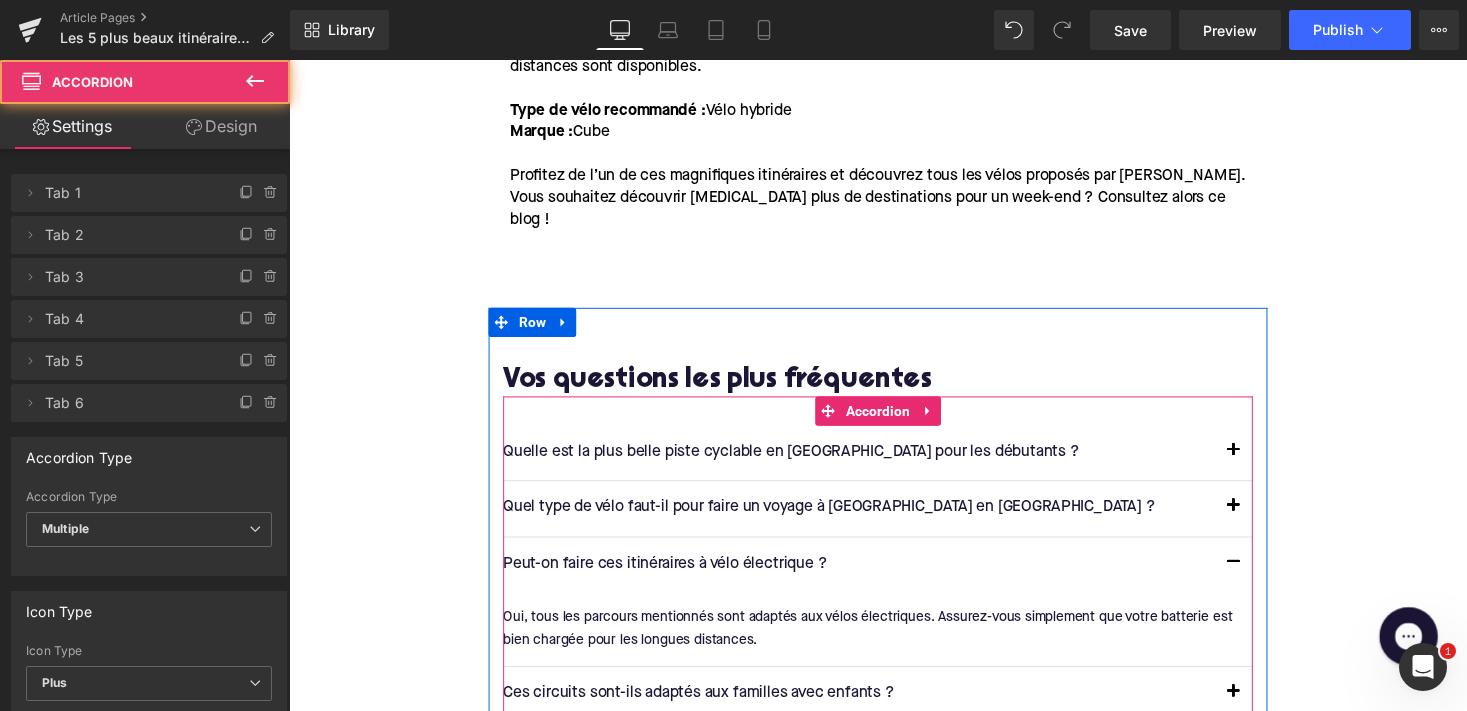 click at bounding box center [1259, 712] 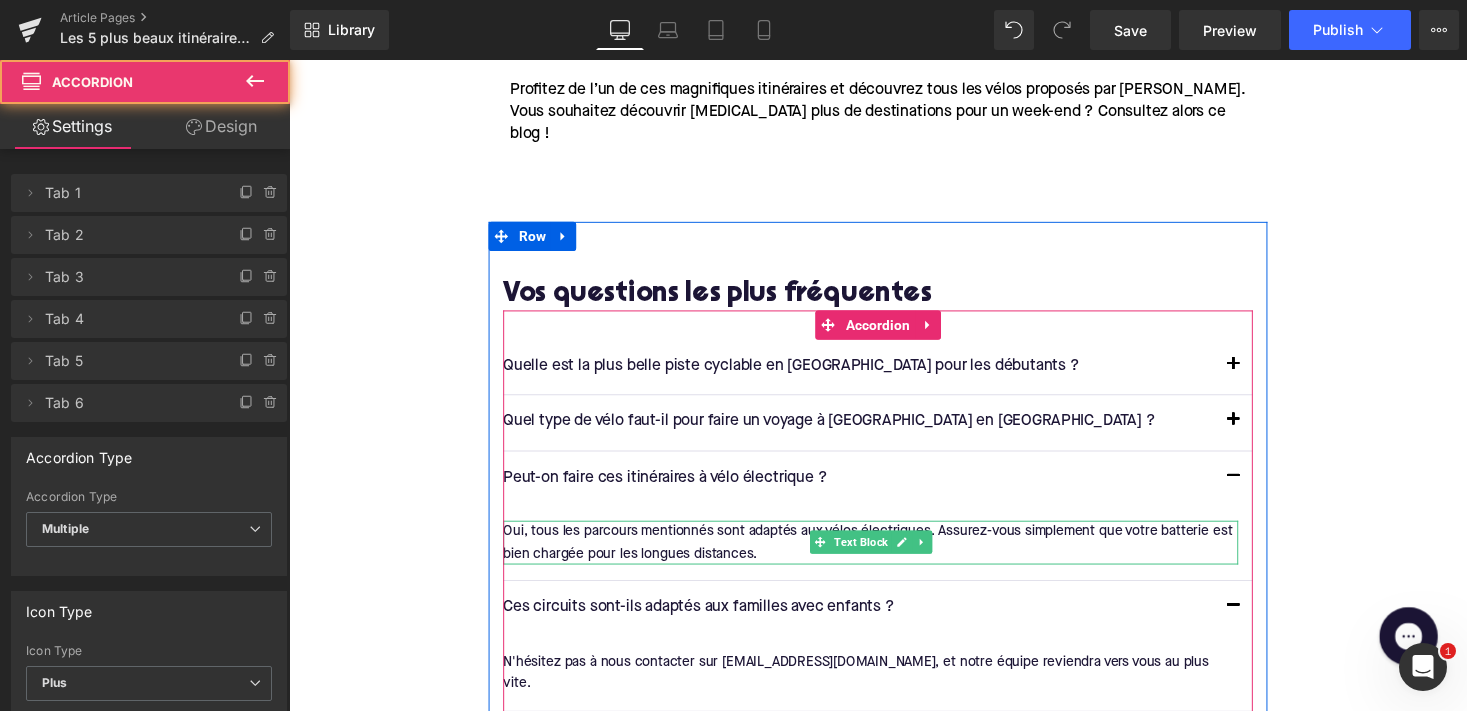 scroll, scrollTop: 3138, scrollLeft: 0, axis: vertical 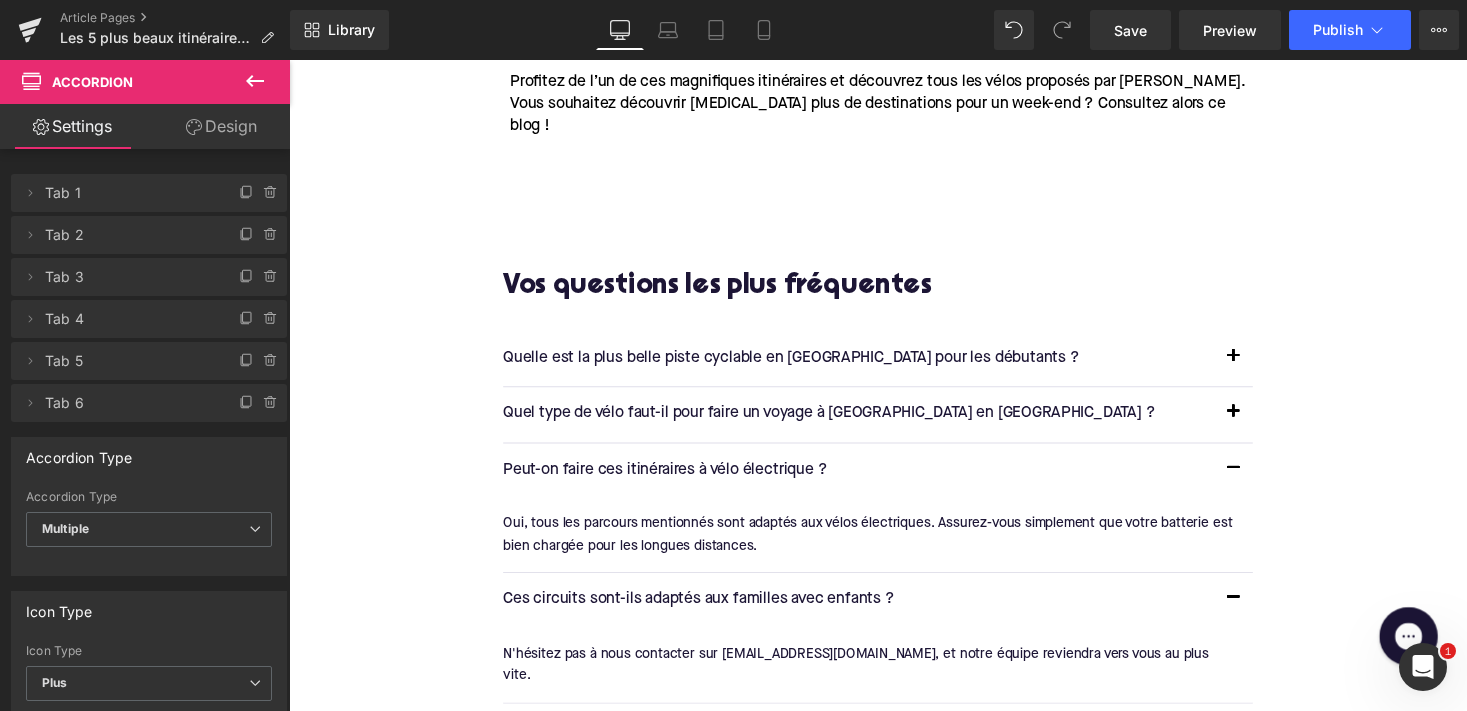 click on "N'hésitez pas à nous contacter sur [EMAIL_ADDRESS][DOMAIN_NAME], et notre équipe reviendra vers vous au plus vite.
Text Block" at bounding box center (886, 681) 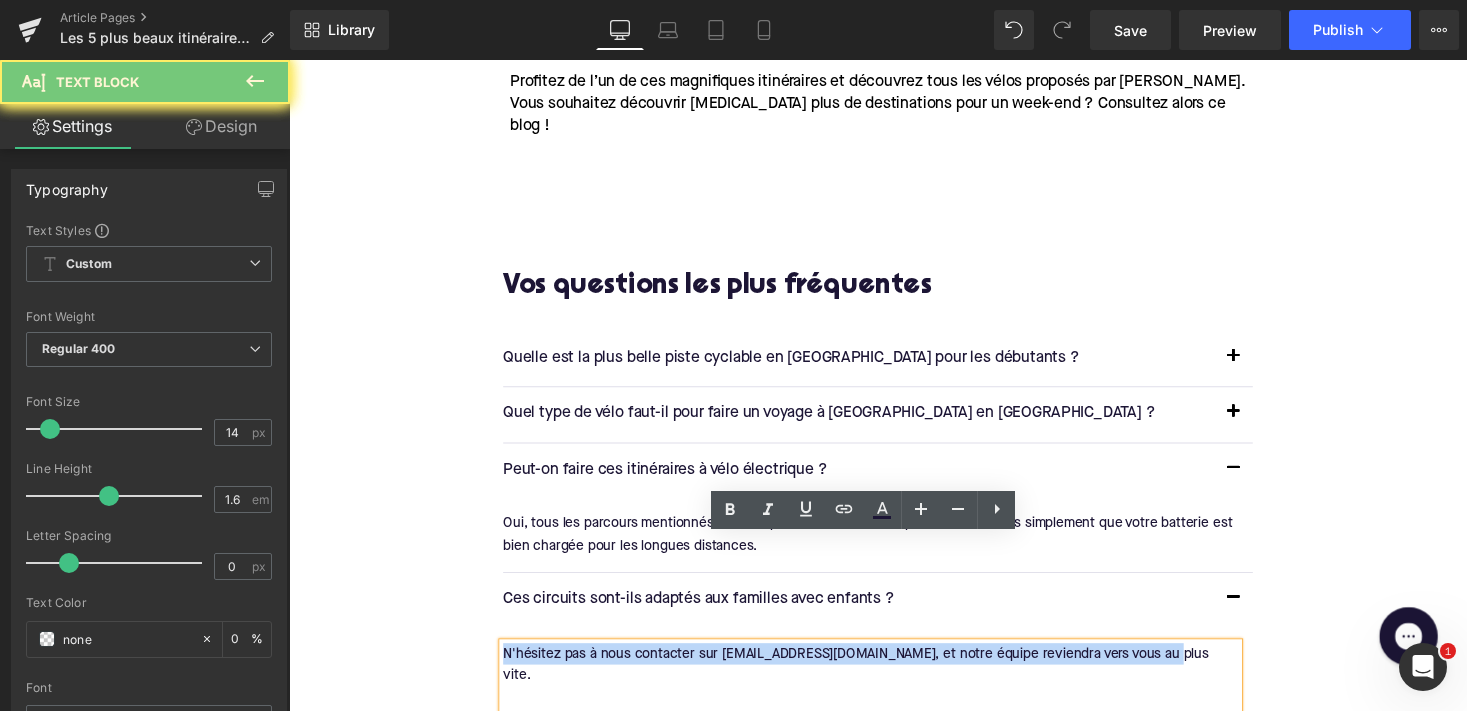 click on "N'hésitez pas à nous contacter sur [EMAIL_ADDRESS][DOMAIN_NAME], et notre équipe reviendra vers vous au plus vite." at bounding box center [886, 692] 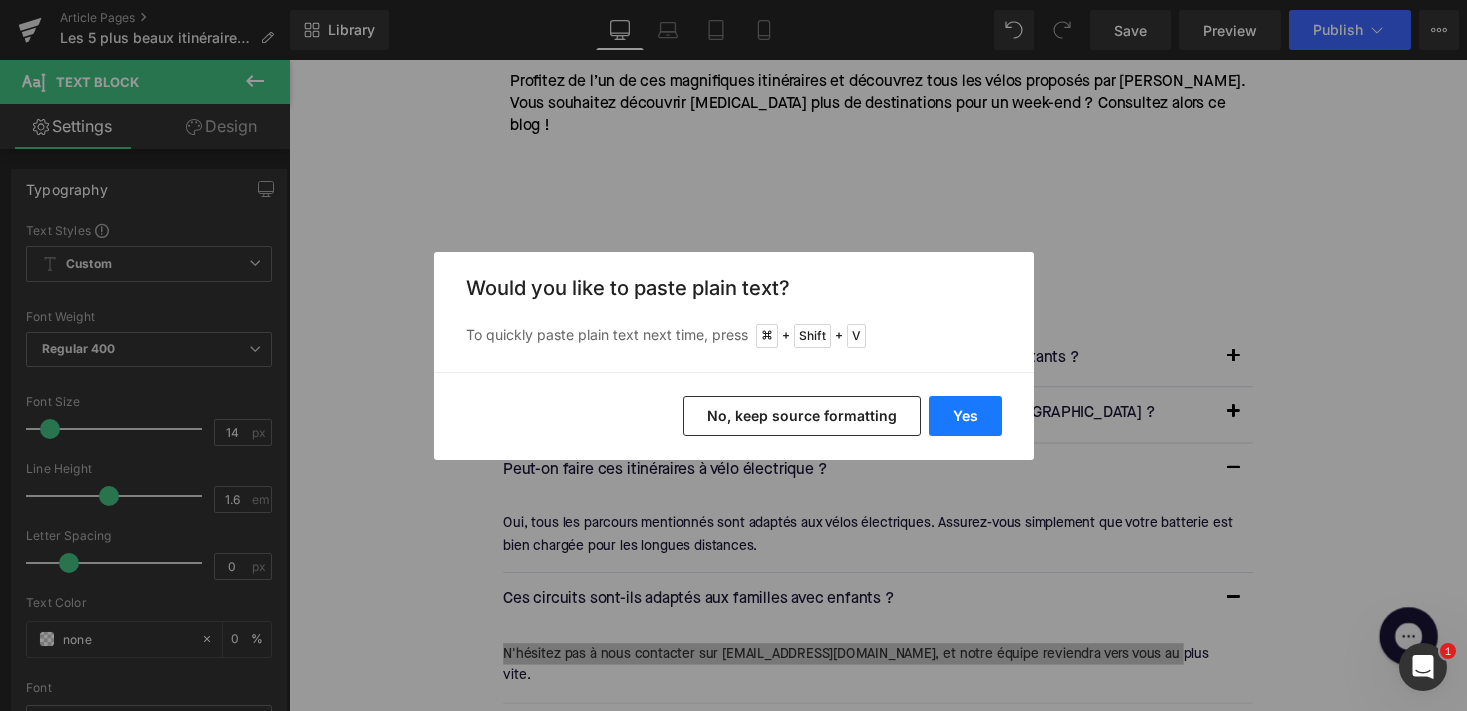 click on "Yes" at bounding box center (965, 416) 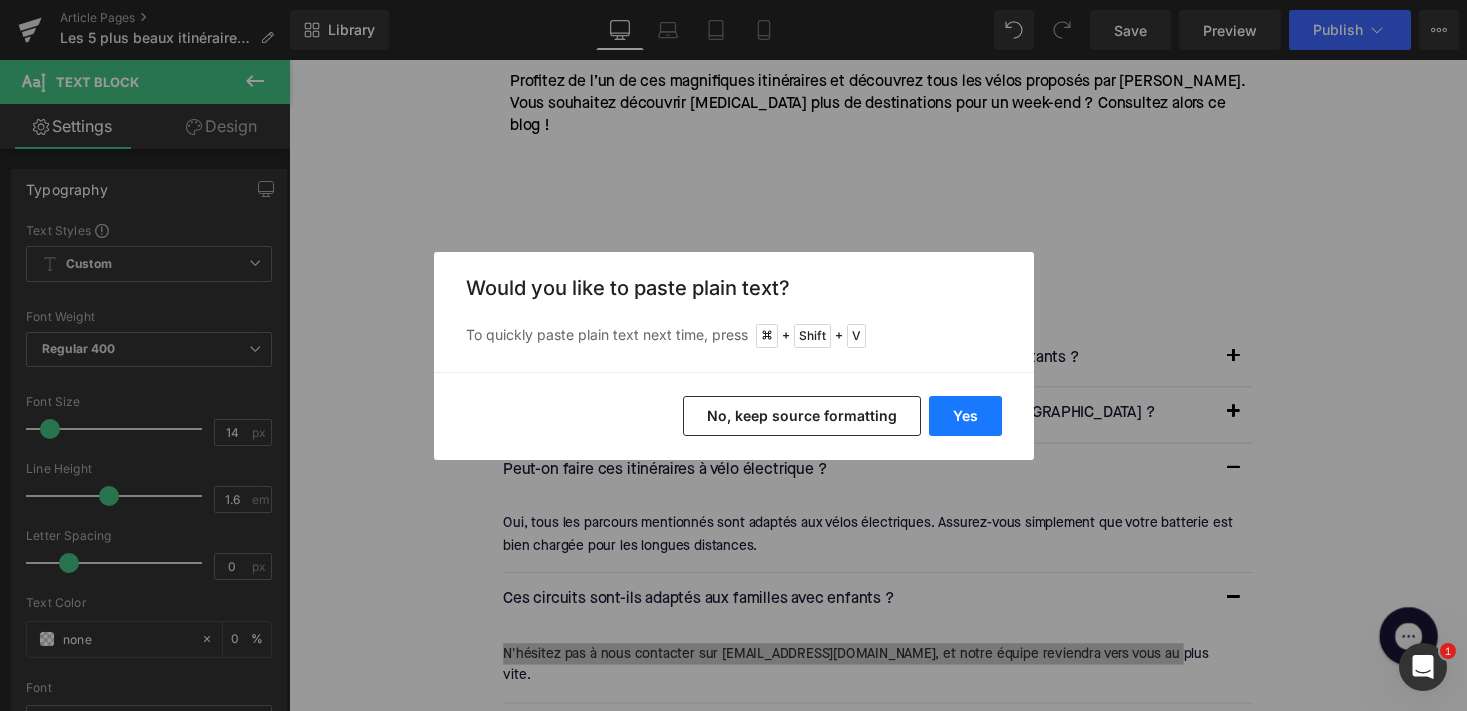 type 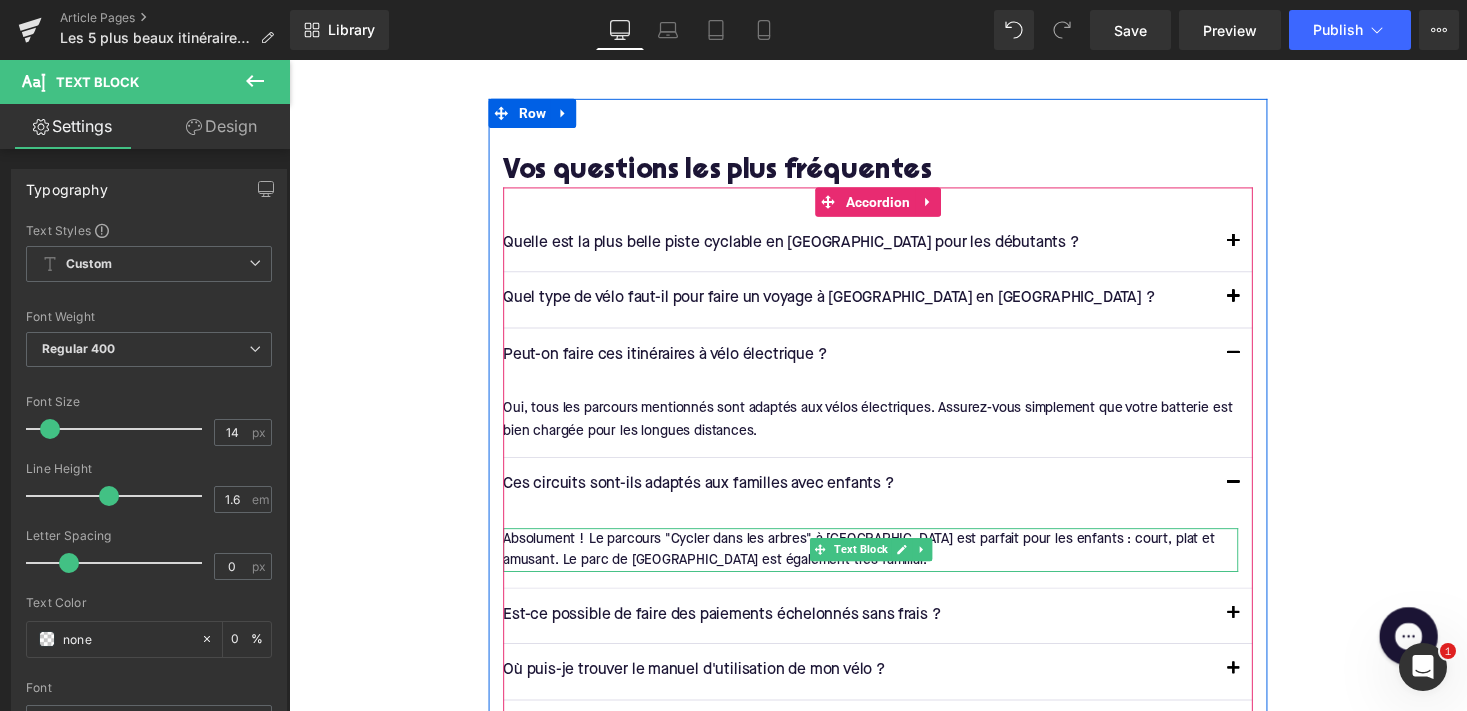 scroll, scrollTop: 3304, scrollLeft: 0, axis: vertical 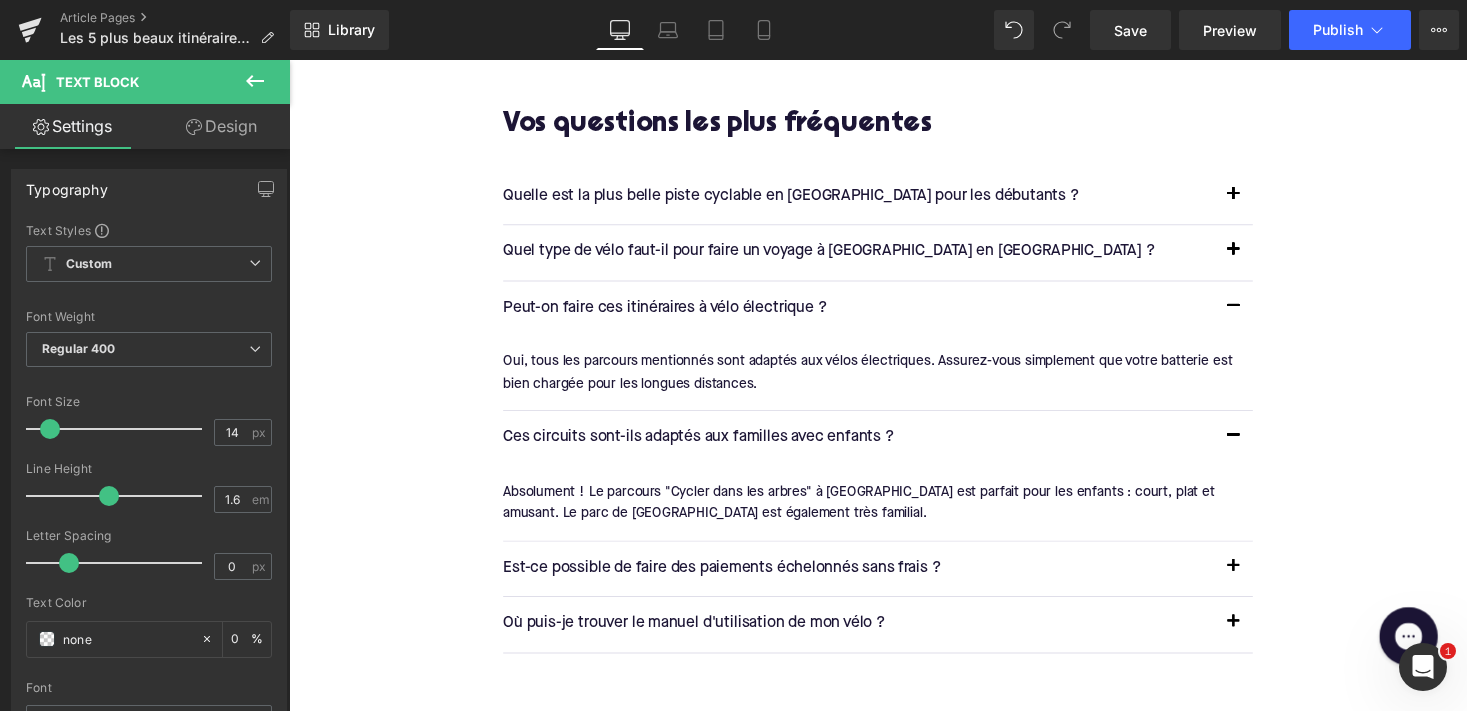 click on "Est-ce possible de faire des paiements échelonnés sans frais ?" at bounding box center (874, 583) 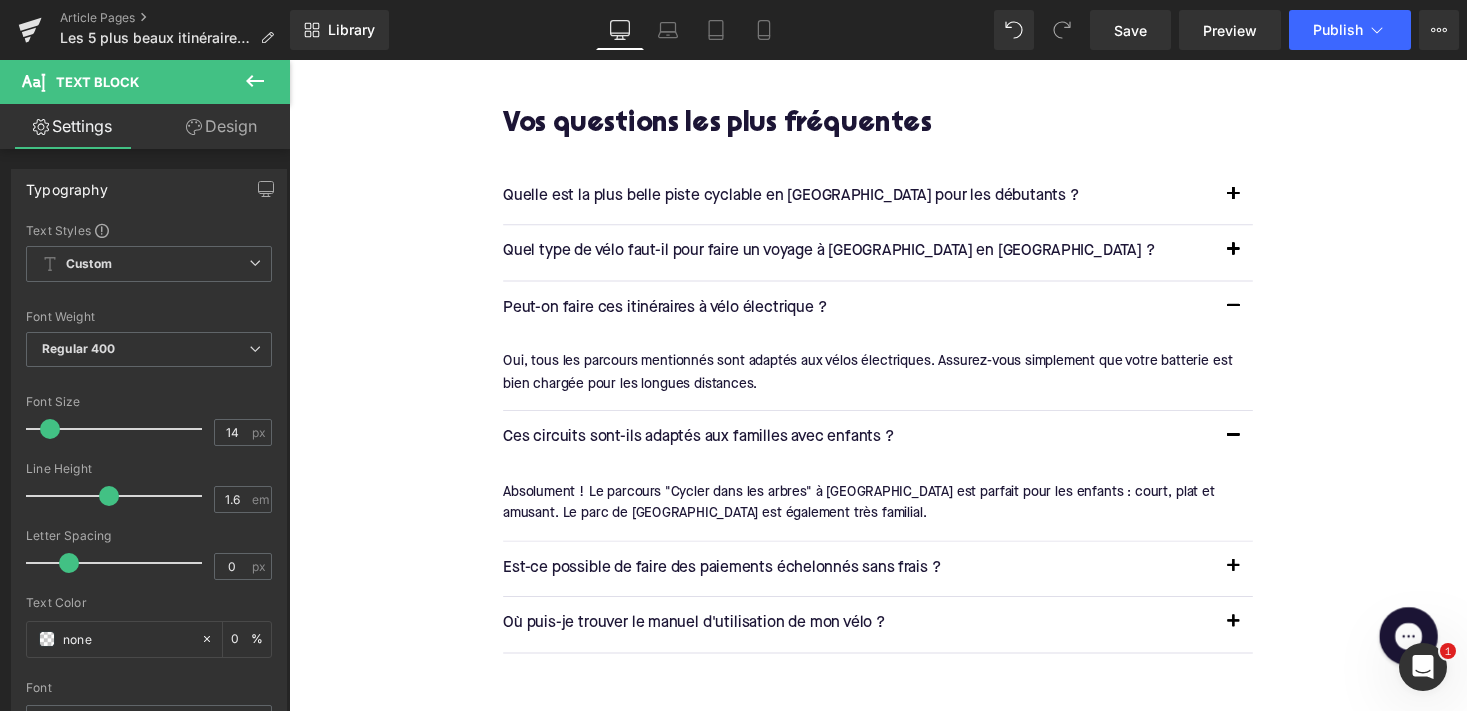click on "Est-ce possible de faire des paiements échelonnés sans frais ?" at bounding box center (874, 583) 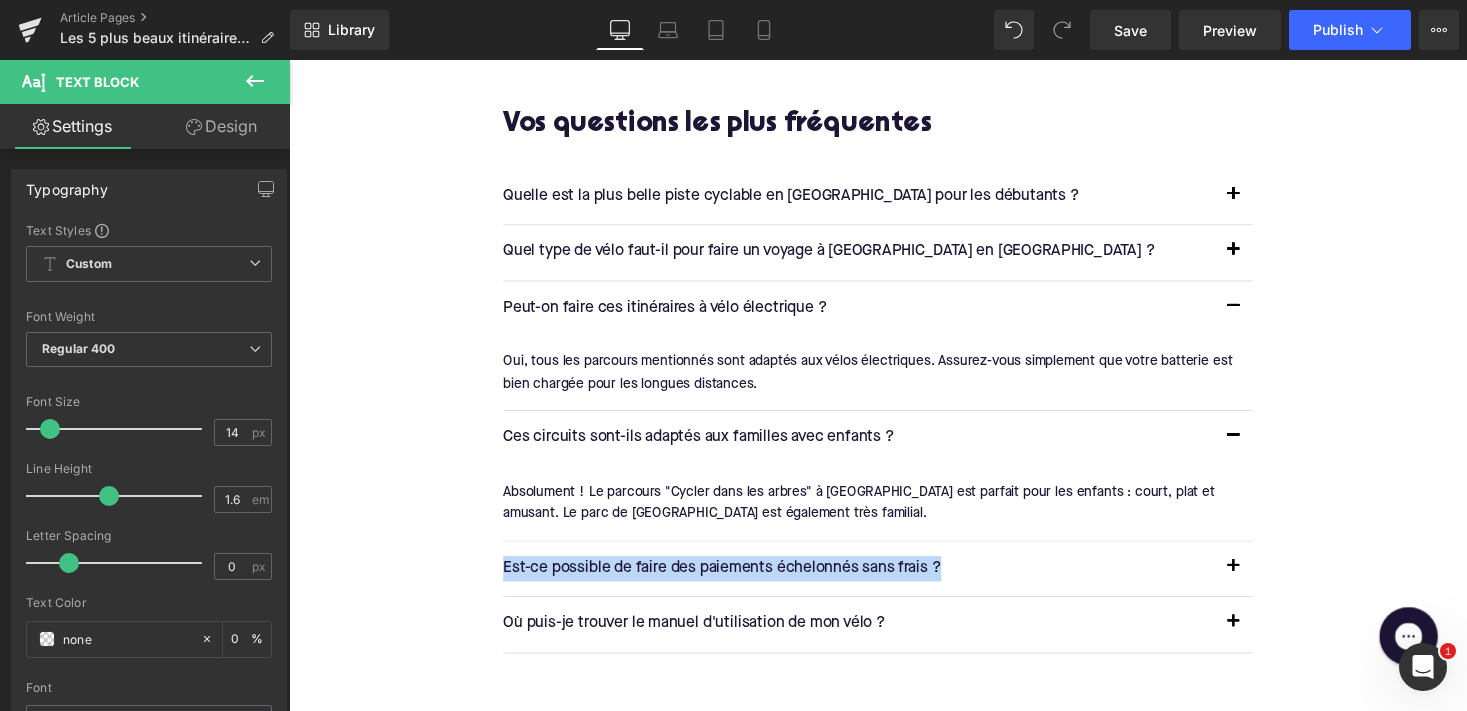 click on "Est-ce possible de faire des paiements échelonnés sans frais ?" at bounding box center [874, 583] 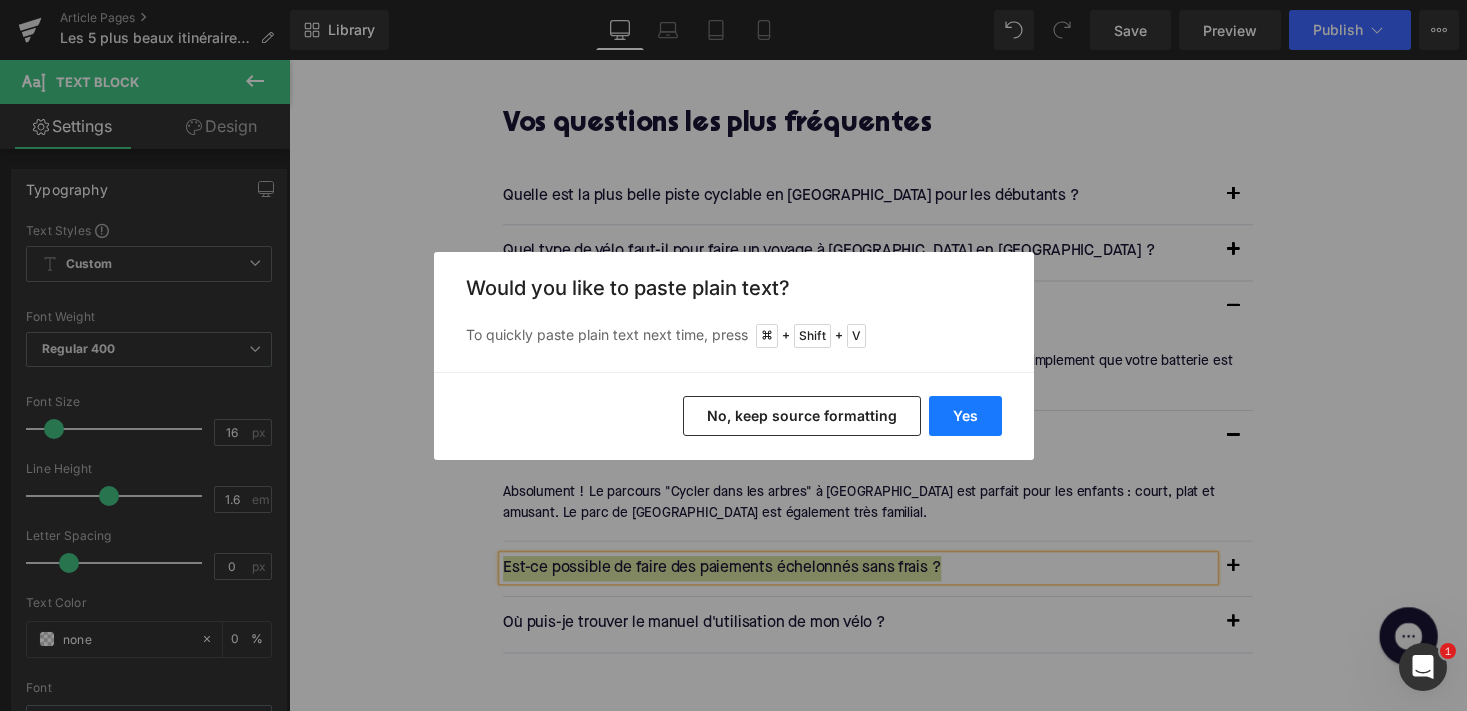 click on "Yes" at bounding box center (965, 416) 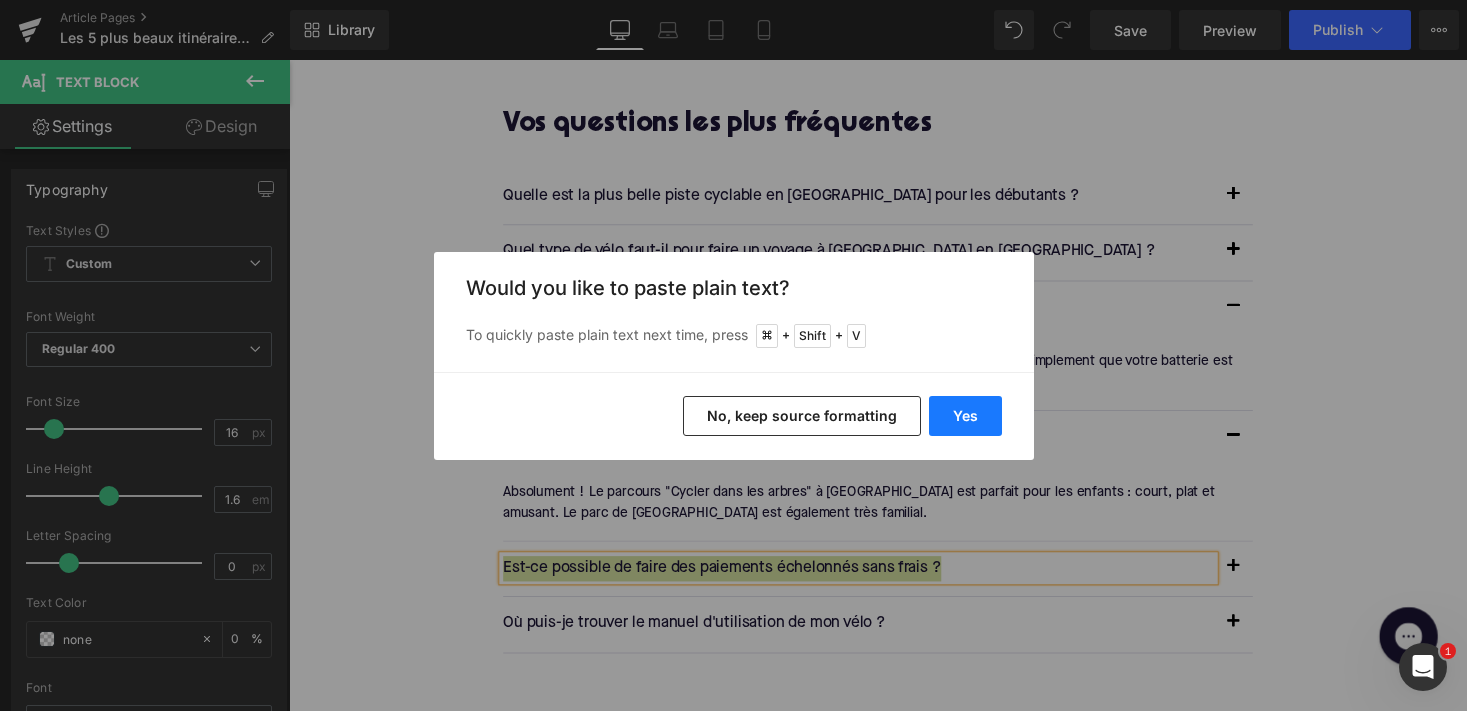 type 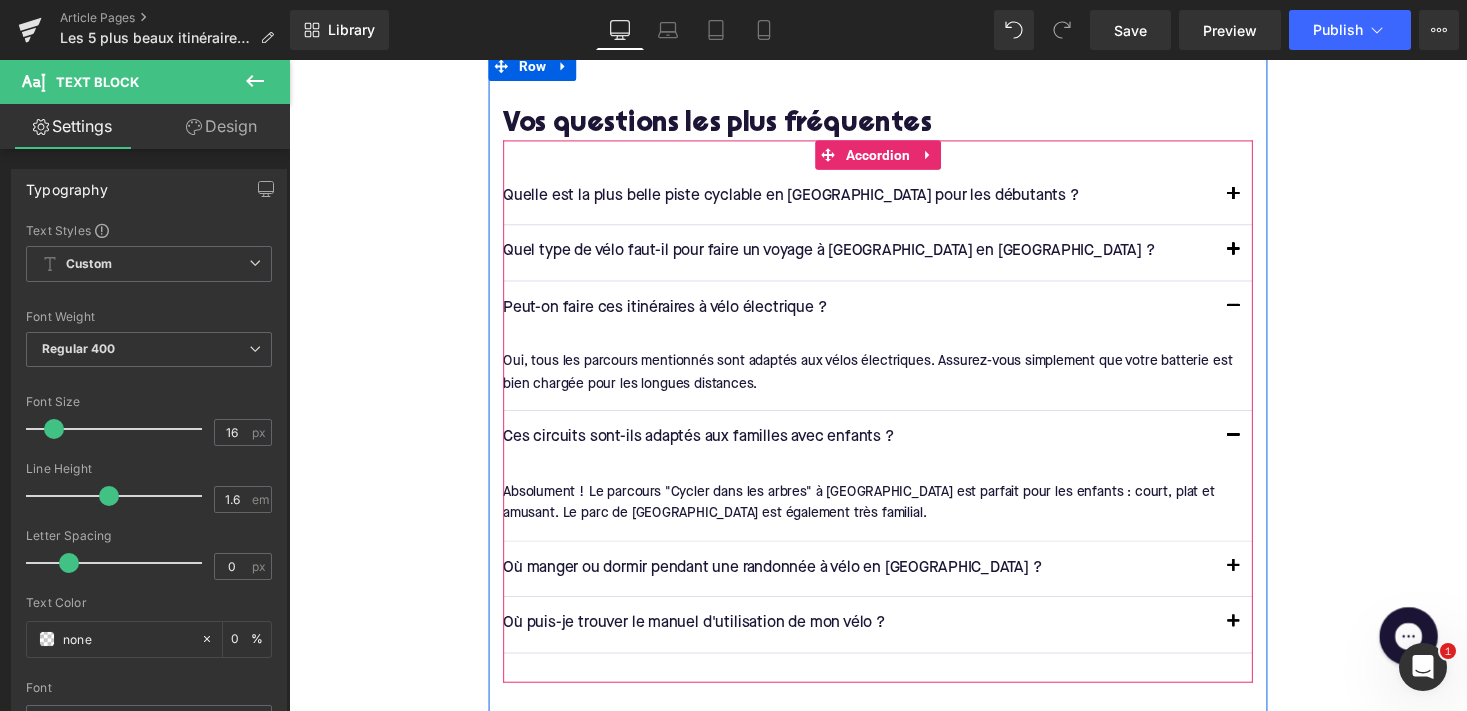 click at bounding box center (1259, 586) 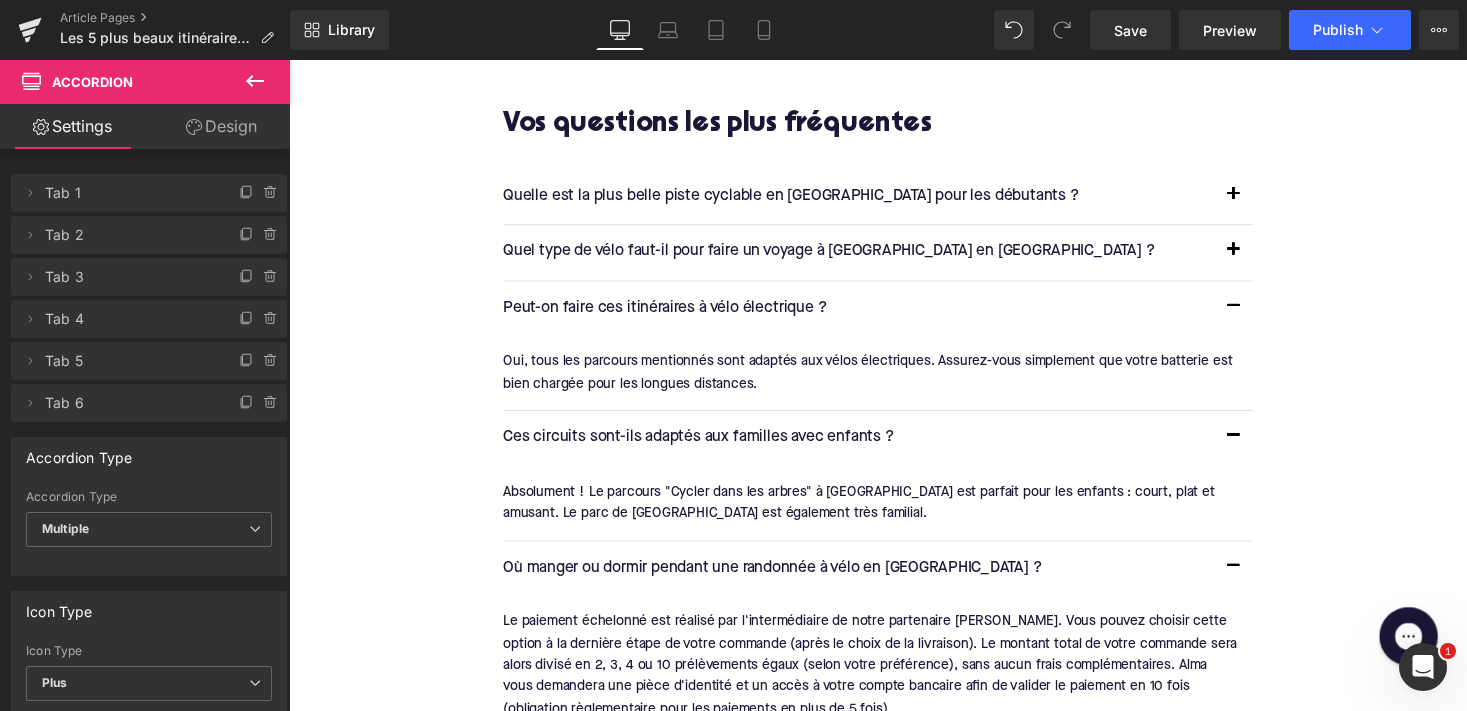 click on "Le paiement échelonné est réalisé par l'intermédiaire de notre partenaire [PERSON_NAME]. Vous pouvez choisir cette option à la dernière étape de votre commande (après le choix de la livraison). Le montant total de votre commande sera alors divisé en 2, 3, 4 ou 10 prélèvements égaux (selon votre préférence), sans aucun frais complémentaires. Alma vous demandera une pièce d'identité et un accès à votre compte bancaire afin de valider le paiement en 10 fois (obligation règlementaire pour les paiements en plus de 5 fois)." at bounding box center [886, 682] 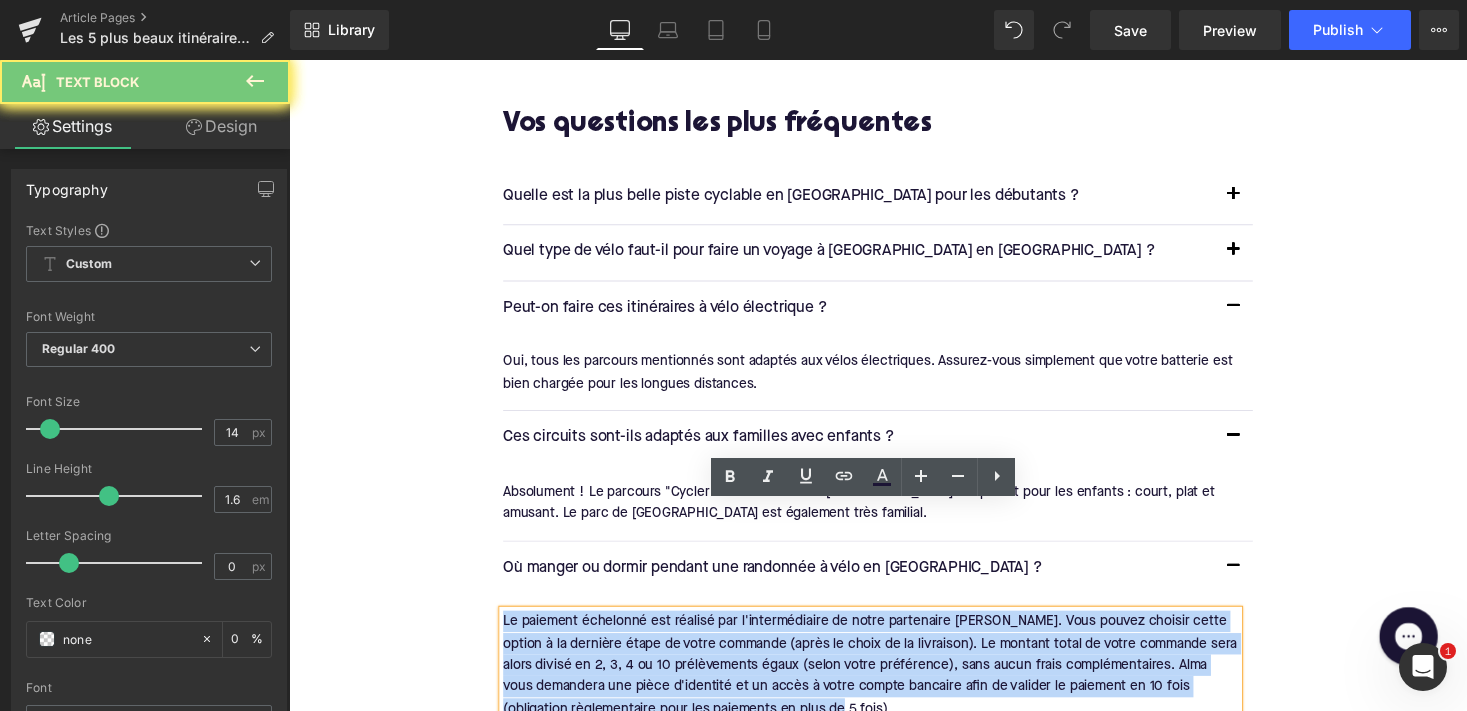 click on "Le paiement échelonné est réalisé par l'intermédiaire de notre partenaire [PERSON_NAME]. Vous pouvez choisir cette option à la dernière étape de votre commande (après le choix de la livraison). Le montant total de votre commande sera alors divisé en 2, 3, 4 ou 10 prélèvements égaux (selon votre préférence), sans aucun frais complémentaires. Alma vous demandera une pièce d'identité et un accès à votre compte bancaire afin de valider le paiement en 10 fois (obligation règlementaire pour les paiements en plus de 5 fois)." at bounding box center [886, 693] 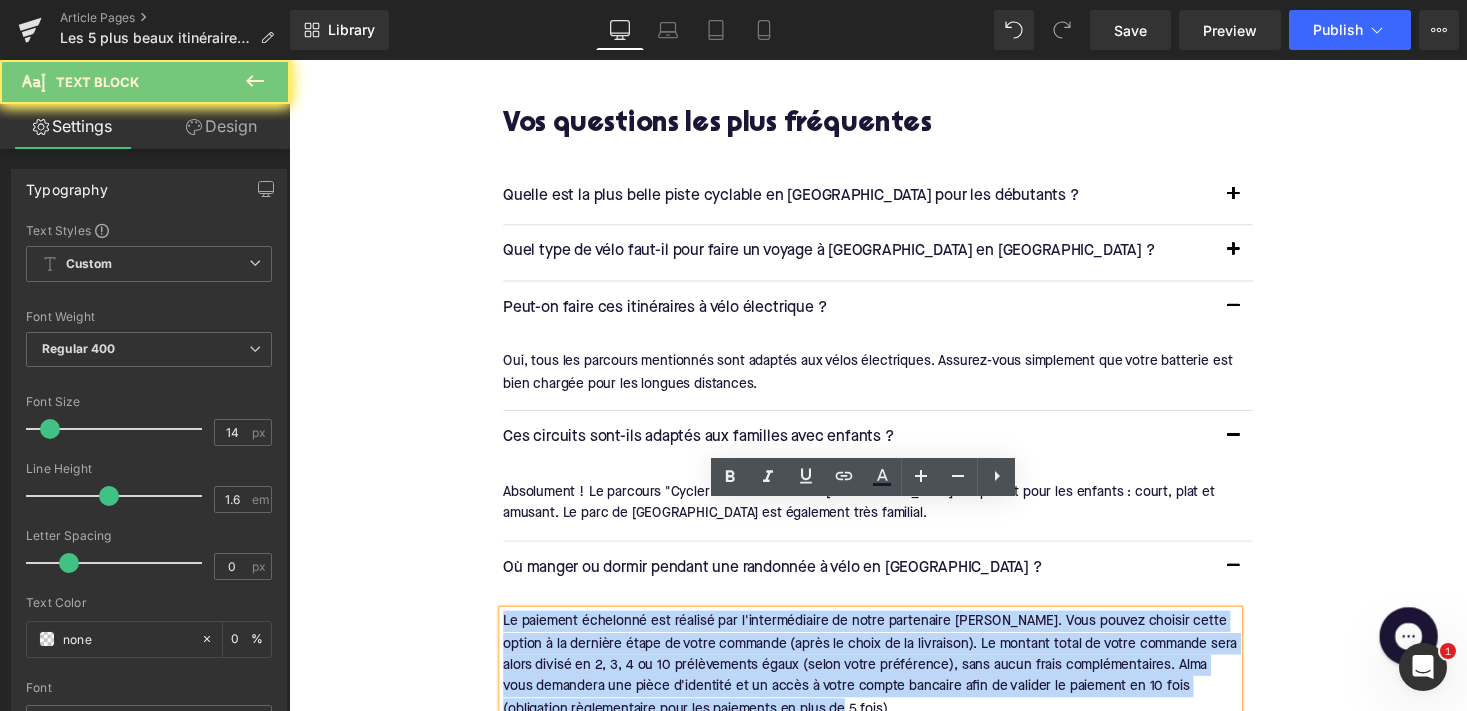 click on "Le paiement échelonné est réalisé par l'intermédiaire de notre partenaire [PERSON_NAME]. Vous pouvez choisir cette option à la dernière étape de votre commande (après le choix de la livraison). Le montant total de votre commande sera alors divisé en 2, 3, 4 ou 10 prélèvements égaux (selon votre préférence), sans aucun frais complémentaires. Alma vous demandera une pièce d'identité et un accès à votre compte bancaire afin de valider le paiement en 10 fois (obligation règlementaire pour les paiements en plus de 5 fois)." at bounding box center [886, 693] 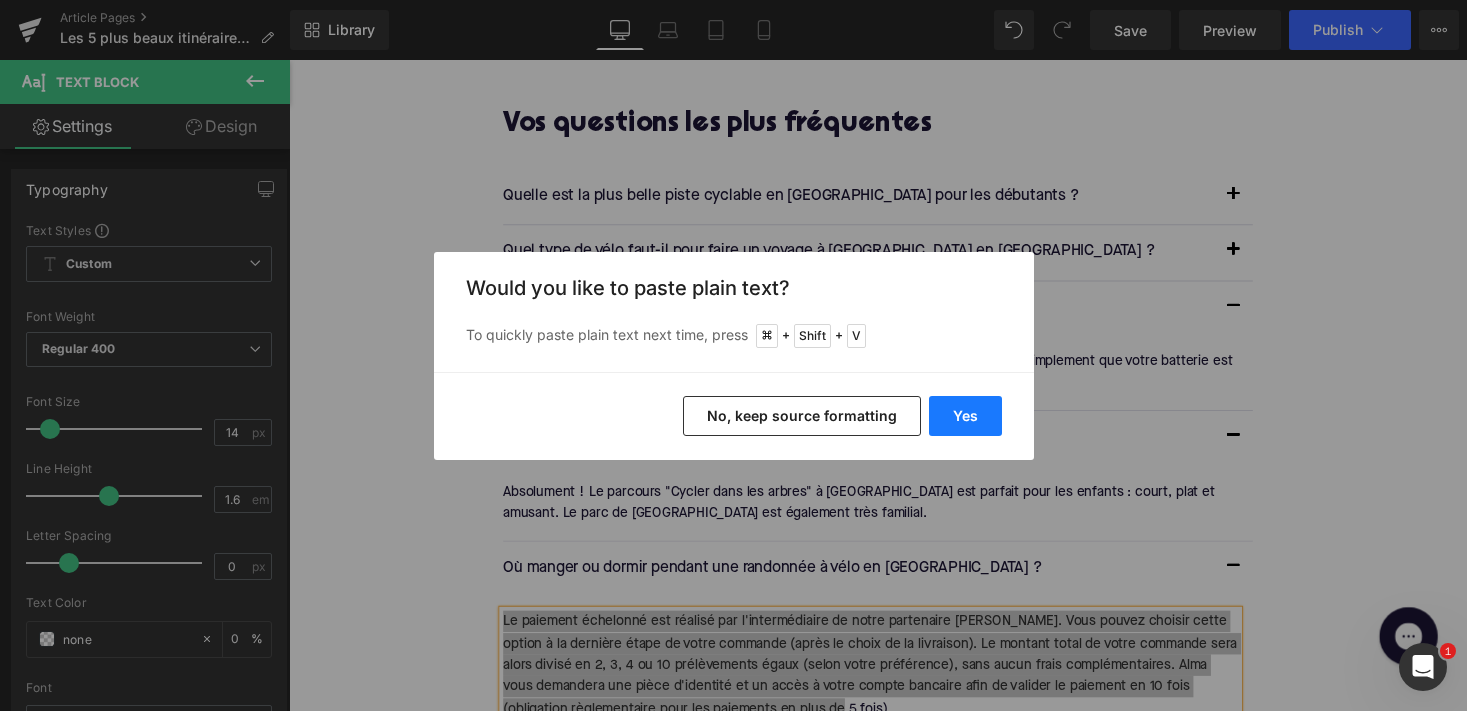 click on "Yes" at bounding box center (965, 416) 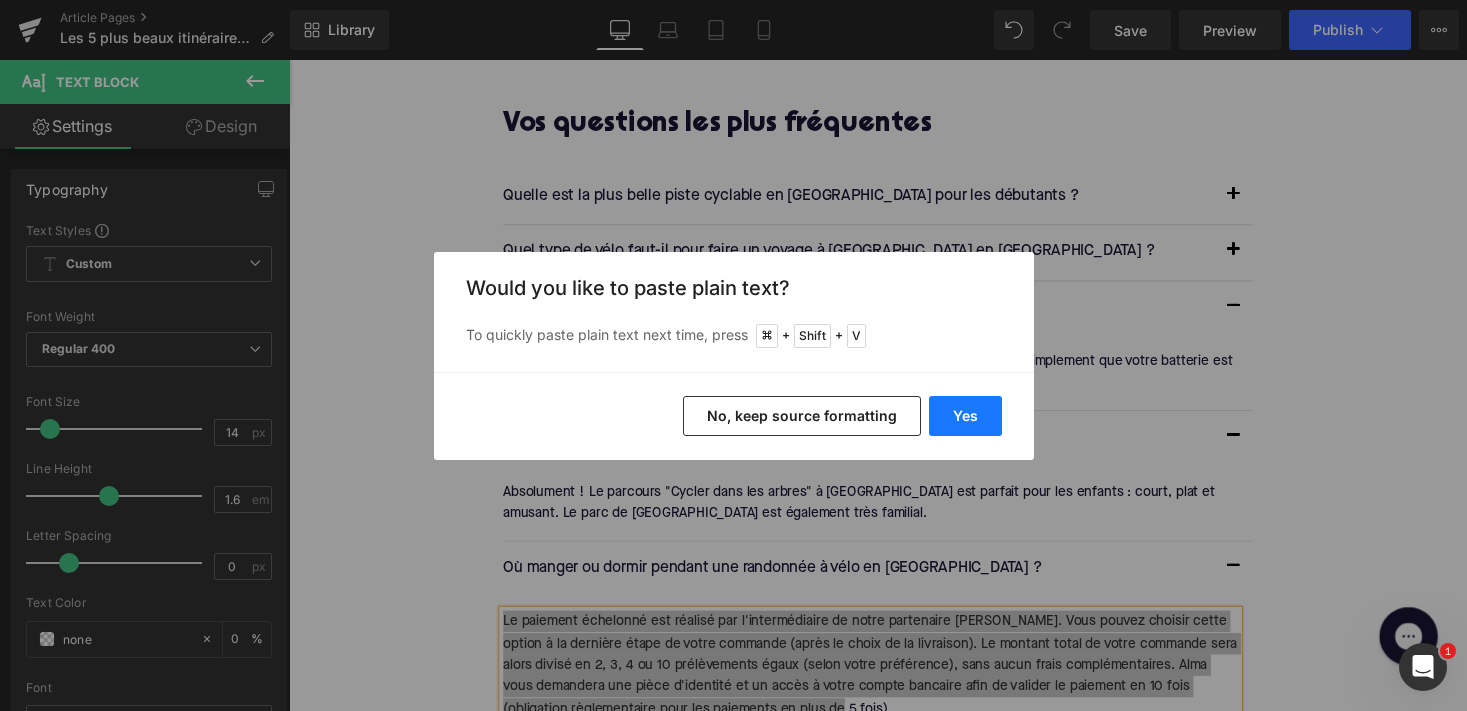 type 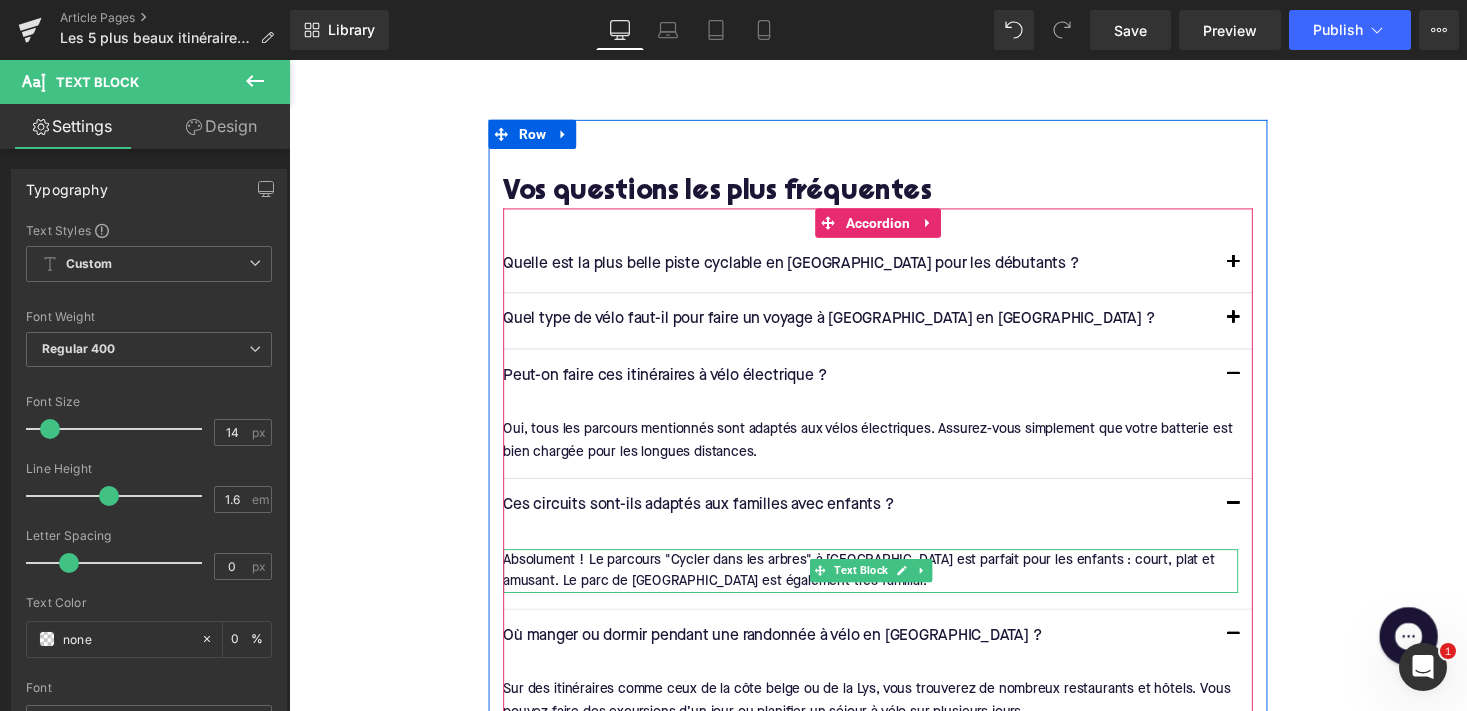 scroll, scrollTop: 3193, scrollLeft: 0, axis: vertical 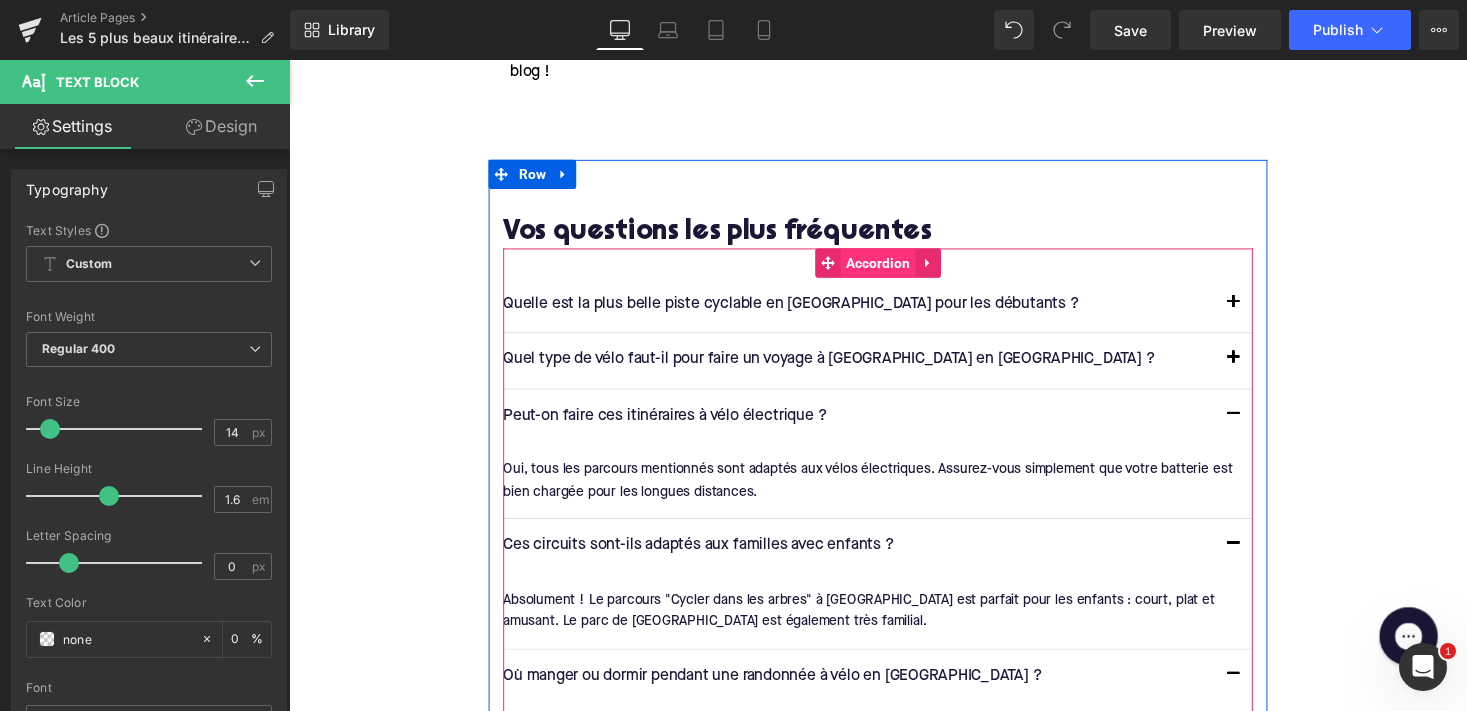 click on "Accordion" at bounding box center [894, 269] 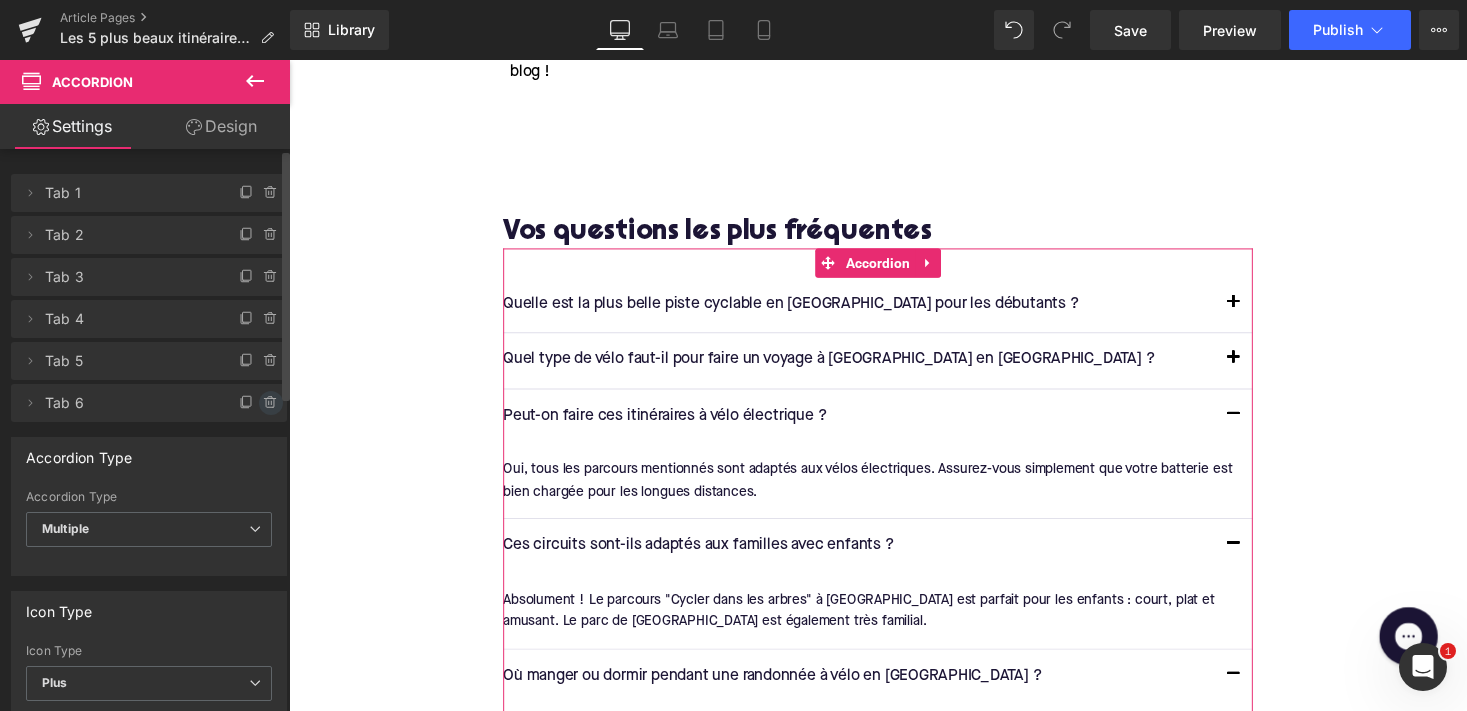 click 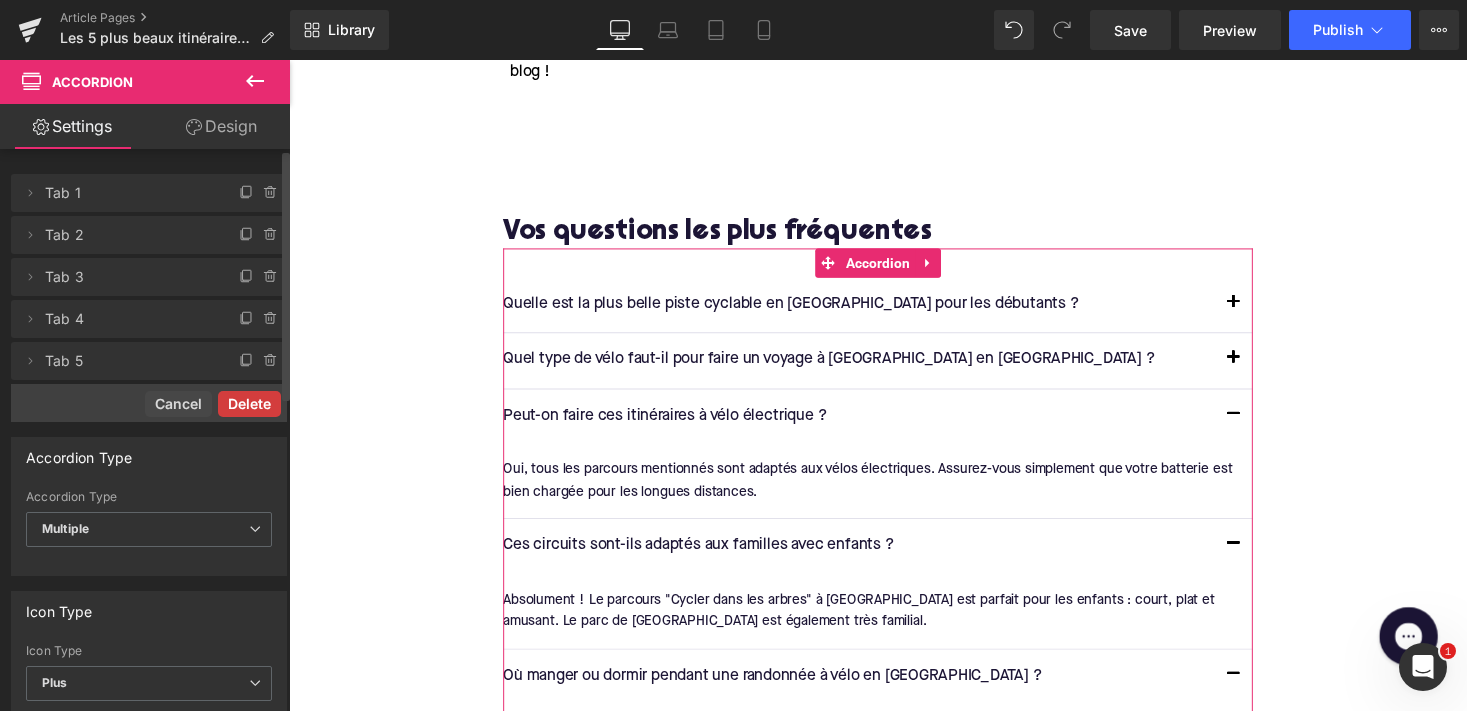 click on "Delete" at bounding box center [249, 404] 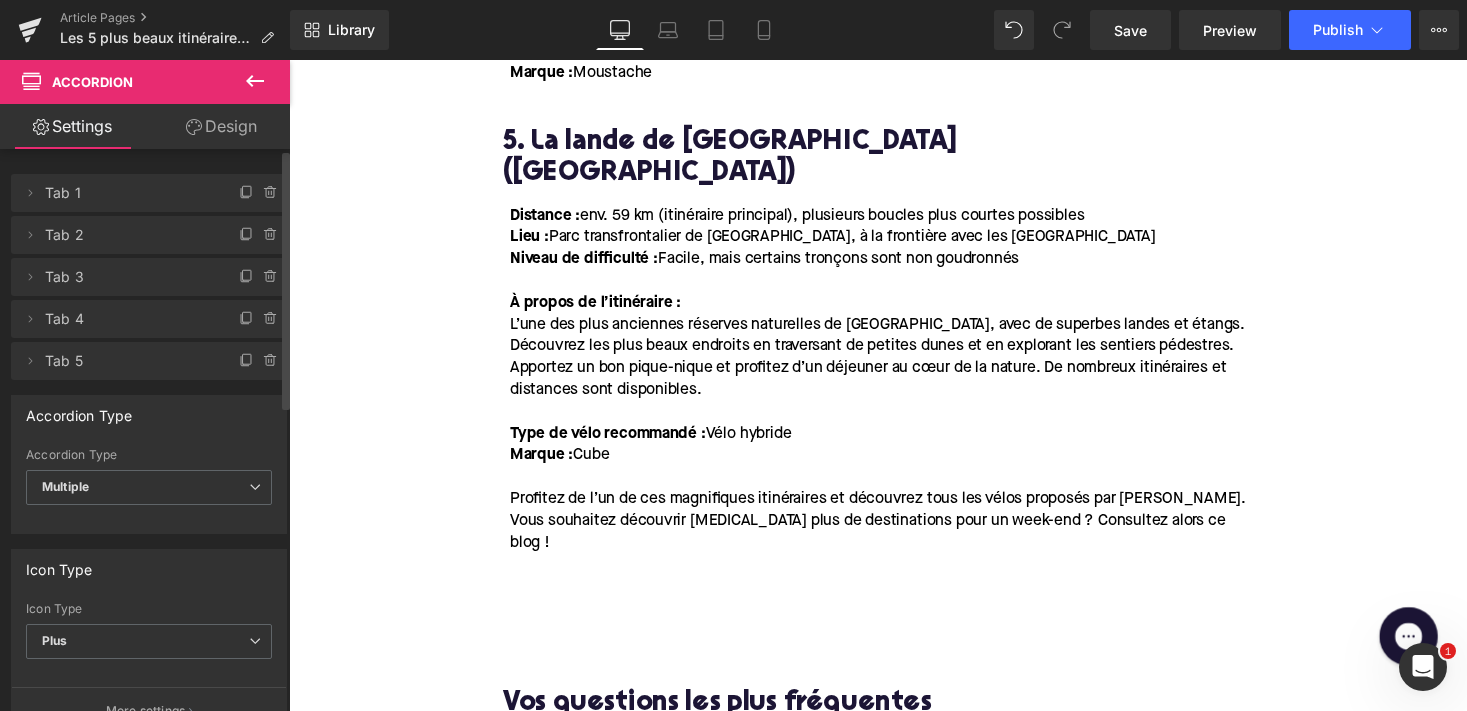 scroll, scrollTop: 2681, scrollLeft: 0, axis: vertical 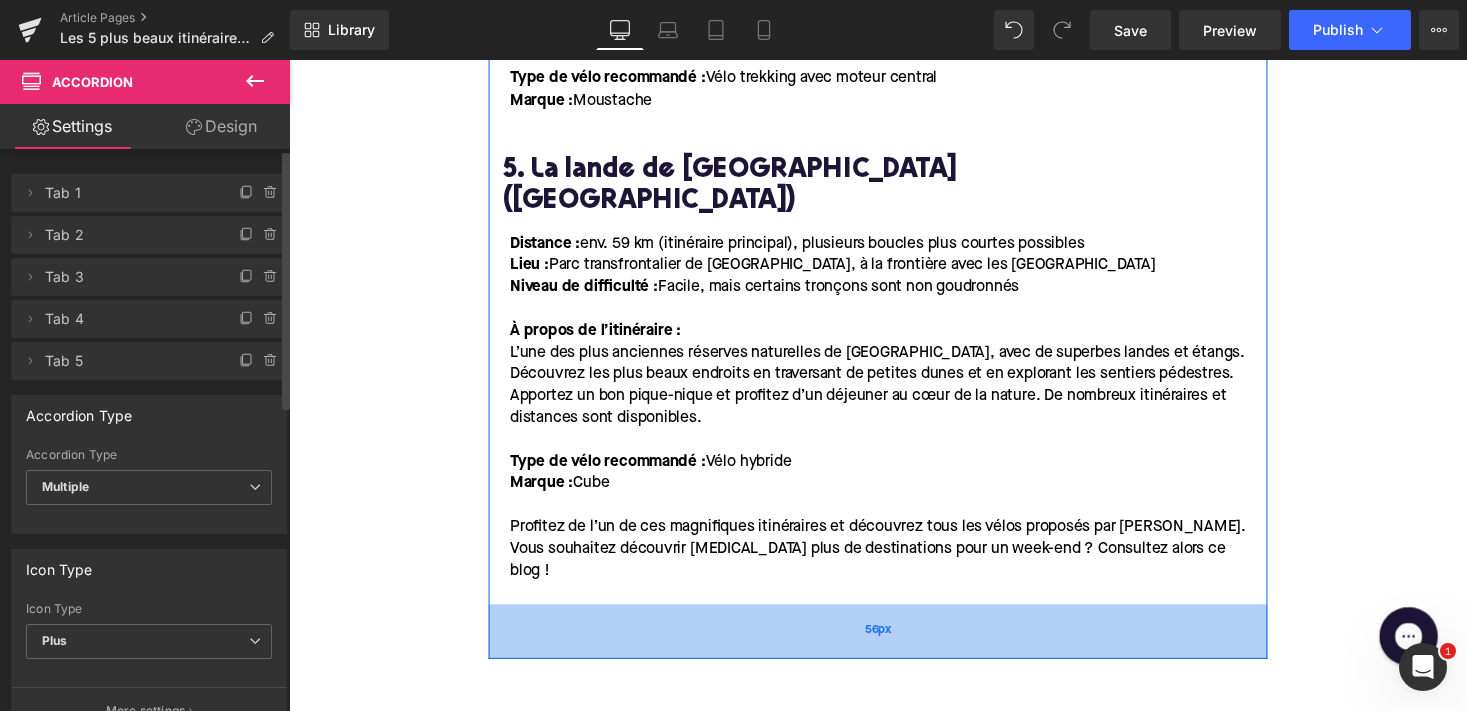 click on "56px" at bounding box center [894, 647] 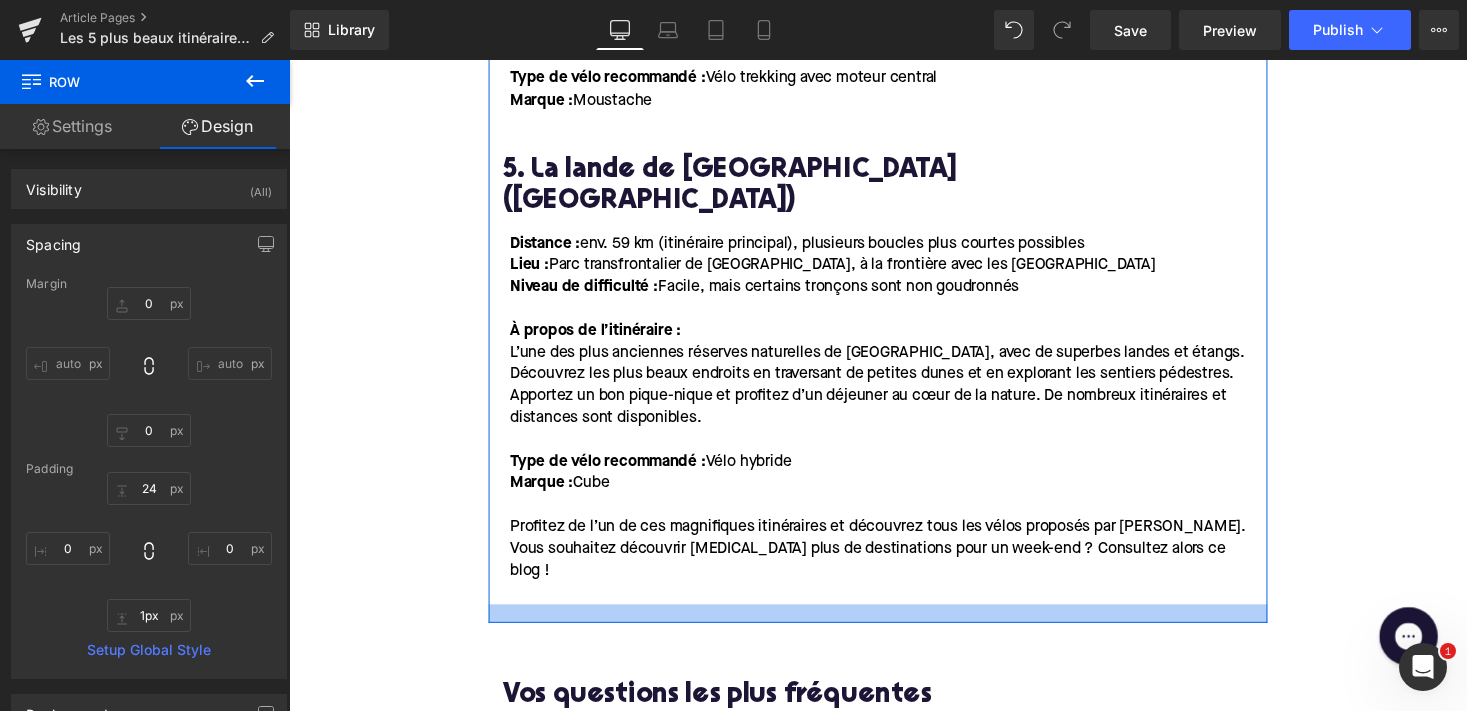 type on "0px" 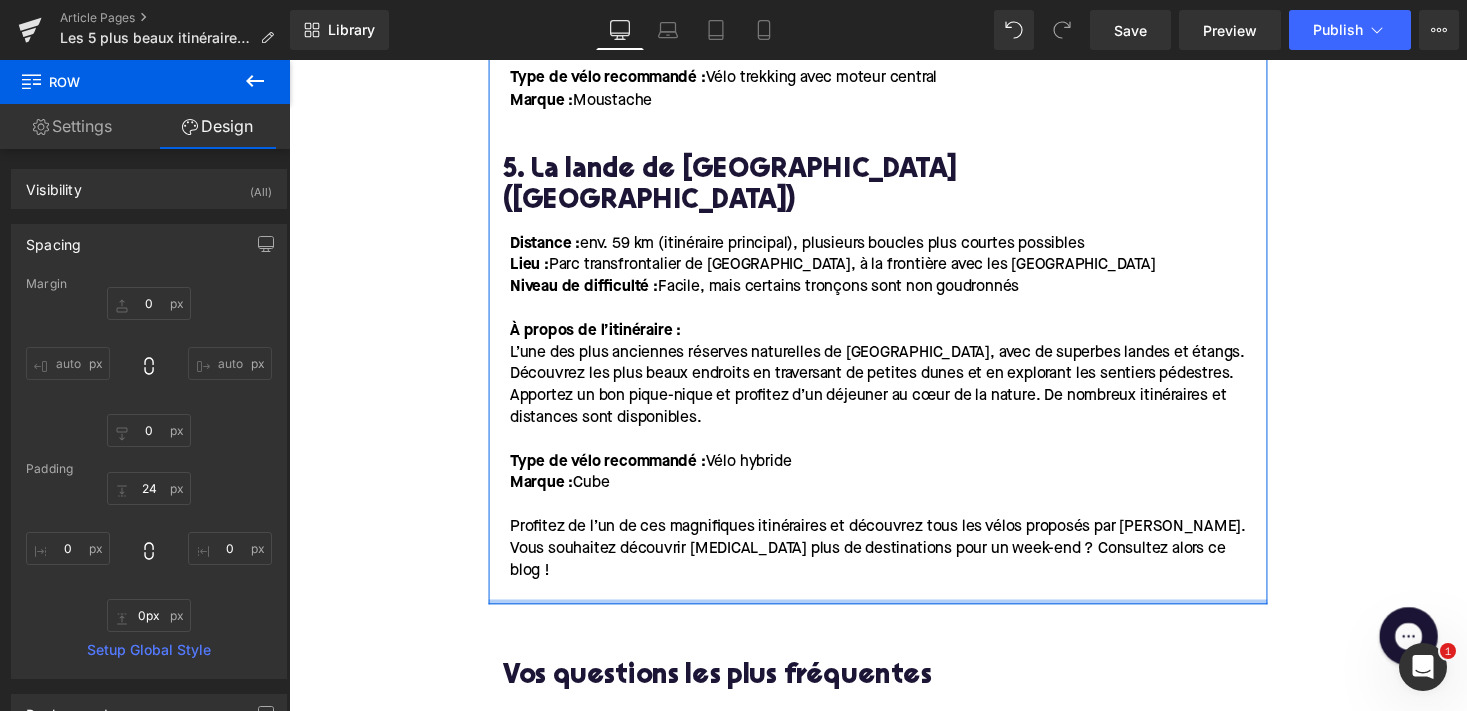 drag, startPoint x: 889, startPoint y: 536, endPoint x: 910, endPoint y: 473, distance: 66.40783 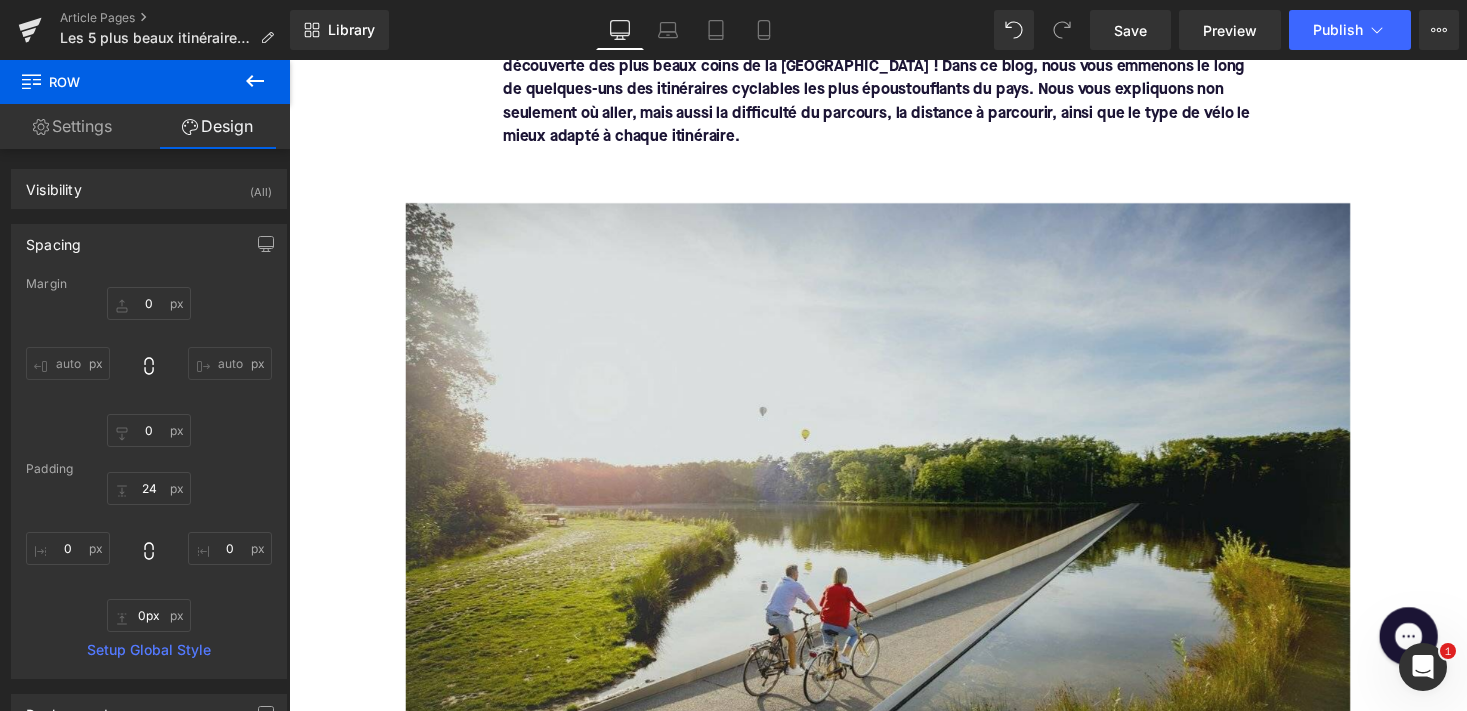 scroll, scrollTop: 583, scrollLeft: 0, axis: vertical 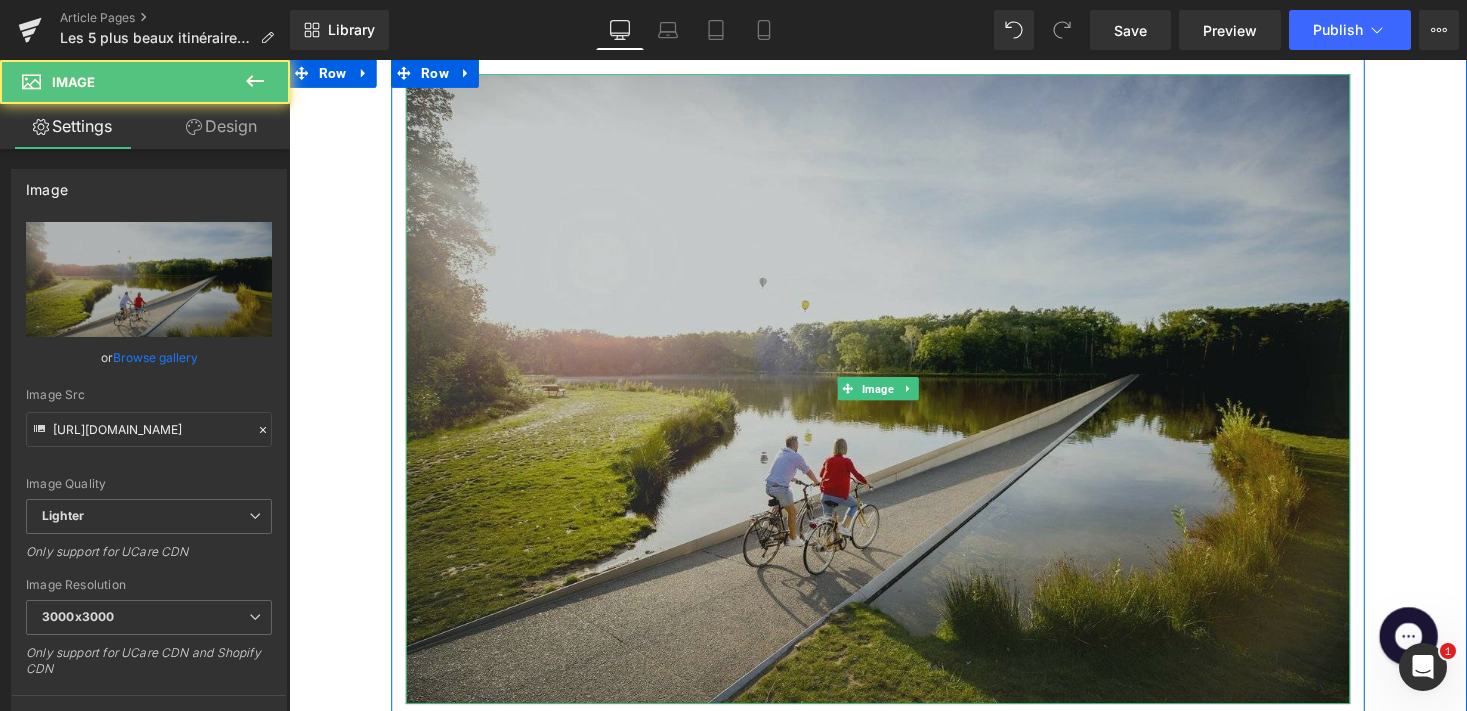 click at bounding box center [894, 398] 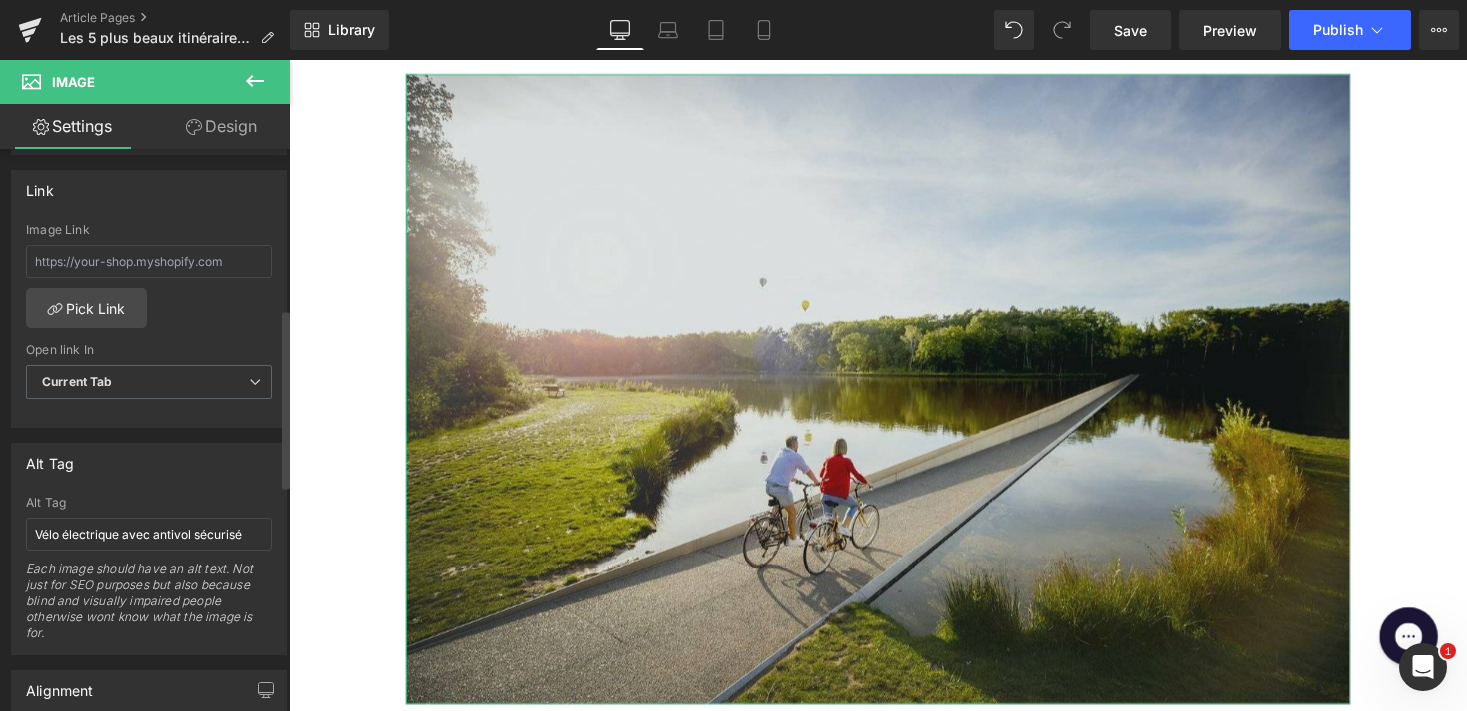 scroll, scrollTop: 911, scrollLeft: 0, axis: vertical 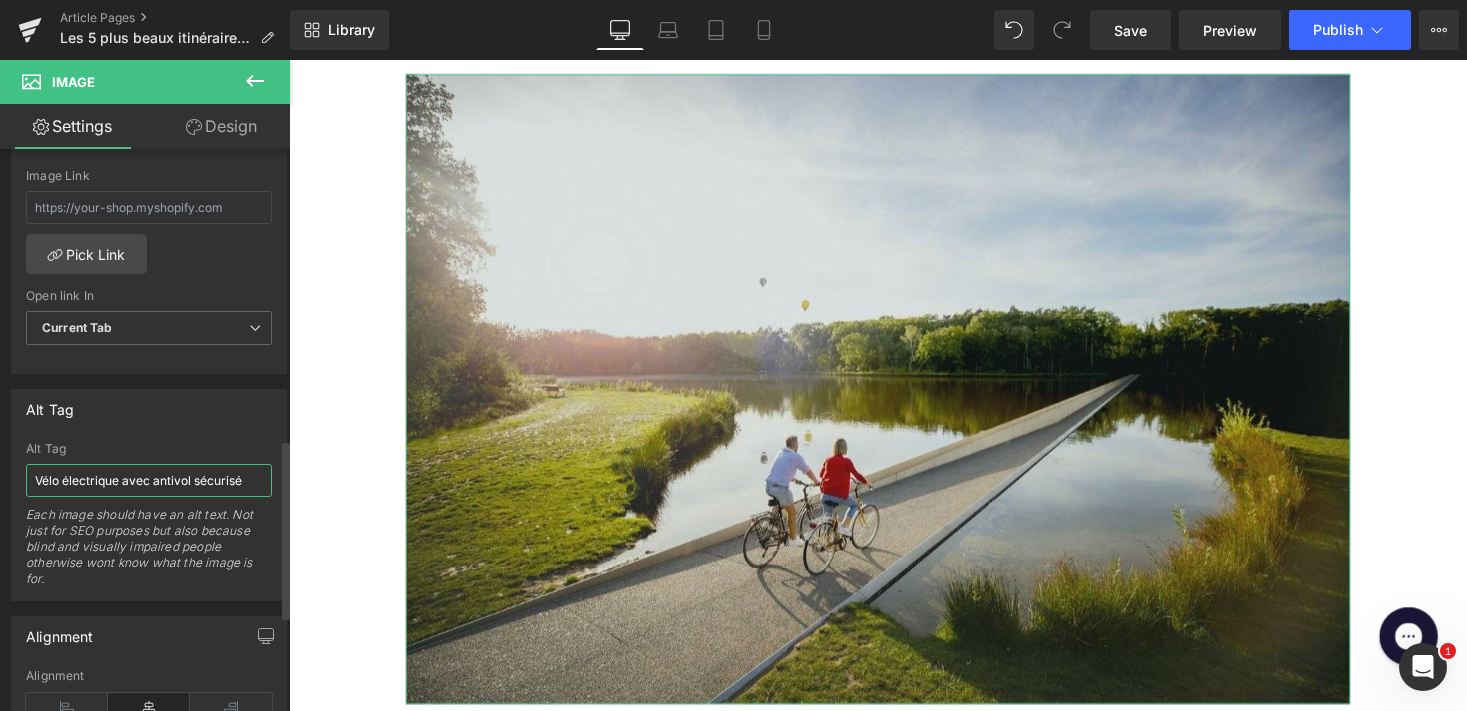 click on "Vélo électrique avec antivol sécurisé" at bounding box center [149, 480] 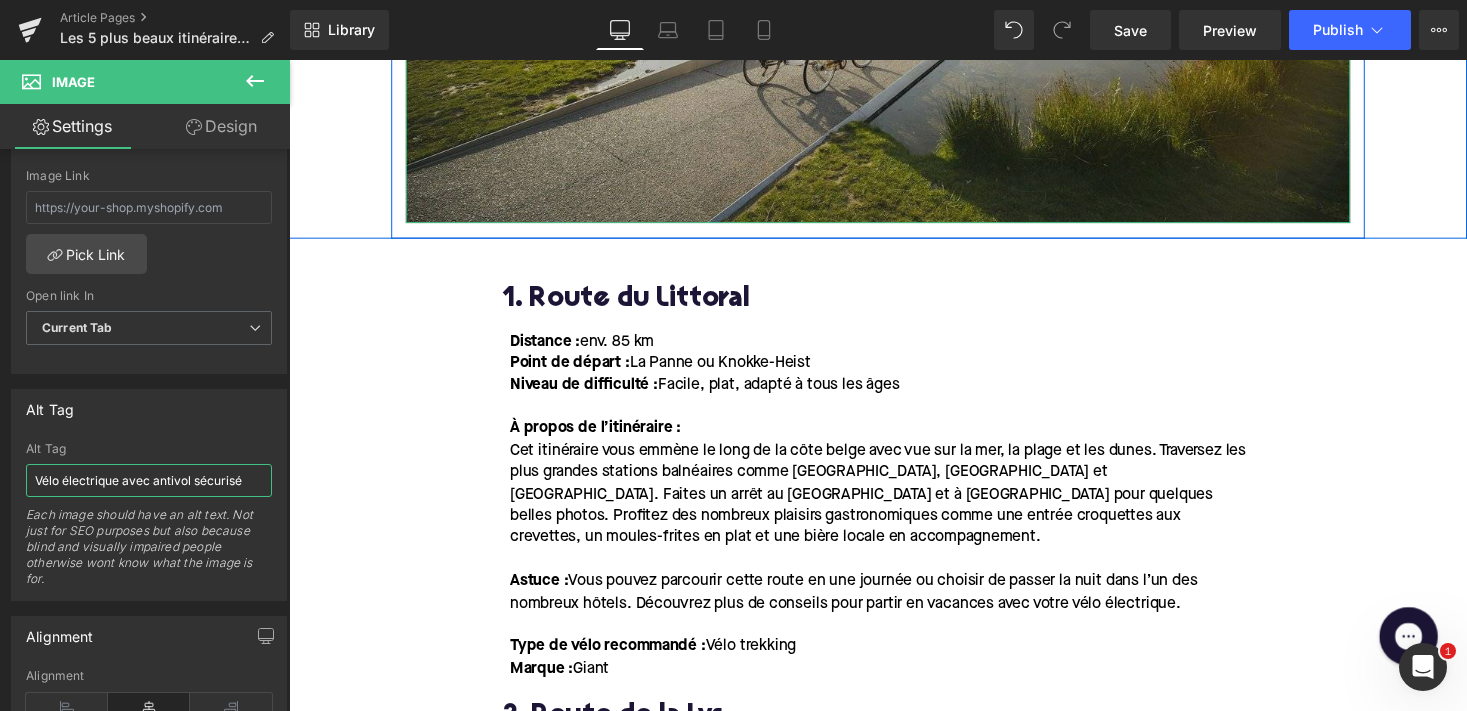 scroll, scrollTop: 1138, scrollLeft: 0, axis: vertical 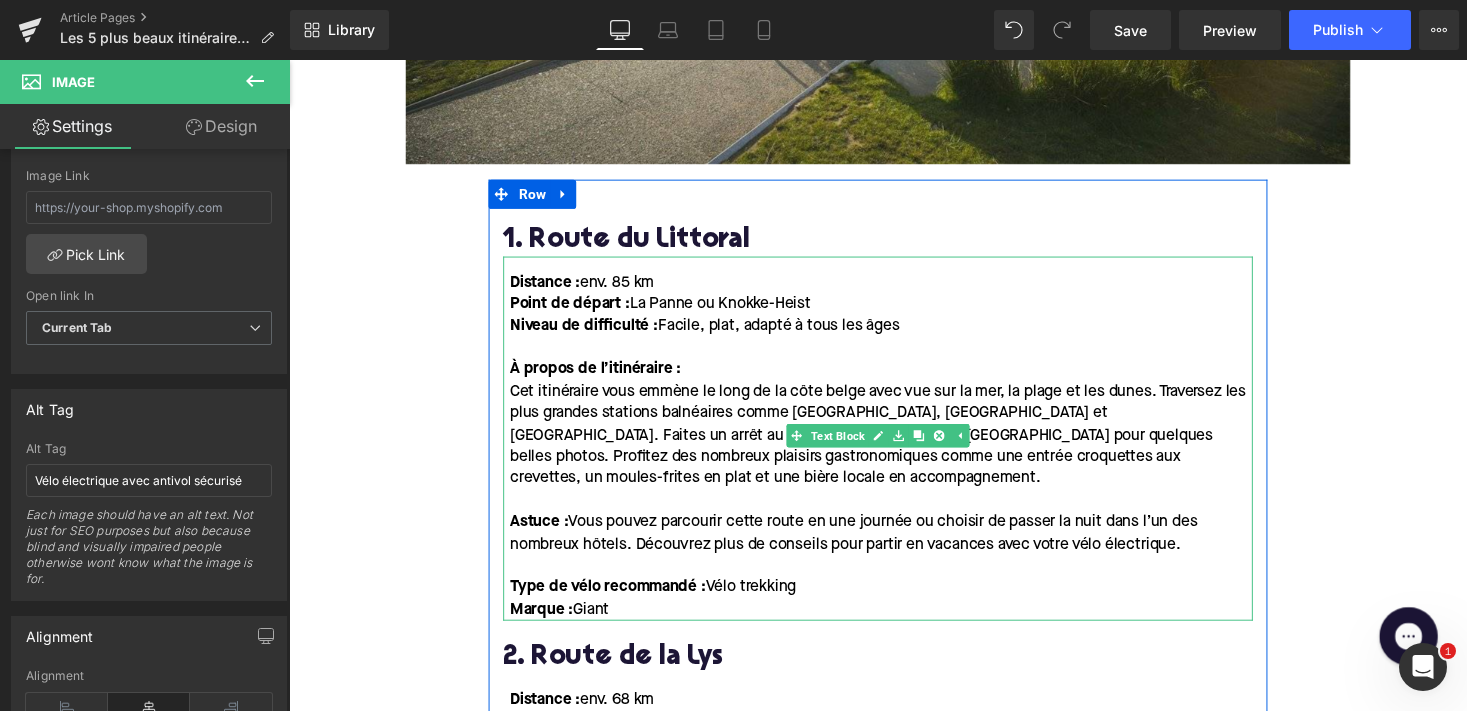 click at bounding box center (897, 513) 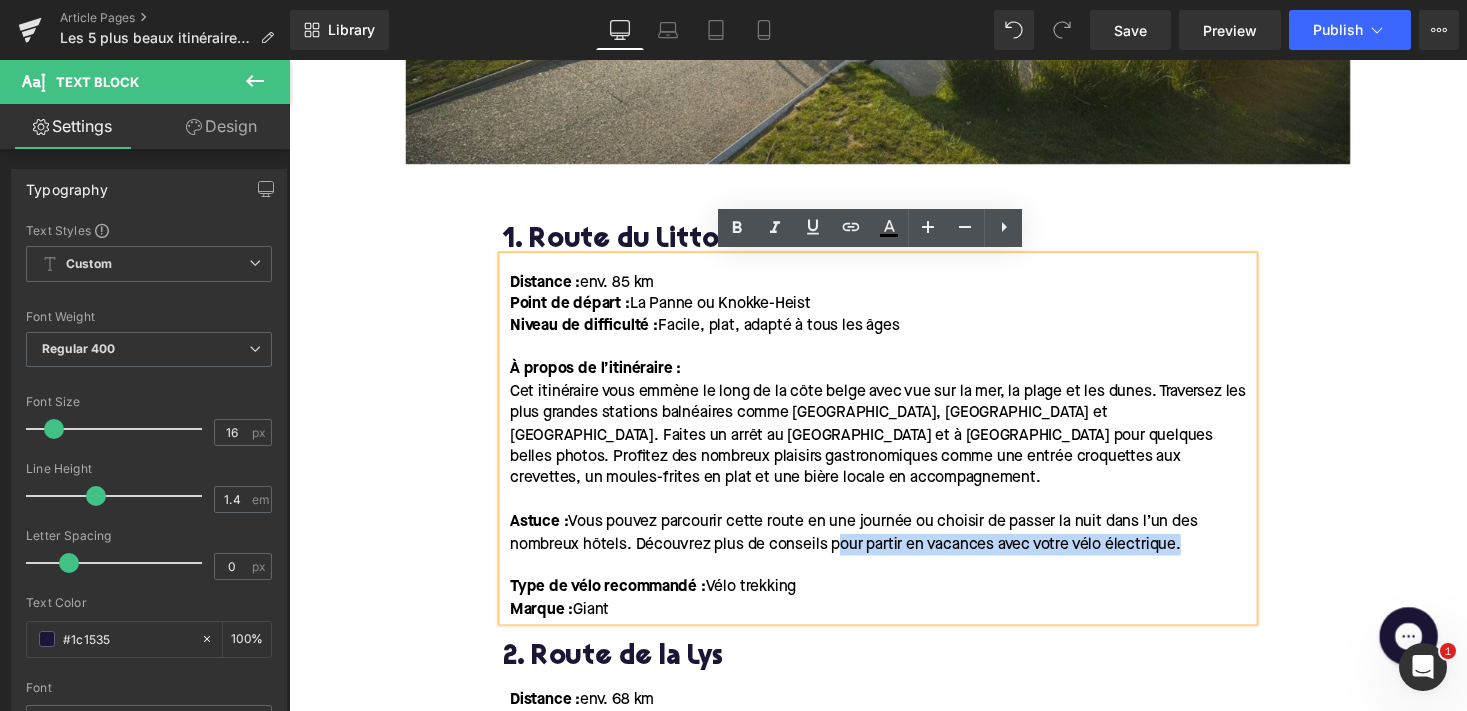 drag, startPoint x: 843, startPoint y: 552, endPoint x: 1201, endPoint y: 554, distance: 358.00558 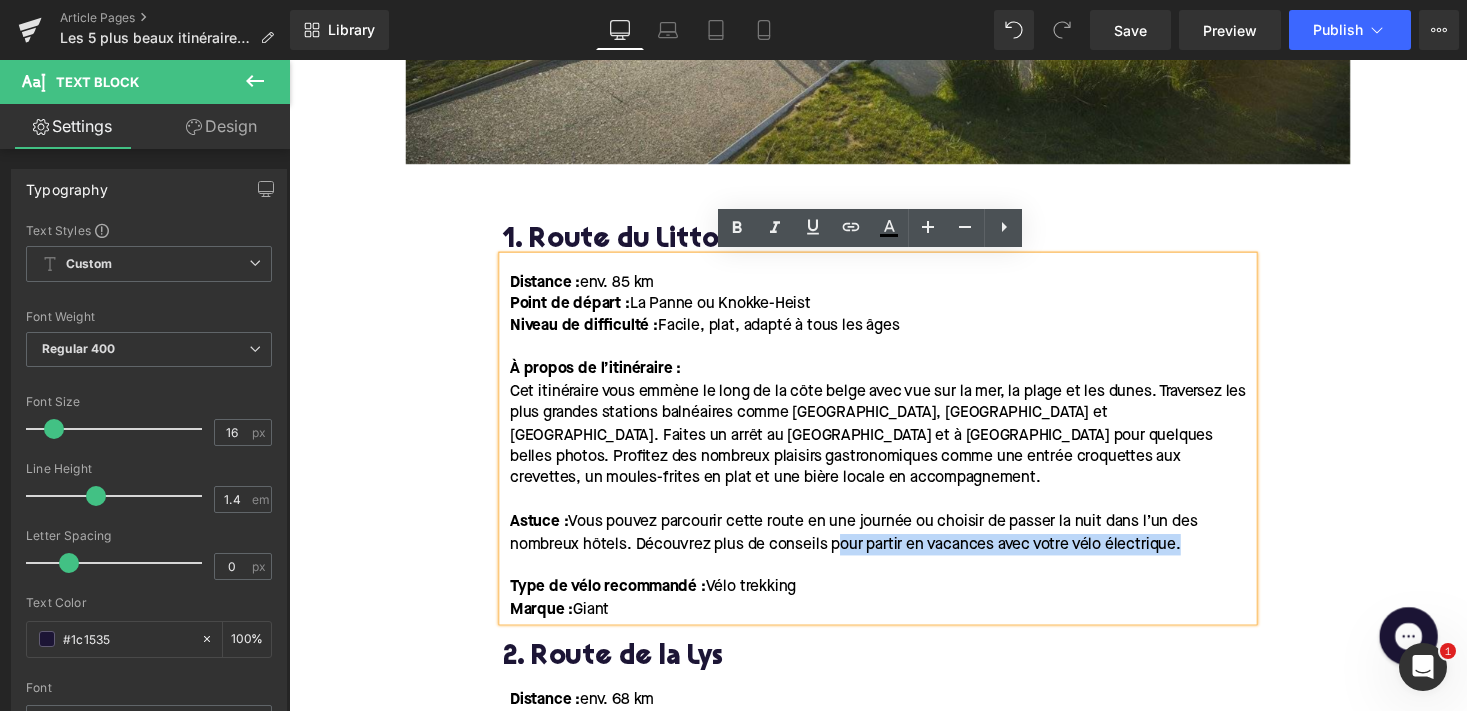 click on "Astuce :  Vous pouvez parcourir cette route en une journée ou choisir de passer la nuit dans l’un des nombreux hôtels. Découvrez plus de conseils pour partir en vacances avec votre vélo électrique." at bounding box center (869, 546) 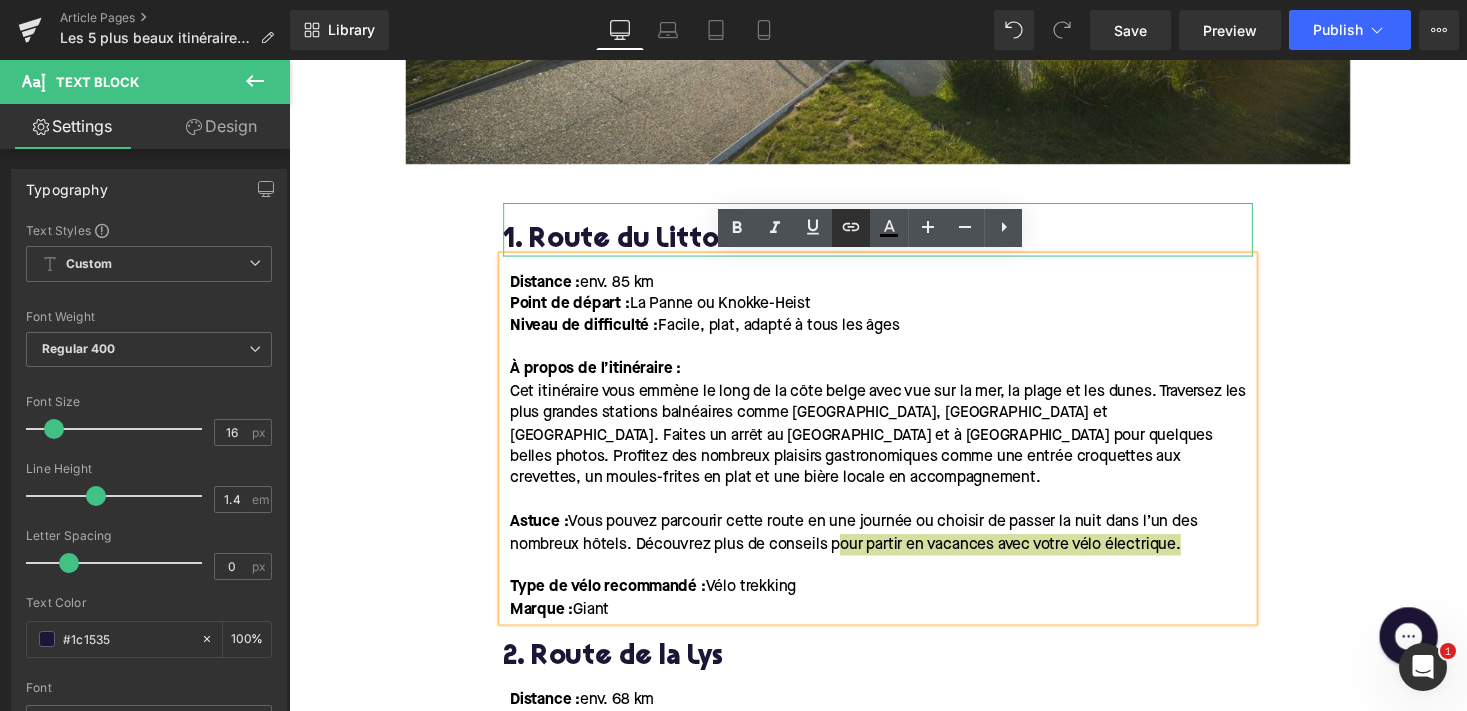 click 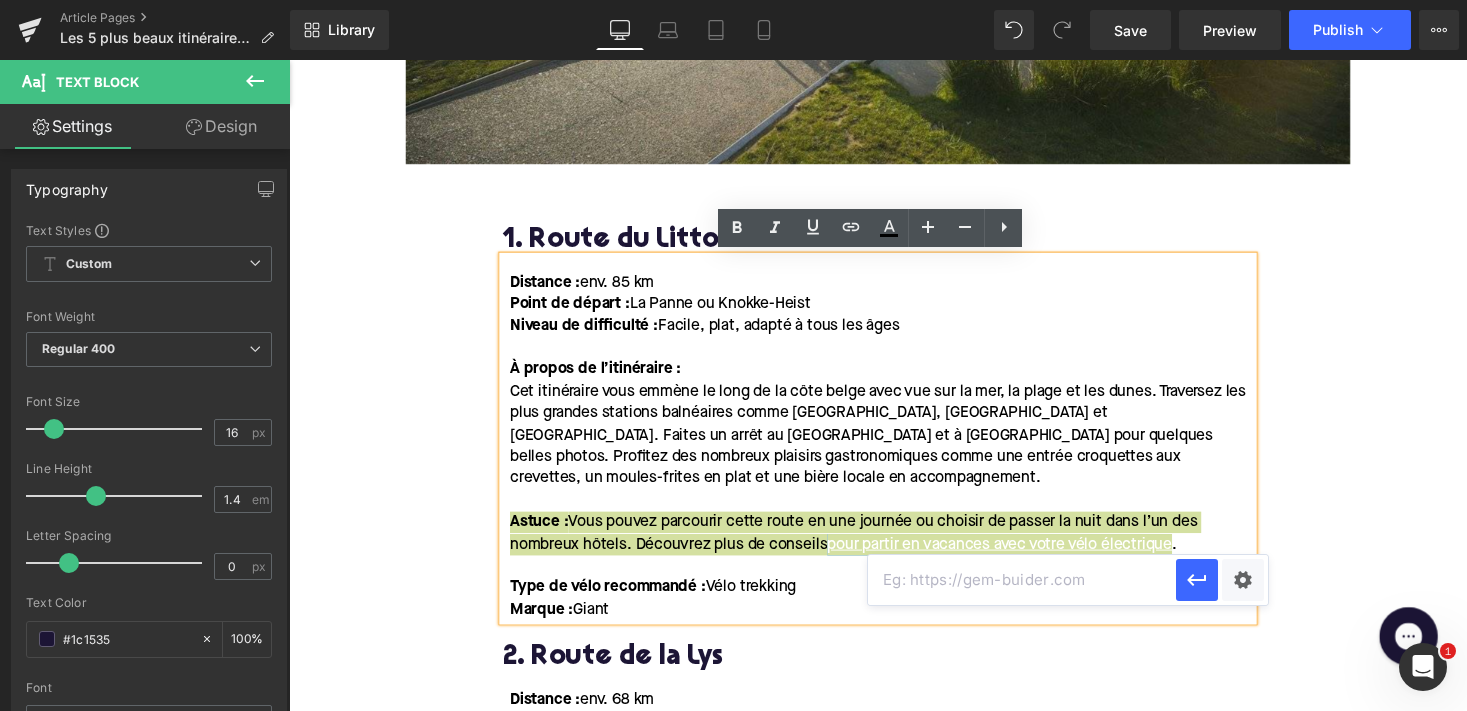 click at bounding box center (1022, 580) 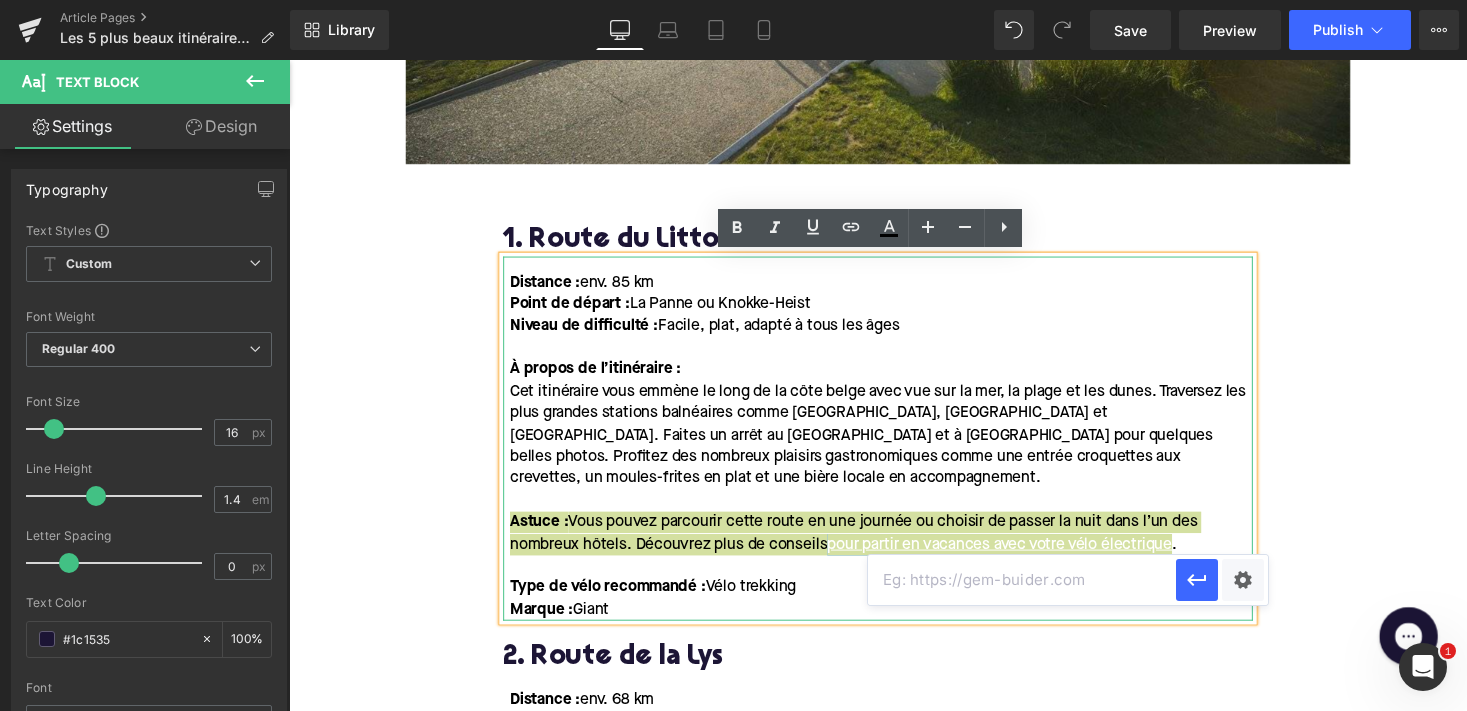paste on "[URL][DOMAIN_NAME]" 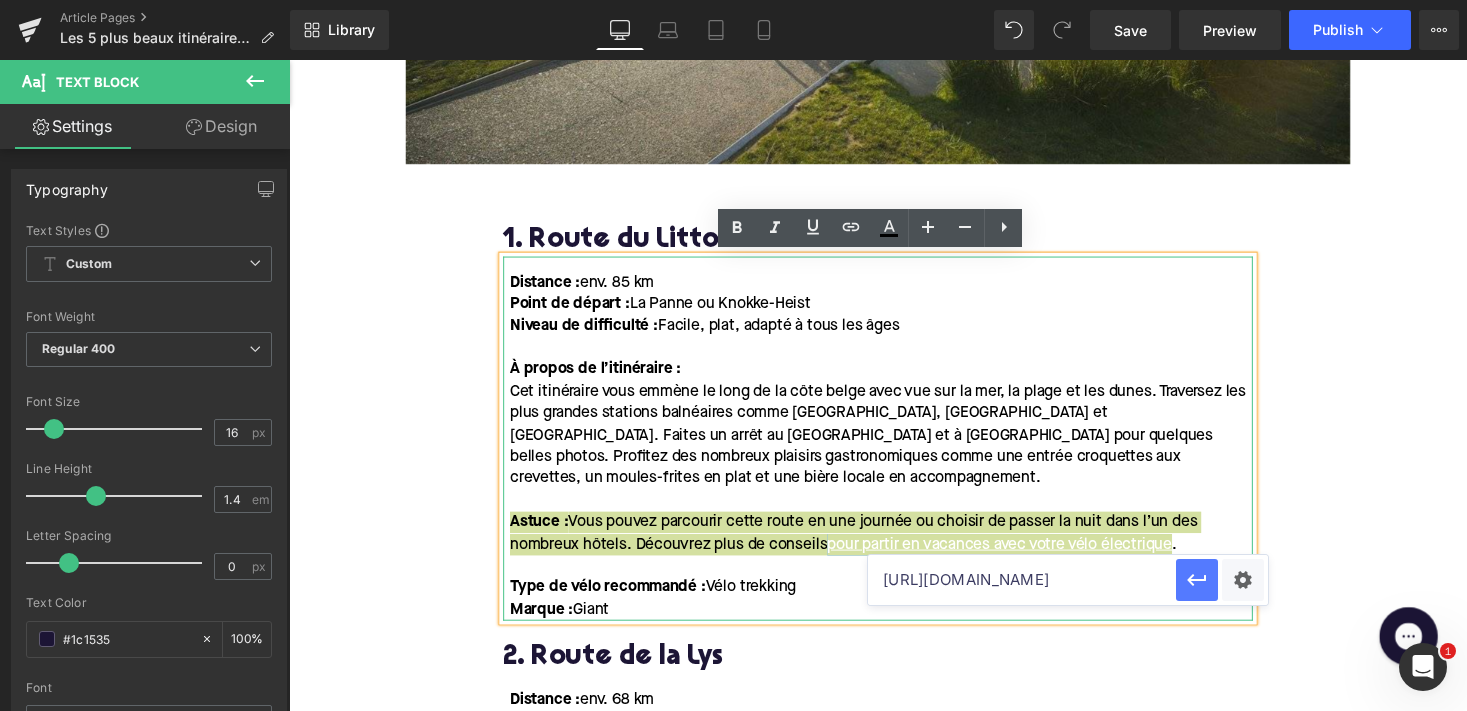 click 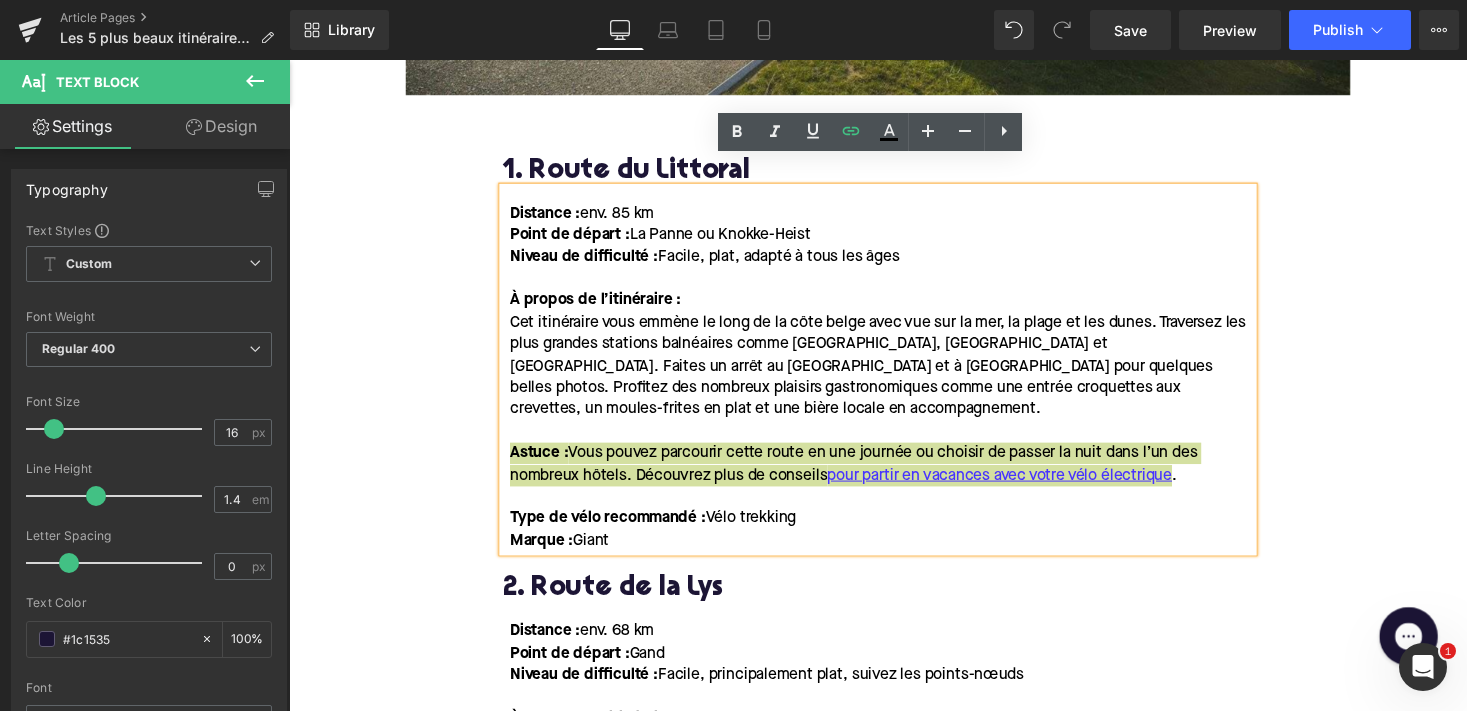 scroll, scrollTop: 1254, scrollLeft: 0, axis: vertical 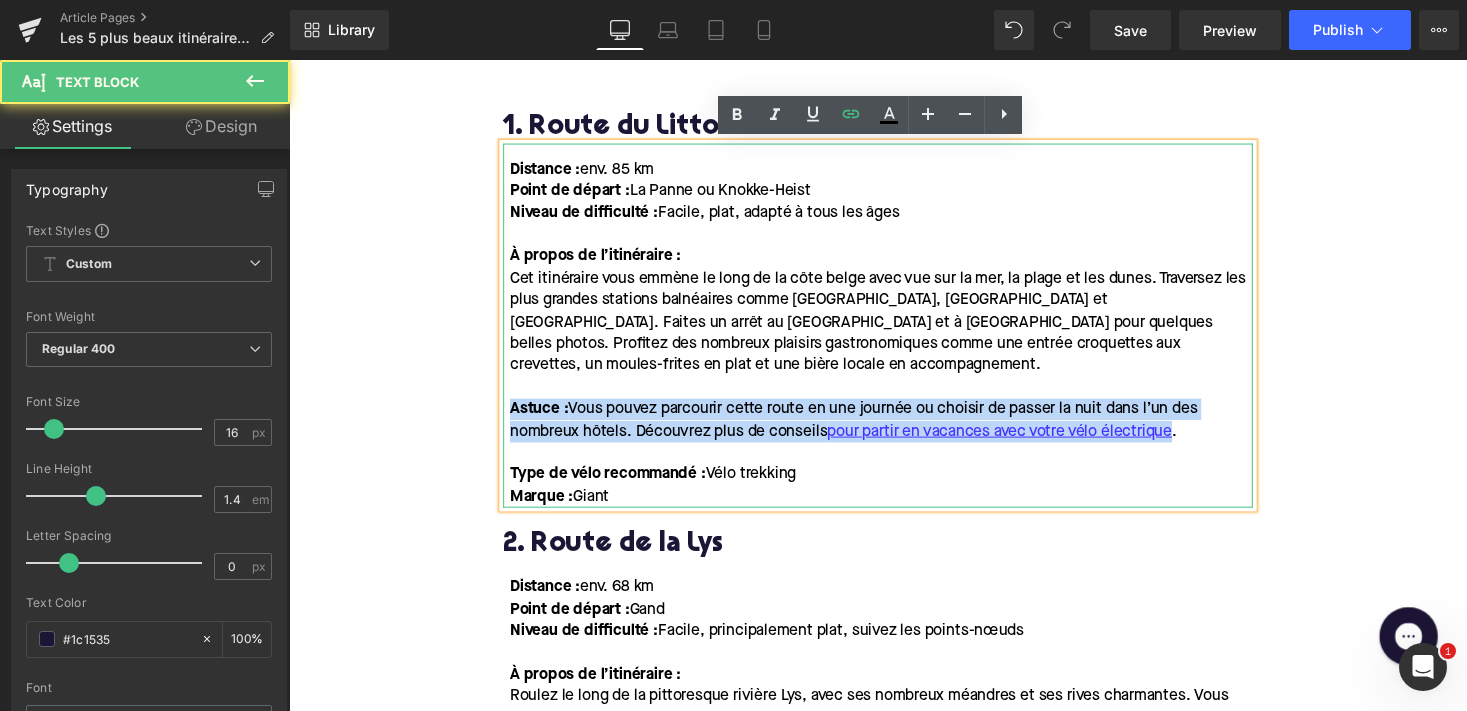 drag, startPoint x: 719, startPoint y: 481, endPoint x: 821, endPoint y: 481, distance: 102 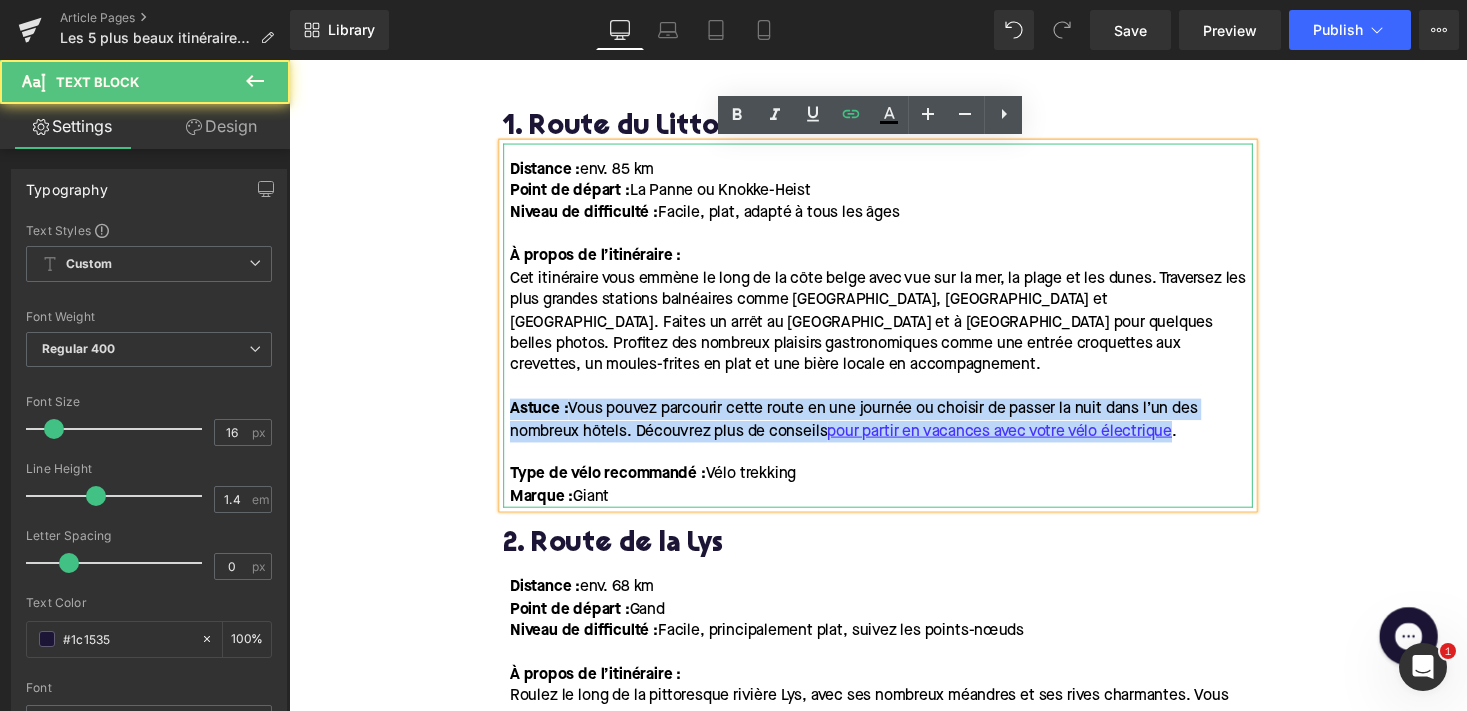 click on "Type de vélo recommandé :  Vélo trekking" at bounding box center [897, 486] 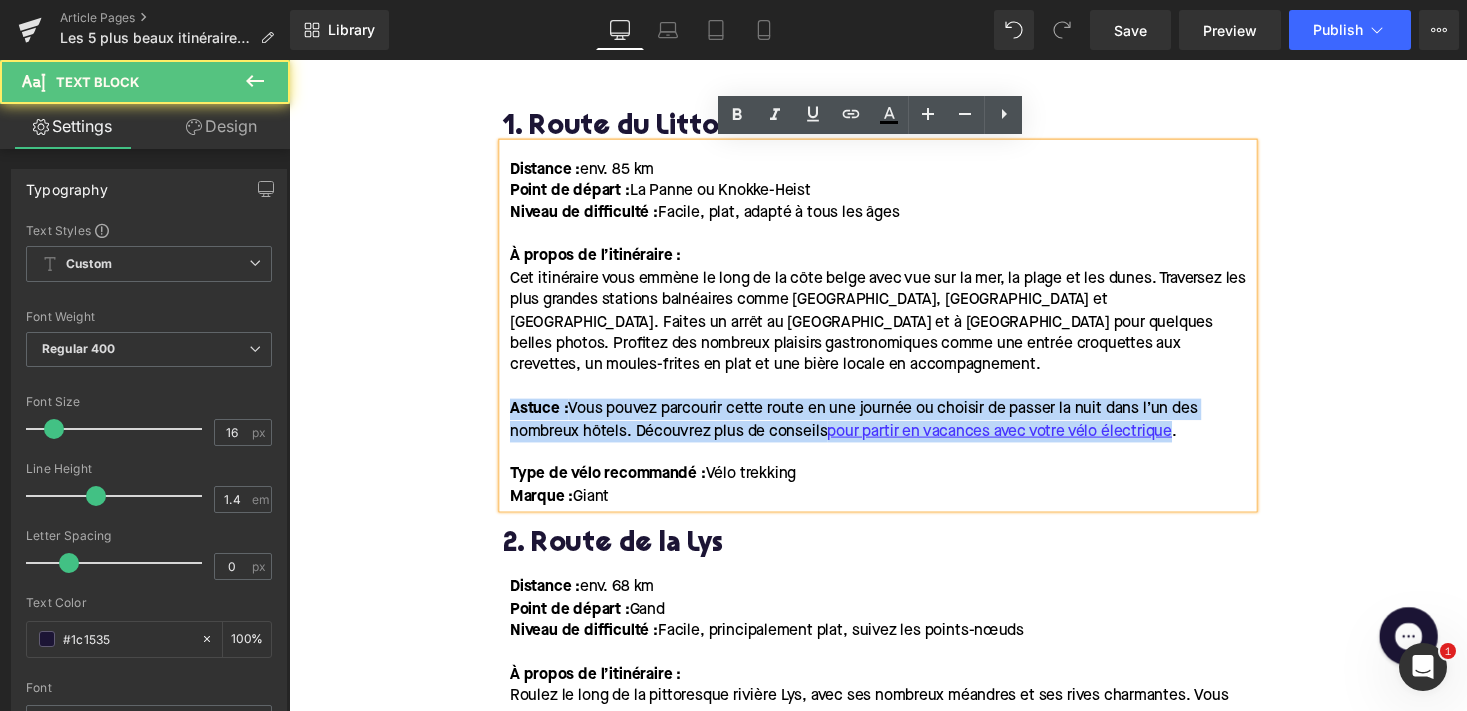 click on "Type de vélo recommandé :  Vélo trekking" at bounding box center (663, 486) 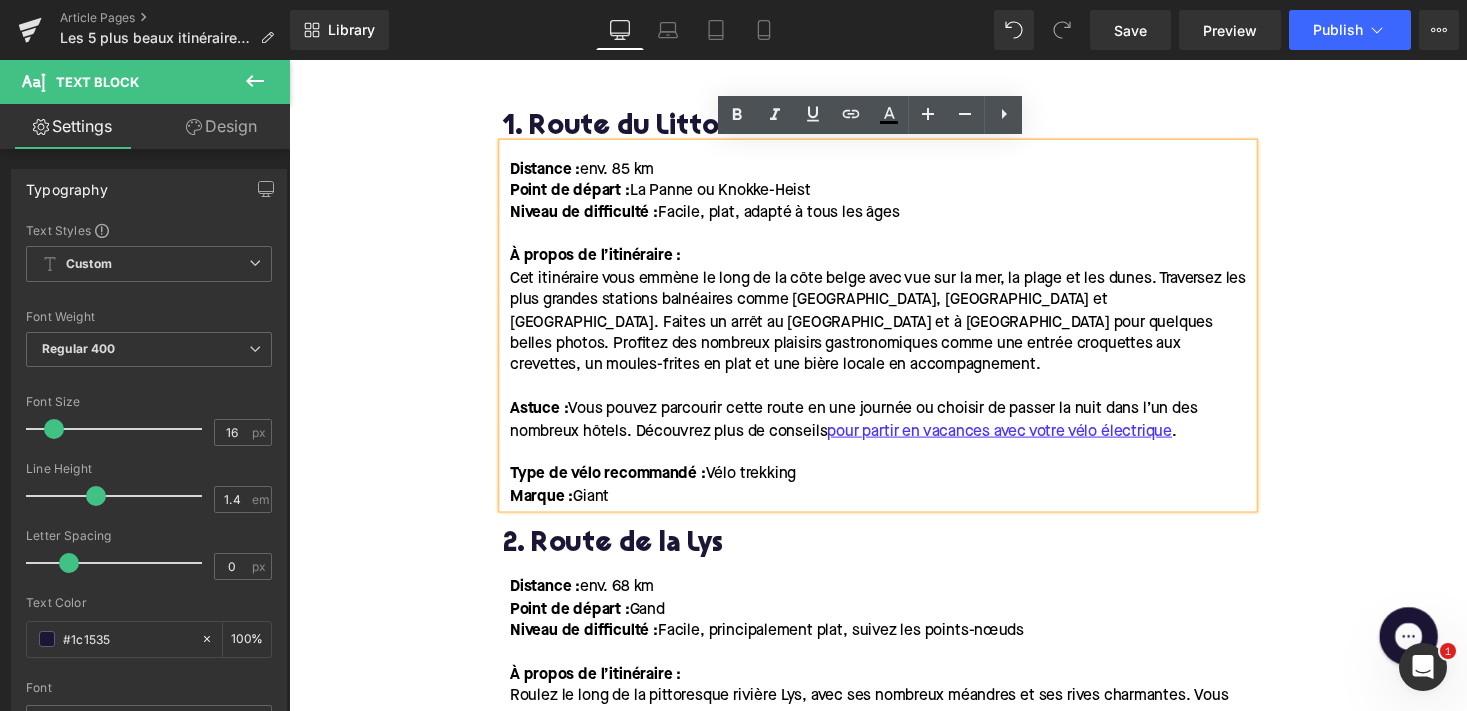 drag, startPoint x: 718, startPoint y: 477, endPoint x: 821, endPoint y: 477, distance: 103 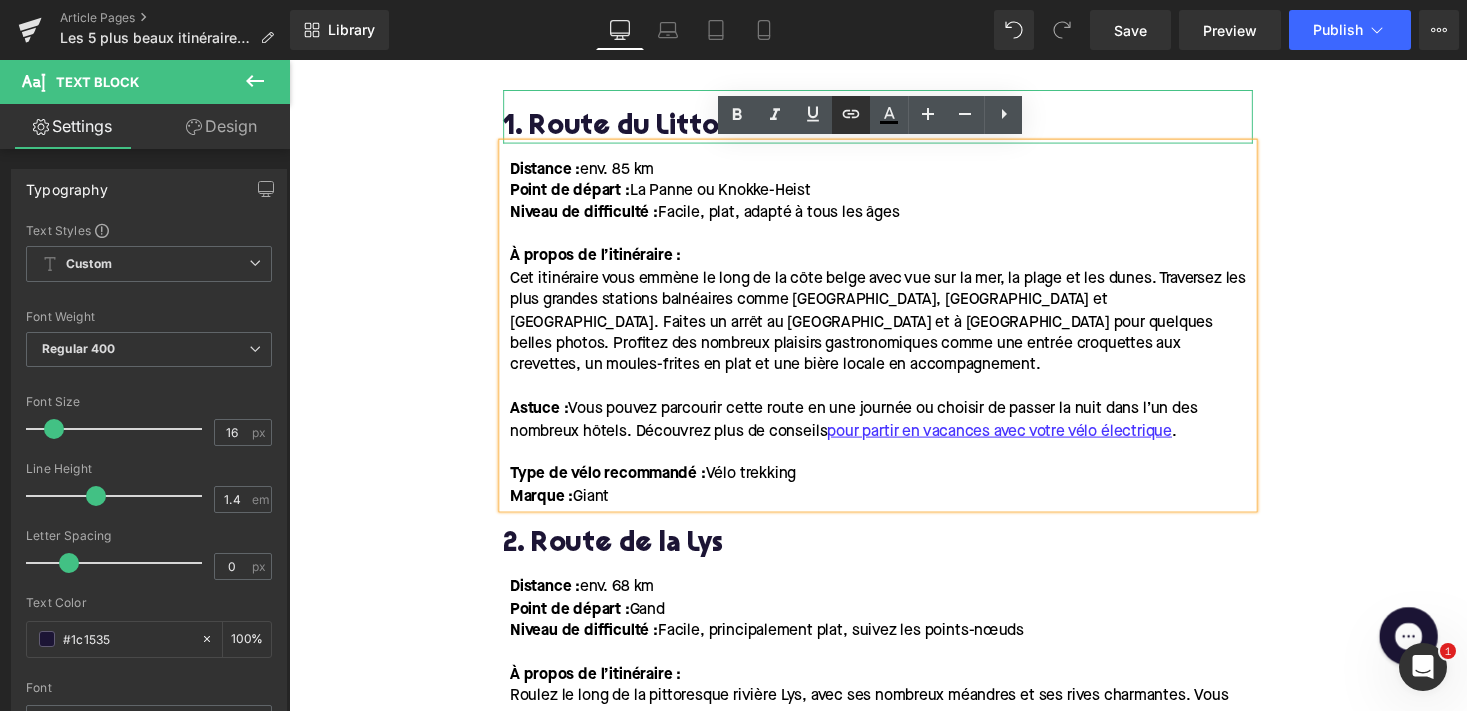 click 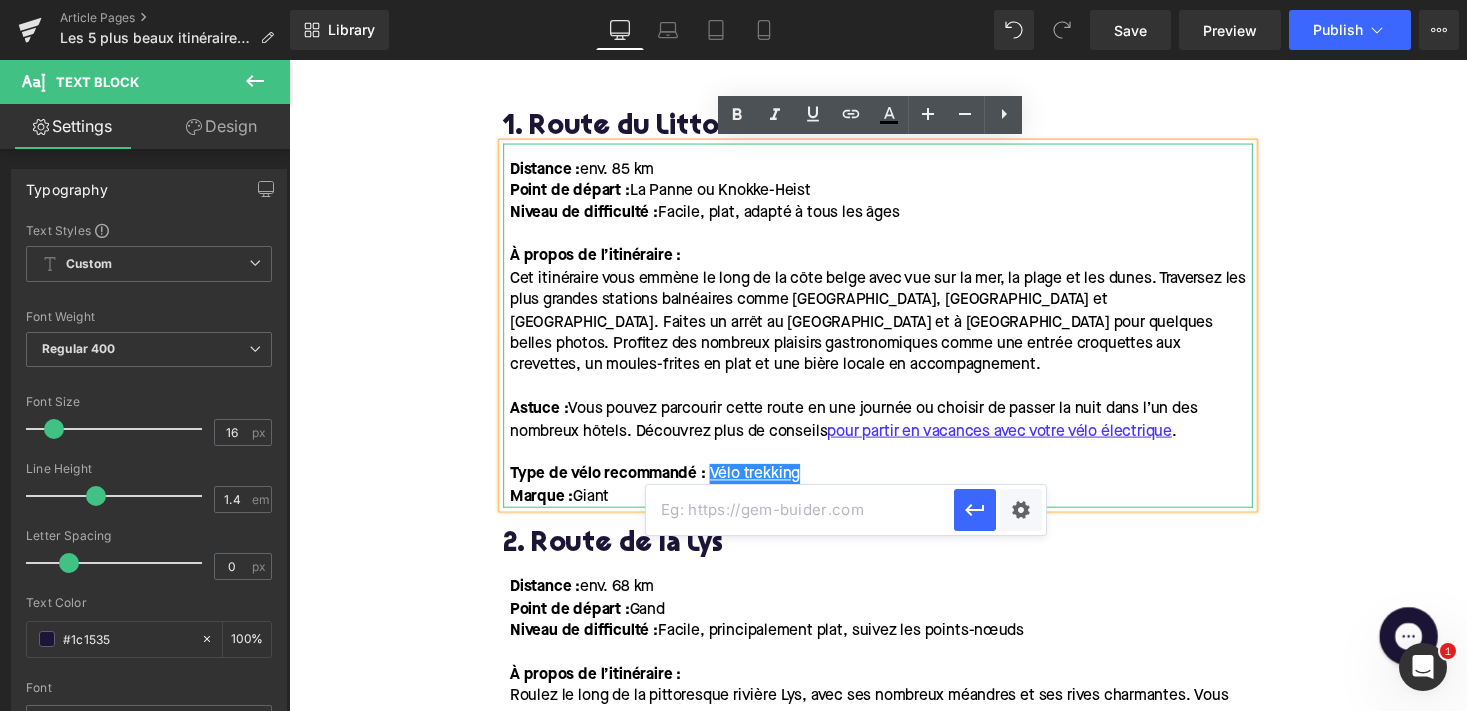 click at bounding box center [800, 510] 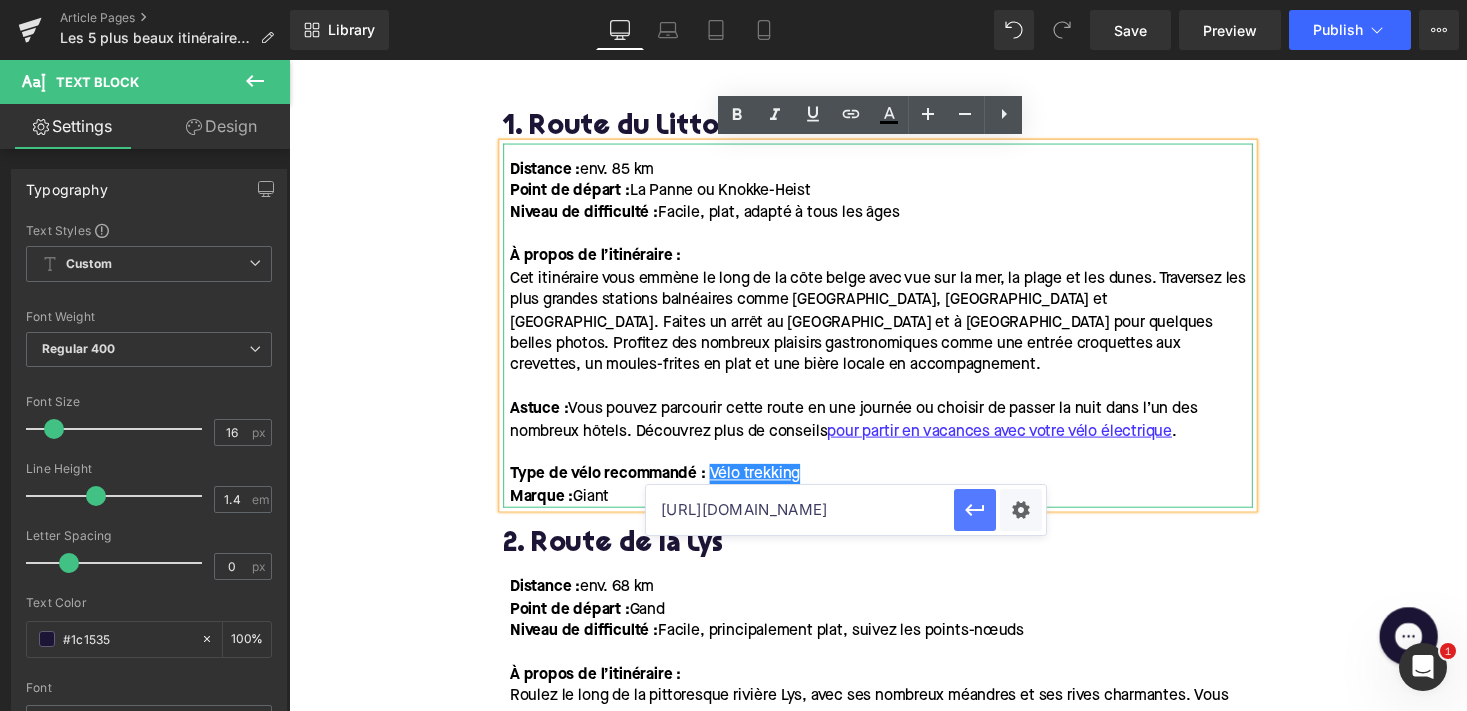 click 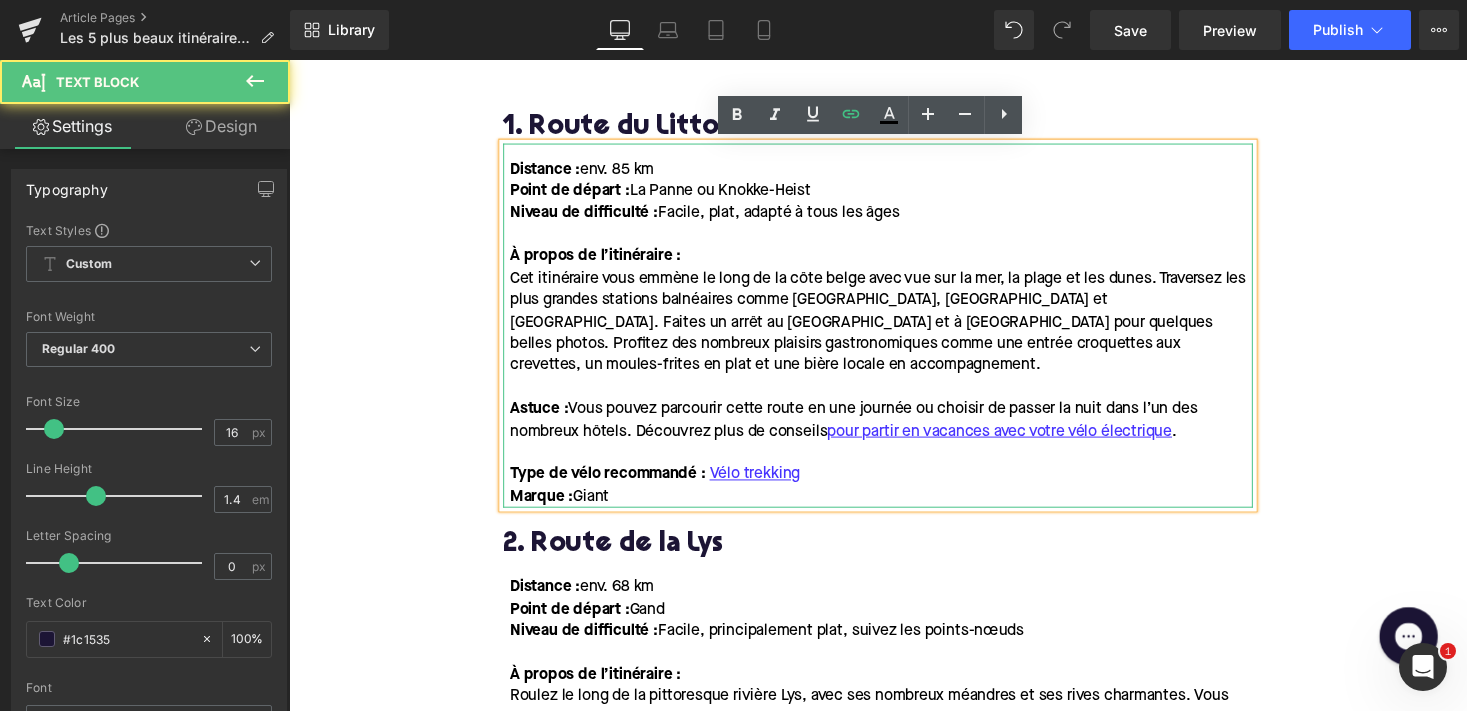 drag, startPoint x: 577, startPoint y: 499, endPoint x: 627, endPoint y: 499, distance: 50 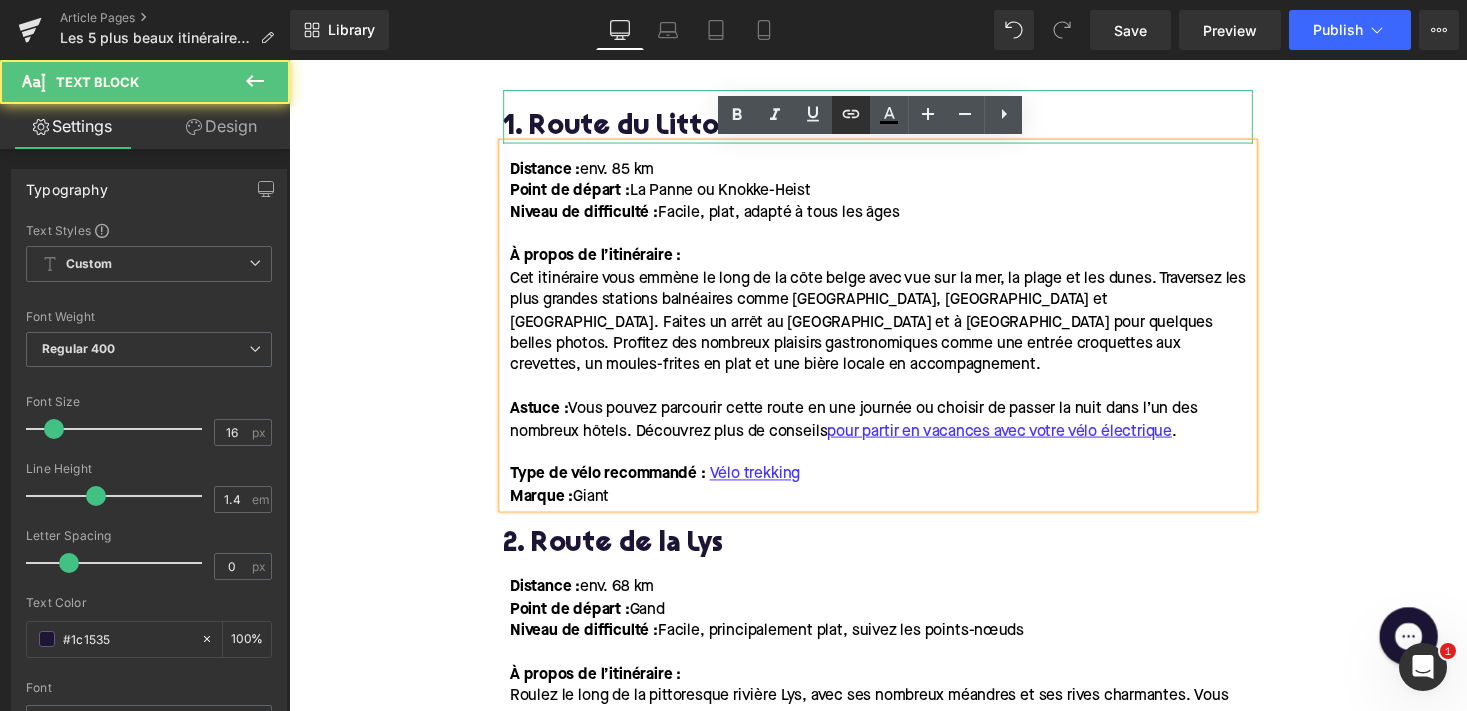 click 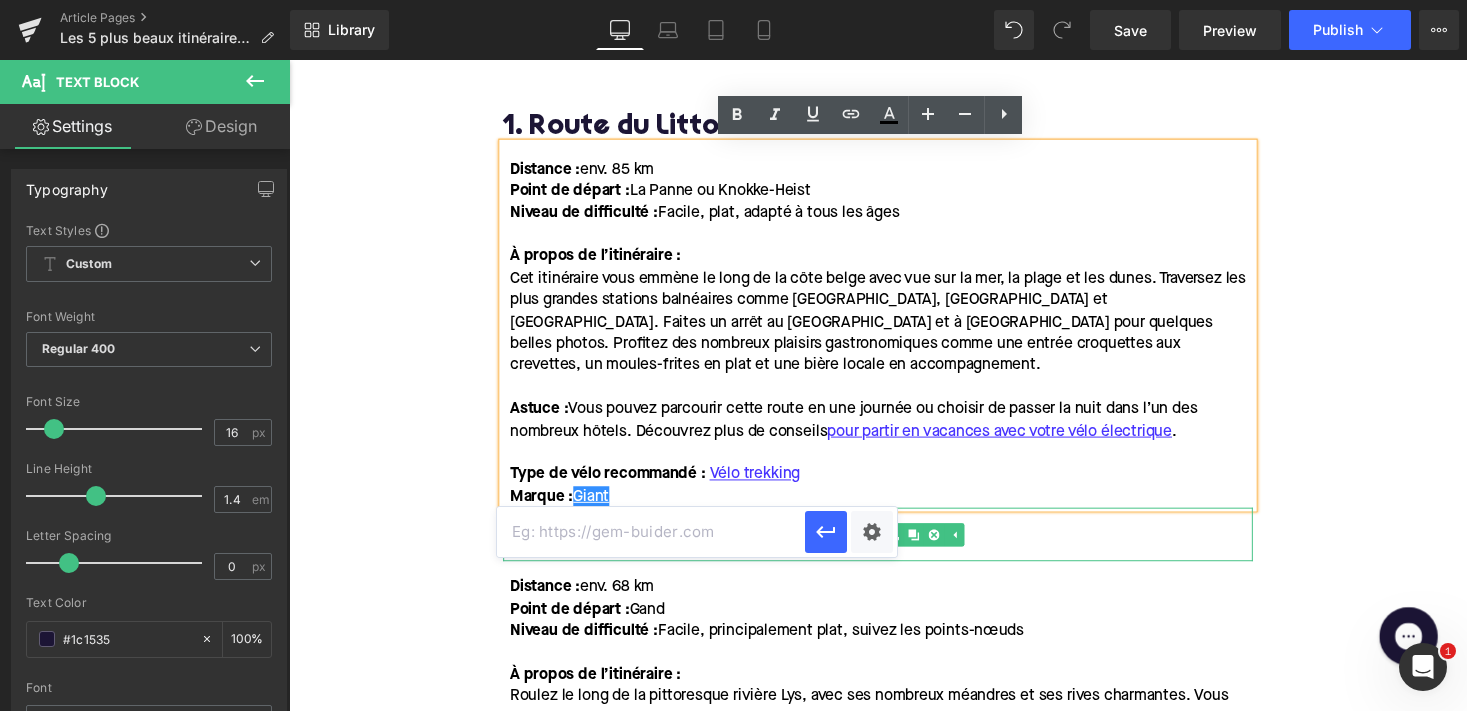 click at bounding box center (651, 532) 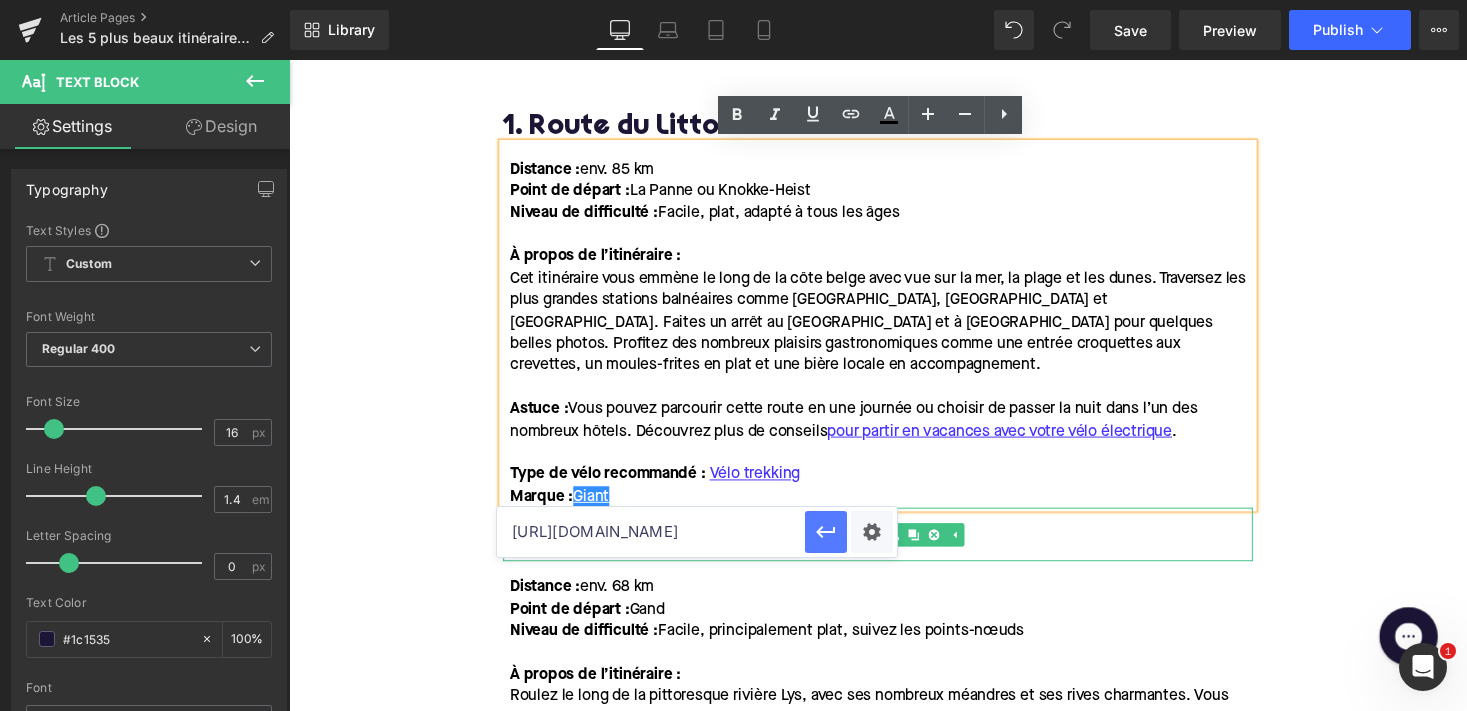 click 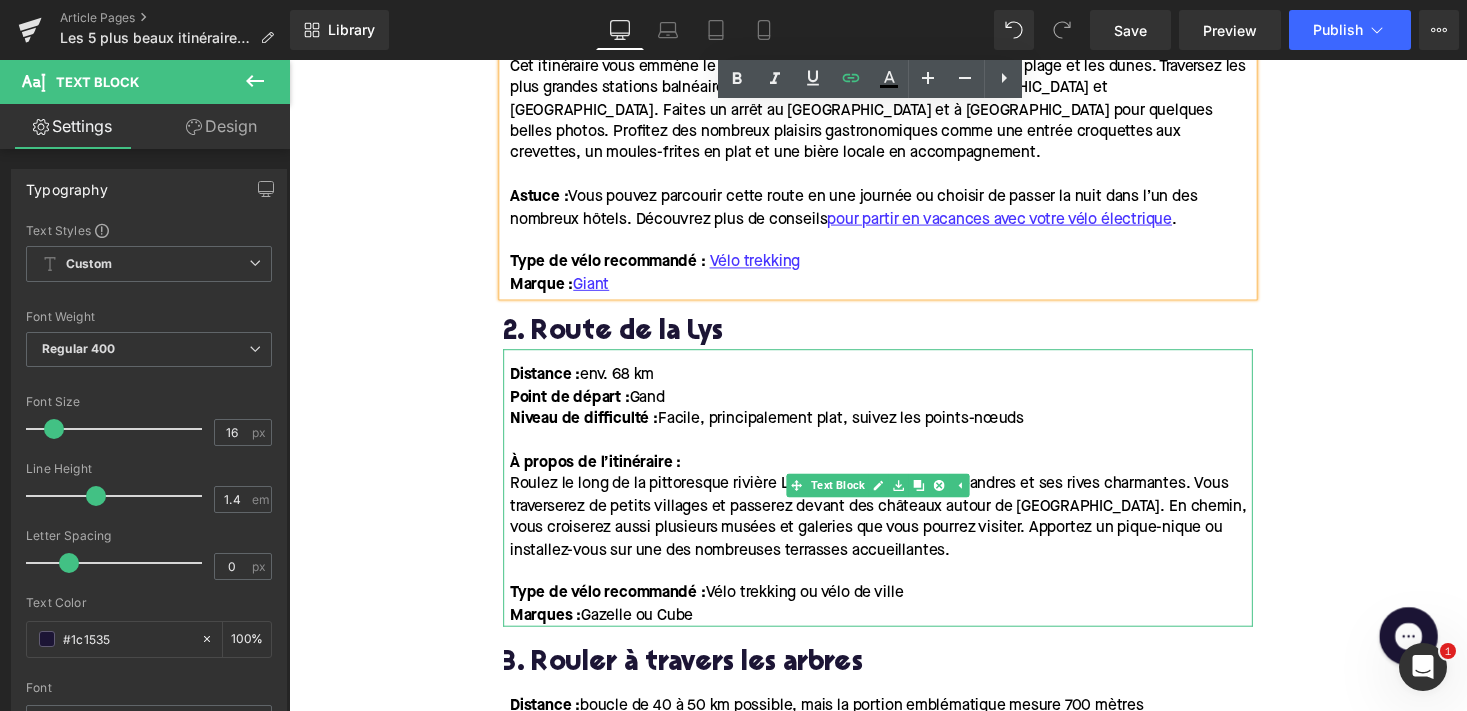 scroll, scrollTop: 1483, scrollLeft: 0, axis: vertical 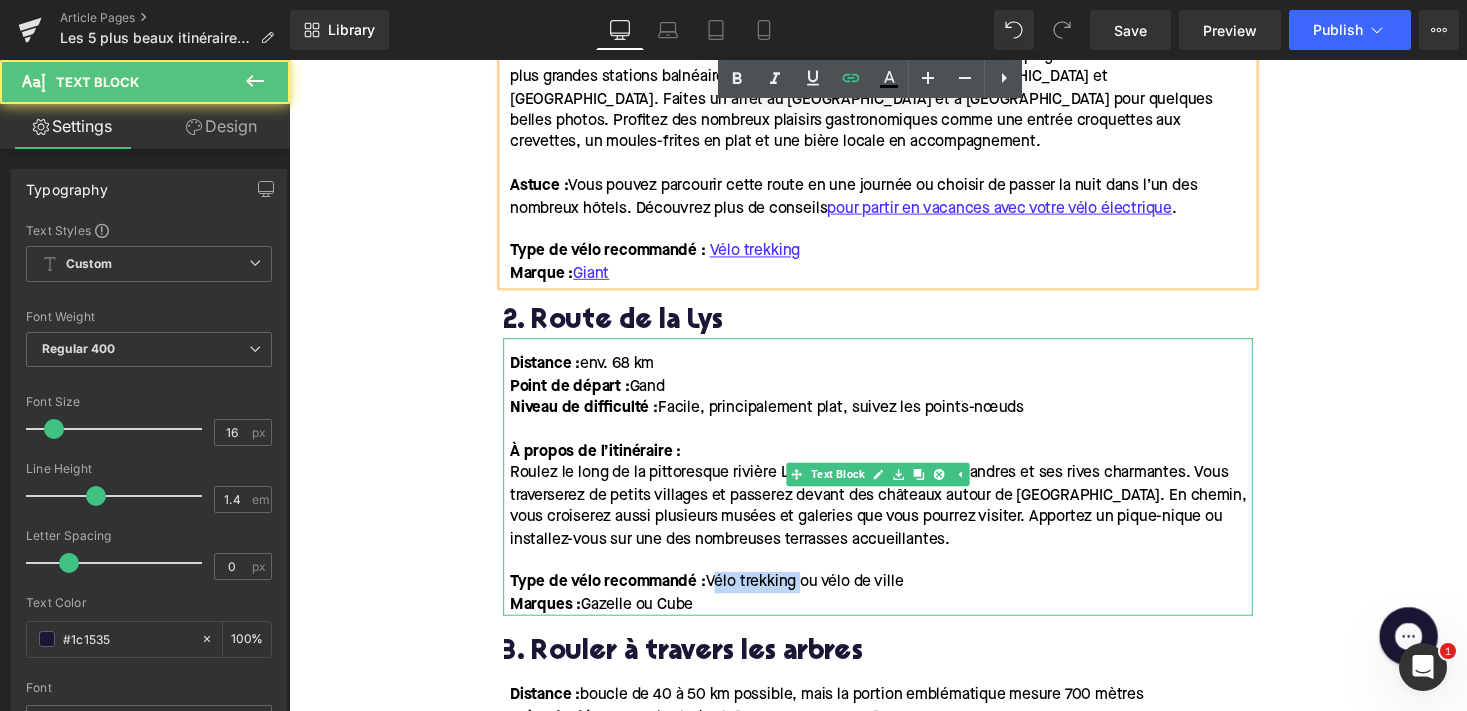 drag, startPoint x: 720, startPoint y: 588, endPoint x: 811, endPoint y: 589, distance: 91.00549 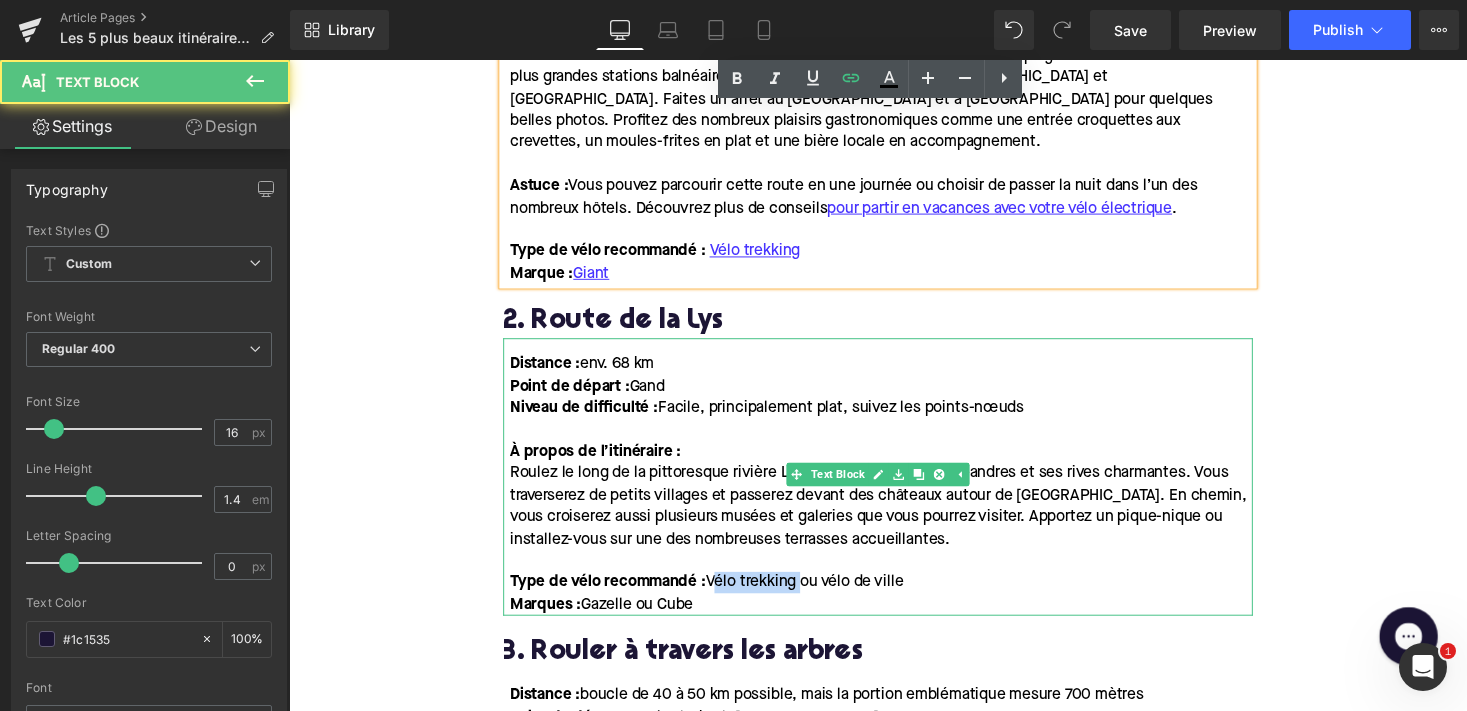 click on "ype de vélo recommandé :  Vélo trekking ou vélo de ville" at bounding box center [722, 597] 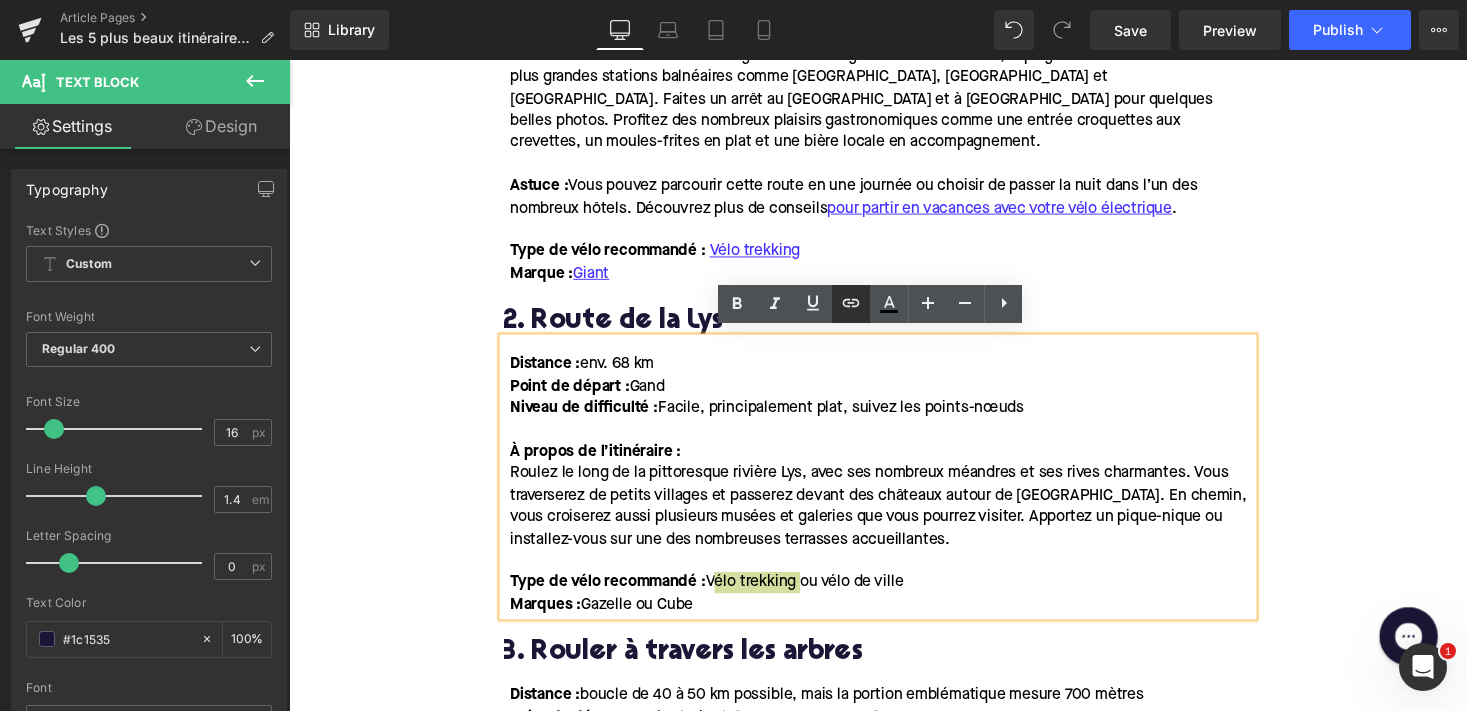 click 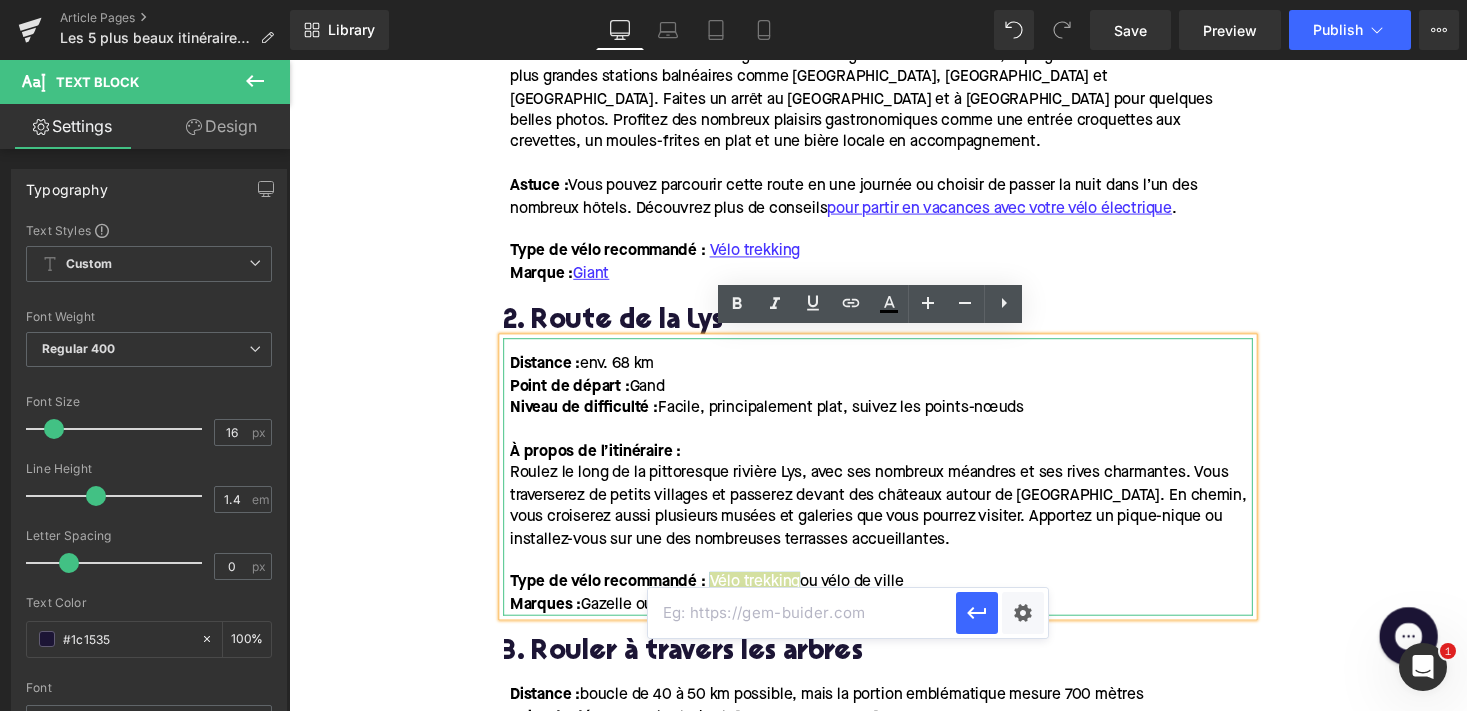click at bounding box center [802, 613] 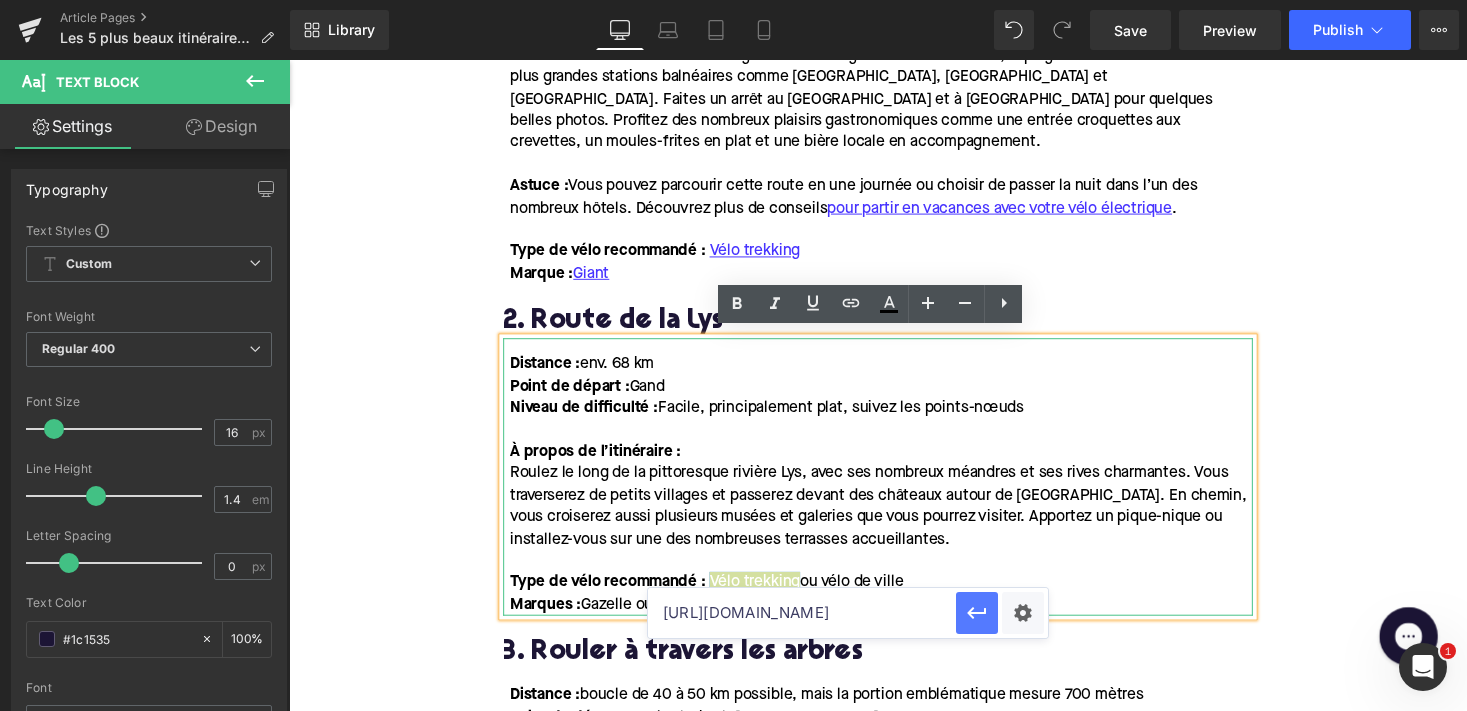 type on "[URL][DOMAIN_NAME]" 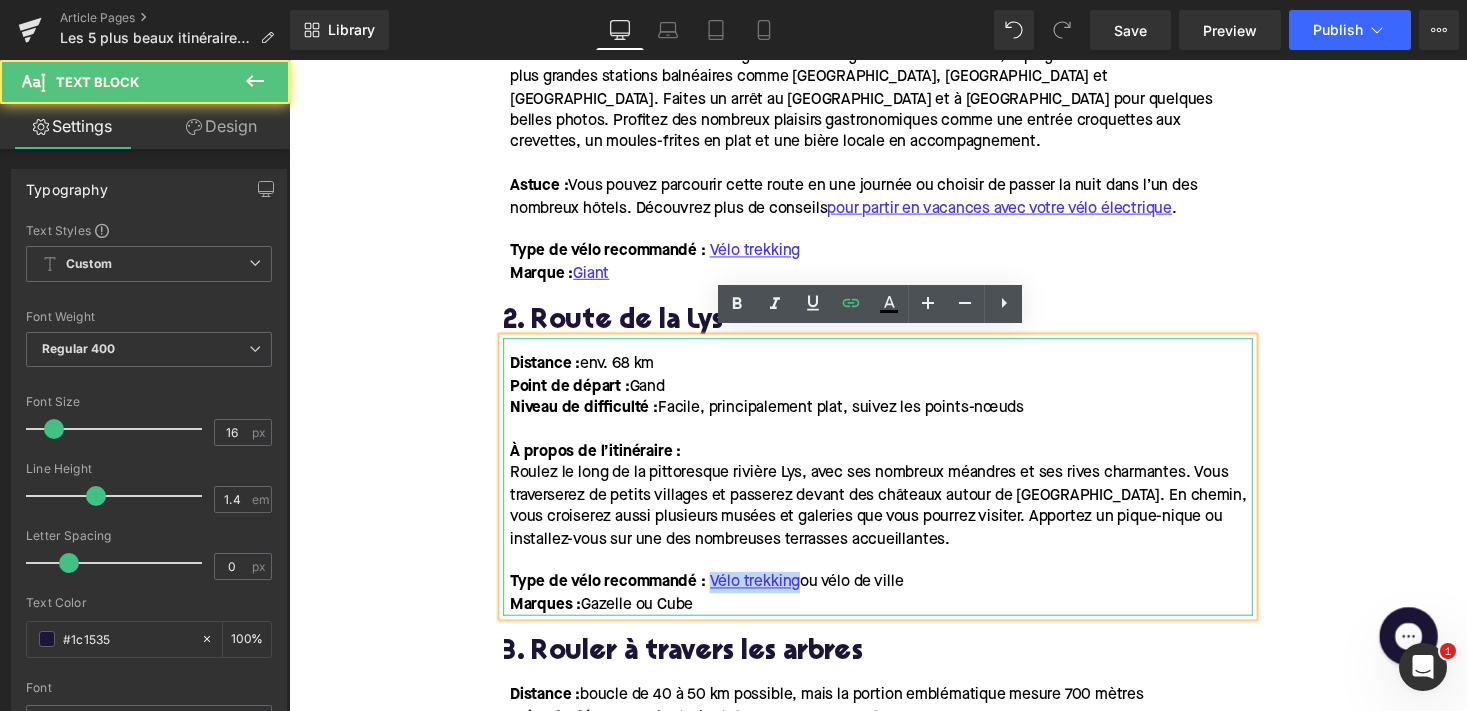 drag, startPoint x: 839, startPoint y: 587, endPoint x: 950, endPoint y: 587, distance: 111 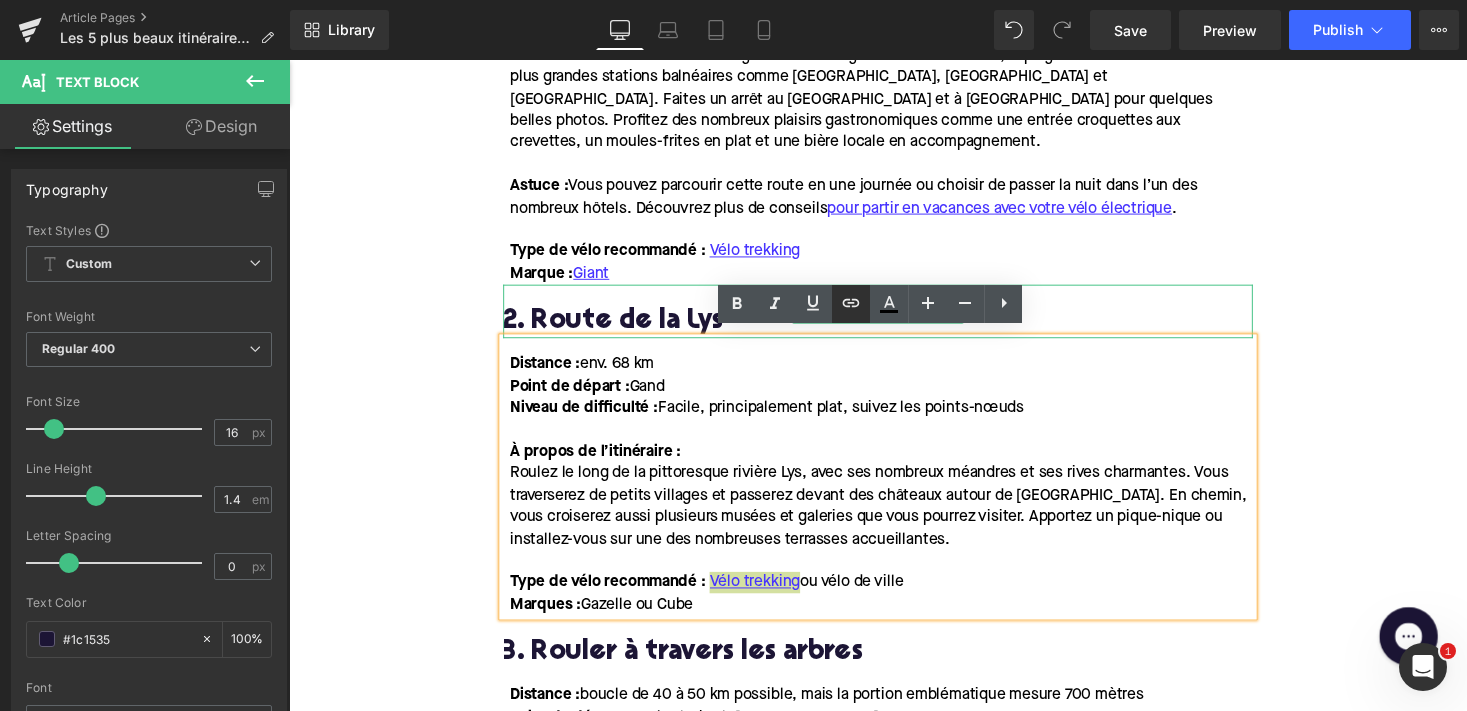 click 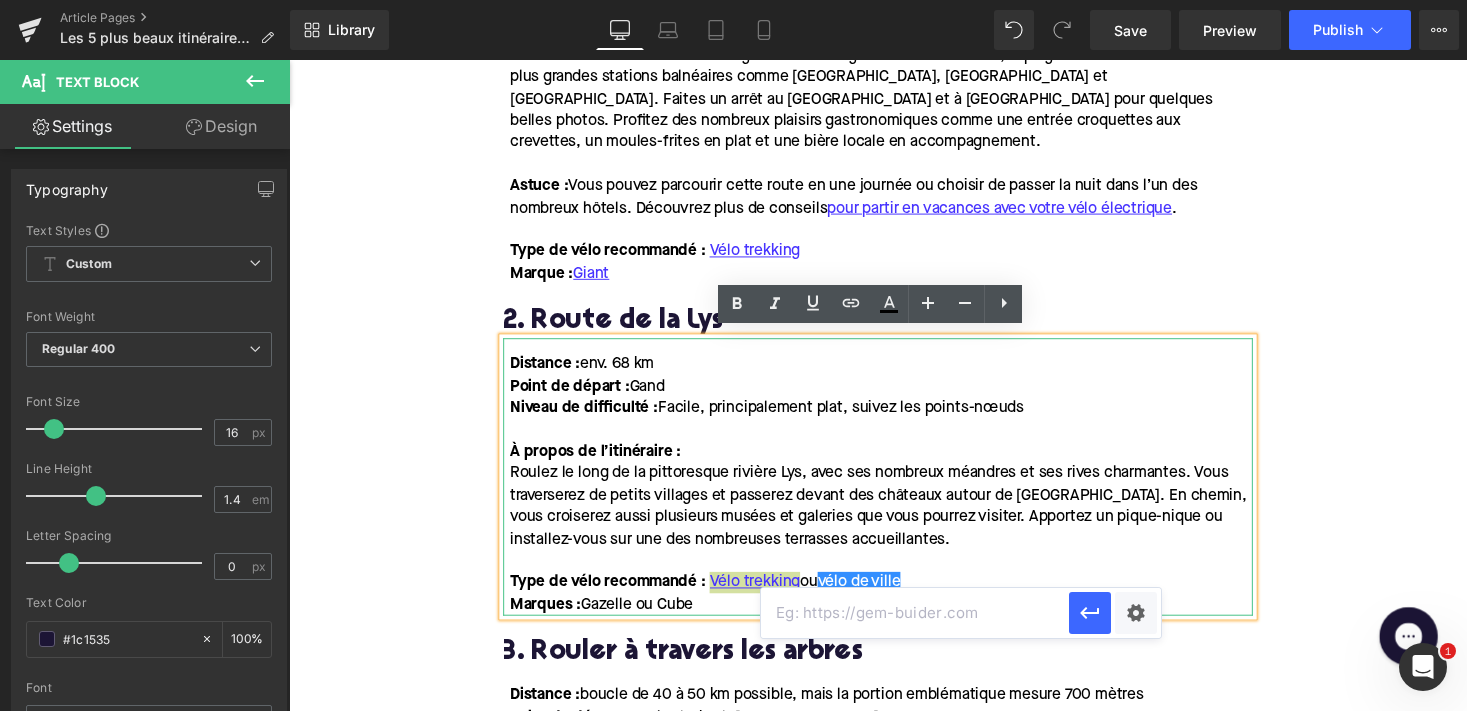 click at bounding box center (915, 613) 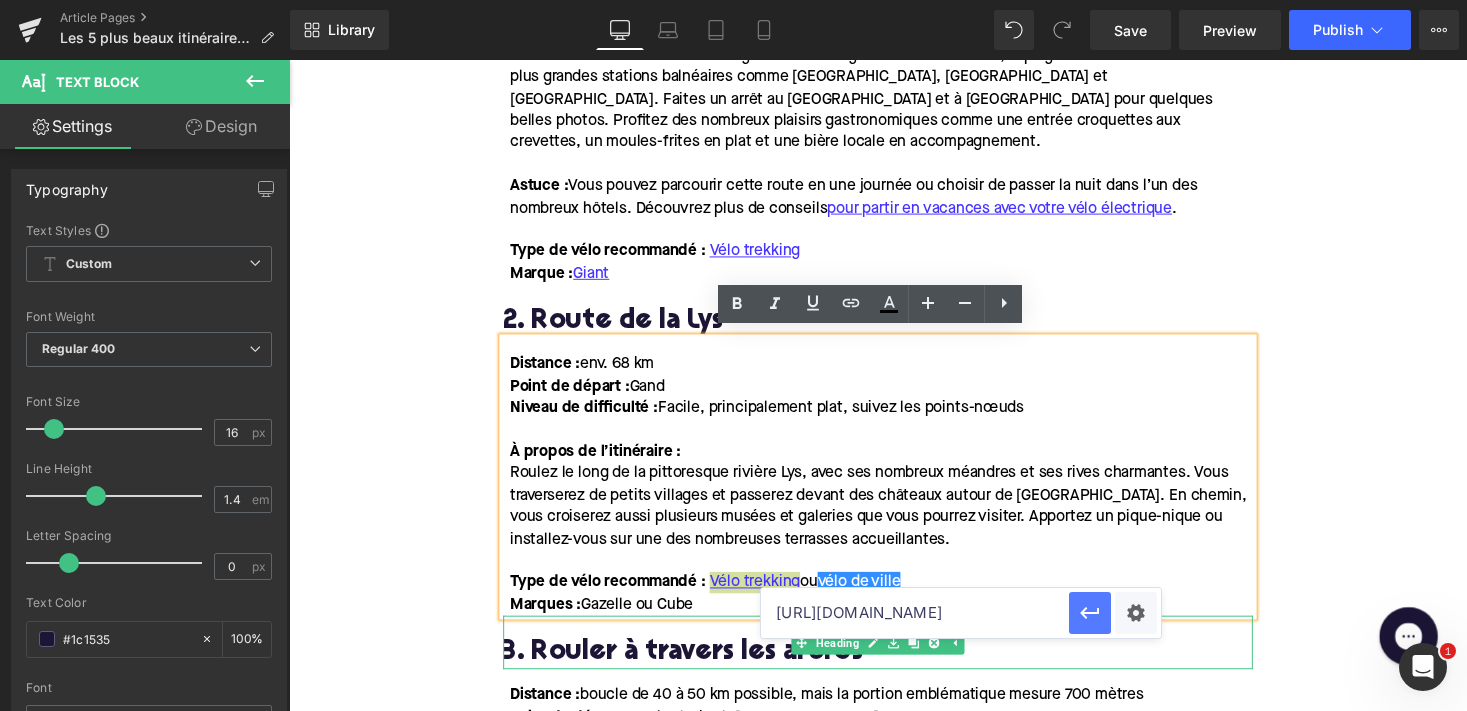 click 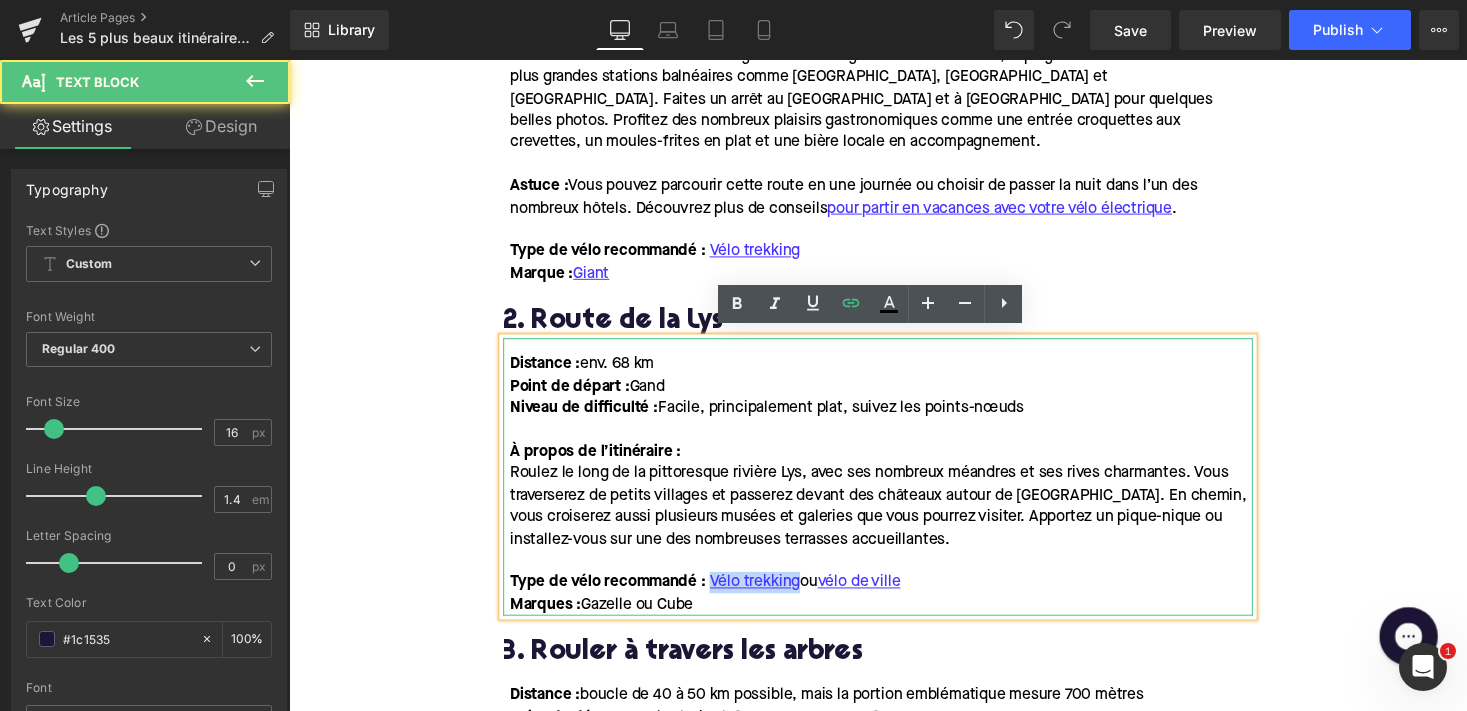 drag, startPoint x: 642, startPoint y: 609, endPoint x: 591, endPoint y: 609, distance: 51 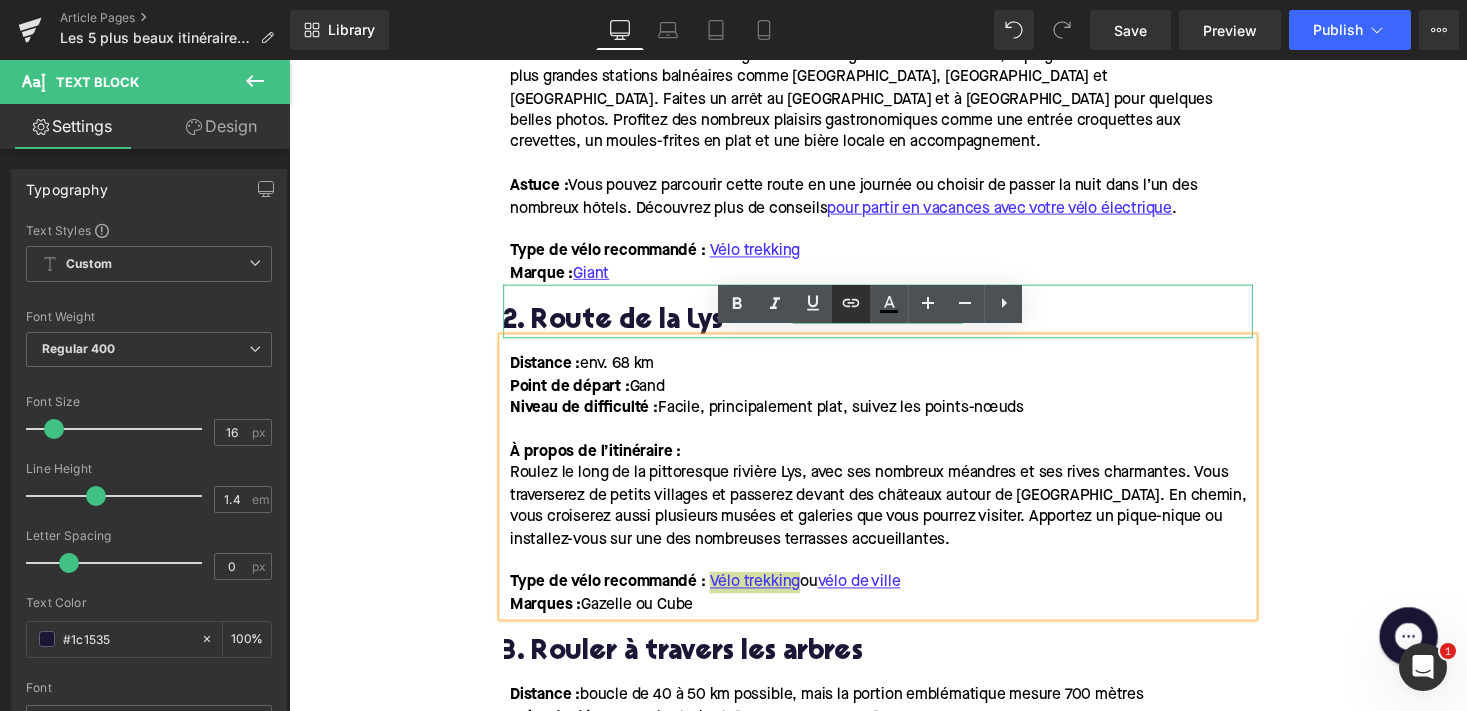 click 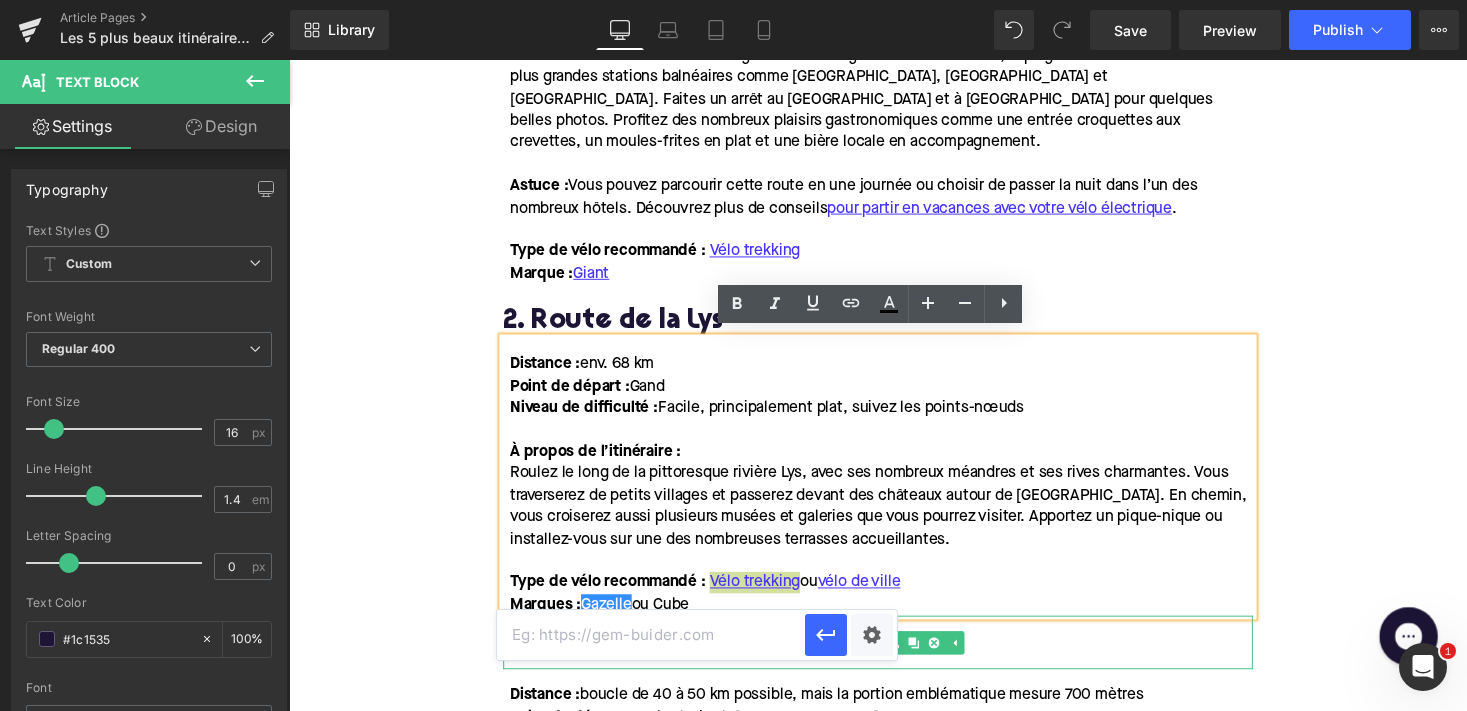 click at bounding box center (651, 635) 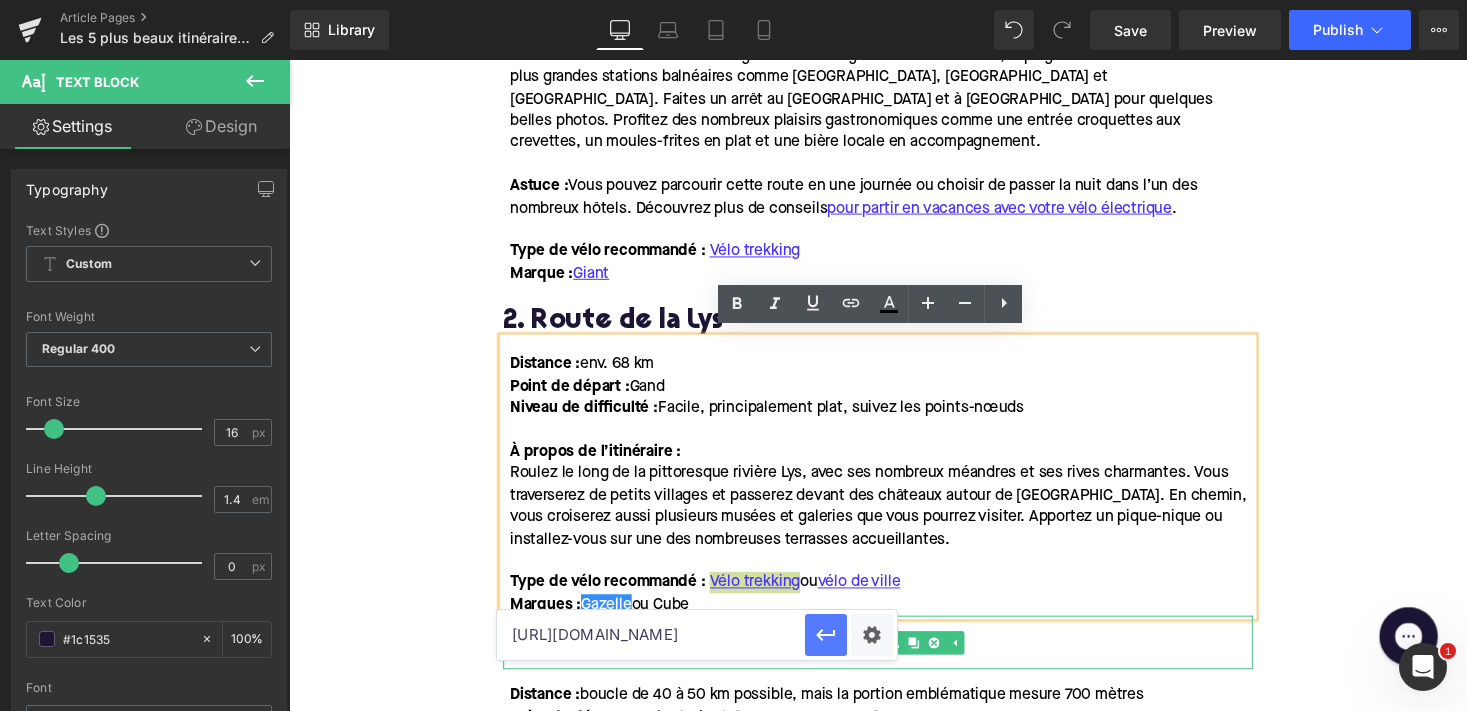 type on "[URL][DOMAIN_NAME]" 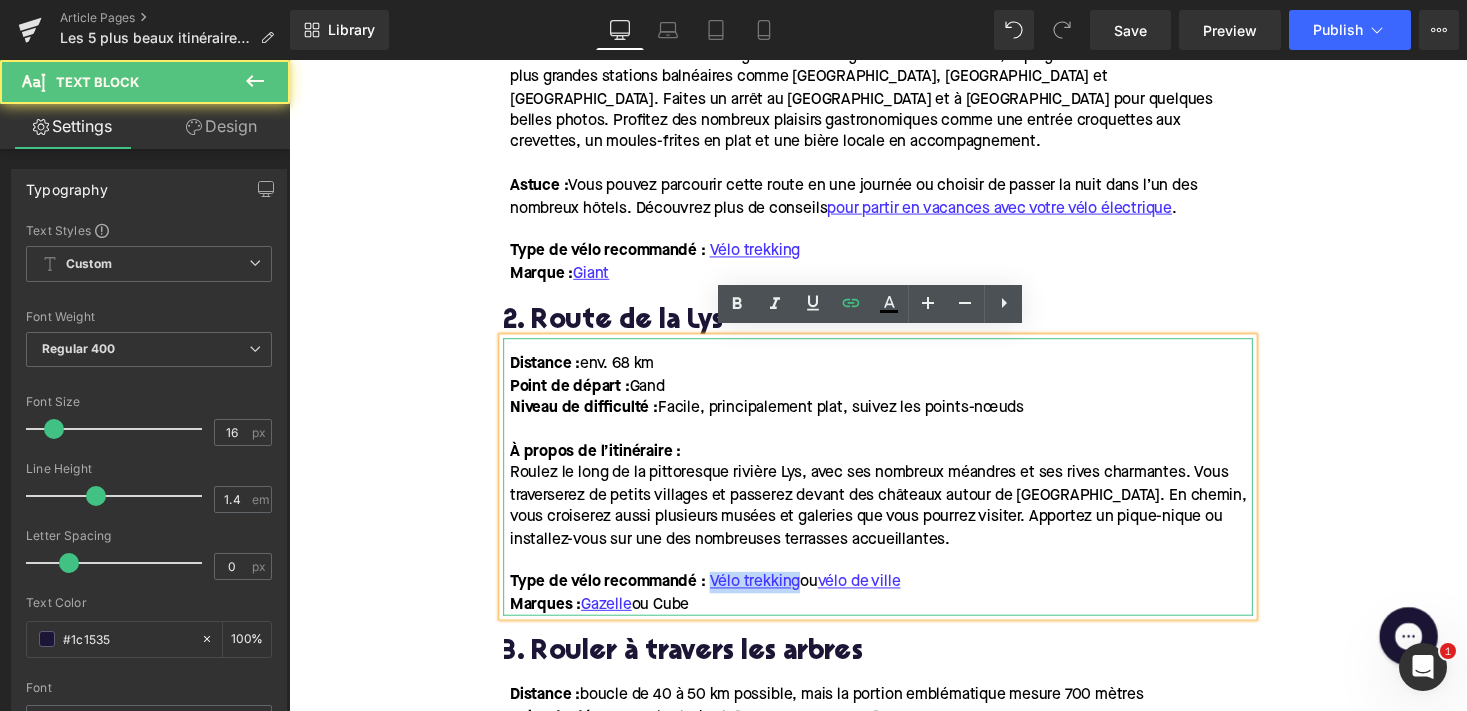 drag, startPoint x: 666, startPoint y: 606, endPoint x: 717, endPoint y: 606, distance: 51 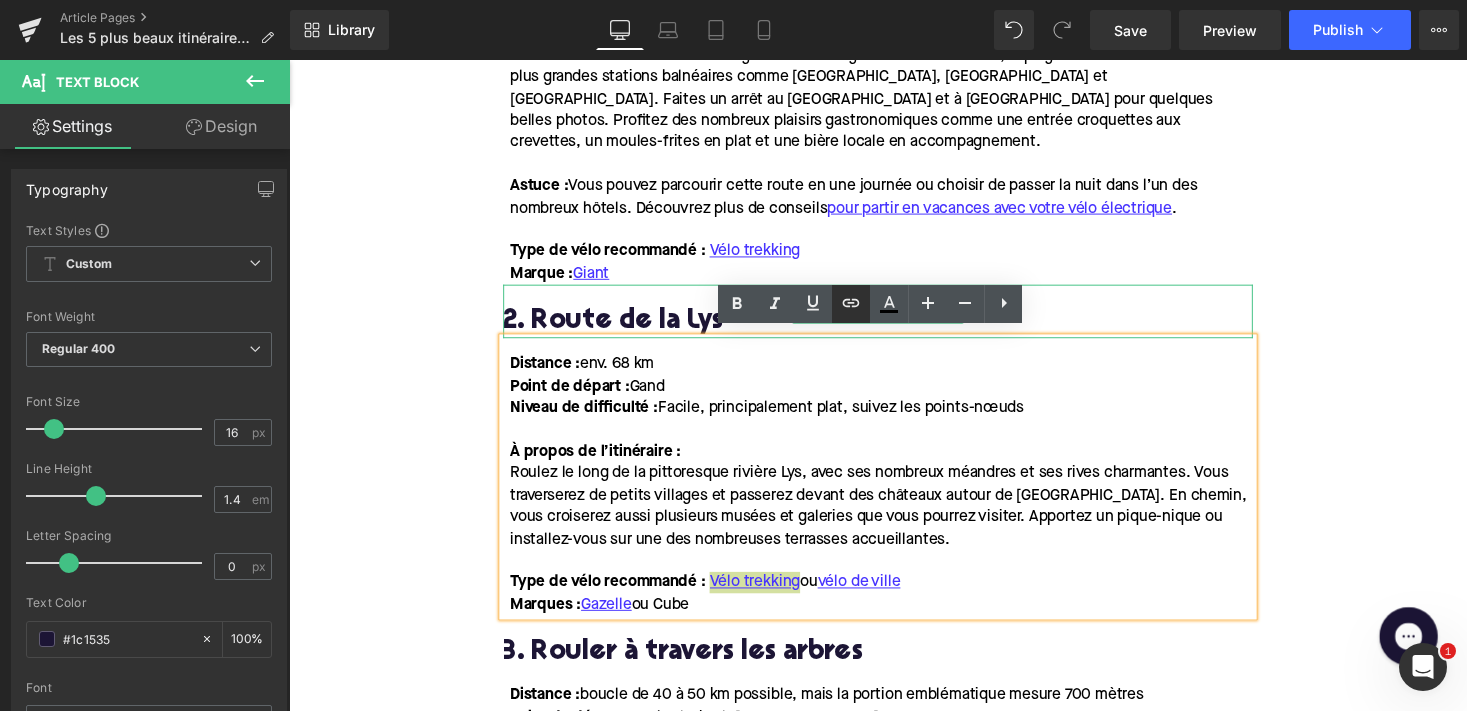 click at bounding box center (851, 304) 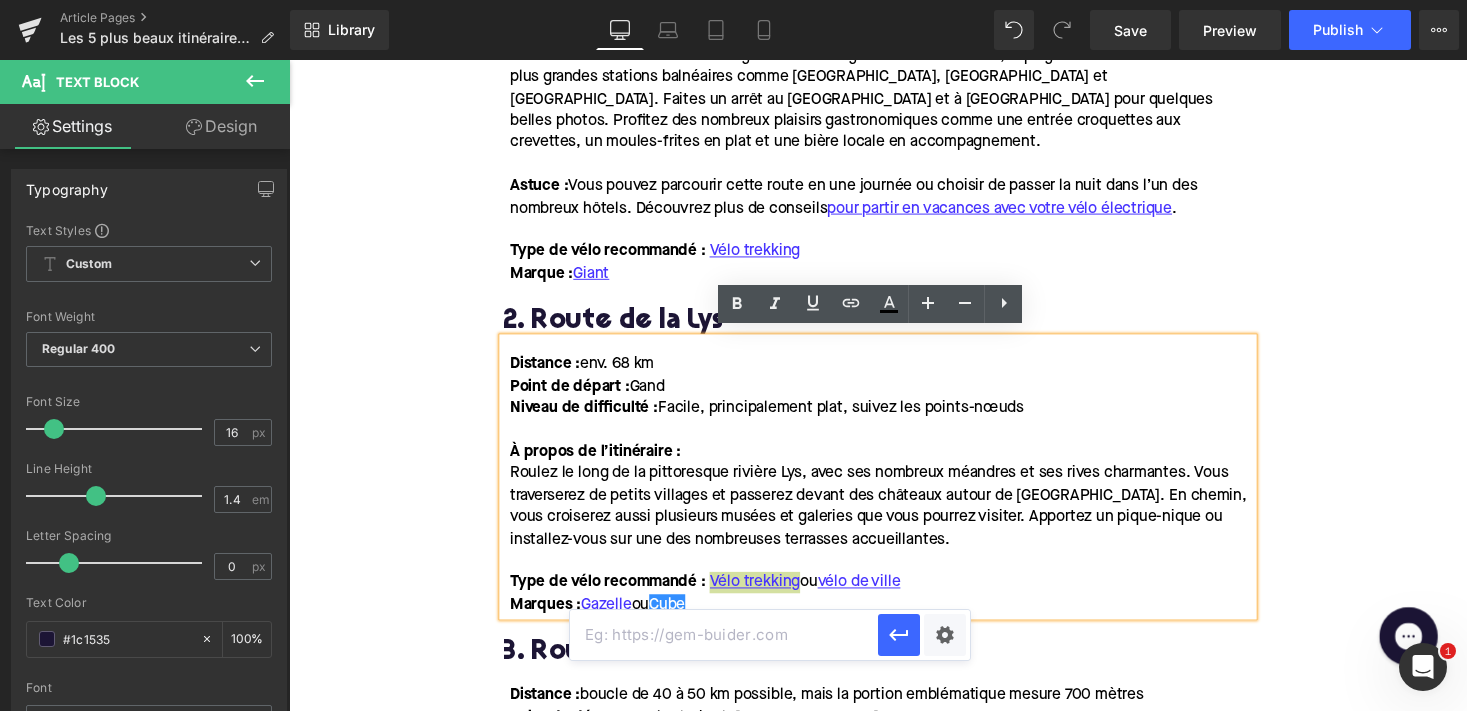 click at bounding box center [724, 635] 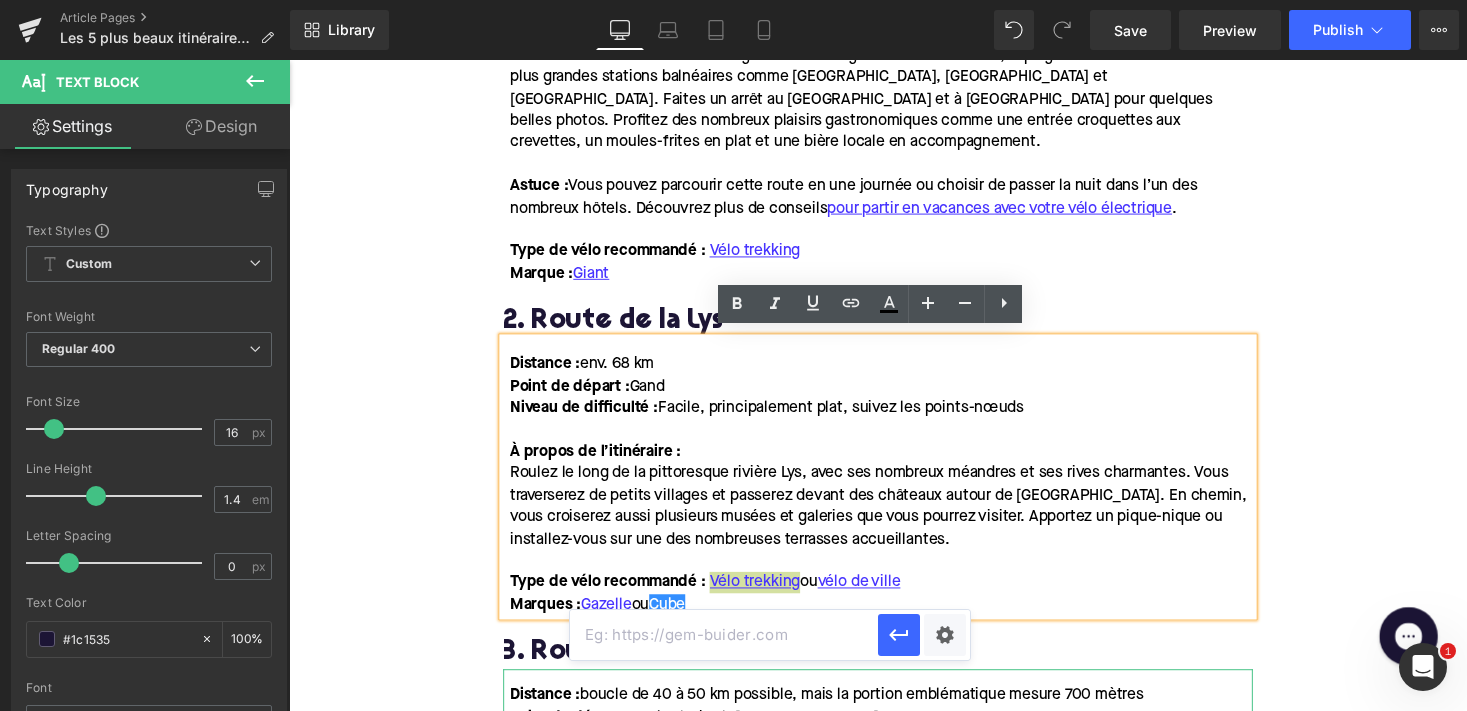 paste on "[URL][DOMAIN_NAME]" 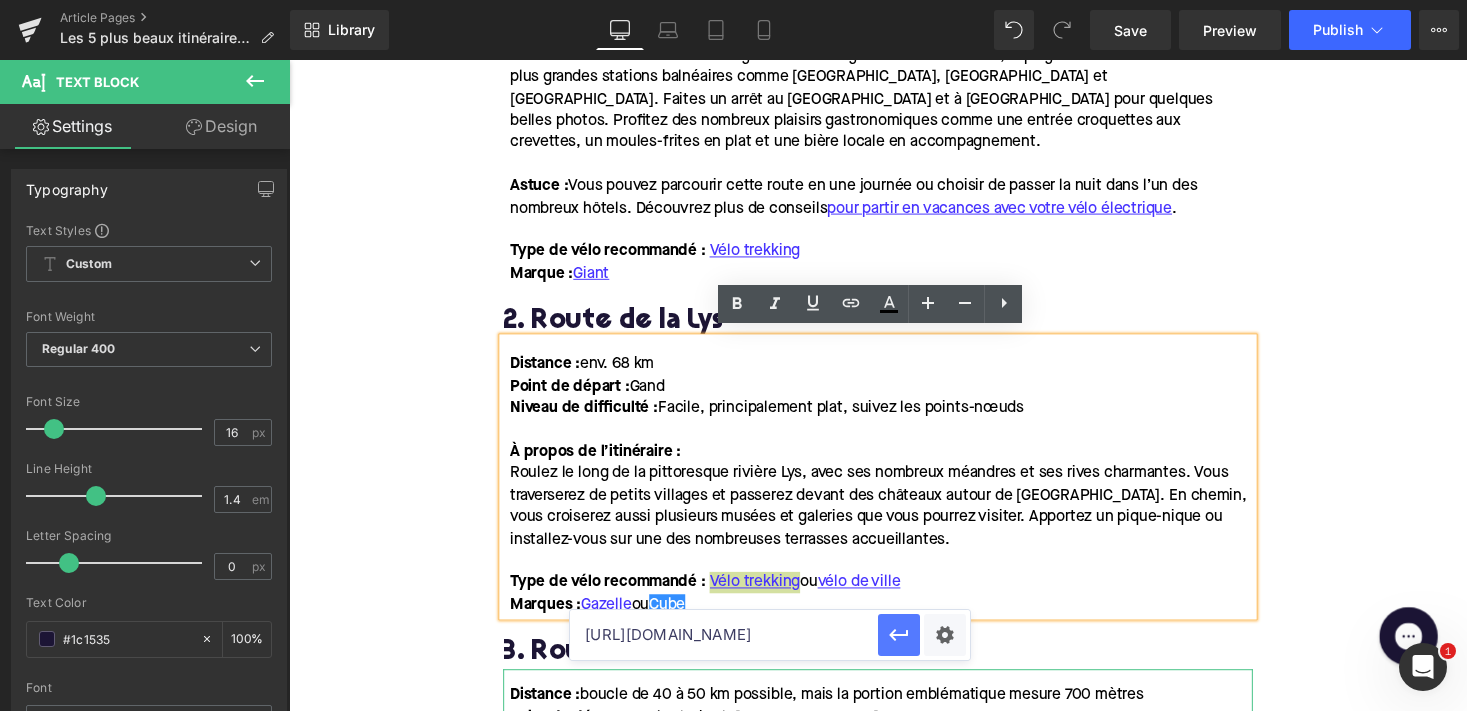 type on "[URL][DOMAIN_NAME]" 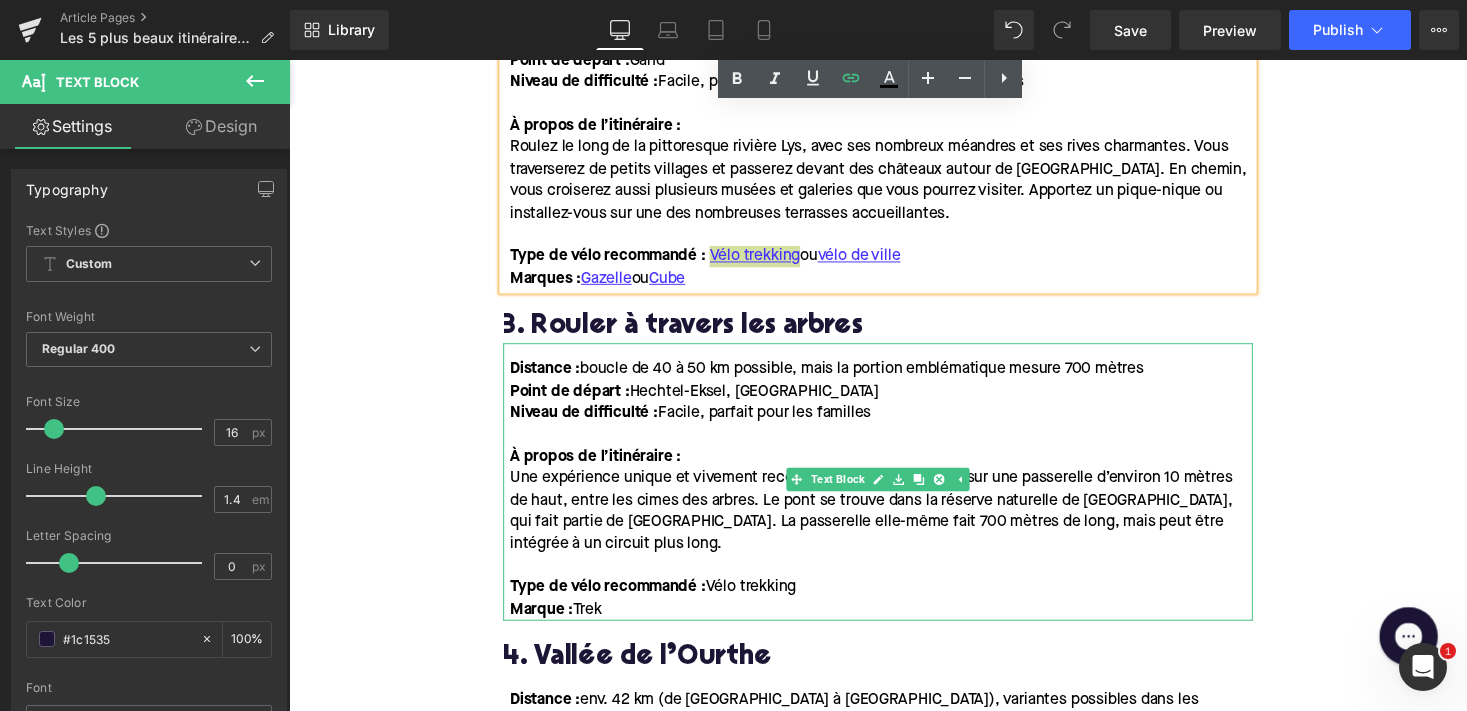 scroll, scrollTop: 1899, scrollLeft: 0, axis: vertical 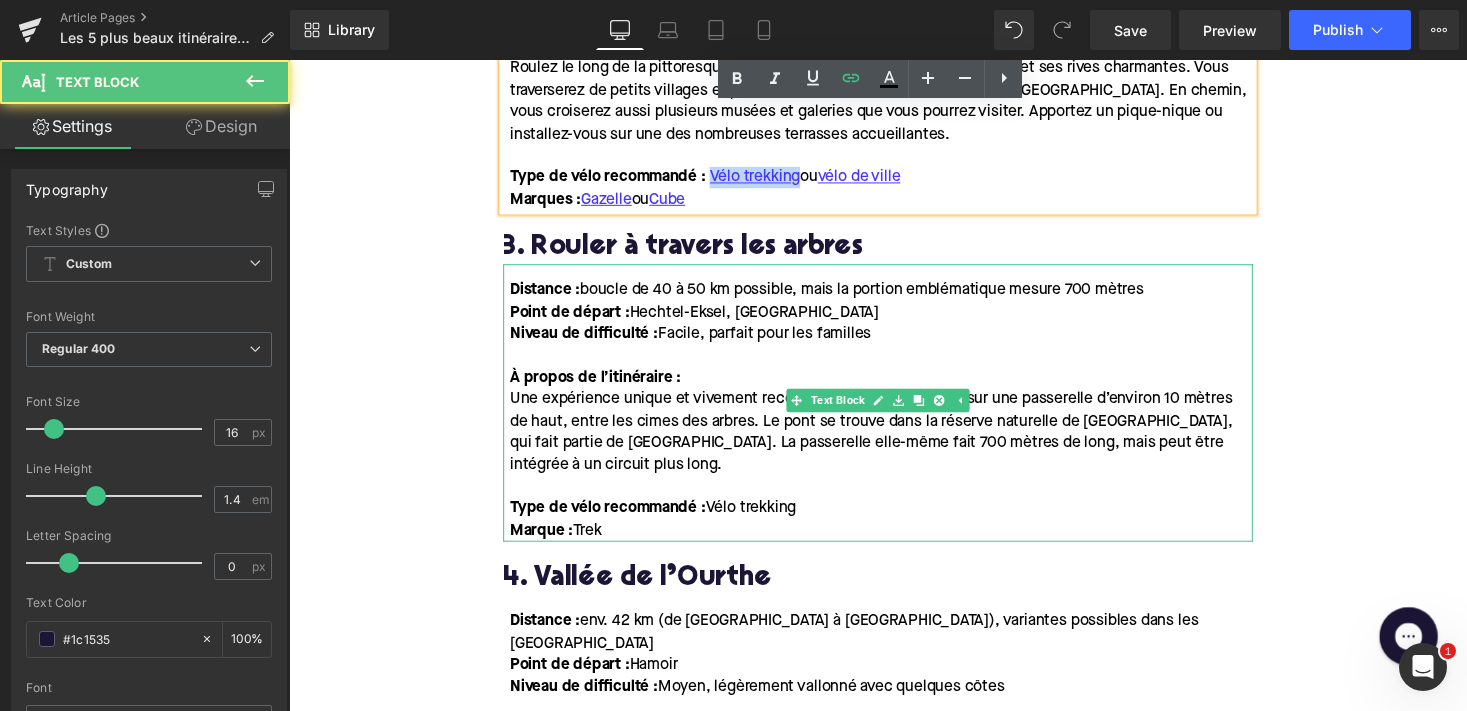 drag, startPoint x: 720, startPoint y: 504, endPoint x: 808, endPoint y: 504, distance: 88 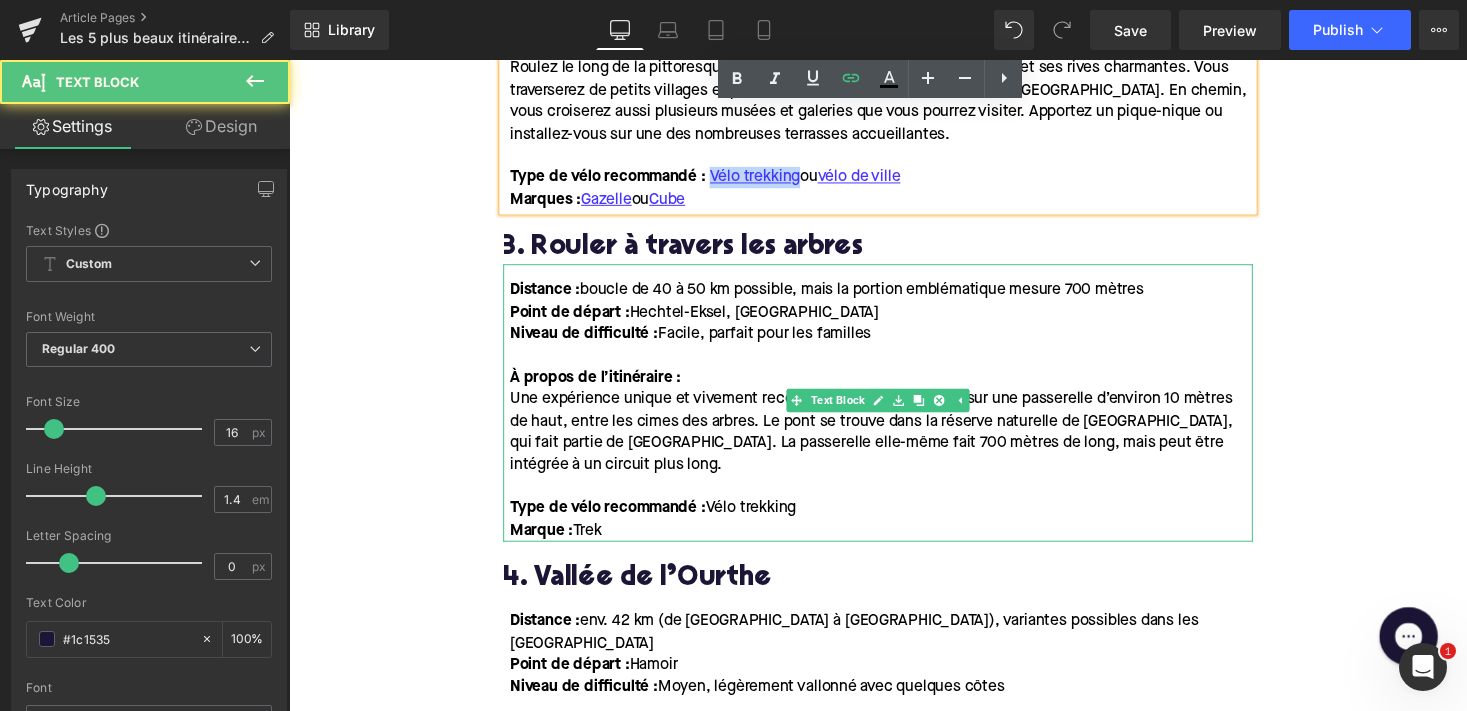 click on "Type de vélo recommandé :  Vélo trekking" at bounding box center (663, 521) 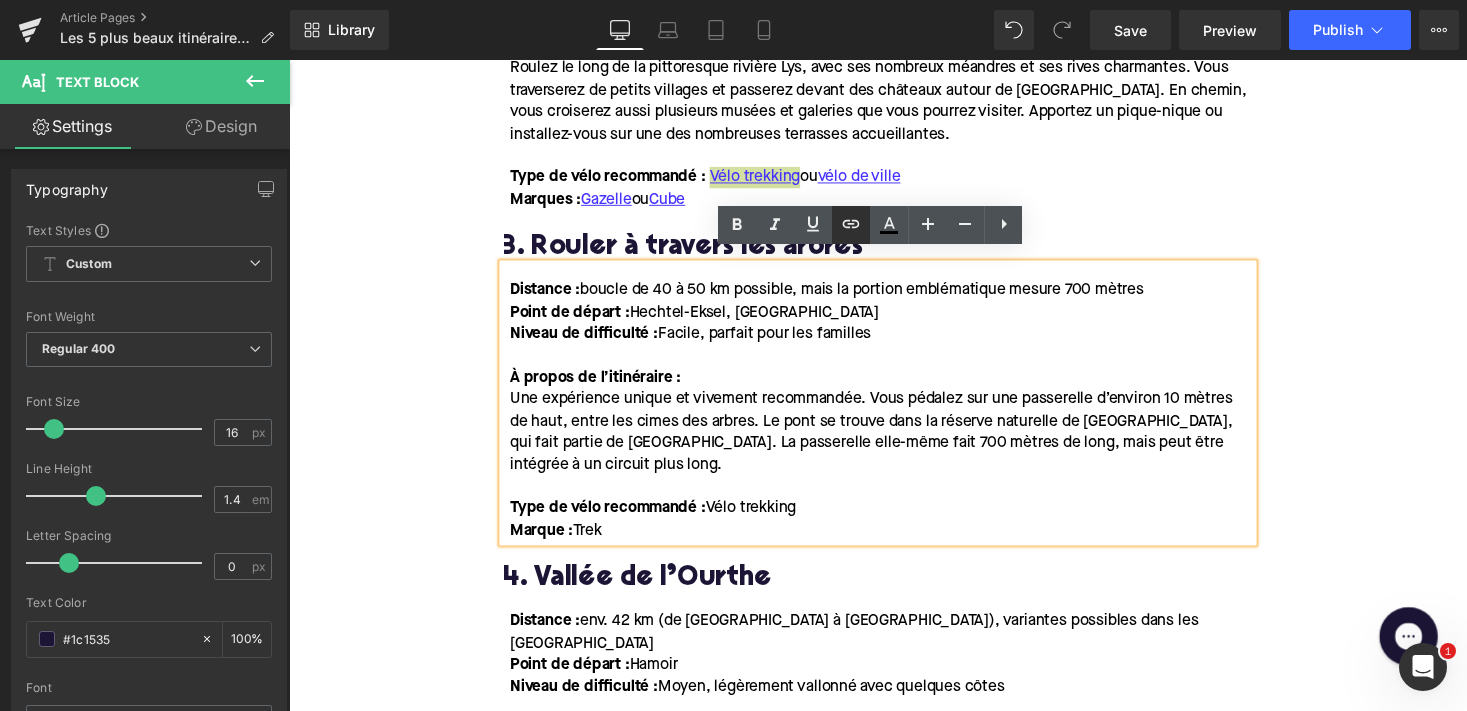 click 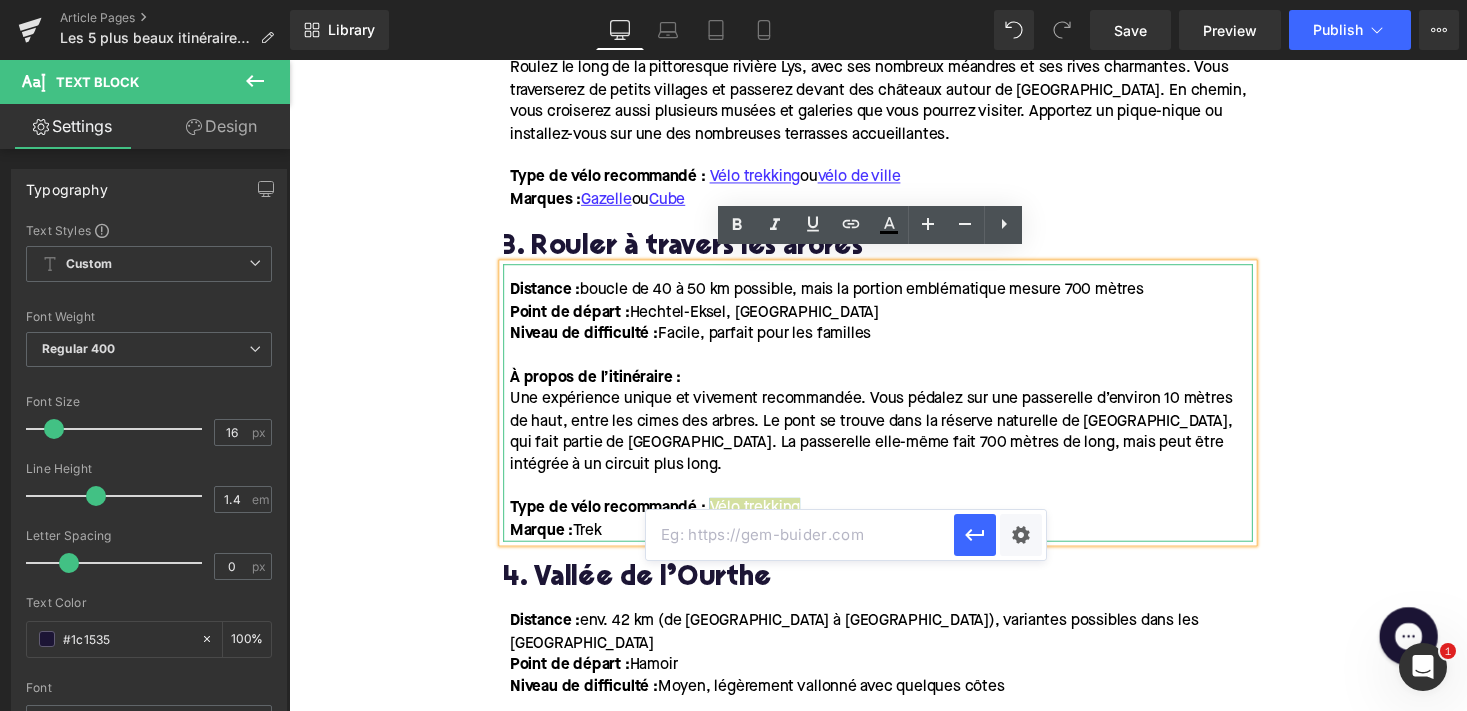 click at bounding box center [800, 535] 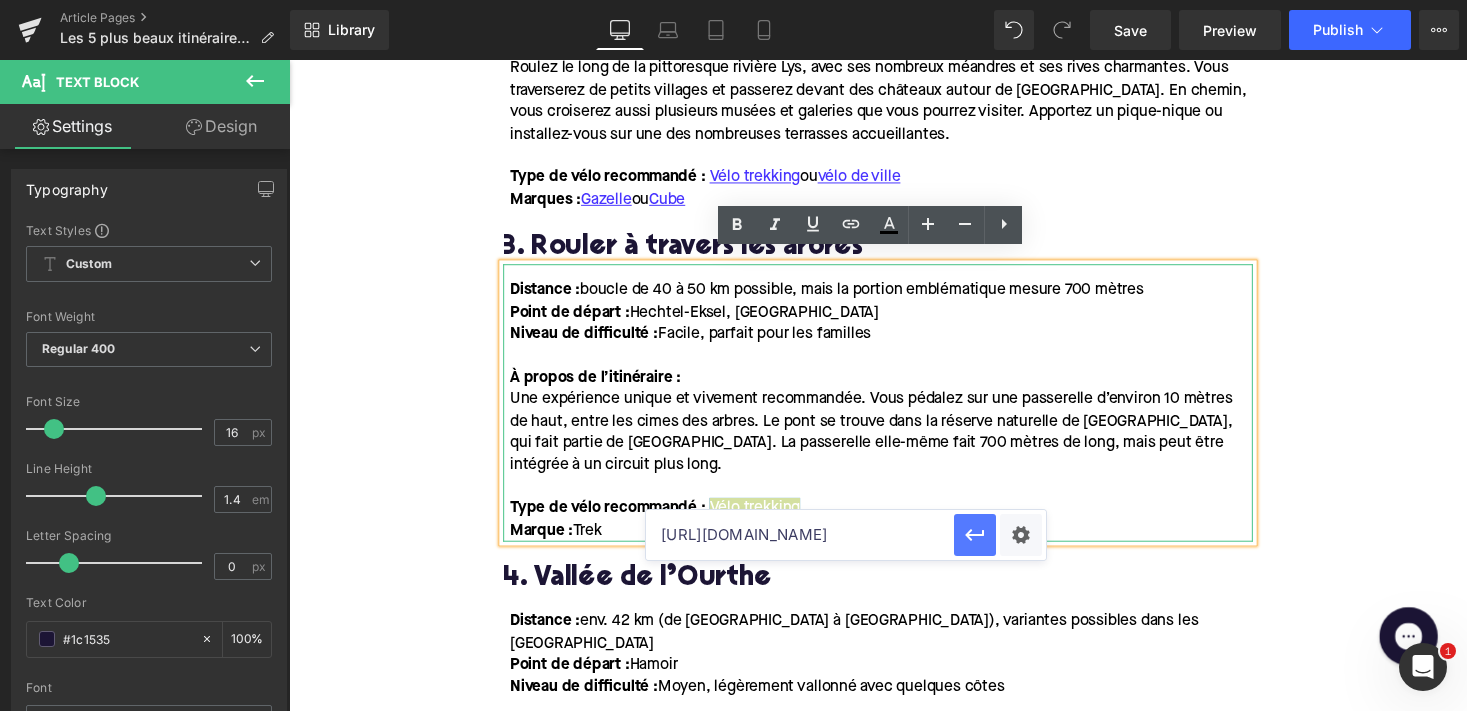 click 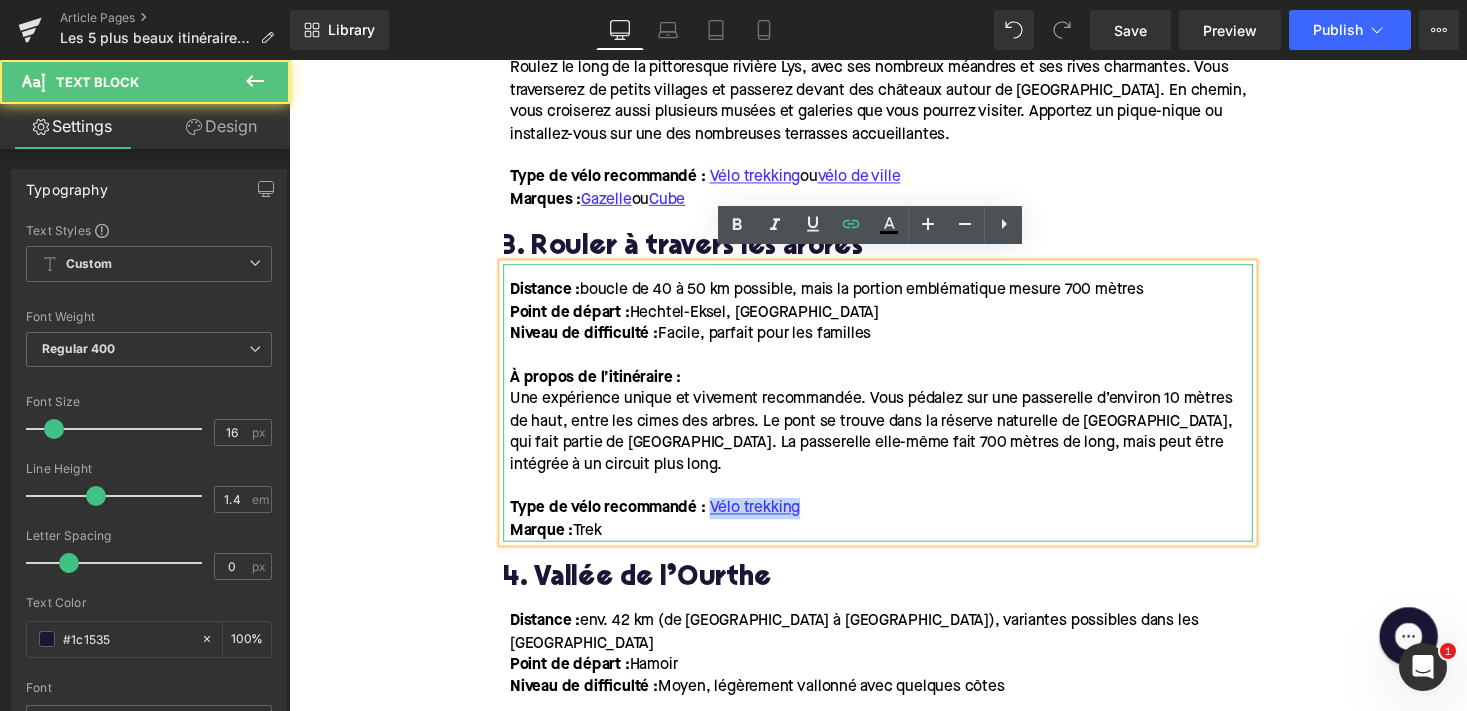 drag, startPoint x: 583, startPoint y: 525, endPoint x: 615, endPoint y: 525, distance: 32 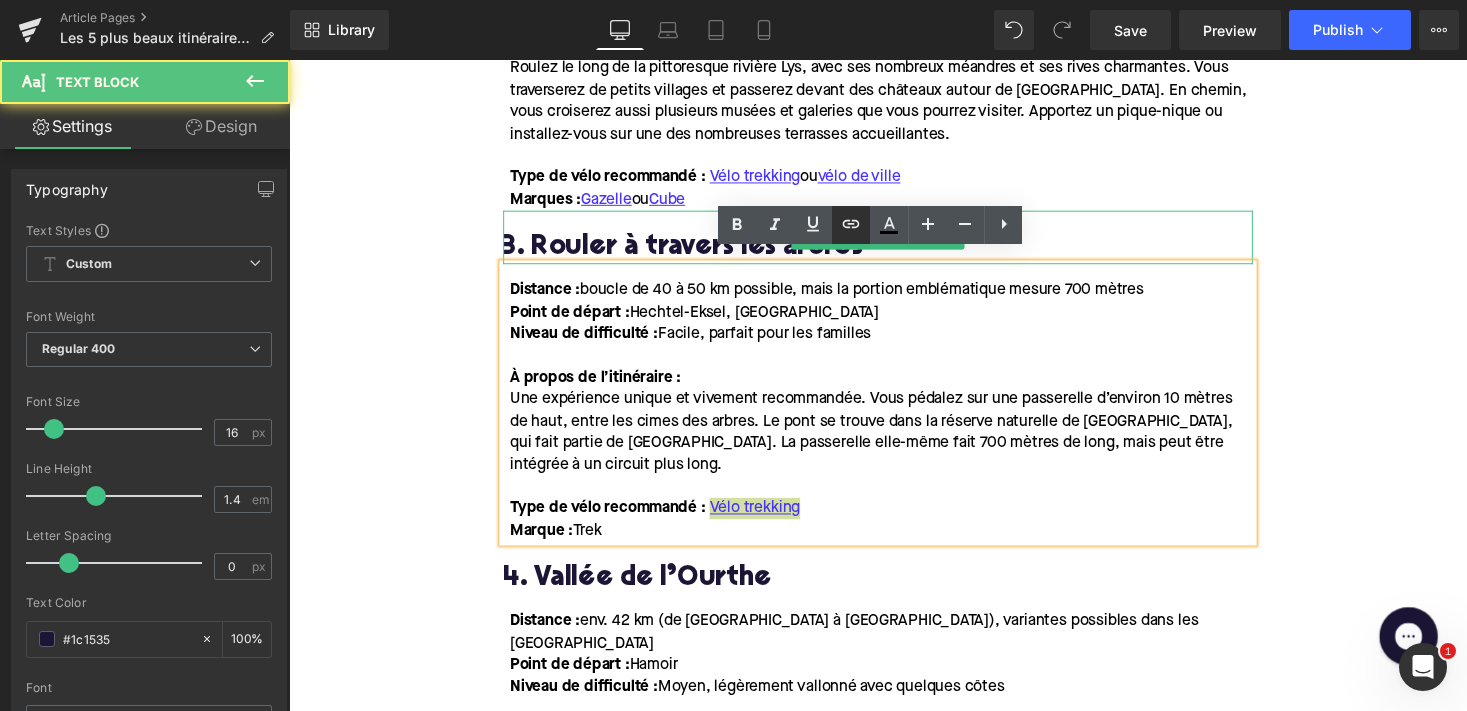 click 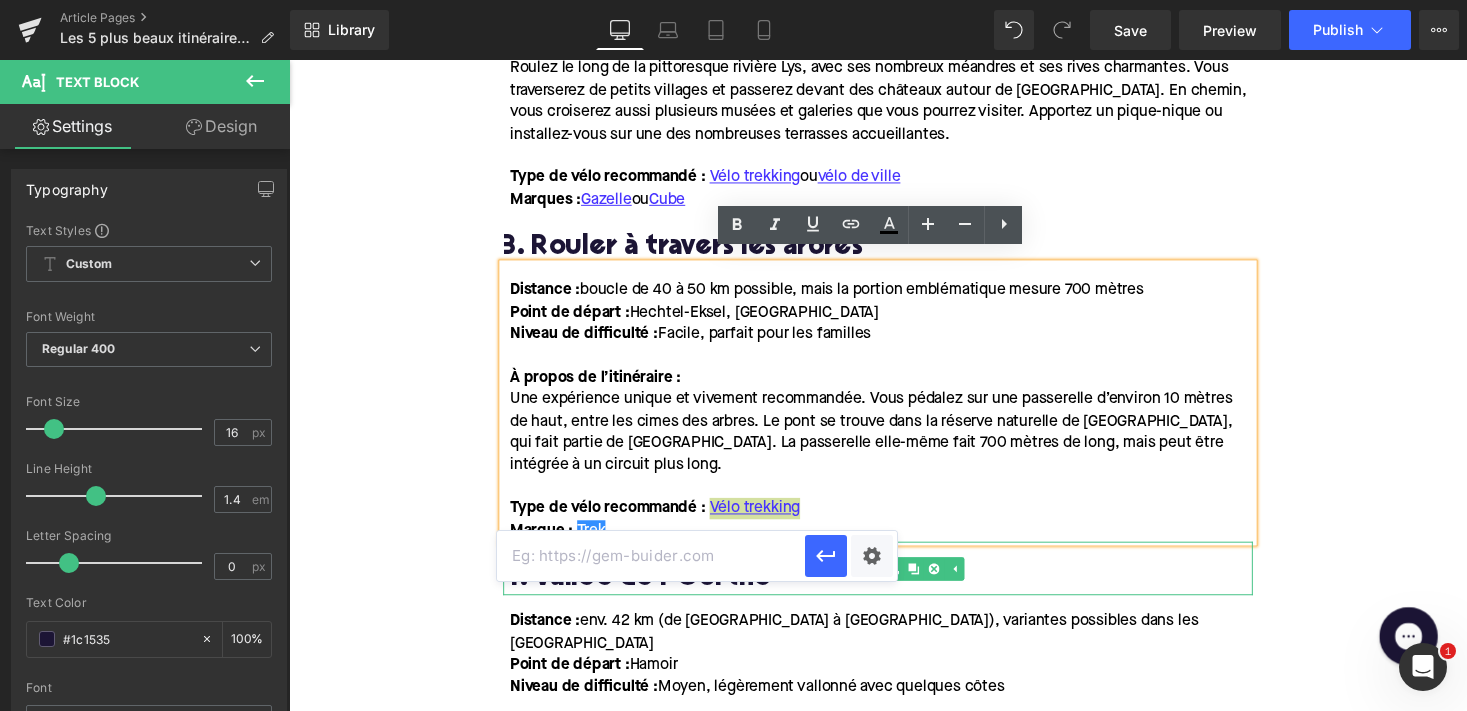 click at bounding box center (651, 556) 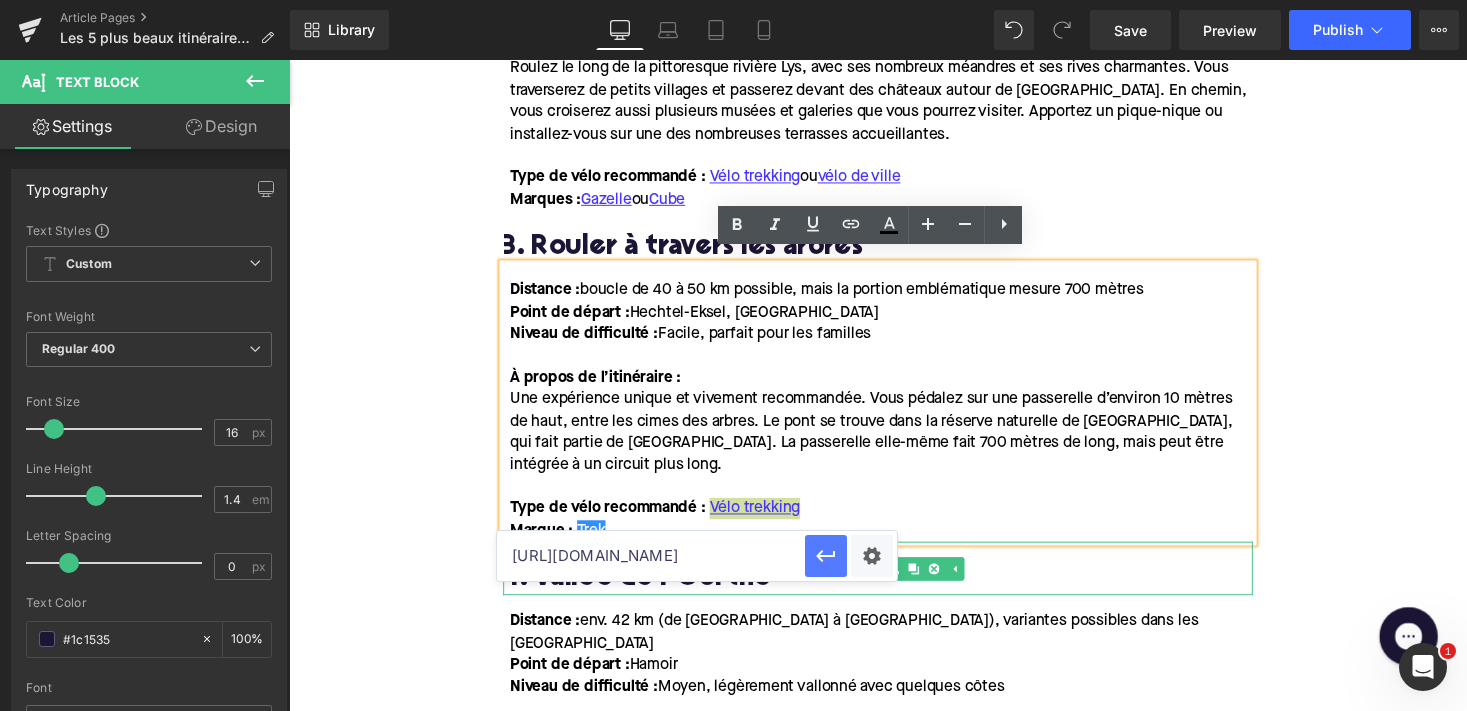 type on "[URL][DOMAIN_NAME]" 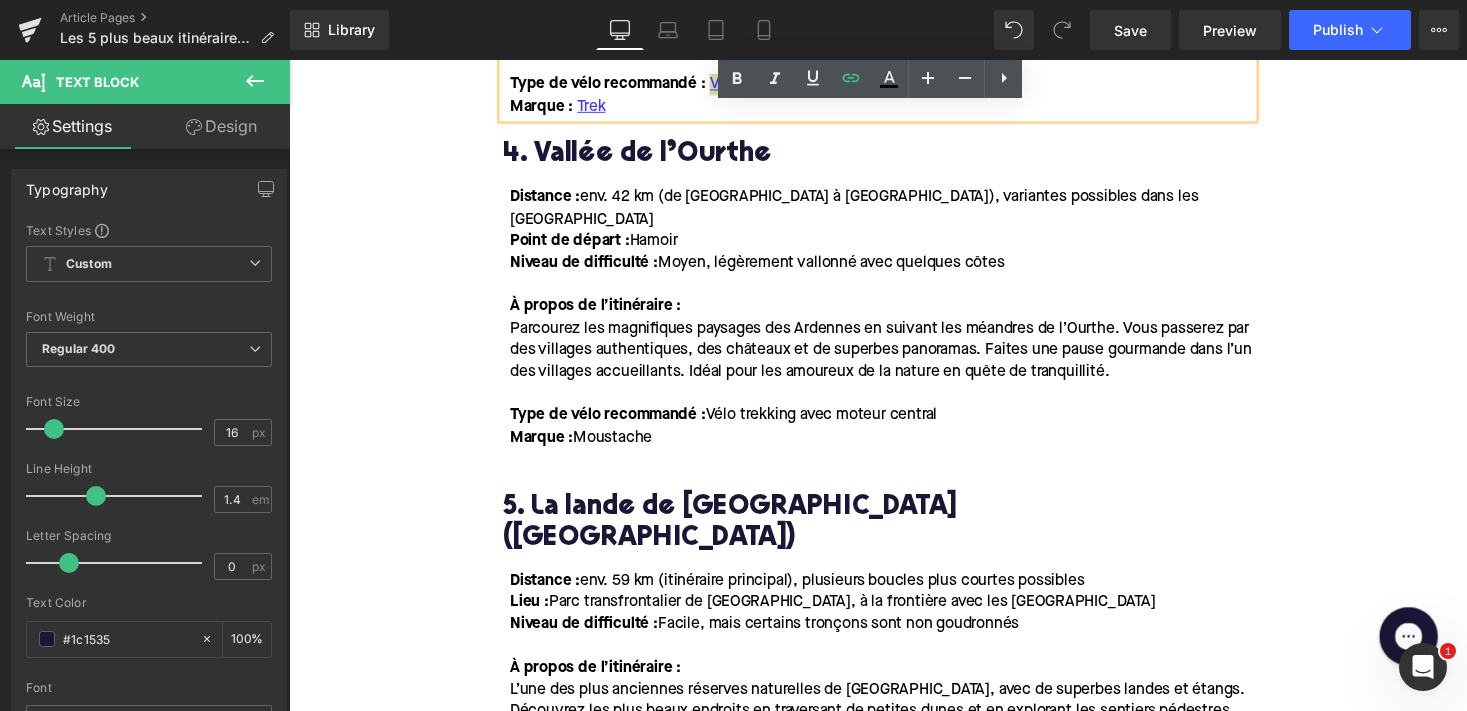 scroll, scrollTop: 2312, scrollLeft: 0, axis: vertical 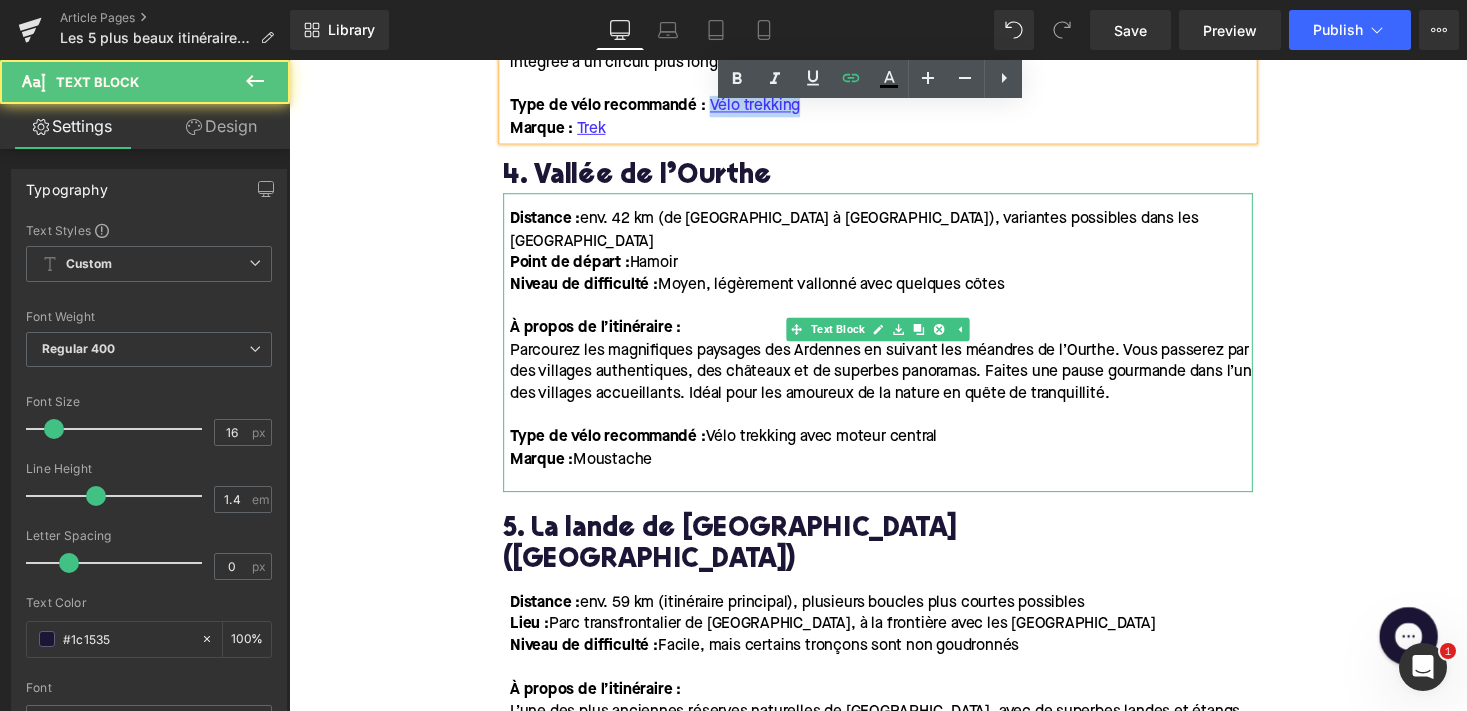drag, startPoint x: 721, startPoint y: 405, endPoint x: 959, endPoint y: 409, distance: 238.03362 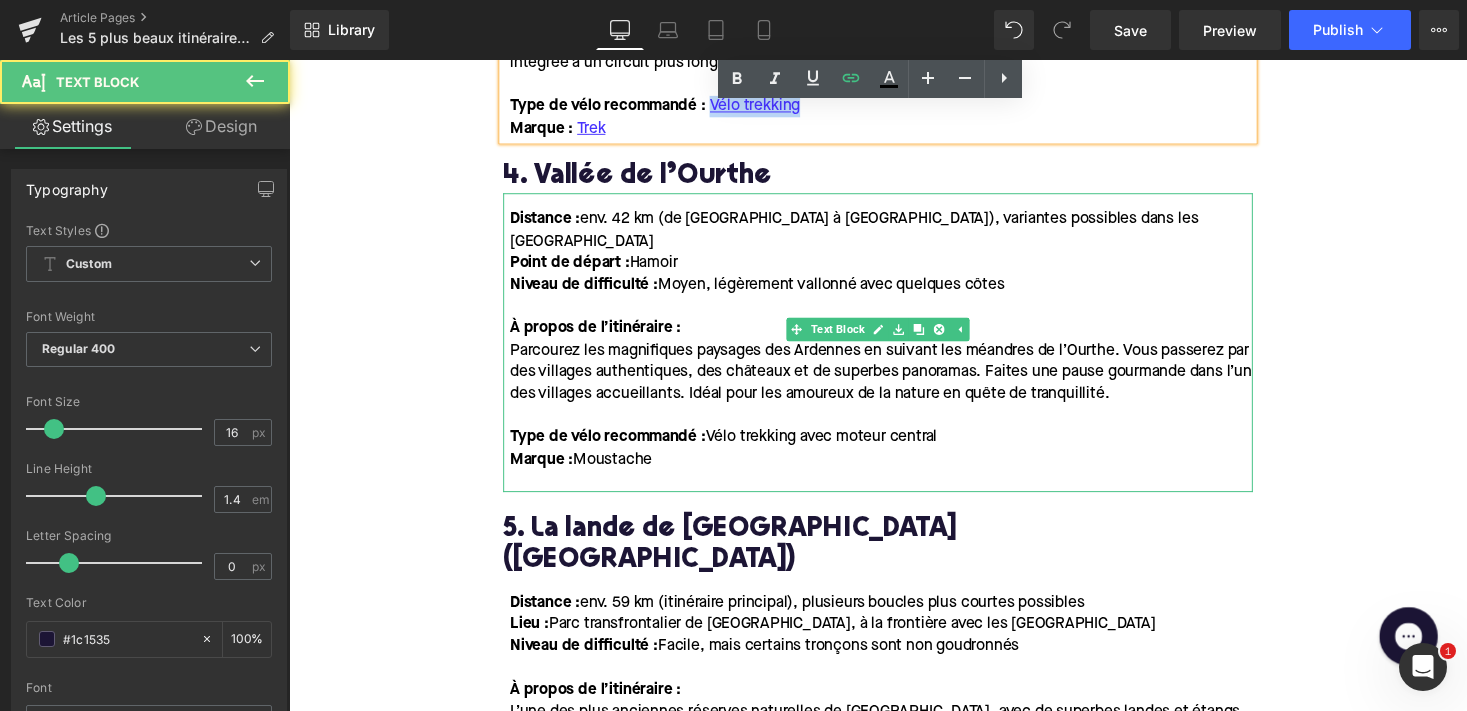 click on "Type de vélo recommandé :  Vélo trekking avec moteur central" at bounding box center [897, 448] 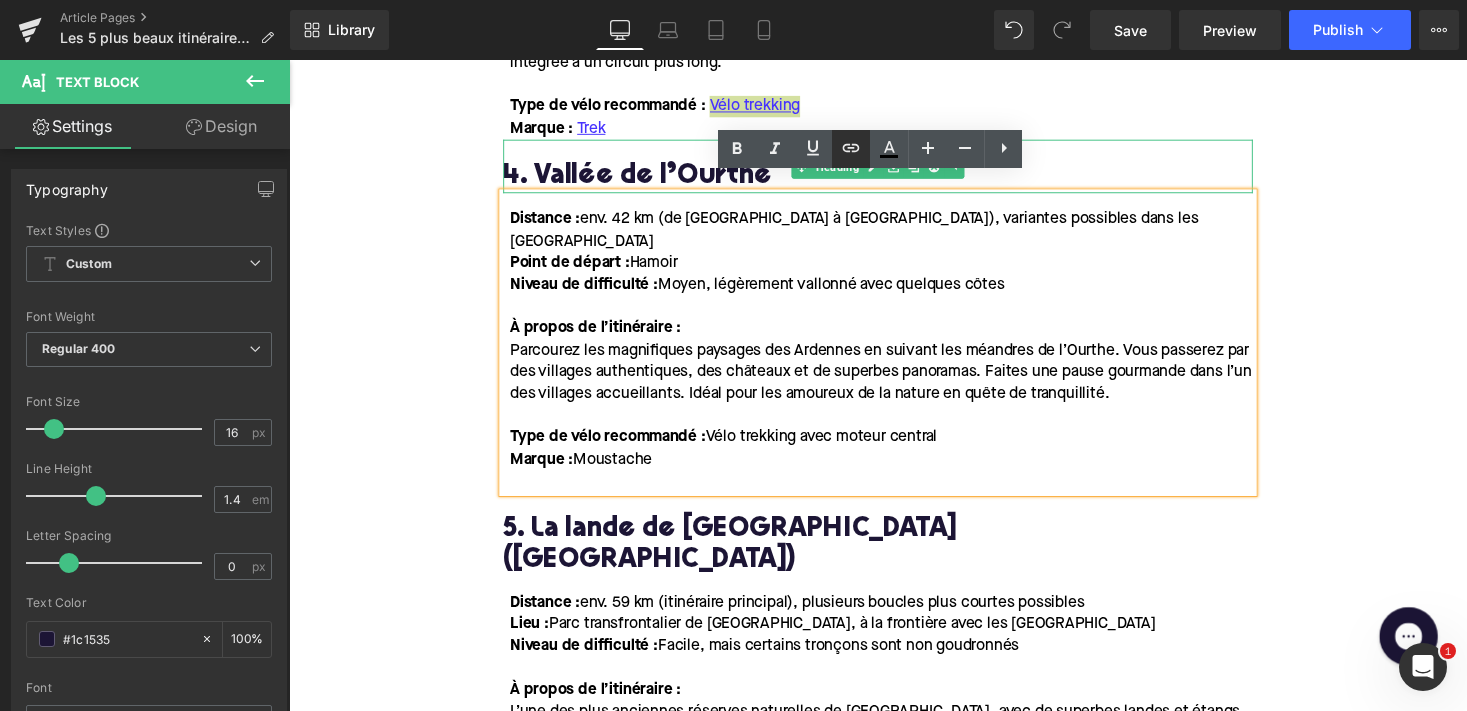 click at bounding box center (851, 149) 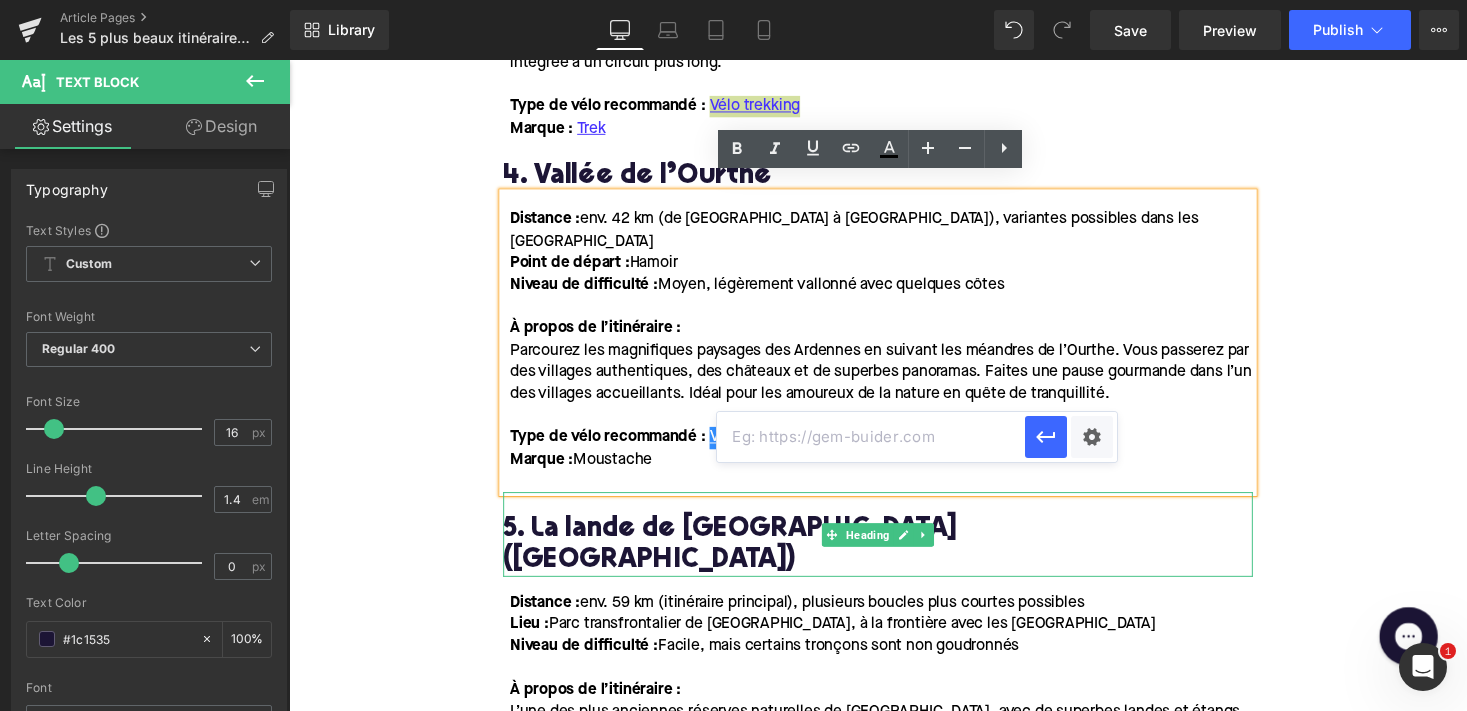 click at bounding box center (871, 437) 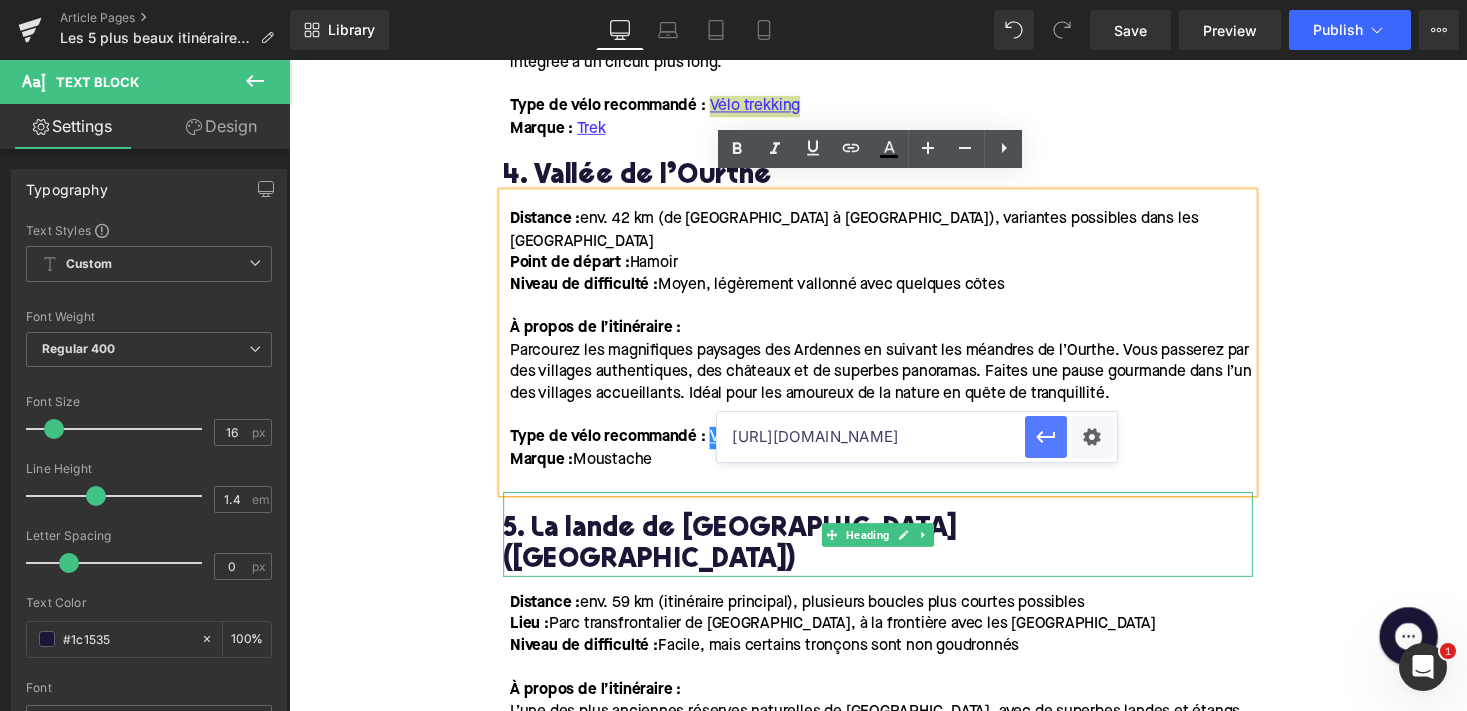 click 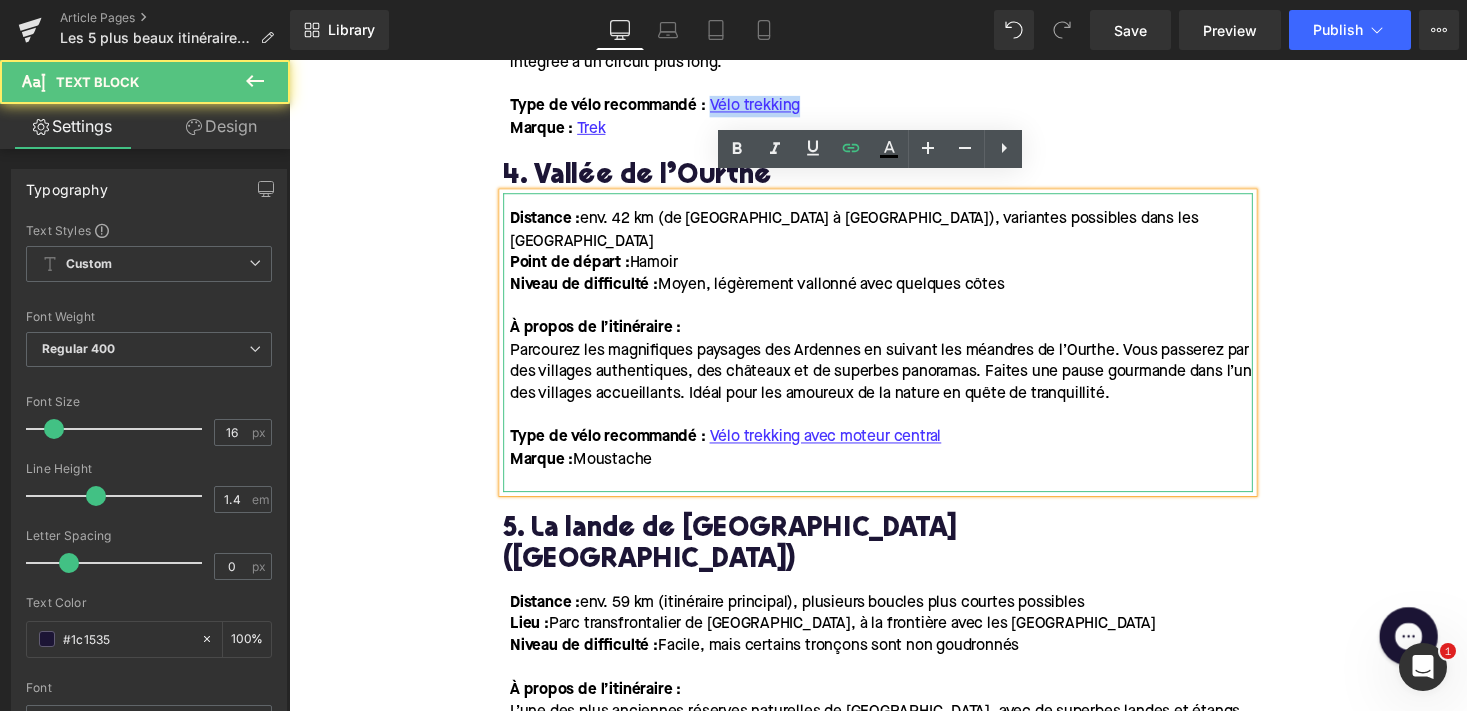 drag, startPoint x: 582, startPoint y: 426, endPoint x: 691, endPoint y: 426, distance: 109 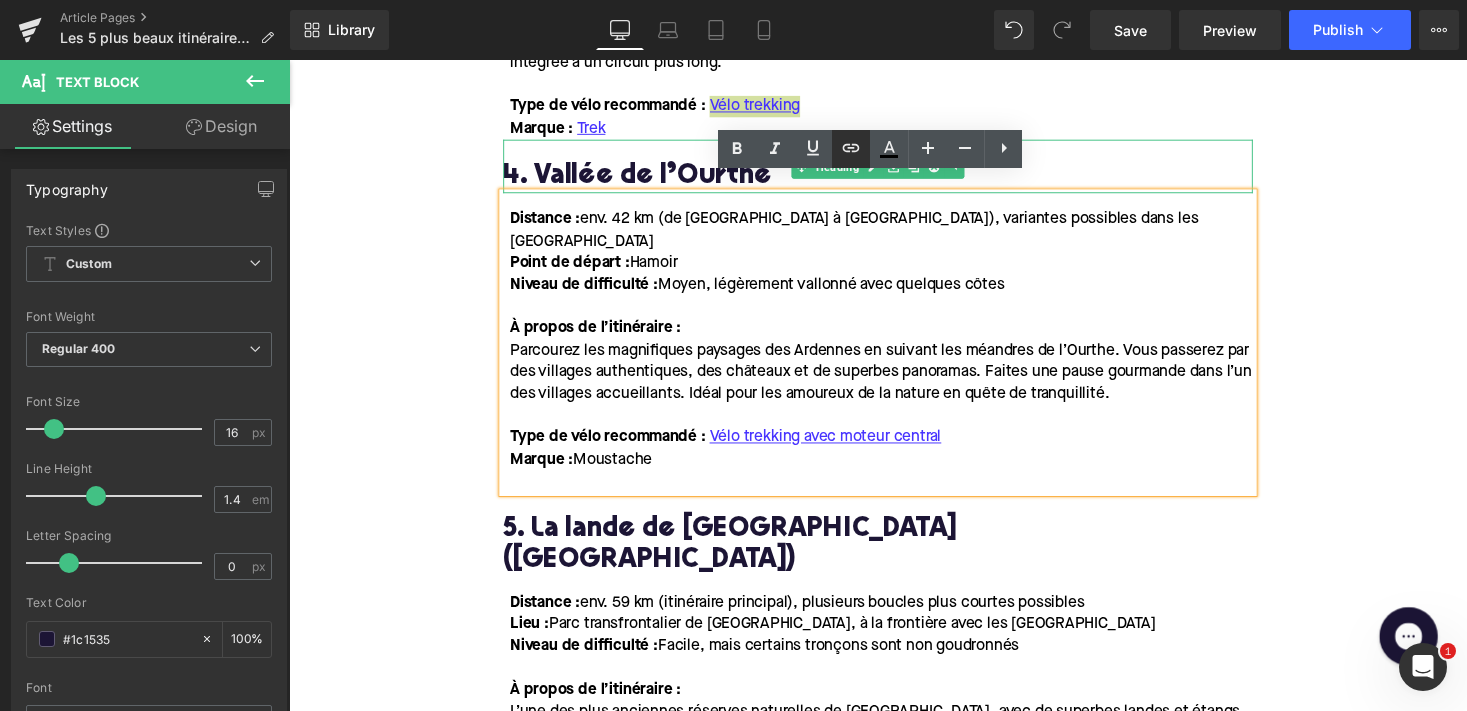 click at bounding box center (851, 149) 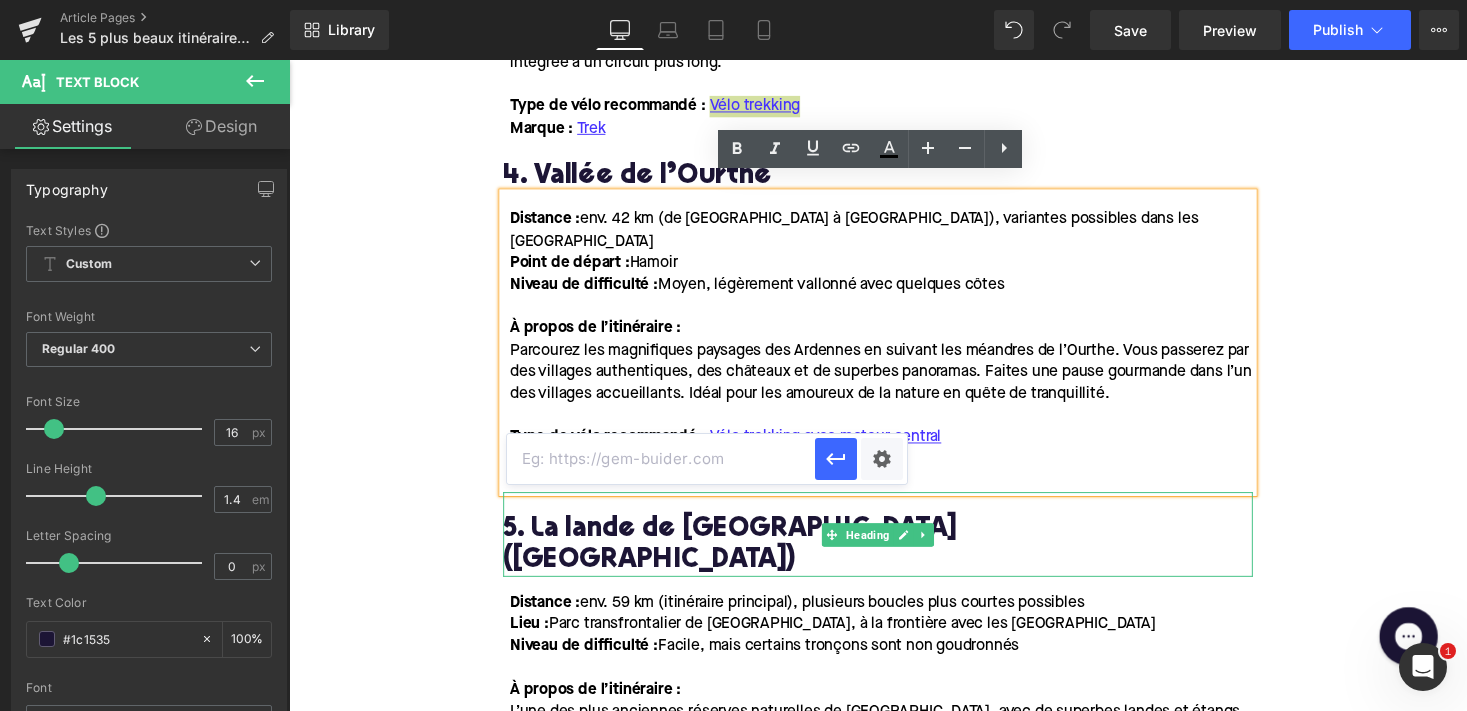 click at bounding box center (661, 459) 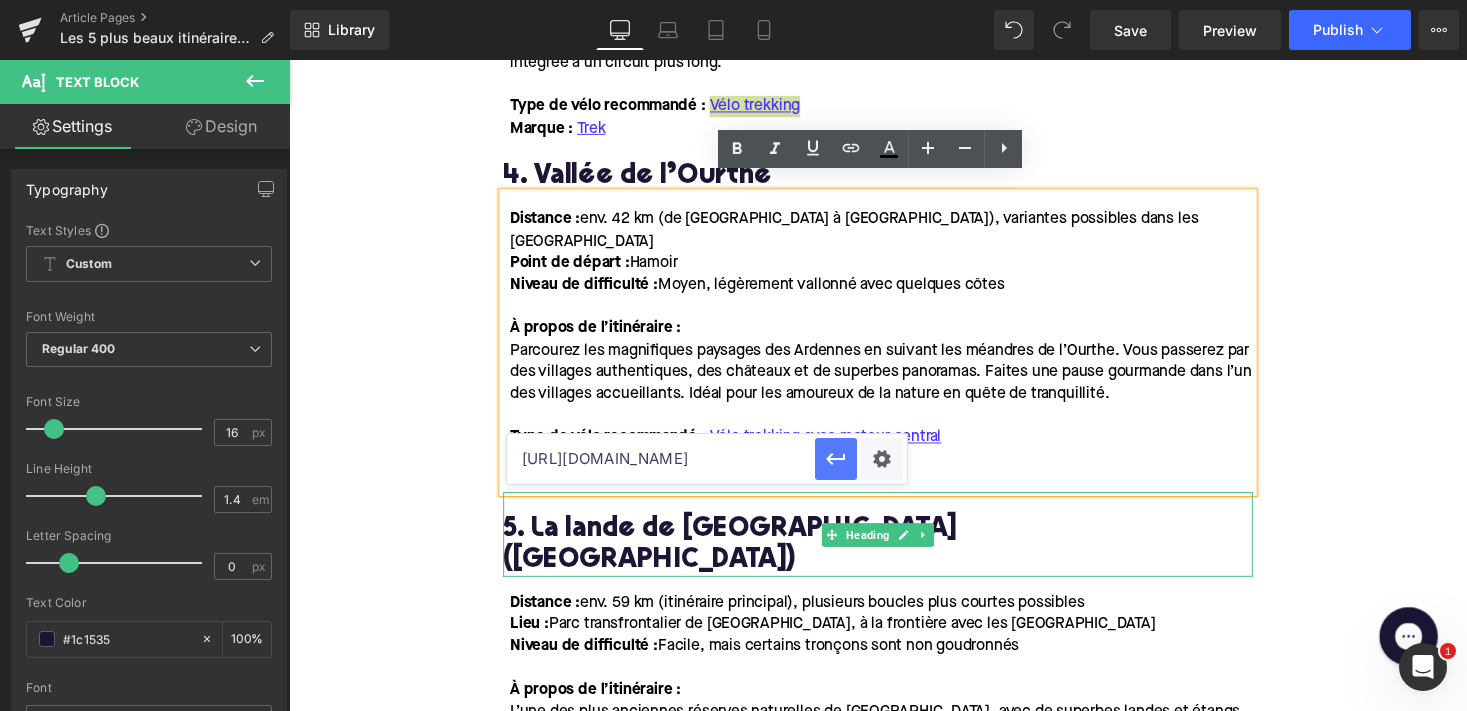 click 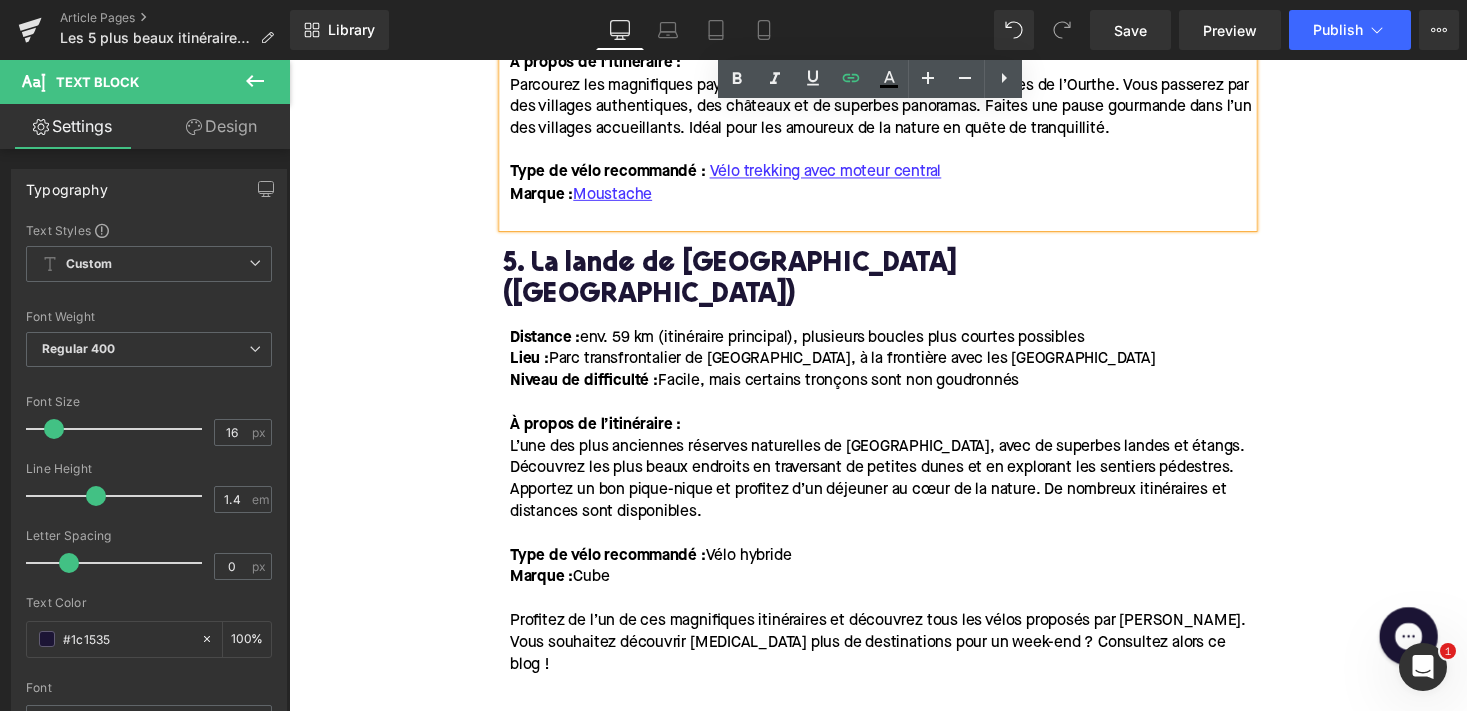 scroll, scrollTop: 2605, scrollLeft: 0, axis: vertical 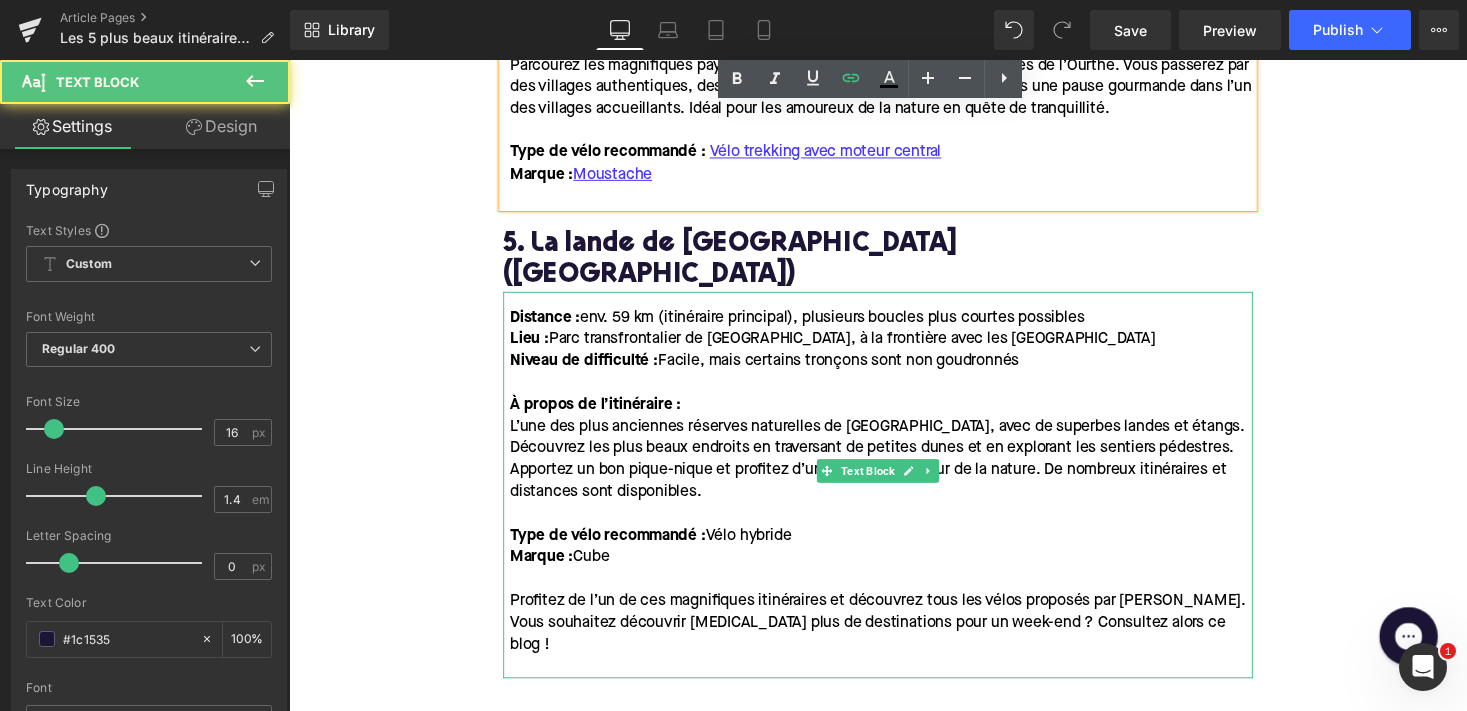 drag, startPoint x: 718, startPoint y: 465, endPoint x: 798, endPoint y: 465, distance: 80 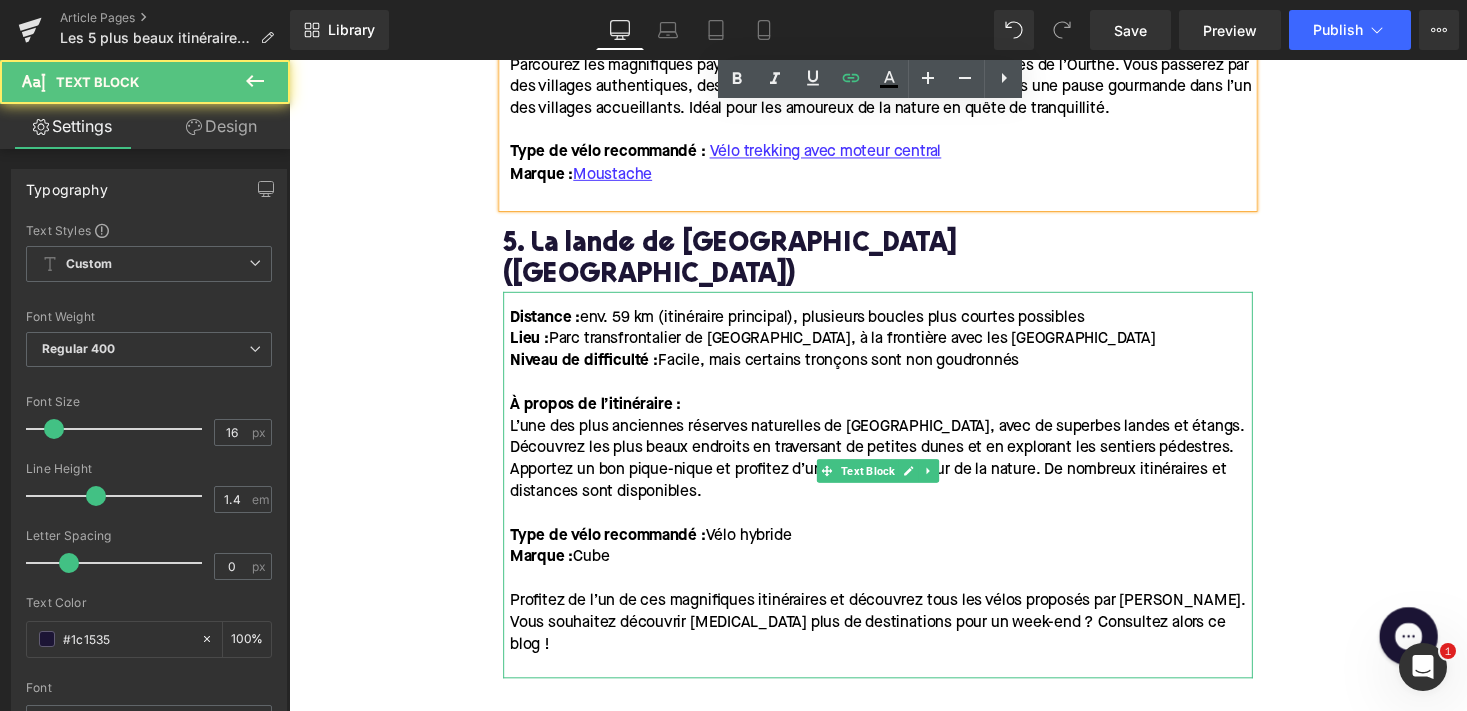 click on "Type de vélo recommandé :  Vélo hybride" at bounding box center (660, 549) 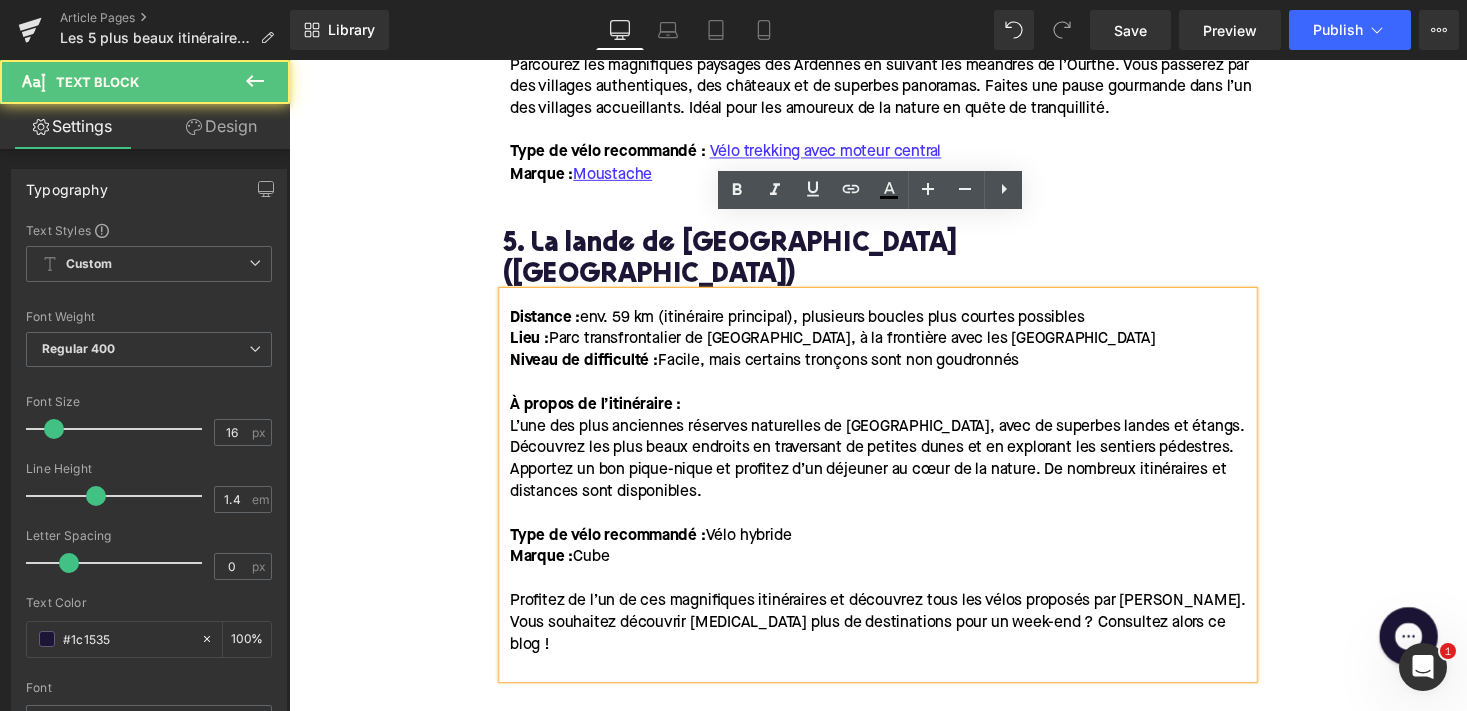 click on "Type de vélo recommandé :  Vélo hybride" at bounding box center [897, 549] 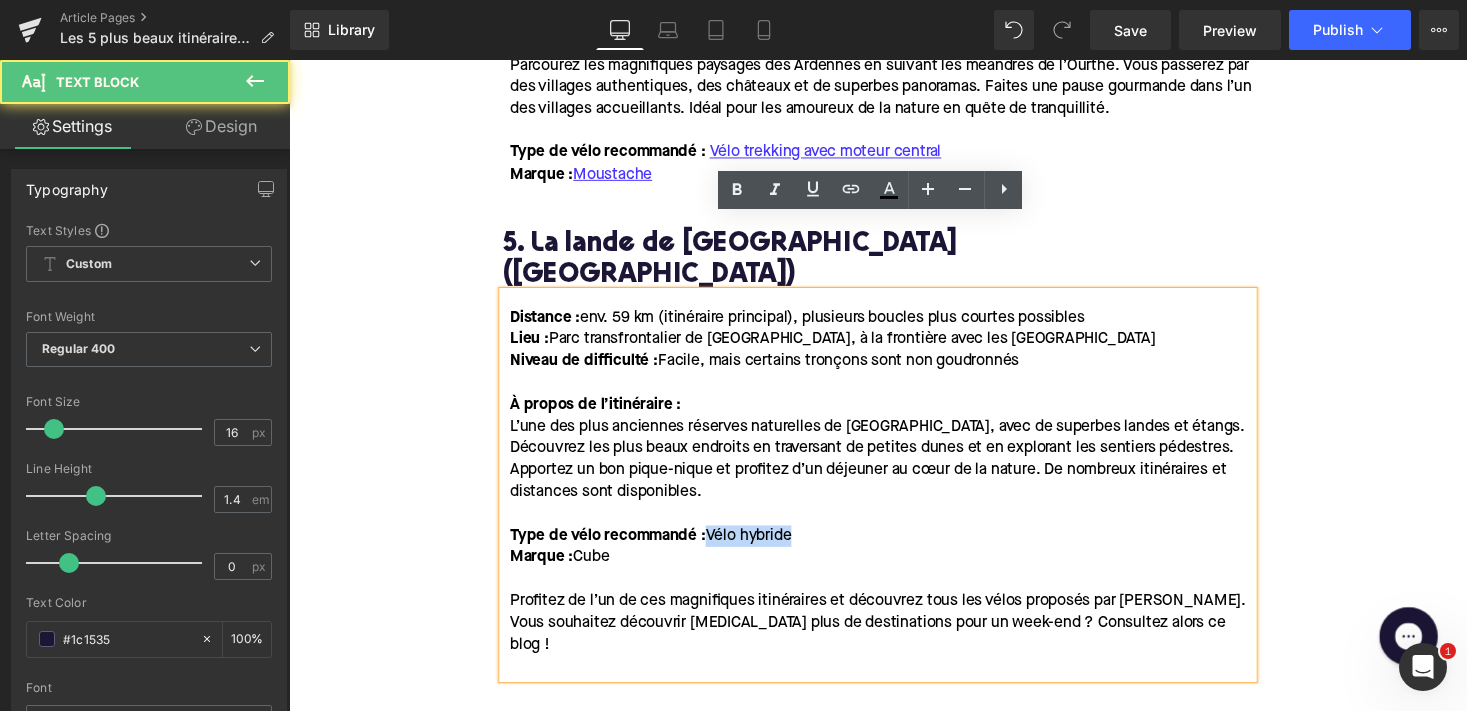 drag, startPoint x: 810, startPoint y: 469, endPoint x: 714, endPoint y: 470, distance: 96.00521 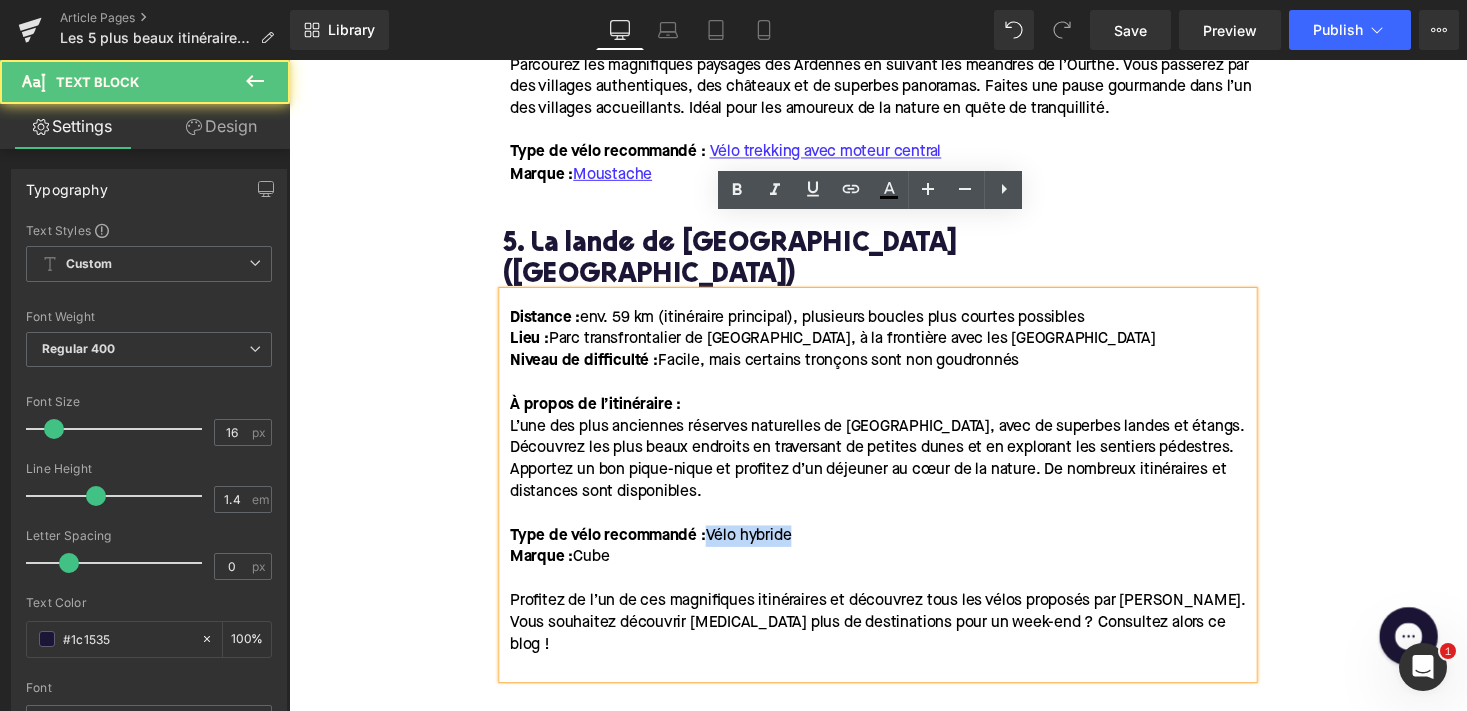 click on "Type de vélo recommandé :  Vélo hybride" at bounding box center (897, 549) 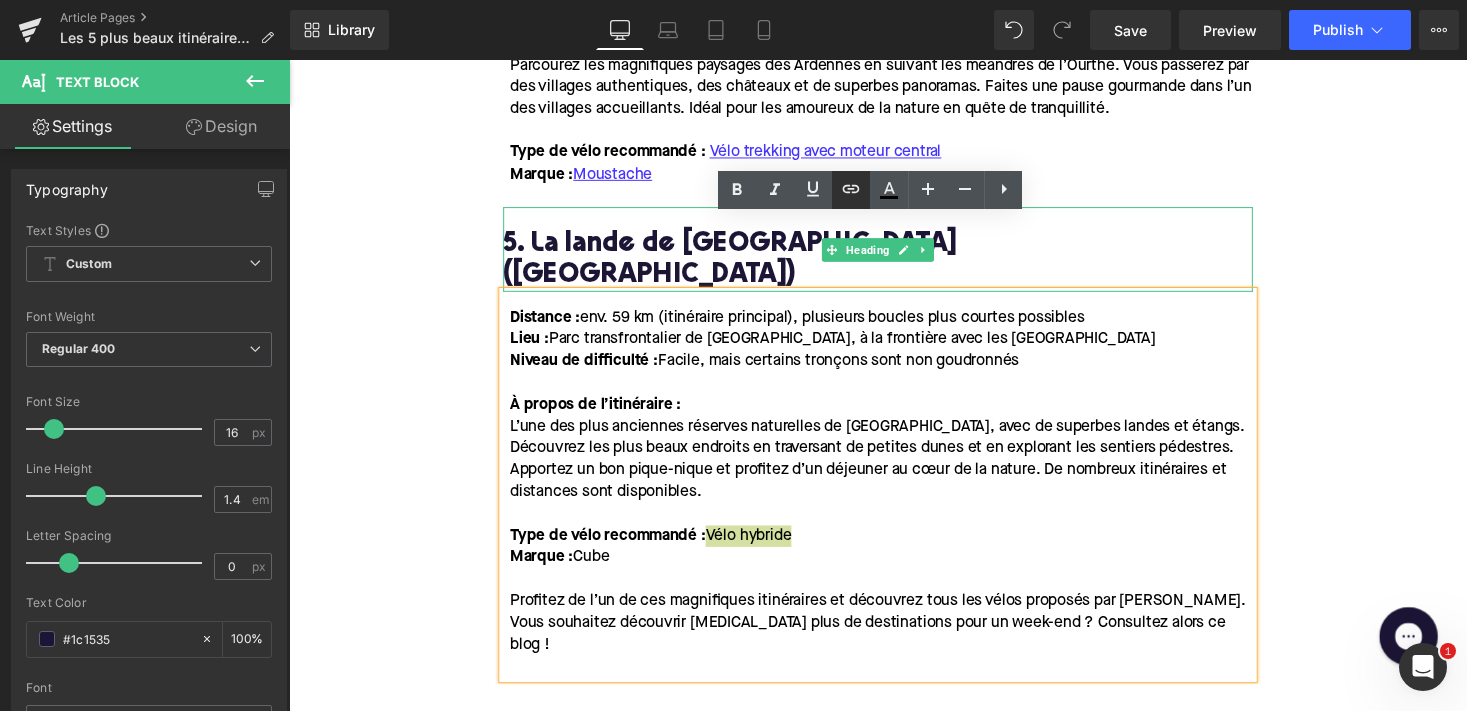 click 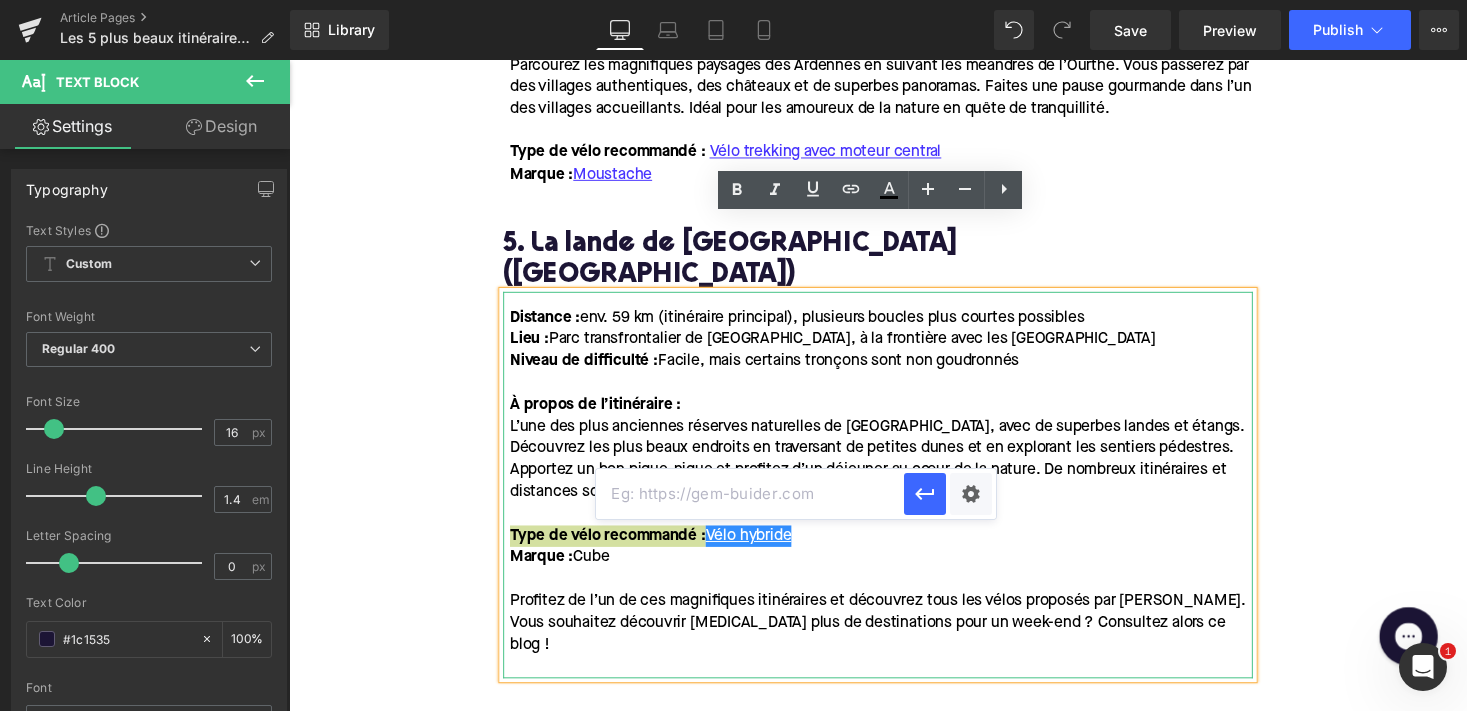 click at bounding box center (750, 494) 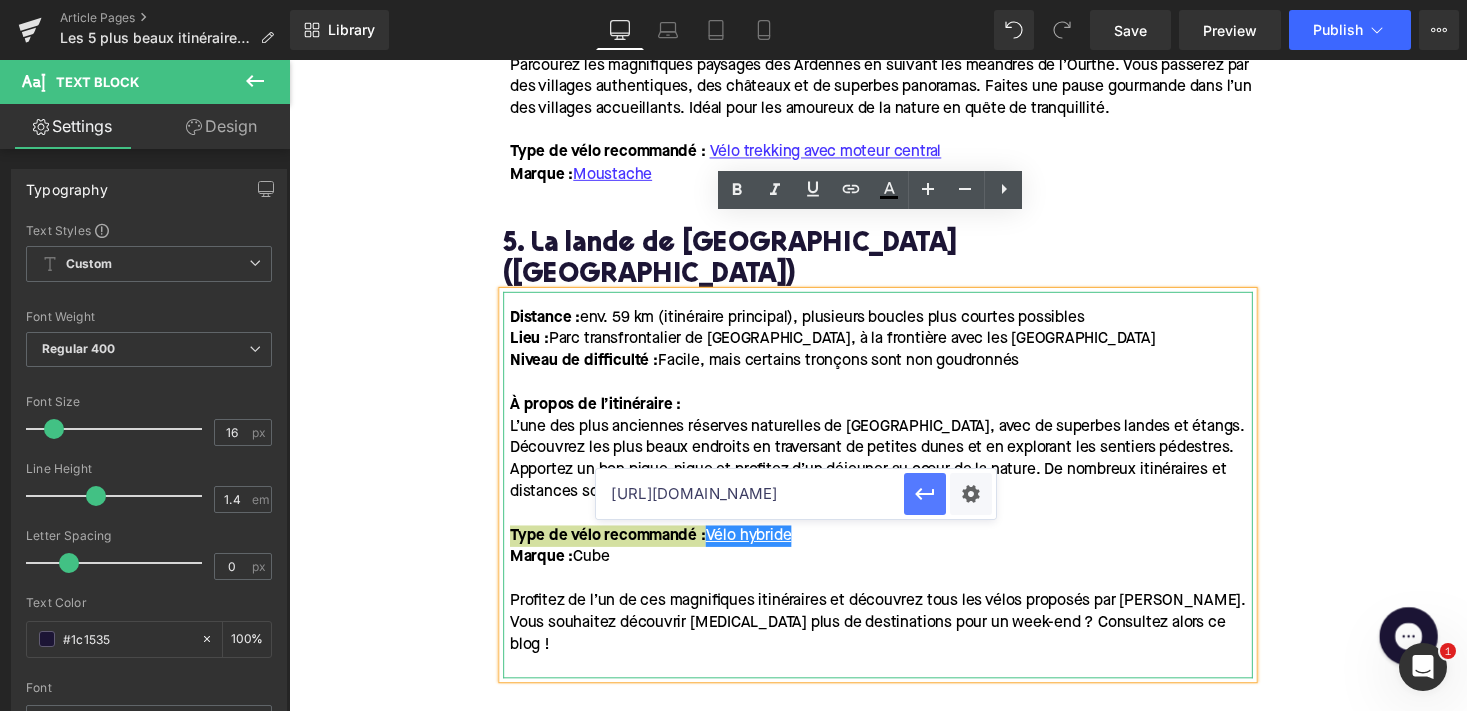 type on "[URL][DOMAIN_NAME]" 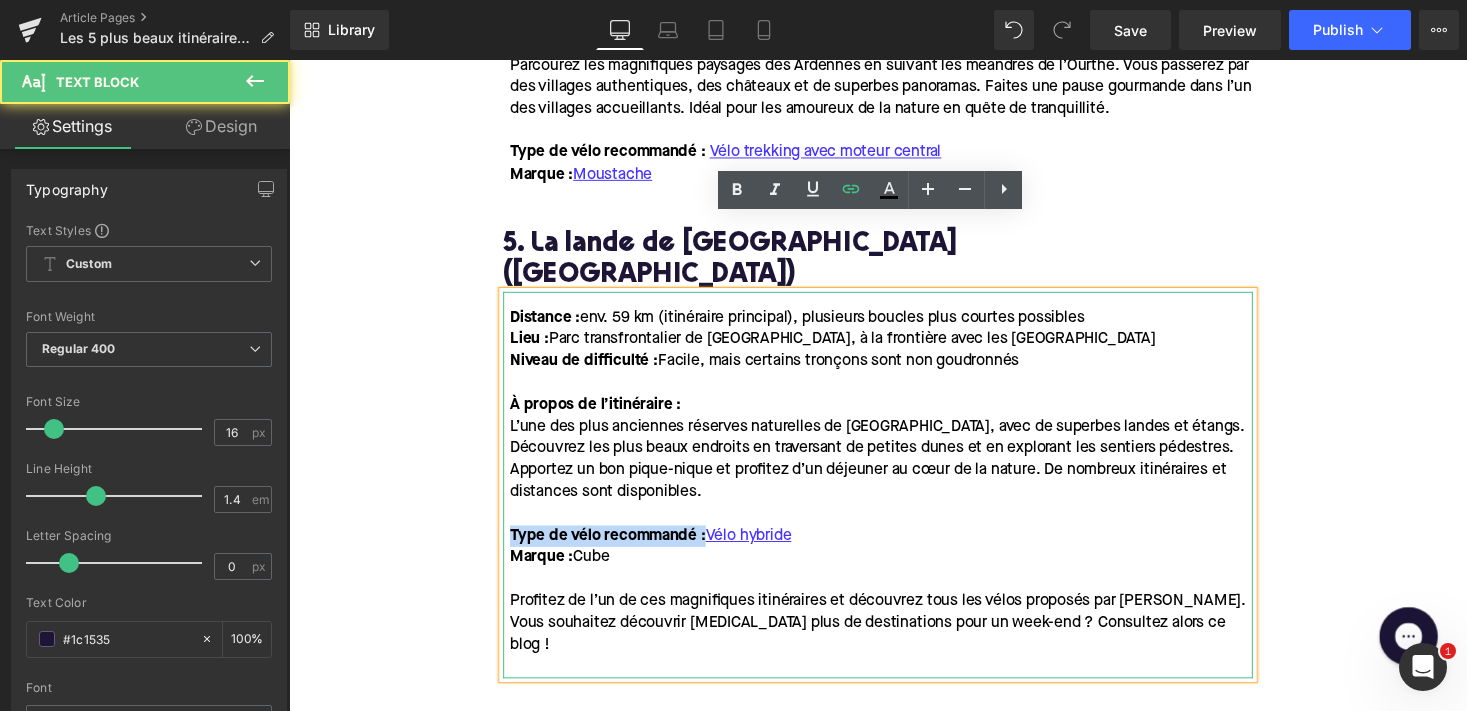 drag, startPoint x: 581, startPoint y: 491, endPoint x: 633, endPoint y: 491, distance: 52 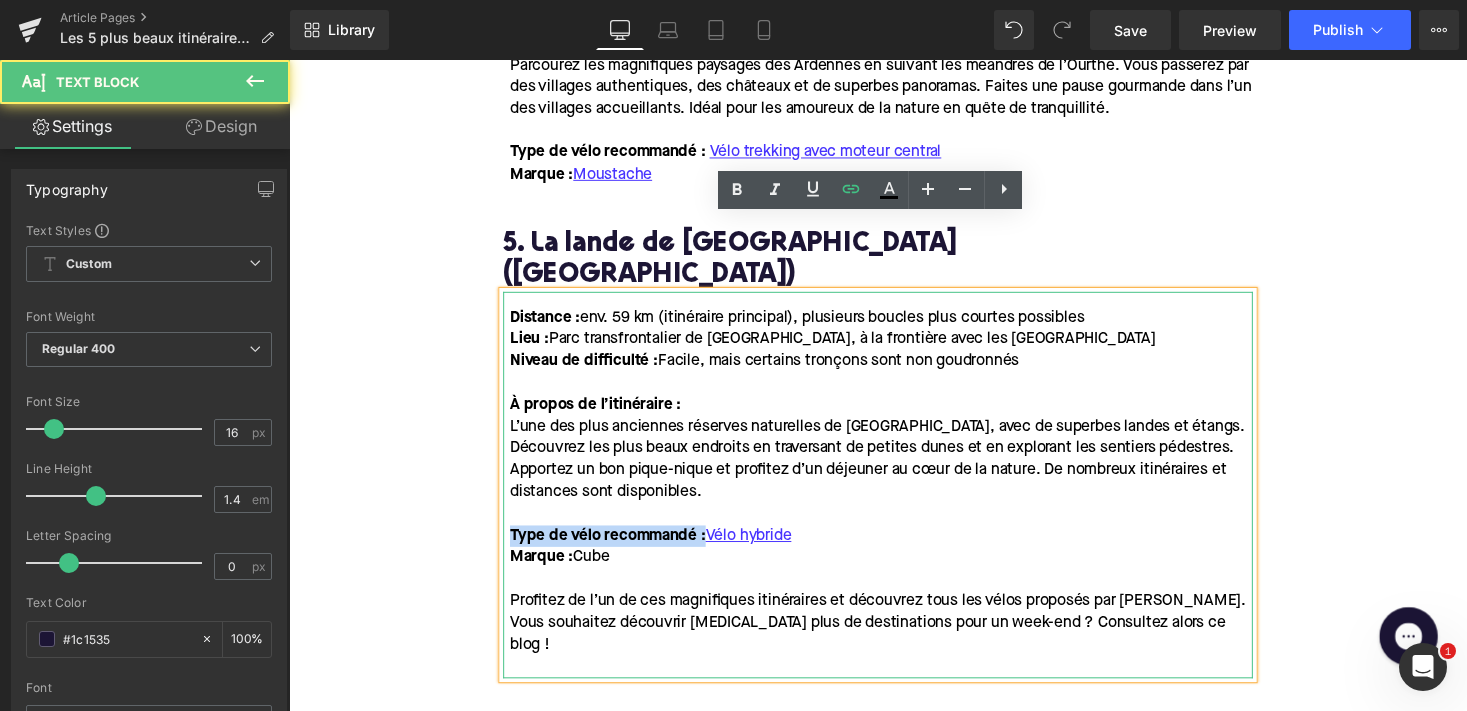 click on "Marque :  Cube" at bounding box center (897, 571) 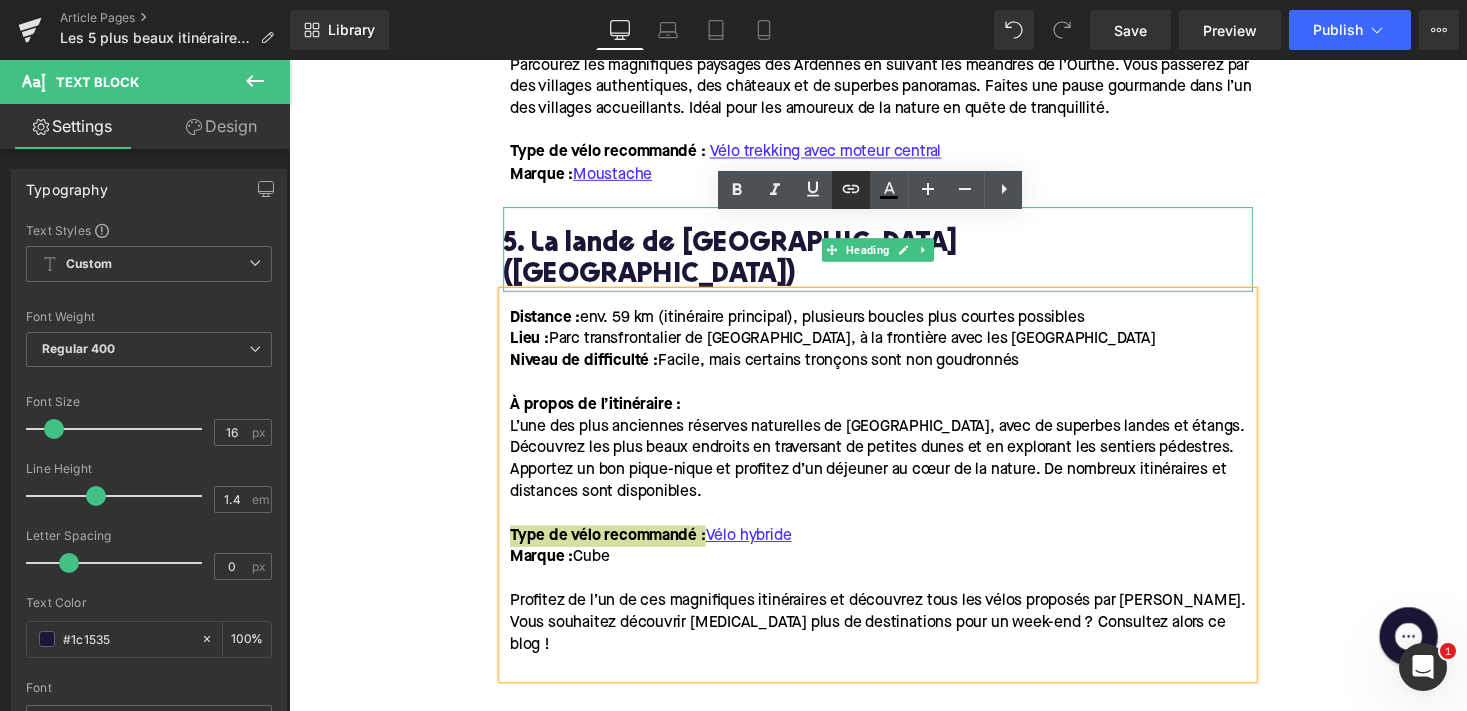 click at bounding box center (851, 190) 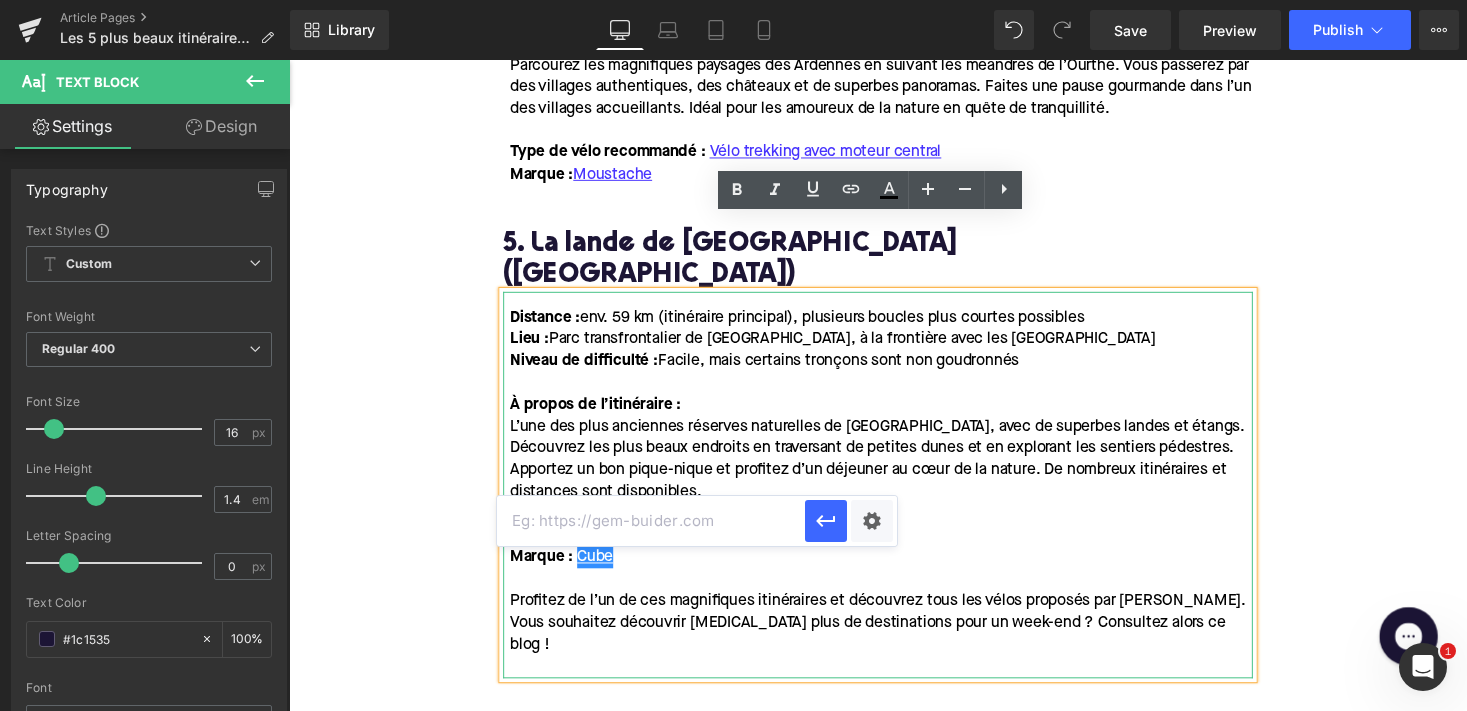 click at bounding box center (651, 521) 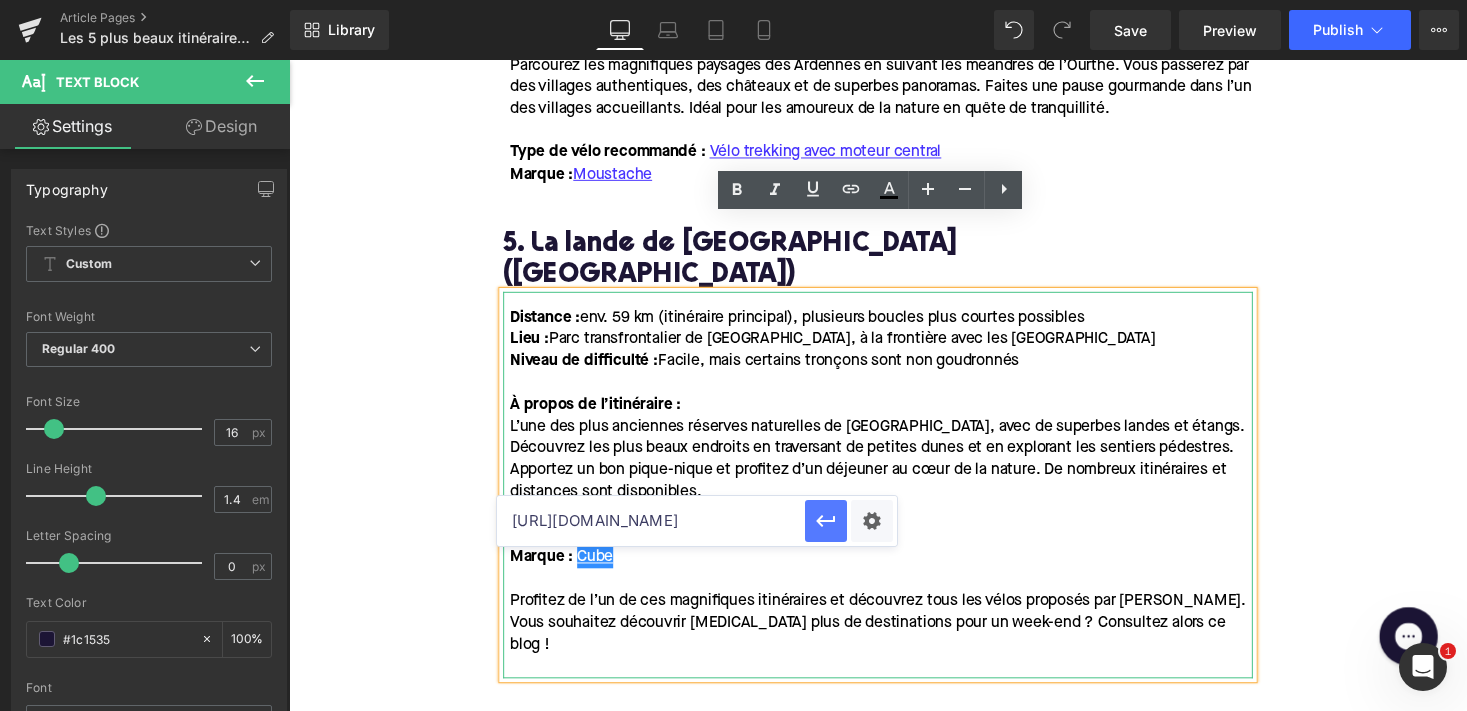 type on "[URL][DOMAIN_NAME]" 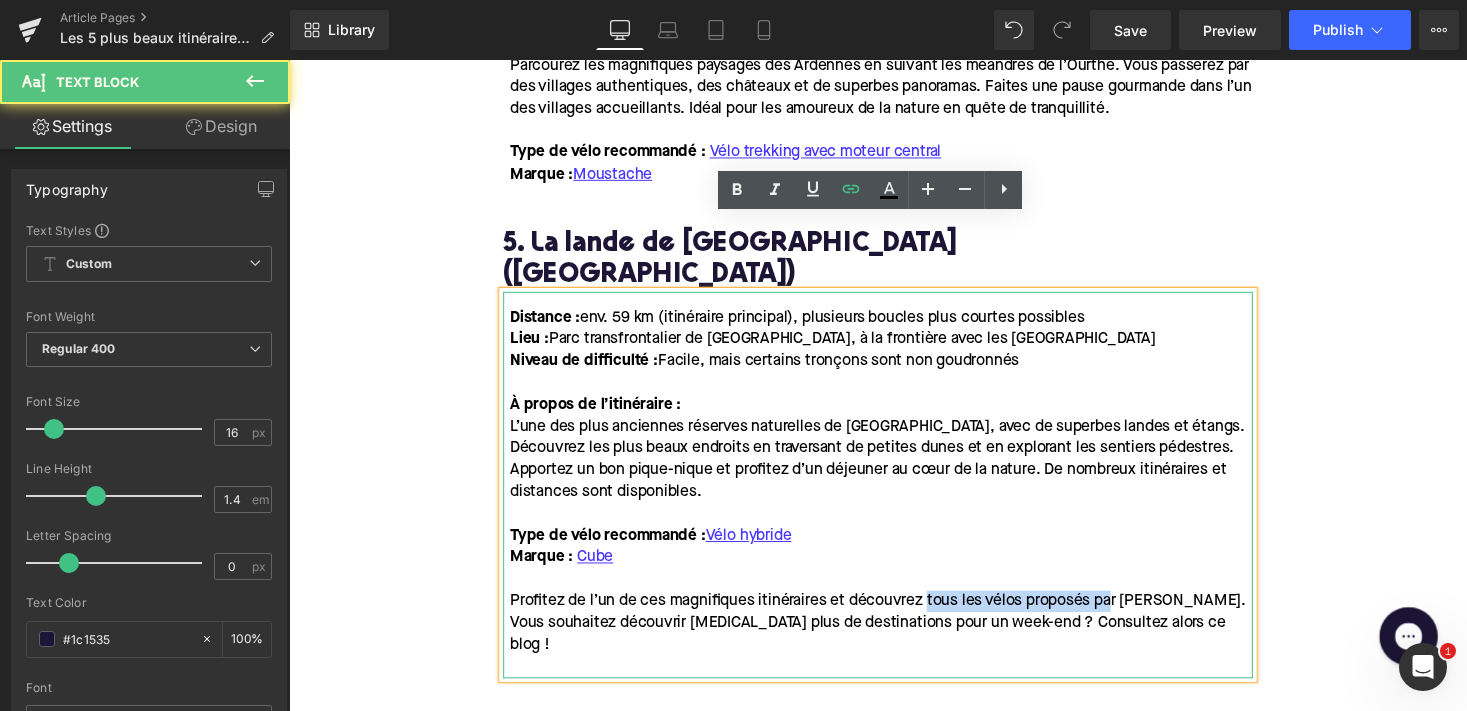 drag, startPoint x: 940, startPoint y: 534, endPoint x: 1130, endPoint y: 528, distance: 190.09471 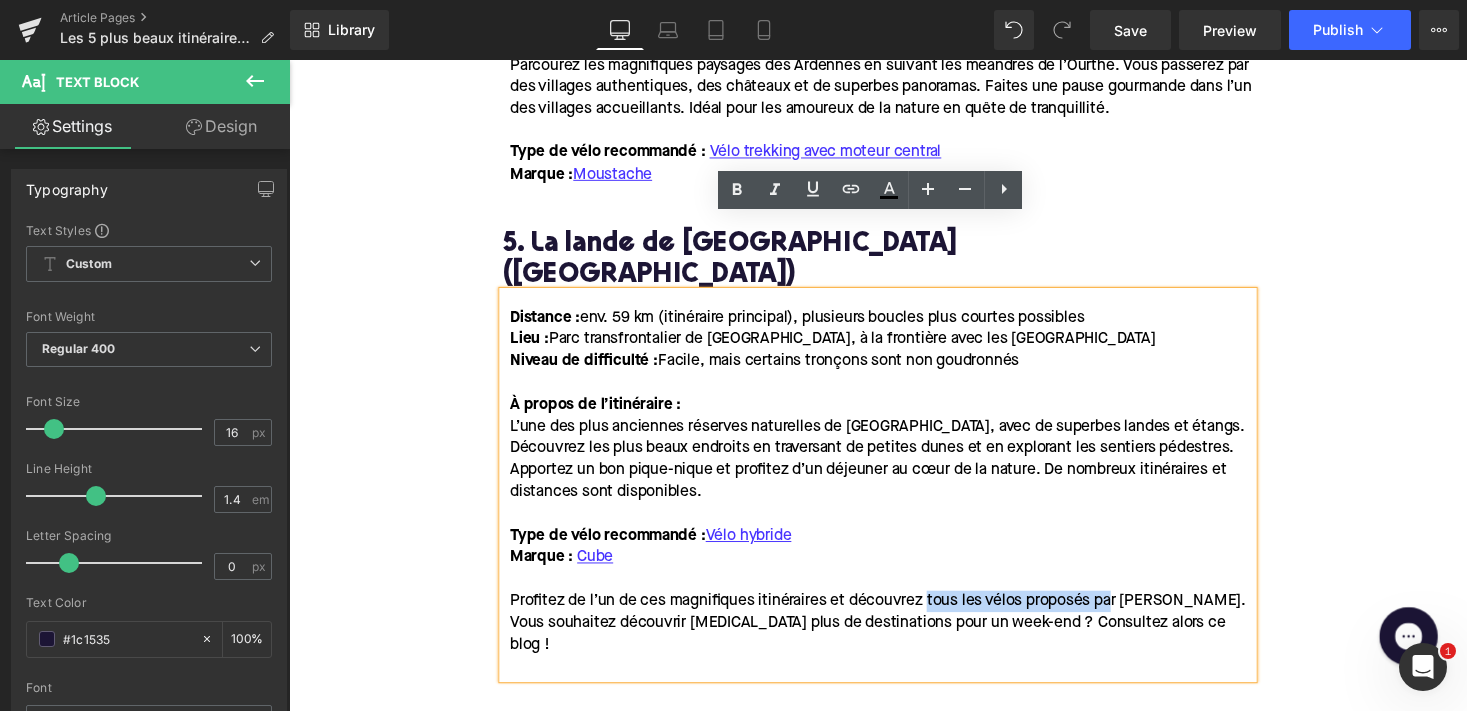 click on "Profitez de l’un de ces magnifiques itinéraires et découvrez tous les vélos proposés par [PERSON_NAME]. Vous souhaitez découvrir [MEDICAL_DATA] plus de destinations pour un week-end ? Consultez alors ce blog !" at bounding box center (894, 638) 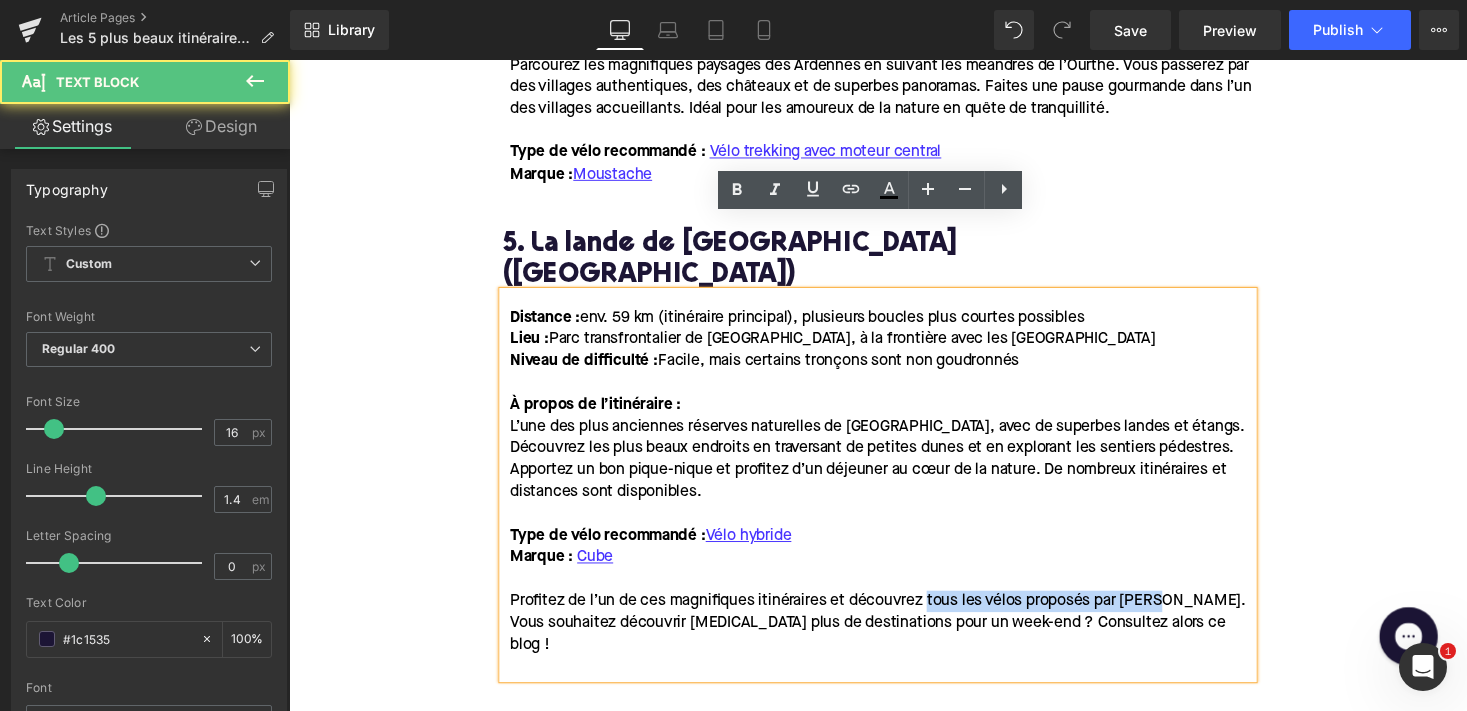 drag, startPoint x: 940, startPoint y: 539, endPoint x: 1191, endPoint y: 539, distance: 251 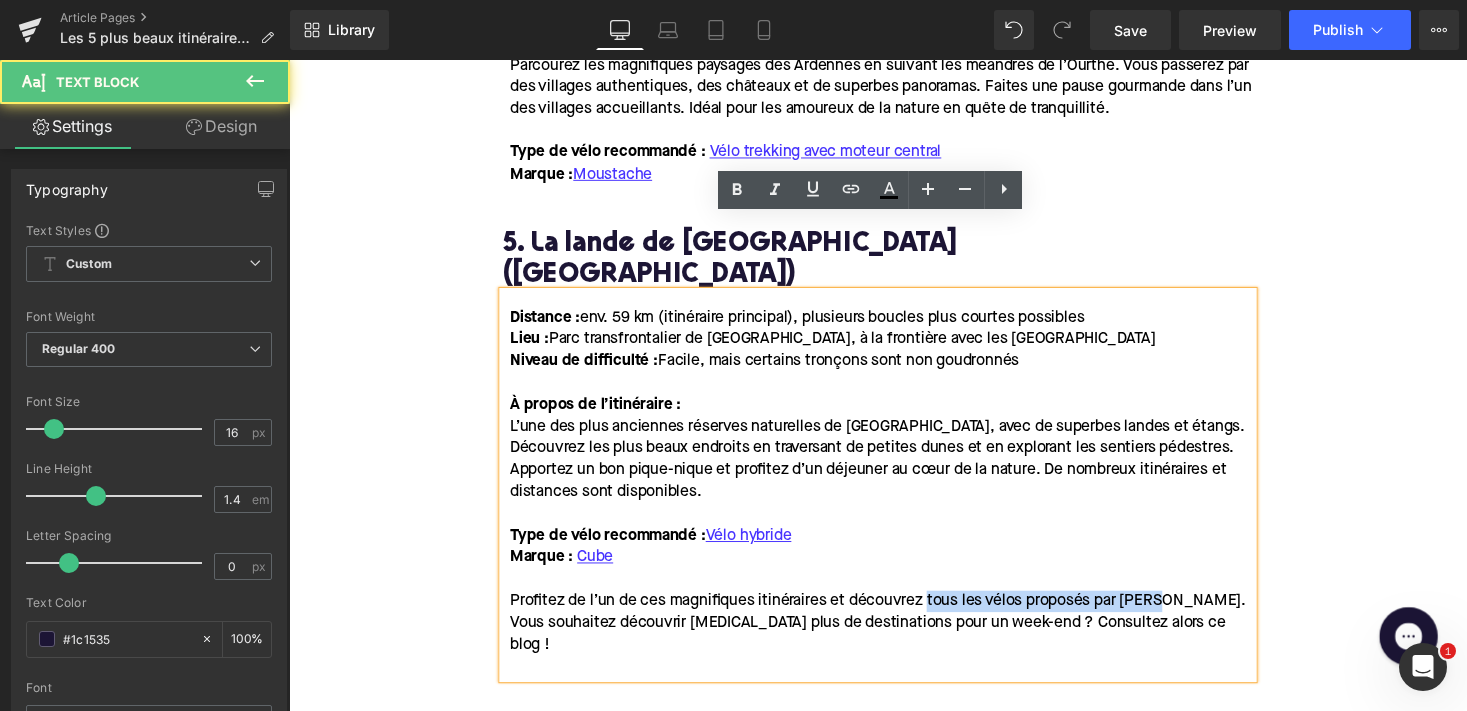 click on "Profitez de l’un de ces magnifiques itinéraires et découvrez tous les vélos proposés par [PERSON_NAME]. Vous souhaitez découvrir [MEDICAL_DATA] plus de destinations pour un week-end ? Consultez alors ce blog !" at bounding box center [894, 638] 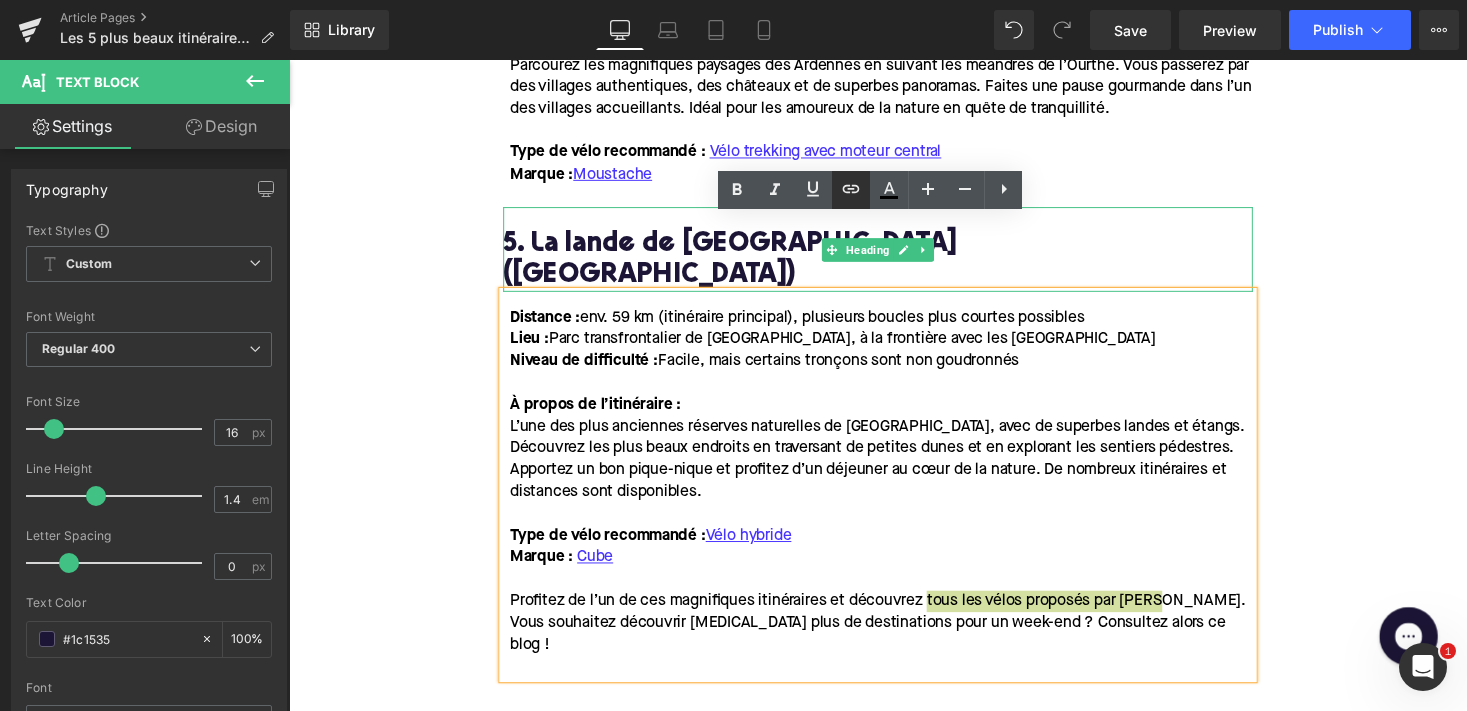 click 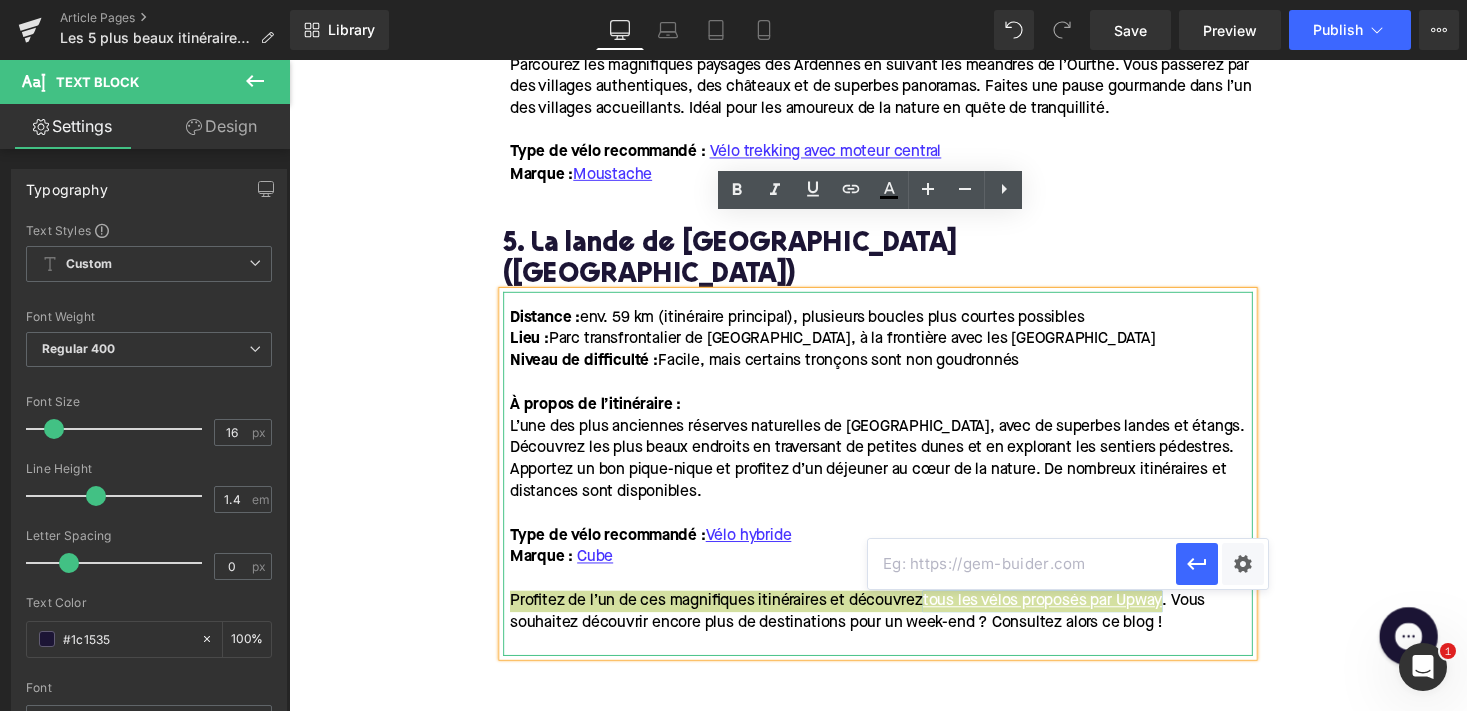 click at bounding box center [1022, 564] 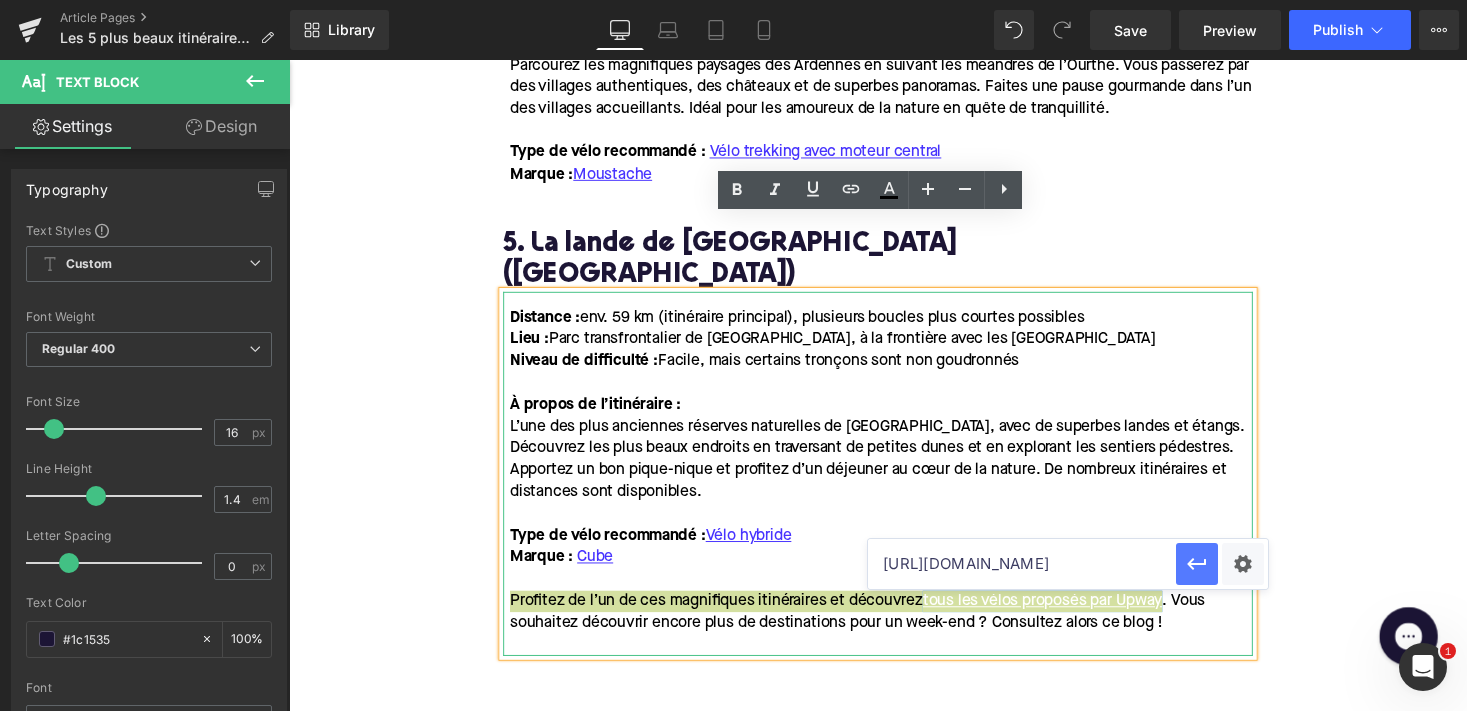 click 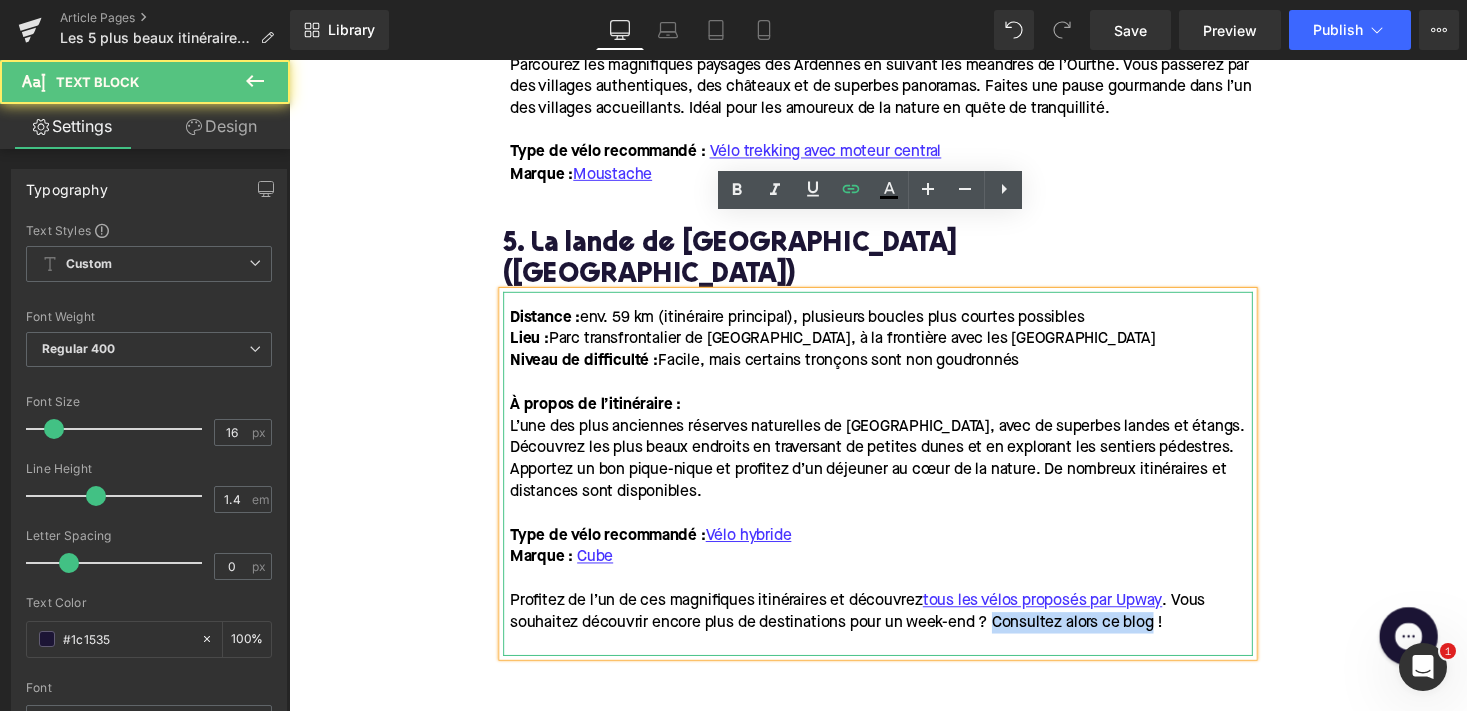 drag, startPoint x: 1010, startPoint y: 555, endPoint x: 1180, endPoint y: 555, distance: 170 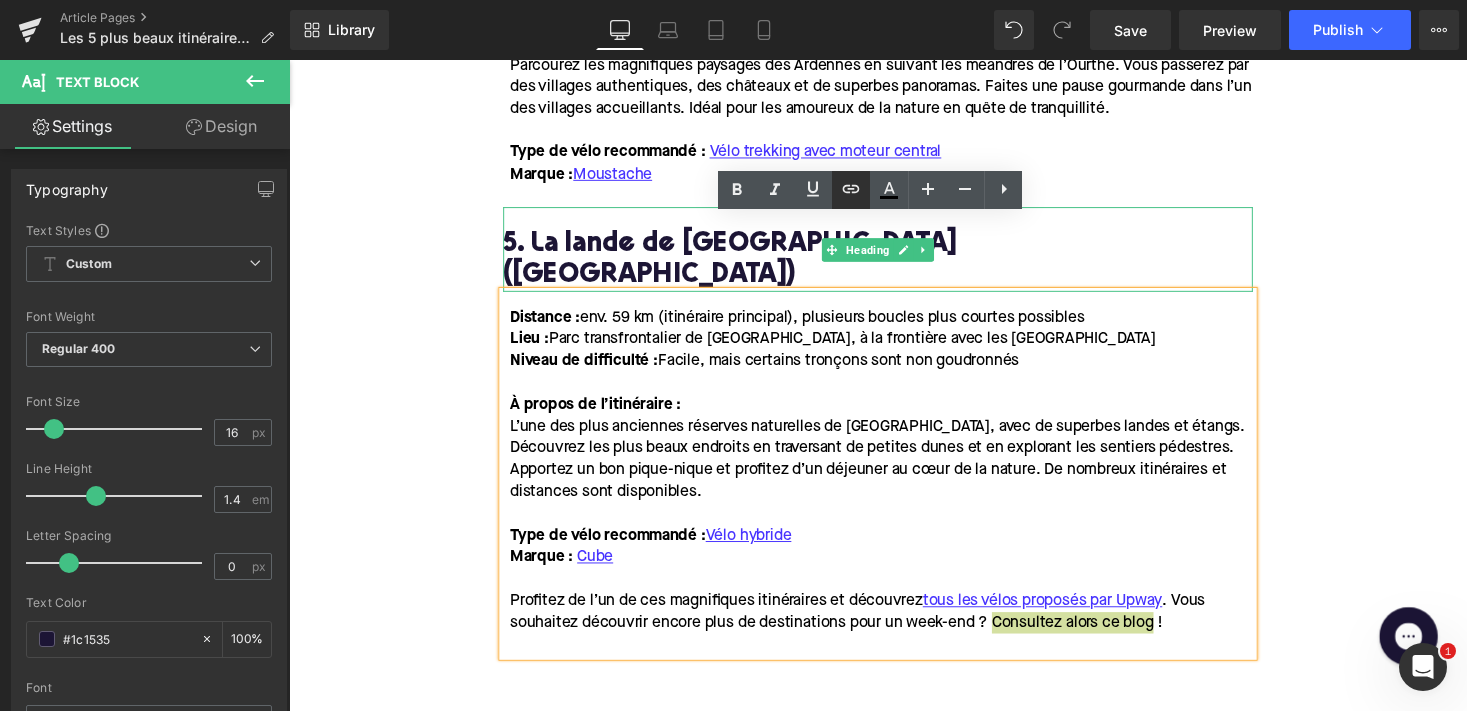 click 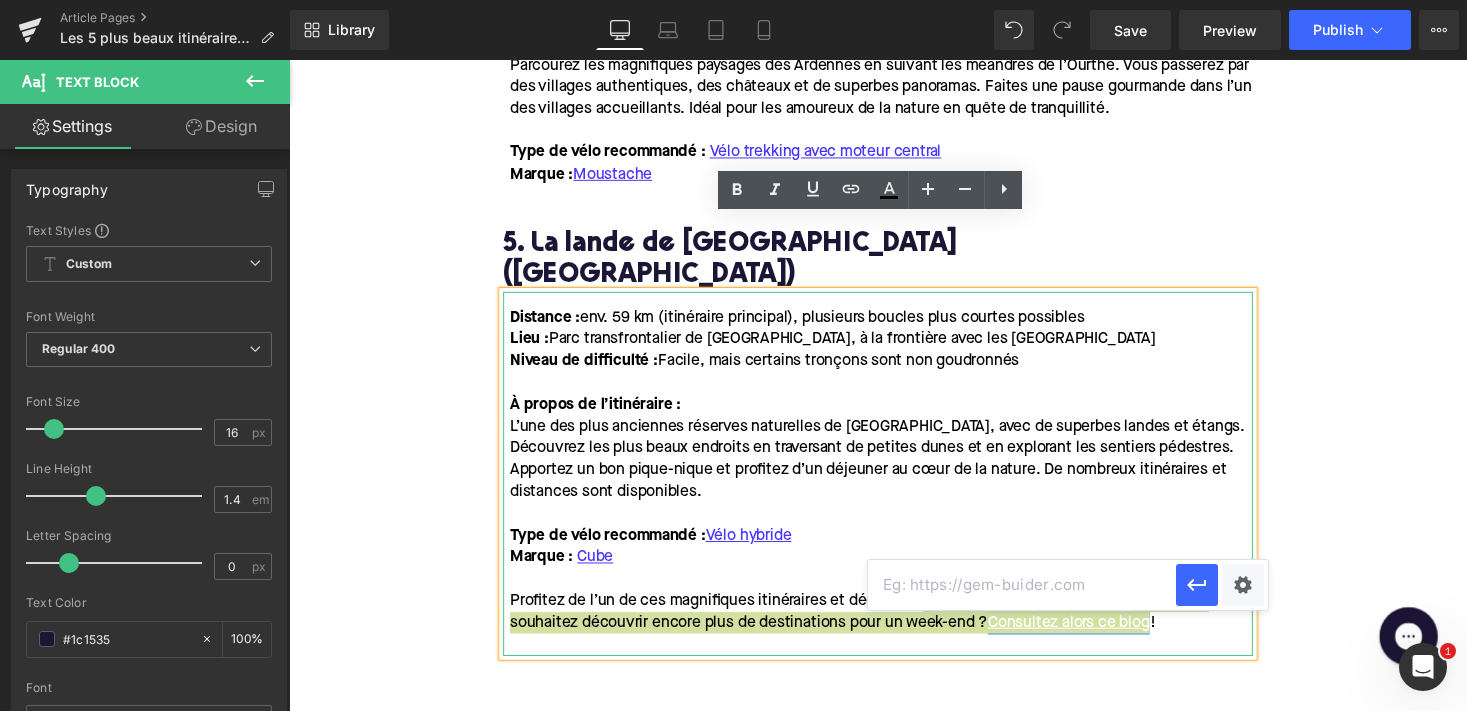 click at bounding box center [1022, 585] 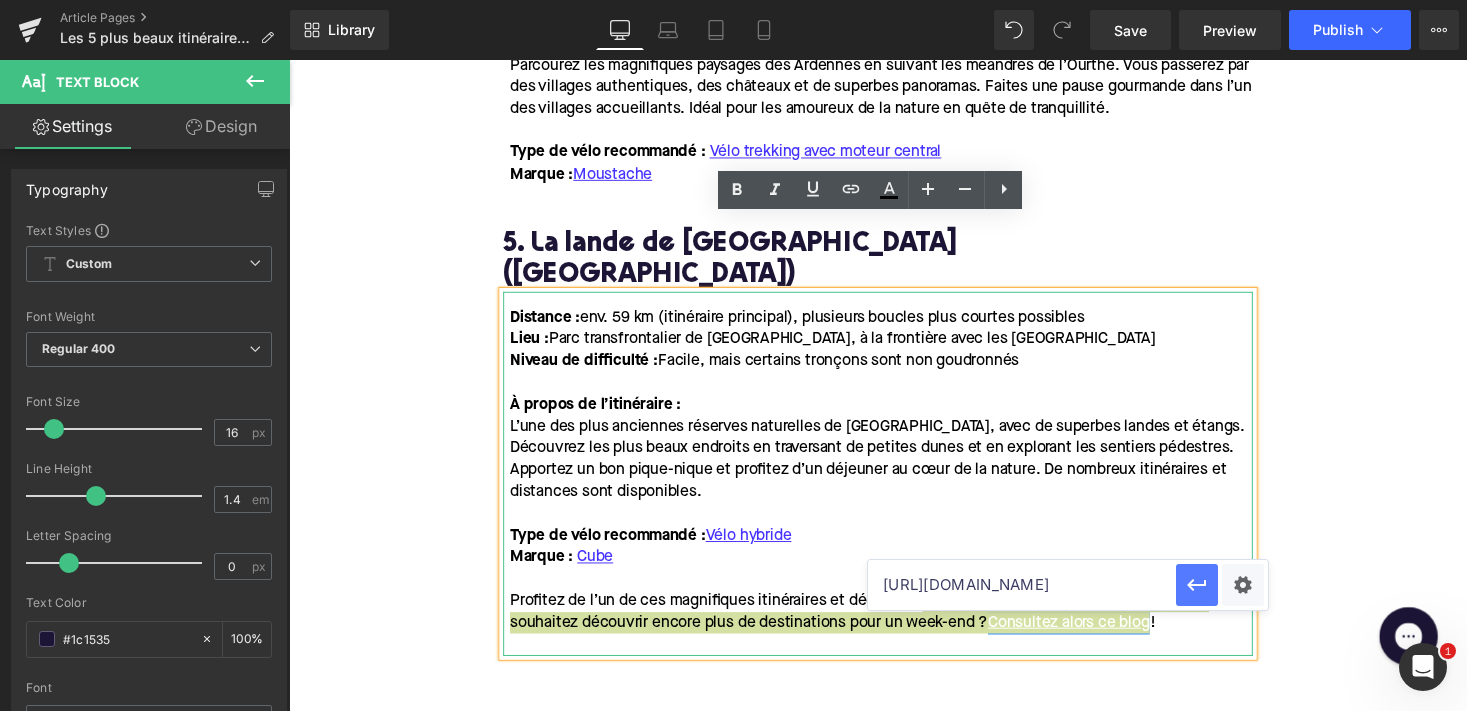 type on "[URL][DOMAIN_NAME]" 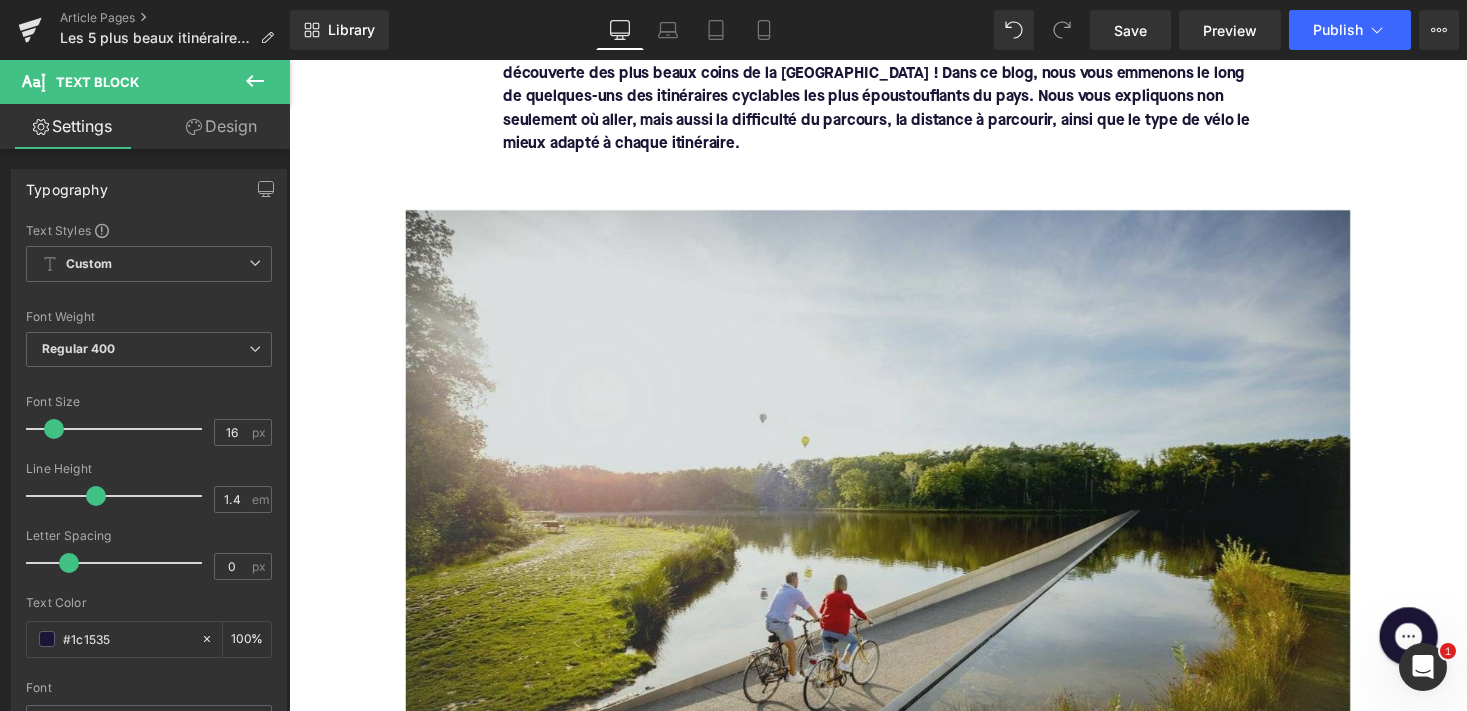 scroll, scrollTop: 844, scrollLeft: 0, axis: vertical 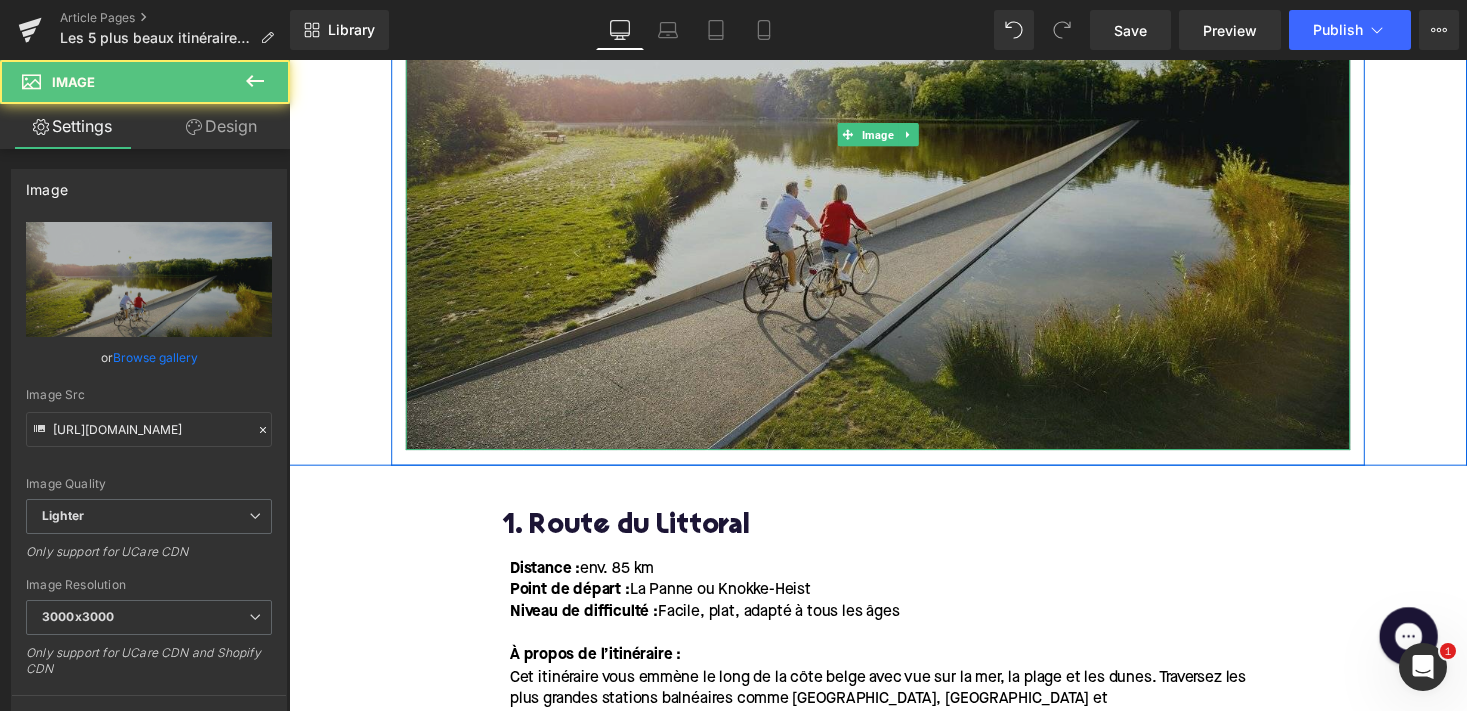 click at bounding box center [894, 137] 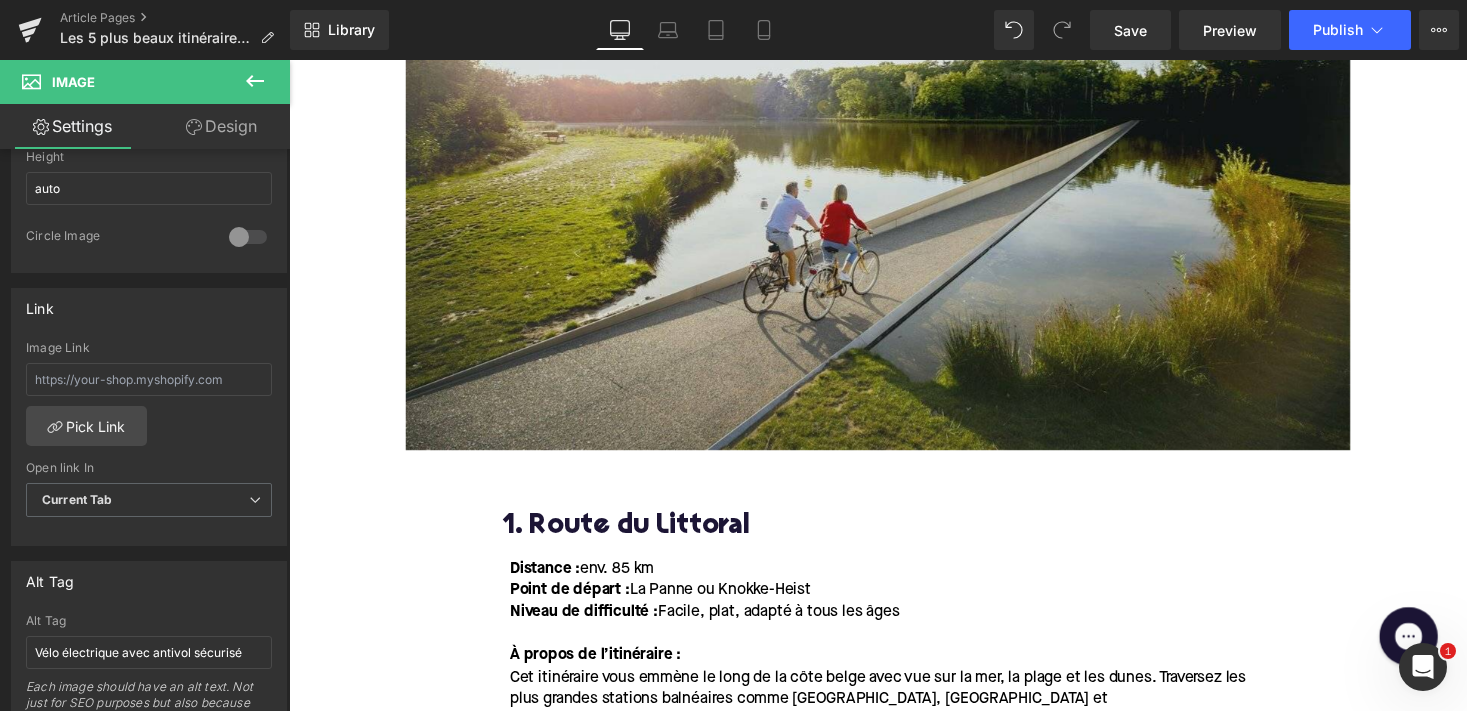 scroll, scrollTop: 949, scrollLeft: 0, axis: vertical 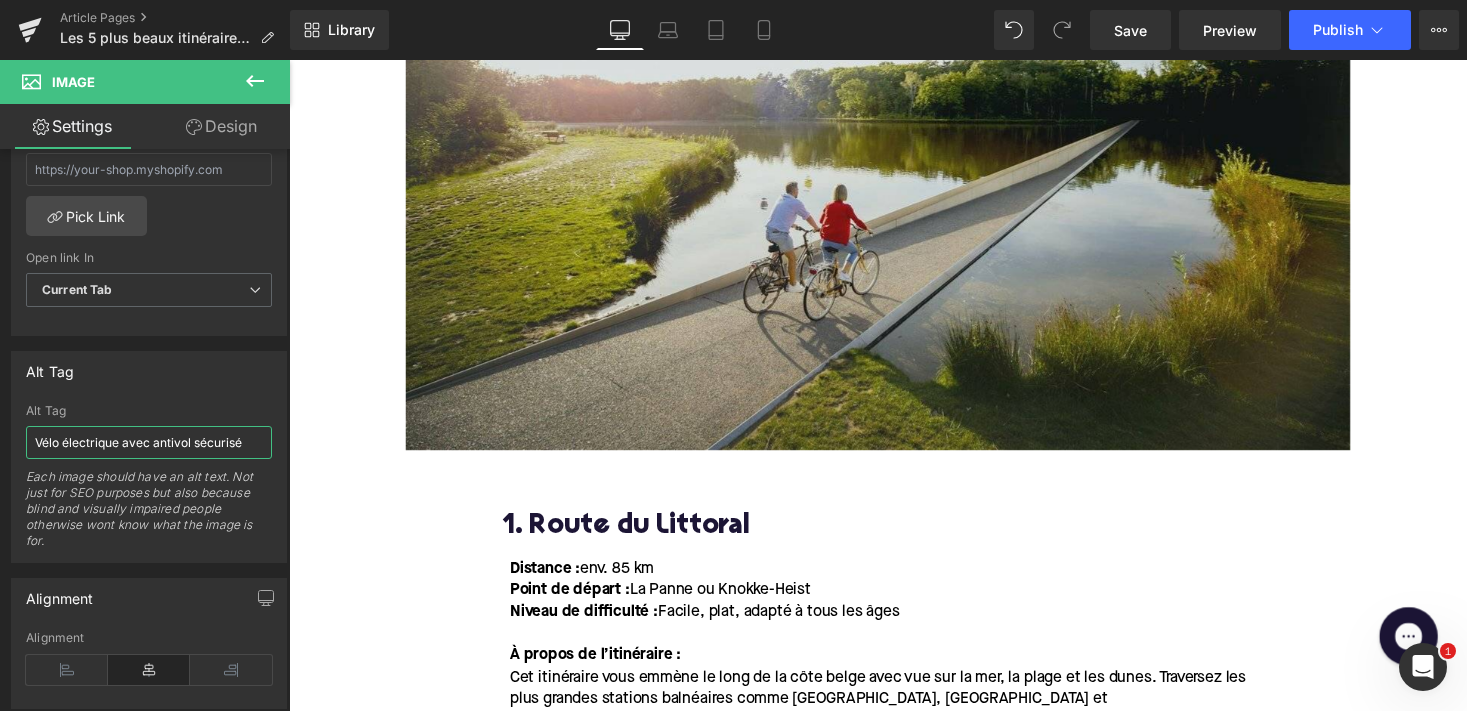 click on "Vélo électrique avec antivol sécurisé" at bounding box center [149, 442] 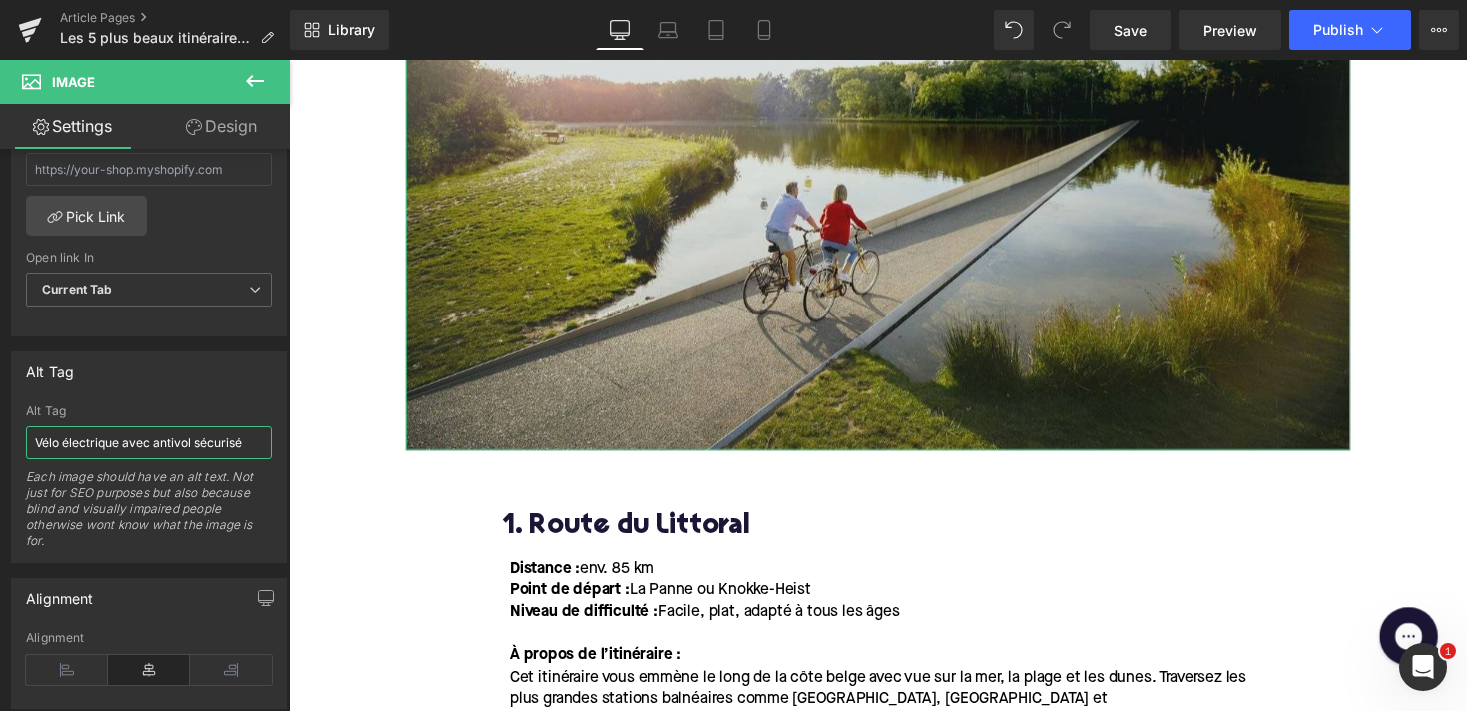 click on "Vélo électrique avec antivol sécurisé" at bounding box center [149, 442] 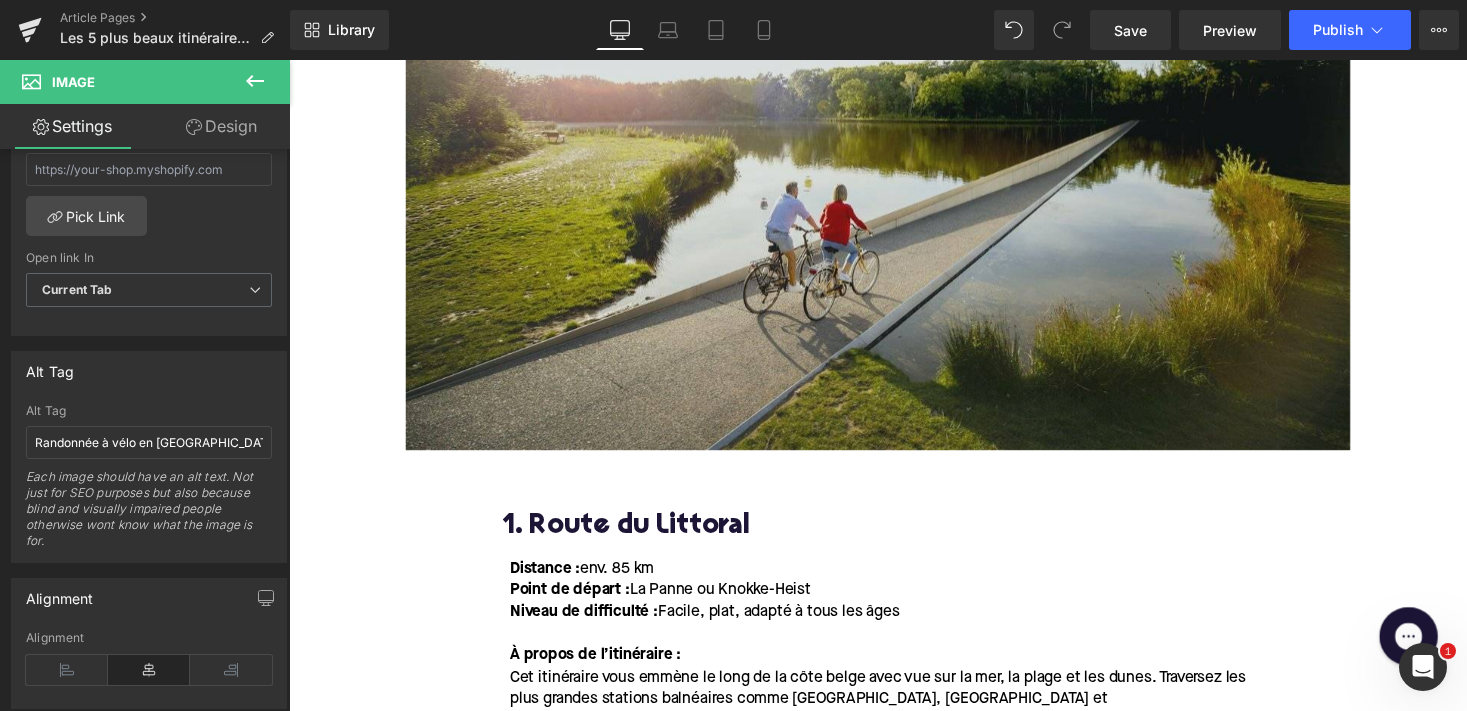 click on "Home / Les 5 plus beaux itinéraires à vélo à travers la [GEOGRAPHIC_DATA] Breadcrumbs         Les 5 plus beaux itinéraires à vélo à travers la [GEOGRAPHIC_DATA] Heading         Envie d'une journée pleine d'aventure et d'air frais ? Montez sur votre vélo électrique et partez à la découverte des plus beaux coins de la [GEOGRAPHIC_DATA] ! Dans ce blog, nous vous emmenons le long de quelques-uns des itinéraires cyclables les plus époustouflants du pays. Nous vous expliquons non seulement où aller, mais aussi la difficulté du parcours, la distance à parcourir, ainsi que le type de vélo le mieux adapté à chaque itinéraire. Text Block         Row         Image         Row         Row         1. Route du Littoral Heading         Distance :  env. 85 km Point de départ :  [GEOGRAPHIC_DATA] ou Knokke-Heist Niveau de difficulté :  Facile, plat, adapté à tous les âges À propos de l’itinéraire : Astuce : pour partir en vacances avec votre vélo électrique . Type de vélo recommandé :   Vélo trekking Marque :  Giant" at bounding box center (894, 1501) 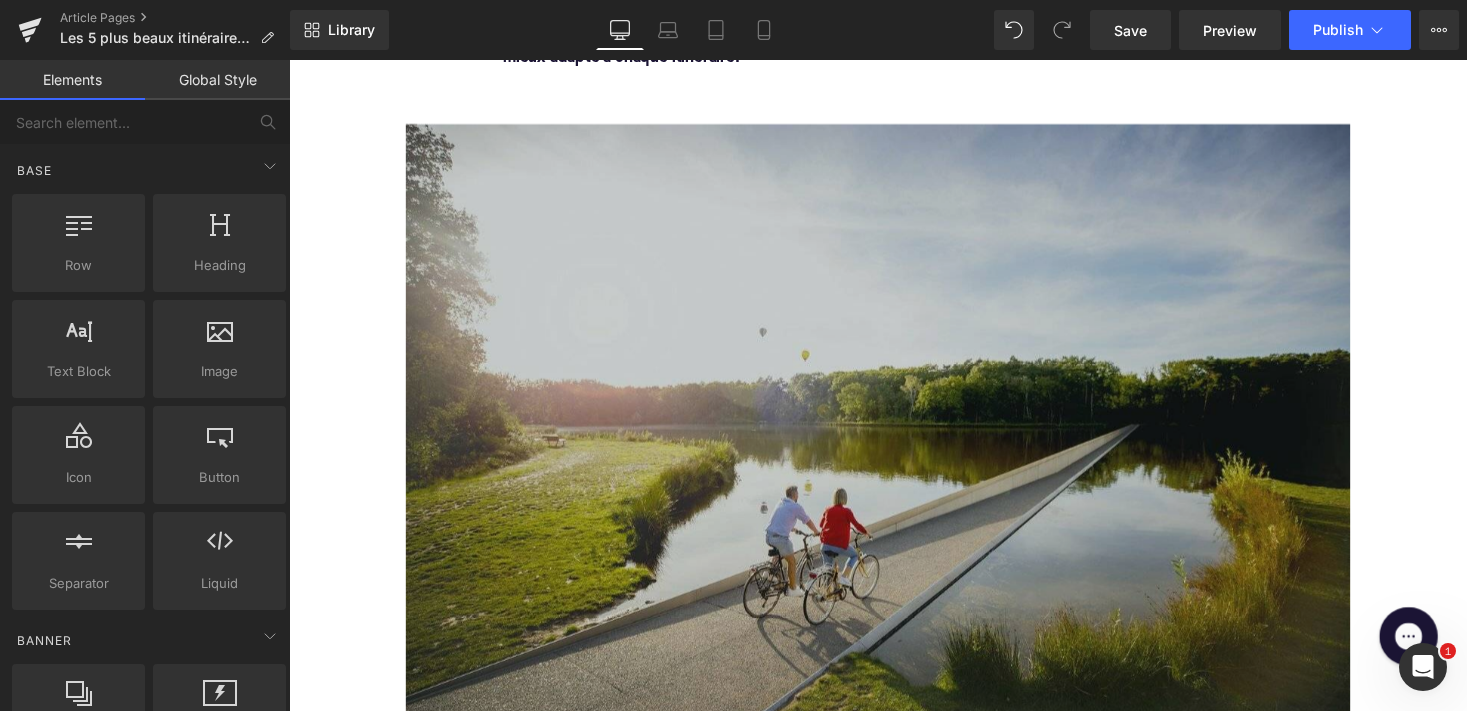 scroll, scrollTop: 500, scrollLeft: 0, axis: vertical 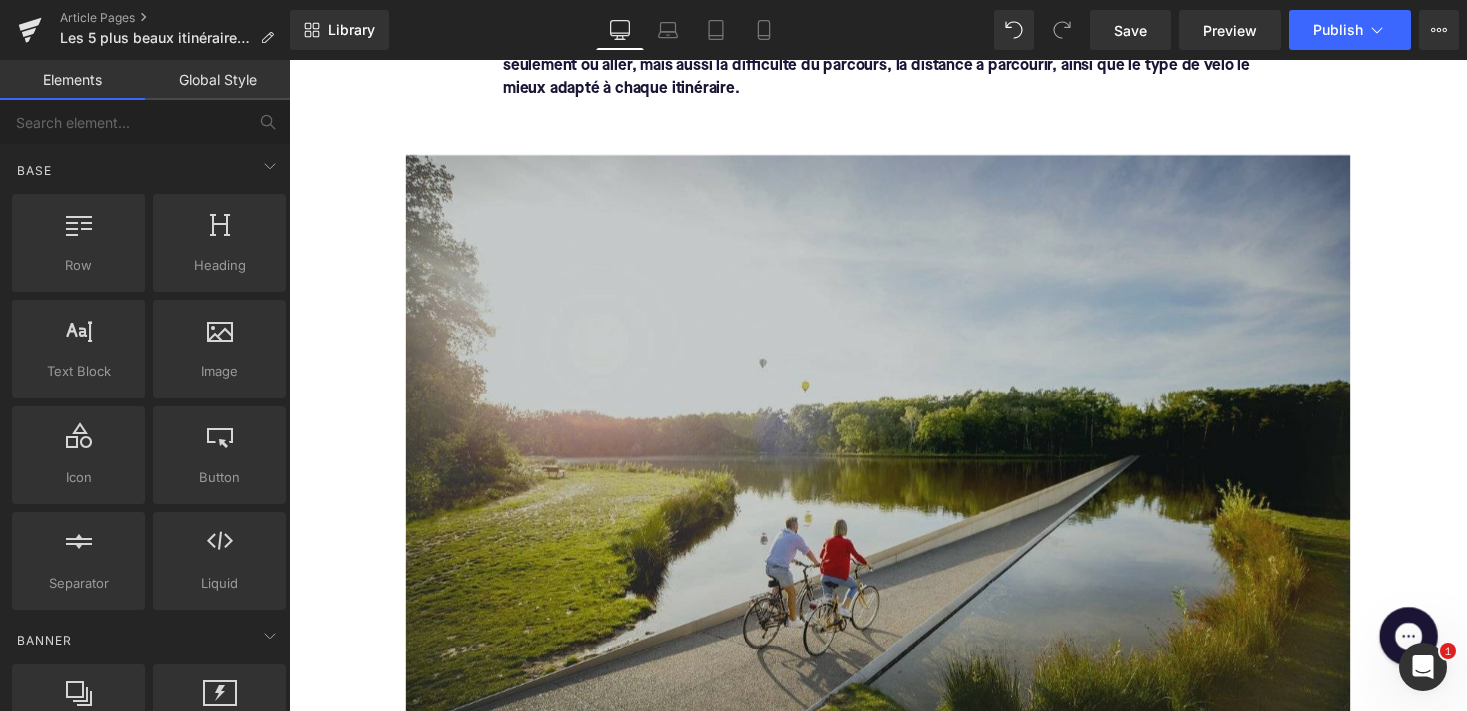 click at bounding box center (894, 481) 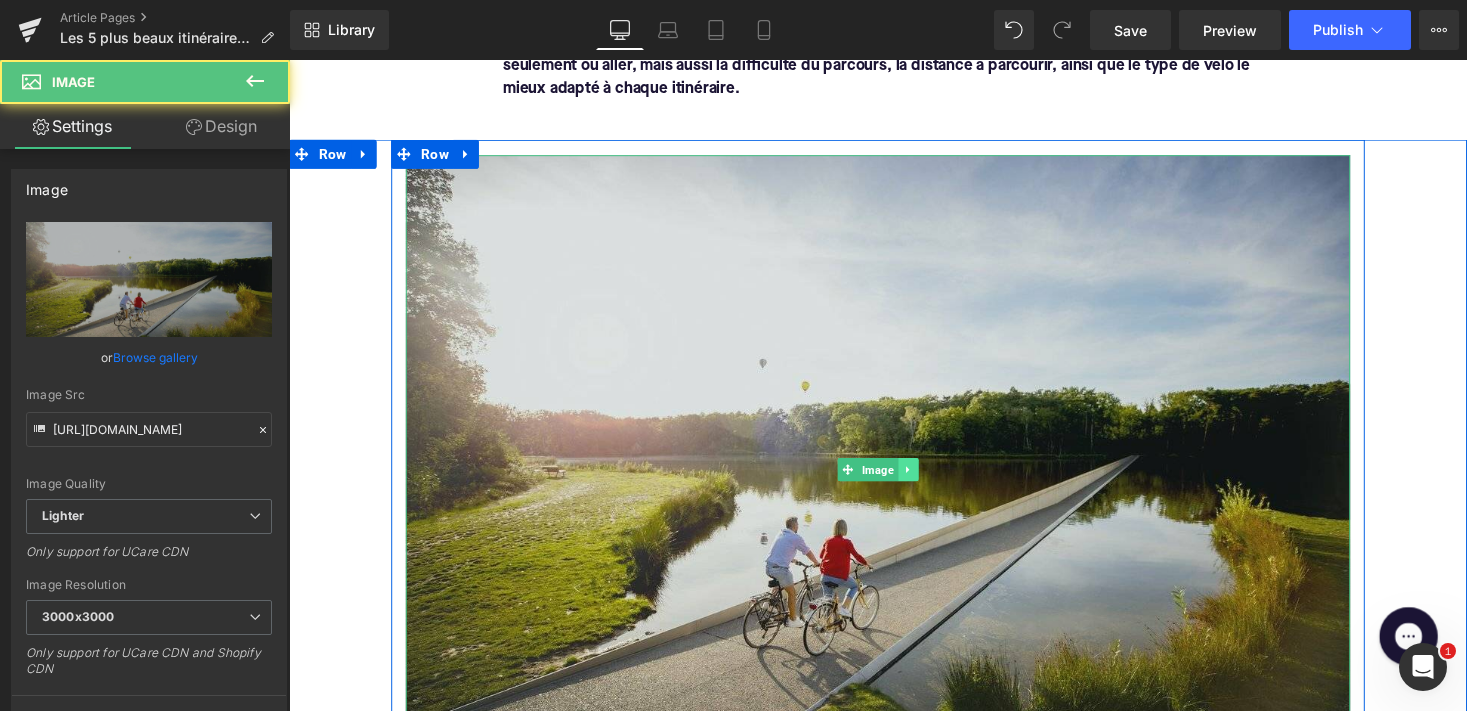 click 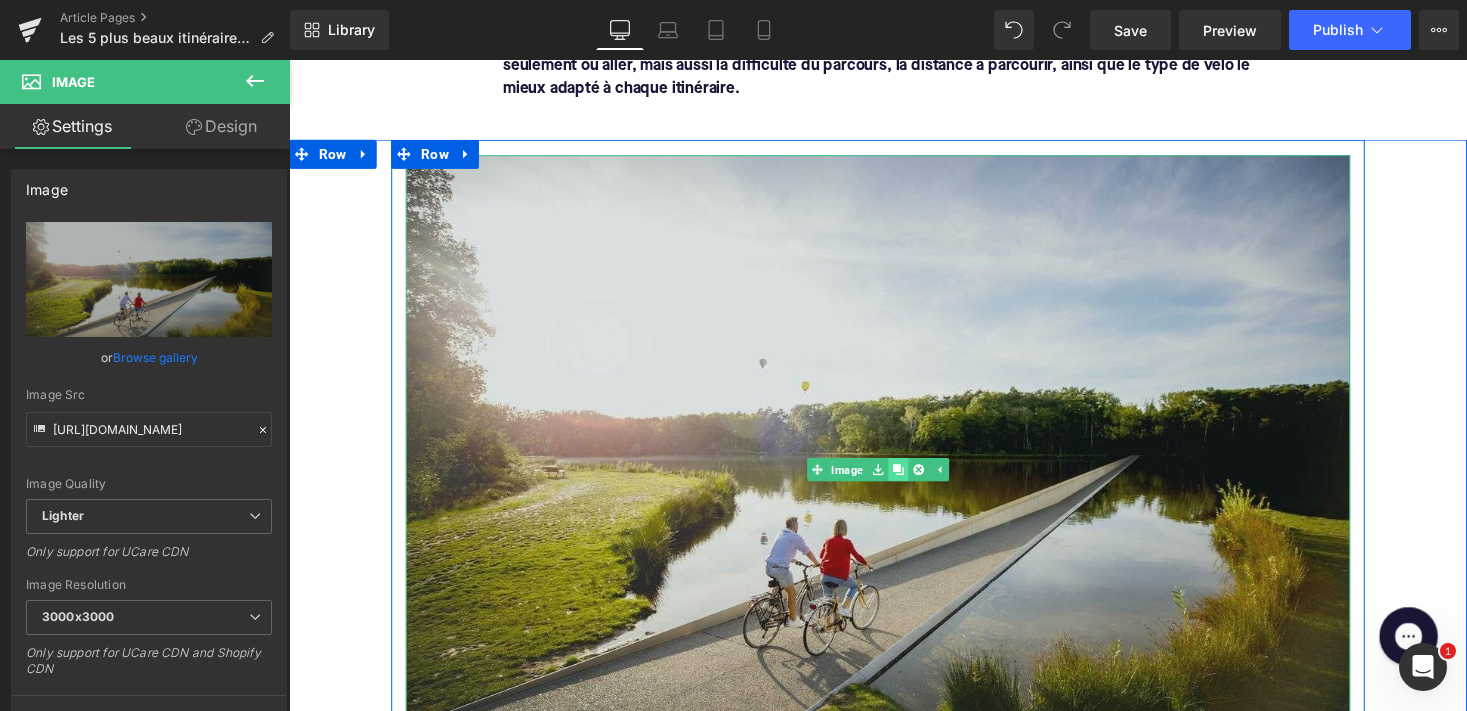 click 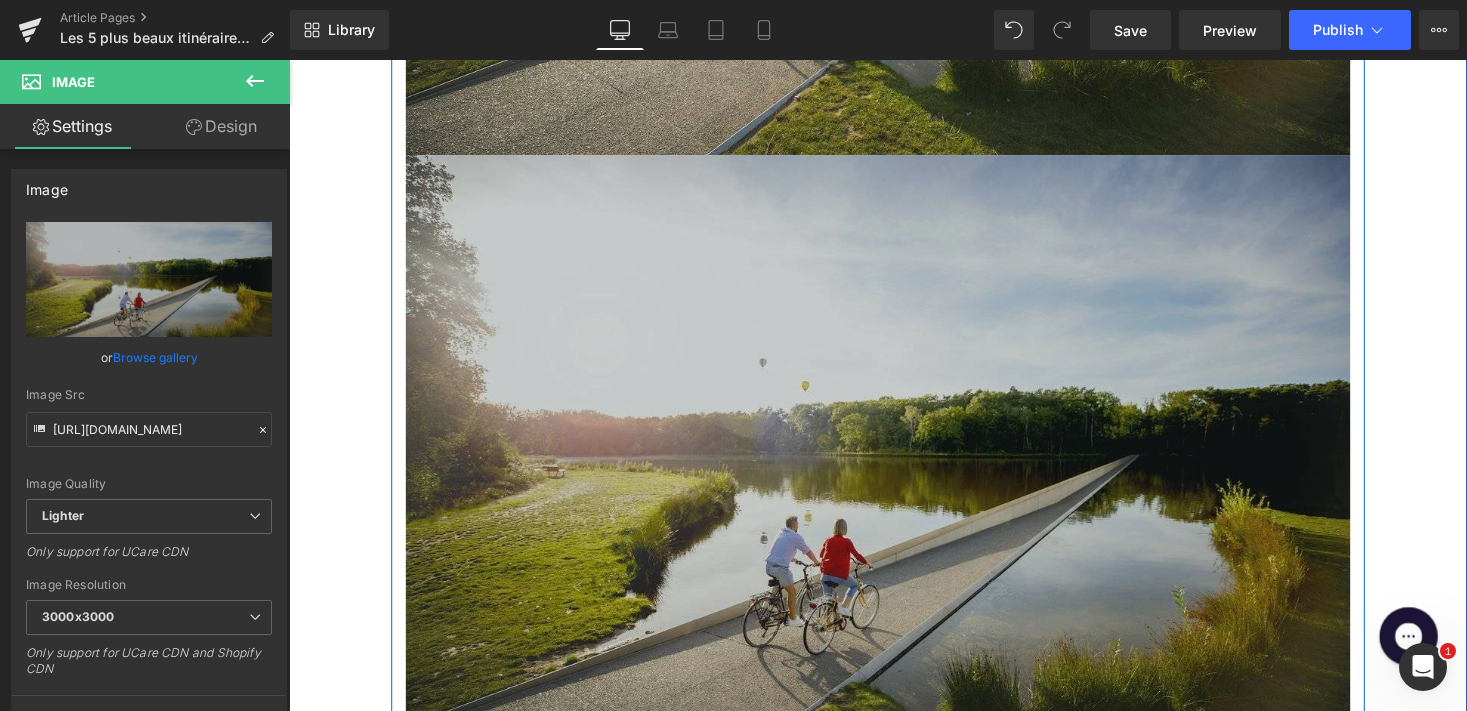 scroll, scrollTop: 1163, scrollLeft: 0, axis: vertical 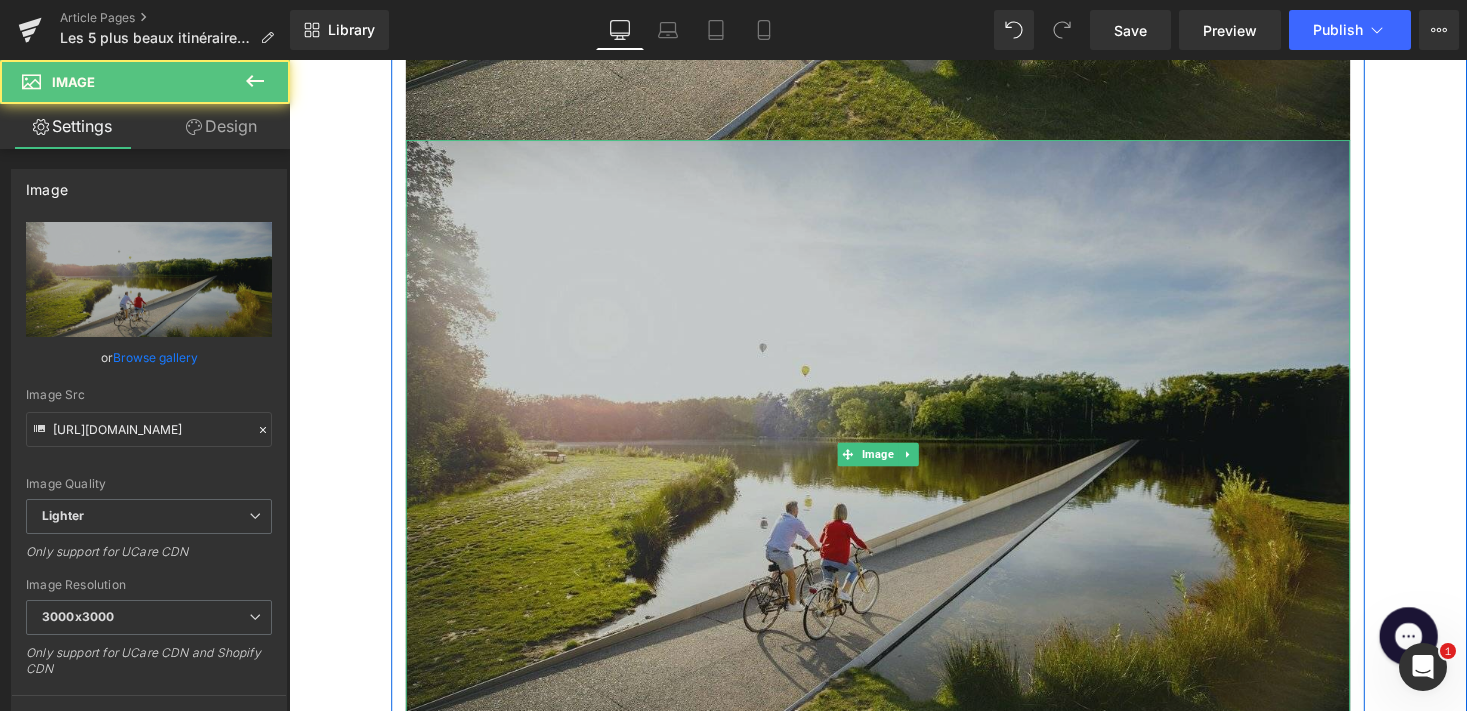 click at bounding box center (894, 465) 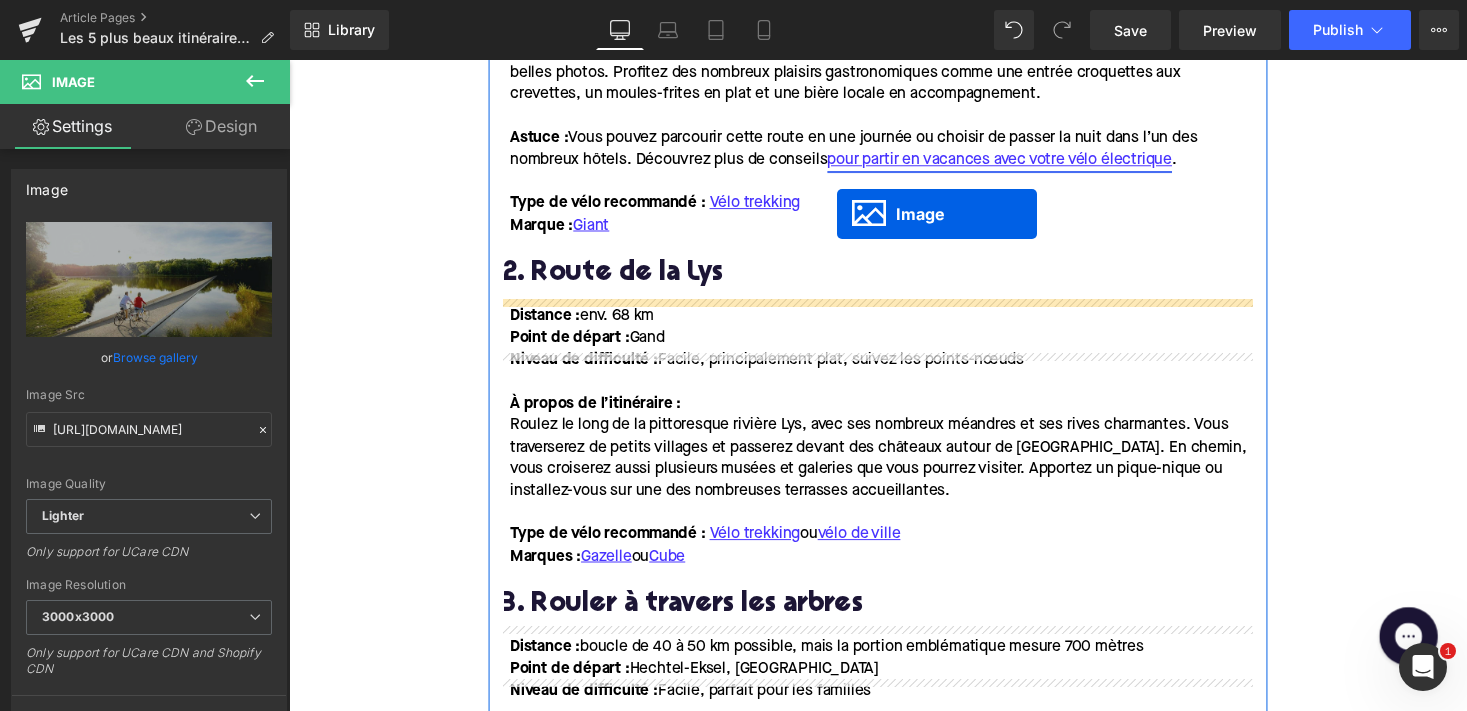 scroll, scrollTop: 1723, scrollLeft: 0, axis: vertical 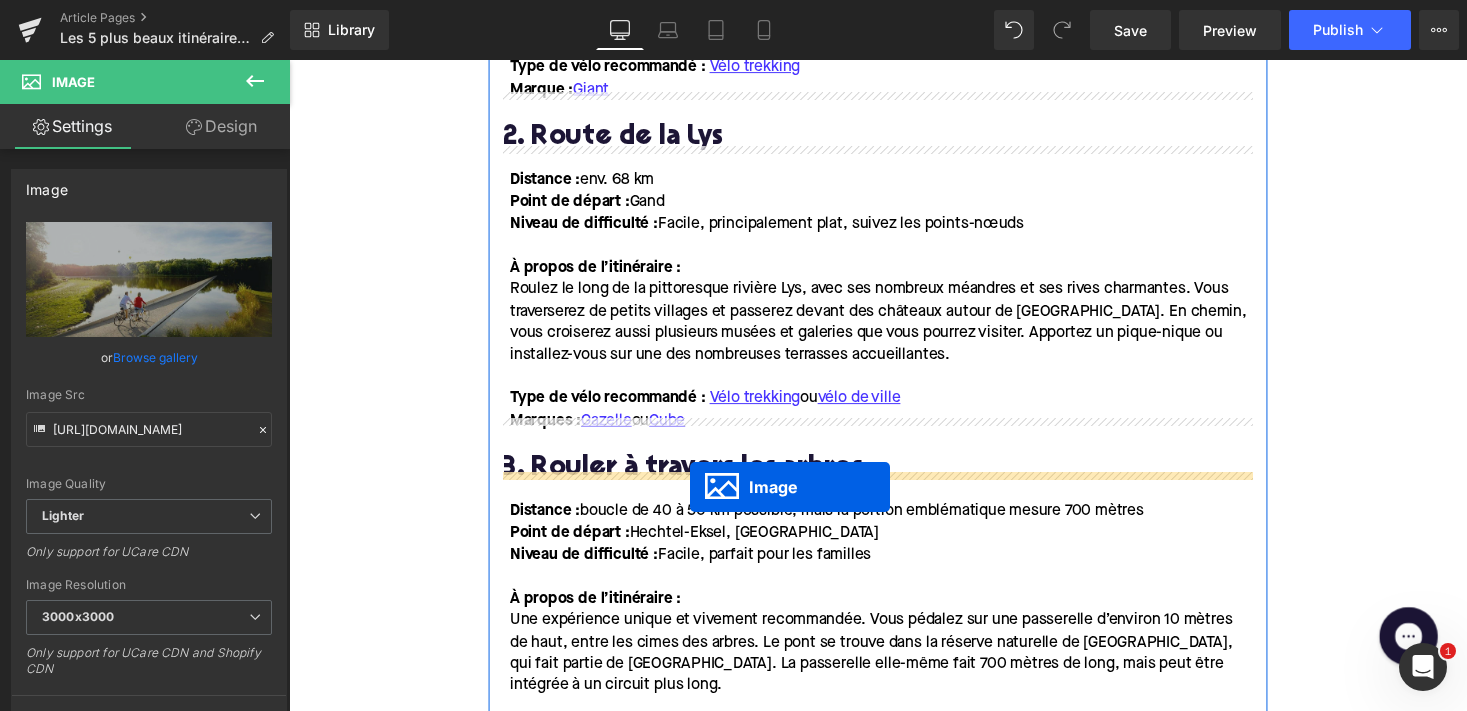drag, startPoint x: 856, startPoint y: 465, endPoint x: 701, endPoint y: 499, distance: 158.68523 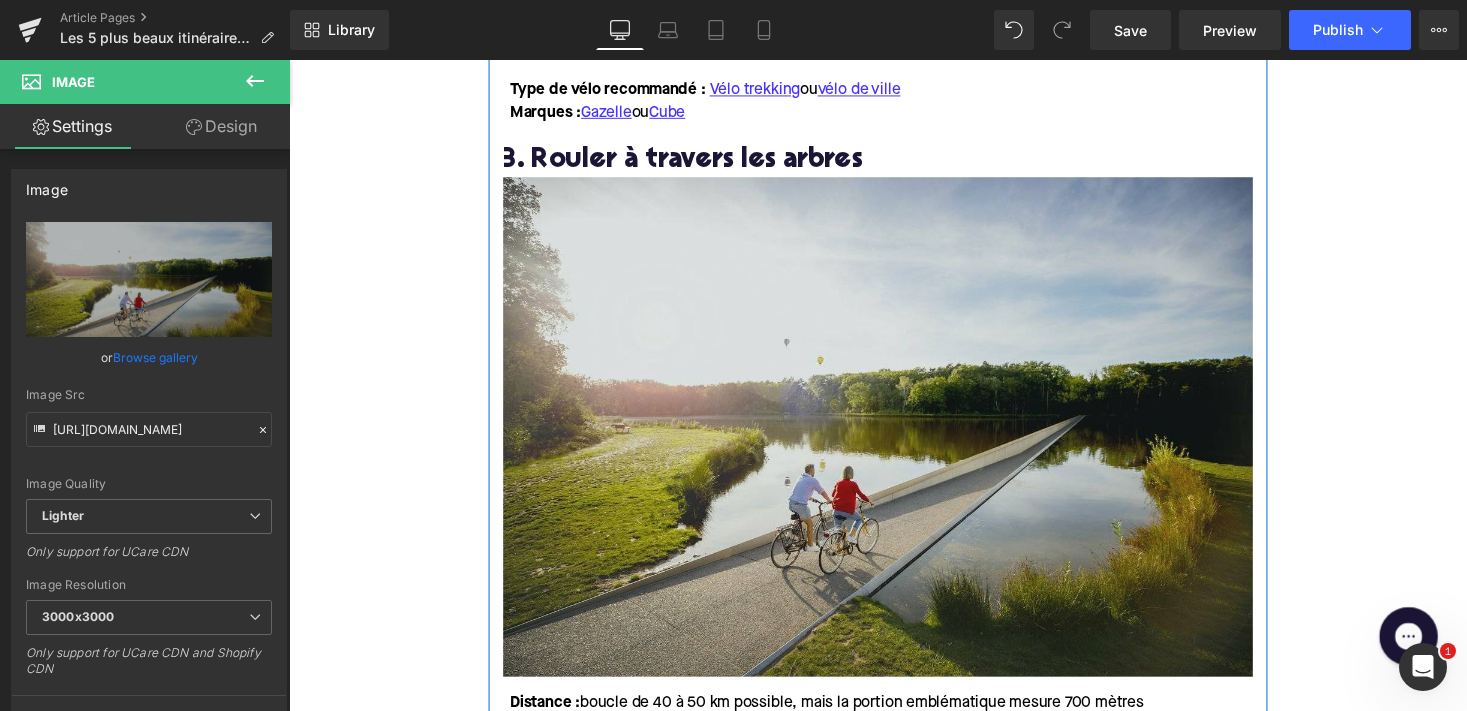scroll, scrollTop: 1985, scrollLeft: 0, axis: vertical 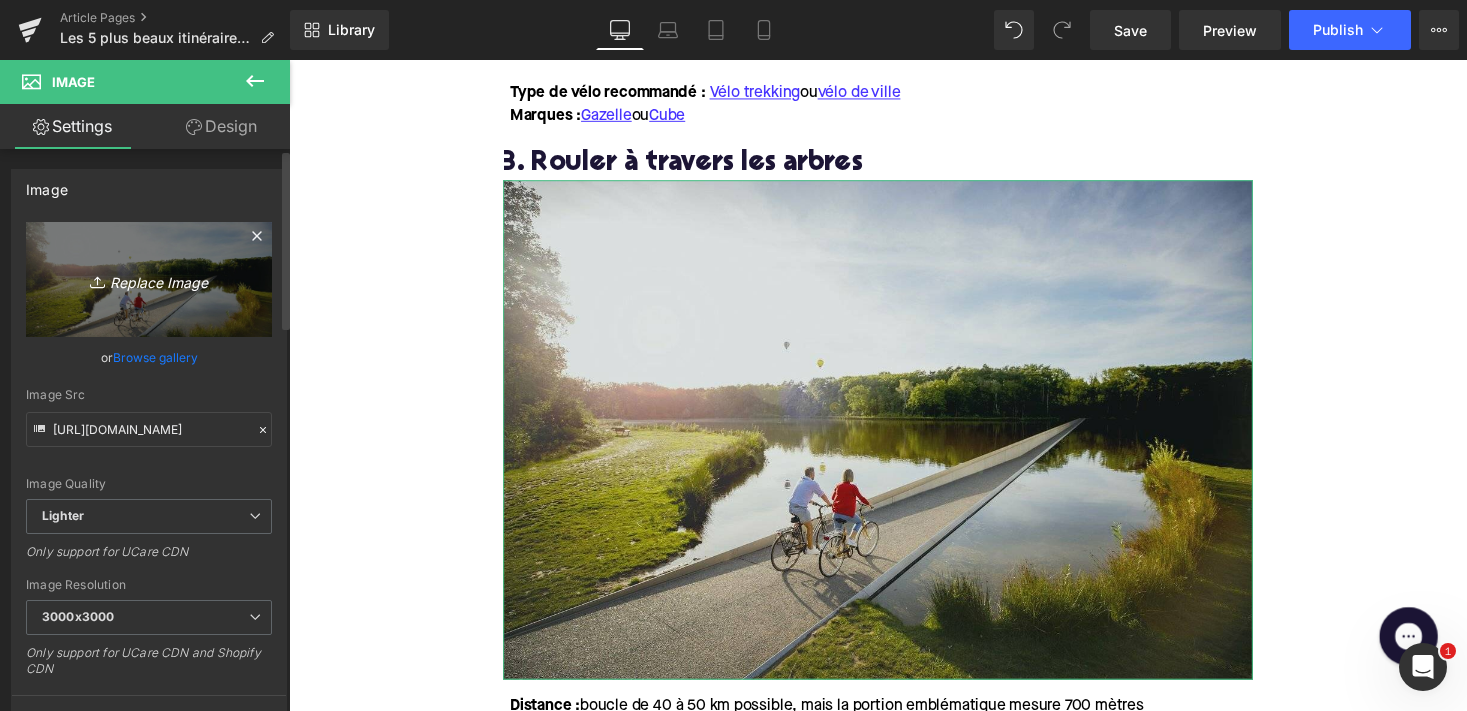 click on "Replace Image" at bounding box center [149, 279] 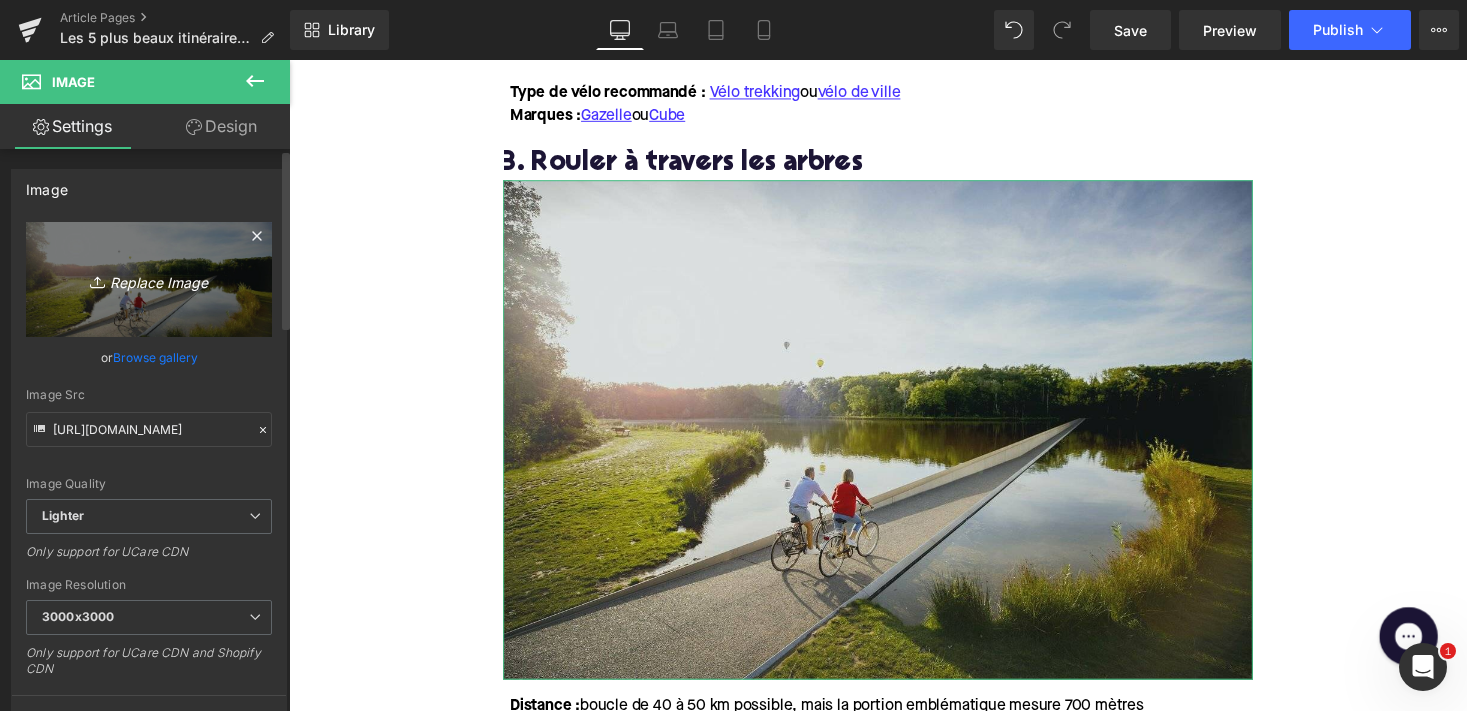 type on "C:\fakepath\fietsen door de bomen.jpg" 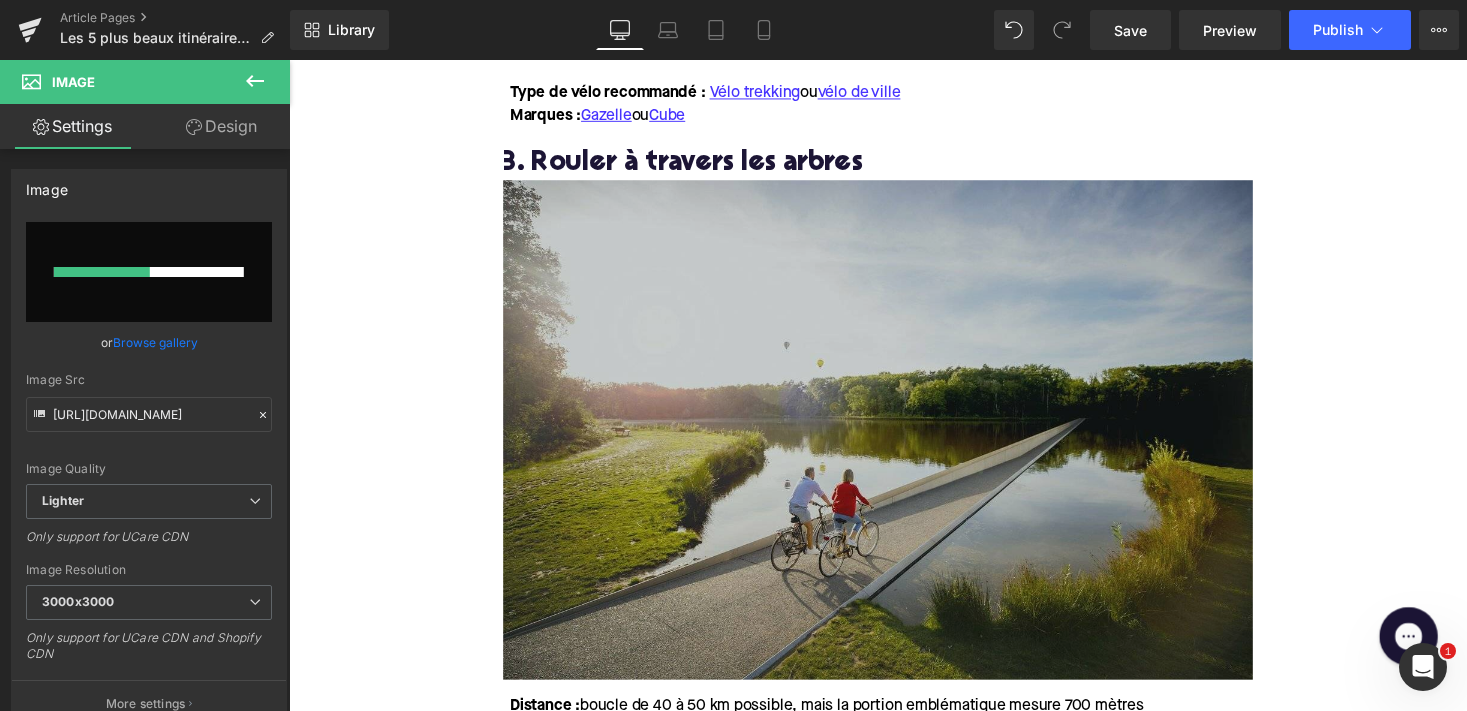 type 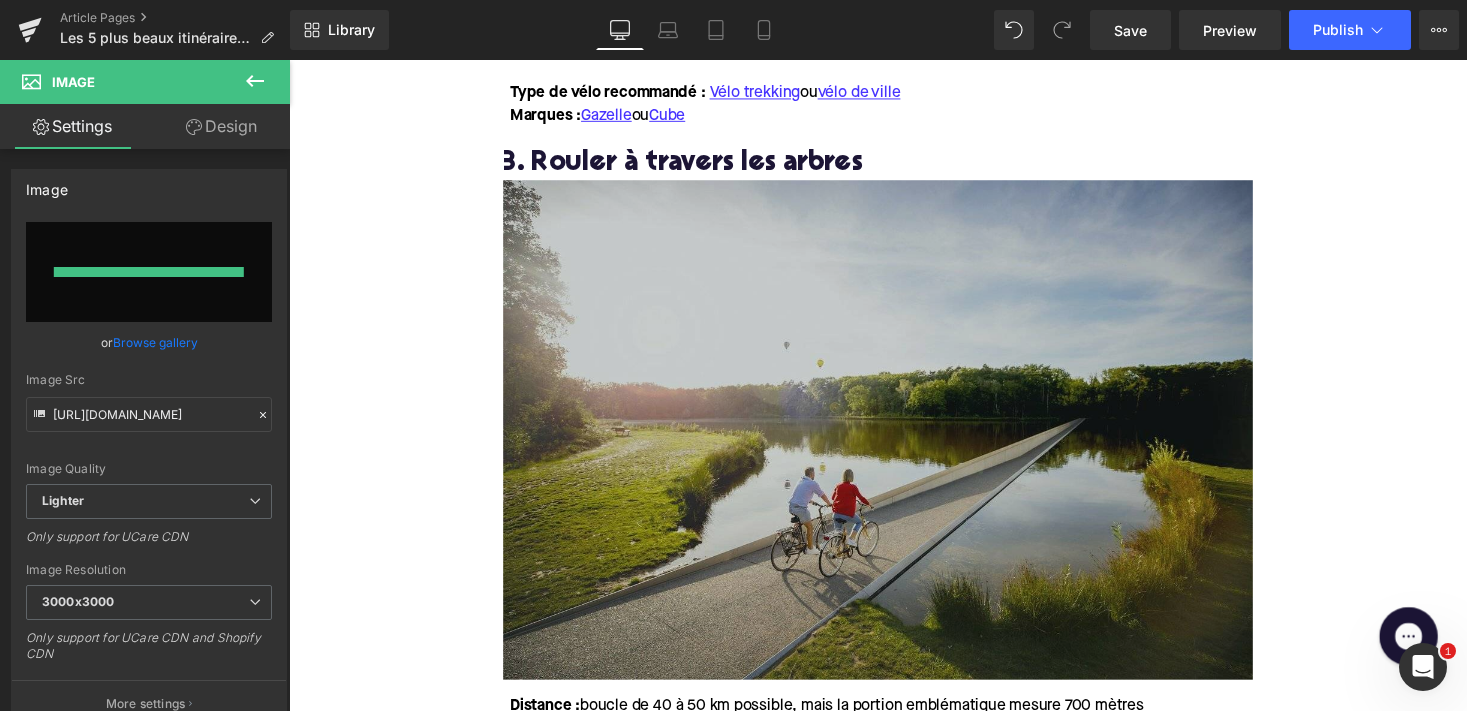 type on "[URL][DOMAIN_NAME]" 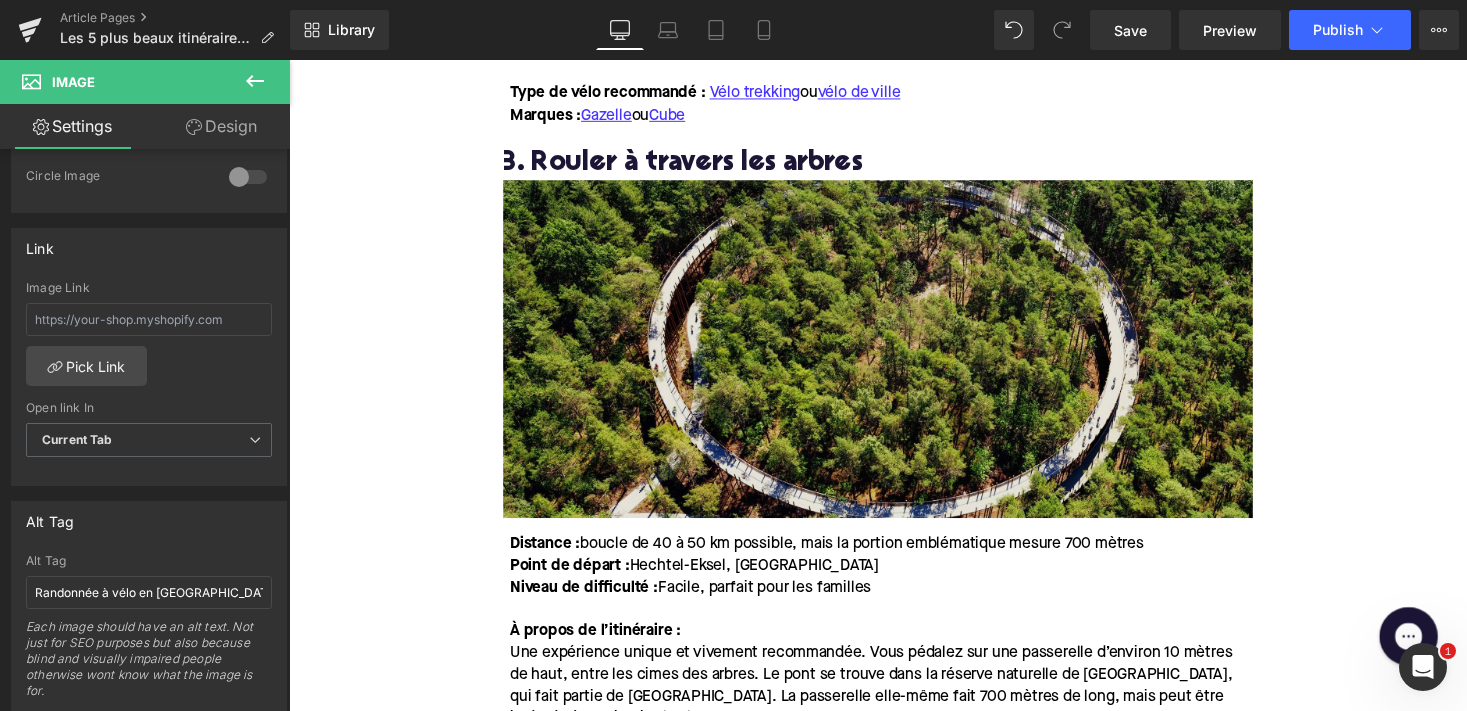 scroll, scrollTop: 899, scrollLeft: 0, axis: vertical 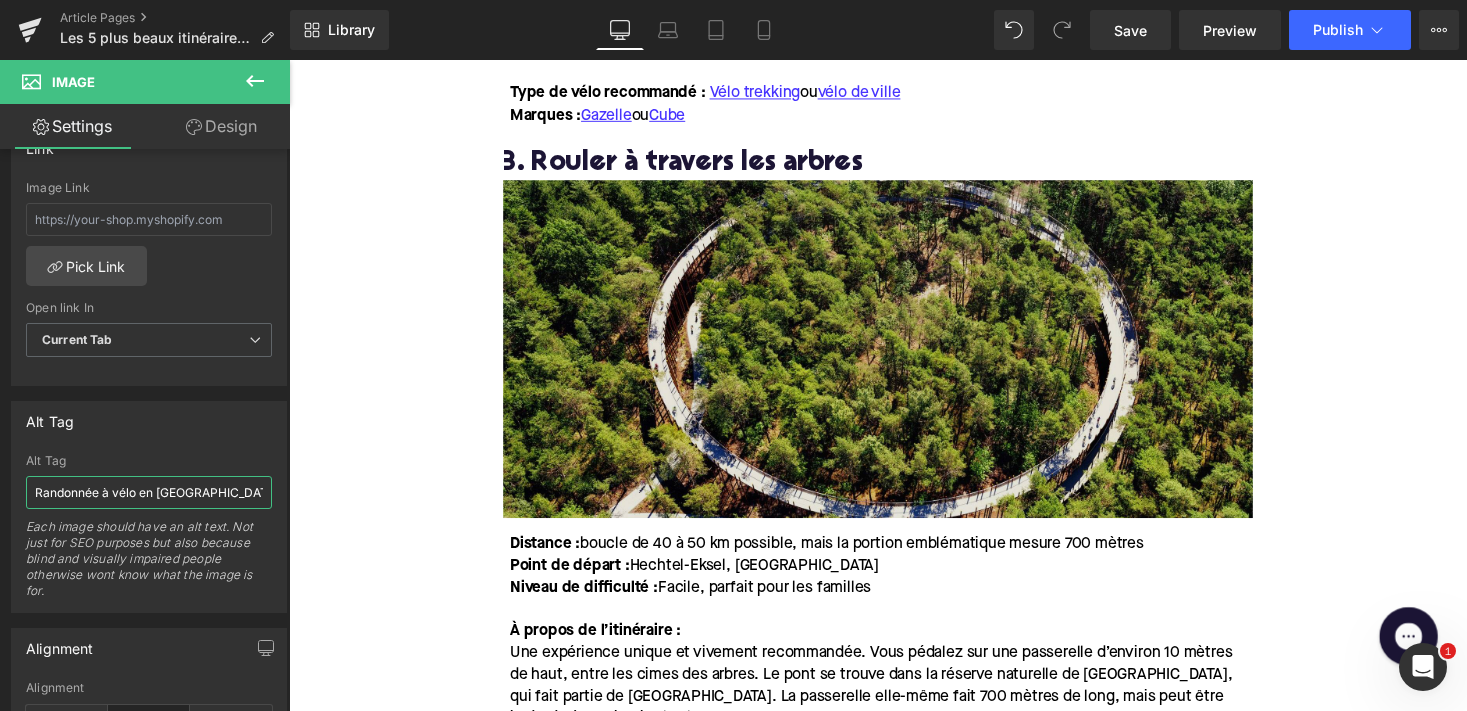 click on "Randonnée à vélo en [GEOGRAPHIC_DATA] avec un vélo électrique" at bounding box center [149, 492] 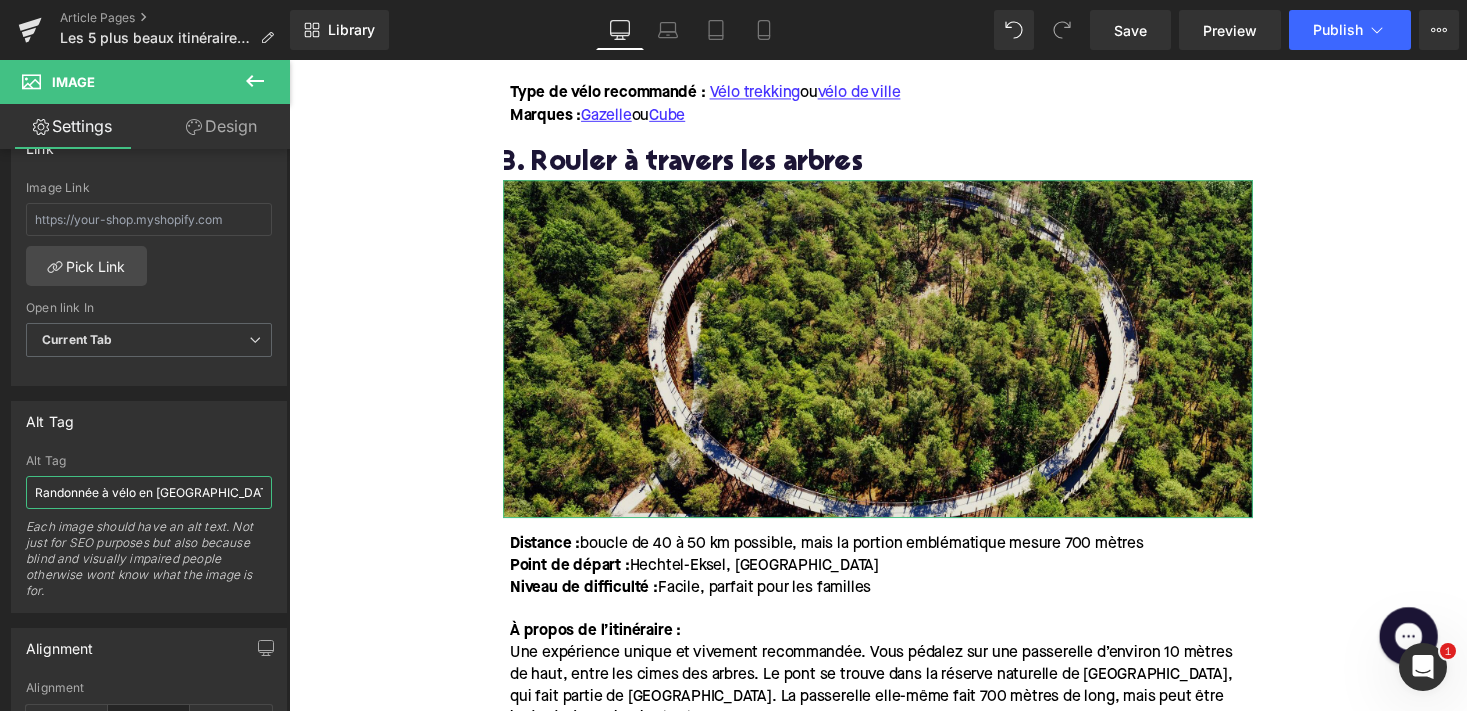 click on "Randonnée à vélo en [GEOGRAPHIC_DATA] avec un vélo électrique" at bounding box center (149, 492) 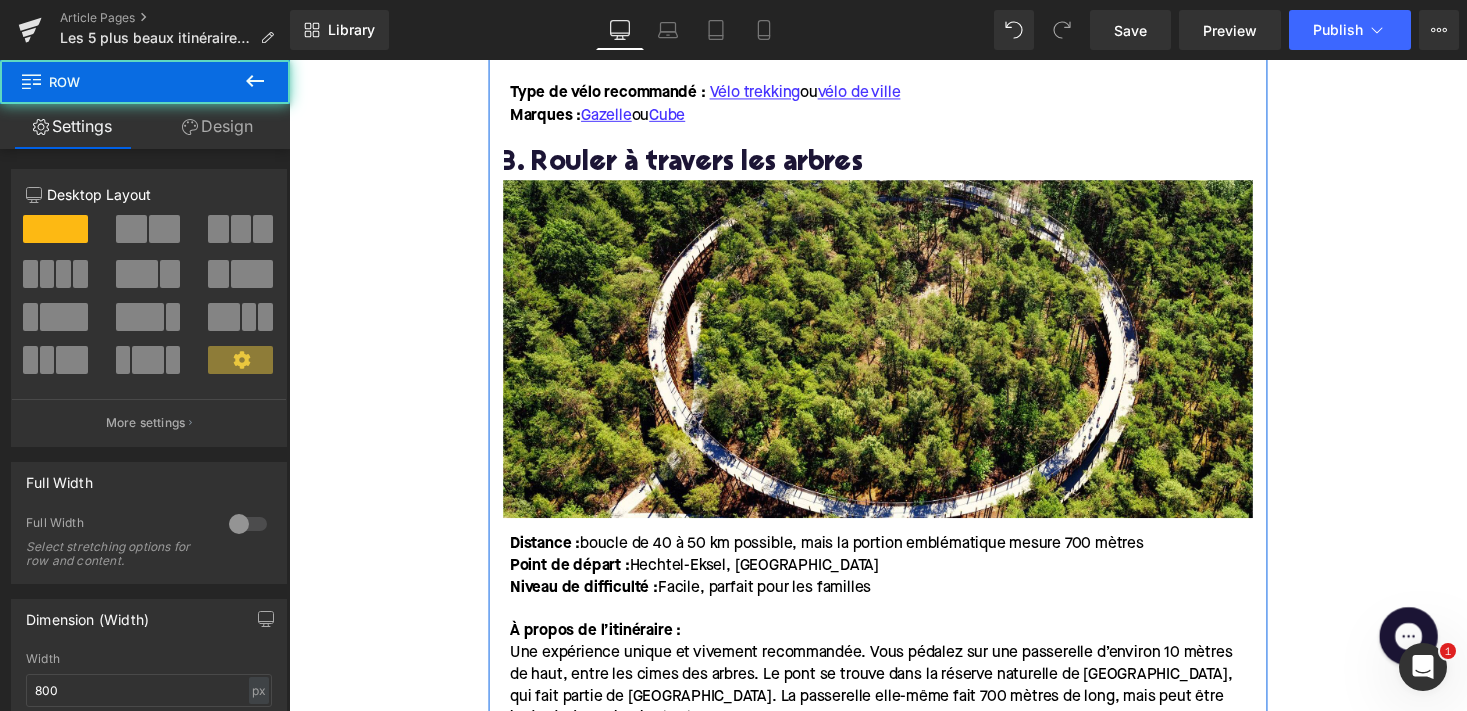 click on "1. Route du Littoral Heading         Distance :  env. 85 km Point de départ :  [GEOGRAPHIC_DATA] ou Knokke-Heist Niveau de difficulté :  Facile, plat, adapté à tous les âges À propos de l’itinéraire : Cet itinéraire vous emmène le long de la côte belge avec vue sur la mer, la plage et les dunes. Traversez les plus grandes stations balnéaires comme [GEOGRAPHIC_DATA], [GEOGRAPHIC_DATA] et [GEOGRAPHIC_DATA]. Faites un arrêt au [GEOGRAPHIC_DATA] et à [GEOGRAPHIC_DATA] pour quelques belles photos. Profitez des nombreux plaisirs gastronomiques comme une entrée croquettes aux crevettes, un moules-frites en plat et une bière locale en accompagnement.  Astuce :  Vous pouvez parcourir cette route en une journée ou choisir de passer la nuit dans l’un des nombreux hôtels. Découvrez plus de conseils  pour partir en vacances avec votre vélo électrique . Type de vélo recommandé :   Vélo trekking Marque :  Giant Text Block         2. Route de la [GEOGRAPHIC_DATA]         Distance :  env. 68 km Point de départ :  Gand Niveau de difficulté : T    ou" at bounding box center [894, 499] 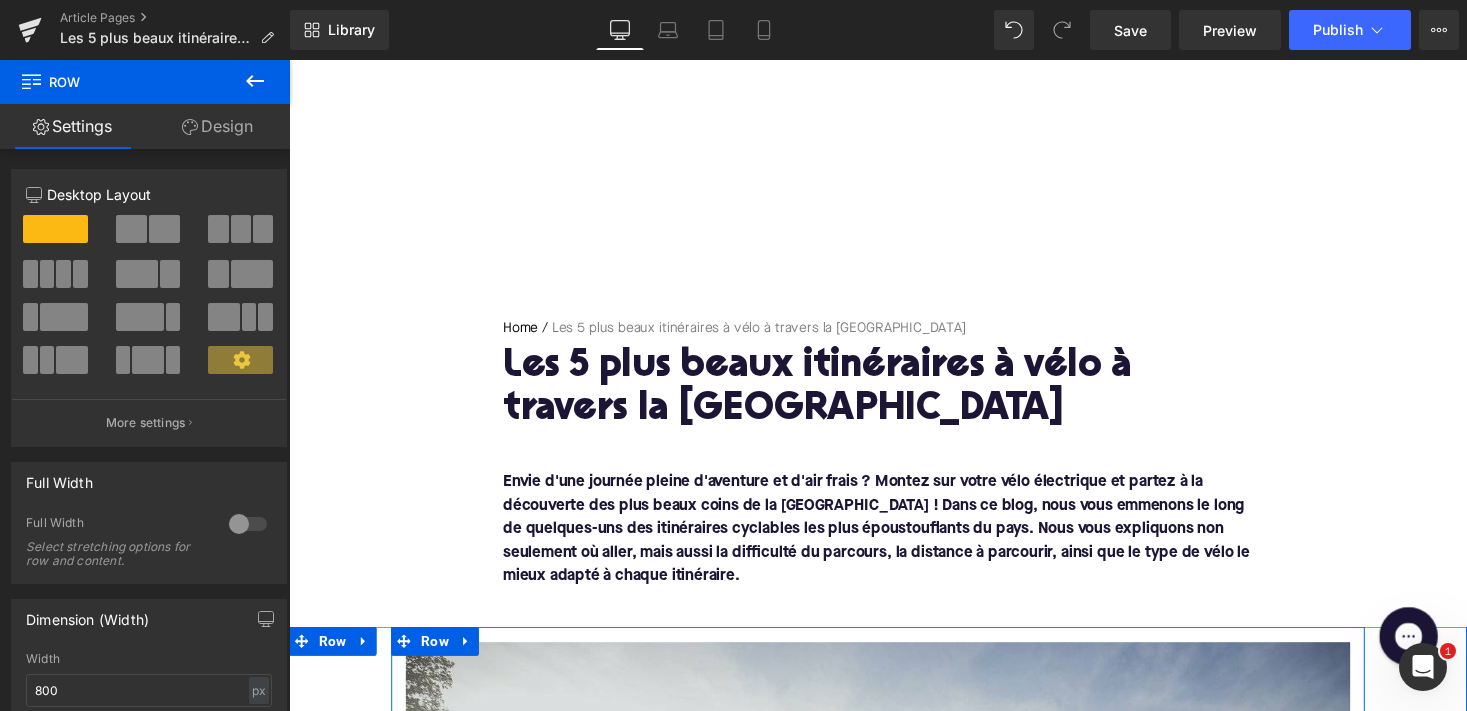 scroll, scrollTop: 0, scrollLeft: 0, axis: both 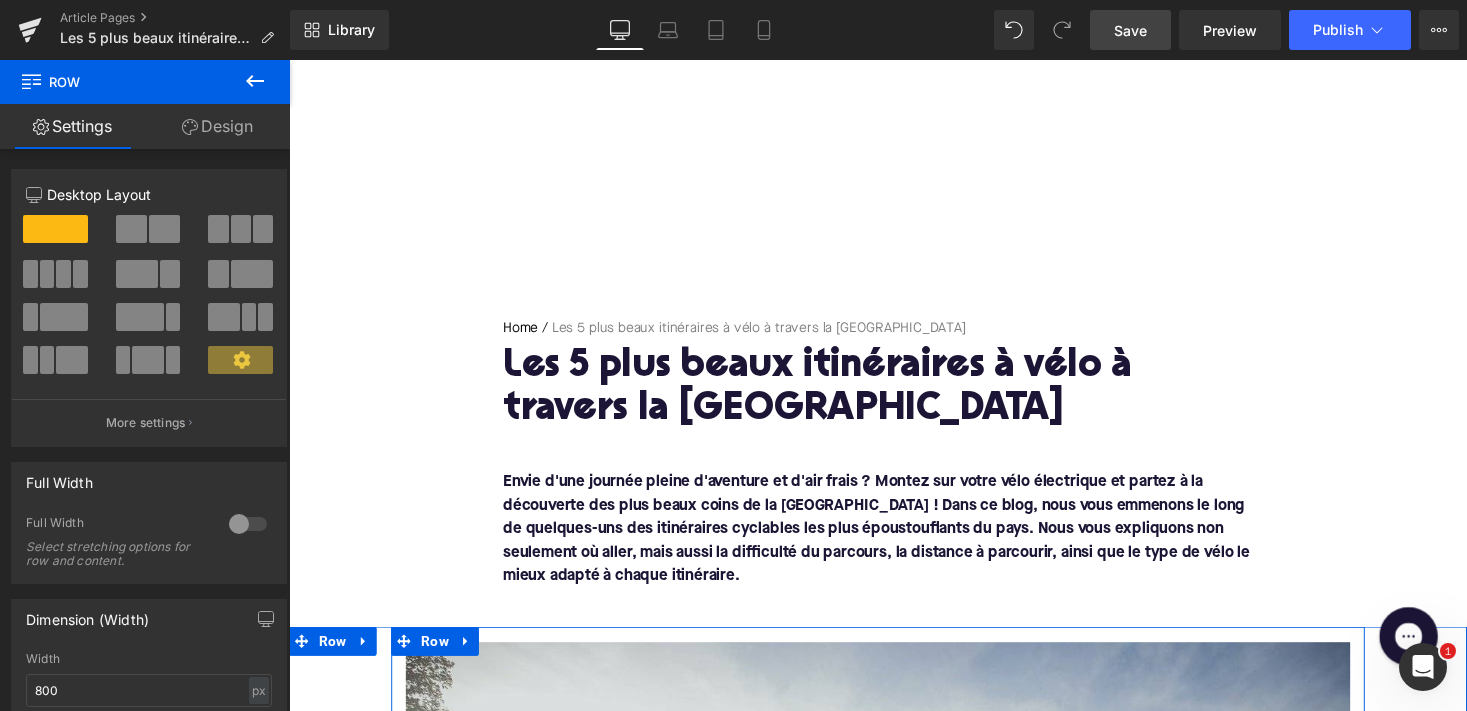 click on "Save" at bounding box center [1130, 30] 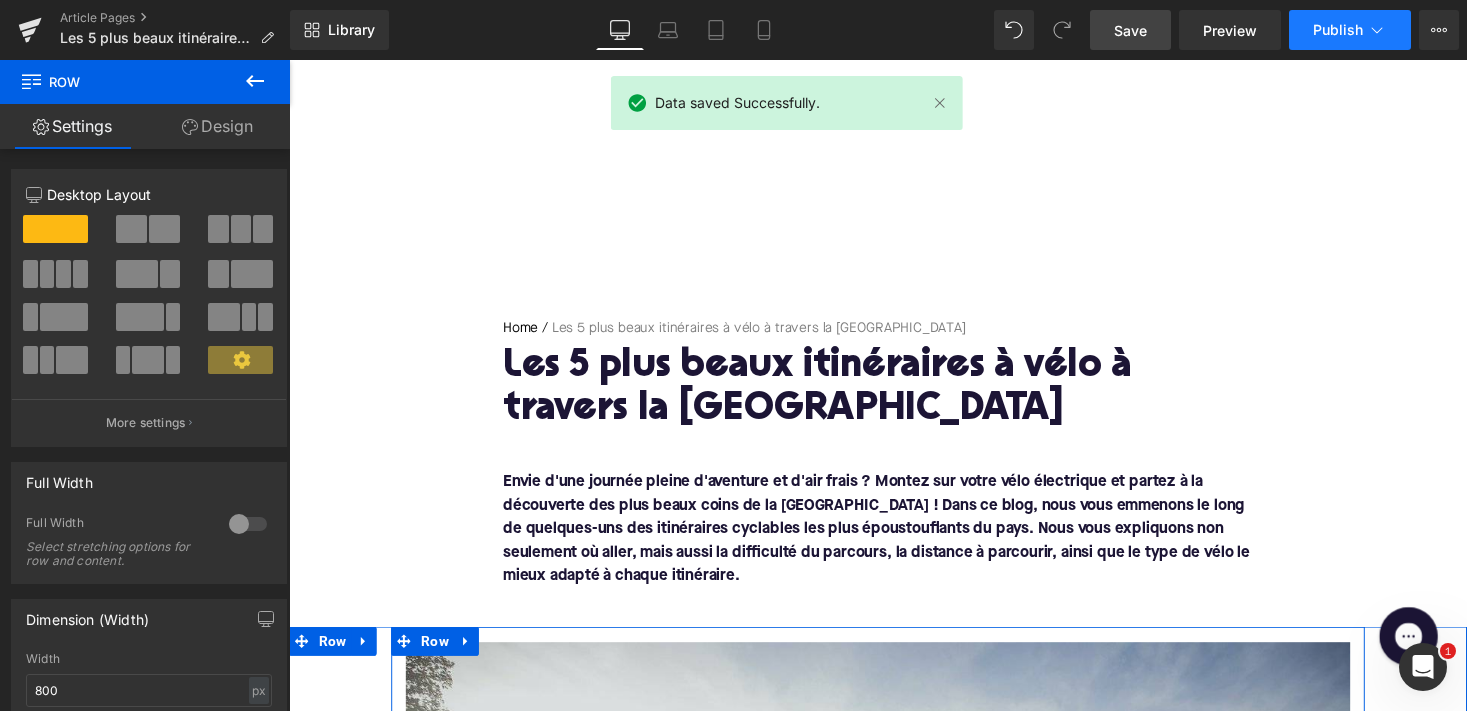 click on "Publish" at bounding box center [1350, 30] 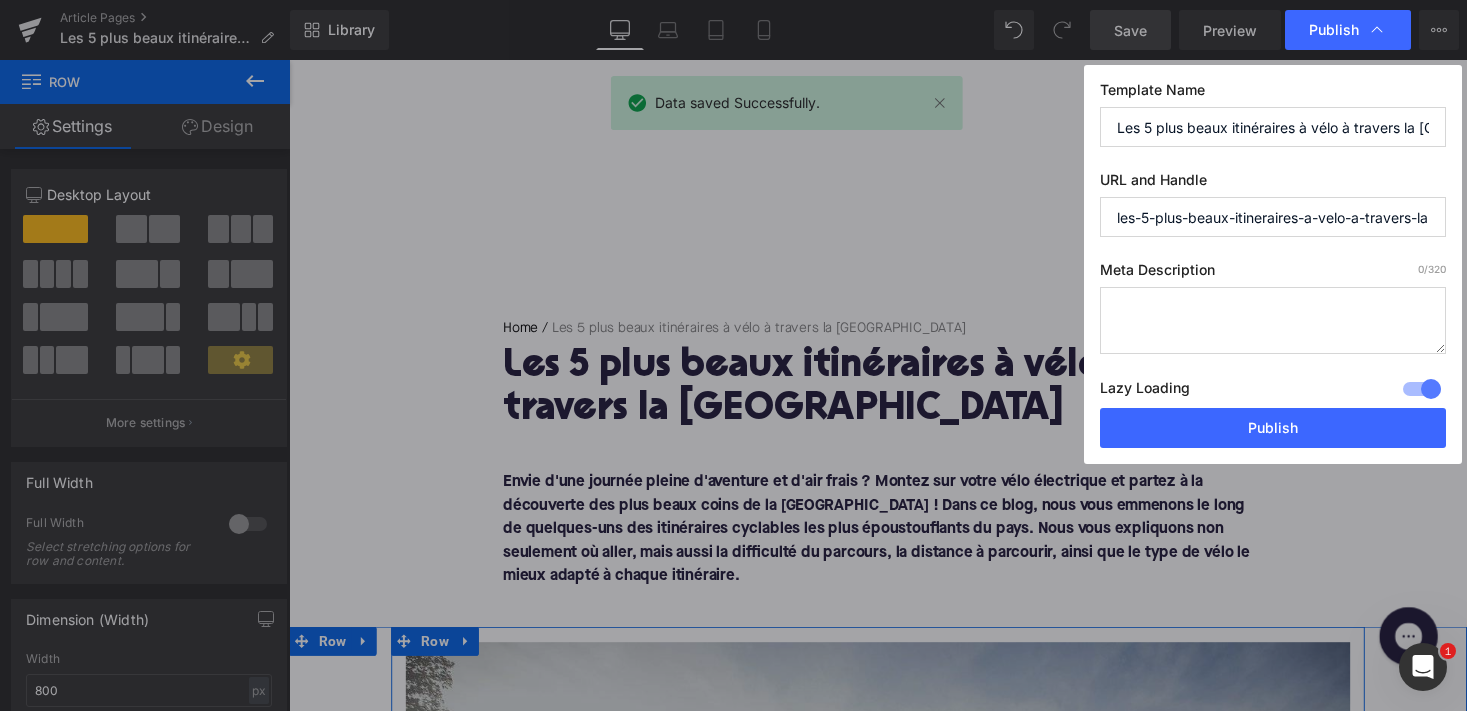 click at bounding box center (1273, 320) 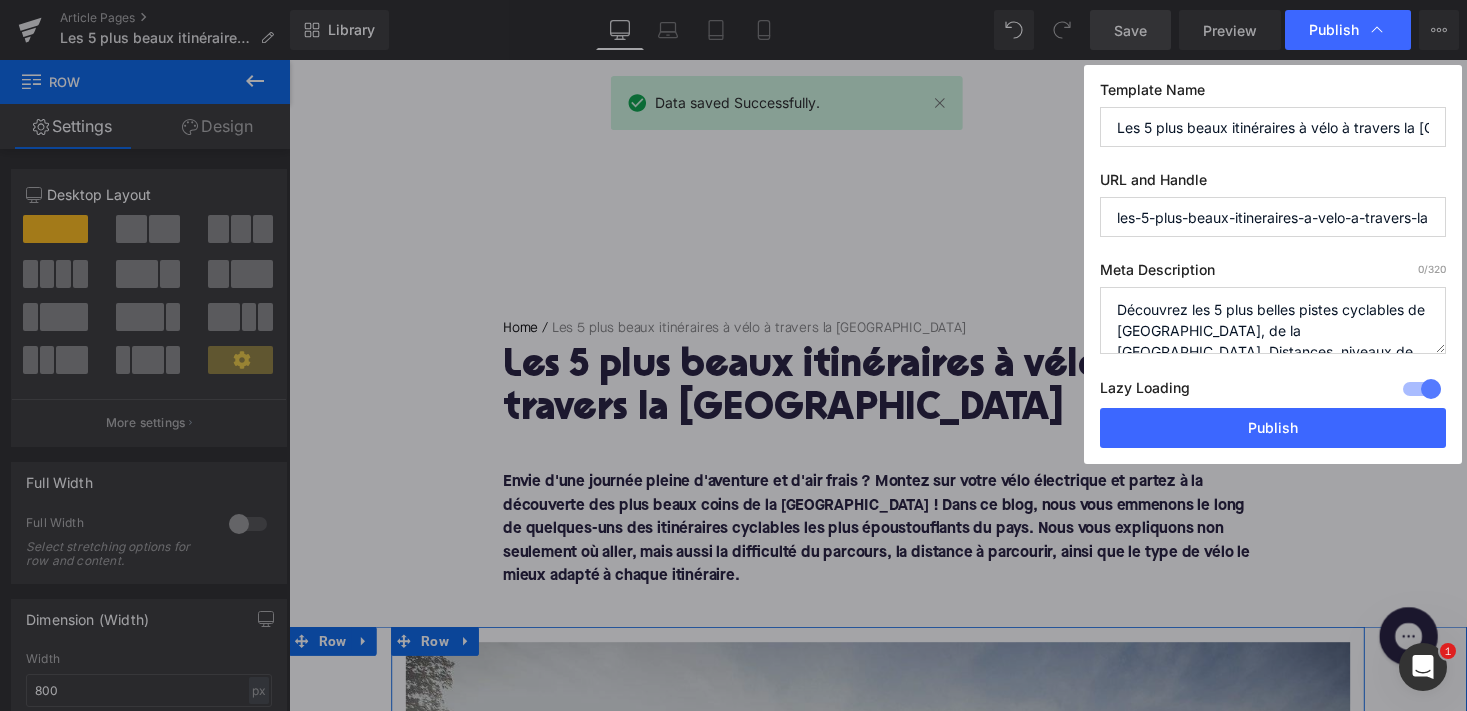 scroll, scrollTop: 42, scrollLeft: 0, axis: vertical 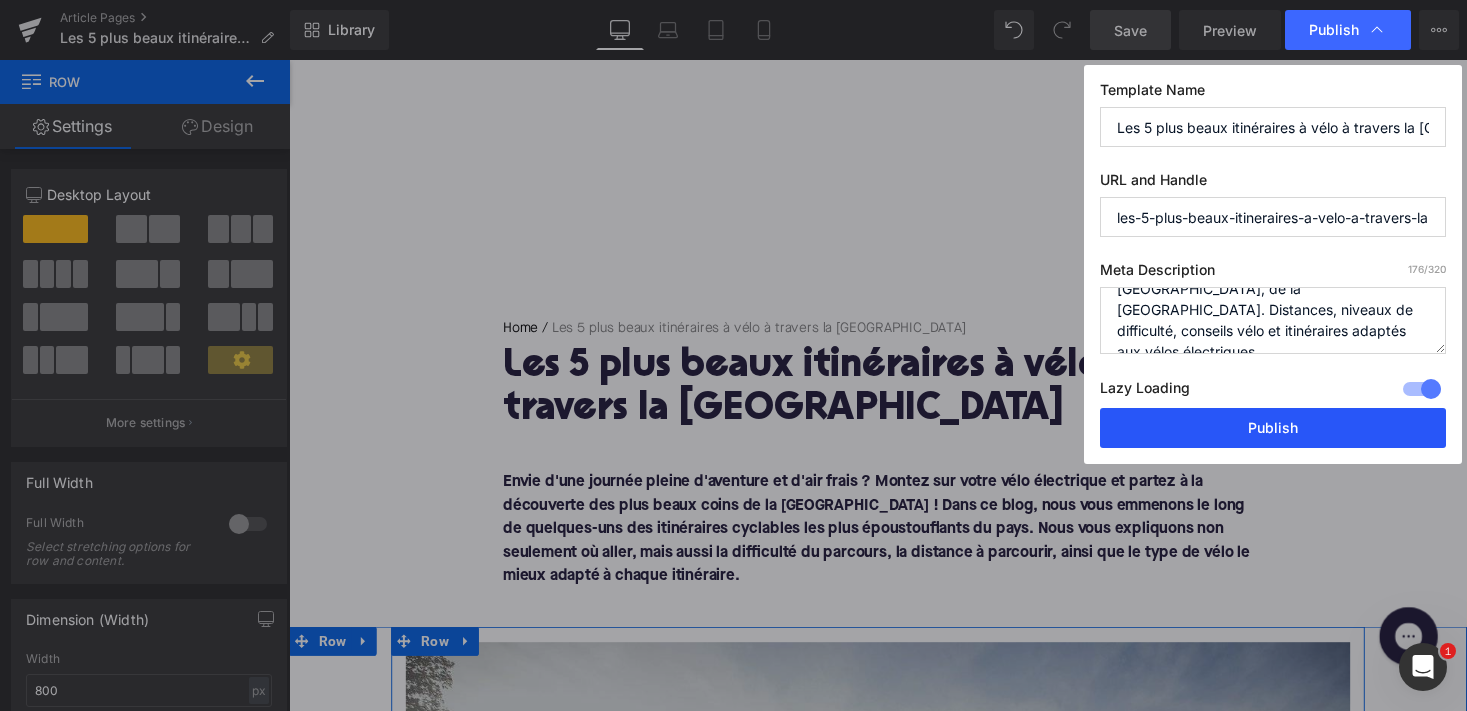 type on "Découvrez les 5 plus belles pistes cyclables de [GEOGRAPHIC_DATA], de la [GEOGRAPHIC_DATA]. Distances, niveaux de difficulté, conseils vélo et itinéraires adaptés aux vélos électriques." 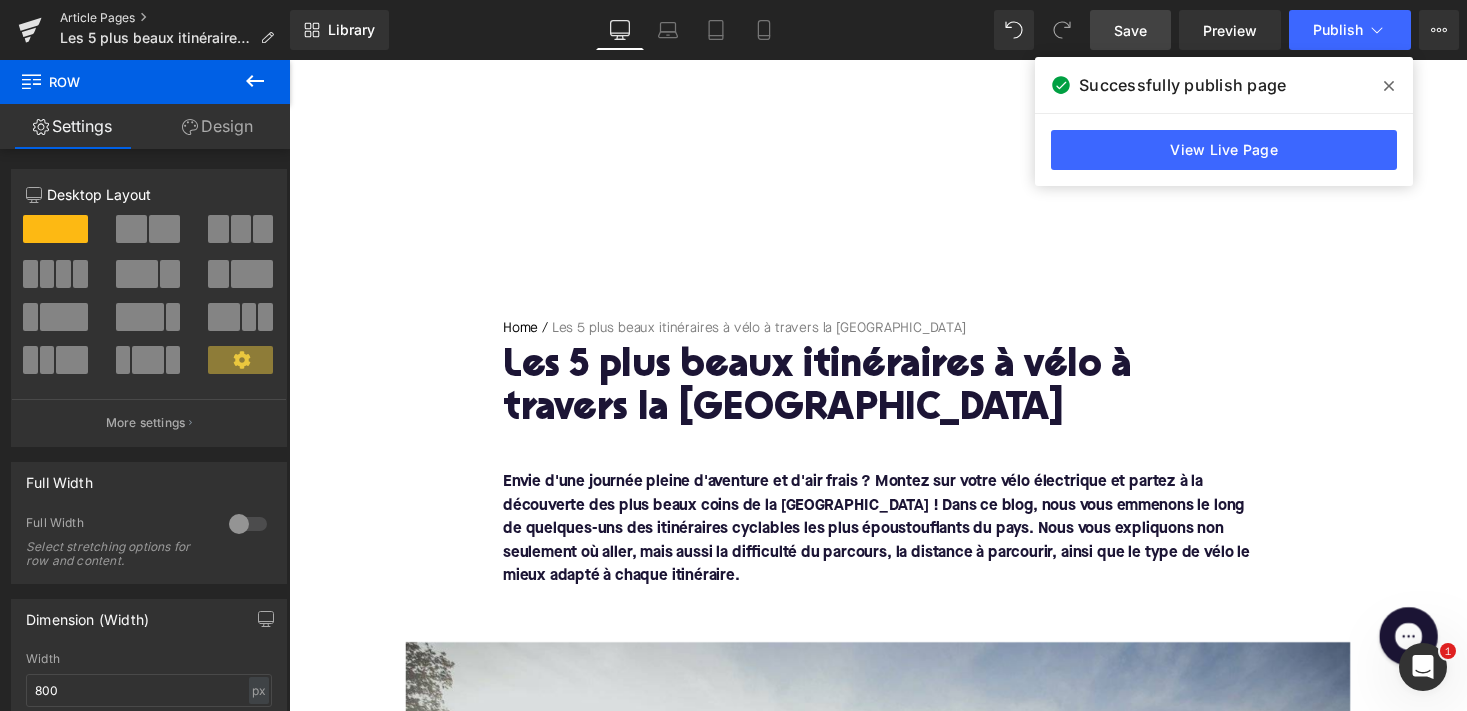 click on "Article Pages" at bounding box center (175, 18) 